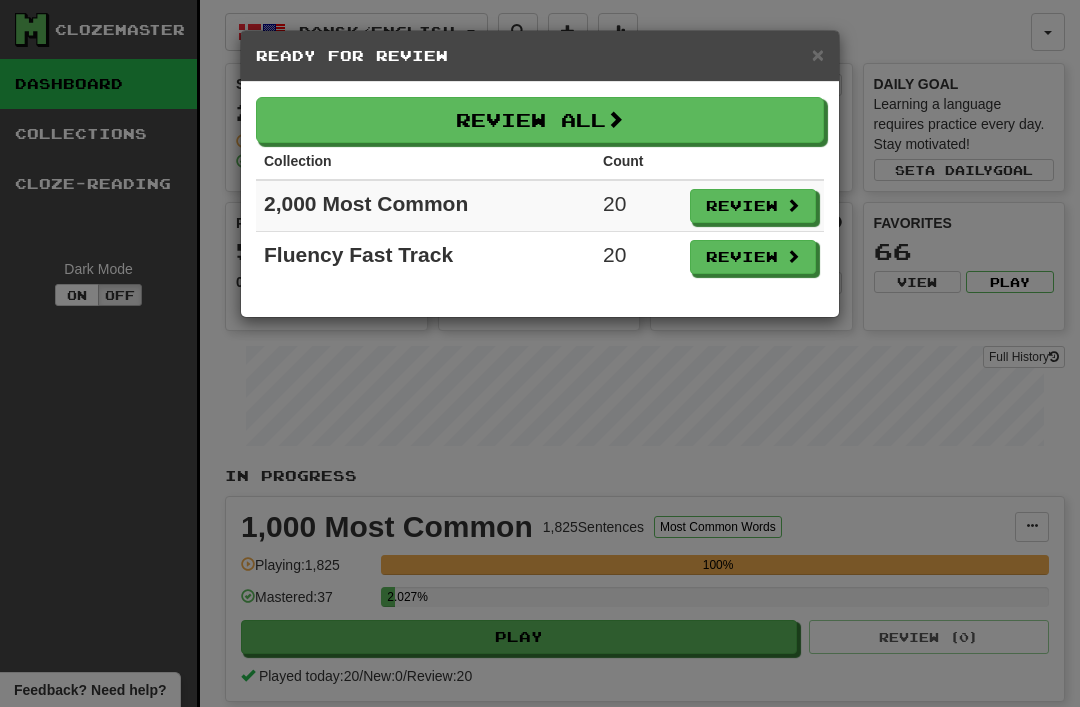 scroll, scrollTop: 0, scrollLeft: 0, axis: both 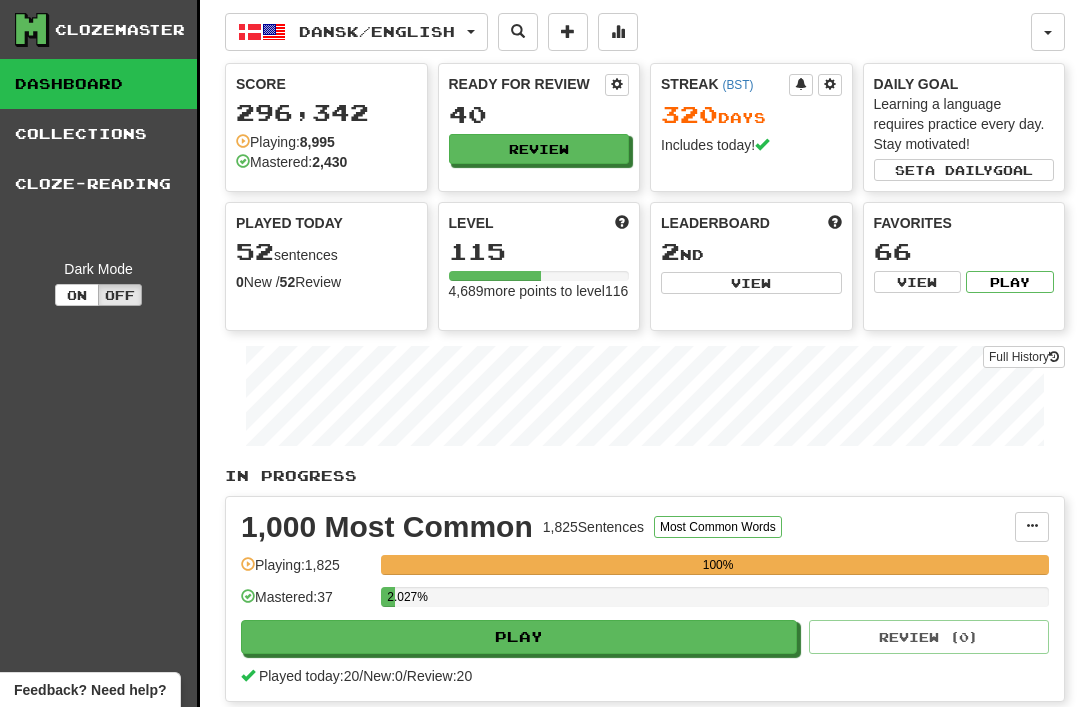 select on "**" 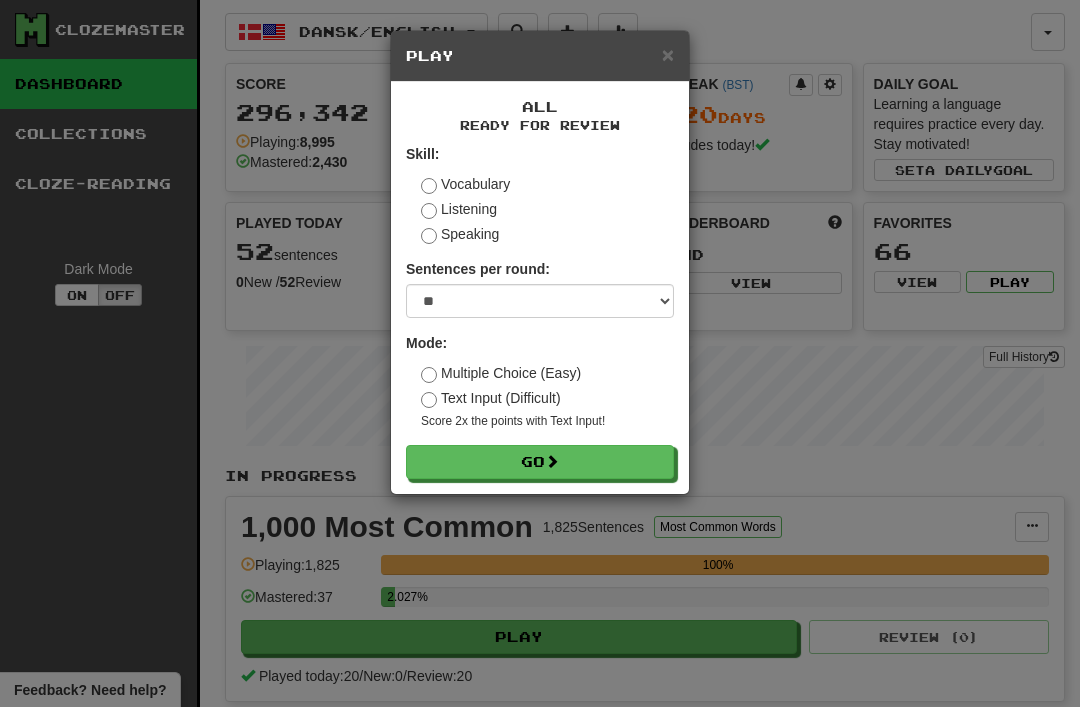 click on "Go" at bounding box center (540, 462) 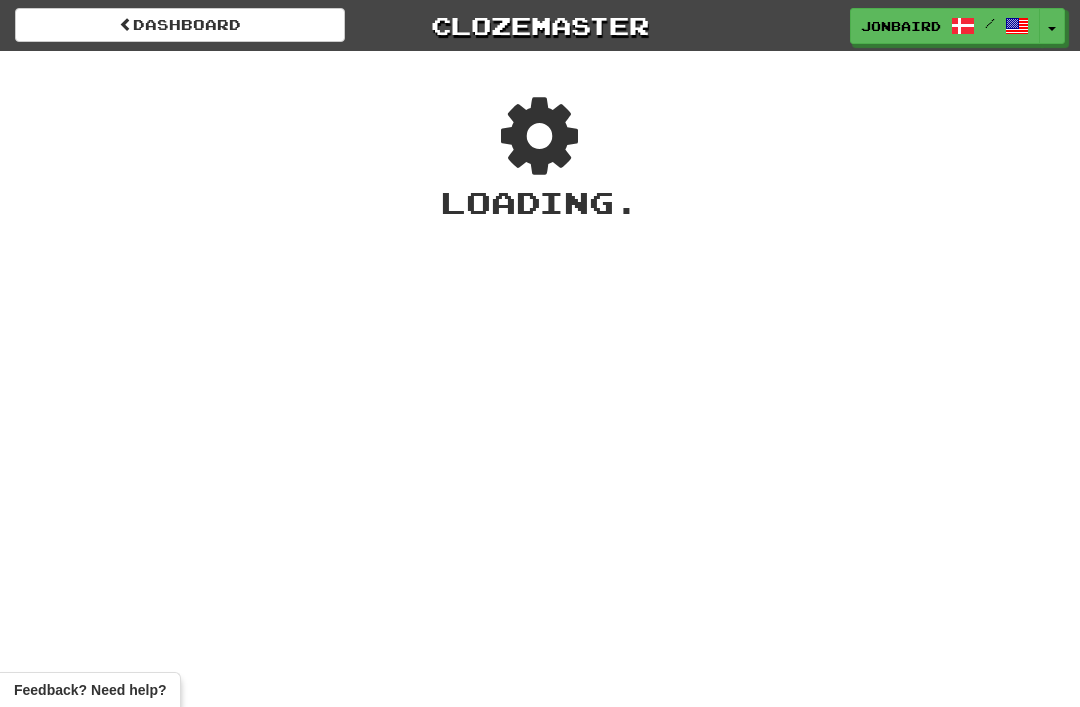 scroll, scrollTop: 0, scrollLeft: 0, axis: both 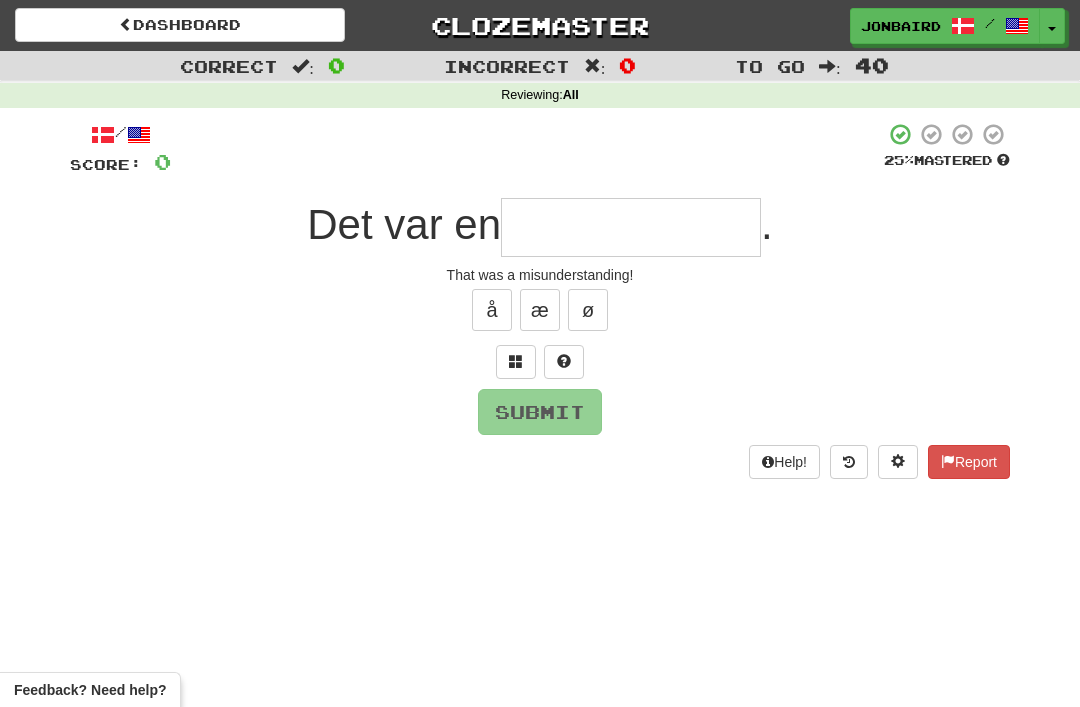click at bounding box center (631, 227) 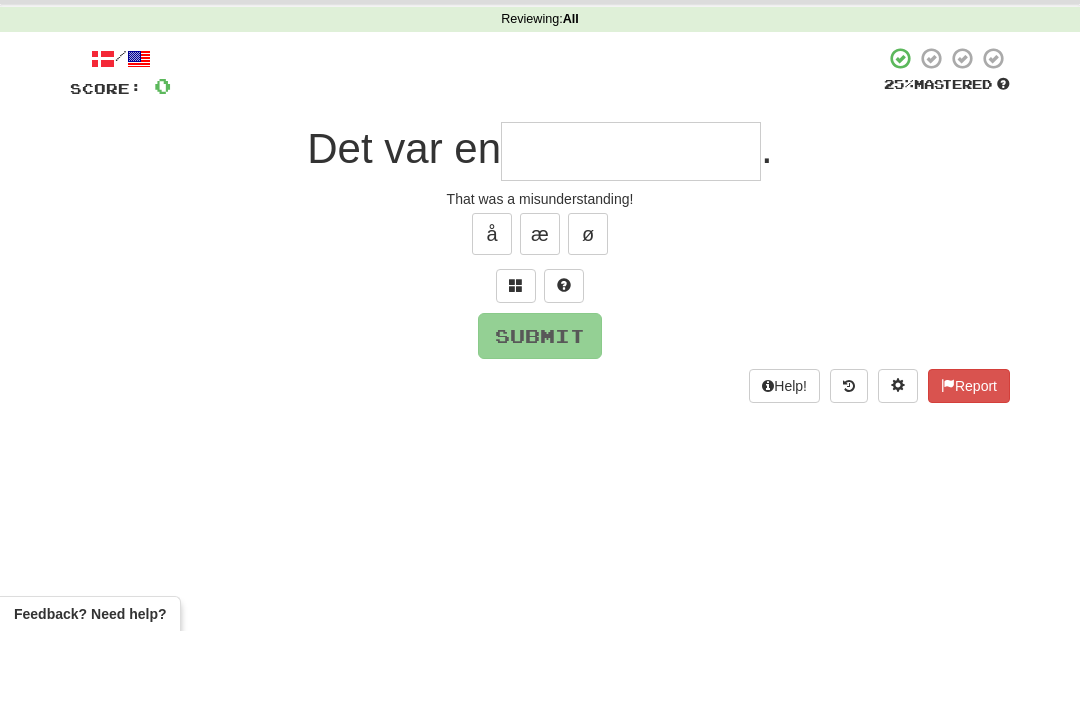 click at bounding box center [516, 362] 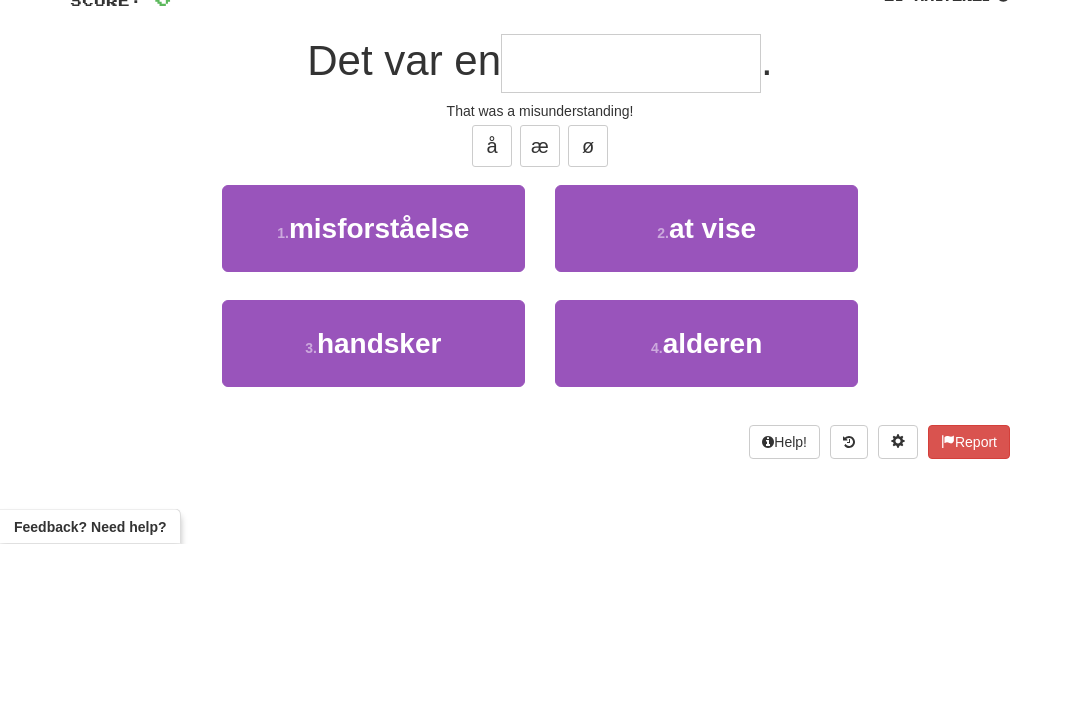 click on "misforståelse" at bounding box center [379, 392] 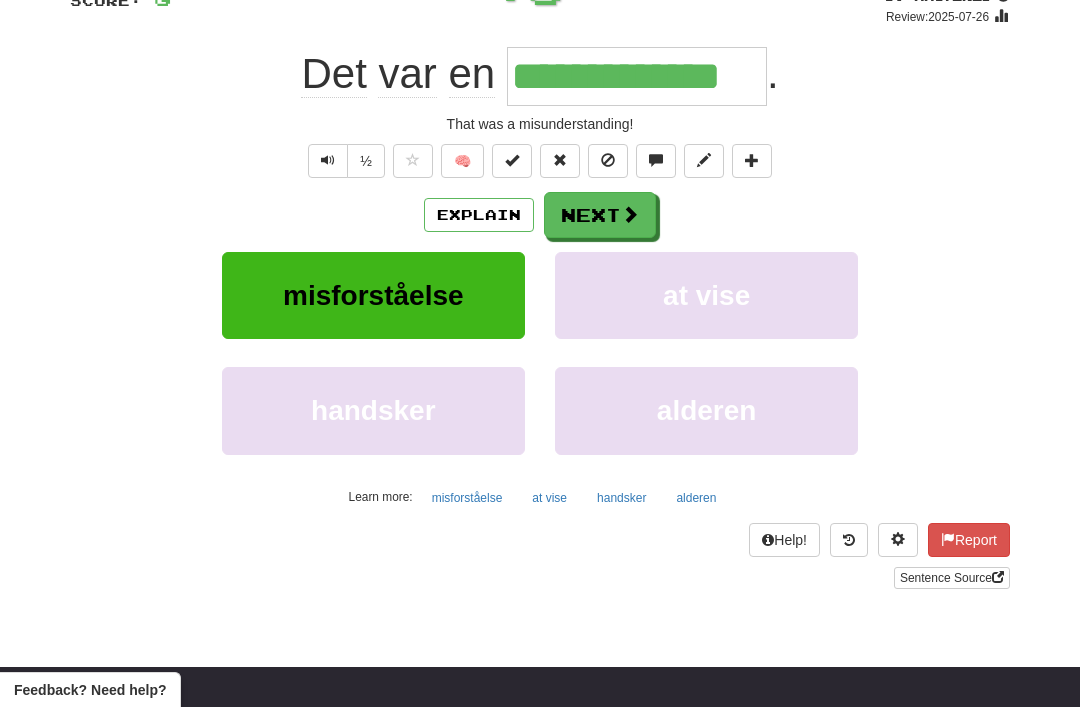 click on "Next" at bounding box center [600, 215] 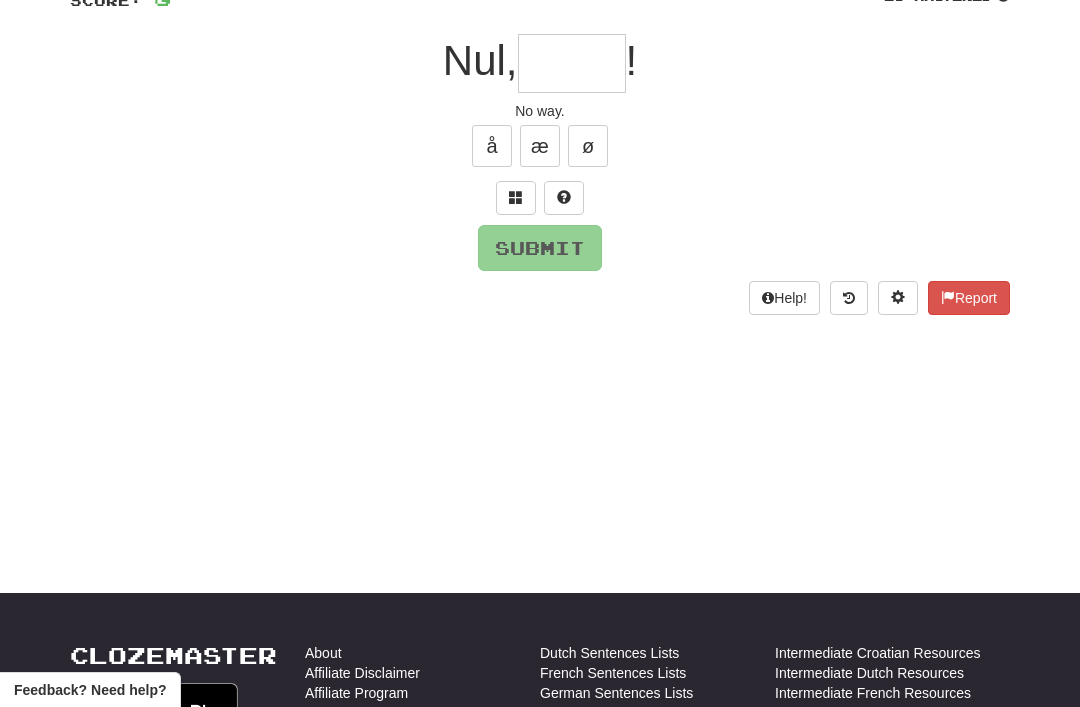 scroll, scrollTop: 163, scrollLeft: 0, axis: vertical 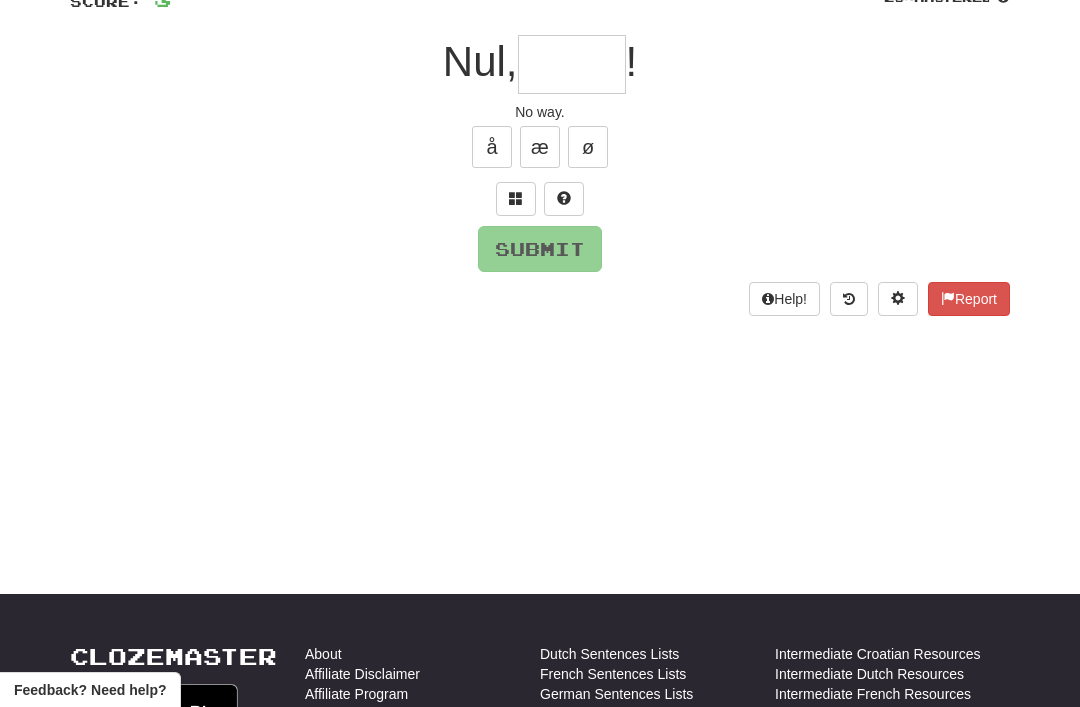 click at bounding box center (516, 199) 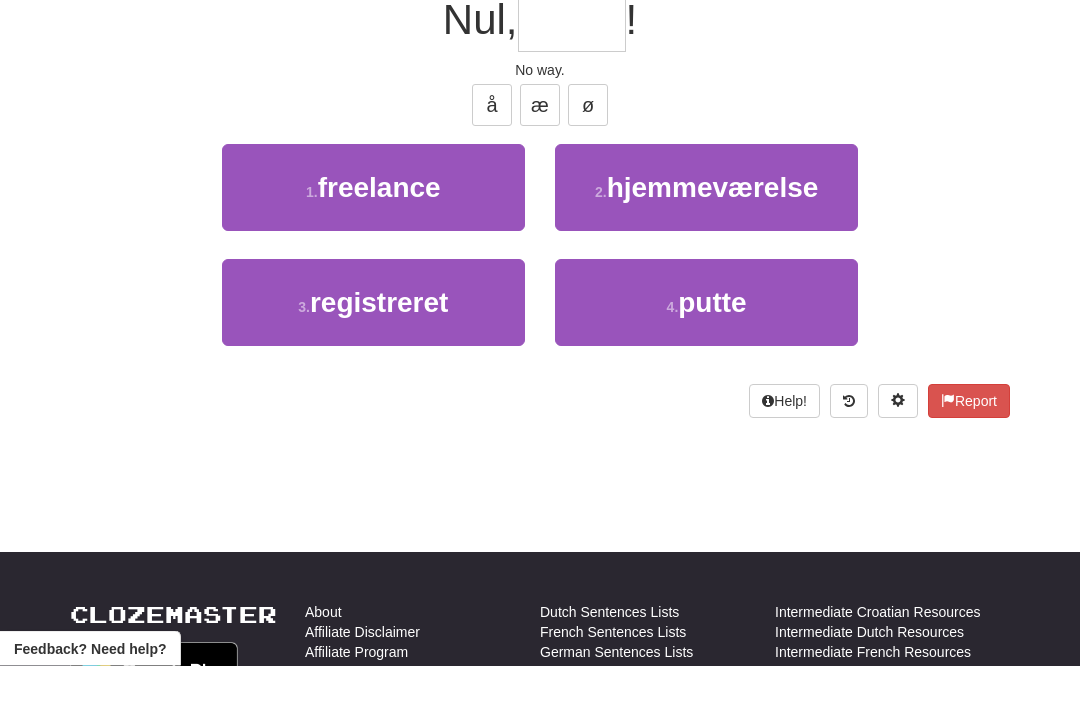 click on "putte" at bounding box center [712, 344] 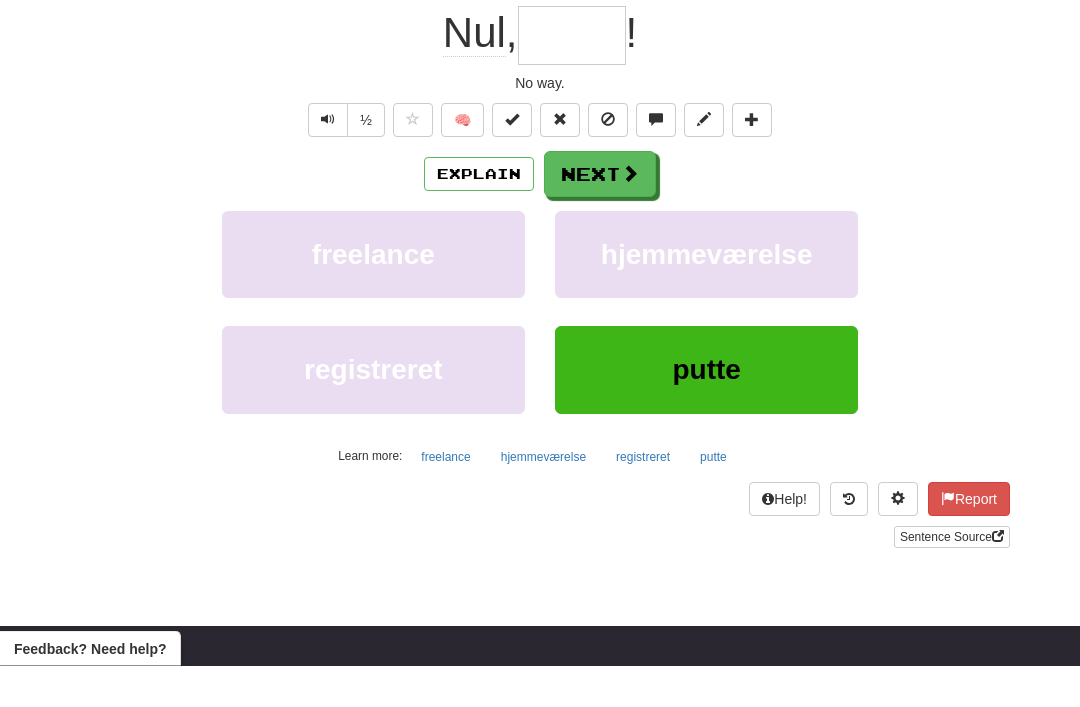 type on "*****" 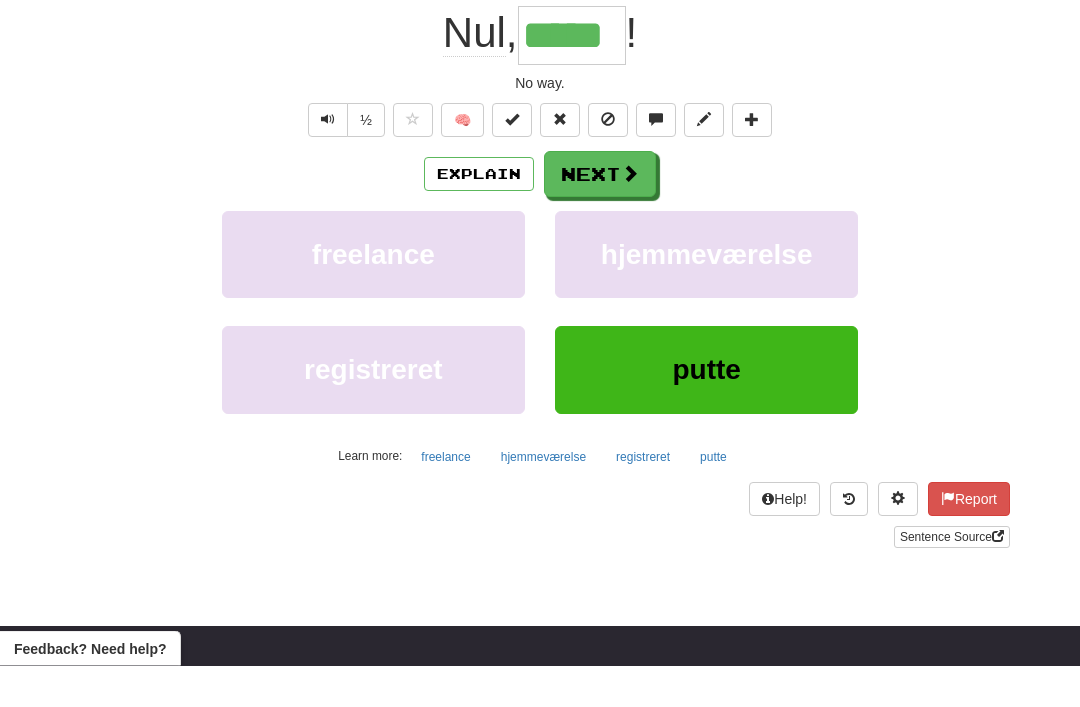 scroll, scrollTop: 205, scrollLeft: 0, axis: vertical 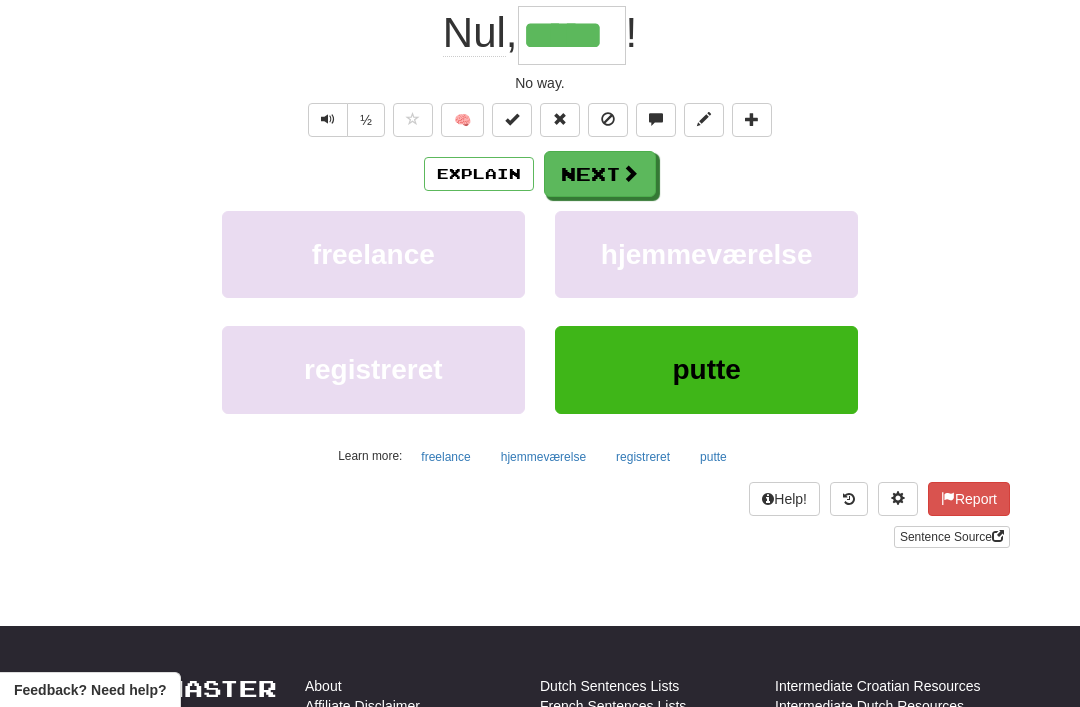 click on "Explain" at bounding box center (479, 174) 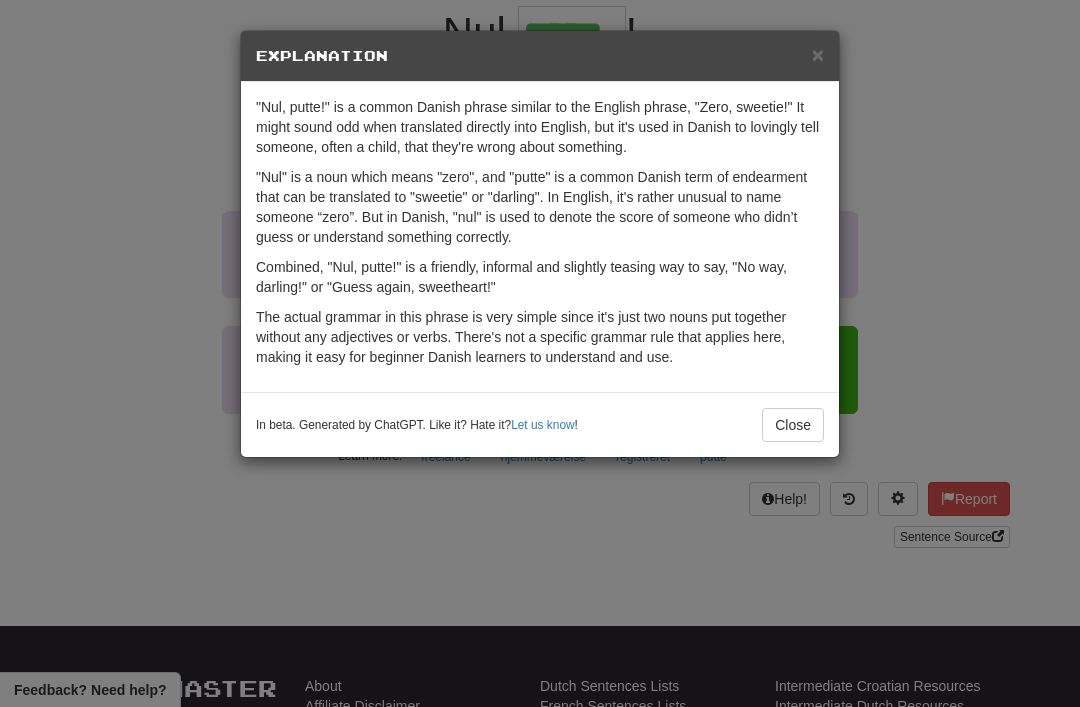 click on "×" at bounding box center (818, 54) 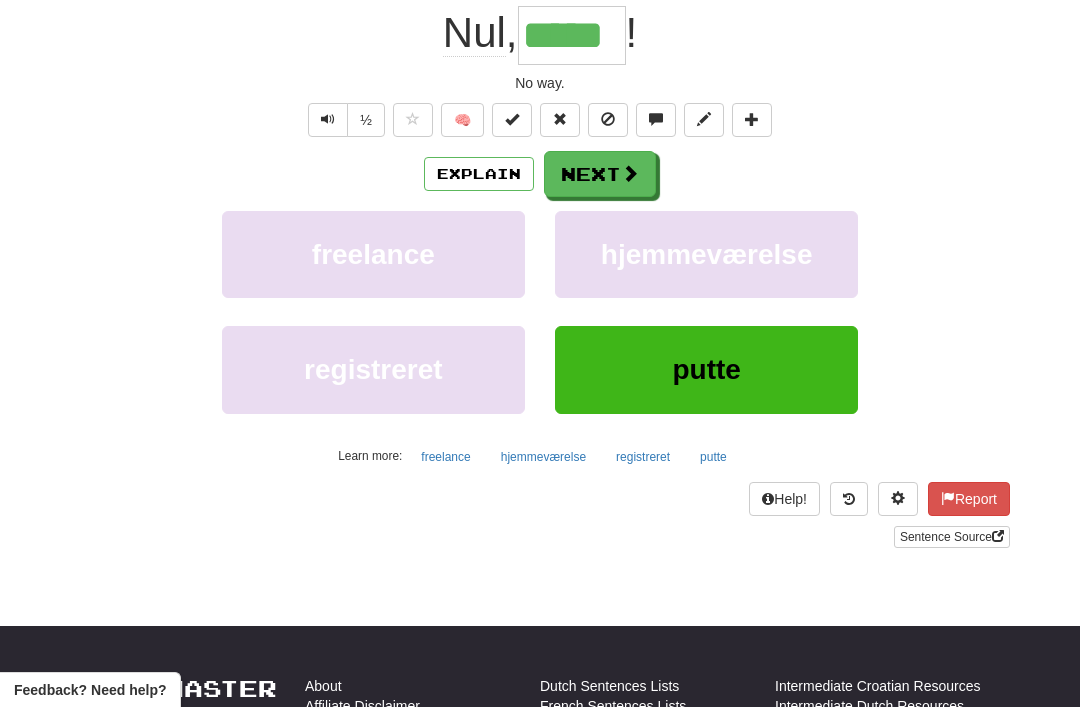 click at bounding box center [630, 173] 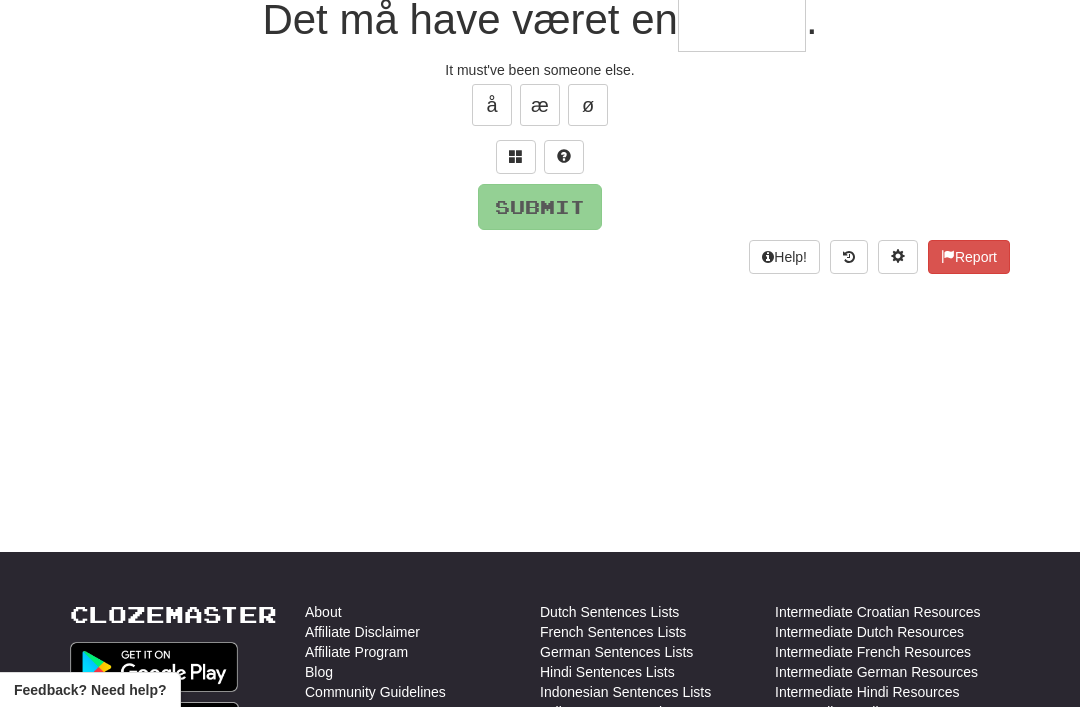 scroll, scrollTop: 44, scrollLeft: 0, axis: vertical 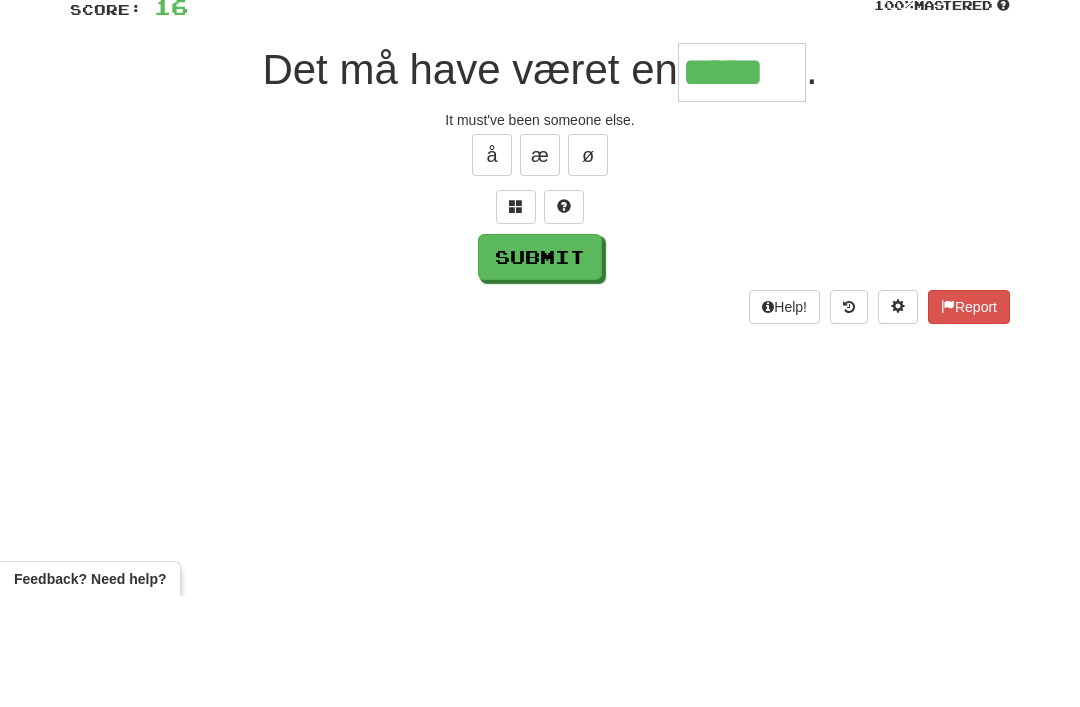 type on "*****" 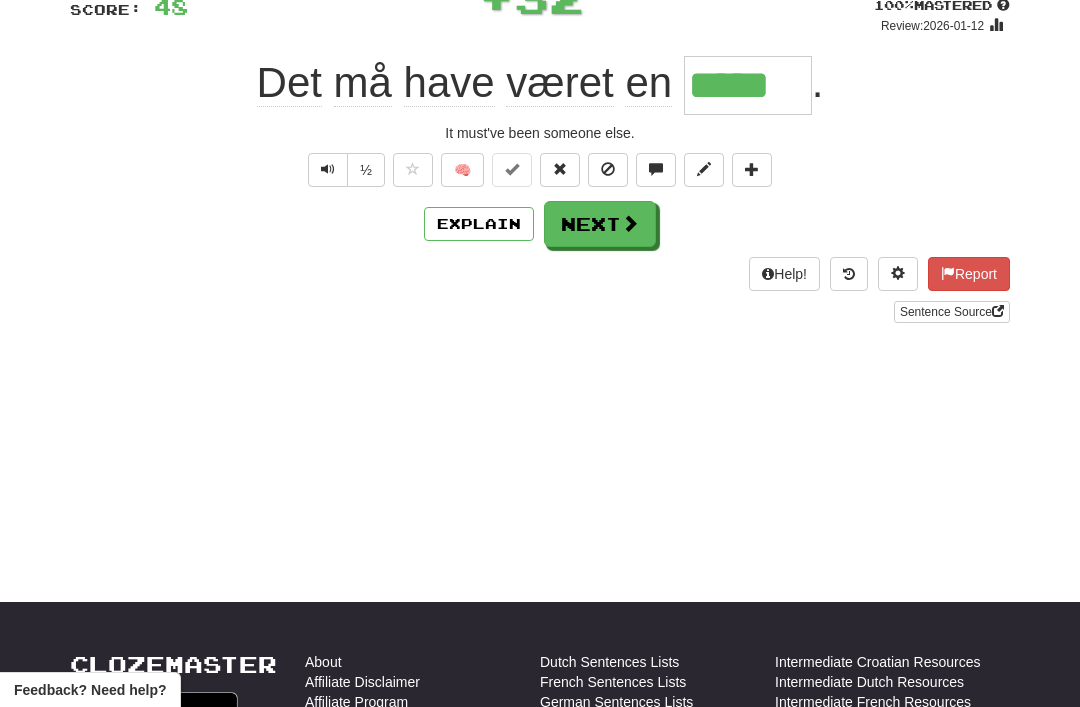 click on "Next" at bounding box center [600, 224] 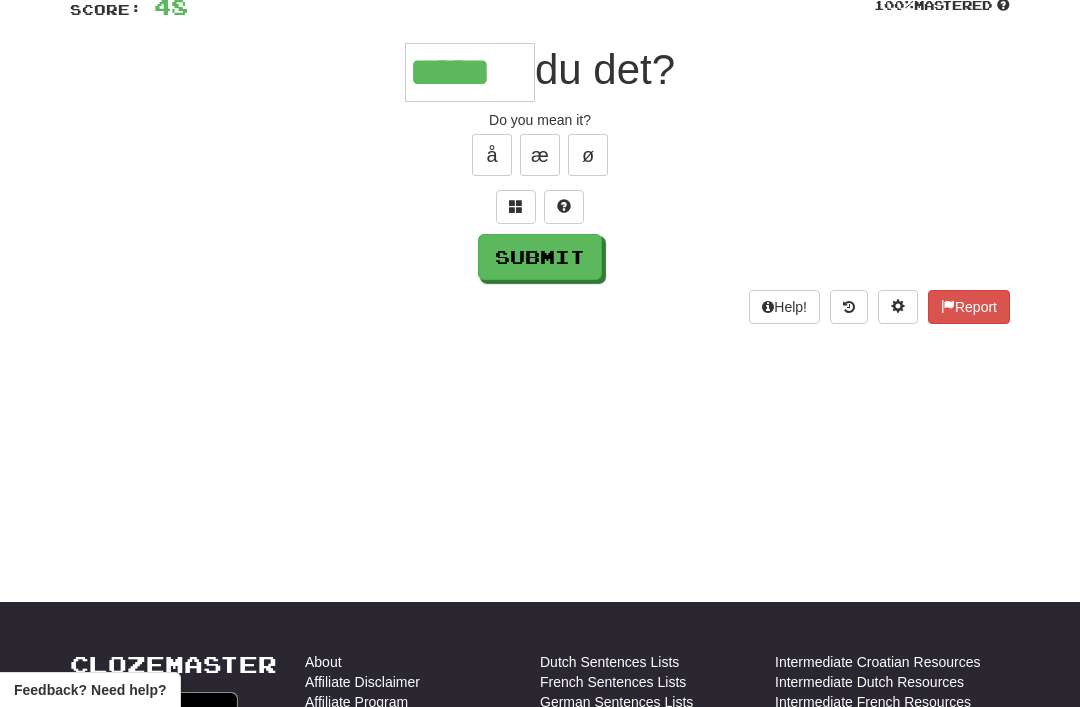 click on "Submit" at bounding box center [540, 257] 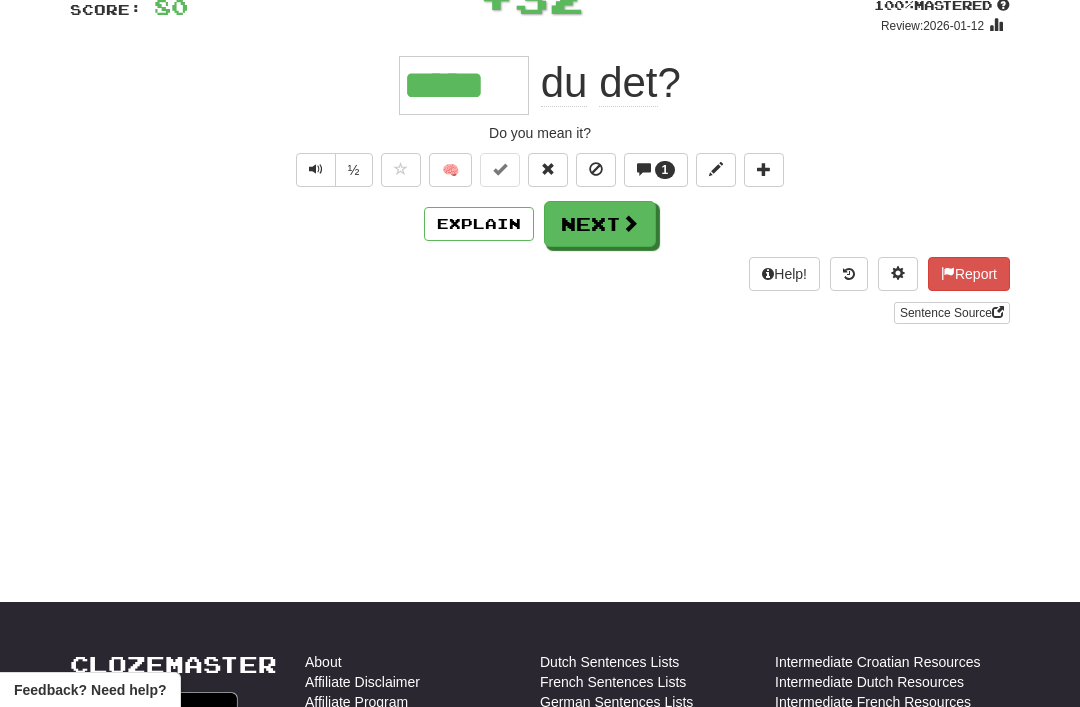 click on "Help!  Report Sentence Source" at bounding box center [540, 290] 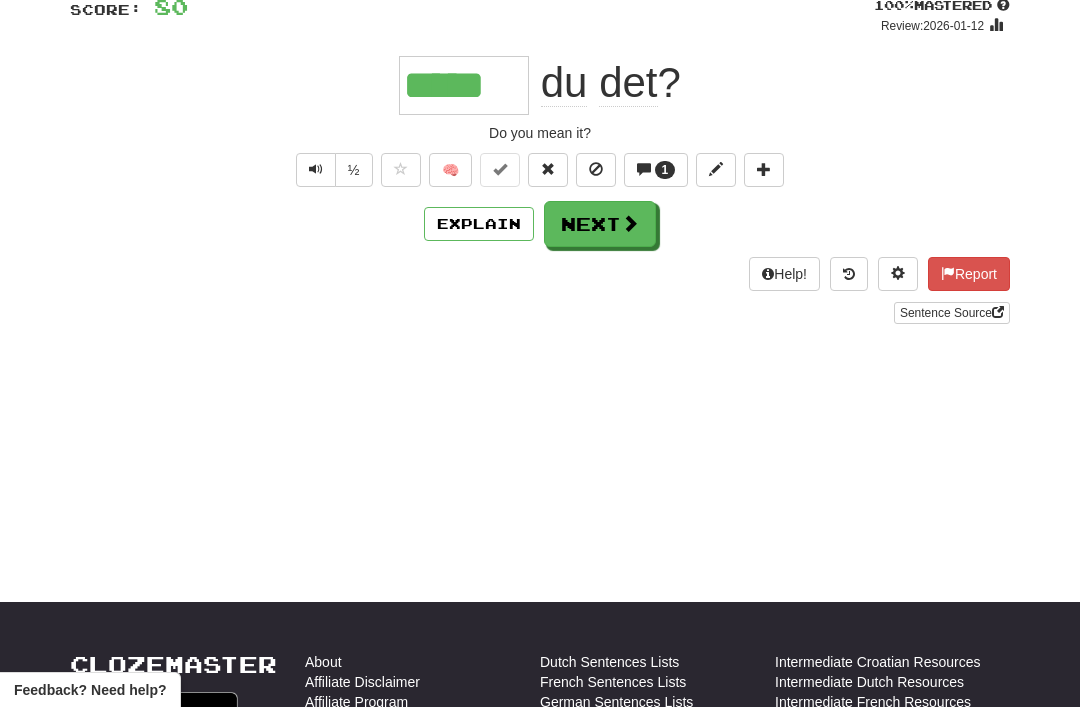 click on "1" at bounding box center (665, 170) 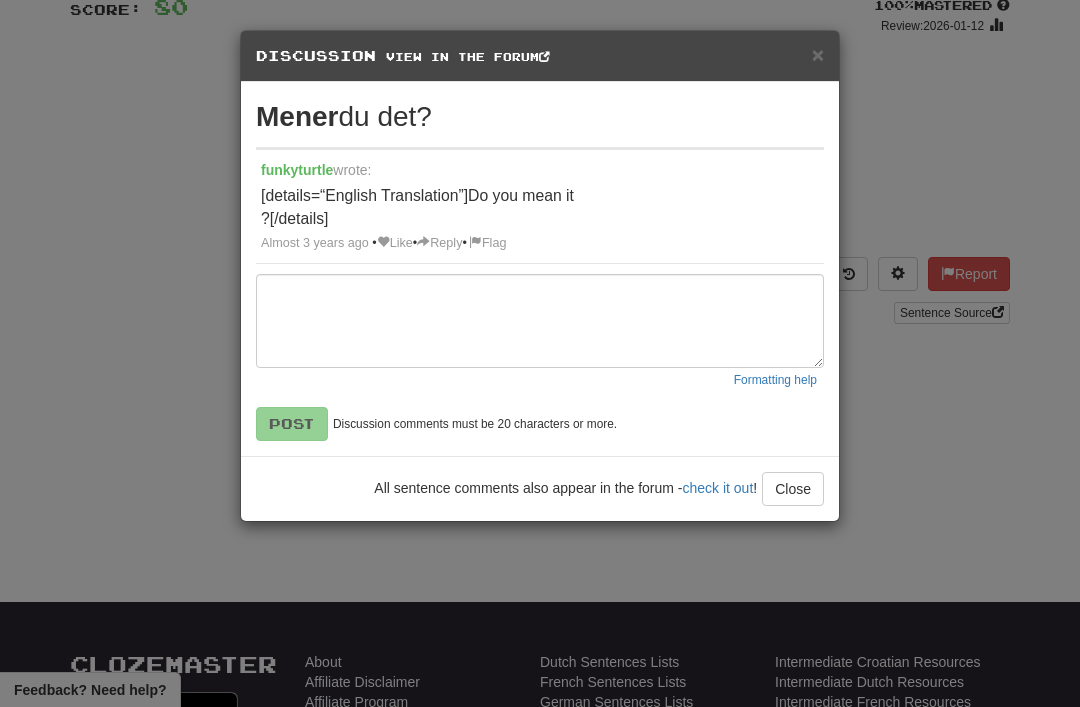 click on "×" at bounding box center [818, 54] 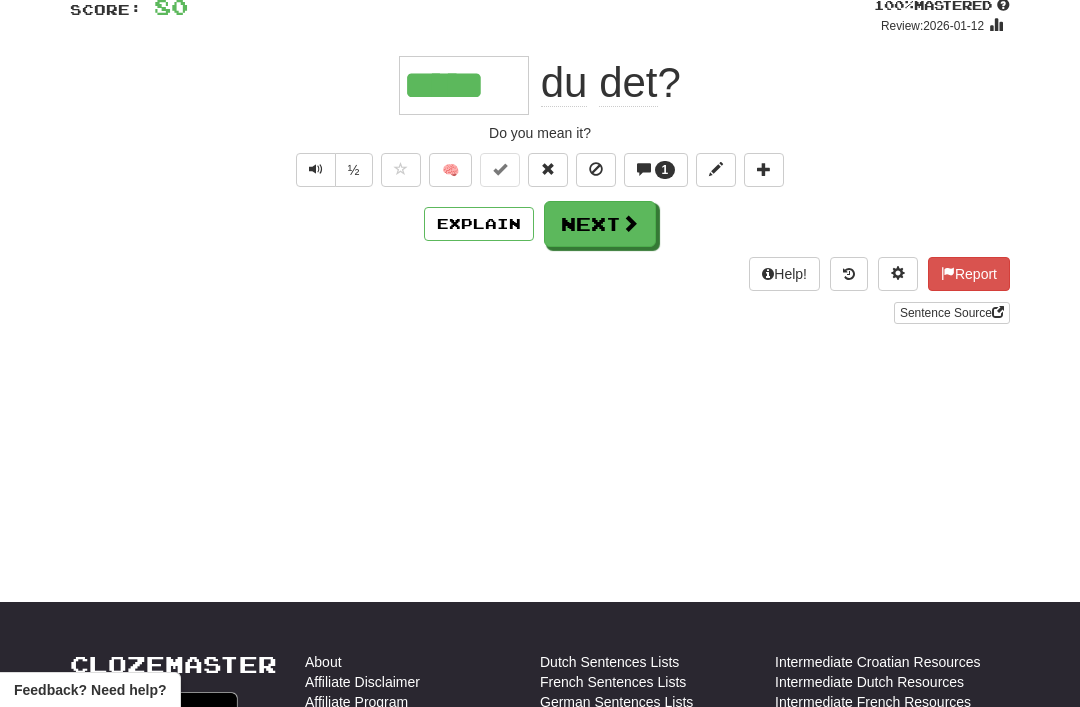 click on "Next" at bounding box center (600, 224) 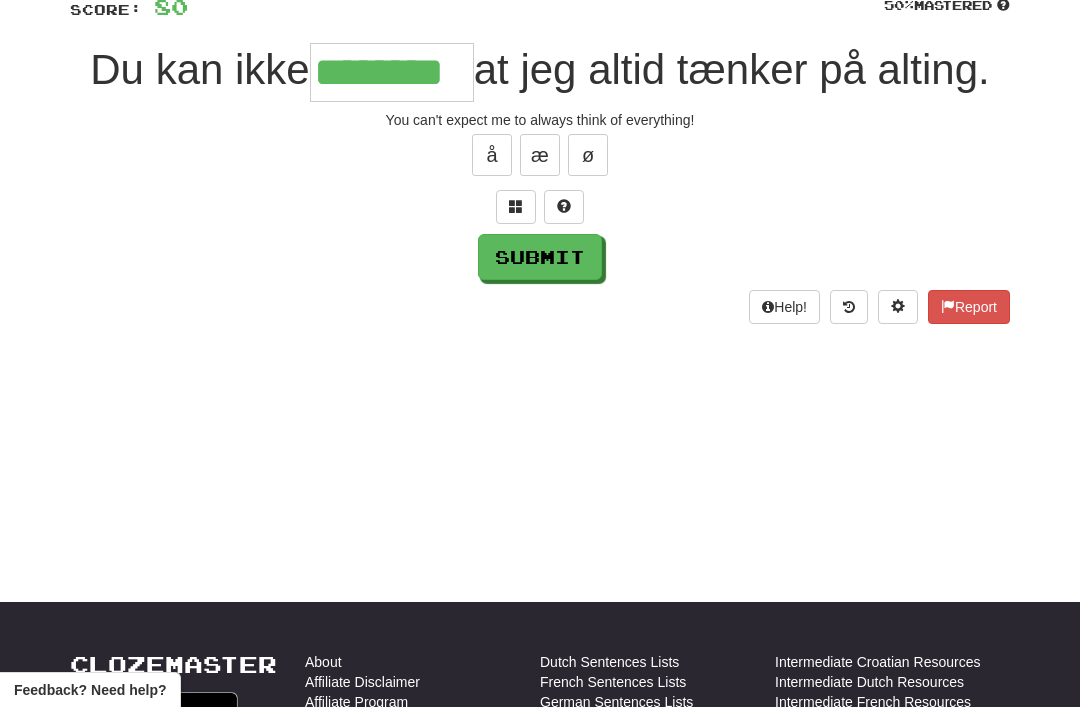 type on "********" 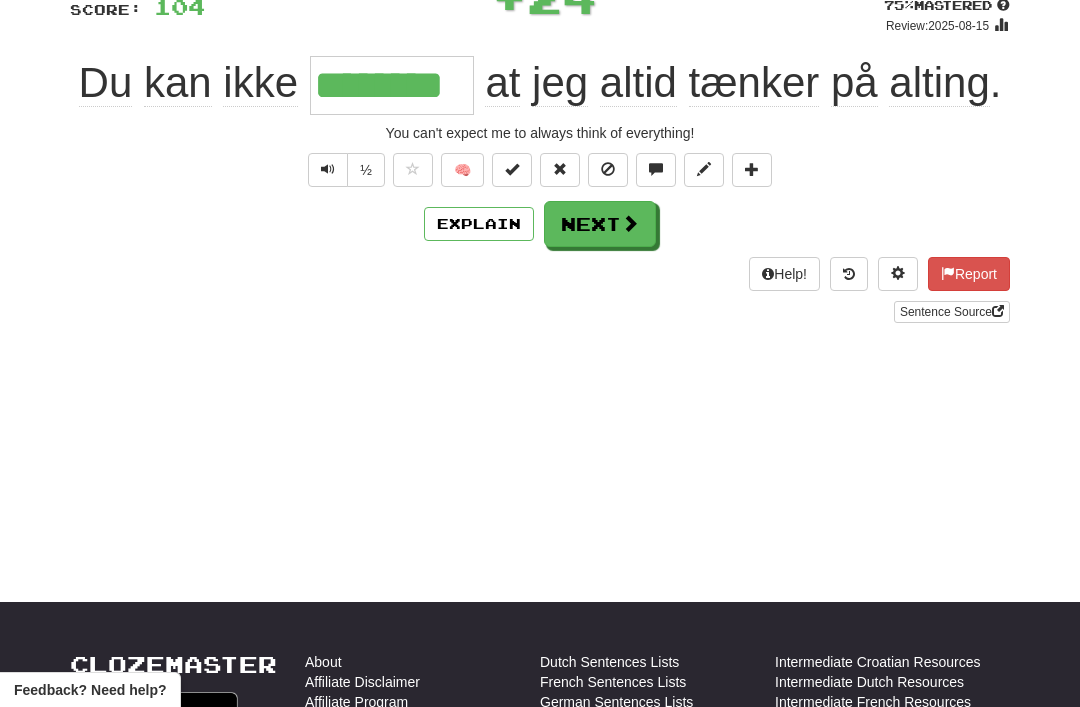 click on "Next" at bounding box center (600, 224) 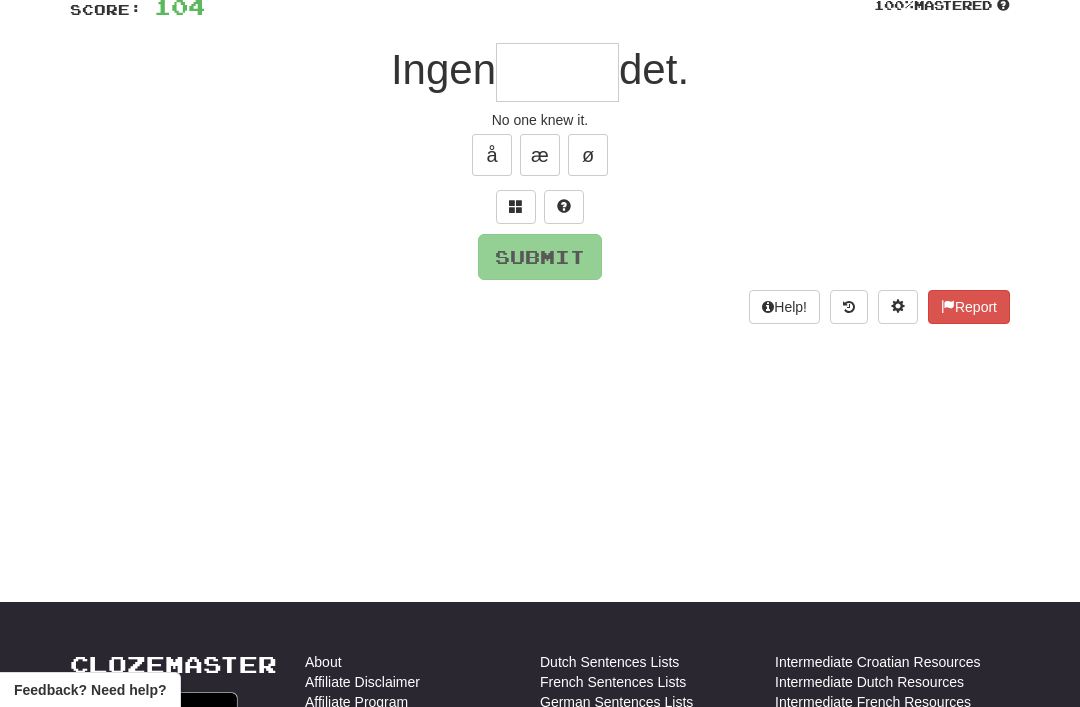 type on "*" 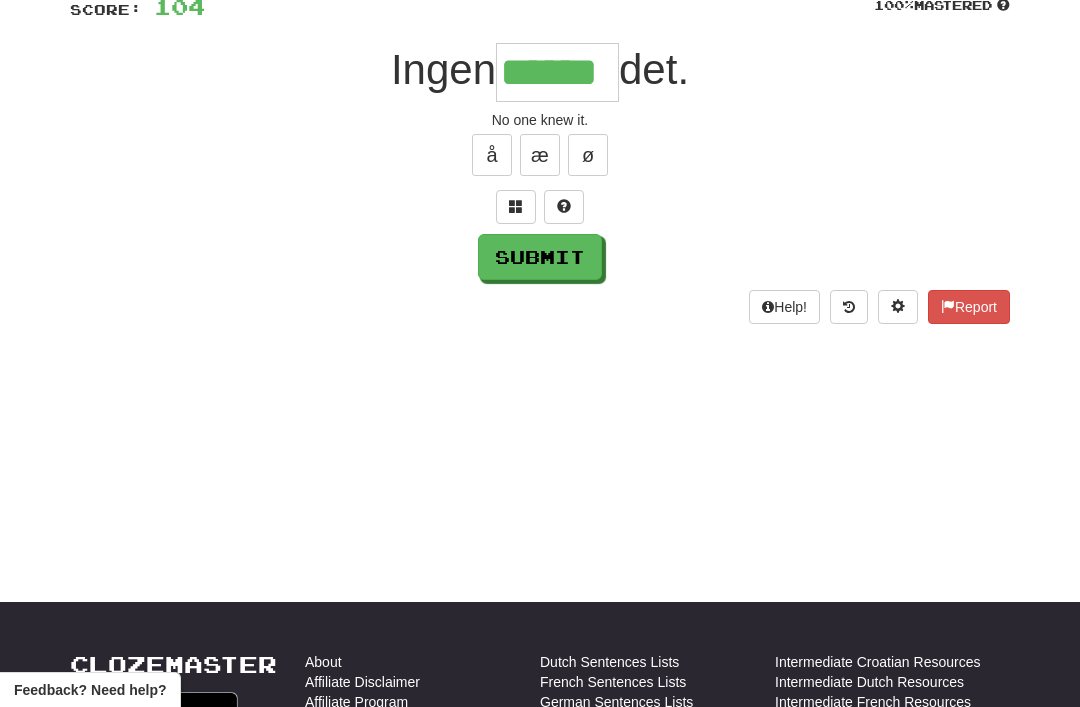 type on "******" 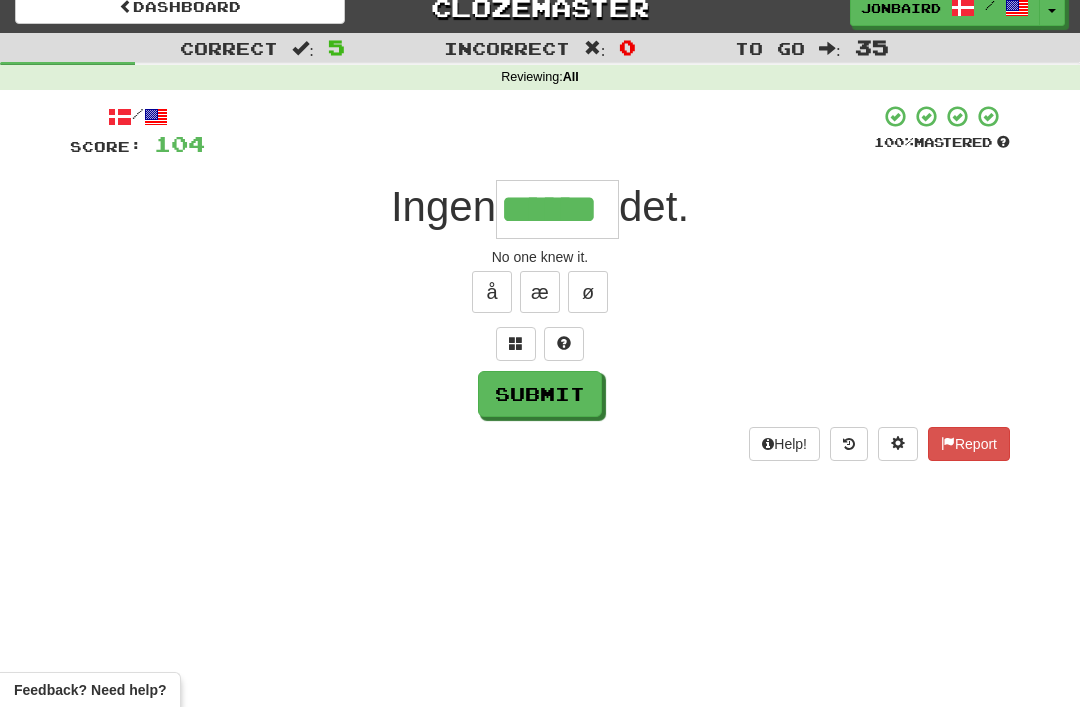 scroll, scrollTop: 22, scrollLeft: 0, axis: vertical 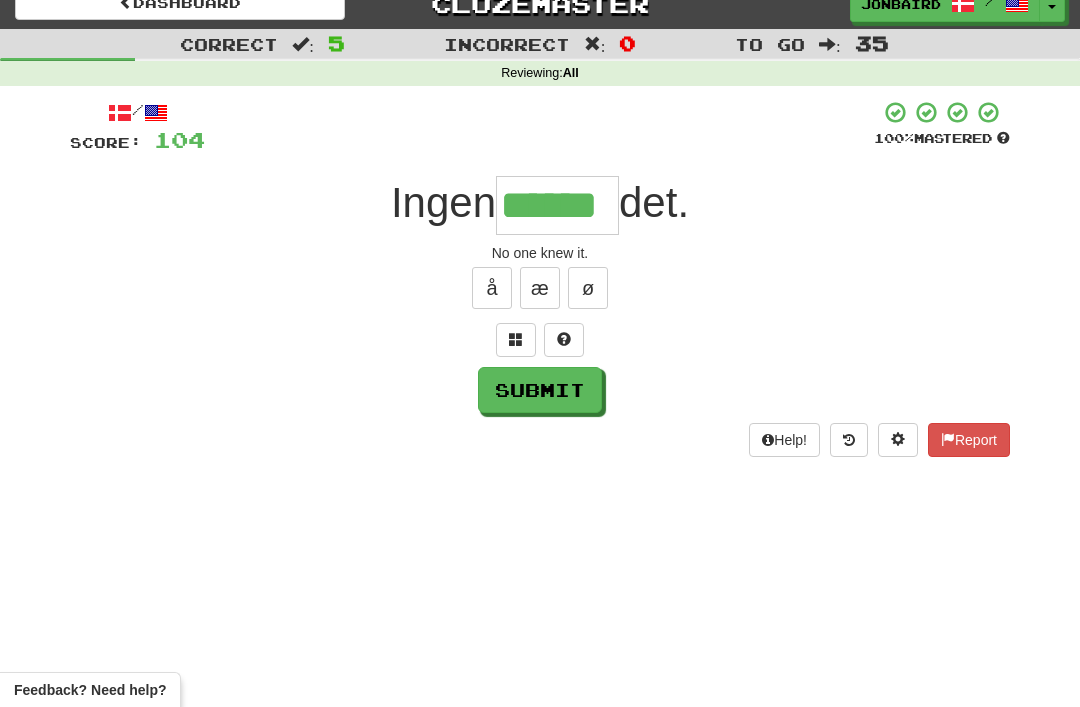 click on "Submit" at bounding box center (540, 390) 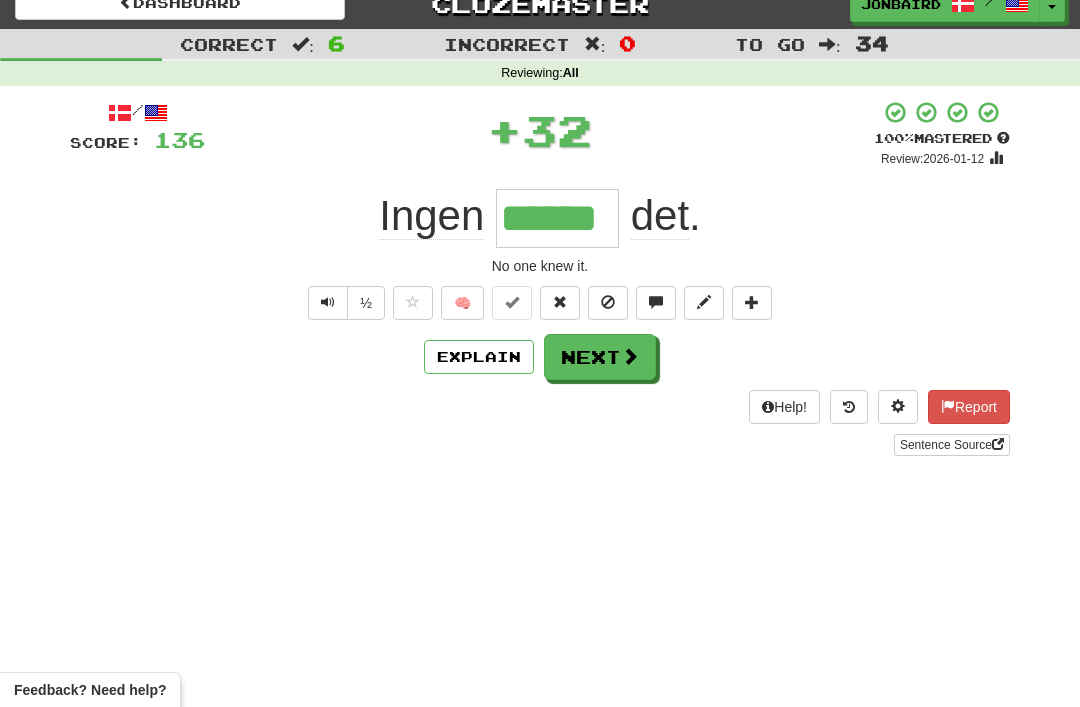 click on "Next" at bounding box center [600, 357] 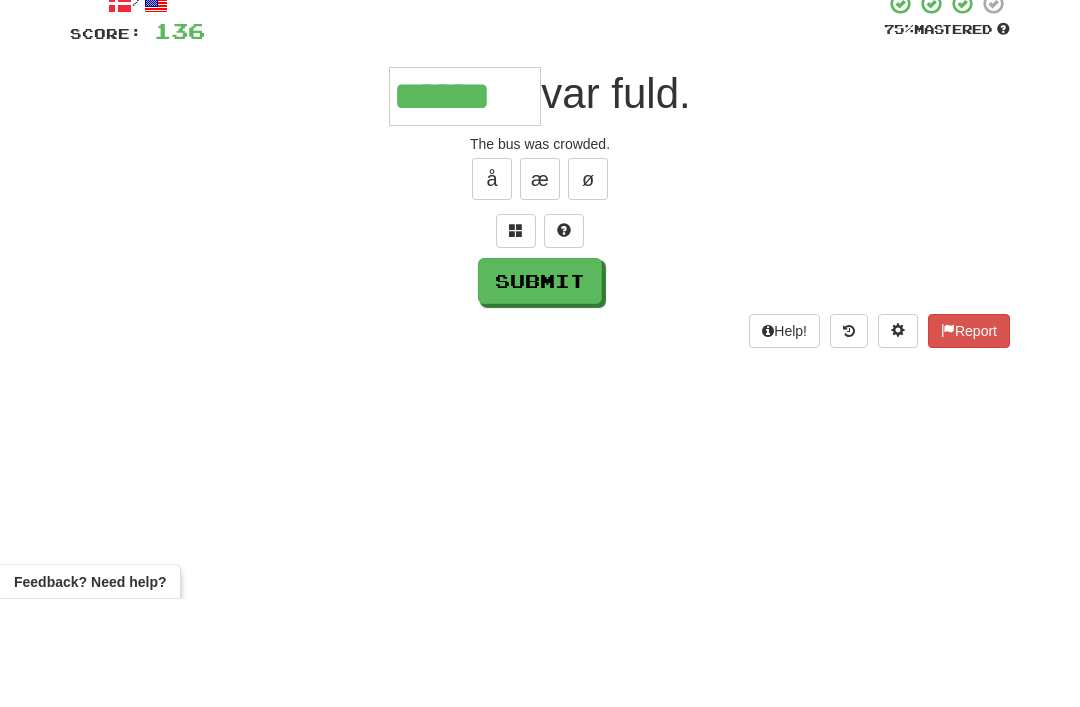 click on "Submit" at bounding box center [540, 390] 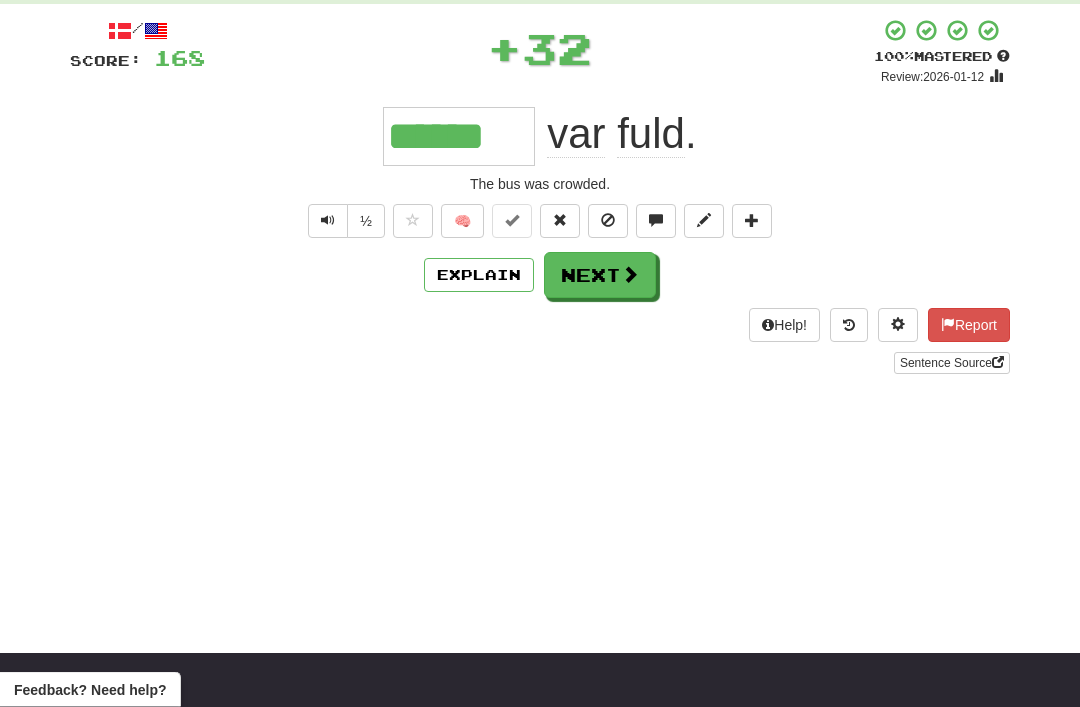 scroll, scrollTop: 67, scrollLeft: 0, axis: vertical 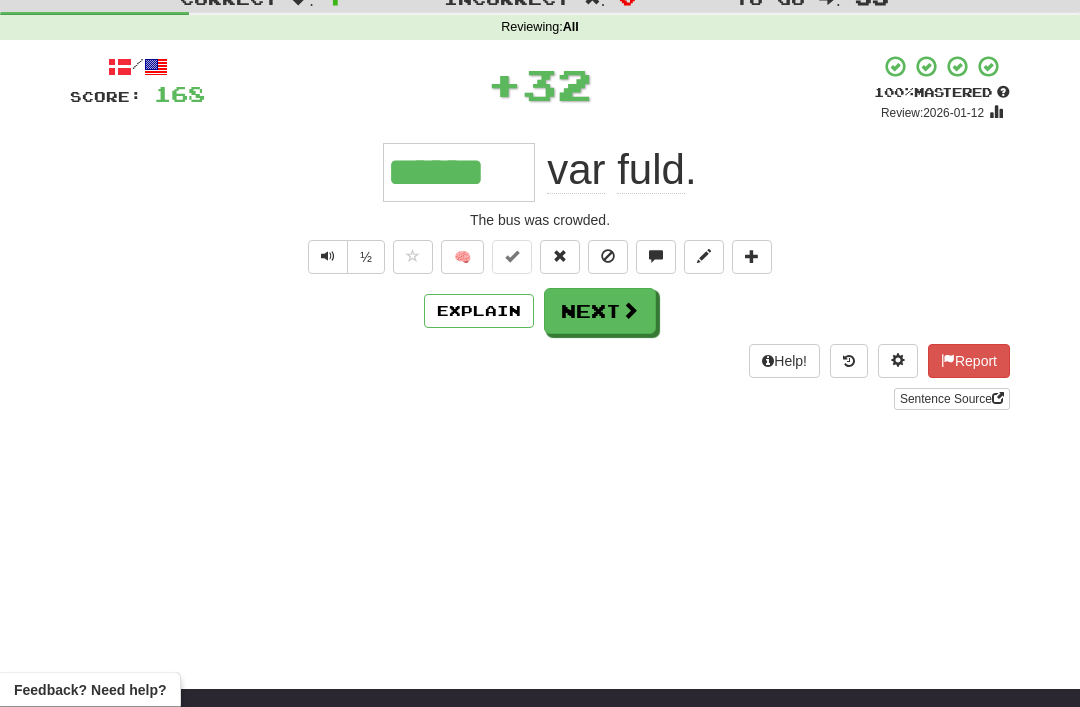 click at bounding box center (630, 311) 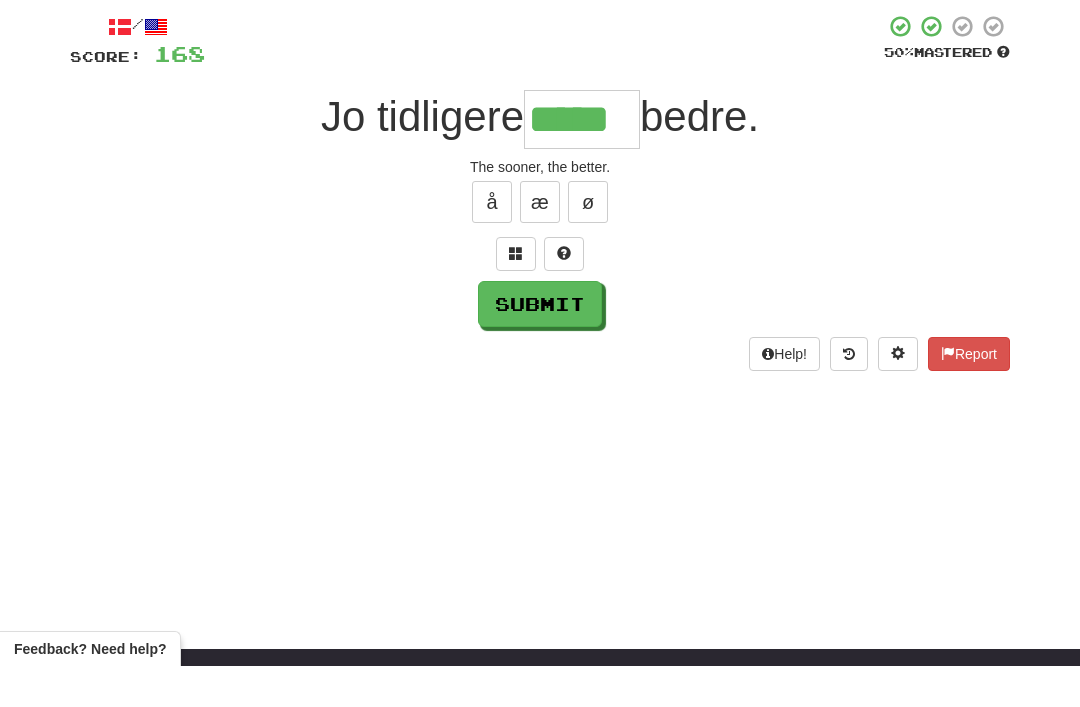 type on "*****" 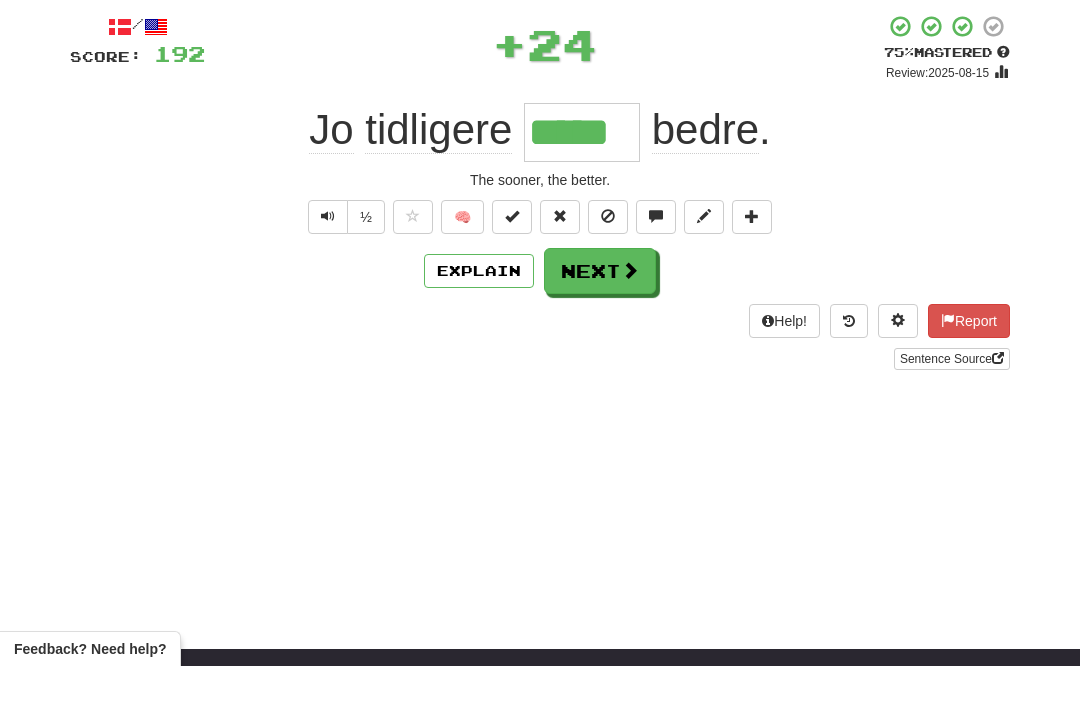 scroll, scrollTop: 109, scrollLeft: 0, axis: vertical 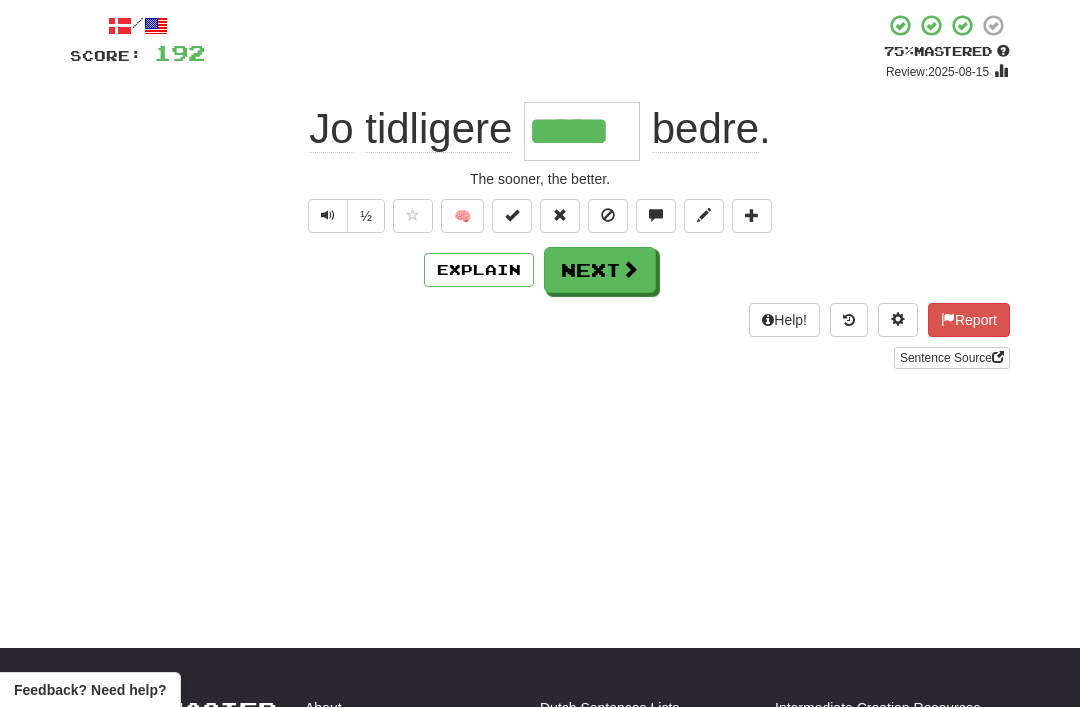 click at bounding box center [328, 216] 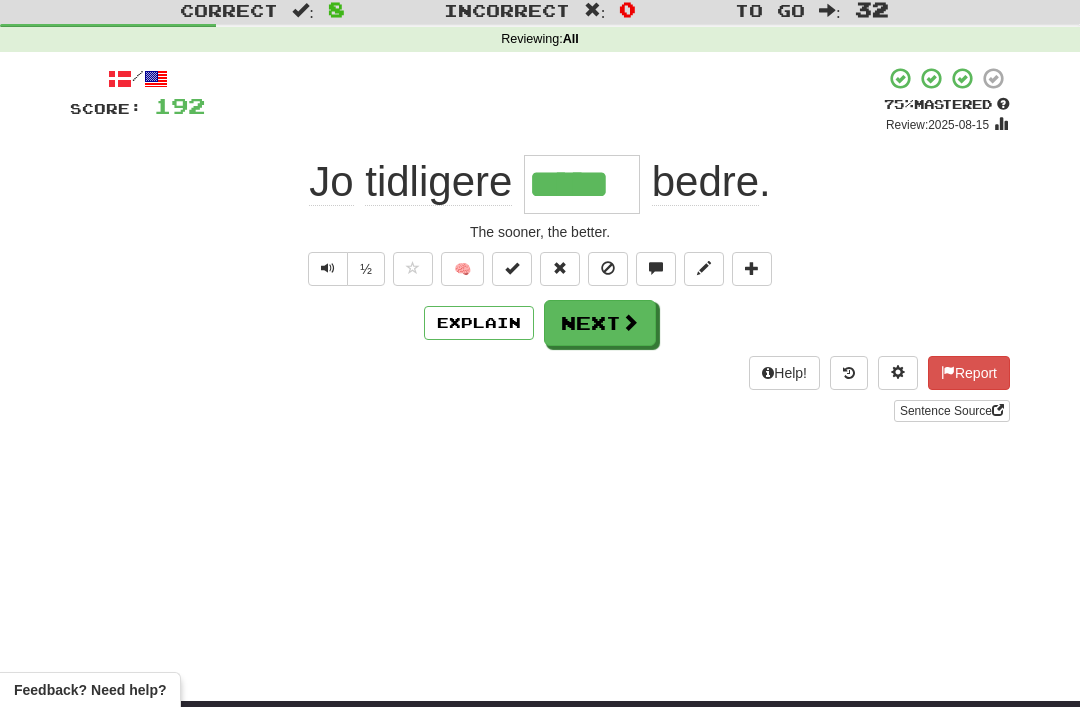 scroll, scrollTop: 65, scrollLeft: 0, axis: vertical 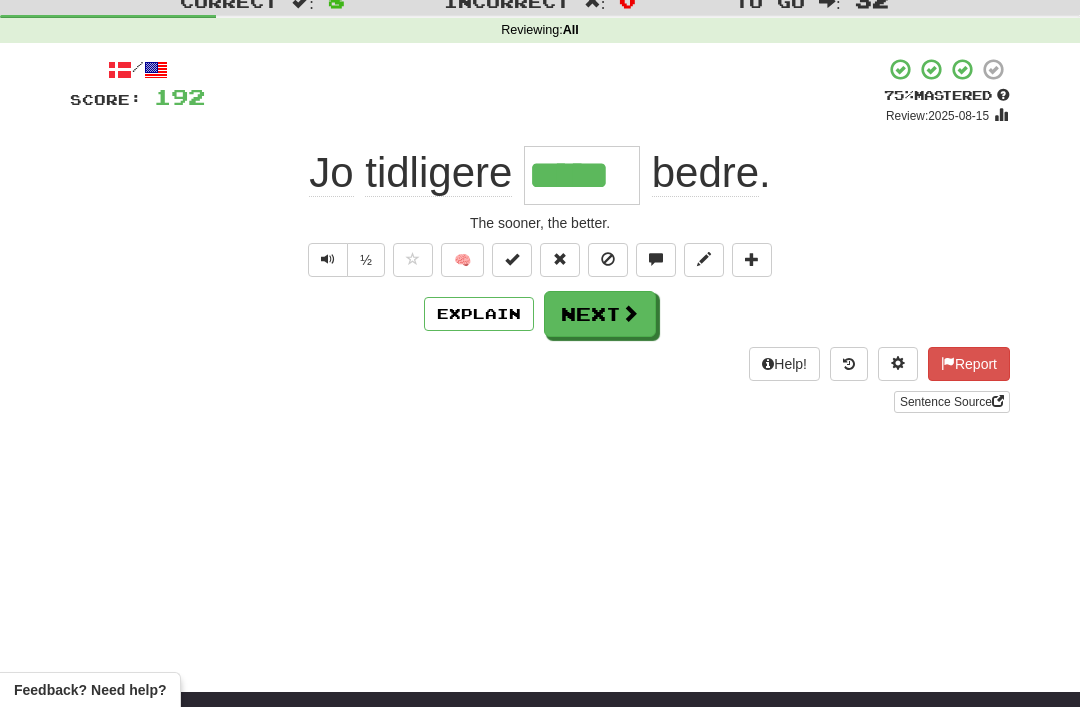 click at bounding box center [328, 260] 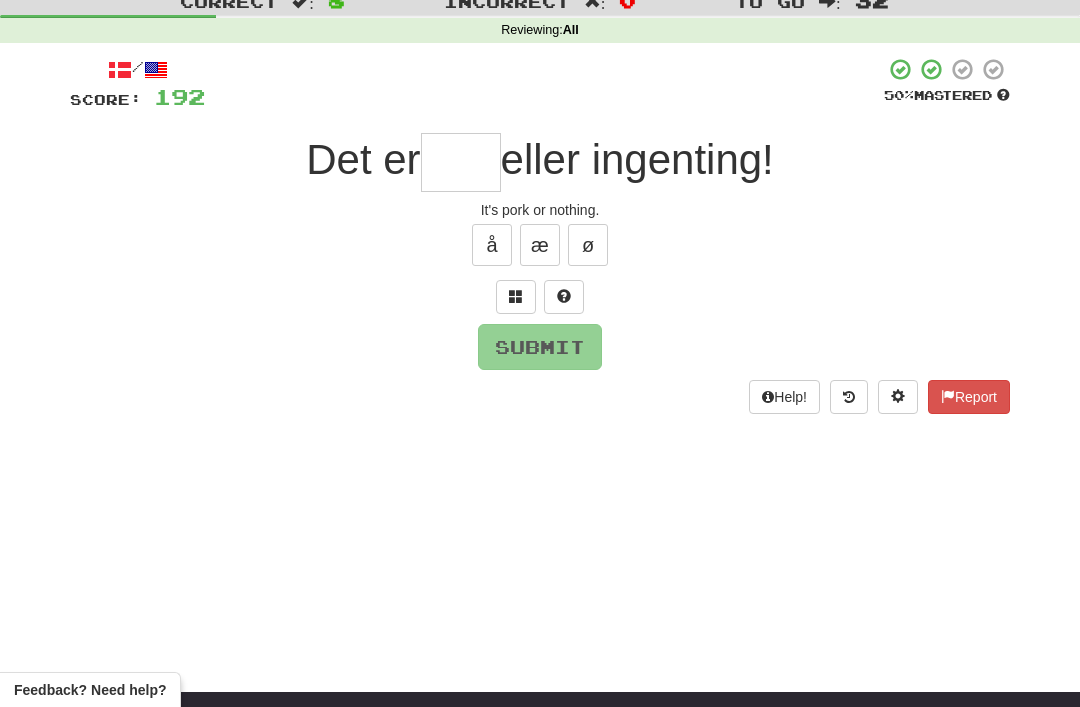 scroll, scrollTop: 64, scrollLeft: 0, axis: vertical 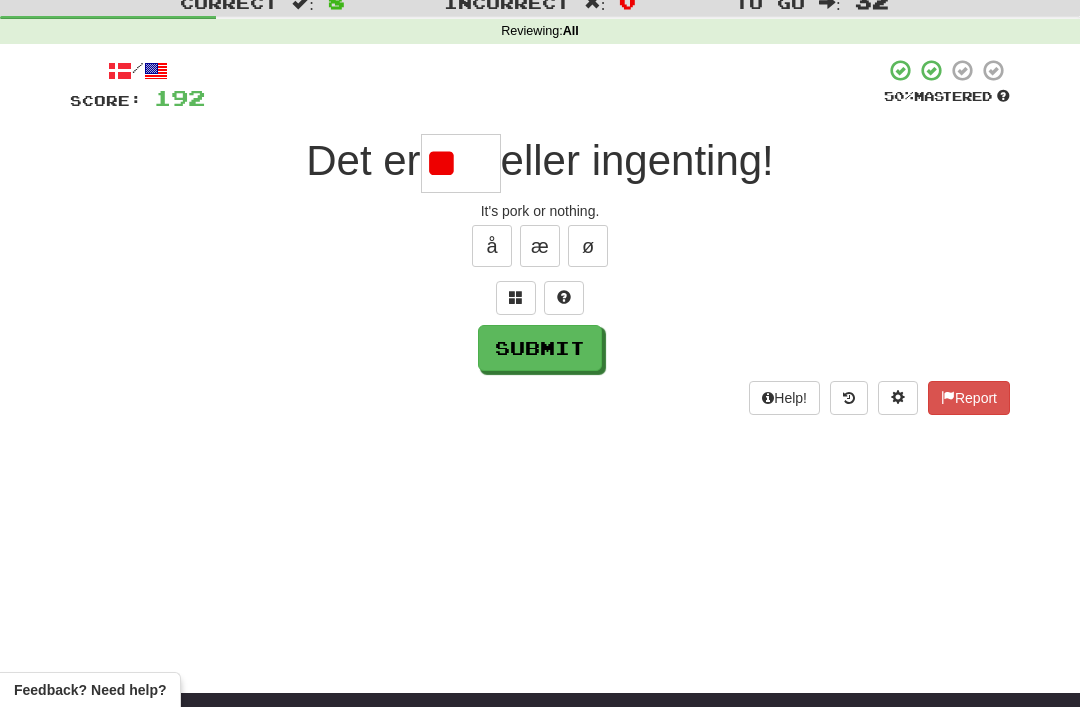 type on "*" 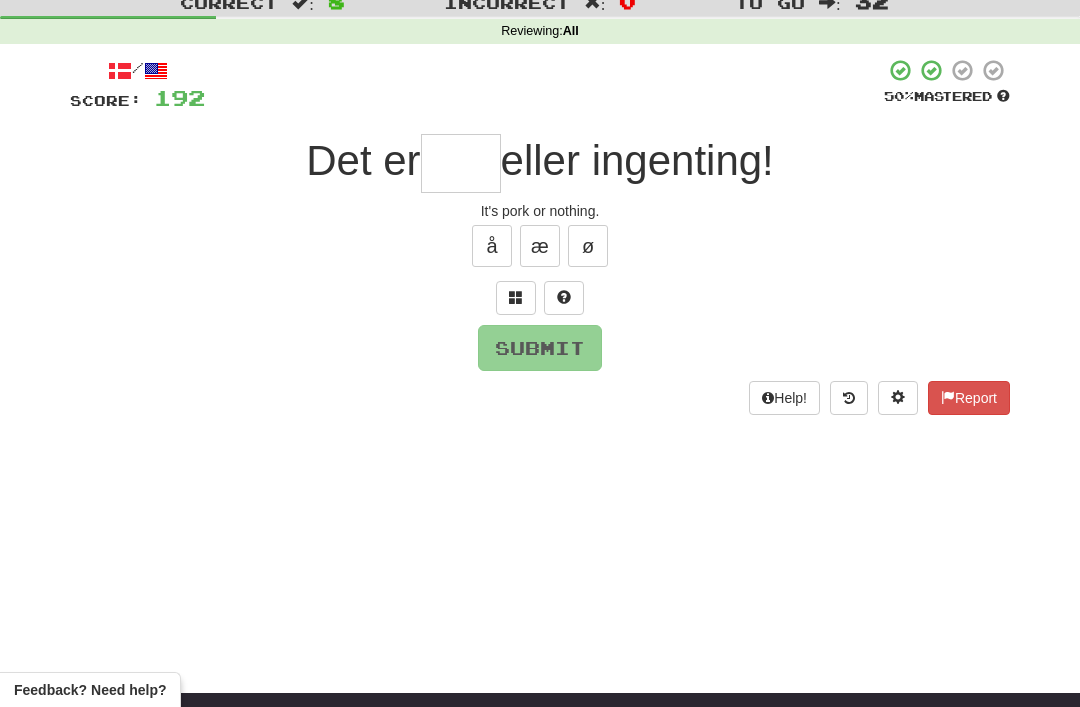 type on "*" 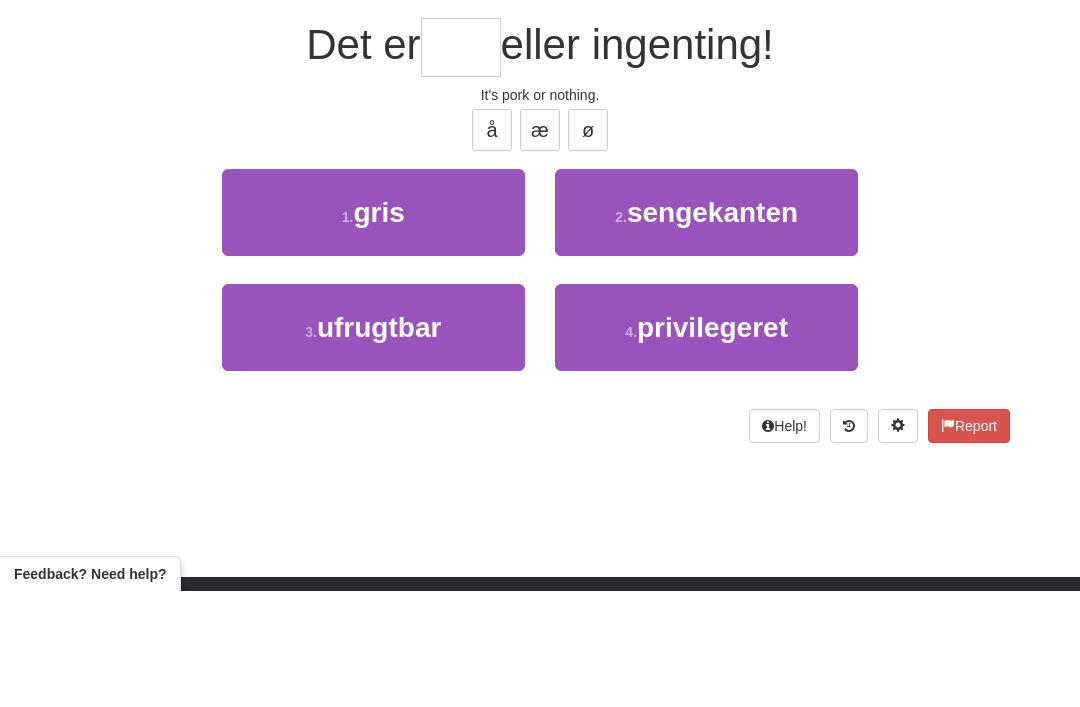 click on "1 .  gris" at bounding box center (373, 328) 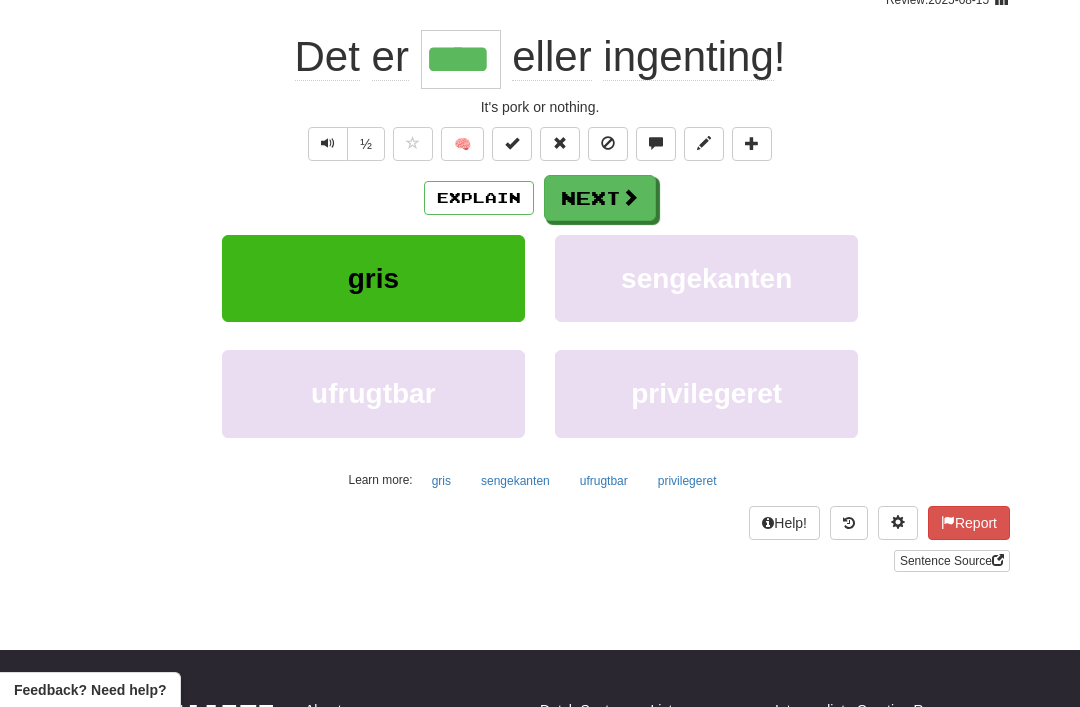 click on "Next" at bounding box center [600, 198] 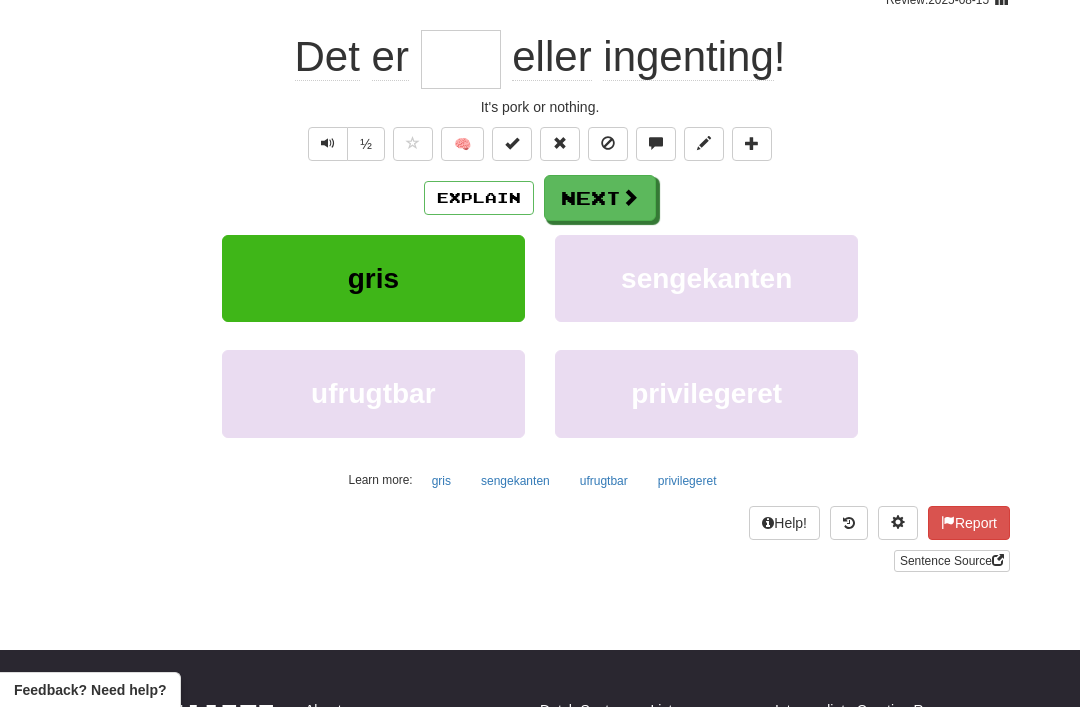 scroll, scrollTop: 180, scrollLeft: 0, axis: vertical 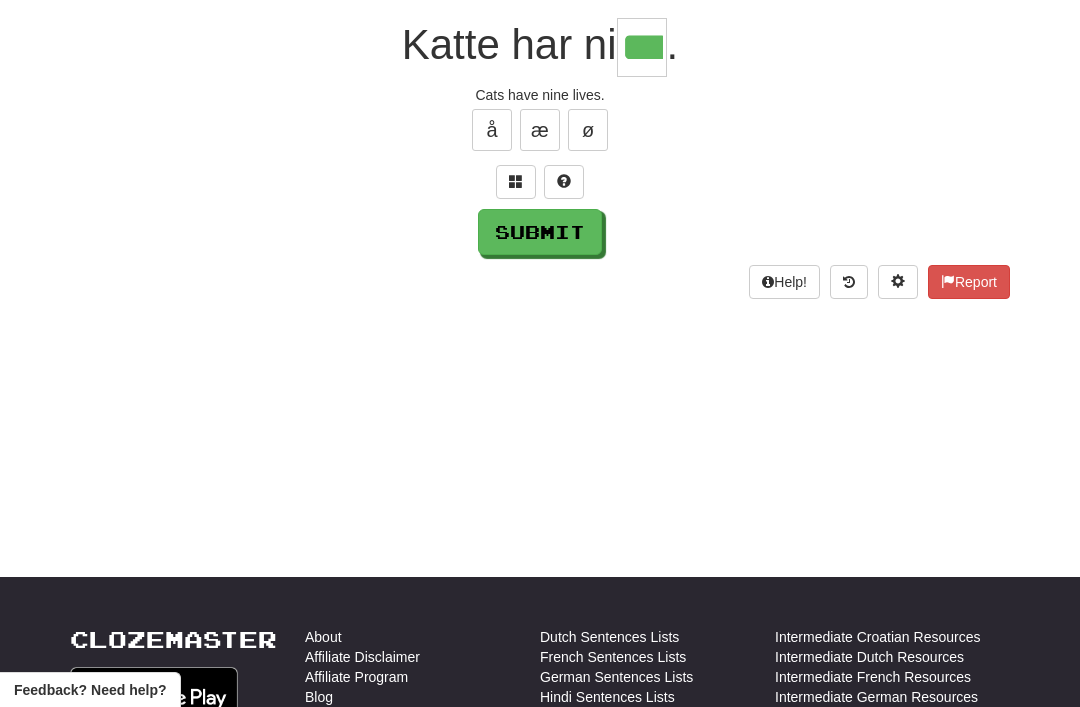 type on "***" 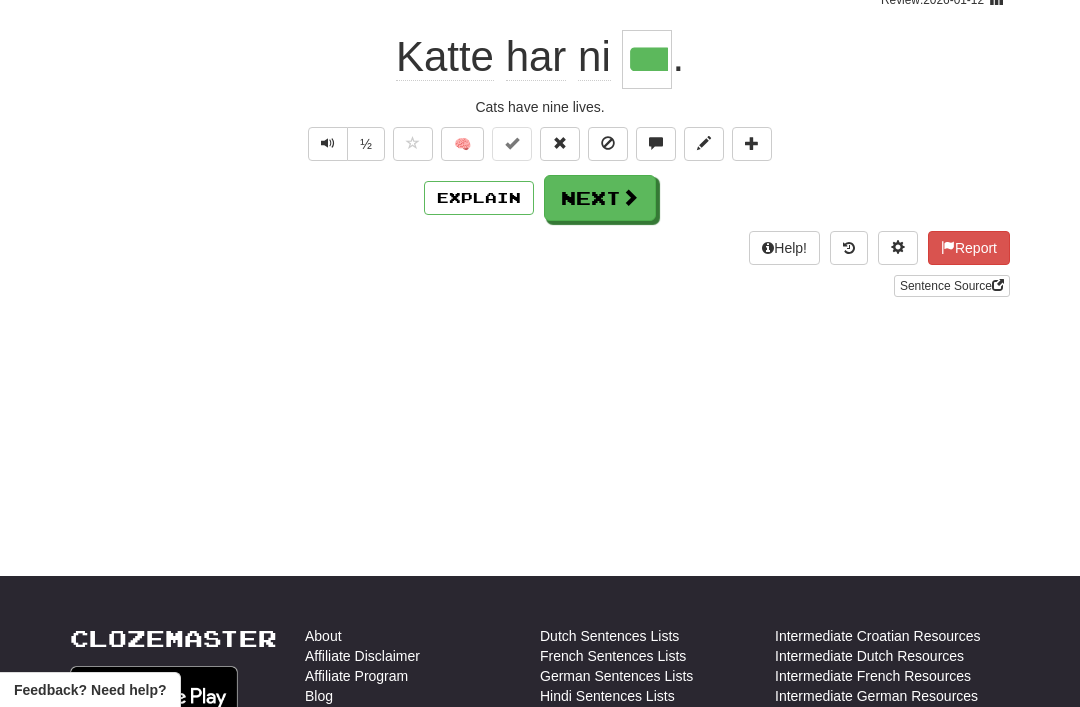 click on "Next" at bounding box center [600, 198] 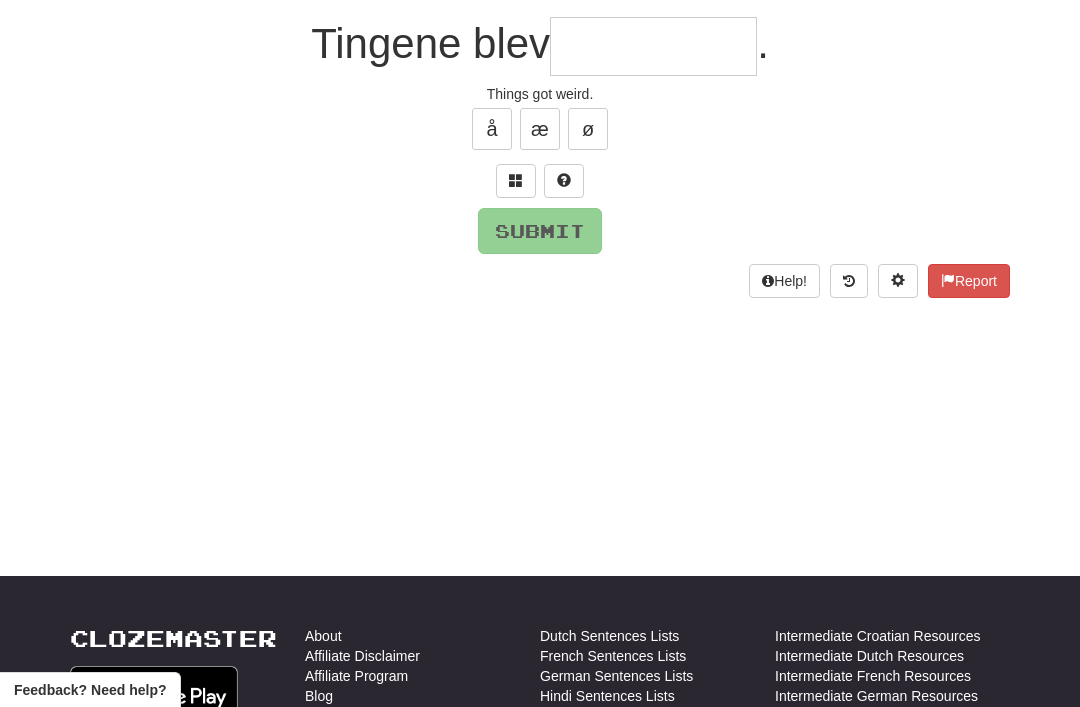scroll, scrollTop: 180, scrollLeft: 0, axis: vertical 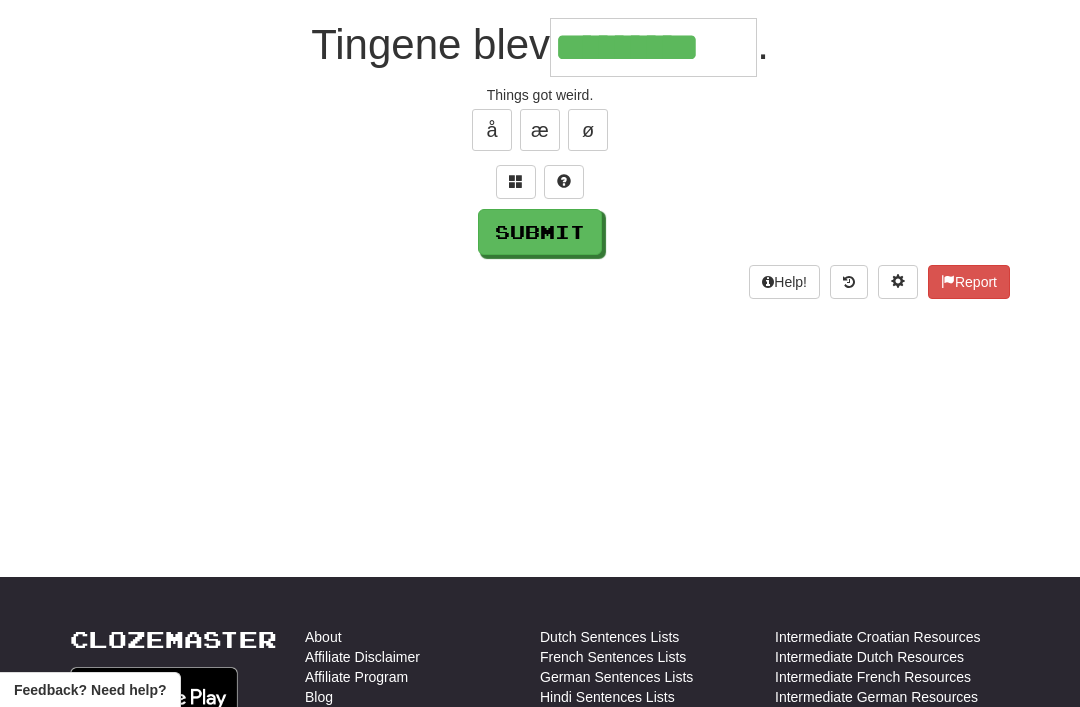 type on "*********" 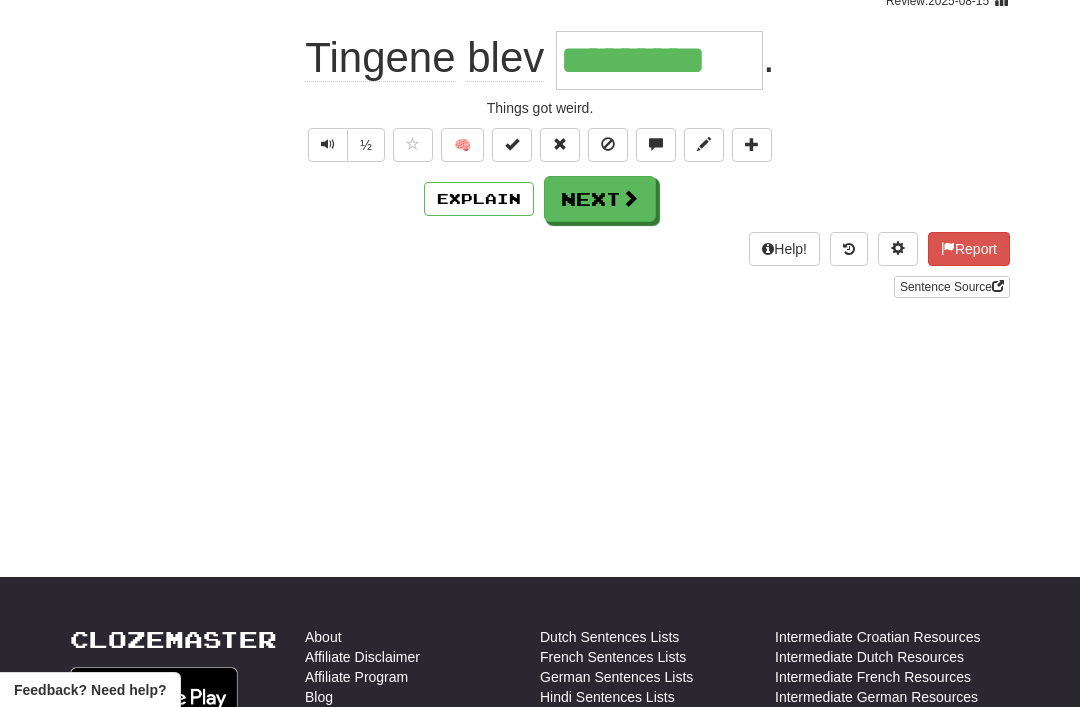 scroll, scrollTop: 181, scrollLeft: 0, axis: vertical 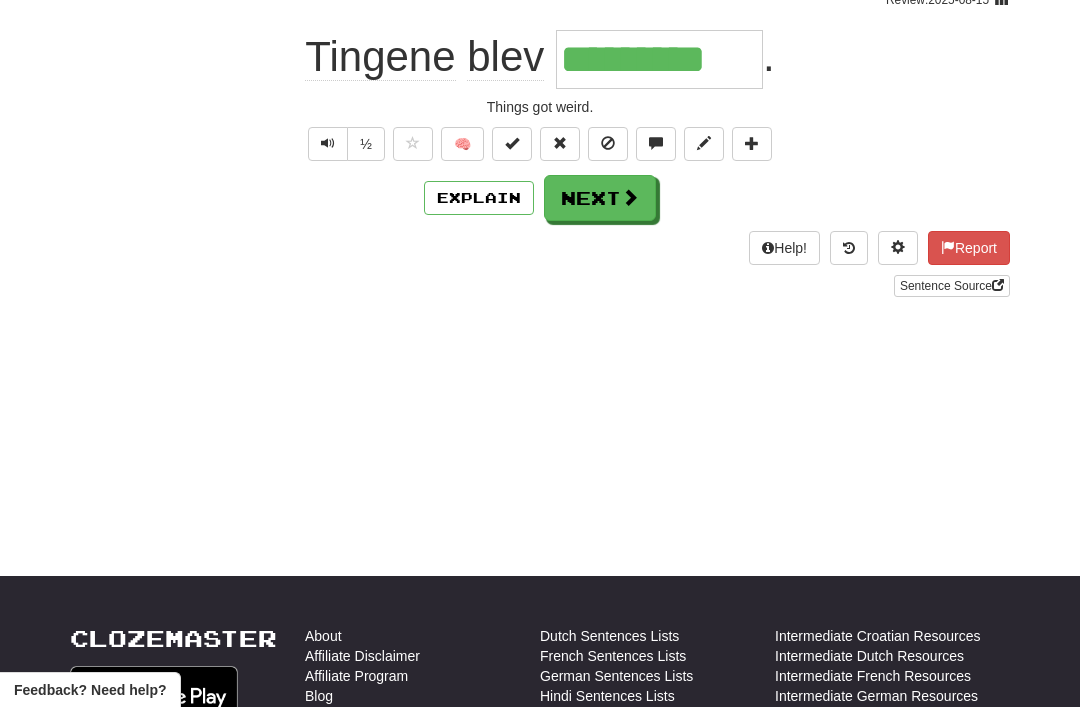 click on "Next" at bounding box center (600, 198) 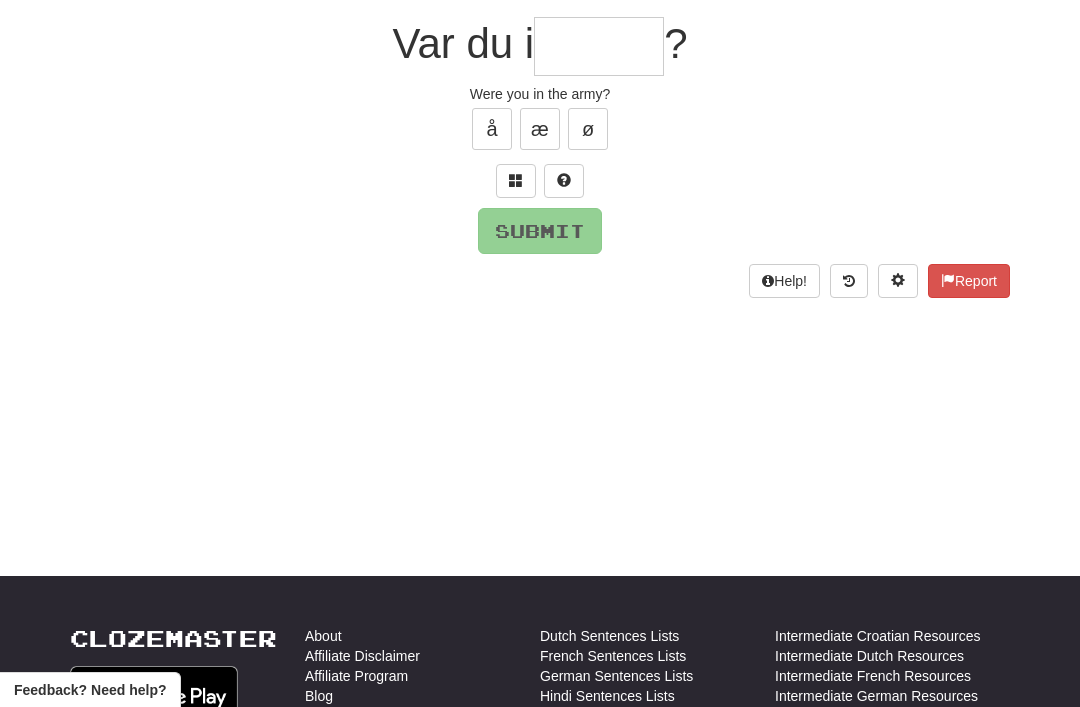 scroll, scrollTop: 180, scrollLeft: 0, axis: vertical 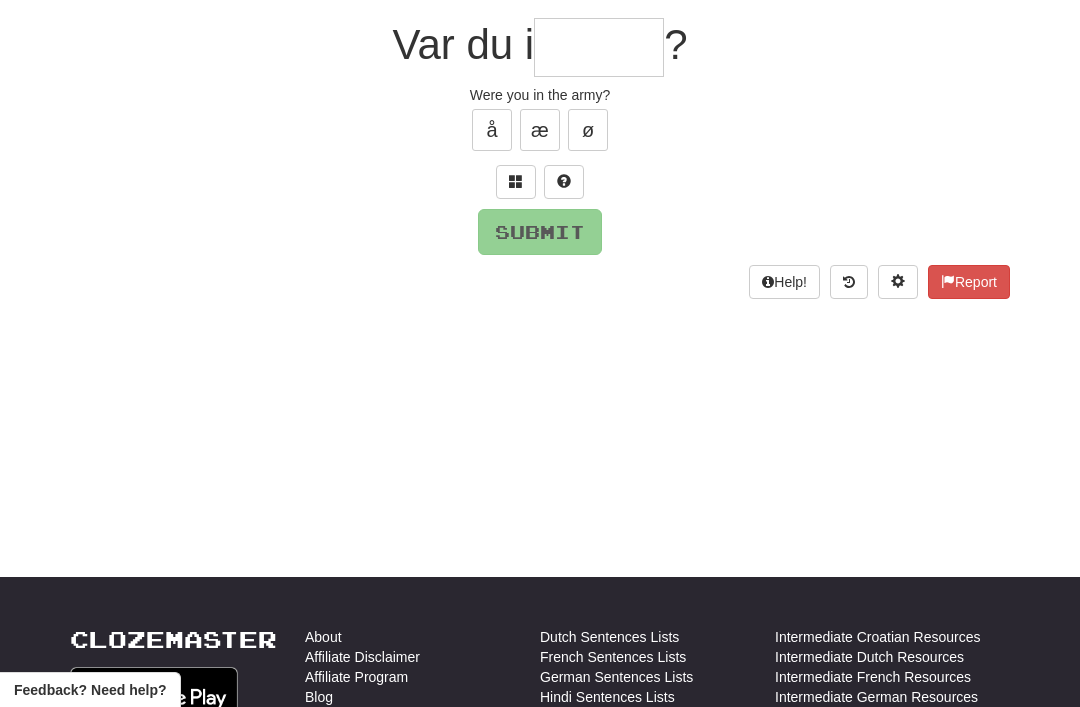 type on "*" 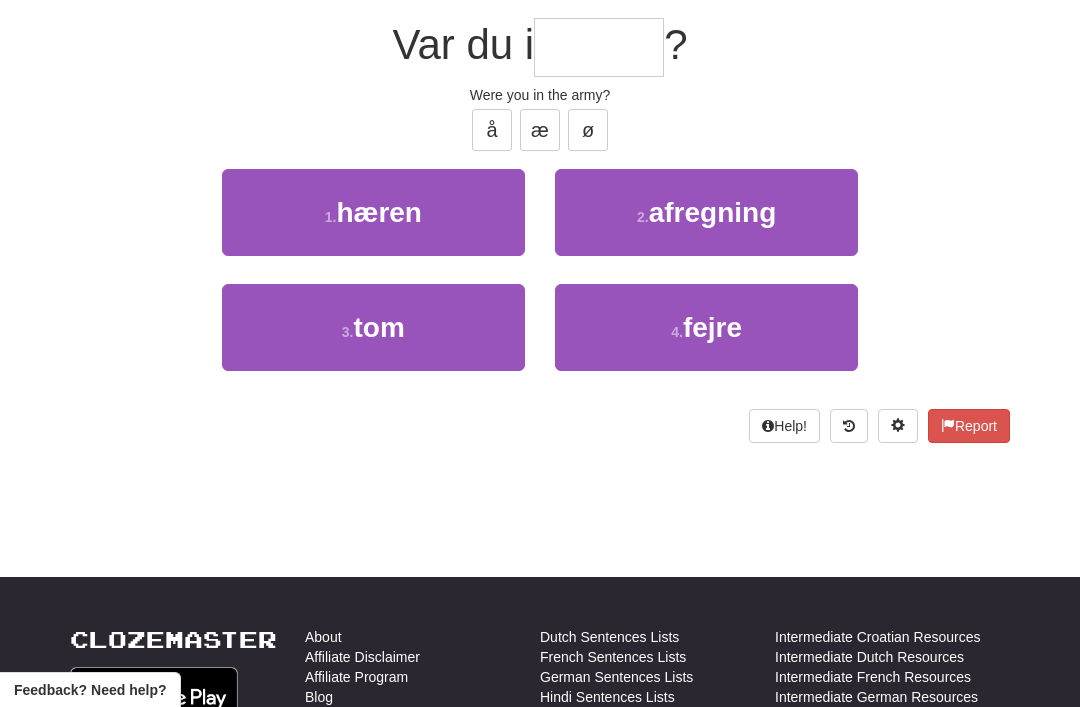 click on "1 .  hæren" at bounding box center (373, 212) 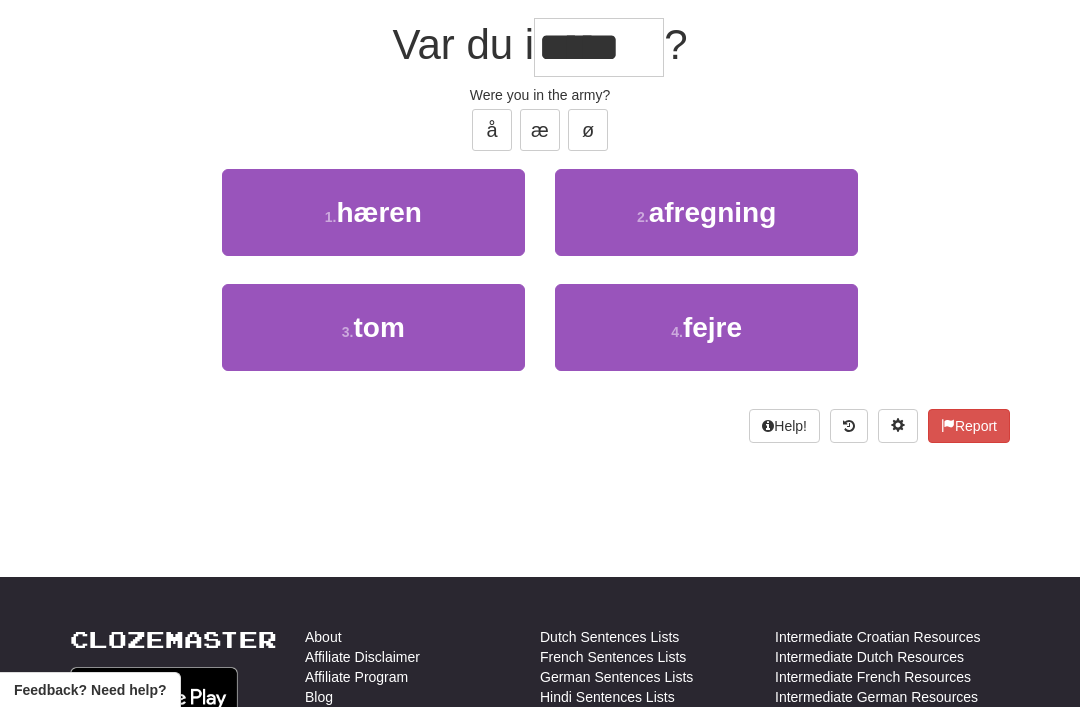 scroll, scrollTop: 181, scrollLeft: 0, axis: vertical 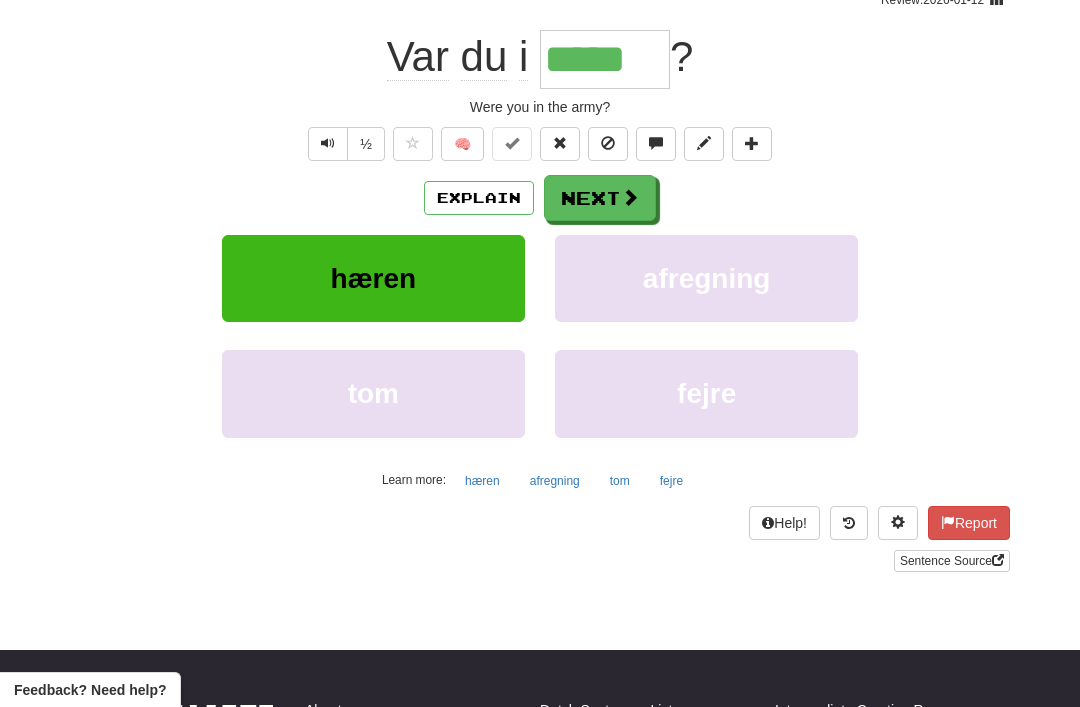 click at bounding box center [328, 144] 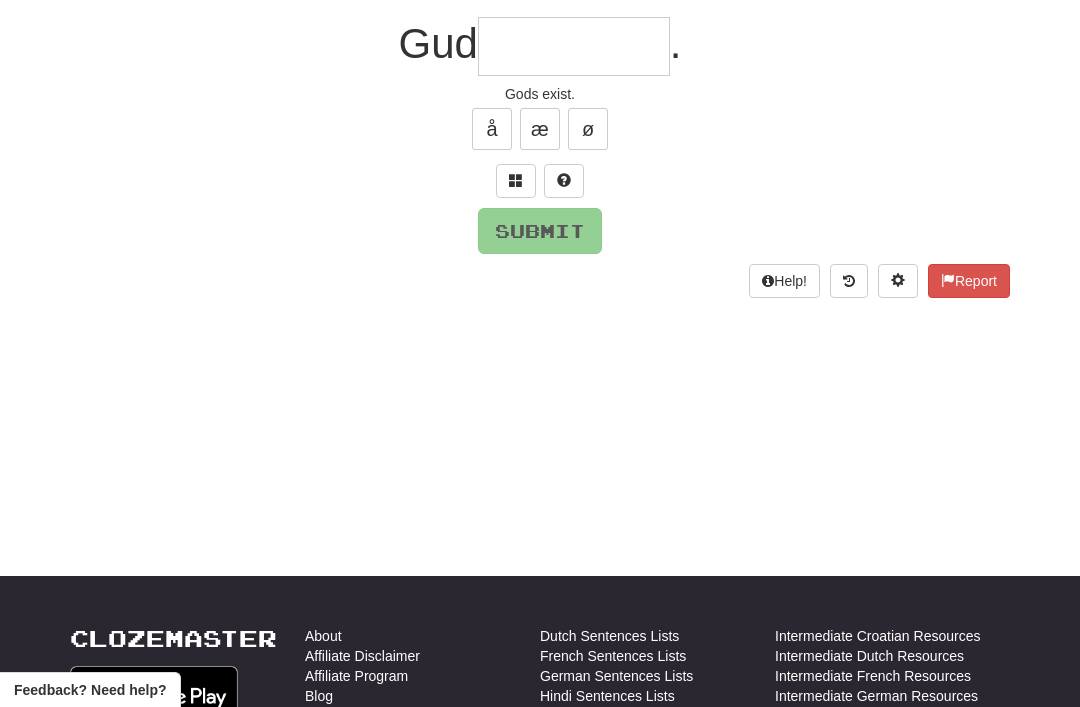 scroll, scrollTop: 180, scrollLeft: 0, axis: vertical 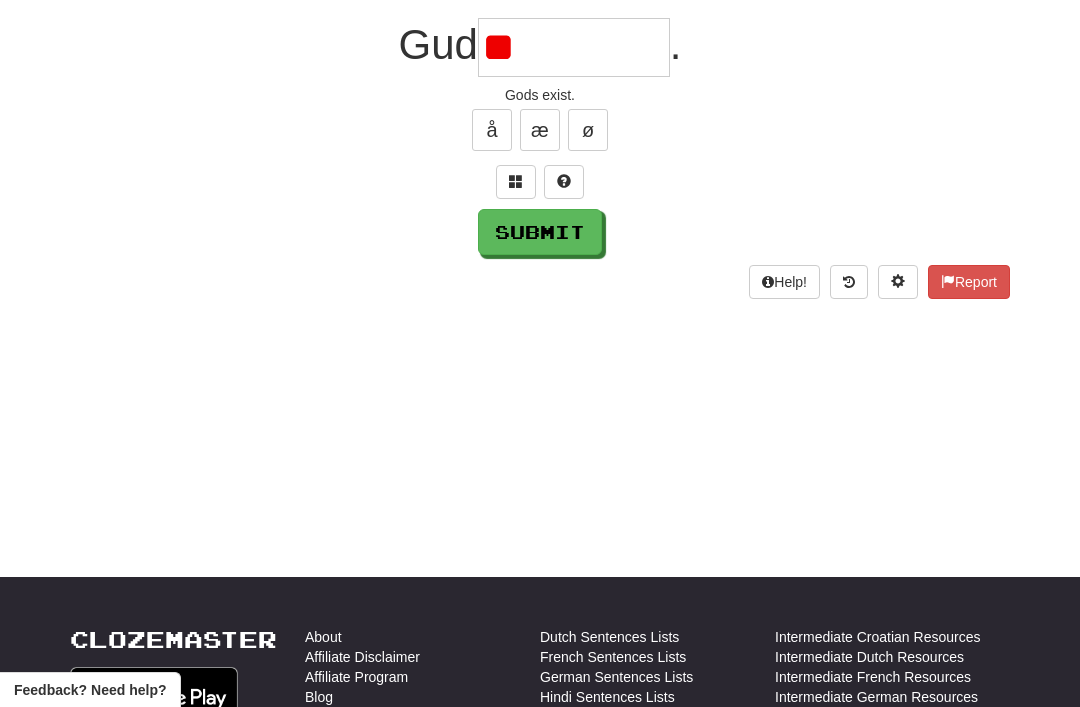 type on "*" 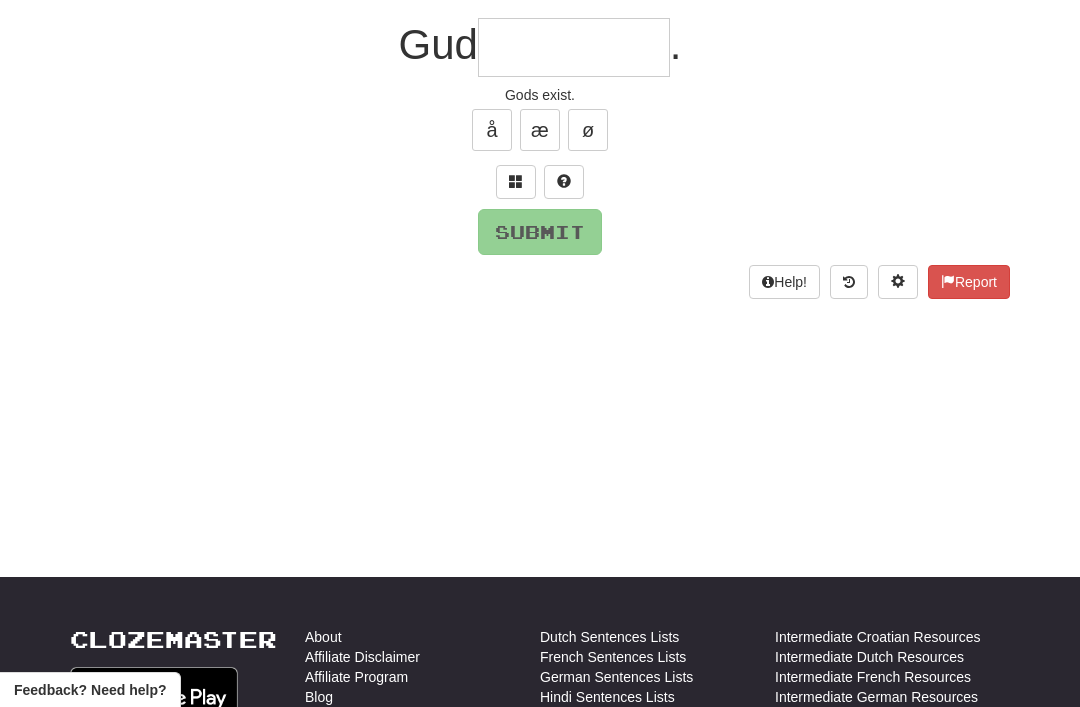 type on "*" 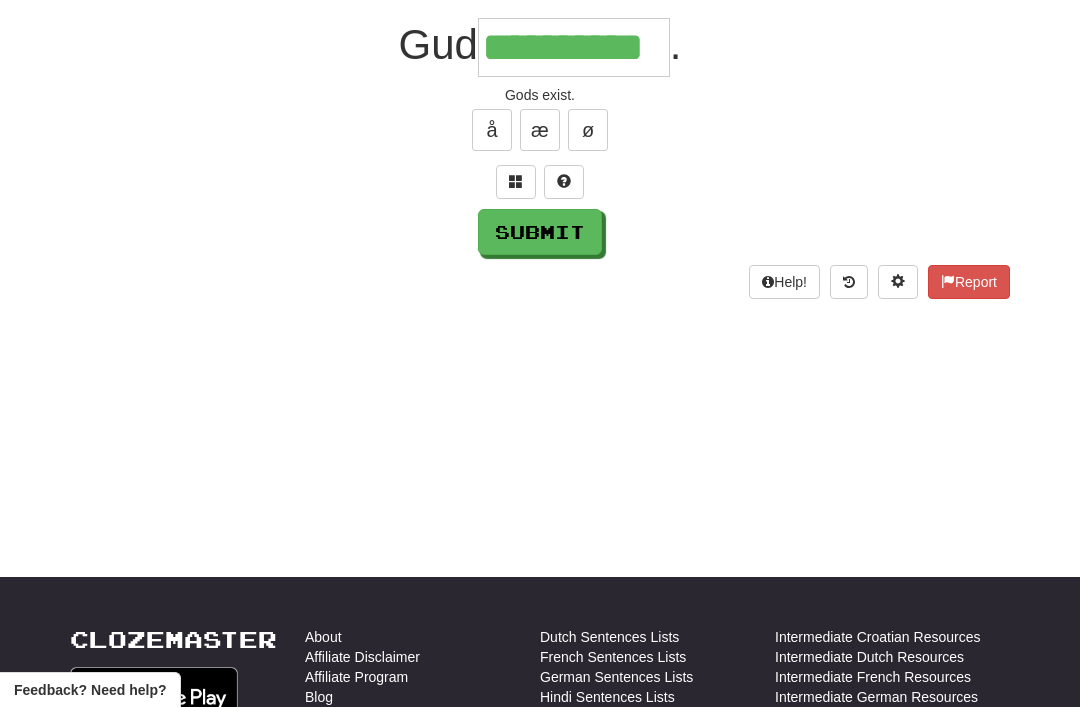 type on "**********" 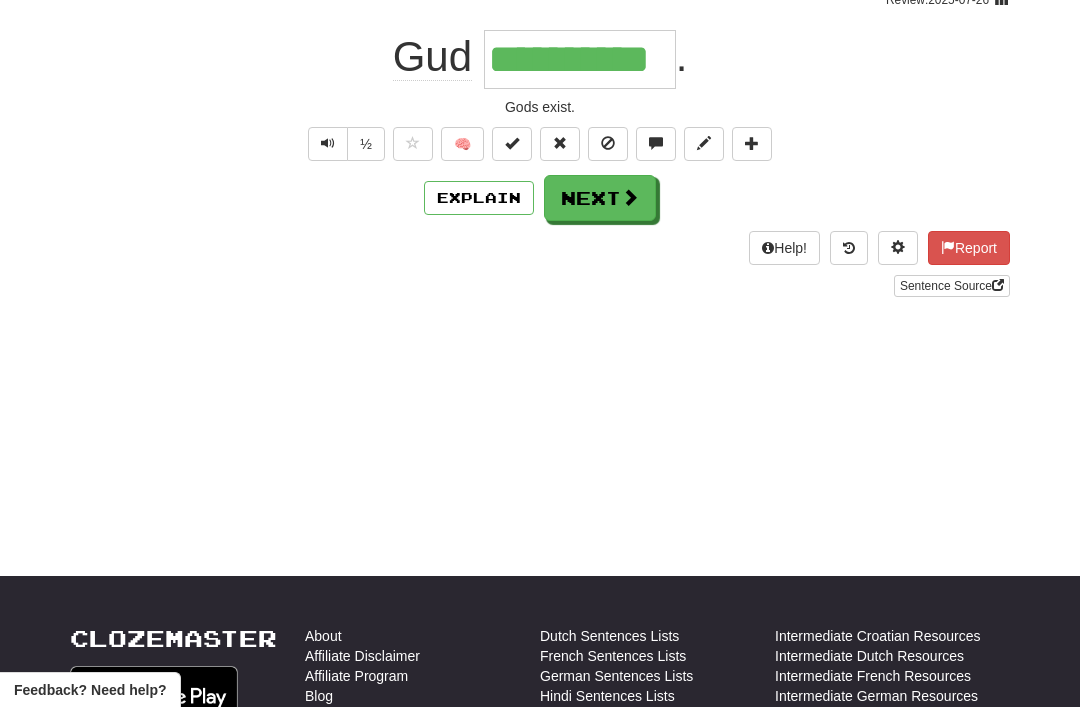click on "½" at bounding box center [366, 144] 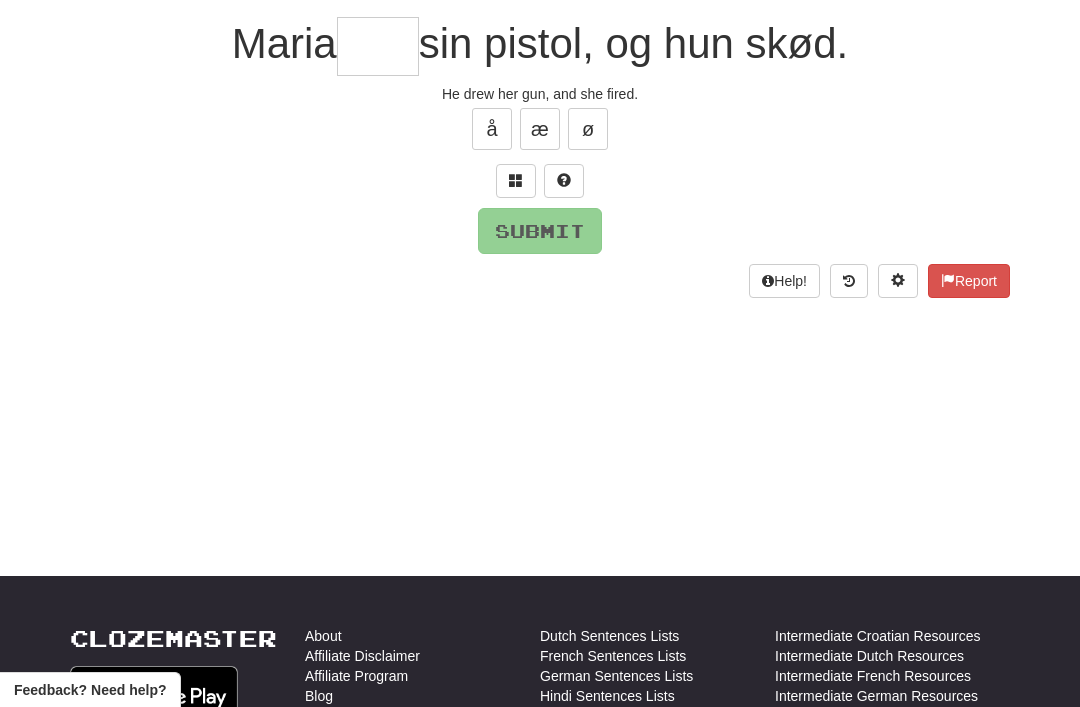 scroll, scrollTop: 180, scrollLeft: 0, axis: vertical 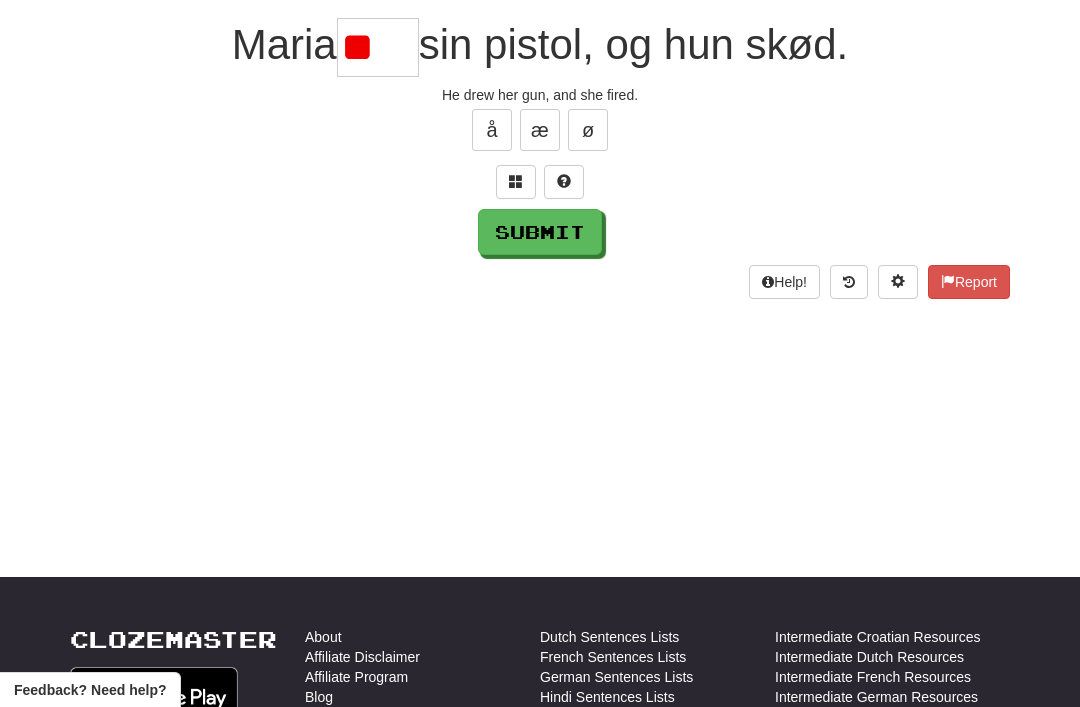 type on "*" 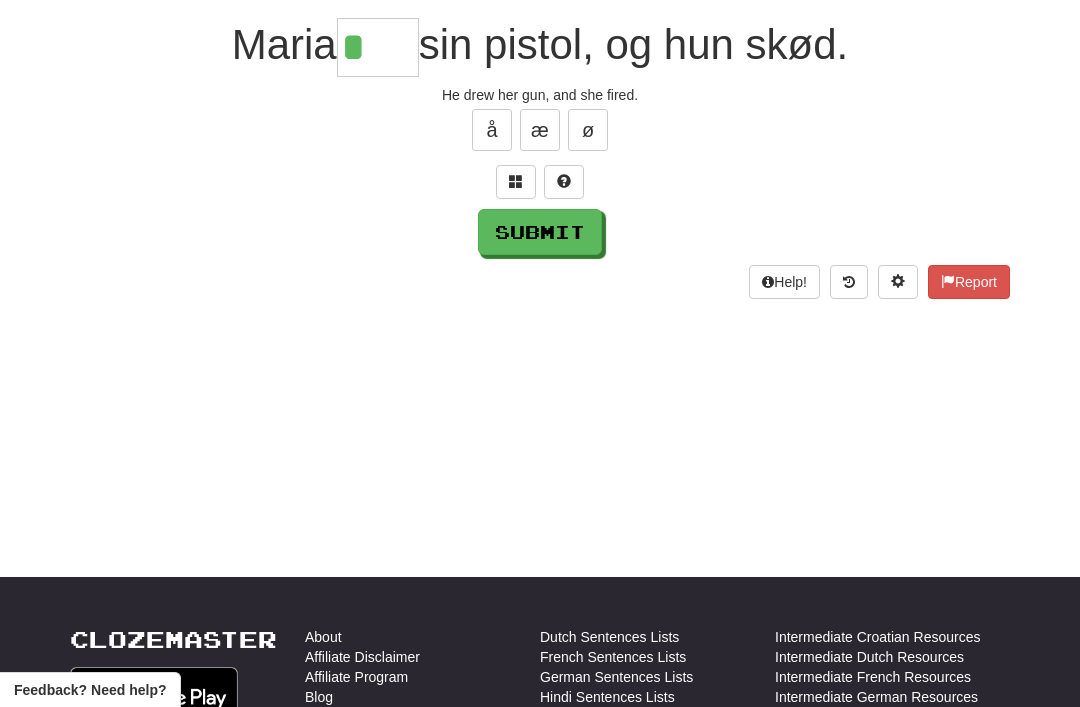 click at bounding box center (516, 182) 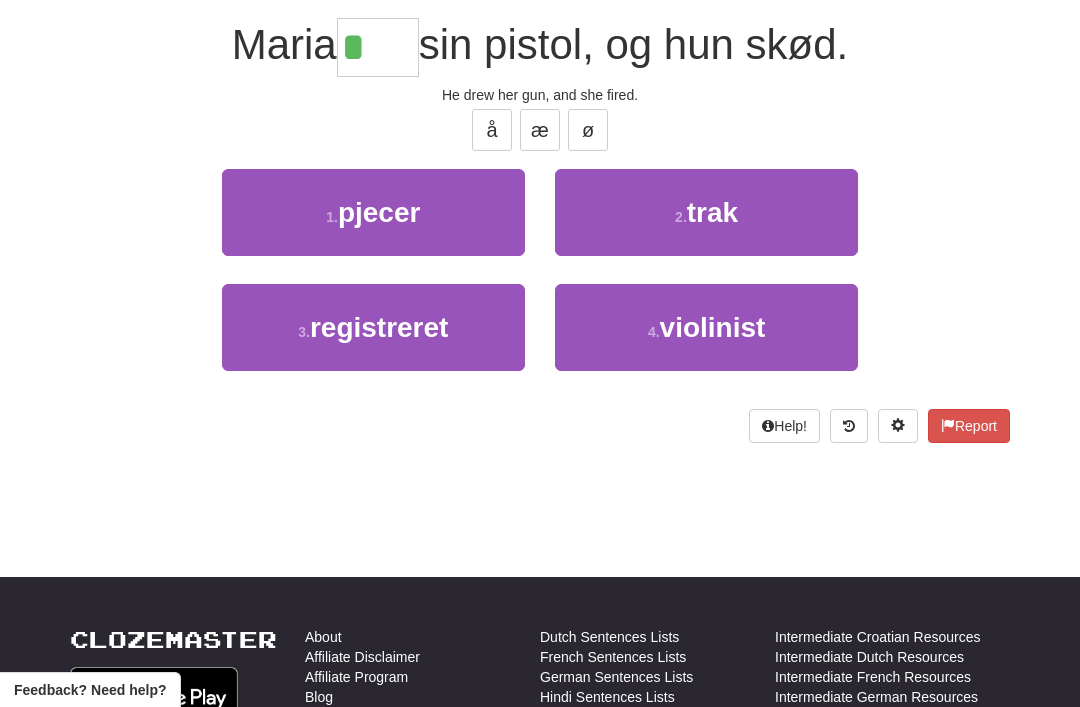 click on "trak" at bounding box center (712, 212) 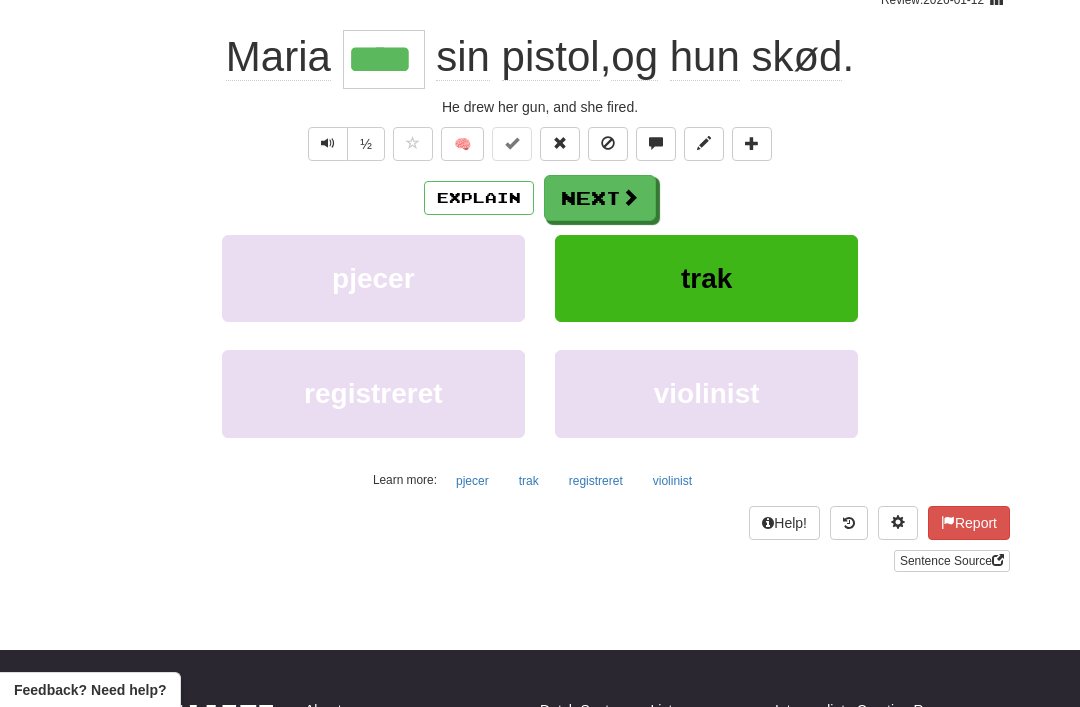 scroll, scrollTop: 131, scrollLeft: 0, axis: vertical 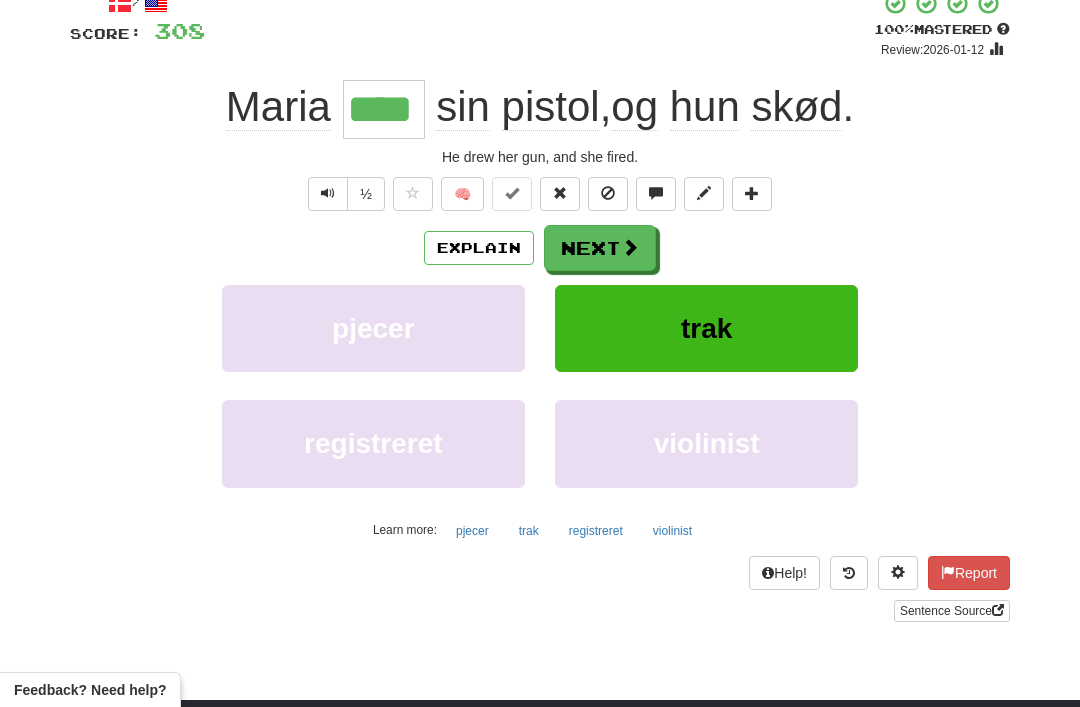 click on "Next" at bounding box center (600, 248) 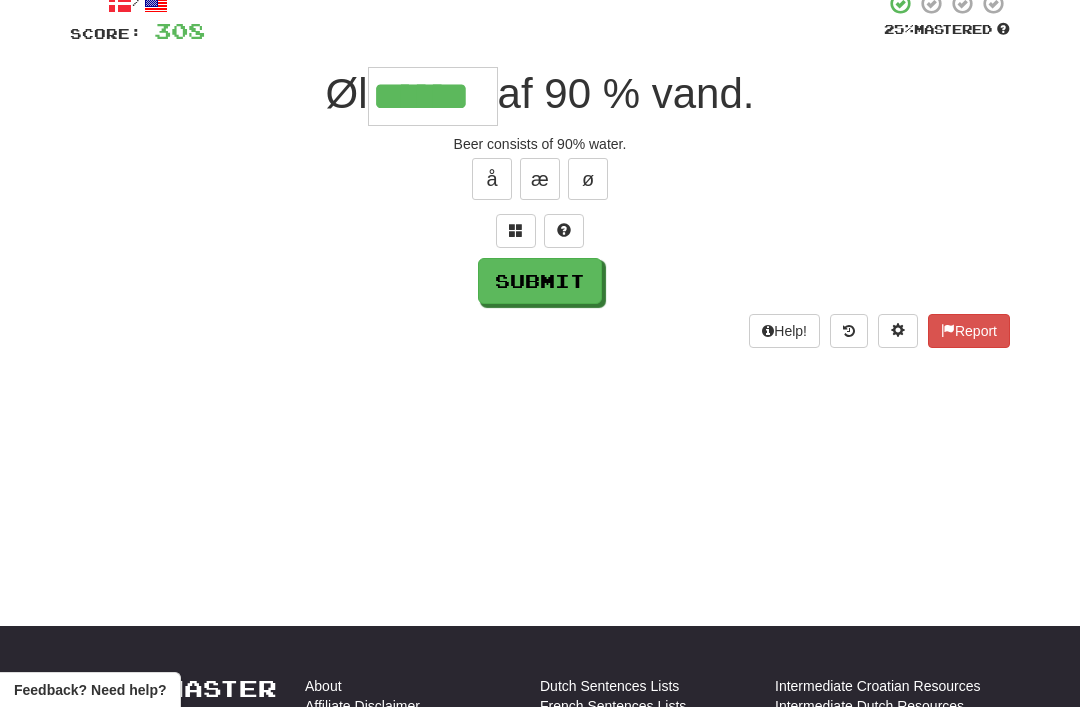 type on "******" 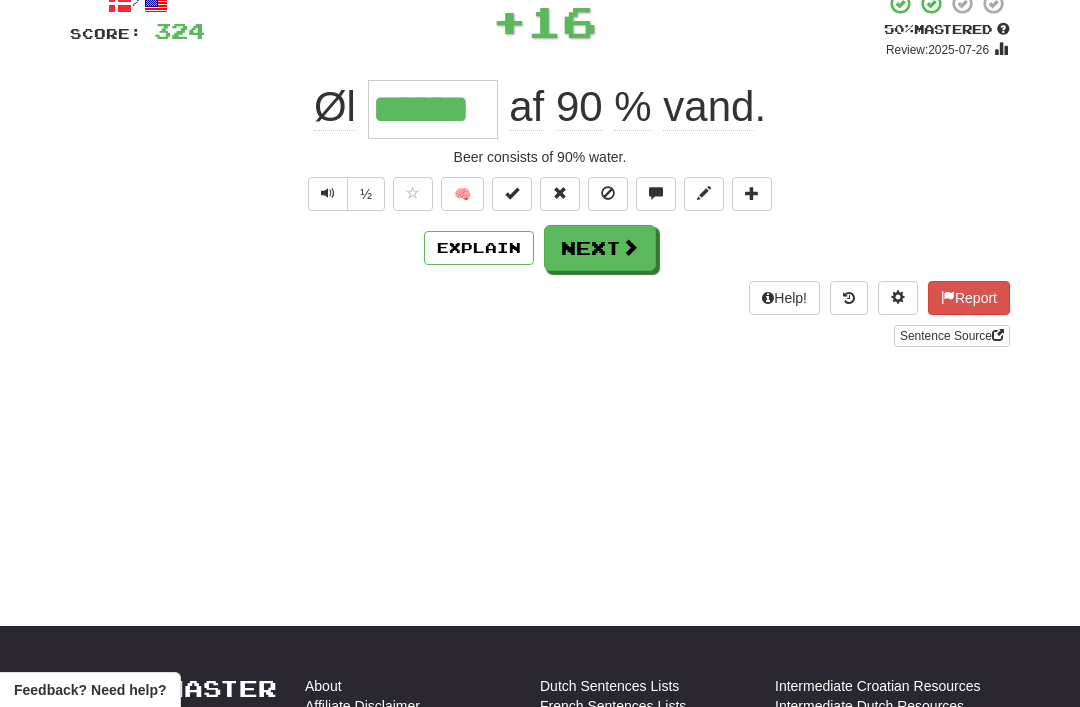 click on "Next" at bounding box center [600, 248] 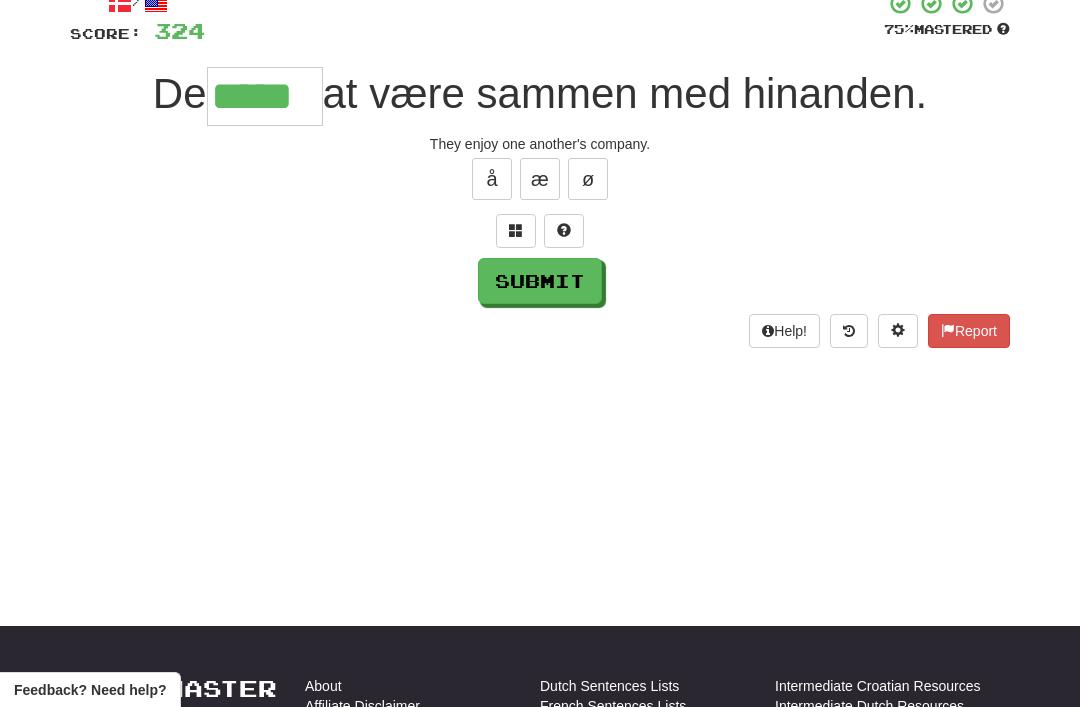 type on "*****" 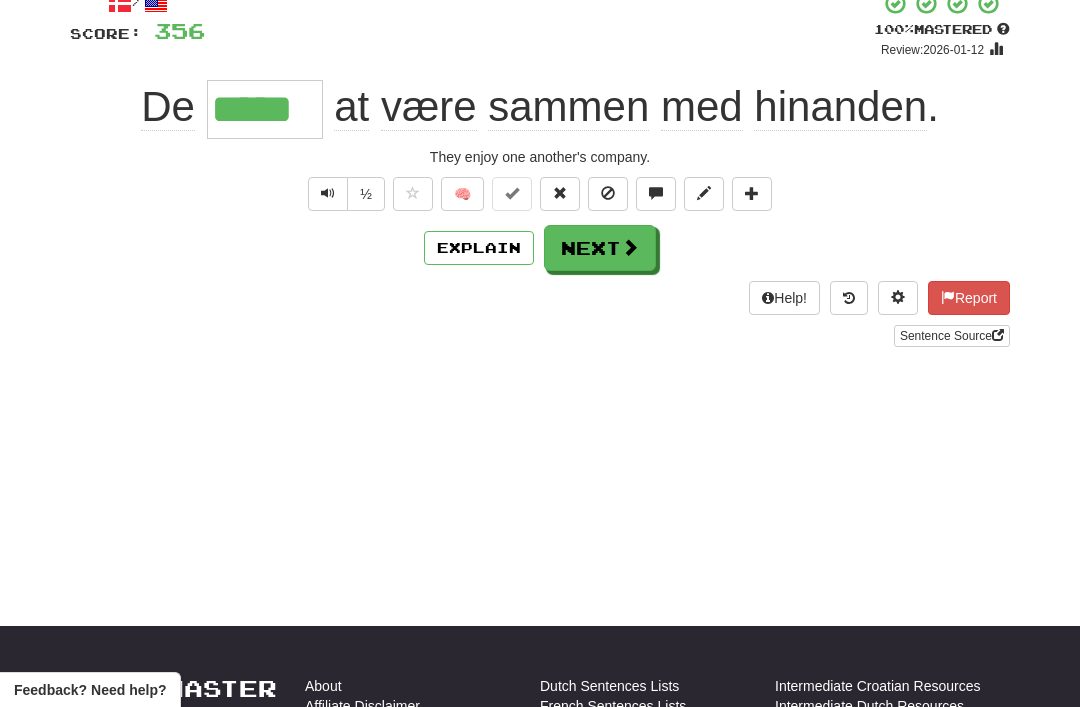 click on "Next" at bounding box center [600, 248] 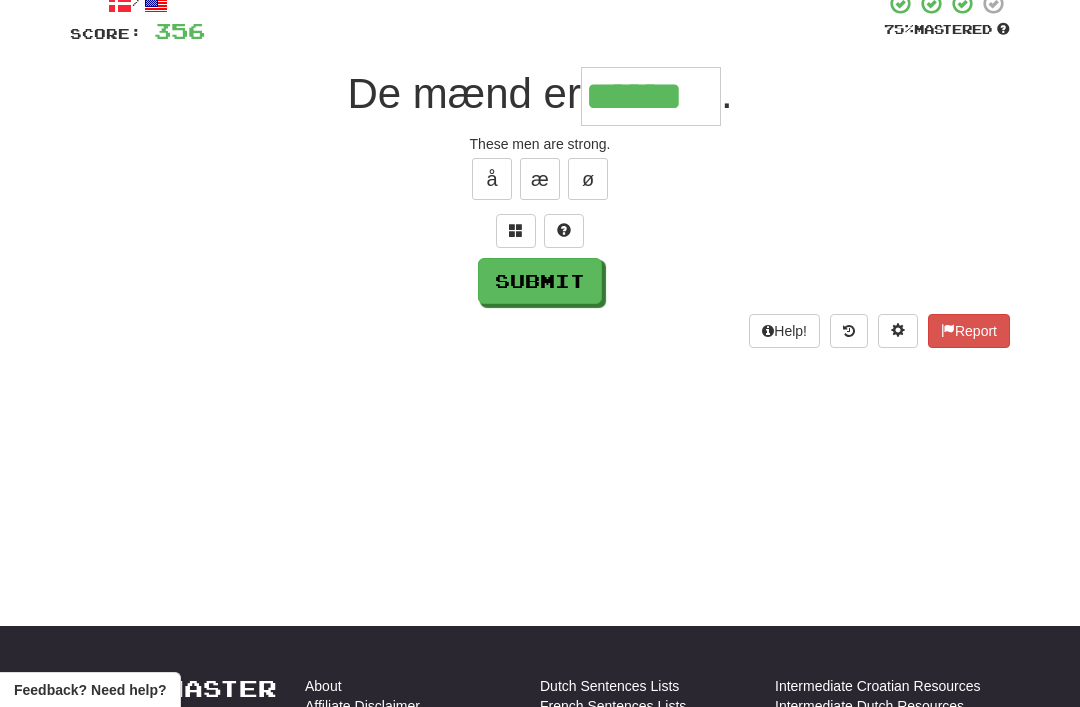 type on "******" 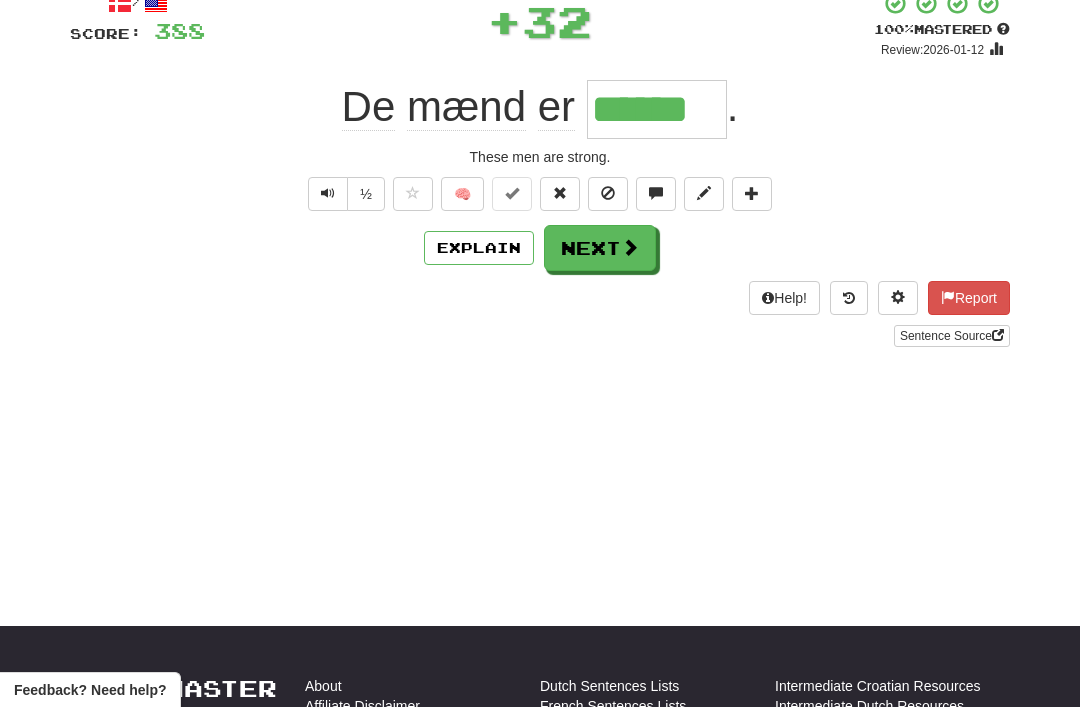 click on "Next" at bounding box center [600, 248] 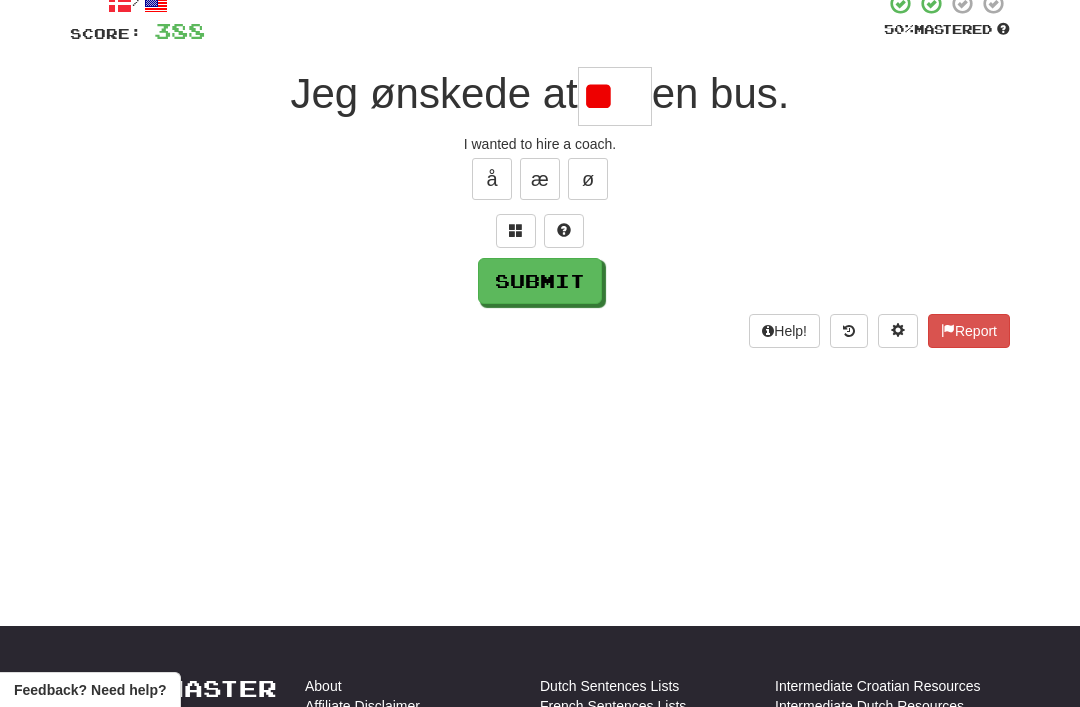 type on "*" 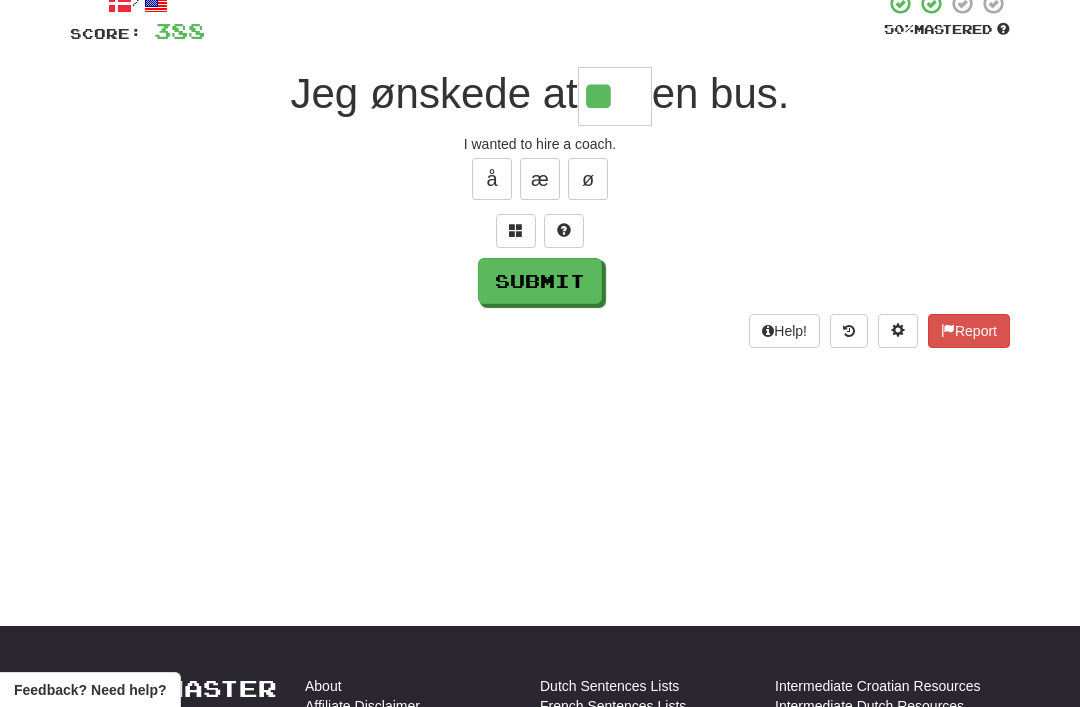 click on "/  Score:   388 50 %  Mastered Jeg ønskede at  **  en bus. I wanted to hire a coach. å æ ø Submit  Help!  Report" at bounding box center (540, 169) 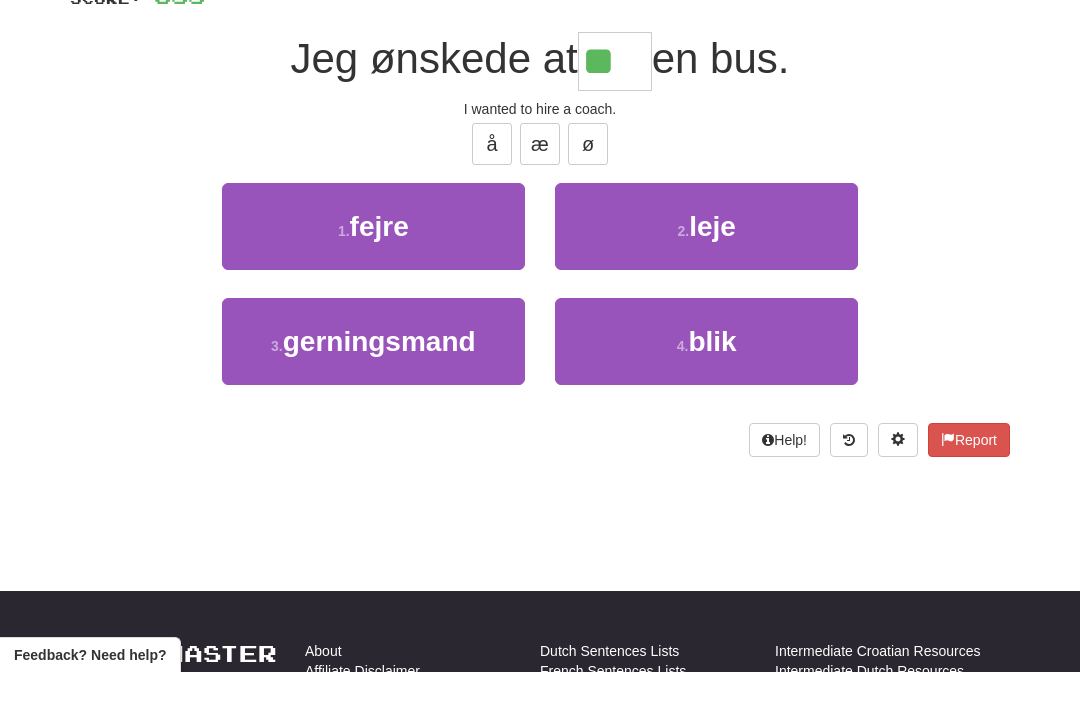 click on "leje" at bounding box center [712, 261] 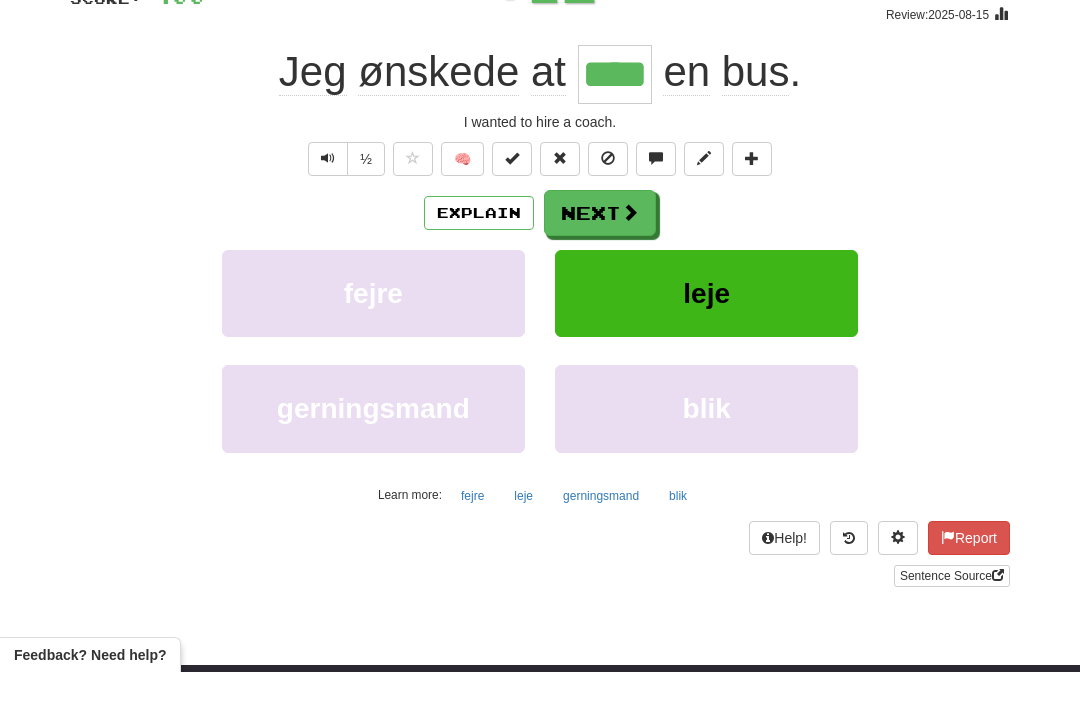 scroll, scrollTop: 166, scrollLeft: 0, axis: vertical 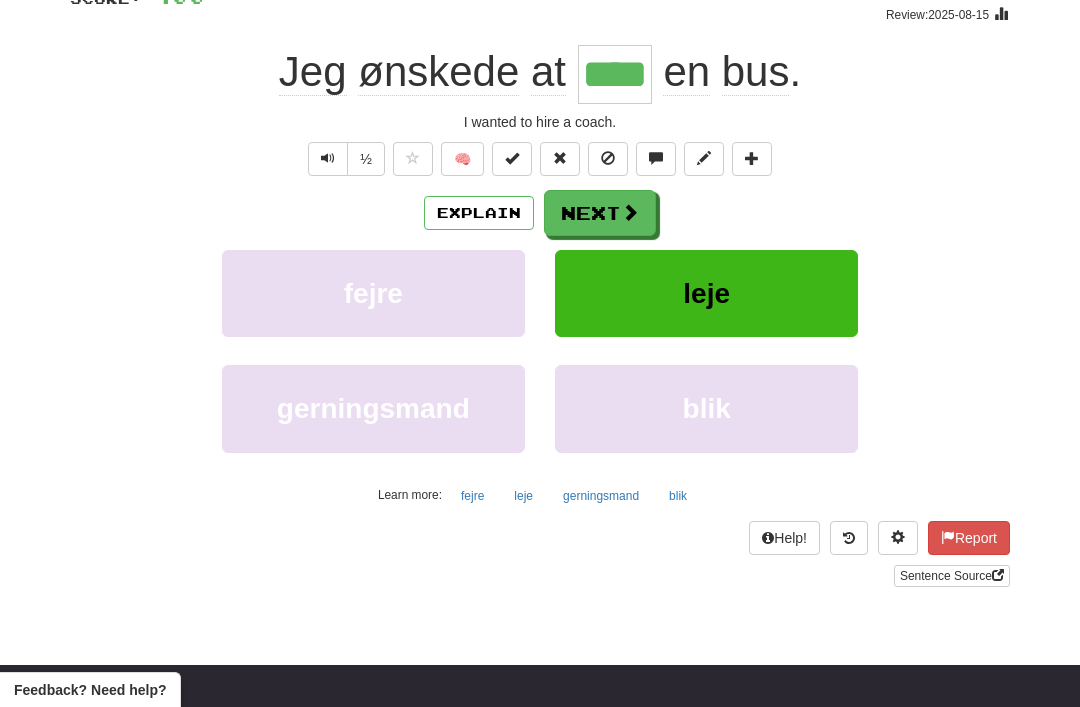click on "Next" at bounding box center [600, 213] 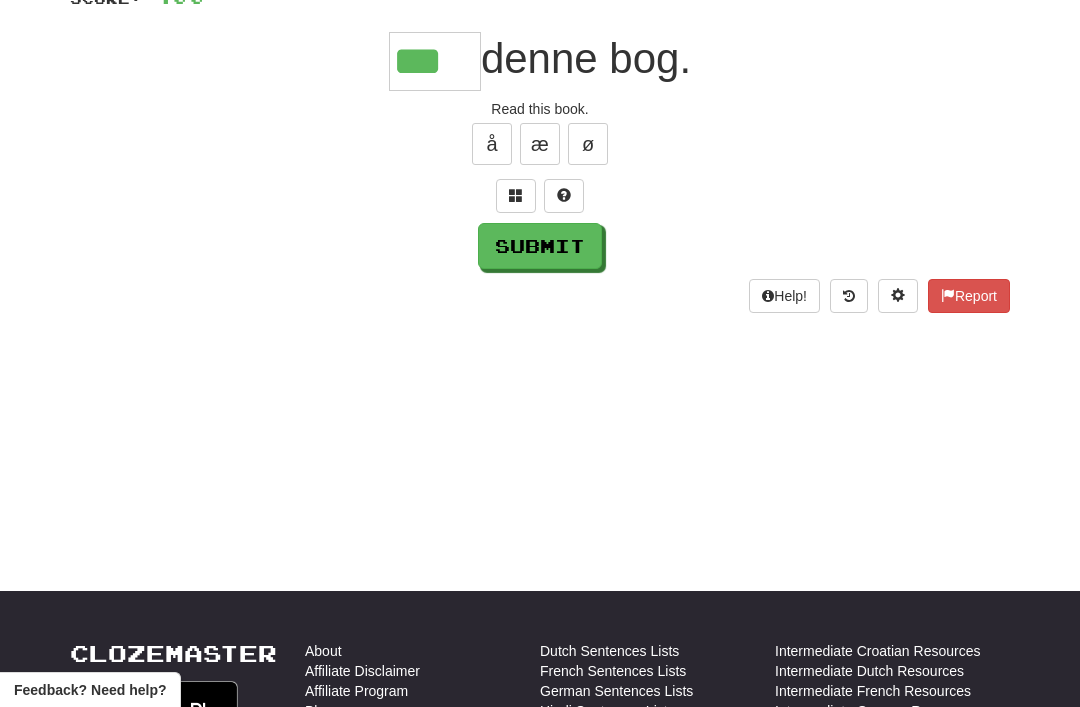 click on "Submit" at bounding box center [540, 246] 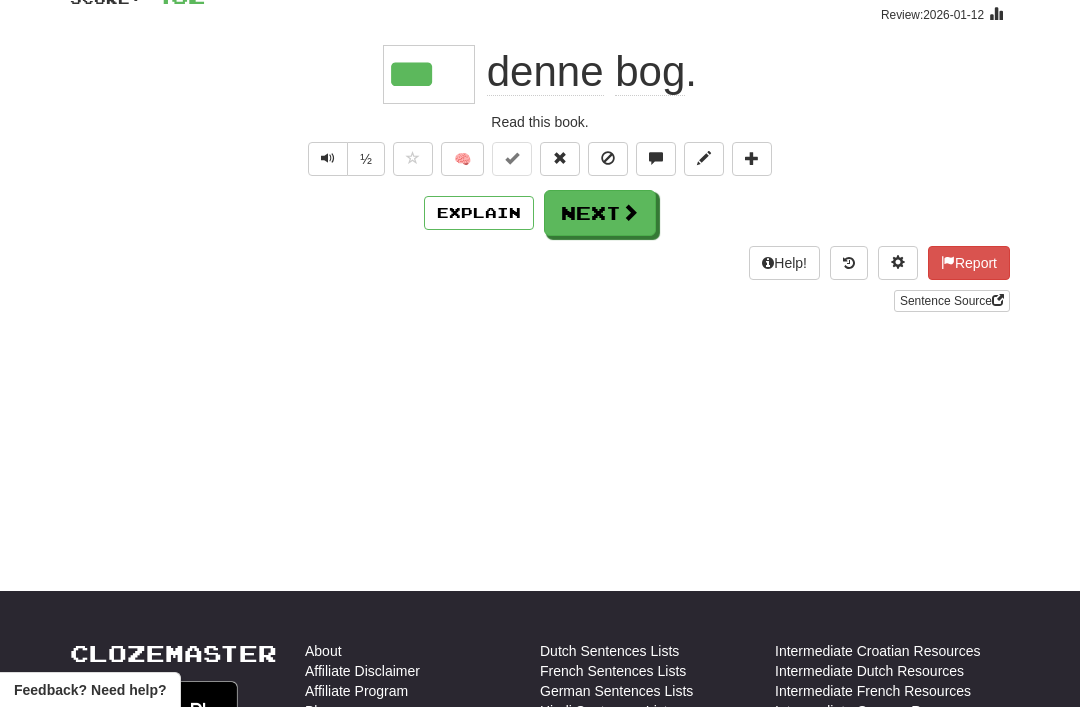 click on "Next" at bounding box center (600, 213) 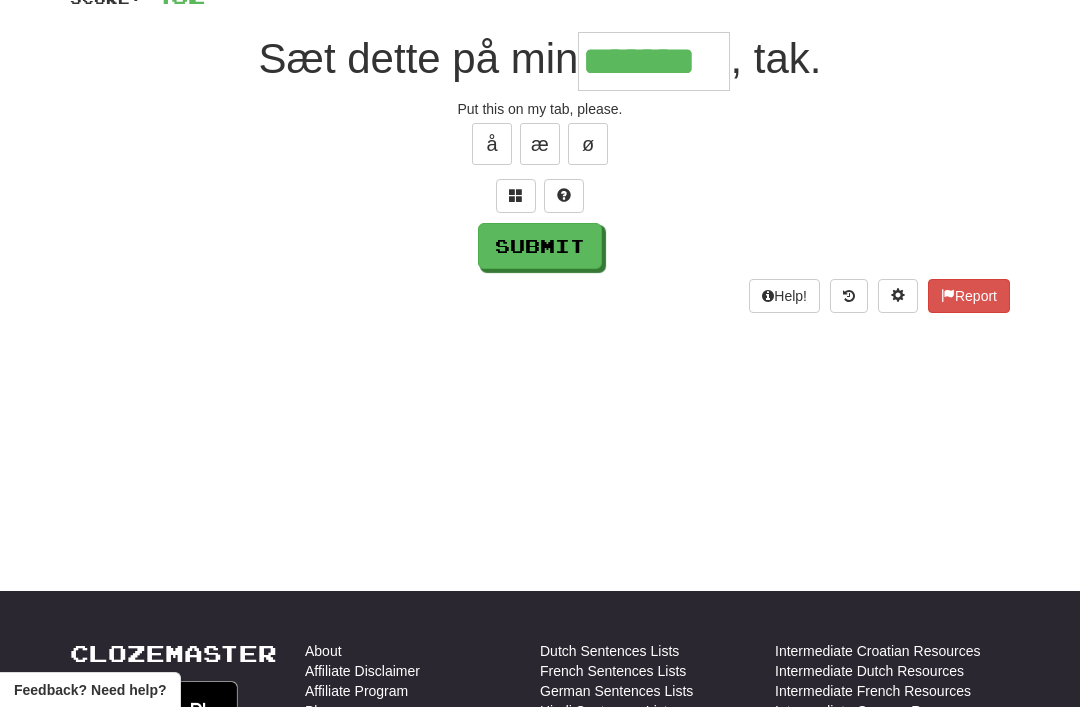 type on "*******" 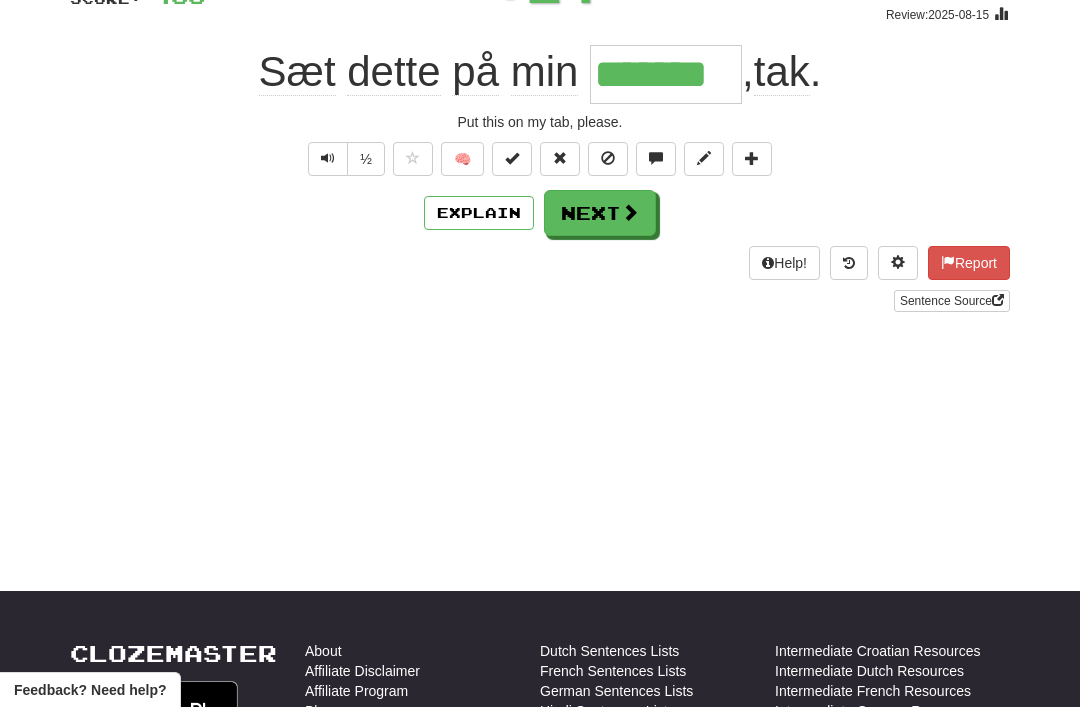 click on "Next" at bounding box center (600, 213) 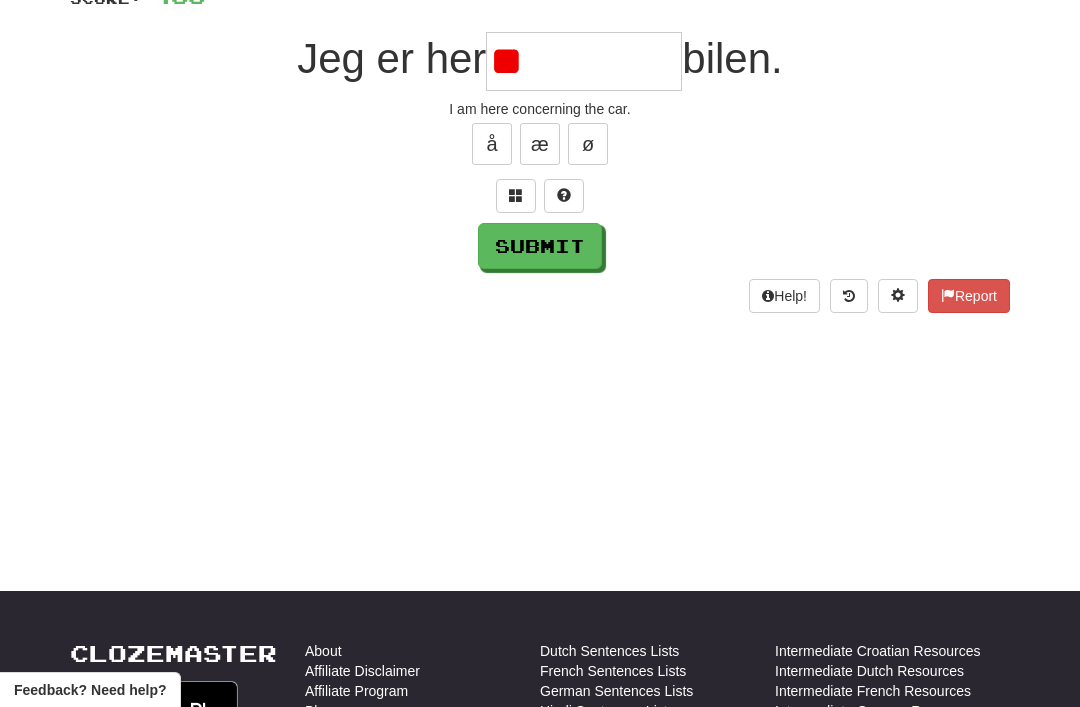 type on "*" 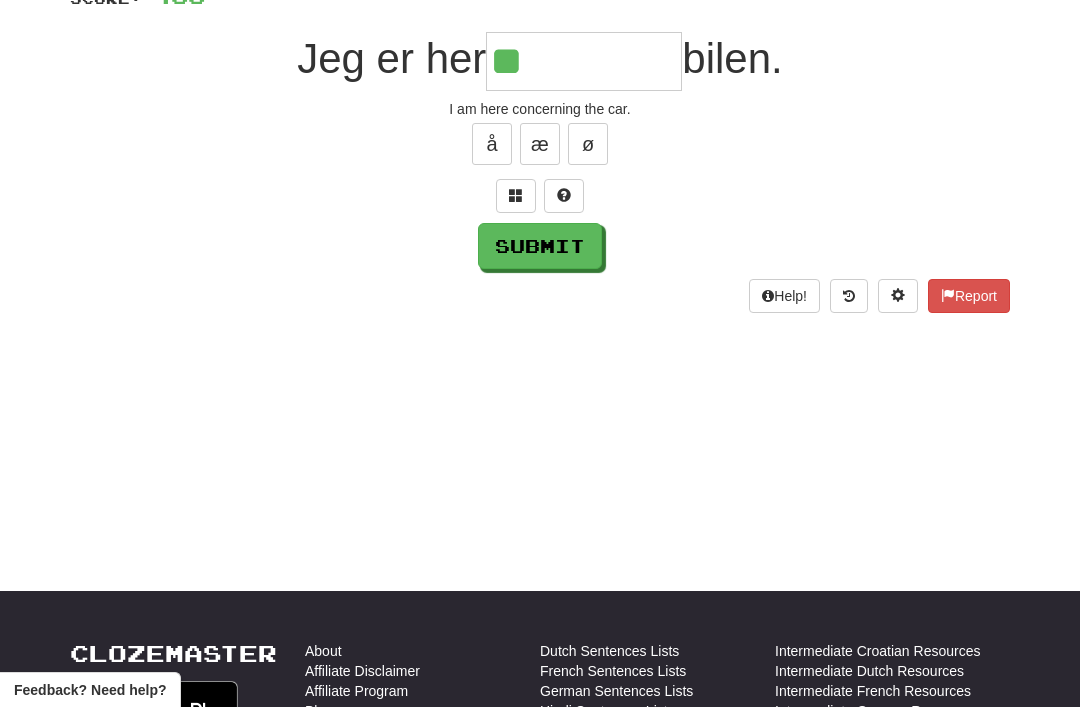 click on "/  Score:   456 25 %  Mastered Jeg er her  **  bilen. I am here concerning the car. å æ ø Submit  Help!  Report" at bounding box center (540, 134) 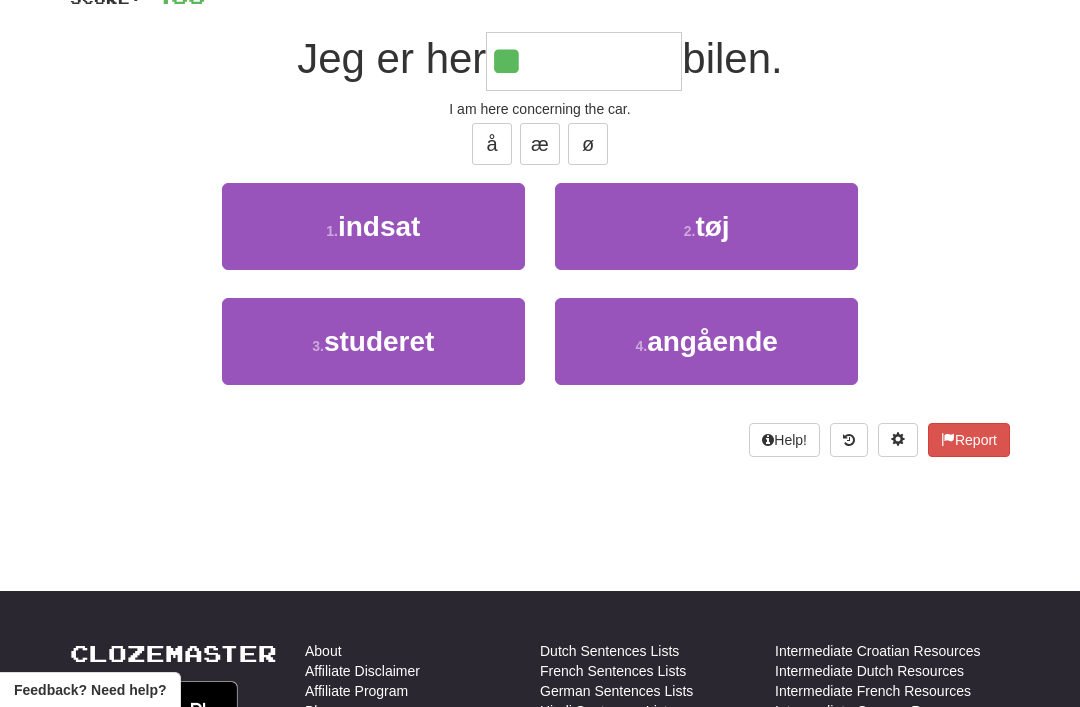 click on "angående" at bounding box center [712, 341] 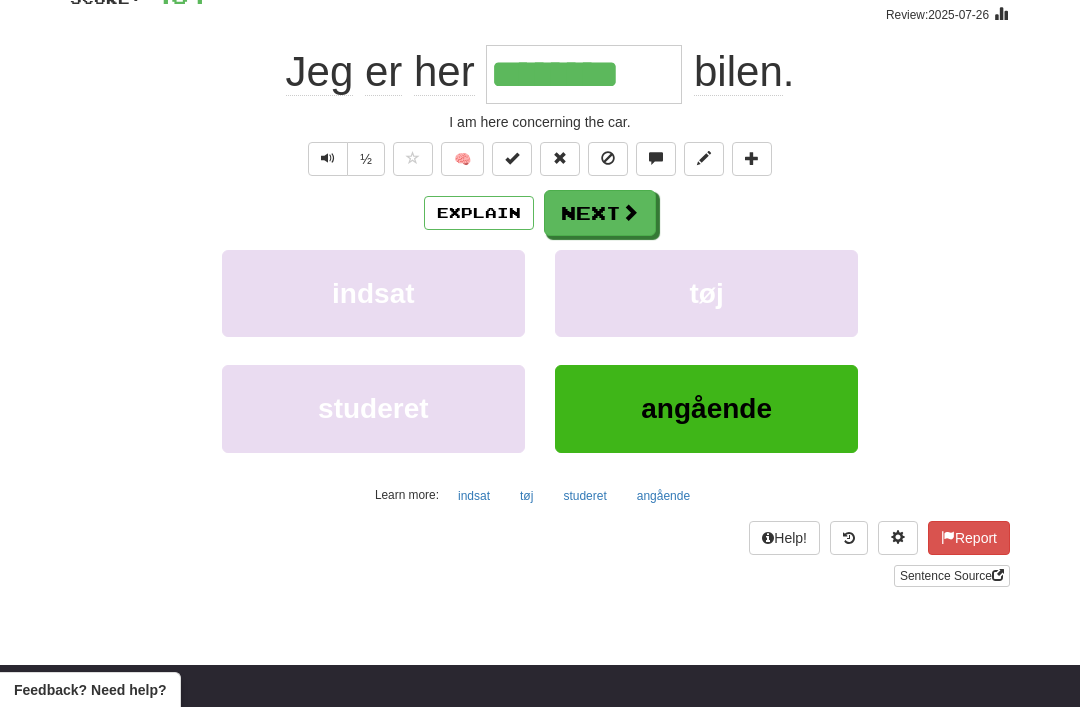 click on "Next" at bounding box center [600, 213] 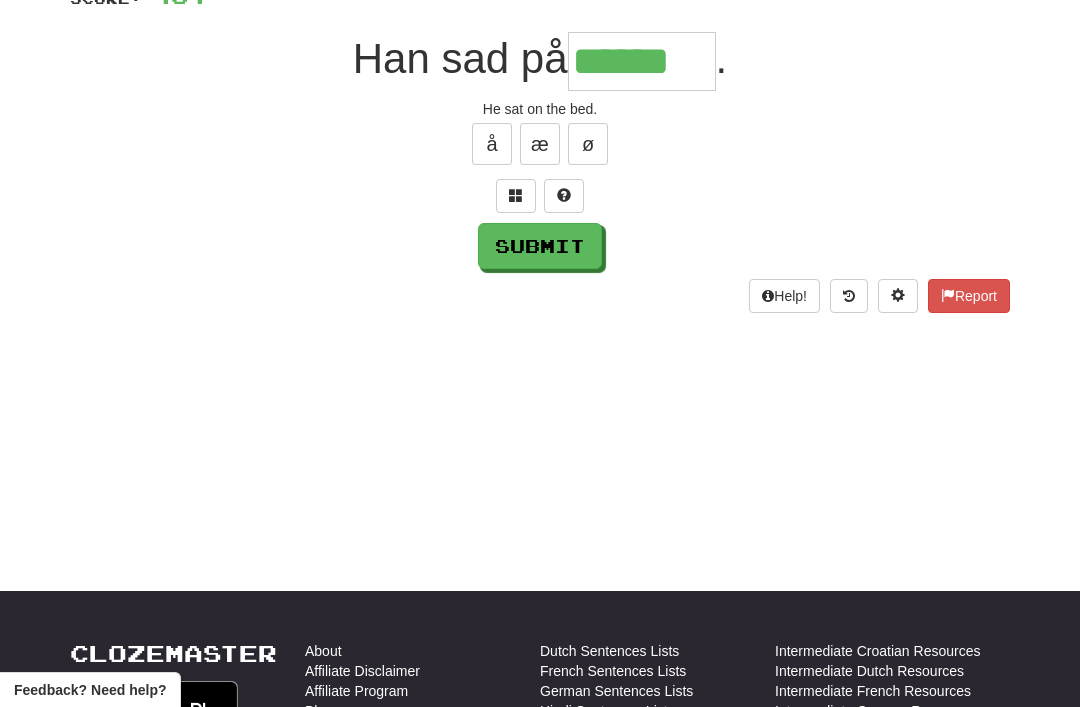 type on "******" 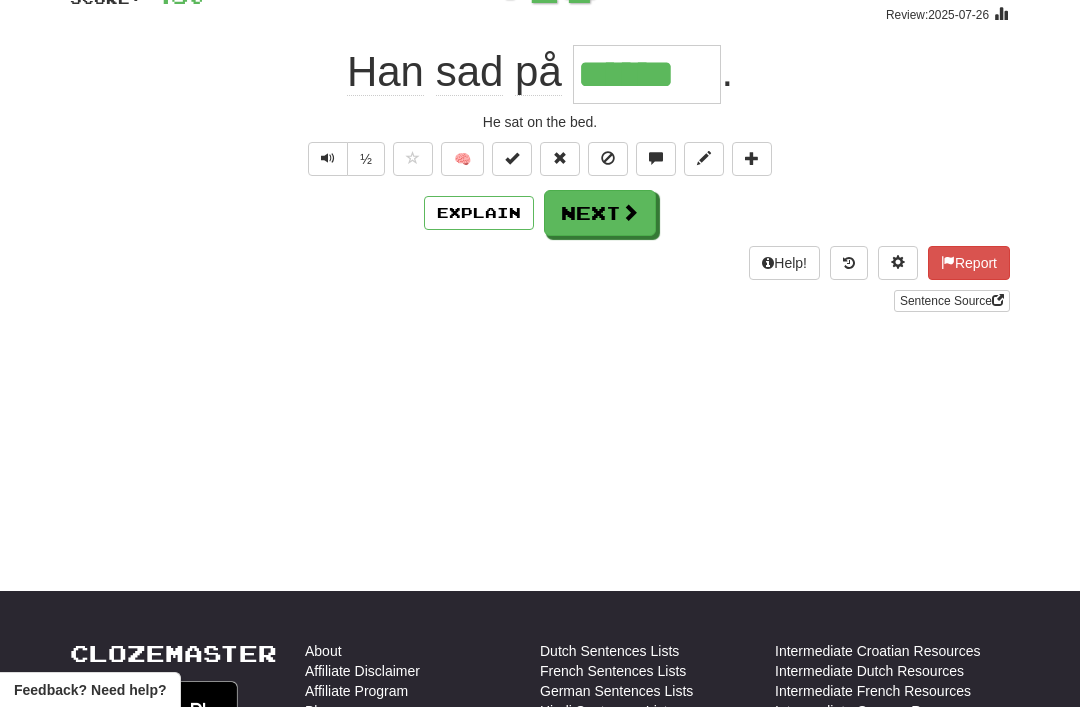 click on "Next" at bounding box center [600, 213] 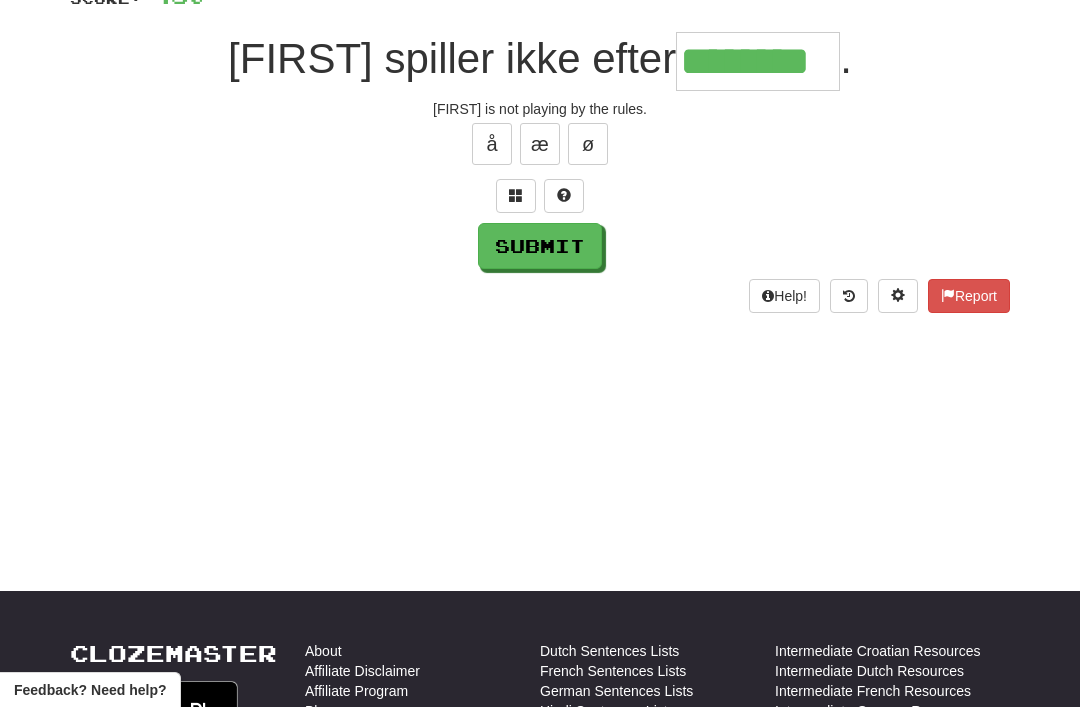 type on "********" 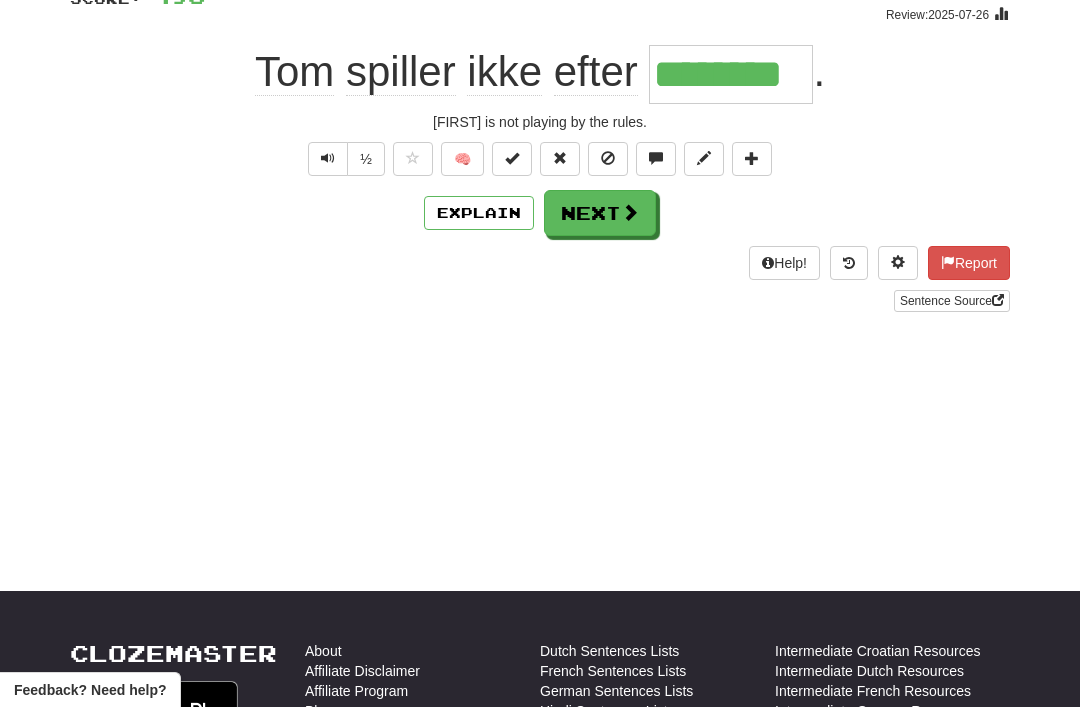 click on "Next" at bounding box center [600, 213] 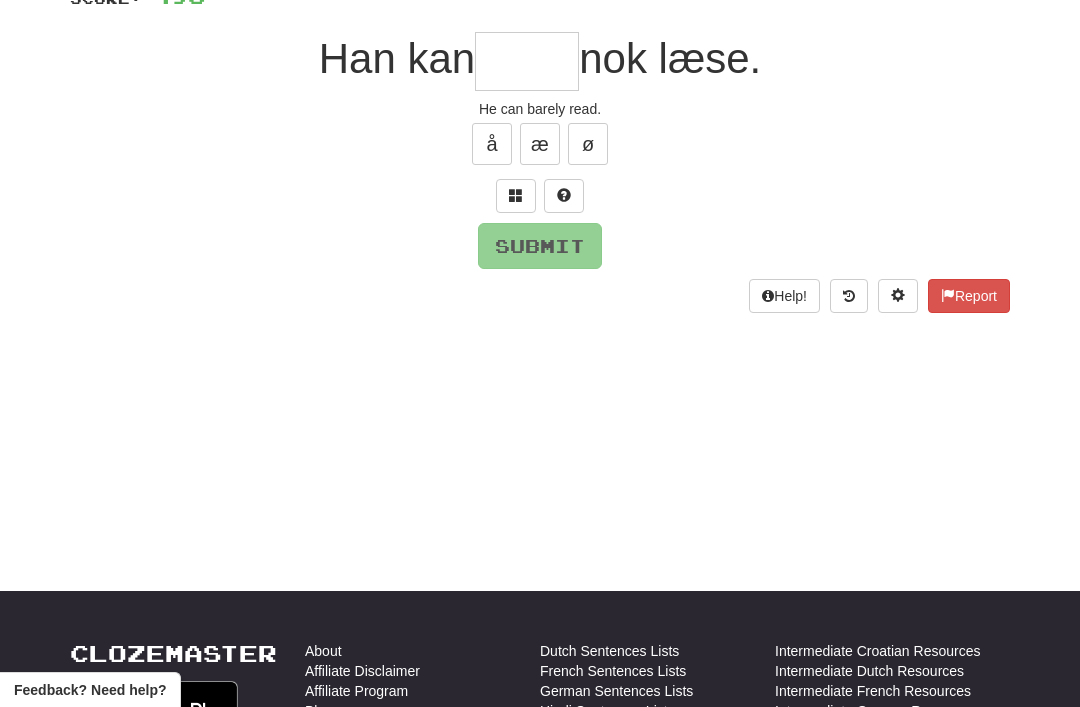 type on "*" 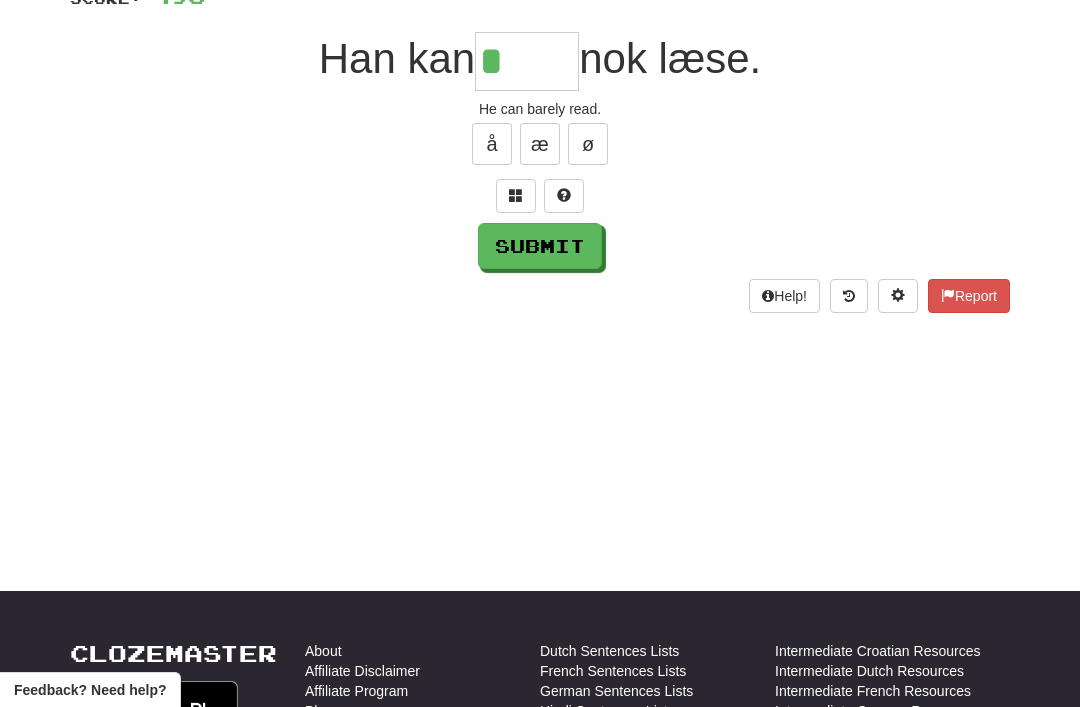 click on "/  Score:   496 25 %  Mastered Han kan  *  nok læse. He can barely read. å æ ø Submit  Help!  Report" at bounding box center [540, 134] 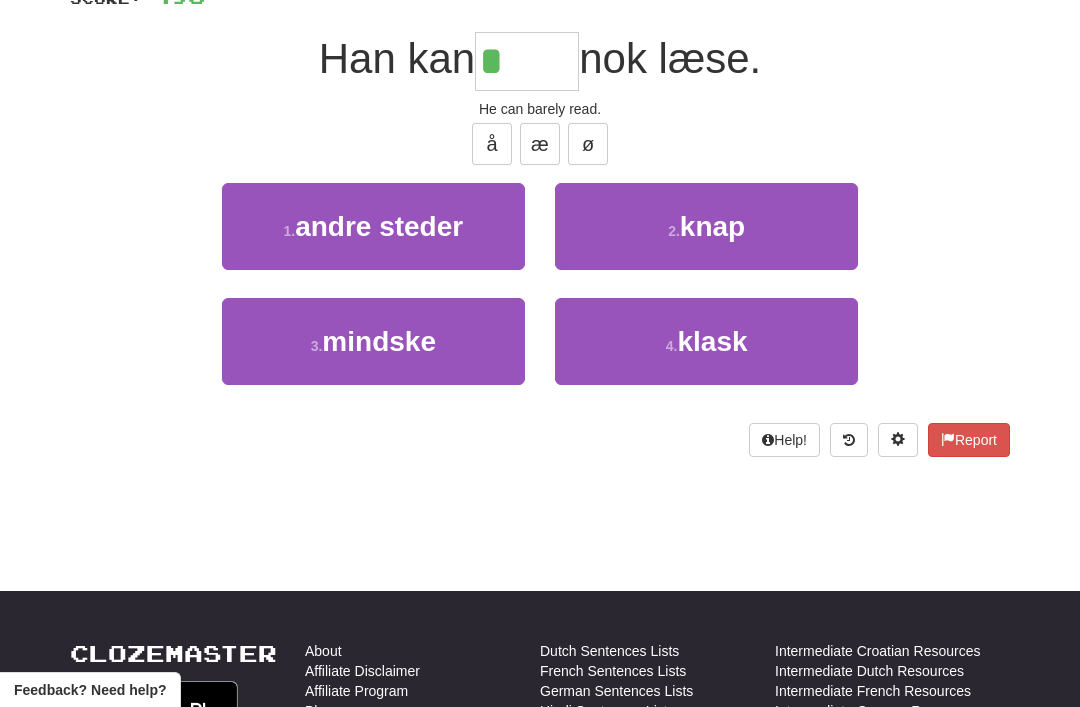 click on "knap" at bounding box center [712, 226] 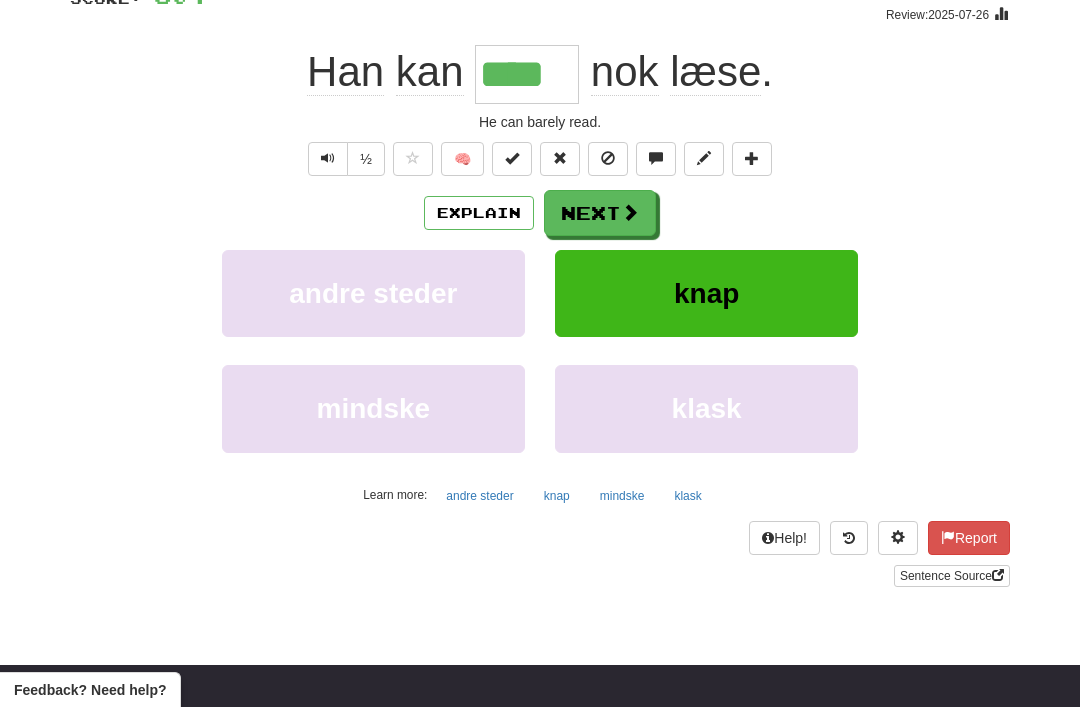click on "Next" at bounding box center [600, 213] 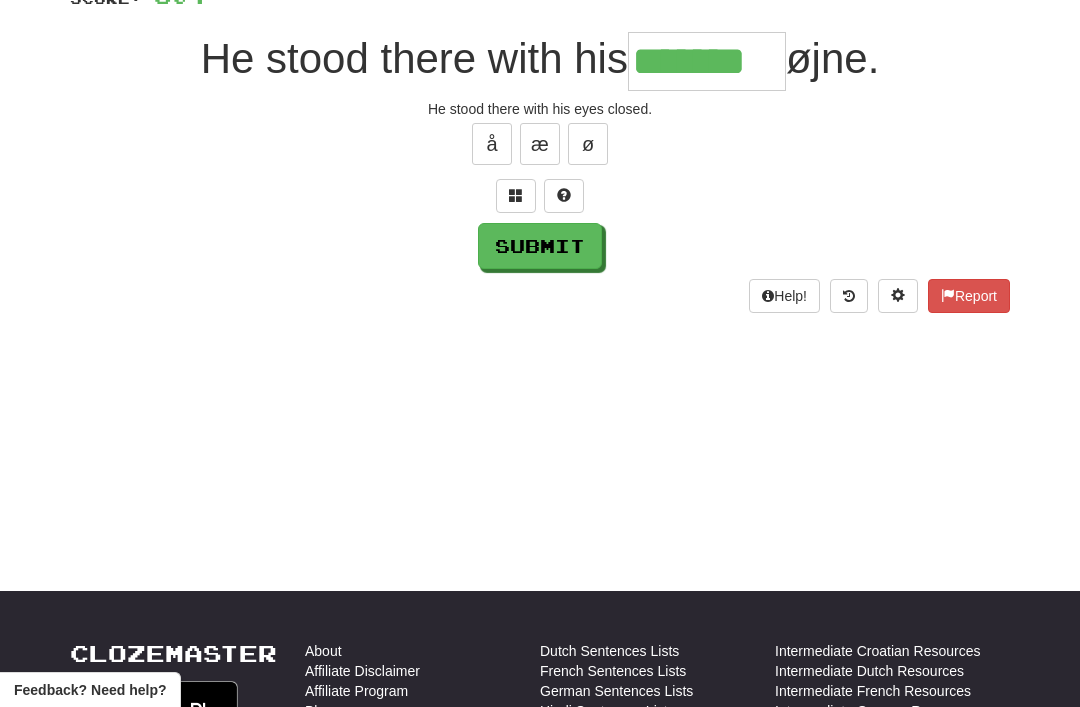 type on "*******" 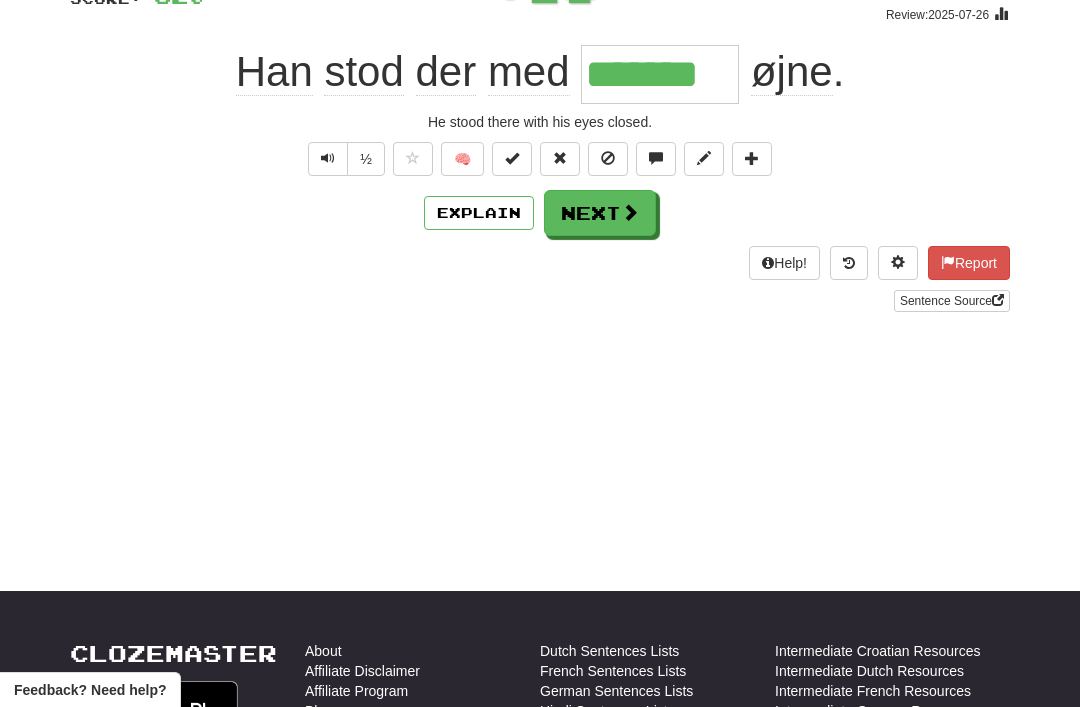 click on "Next" at bounding box center [600, 213] 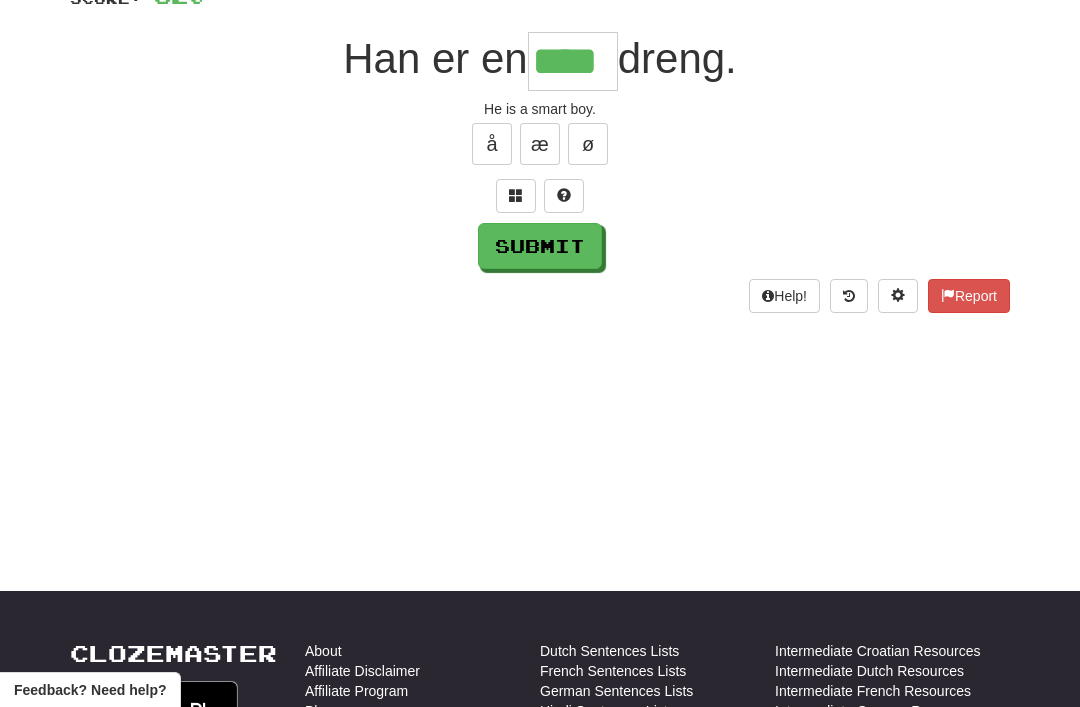 type on "****" 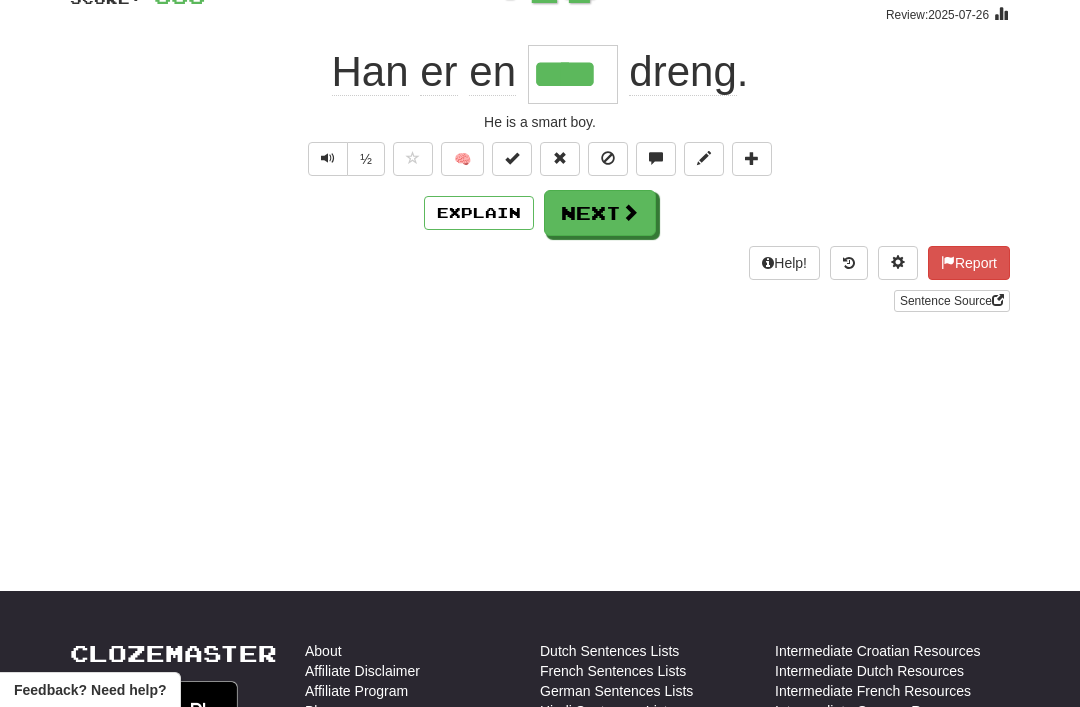 click on "Next" at bounding box center [600, 213] 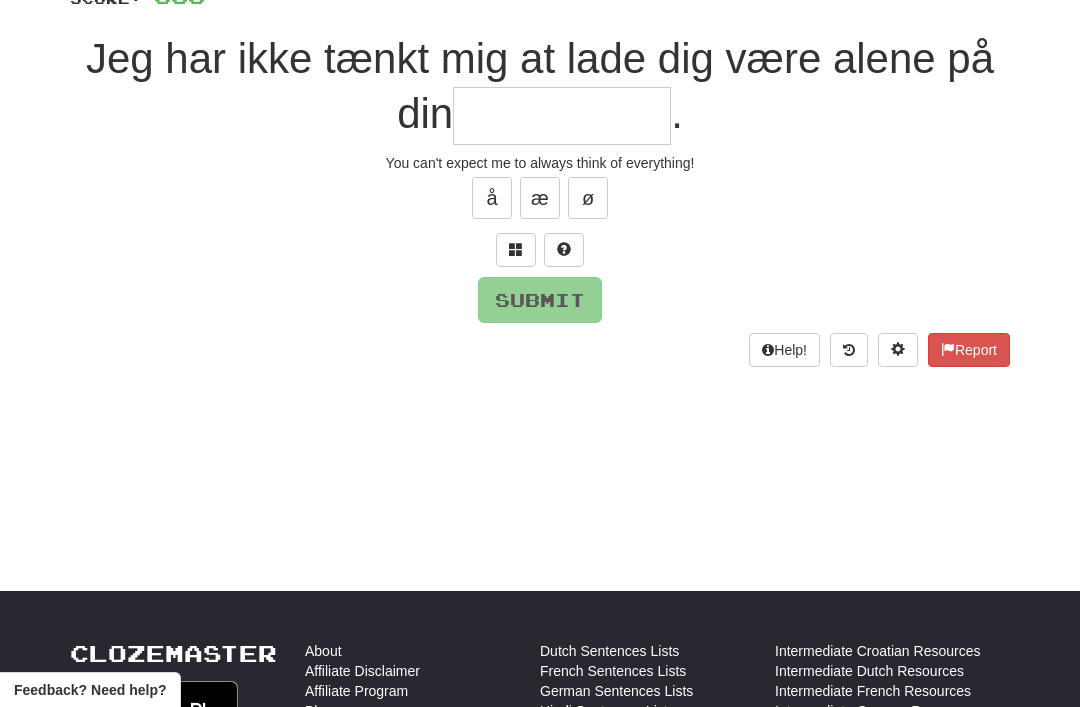 click at bounding box center [516, 250] 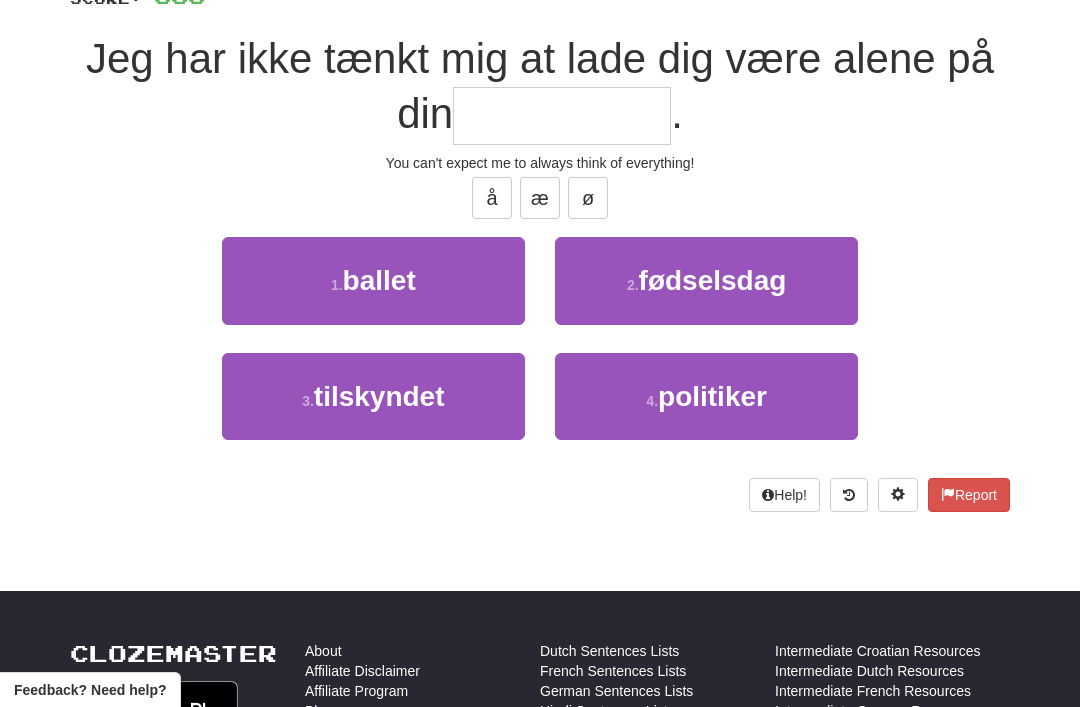 click on "2 .  fødselsdag" at bounding box center (706, 280) 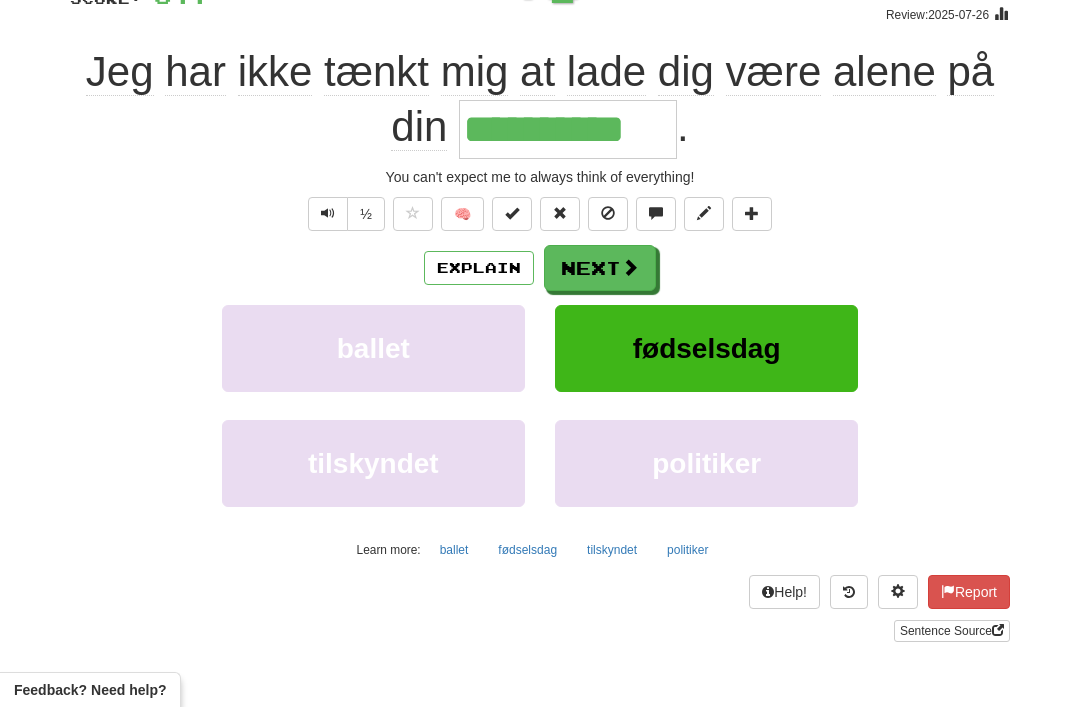 click on "Next" at bounding box center (600, 268) 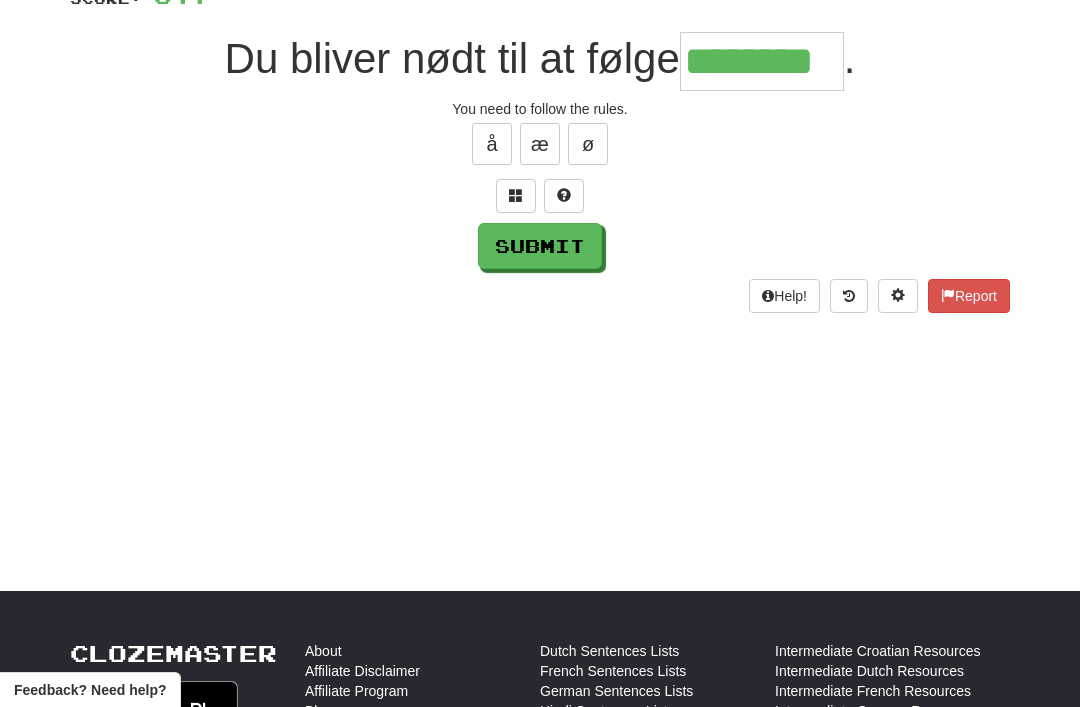 type on "********" 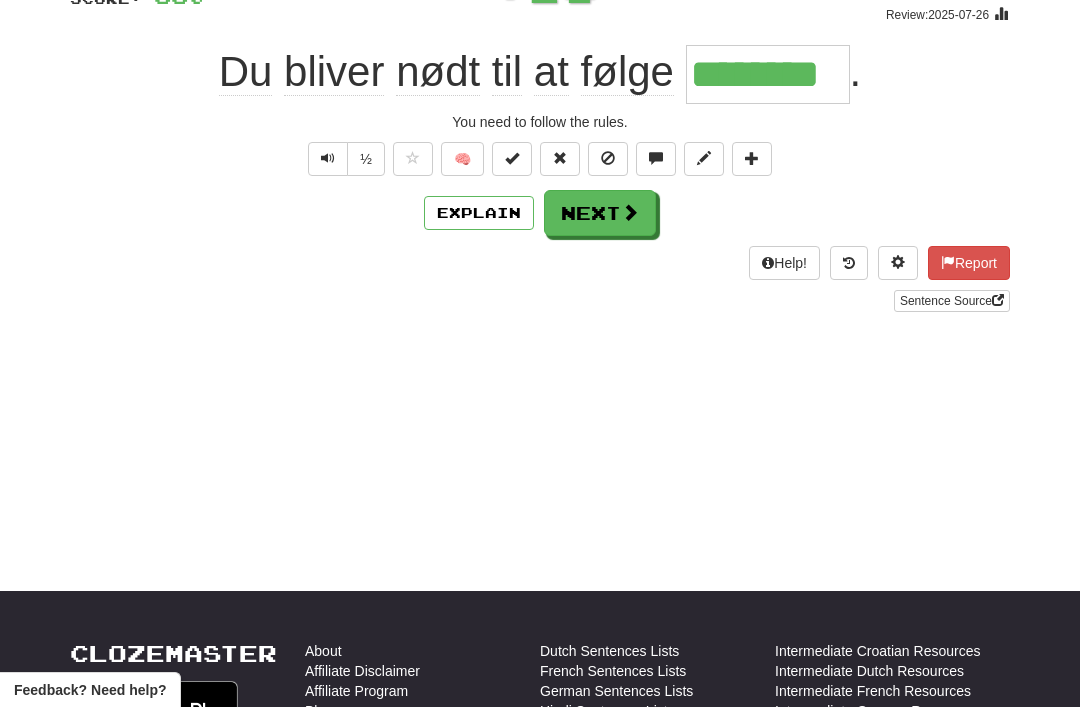click on "Next" at bounding box center [600, 213] 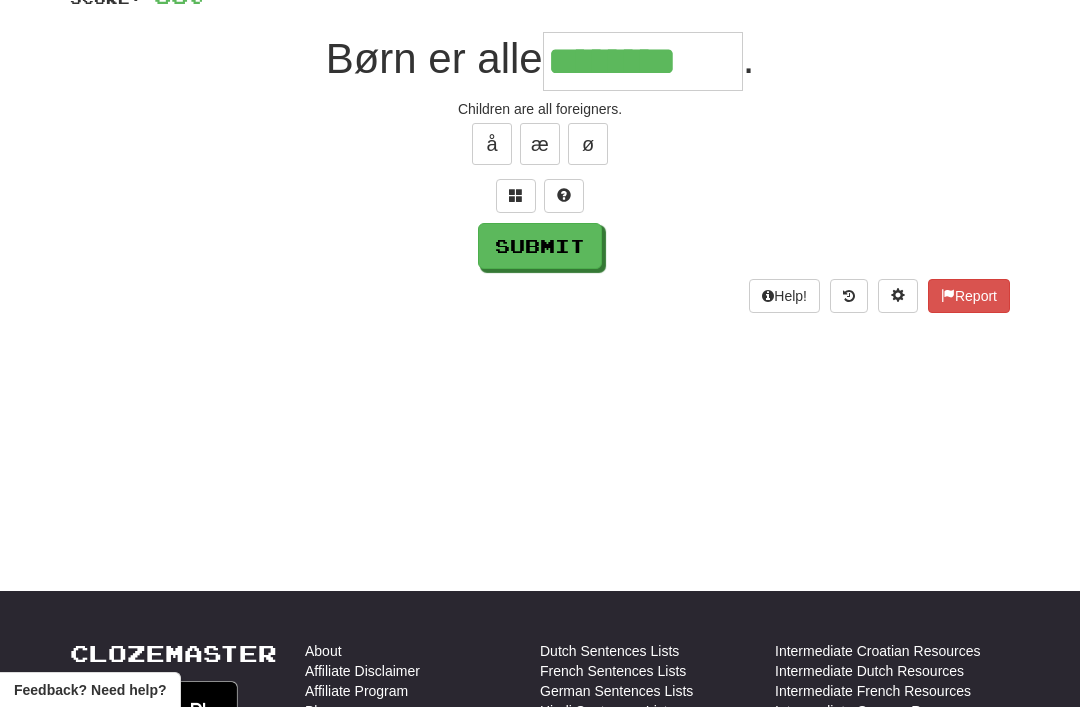 type on "********" 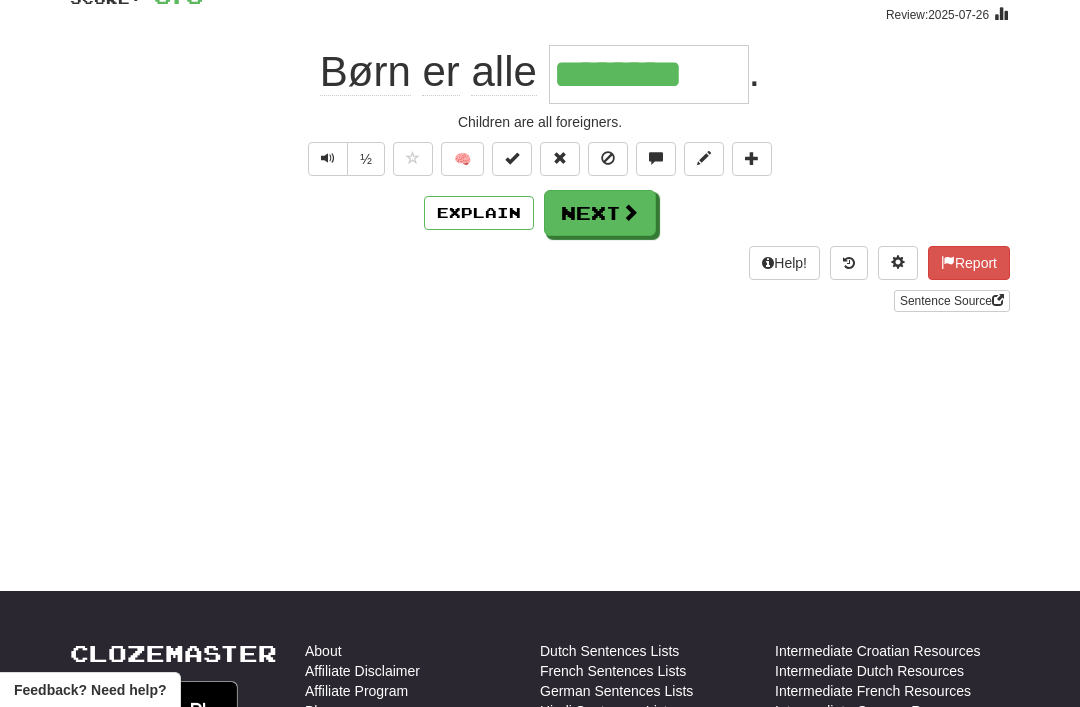 click on "Explain" at bounding box center [479, 213] 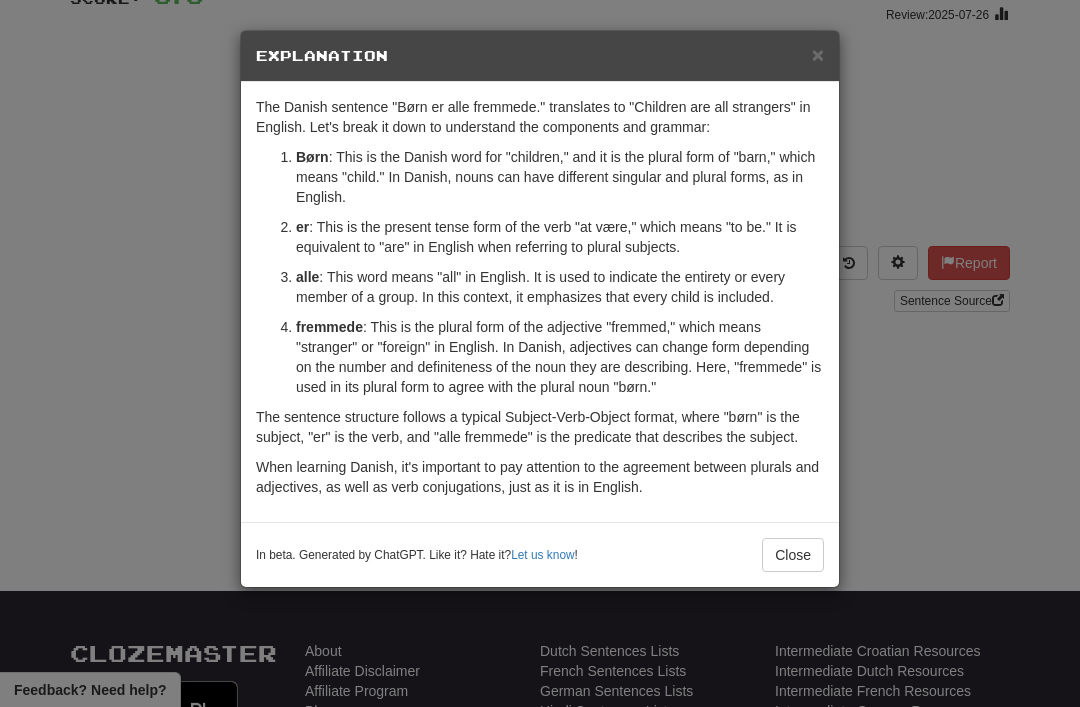 click on "×" at bounding box center (818, 54) 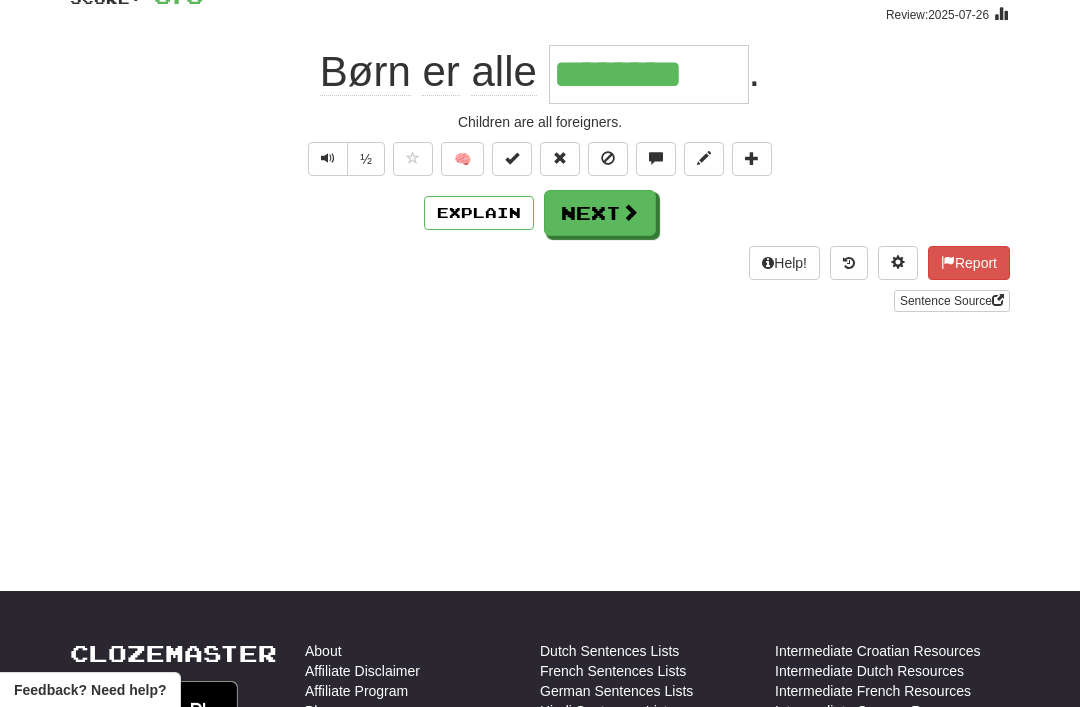 click at bounding box center (328, 158) 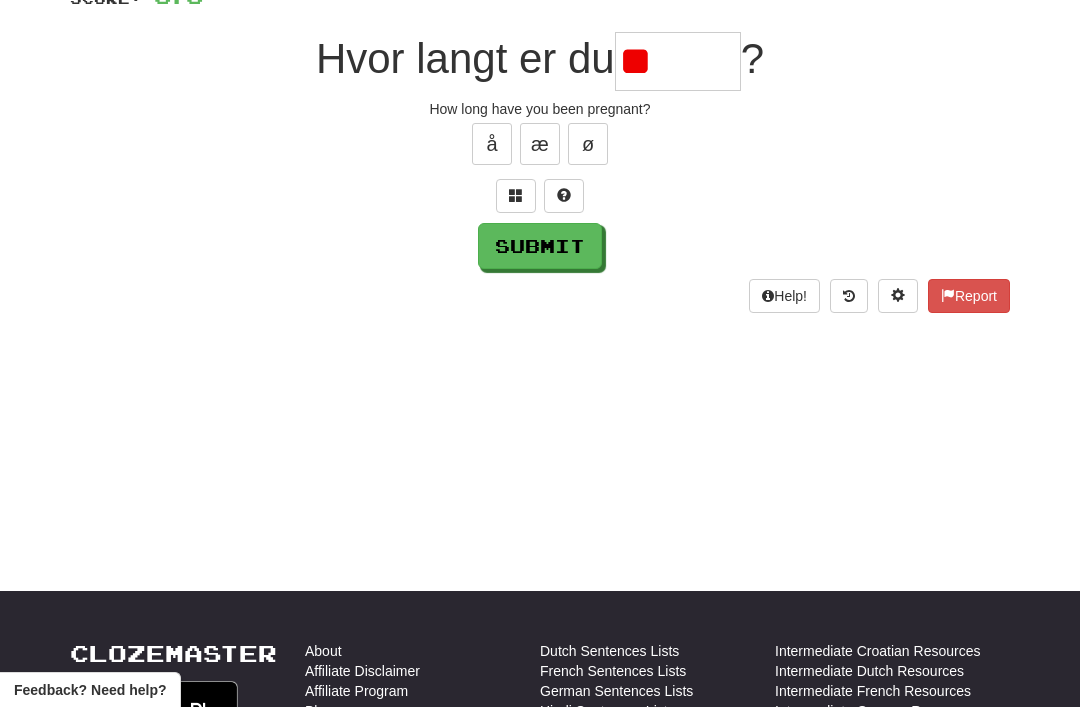 type on "*" 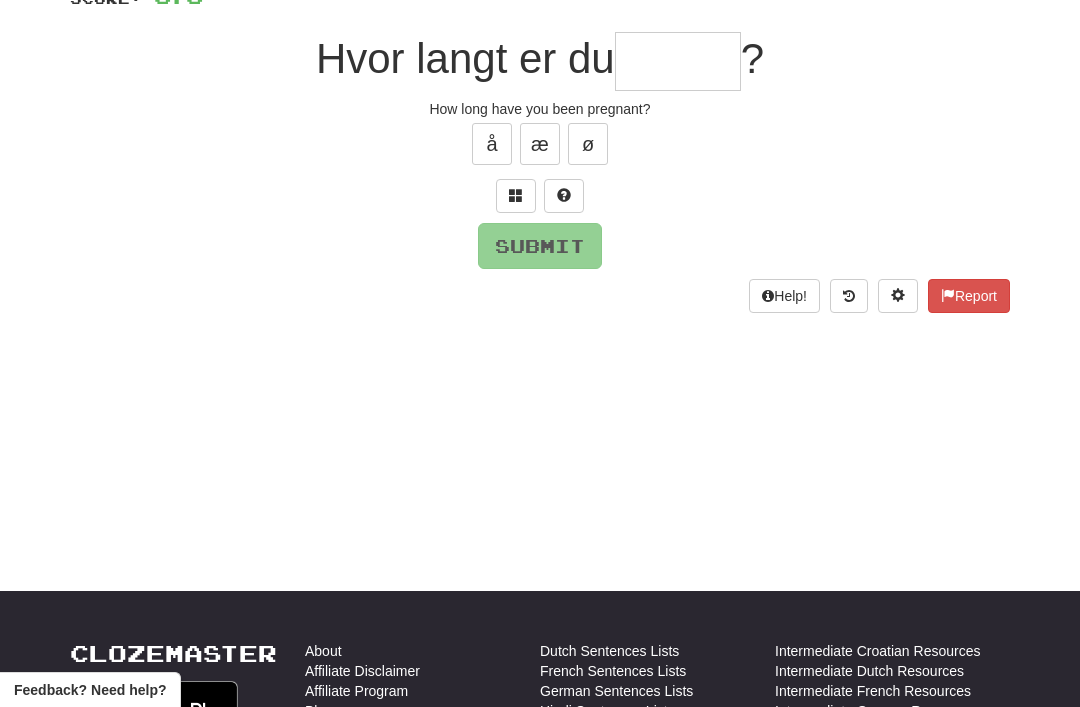 type on "*" 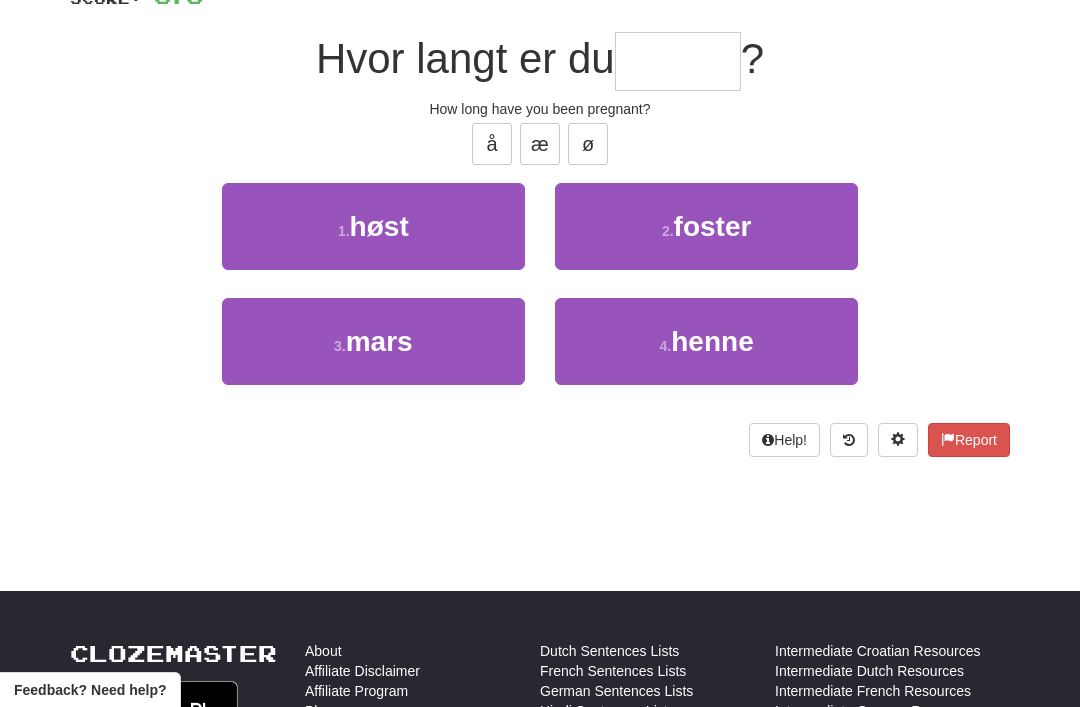 click on "henne" at bounding box center (712, 341) 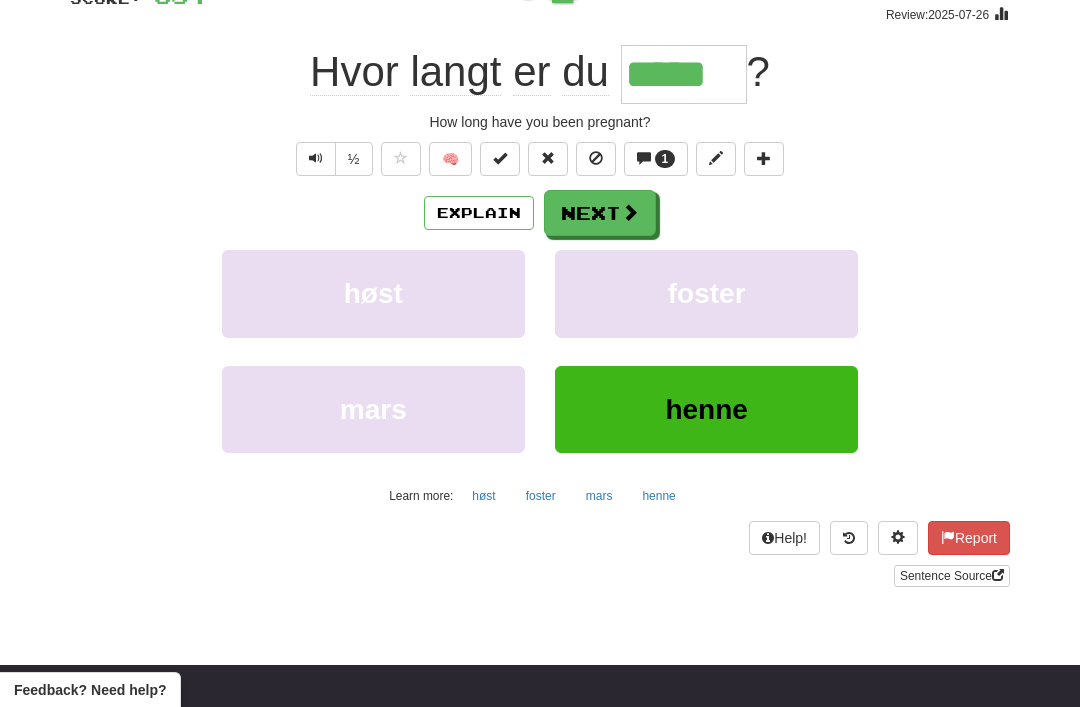 click on "Explain" at bounding box center (479, 213) 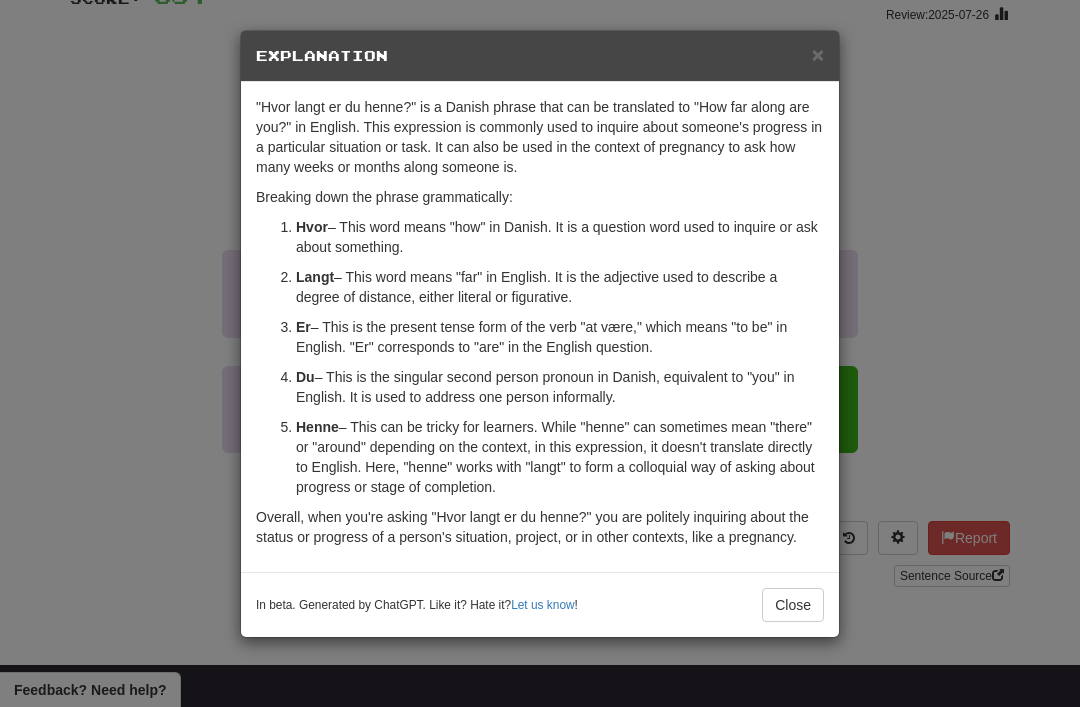 click on "× Explanation" at bounding box center [540, 56] 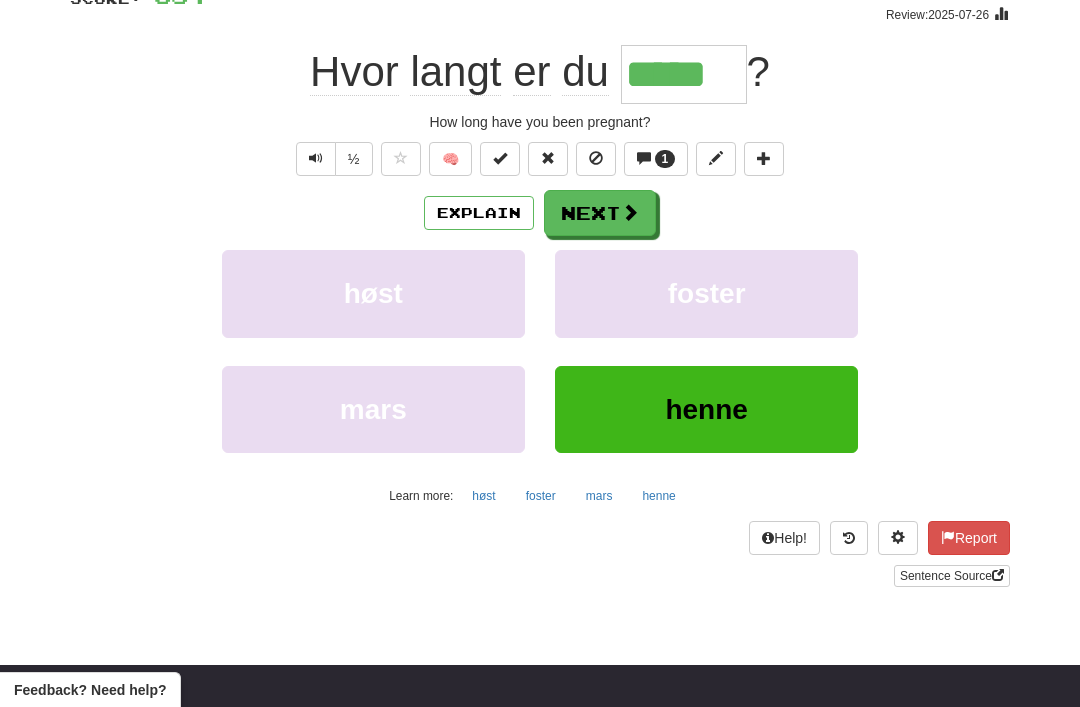 click on "Next" at bounding box center [600, 213] 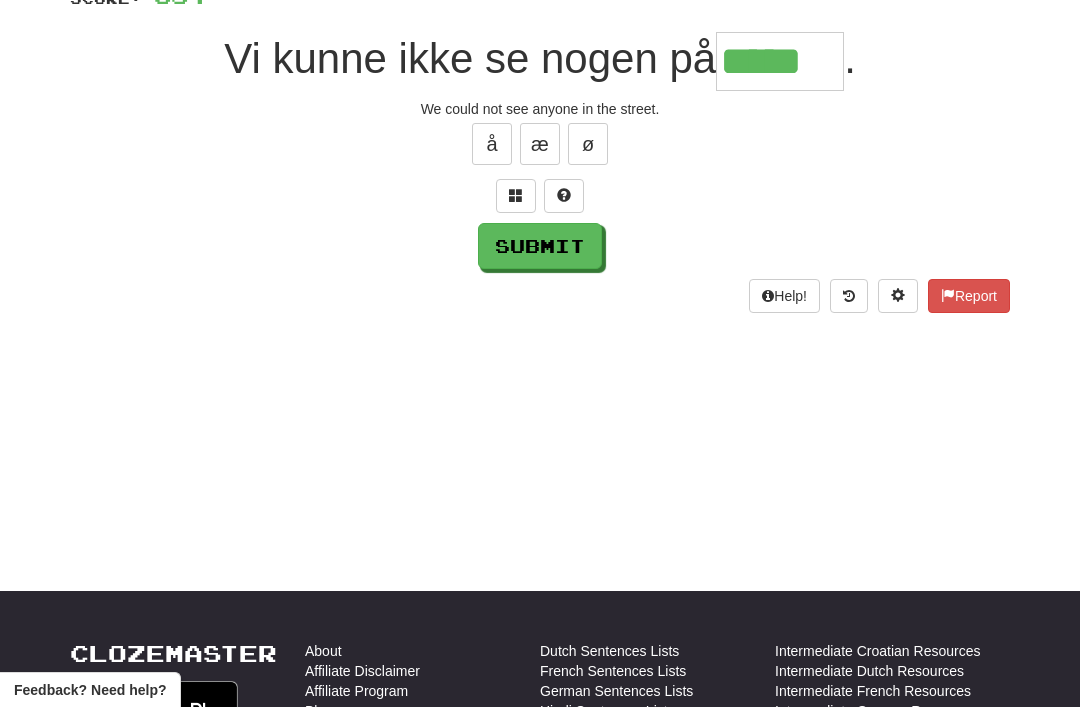type on "*****" 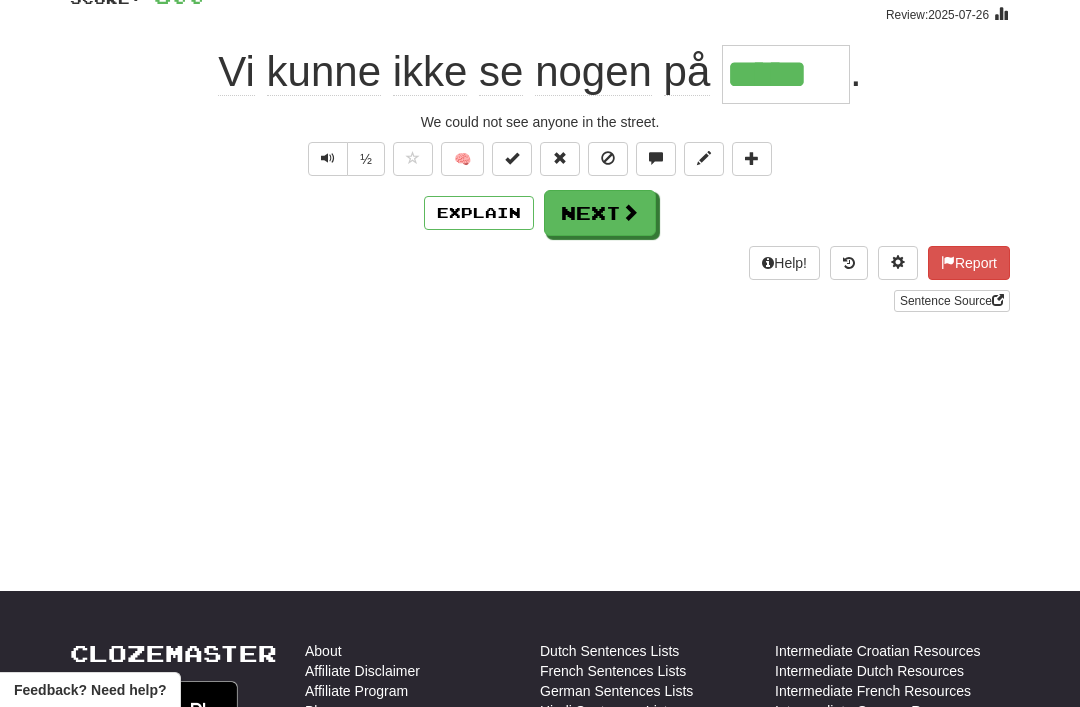 click on "Next" at bounding box center (600, 213) 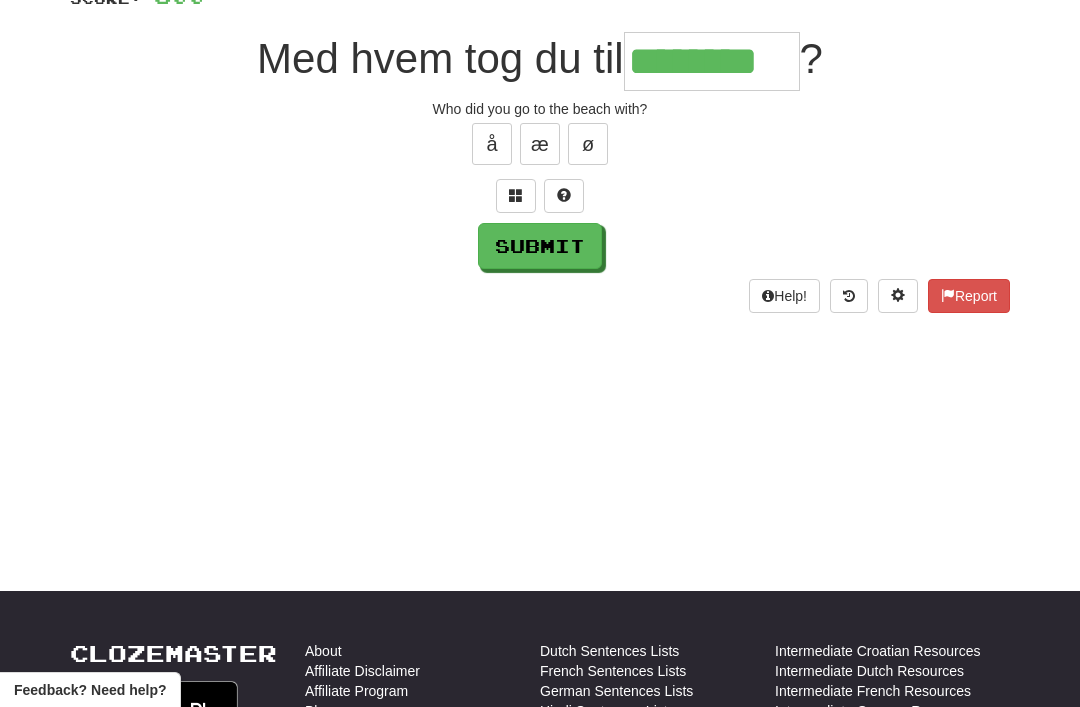 type on "********" 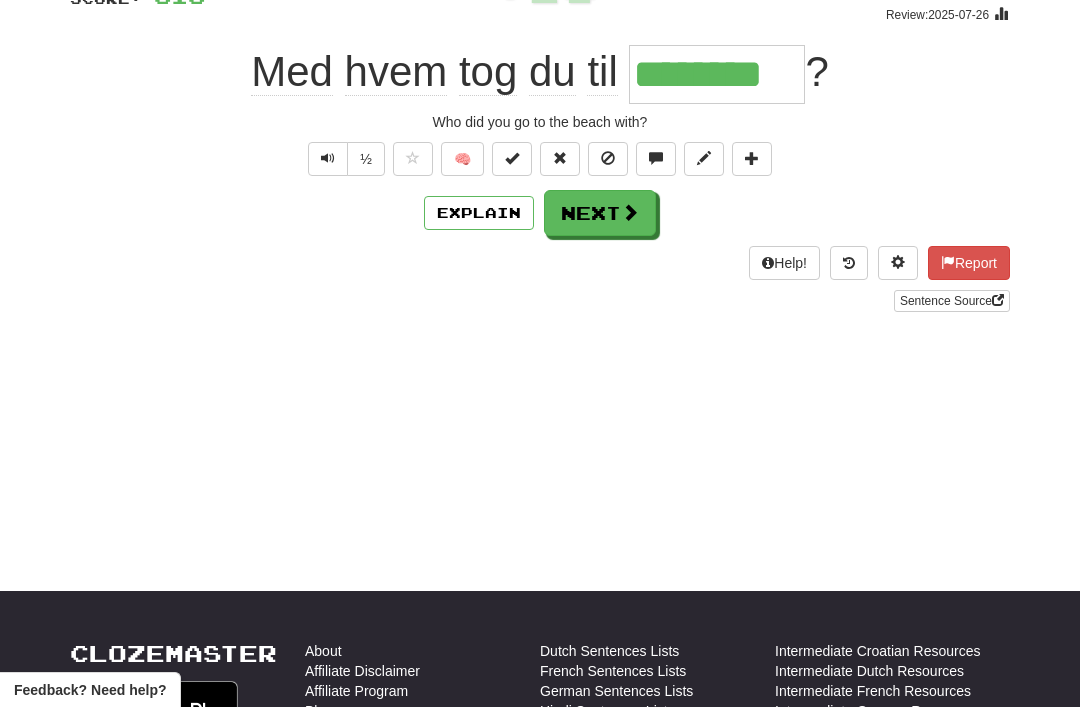 click on "Next" at bounding box center (600, 213) 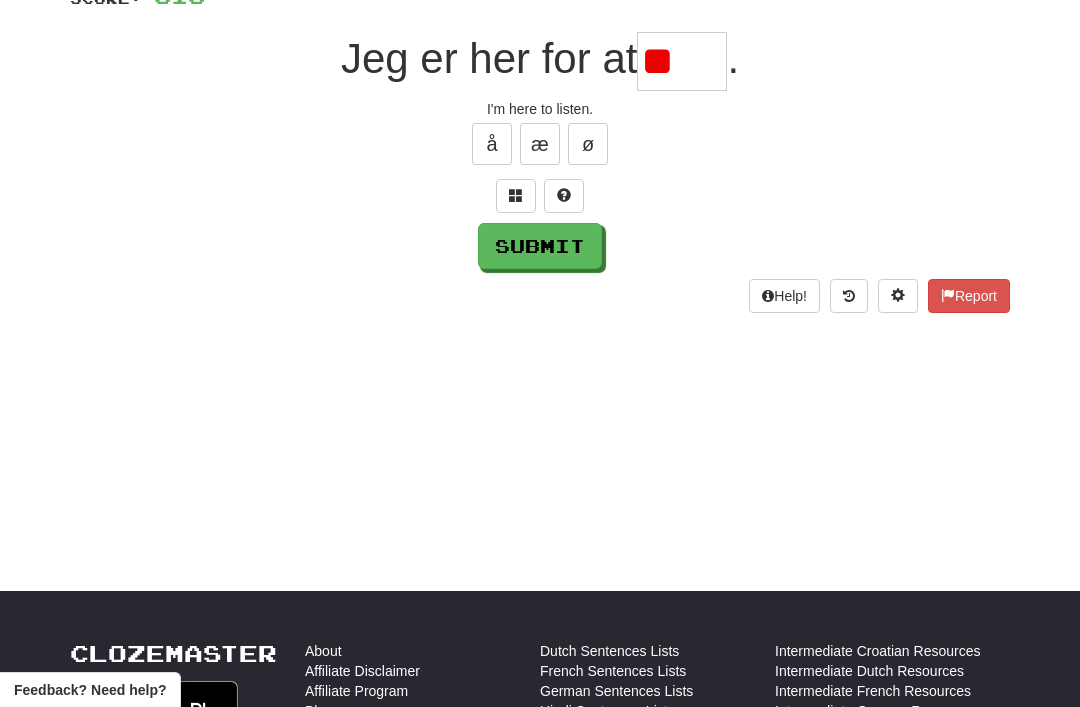 type on "*" 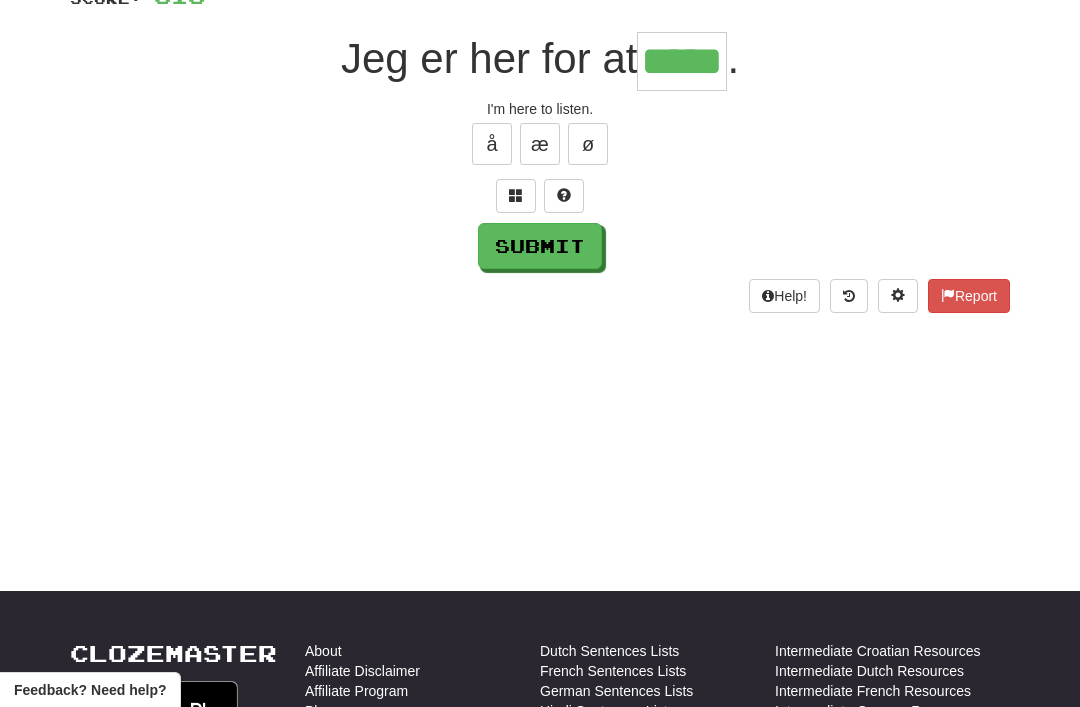type on "*****" 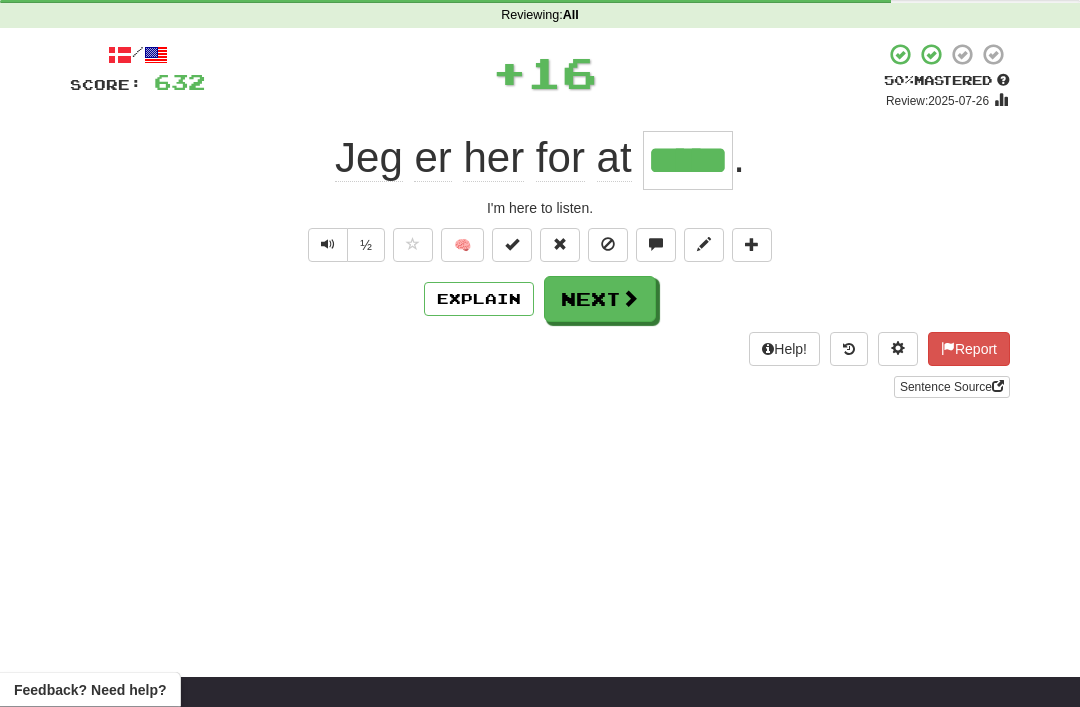 scroll, scrollTop: 80, scrollLeft: 0, axis: vertical 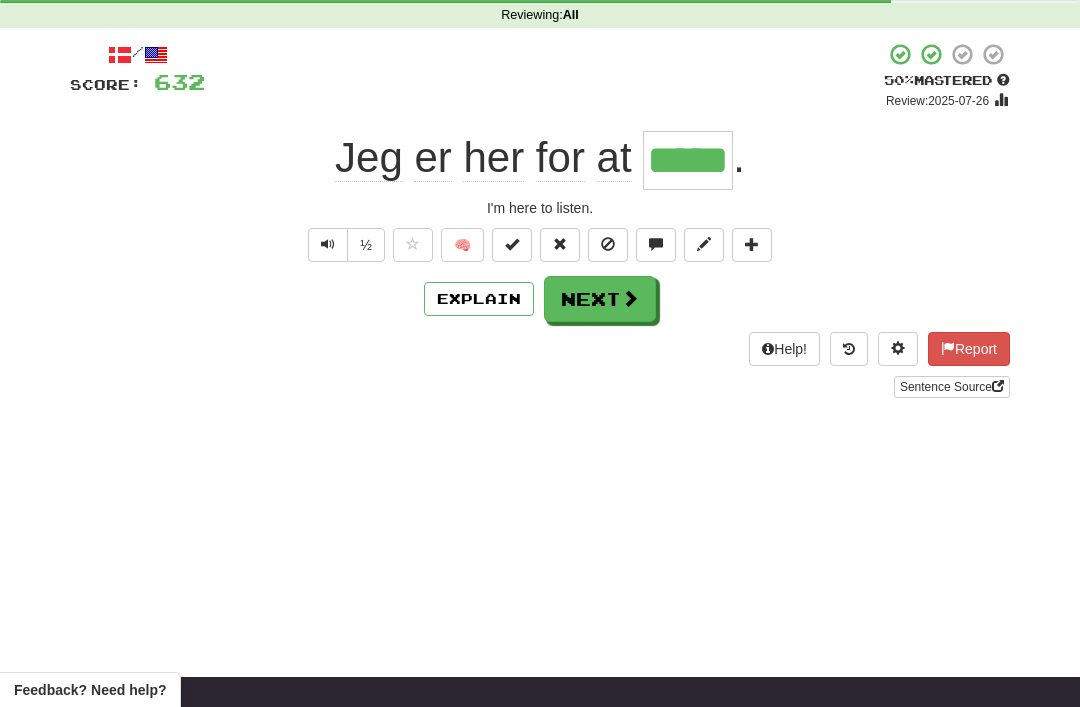 click at bounding box center (328, 245) 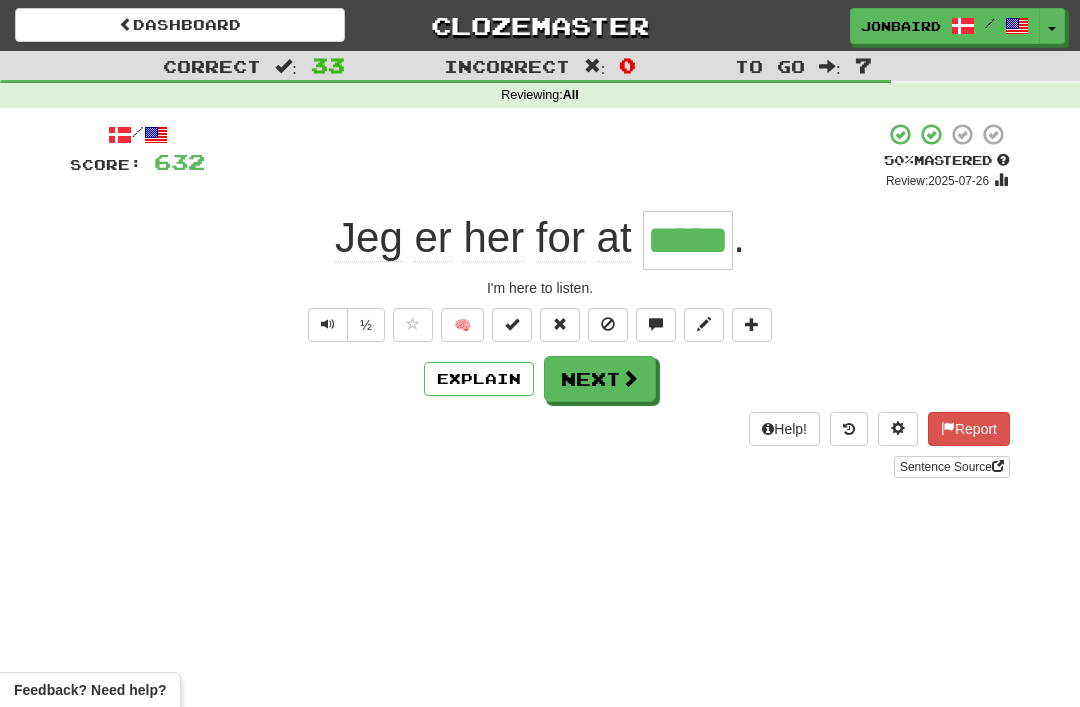 click at bounding box center (328, 324) 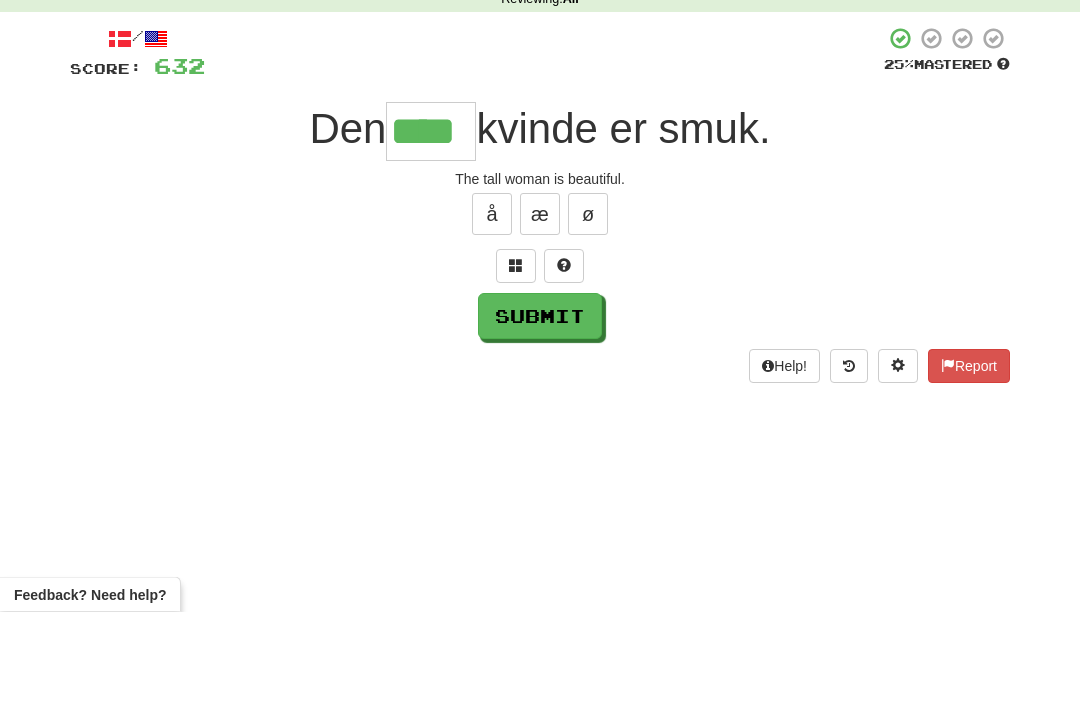 type on "****" 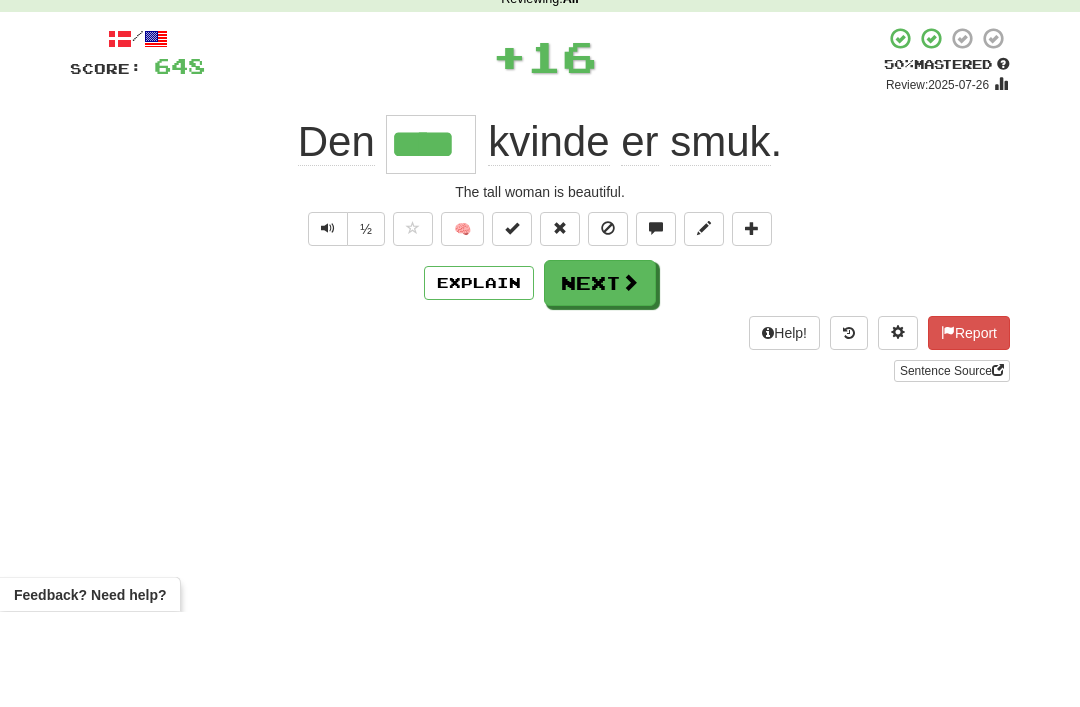 scroll, scrollTop: 96, scrollLeft: 0, axis: vertical 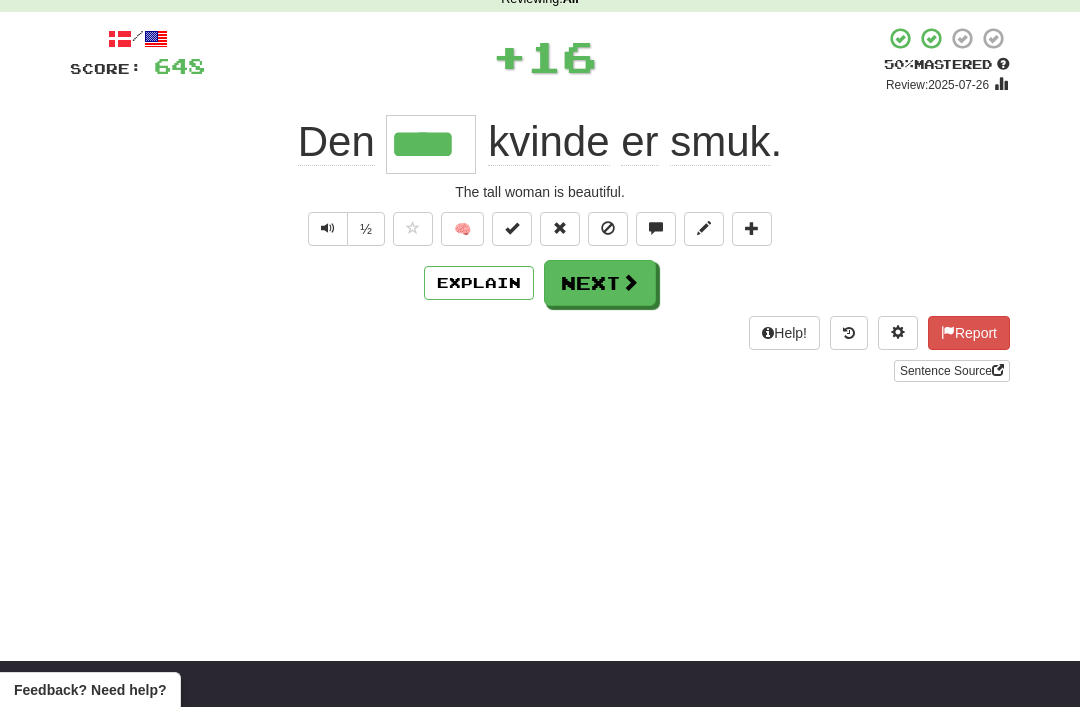 click at bounding box center [630, 282] 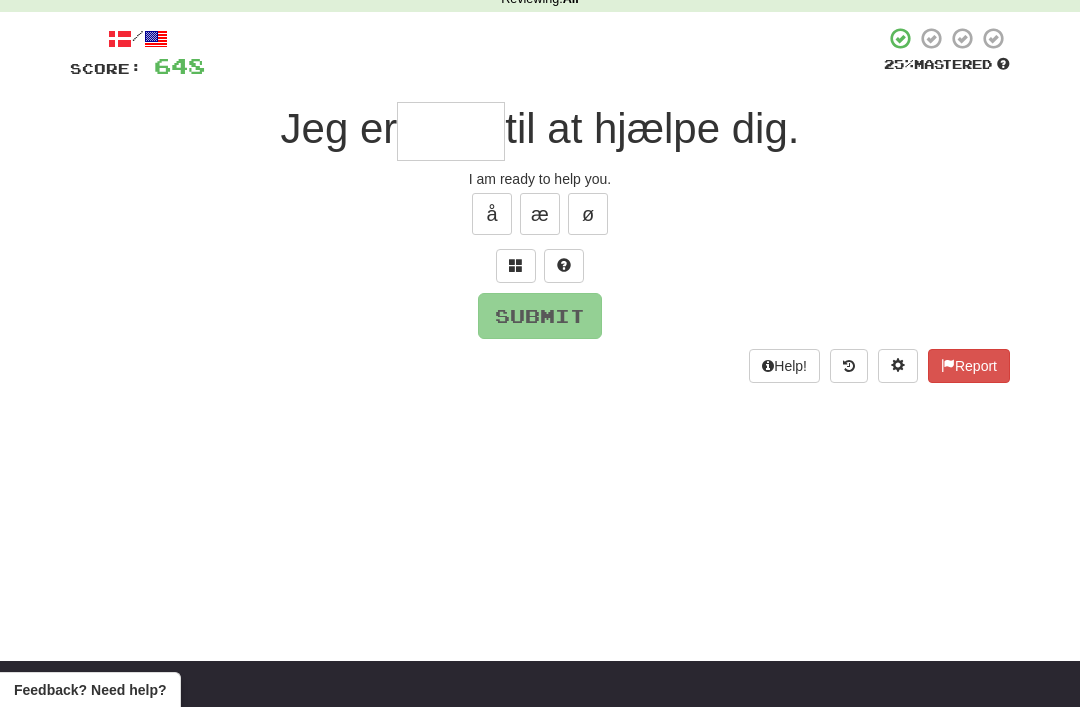 scroll, scrollTop: 95, scrollLeft: 0, axis: vertical 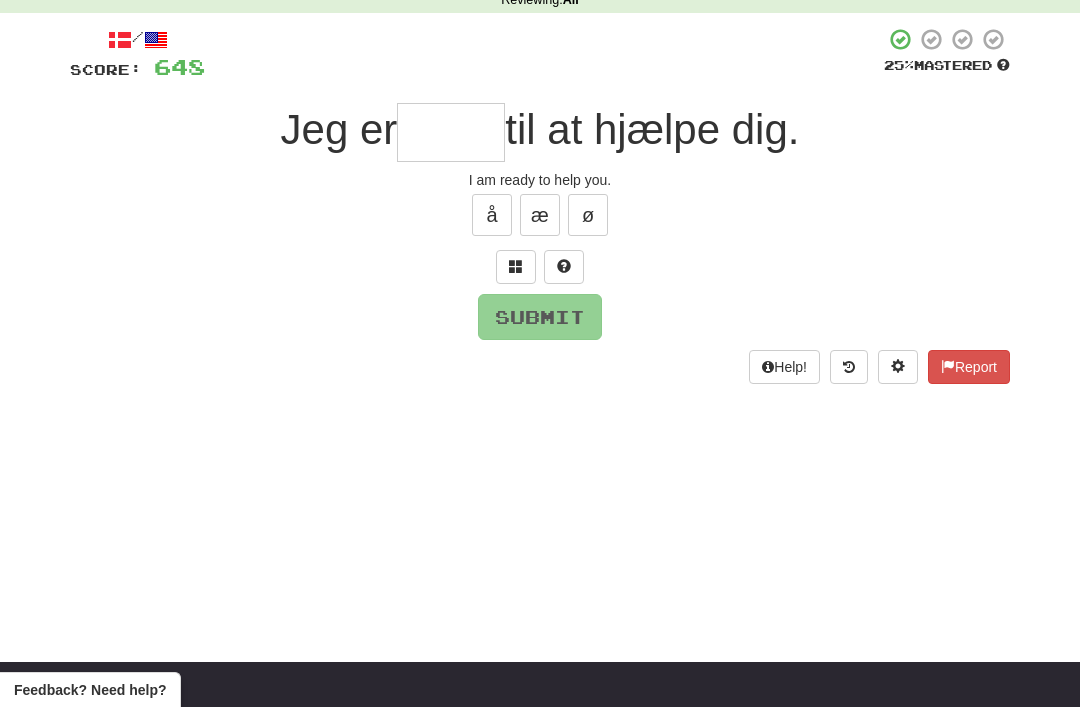 type on "*" 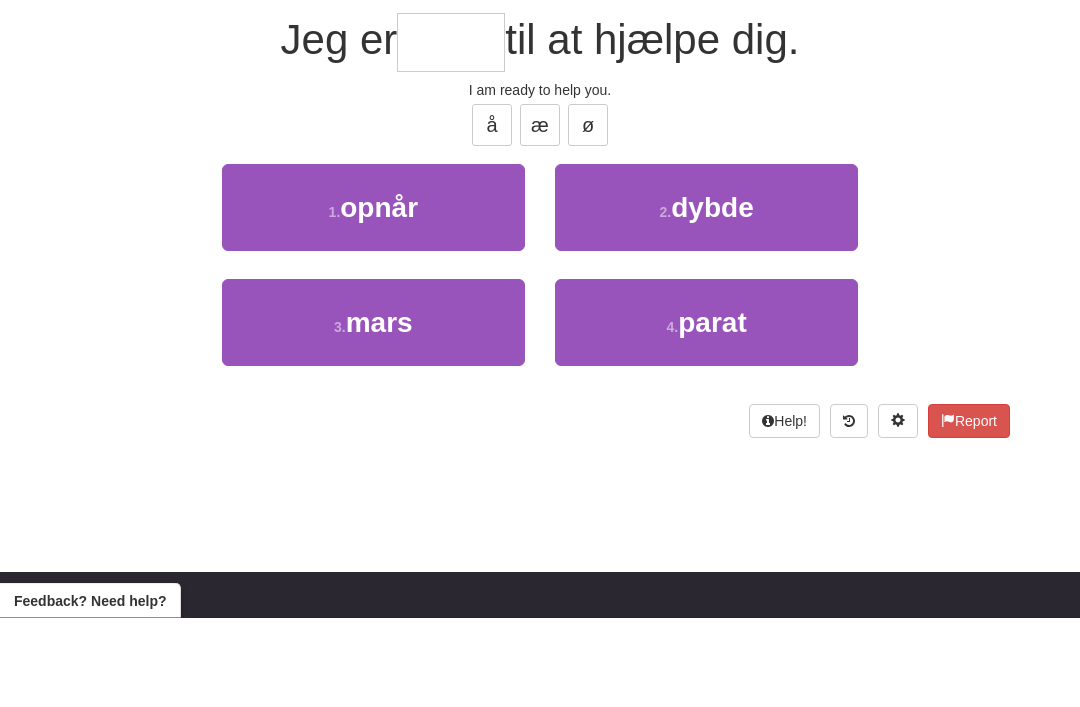 click on "parat" at bounding box center (712, 412) 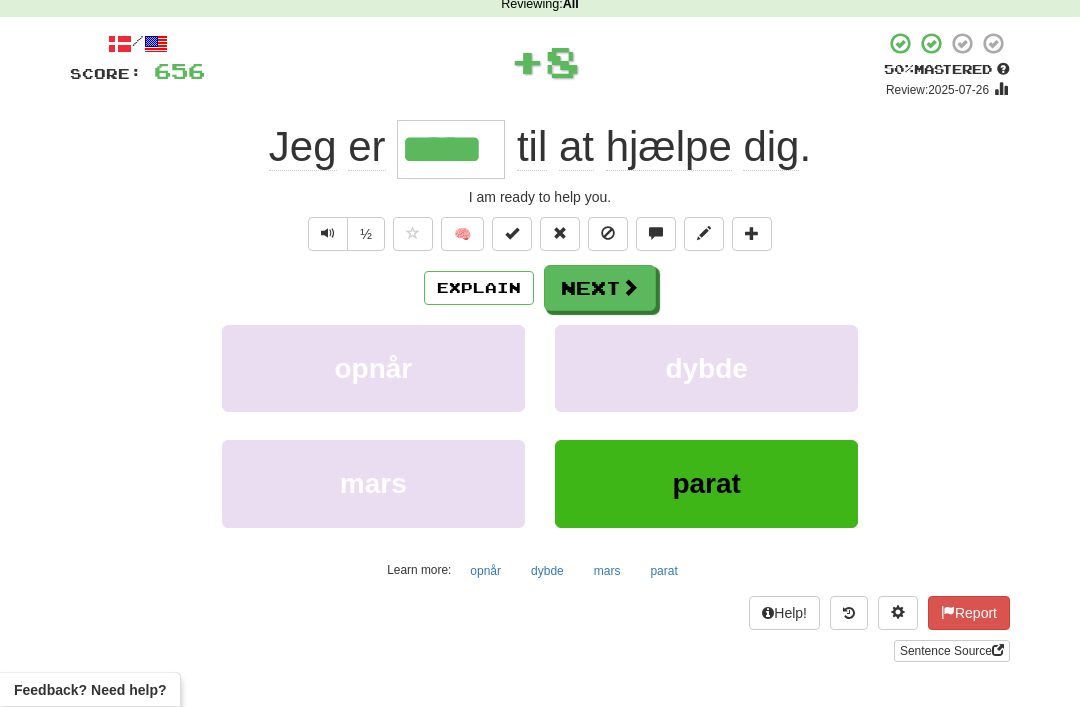 scroll, scrollTop: 91, scrollLeft: 0, axis: vertical 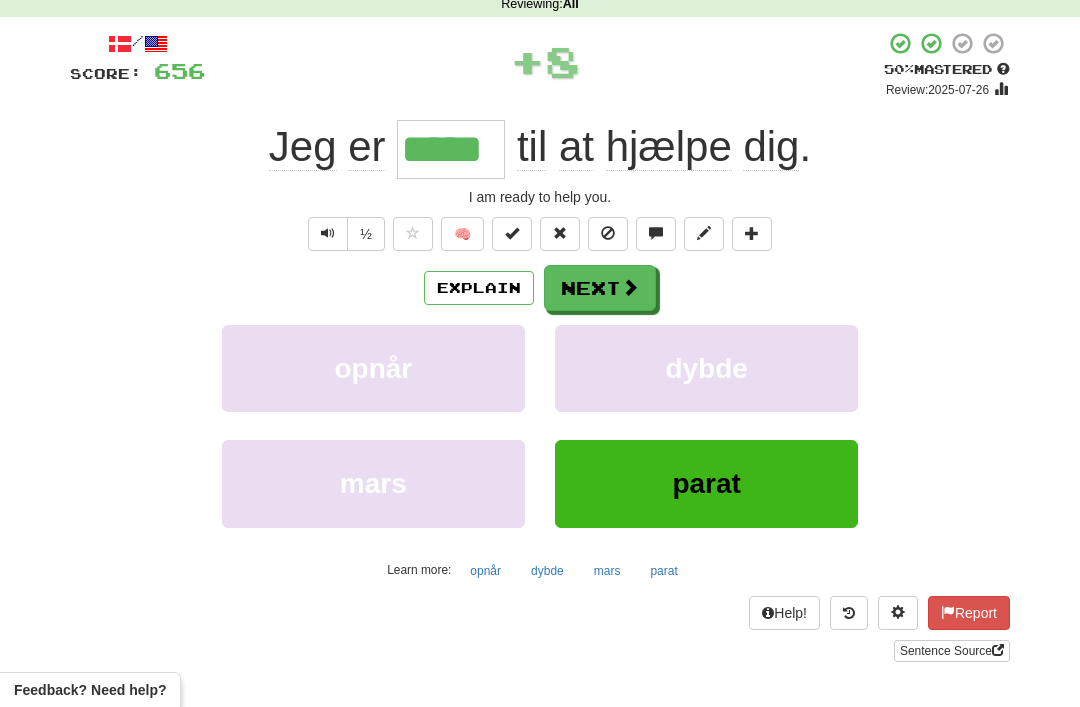click on "Explain" at bounding box center (479, 288) 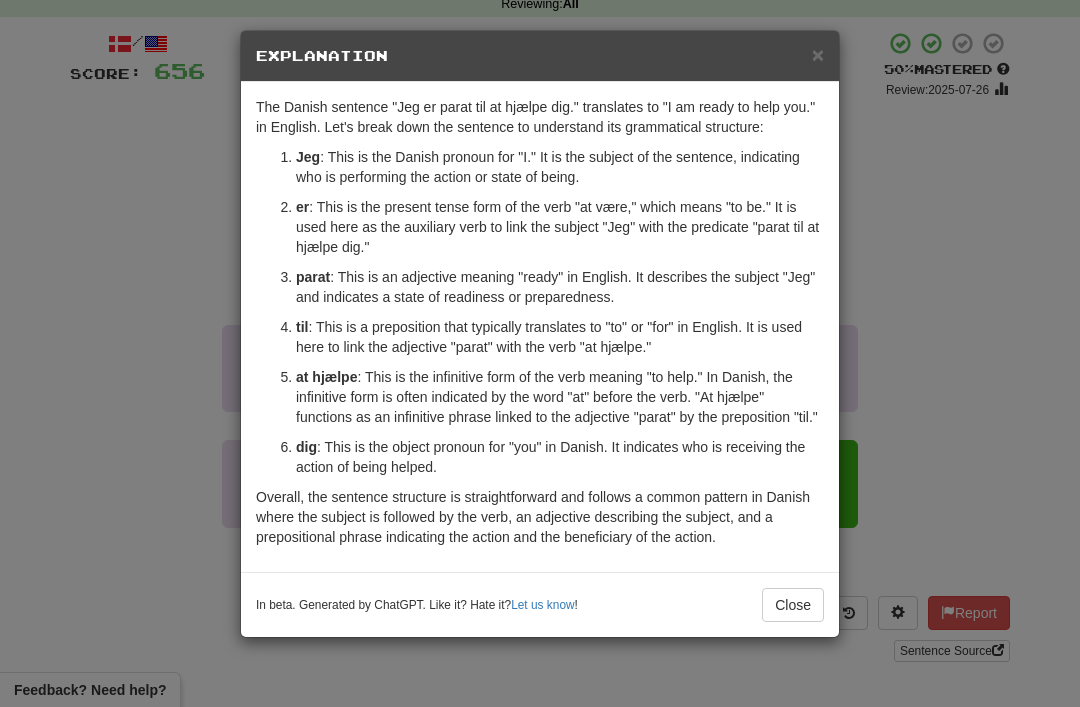 click on "×" at bounding box center [818, 54] 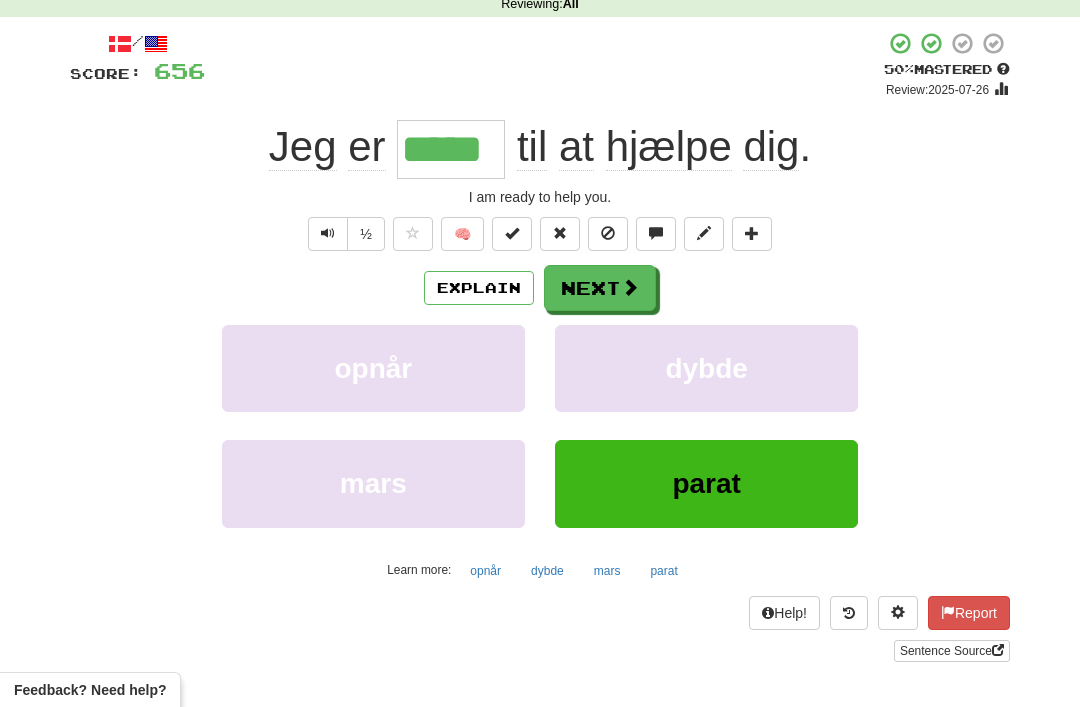 click on "Next" at bounding box center [600, 288] 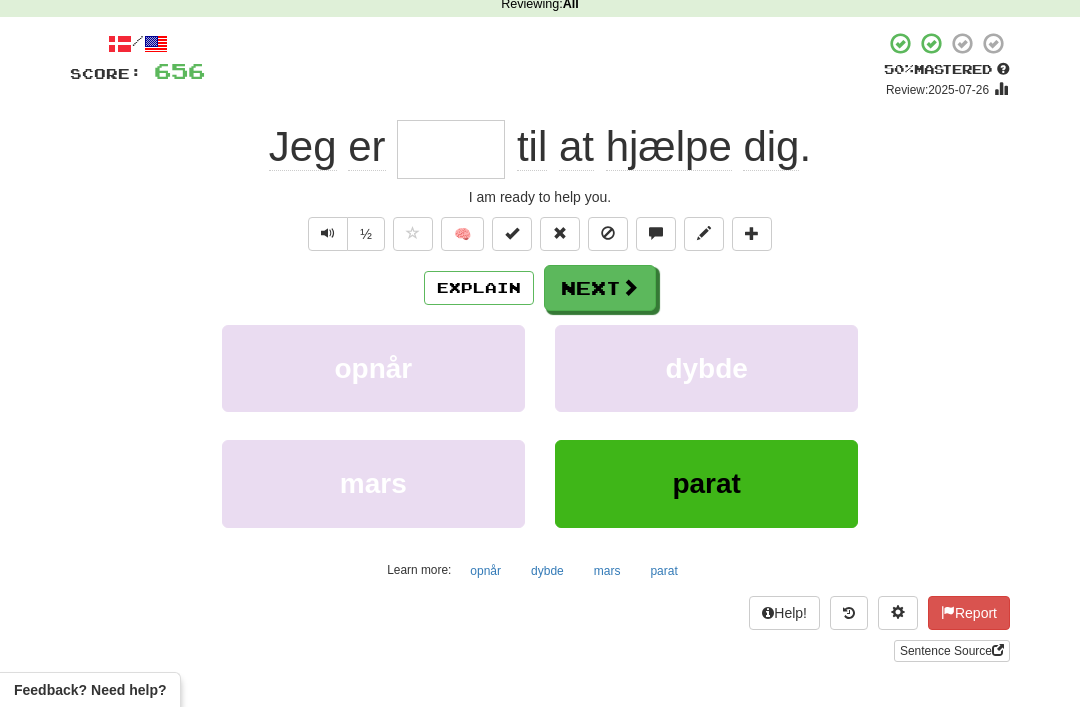 scroll, scrollTop: 90, scrollLeft: 0, axis: vertical 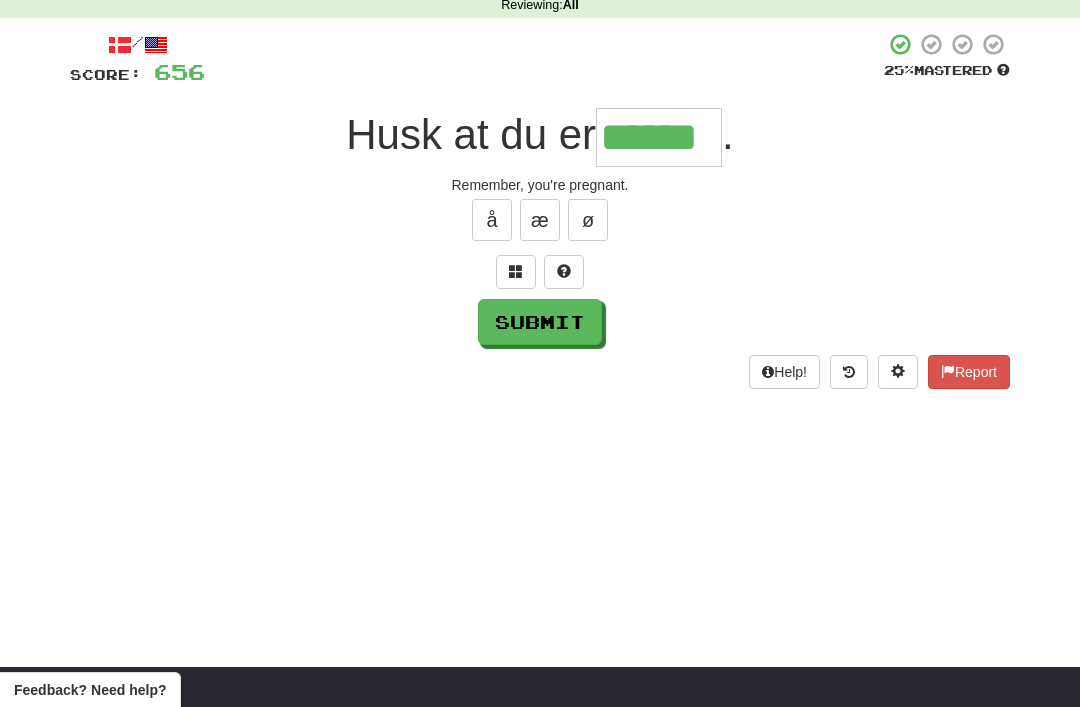 type on "******" 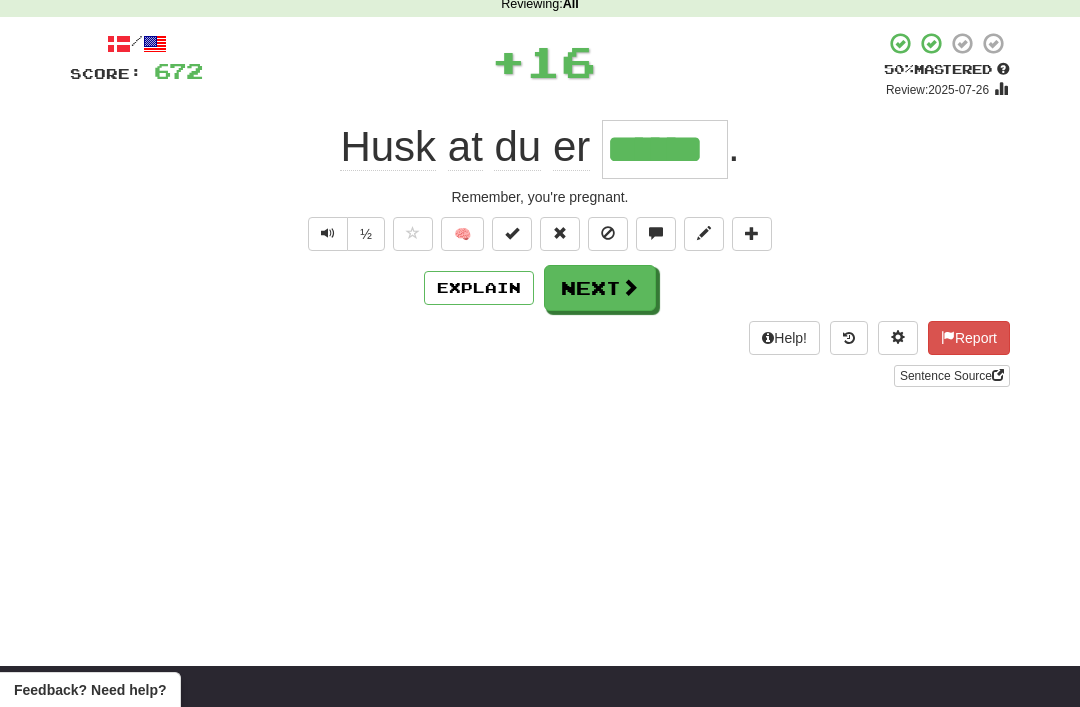 click on "Next" at bounding box center (600, 288) 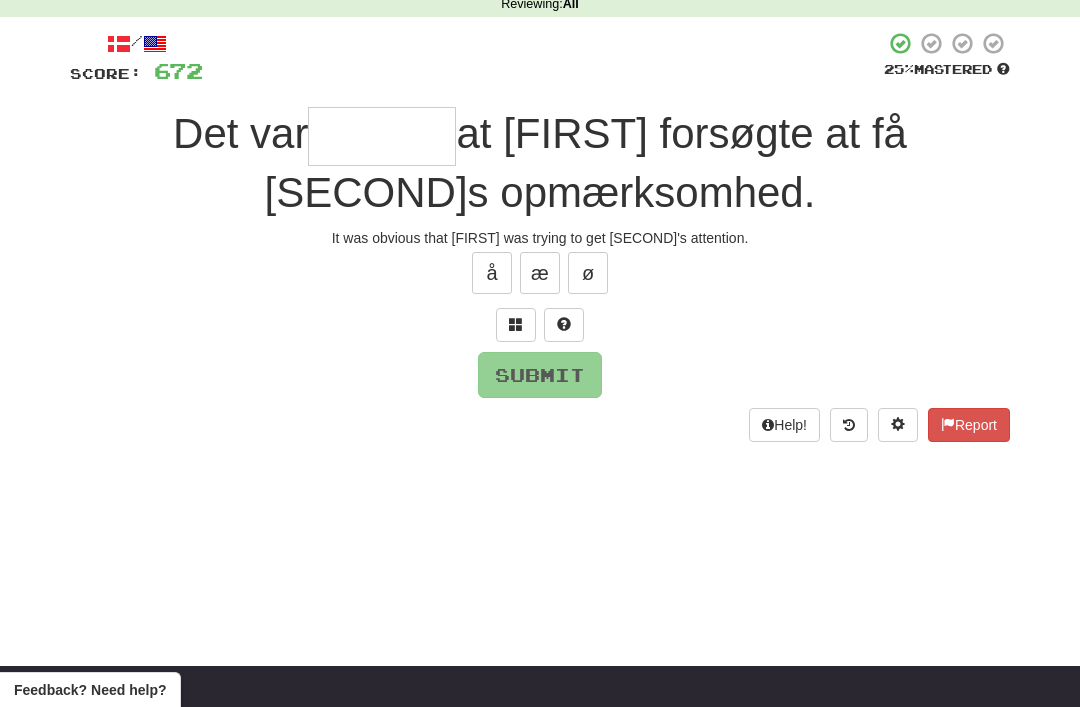scroll, scrollTop: 90, scrollLeft: 0, axis: vertical 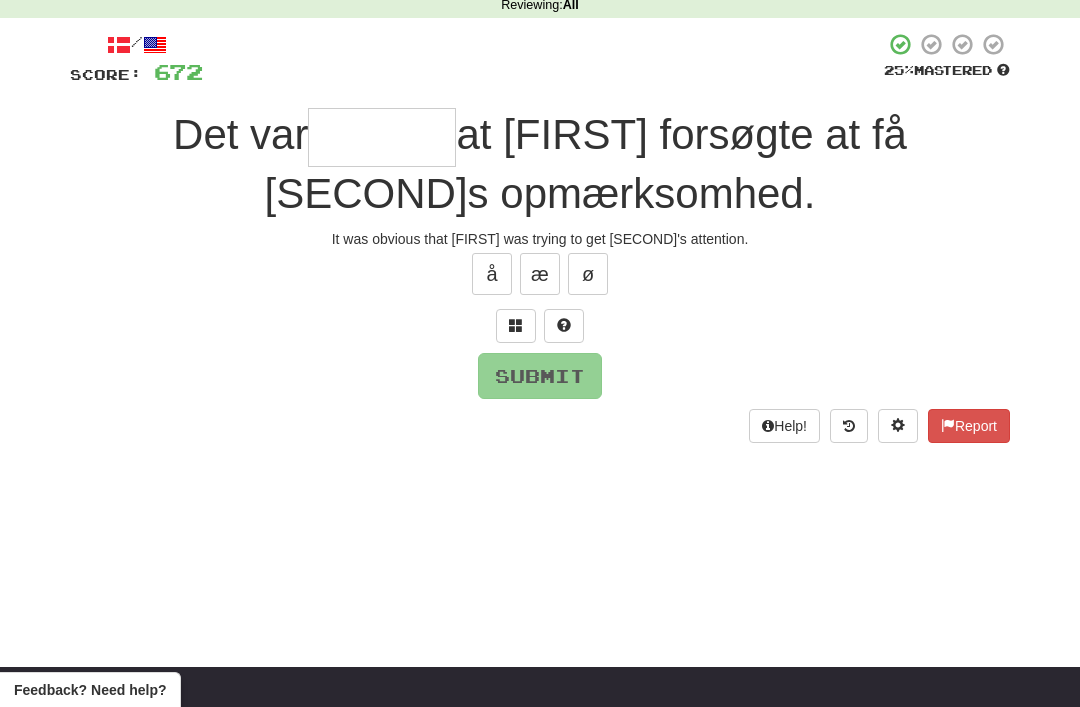 type on "*" 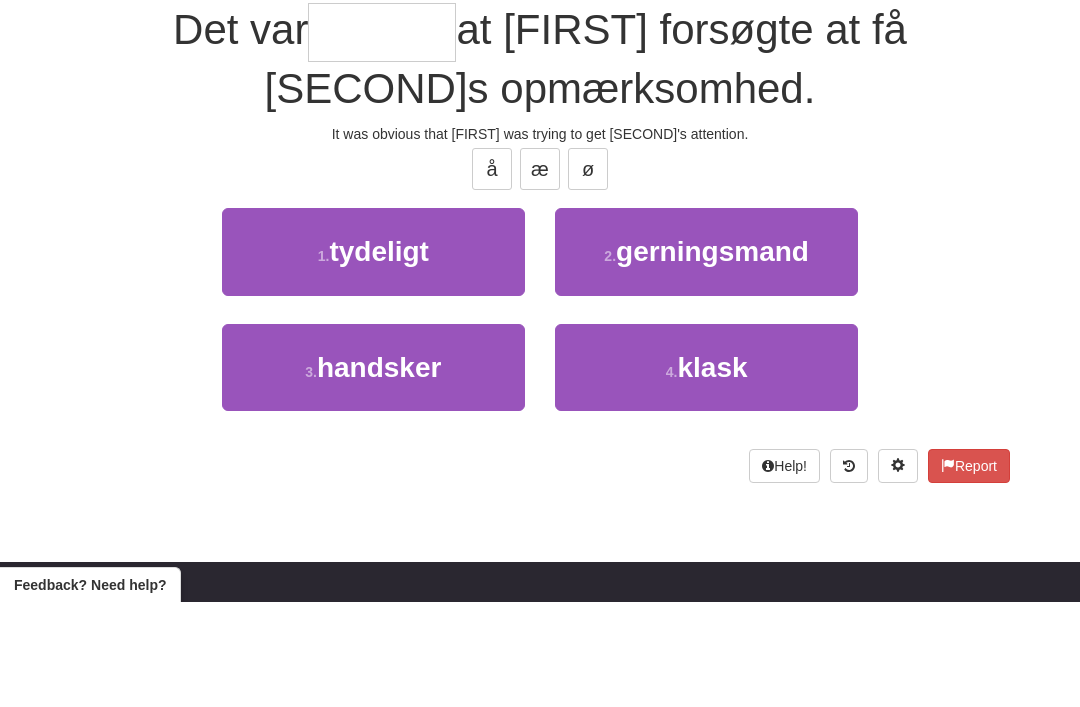 click on "1 .  tydeligt" at bounding box center [373, 356] 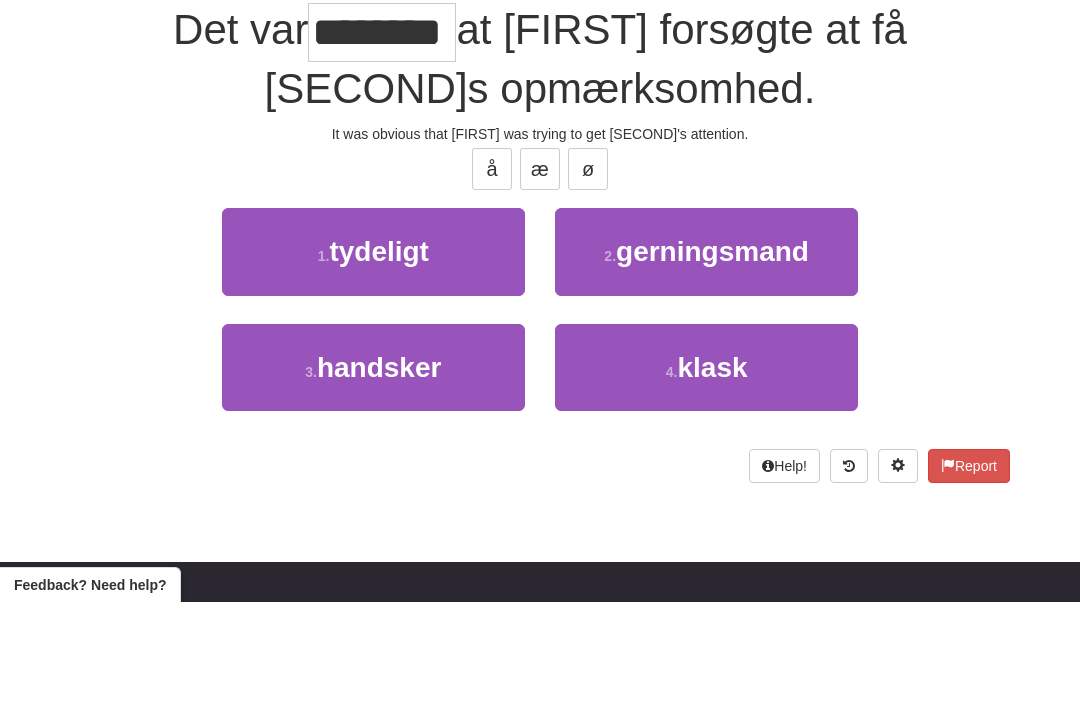 scroll, scrollTop: 196, scrollLeft: 0, axis: vertical 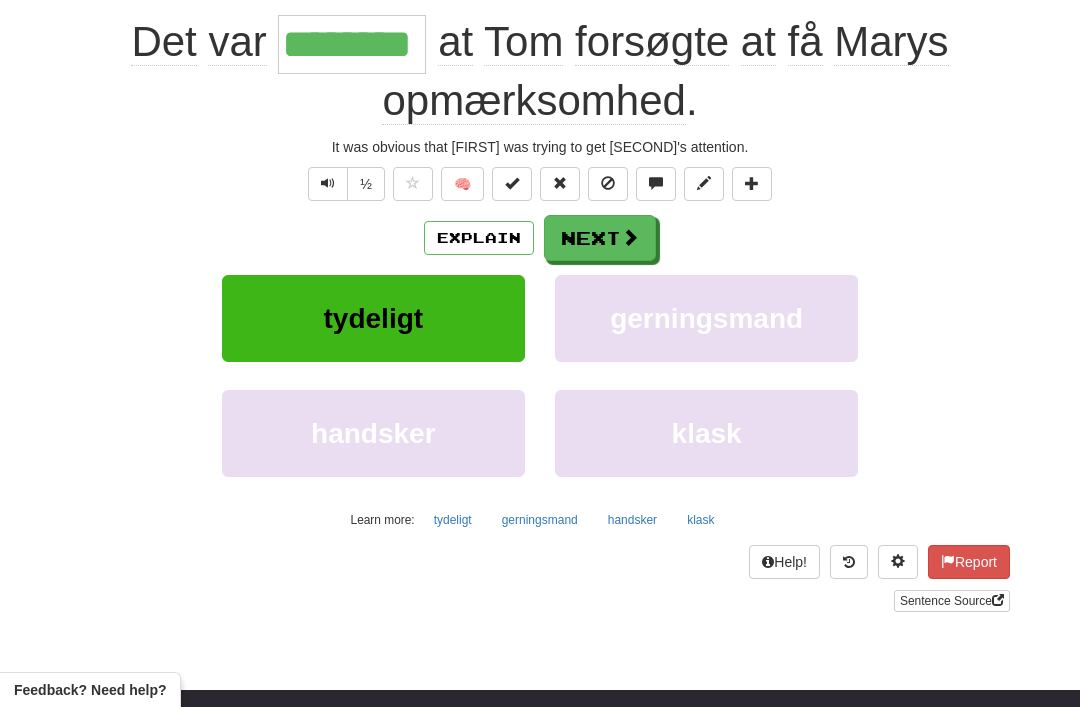 click at bounding box center (328, 183) 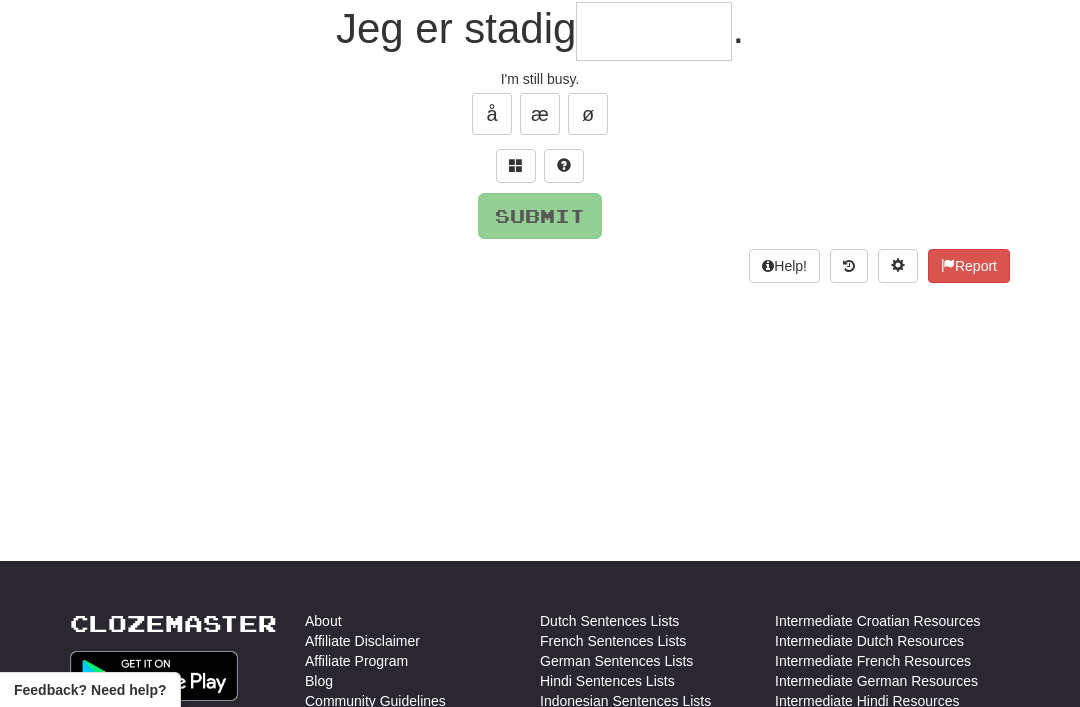 scroll, scrollTop: 195, scrollLeft: 0, axis: vertical 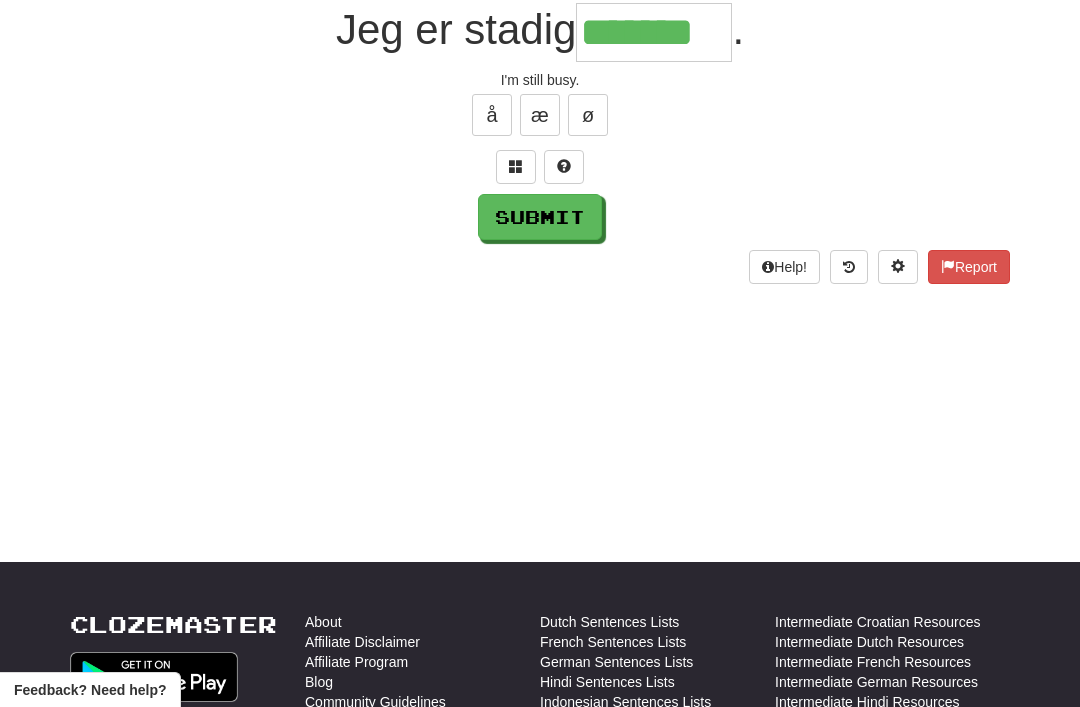 type on "*******" 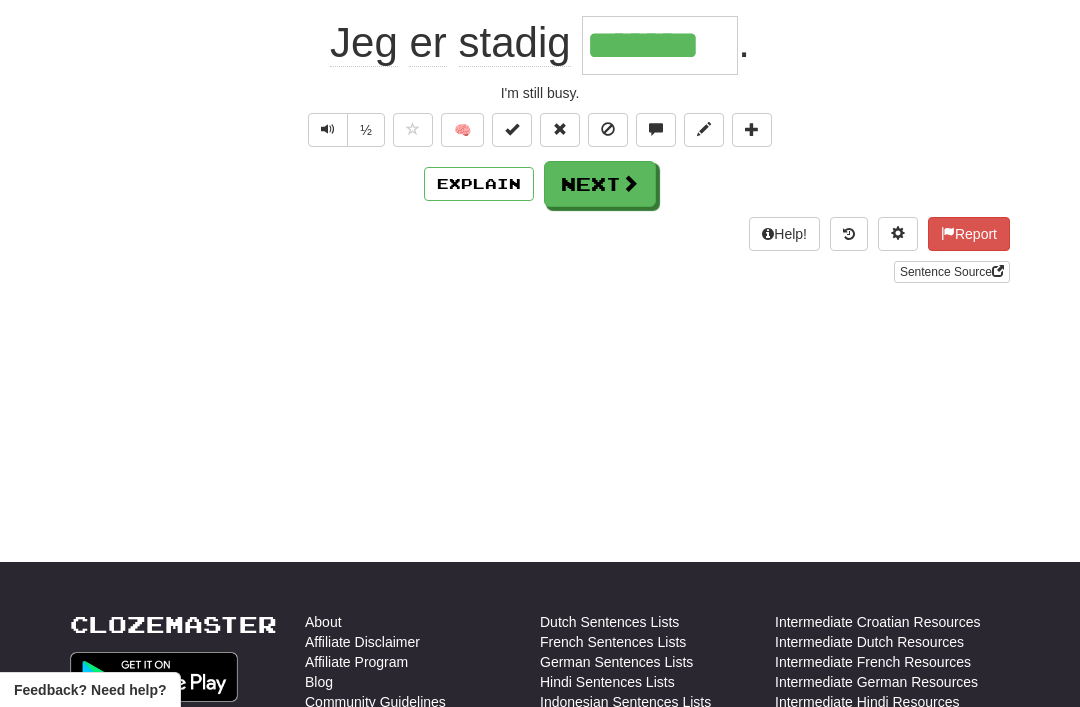 scroll, scrollTop: 196, scrollLeft: 0, axis: vertical 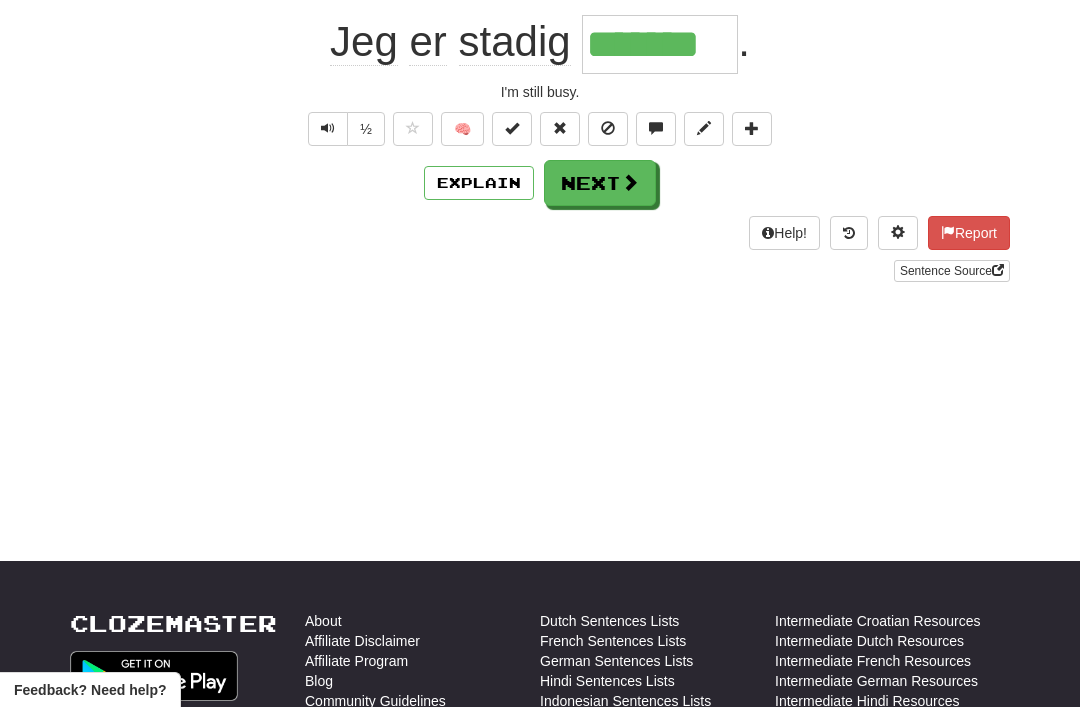 click at bounding box center [328, 129] 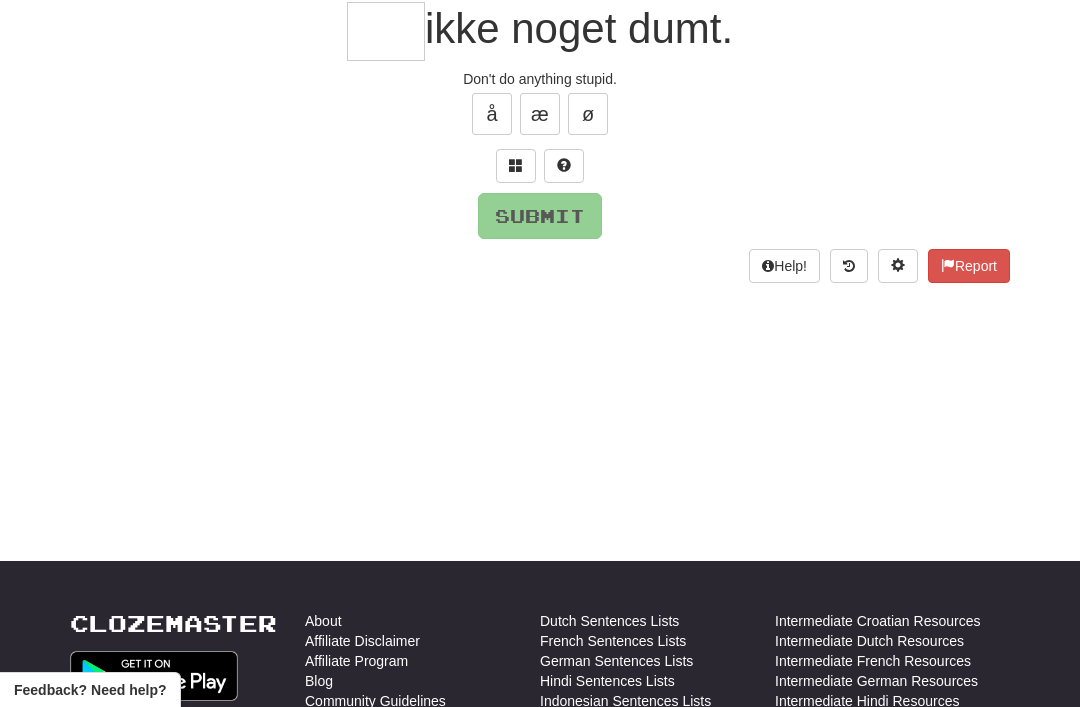 scroll, scrollTop: 195, scrollLeft: 0, axis: vertical 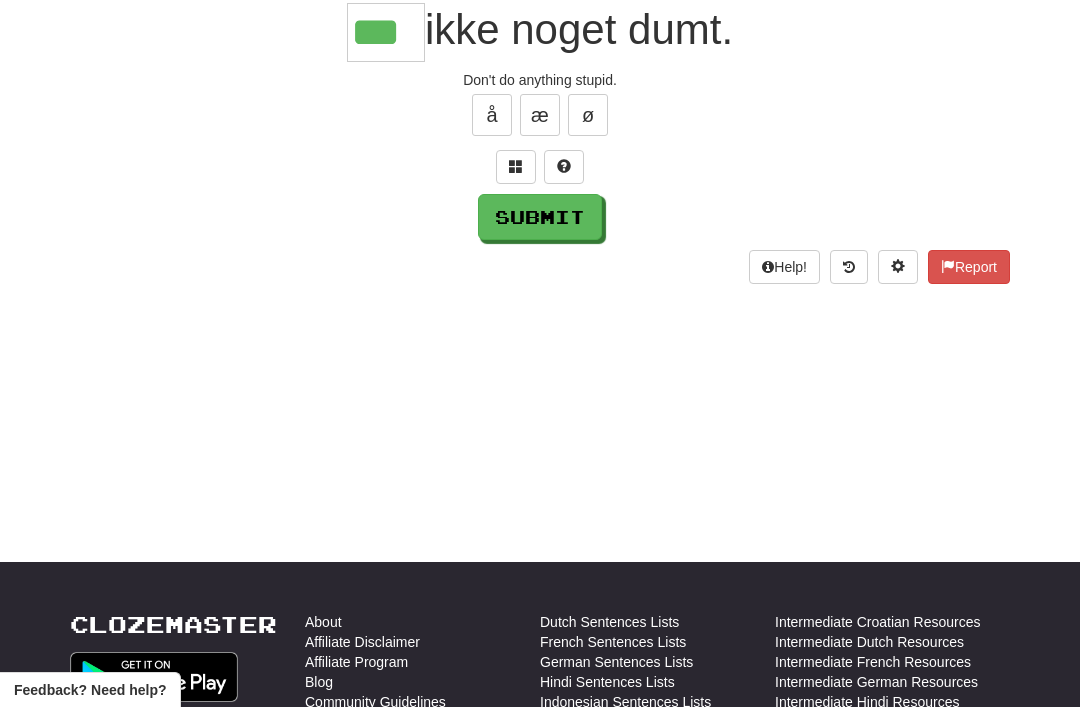 click on "Submit" at bounding box center (540, 217) 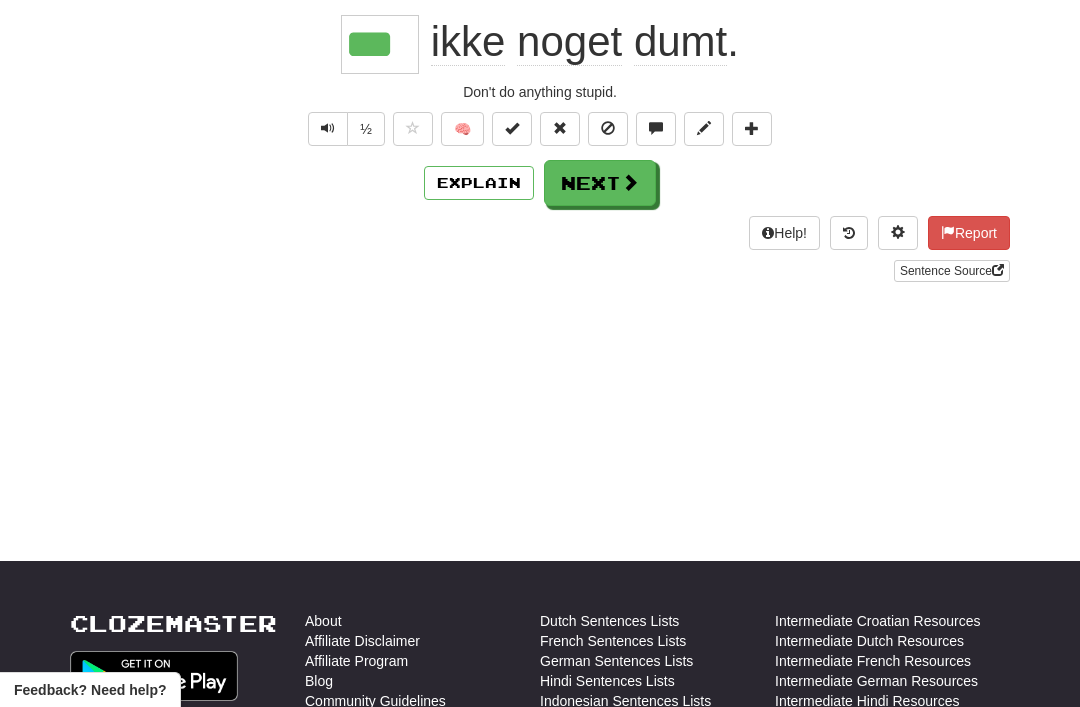 click at bounding box center (328, 128) 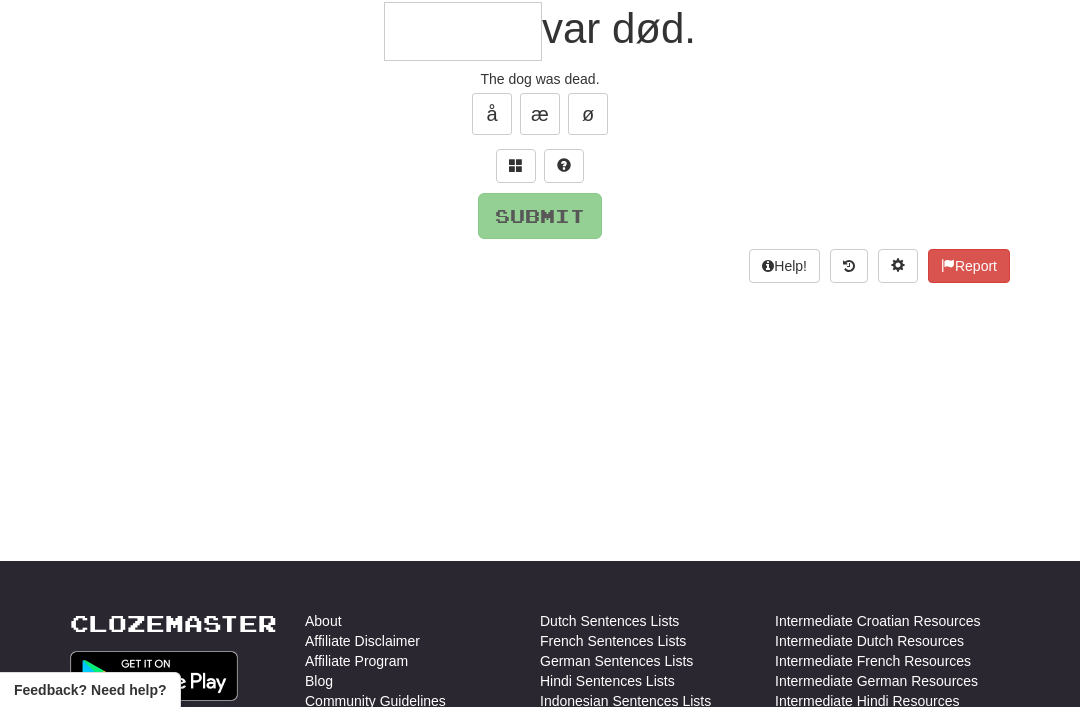 scroll, scrollTop: 195, scrollLeft: 0, axis: vertical 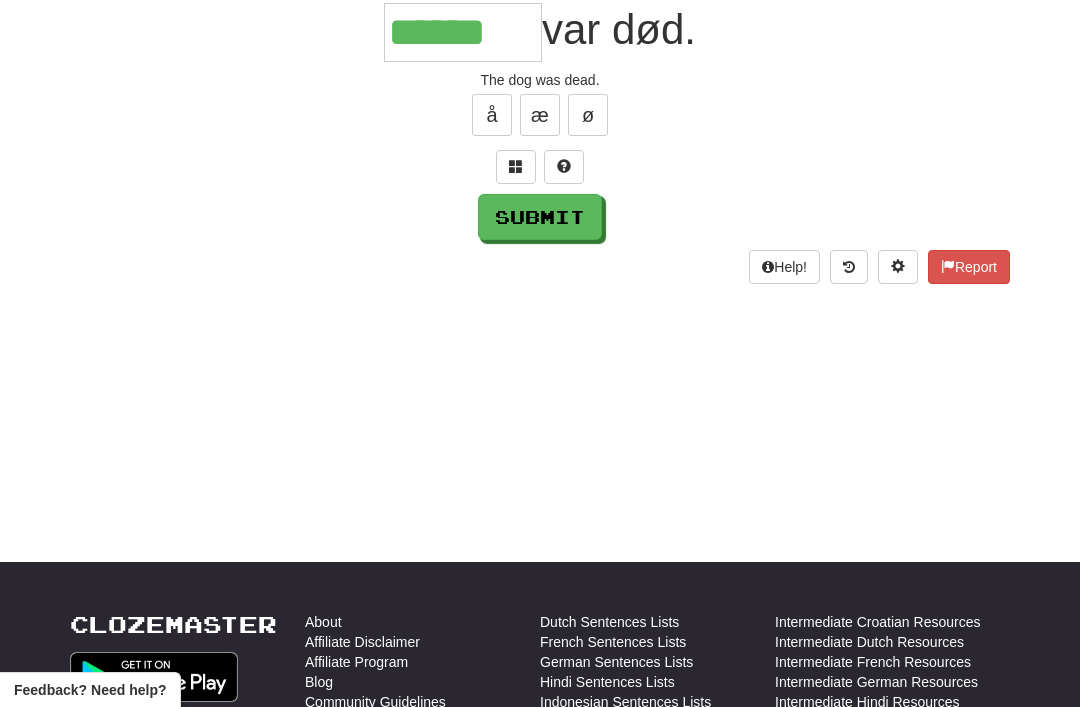 click on "Submit" at bounding box center [540, 217] 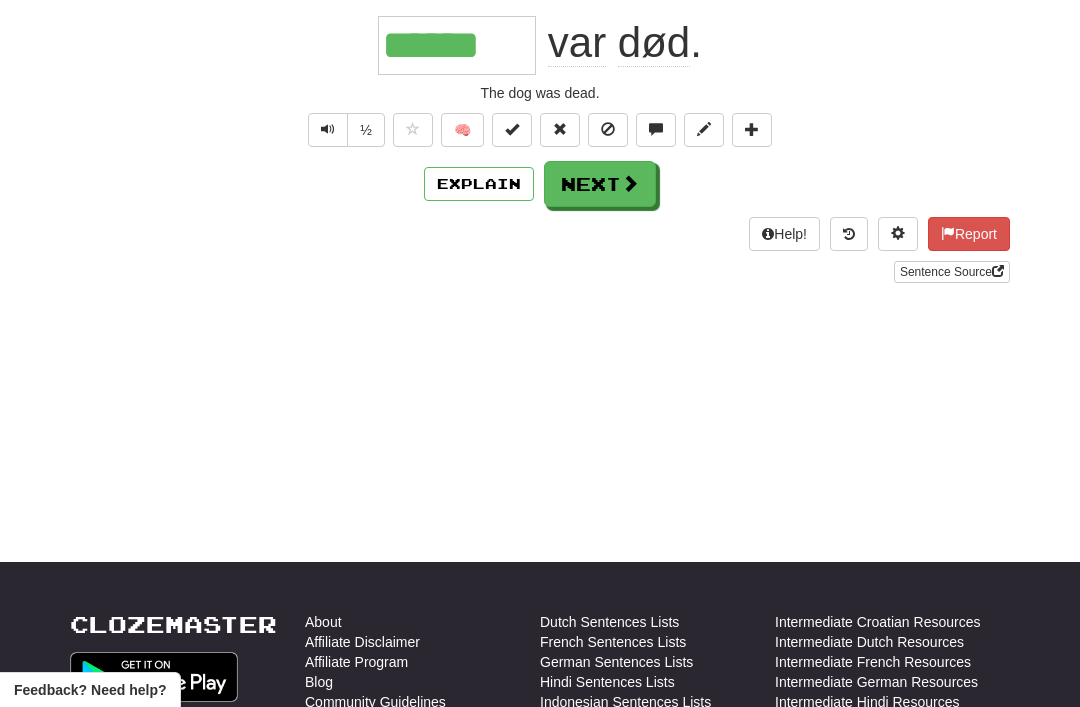 type on "******" 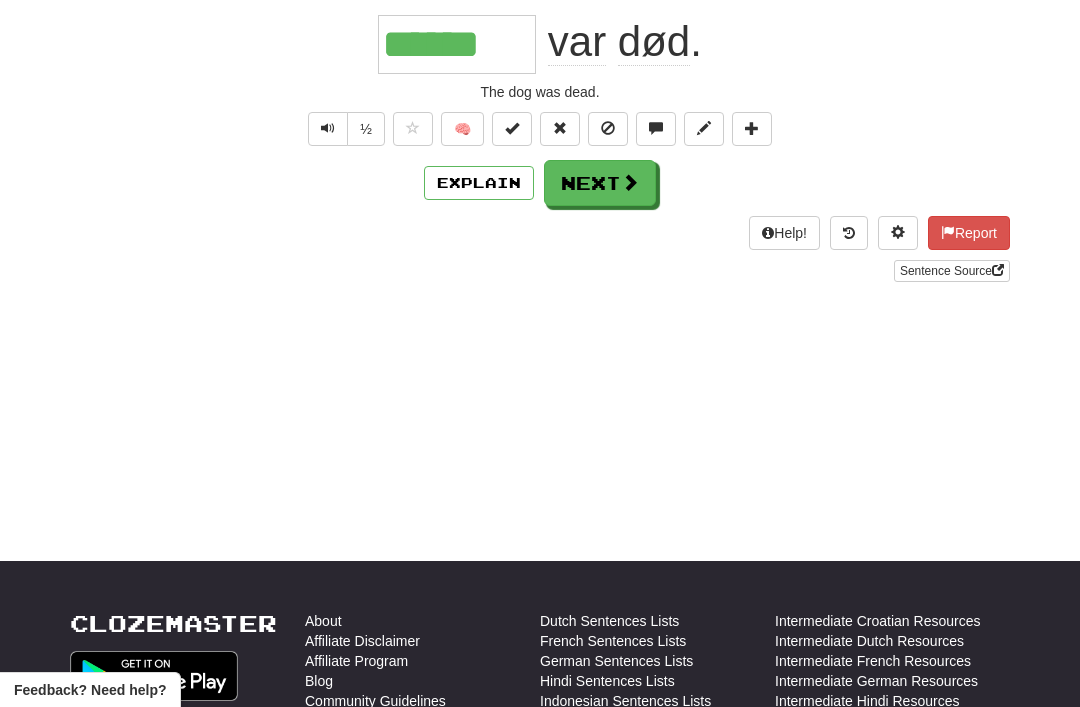 click on "Next" at bounding box center (600, 183) 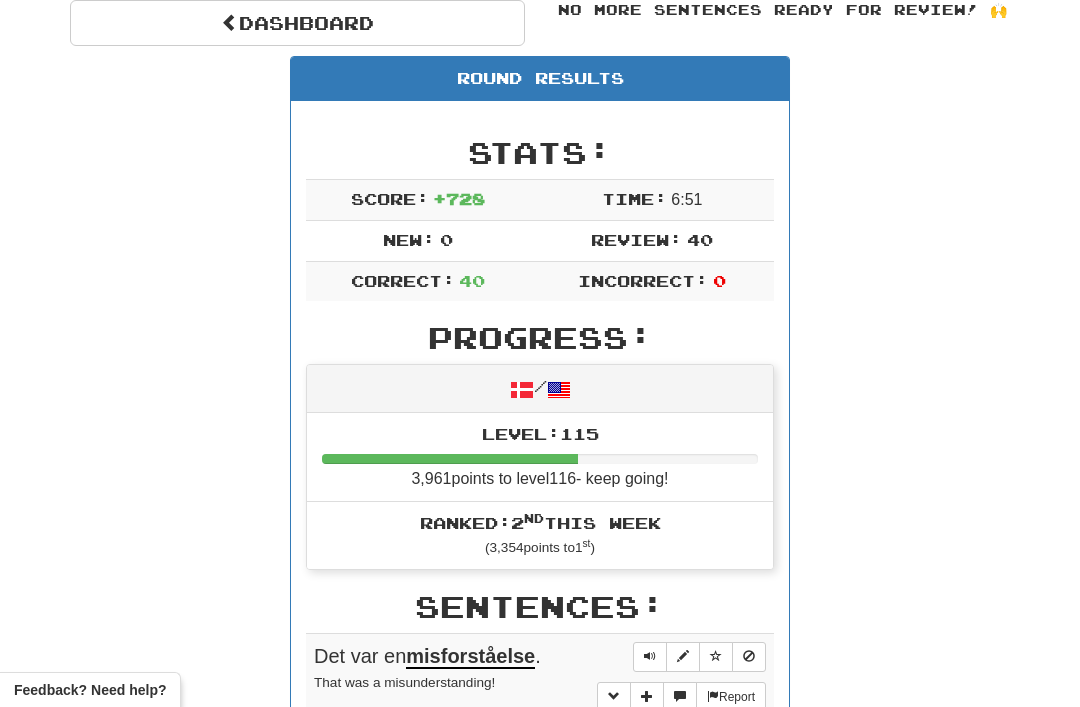 click on "Dashboard" at bounding box center (297, 23) 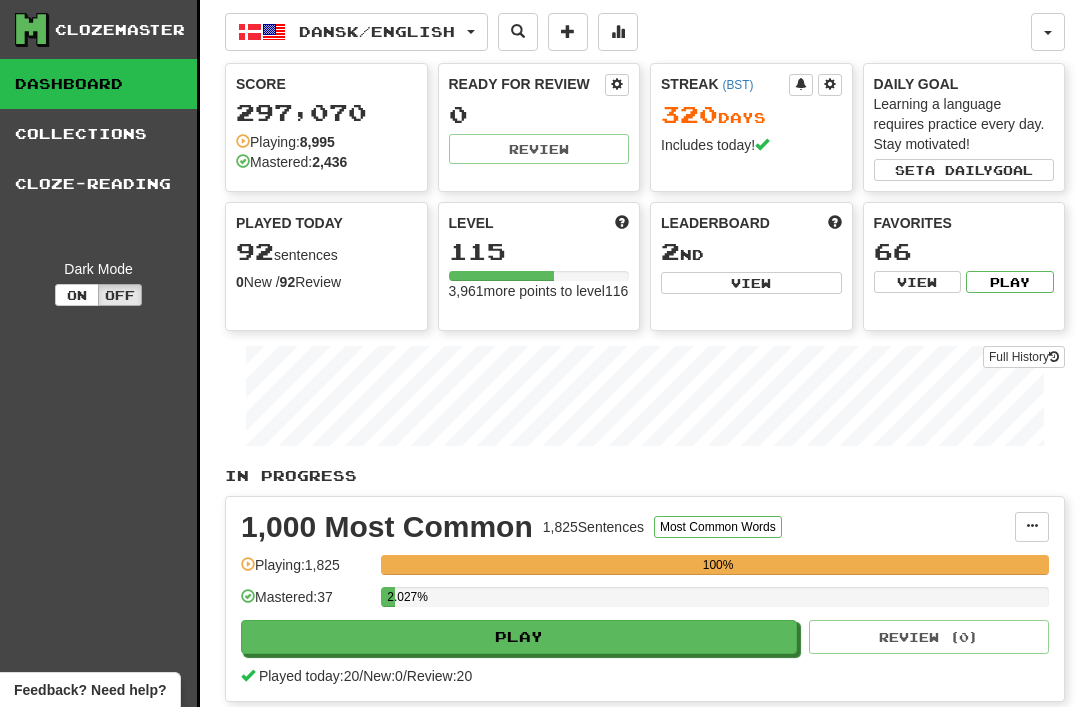 scroll, scrollTop: 0, scrollLeft: 0, axis: both 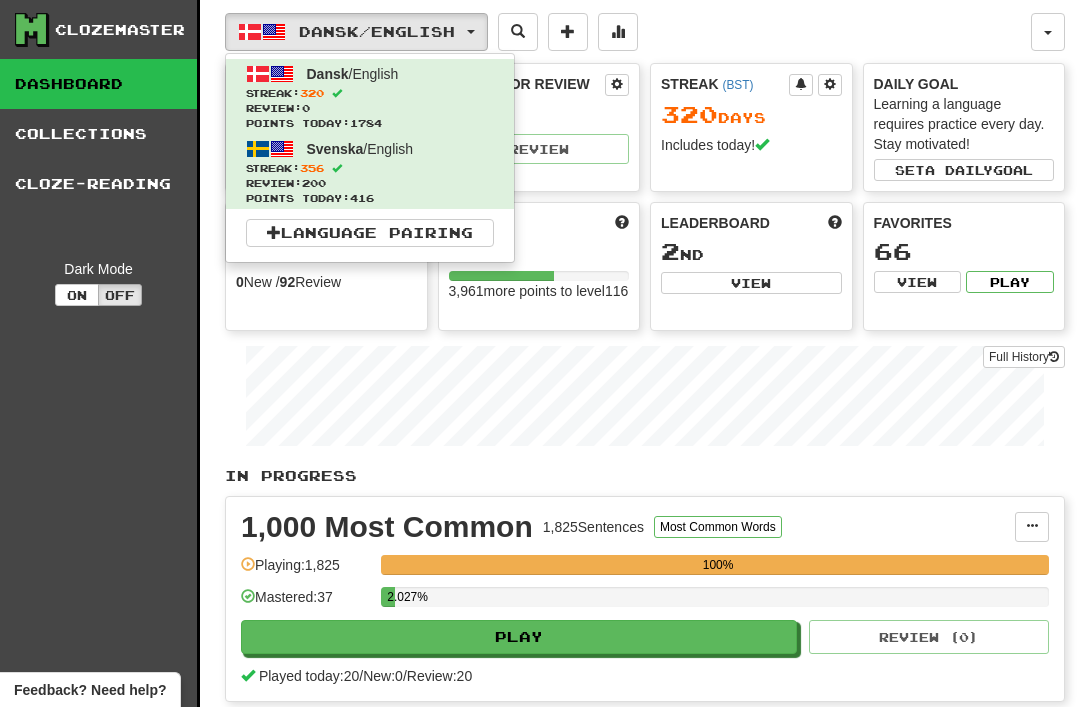 click on "Streak:  356" at bounding box center [370, 168] 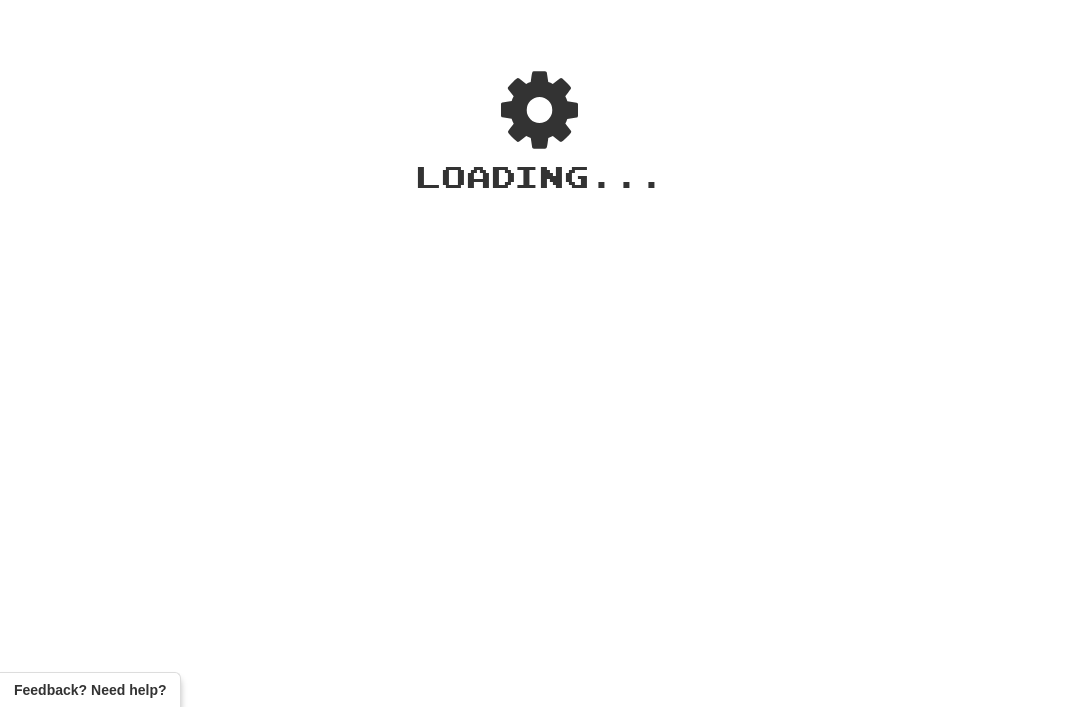 scroll, scrollTop: 0, scrollLeft: 0, axis: both 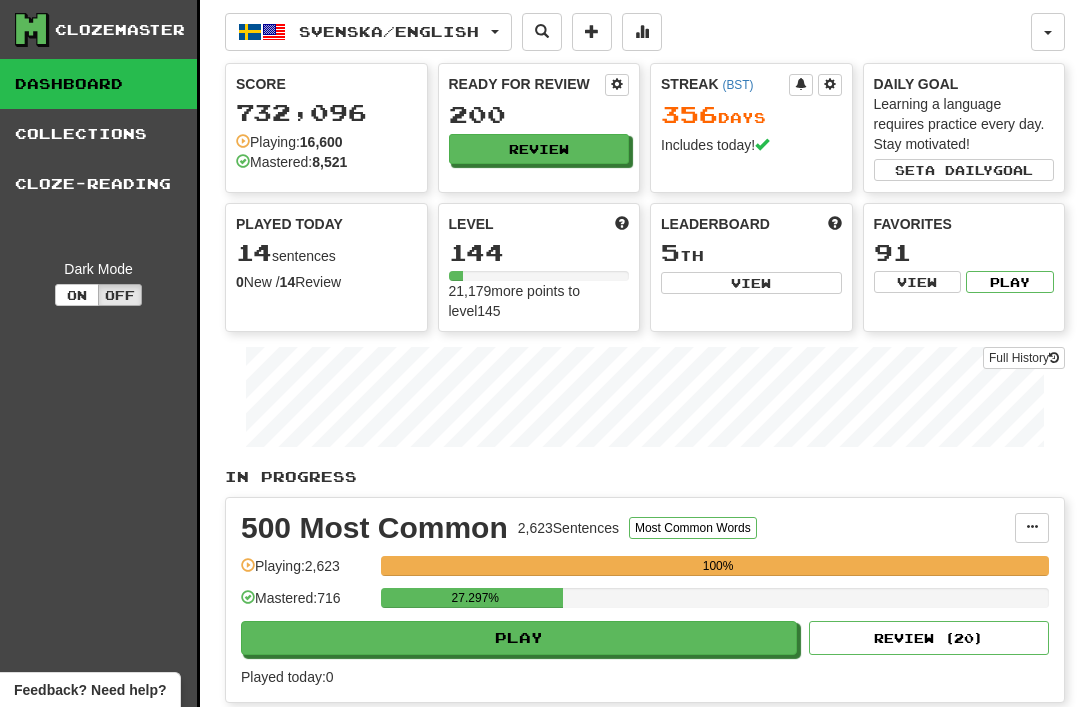 click on "Feedback? Need help?" at bounding box center [90, 690] 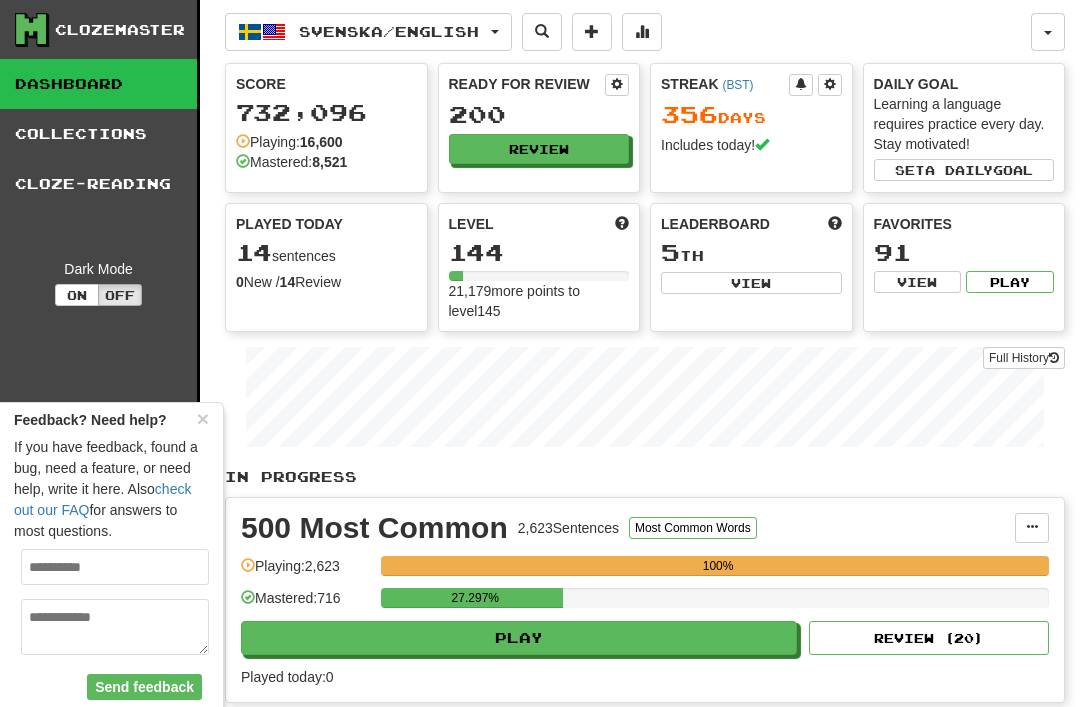 click on "Review" at bounding box center (539, 149) 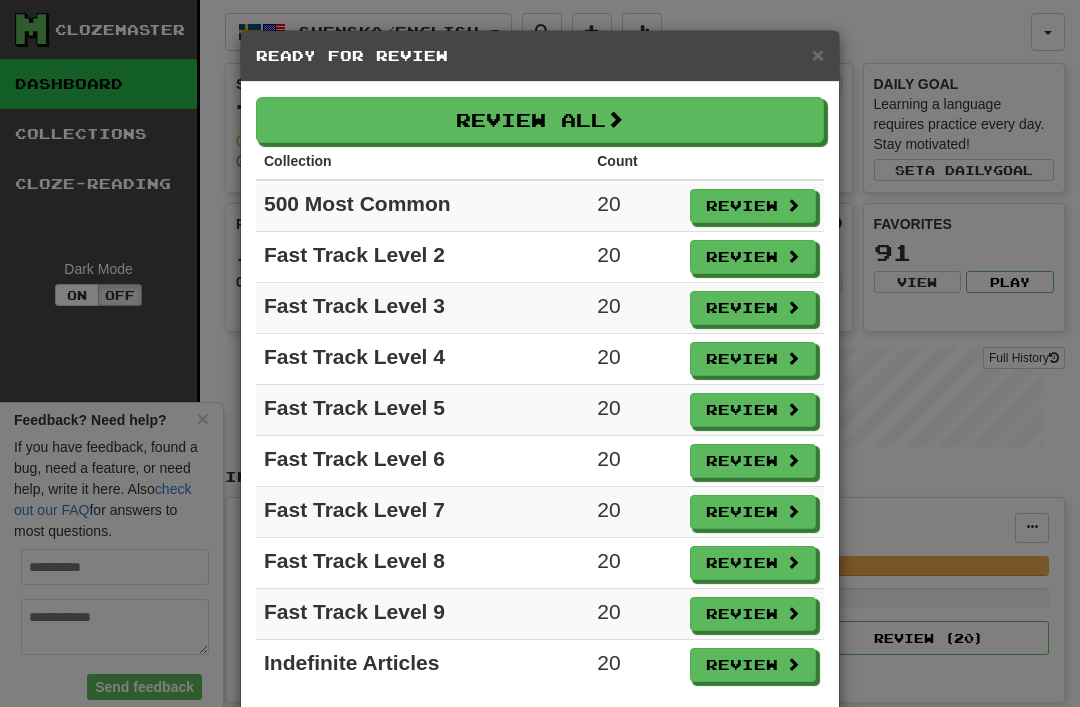 click on "Review All" at bounding box center [540, 120] 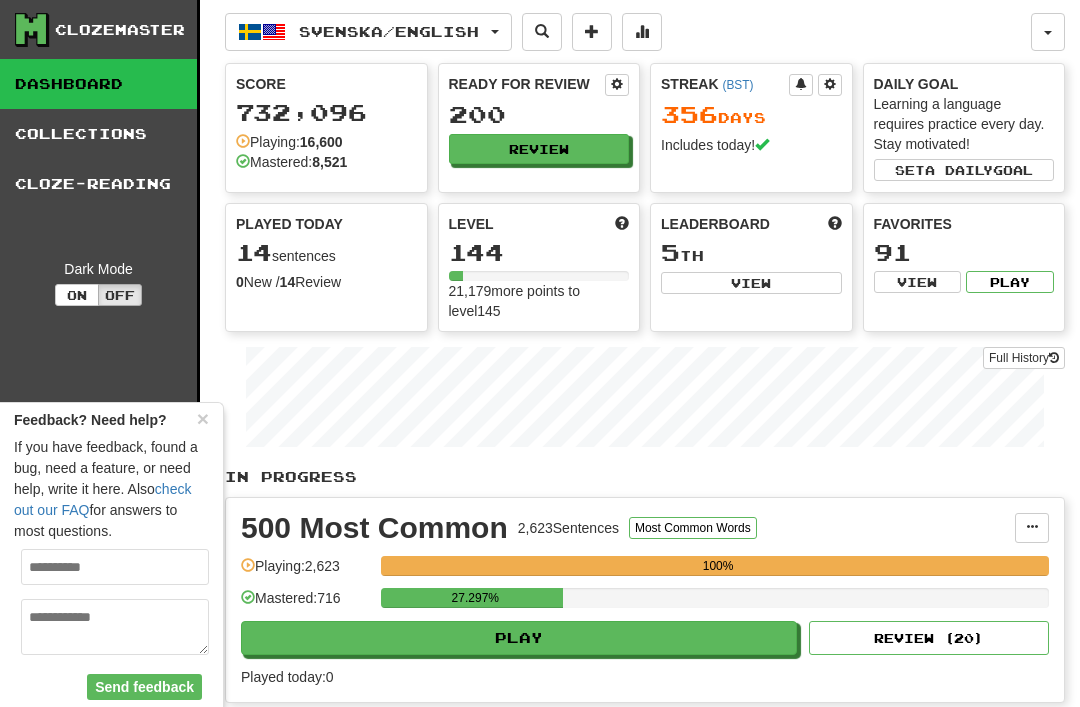 select on "**" 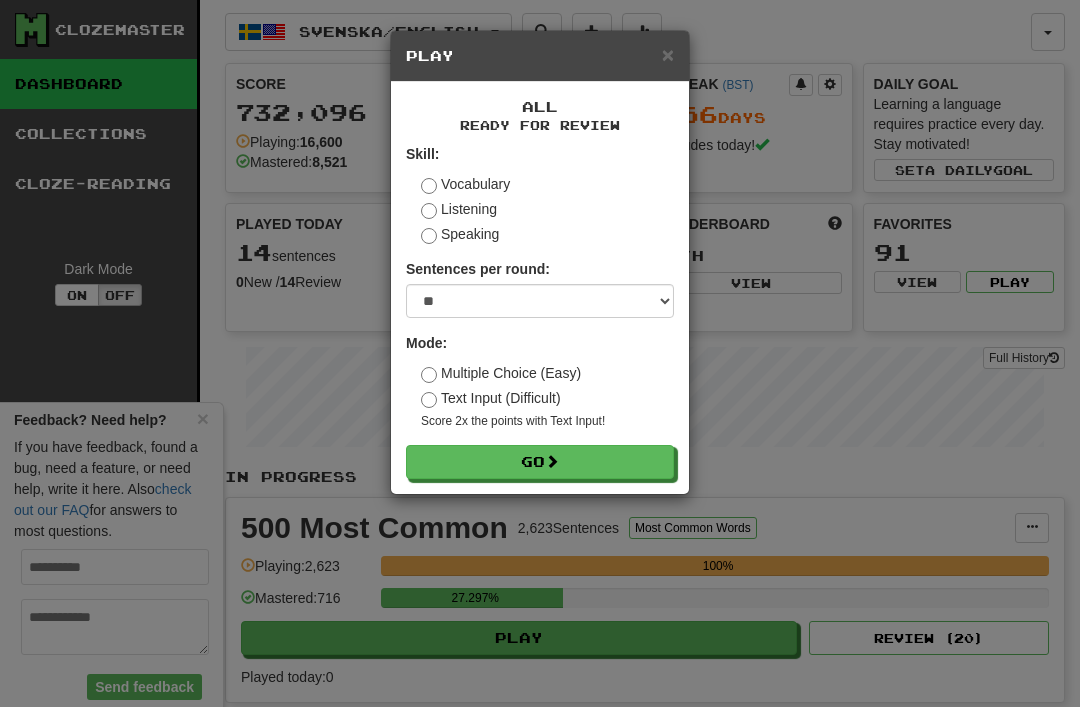 click on "Go" at bounding box center [540, 462] 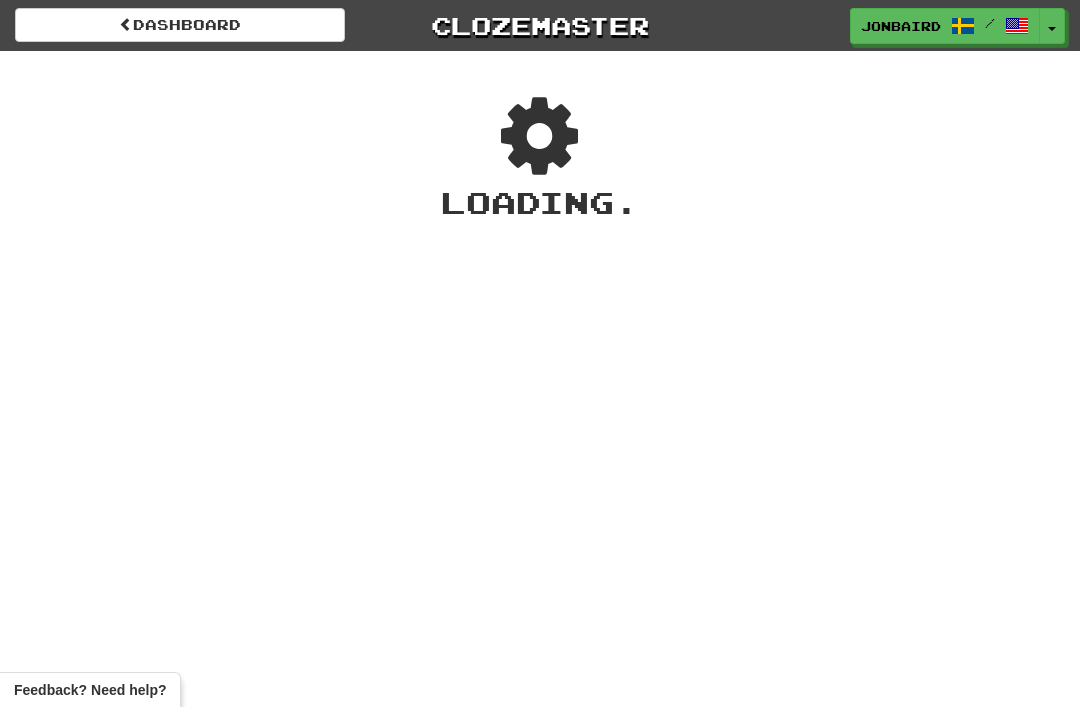 scroll, scrollTop: 0, scrollLeft: 0, axis: both 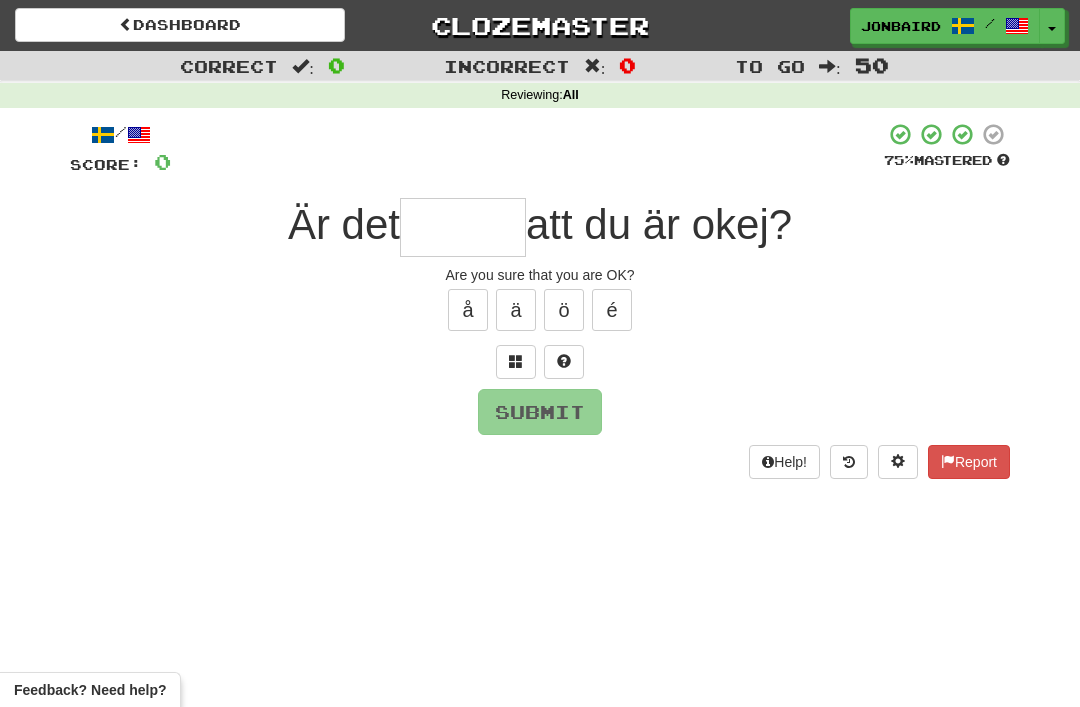 click at bounding box center [463, 227] 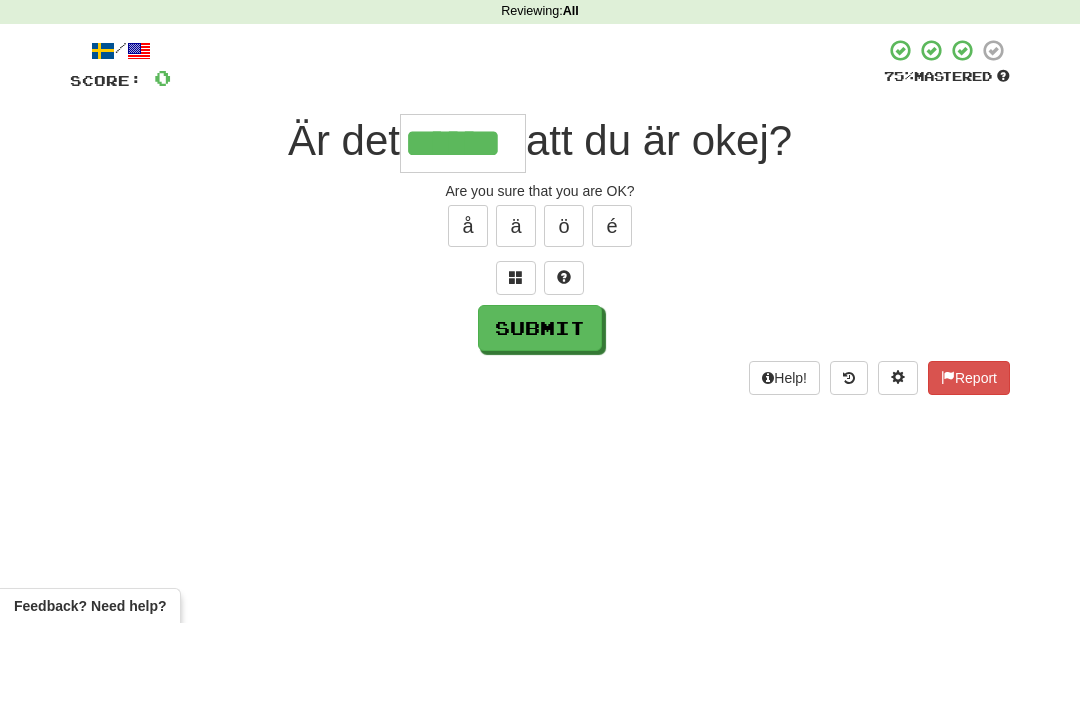 type on "******" 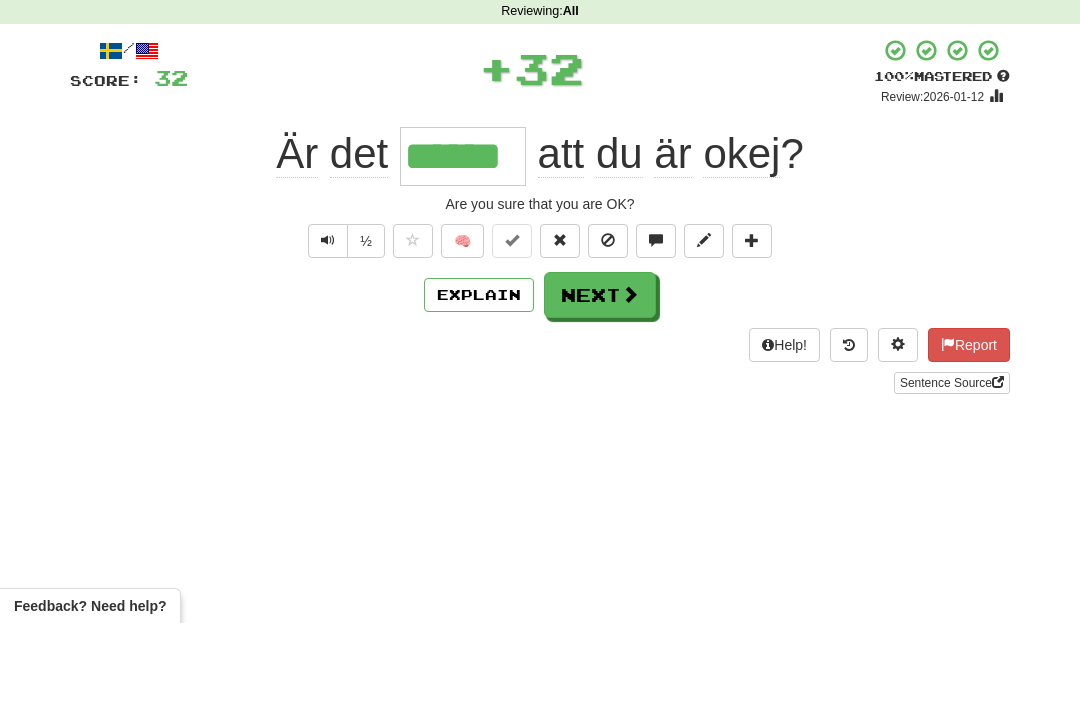 scroll, scrollTop: 84, scrollLeft: 0, axis: vertical 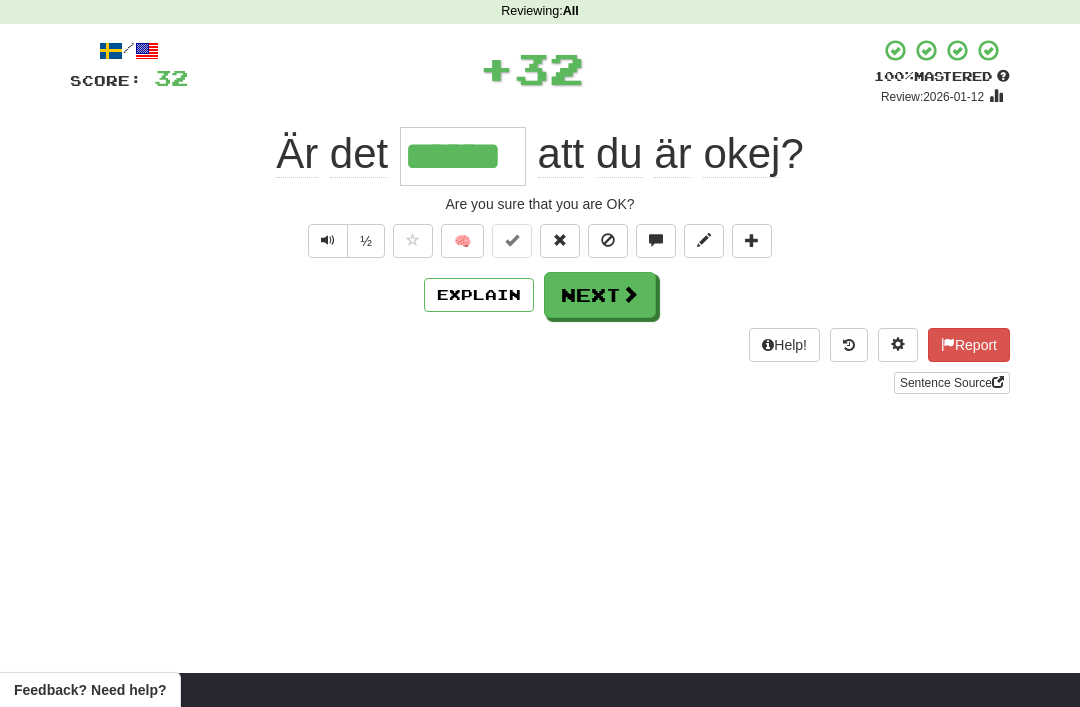 click on "Next" at bounding box center [600, 295] 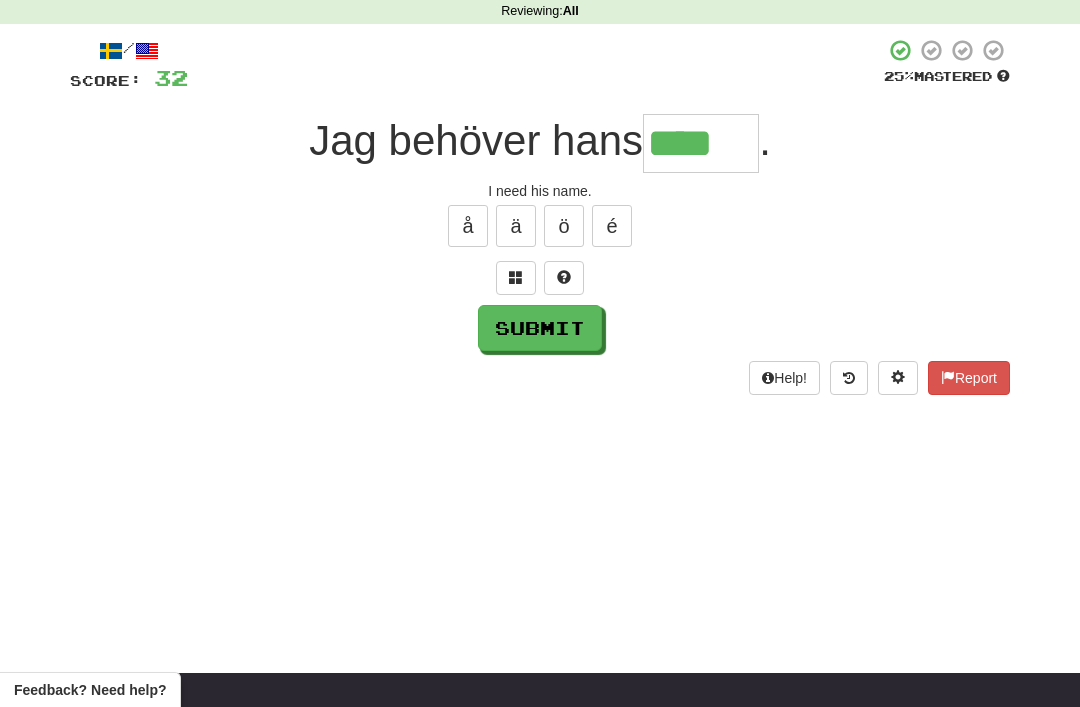 type on "****" 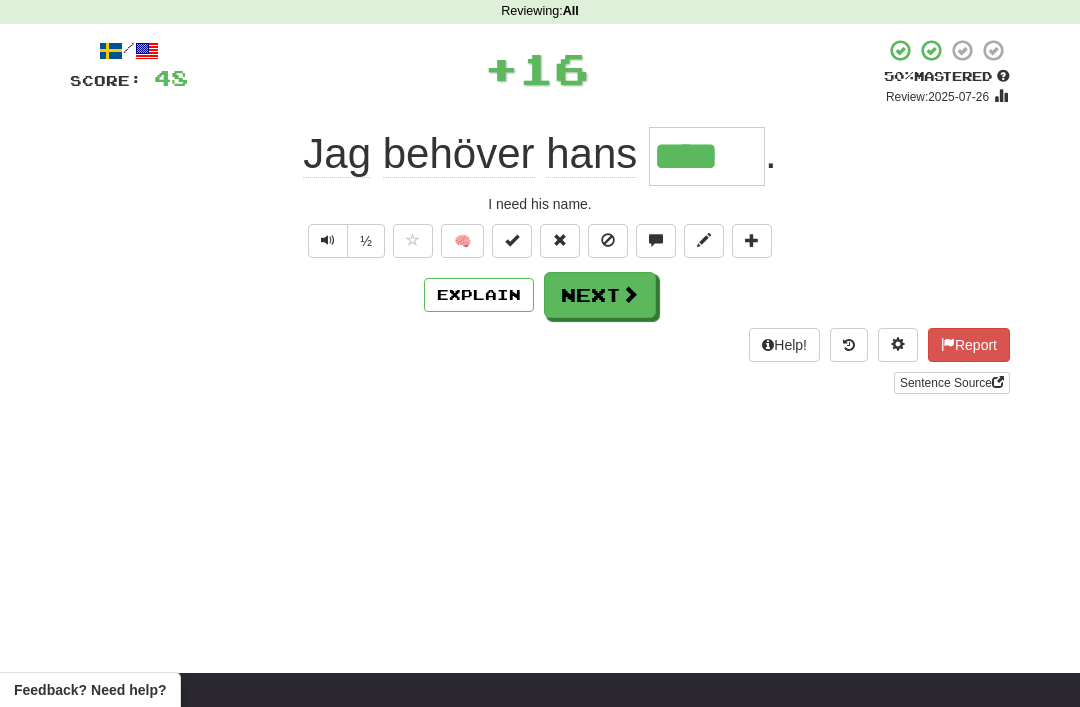 click on "Next" at bounding box center (600, 295) 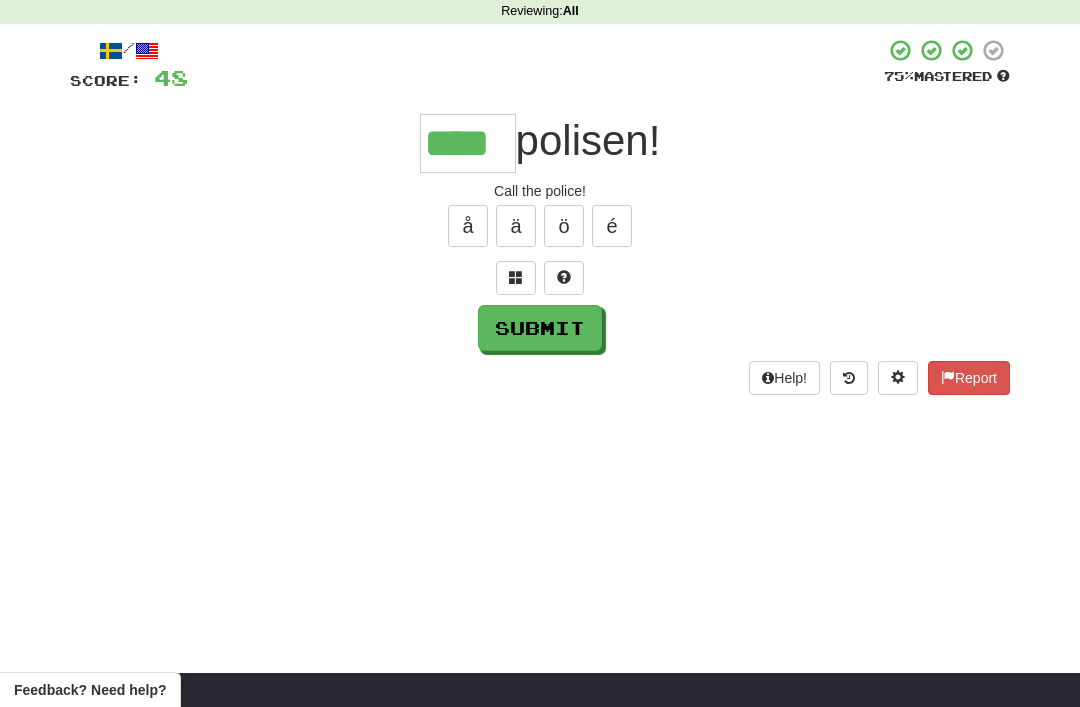 click on "Submit" at bounding box center (540, 328) 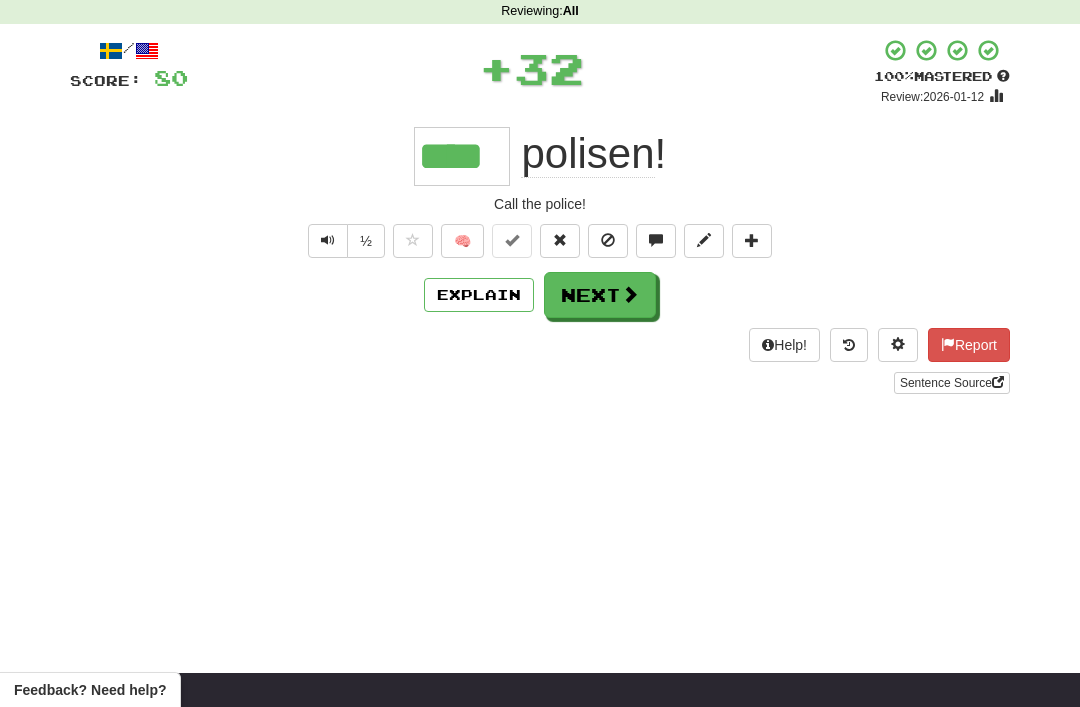 click on "Next" at bounding box center [600, 295] 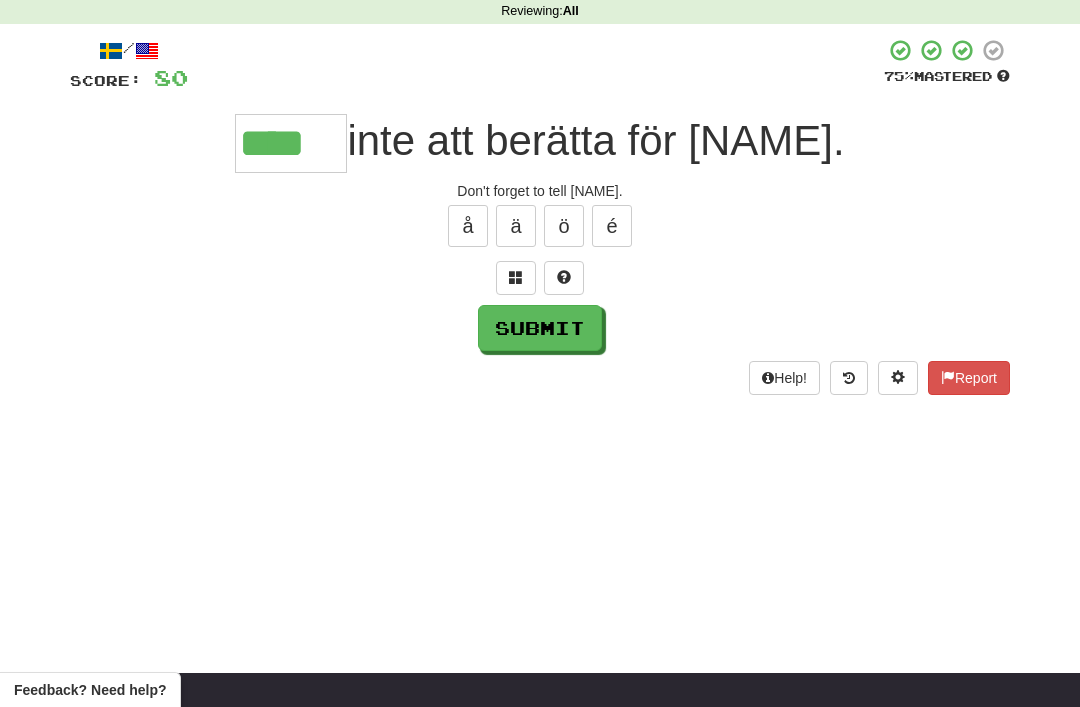 click on "Submit" at bounding box center (540, 328) 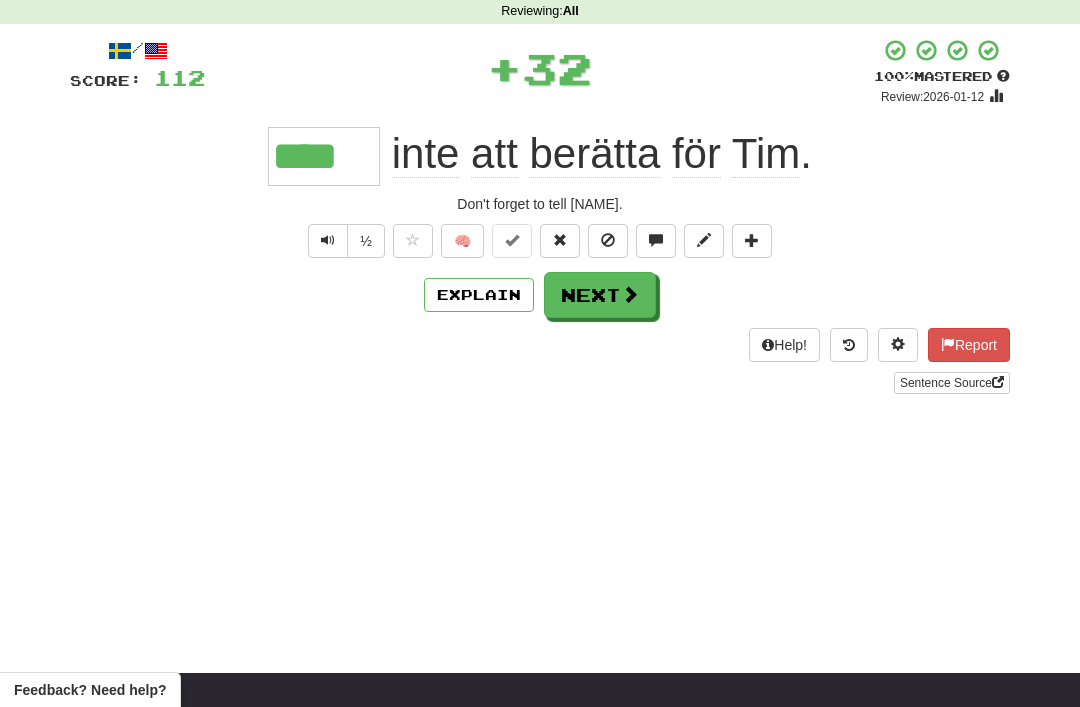 type on "****" 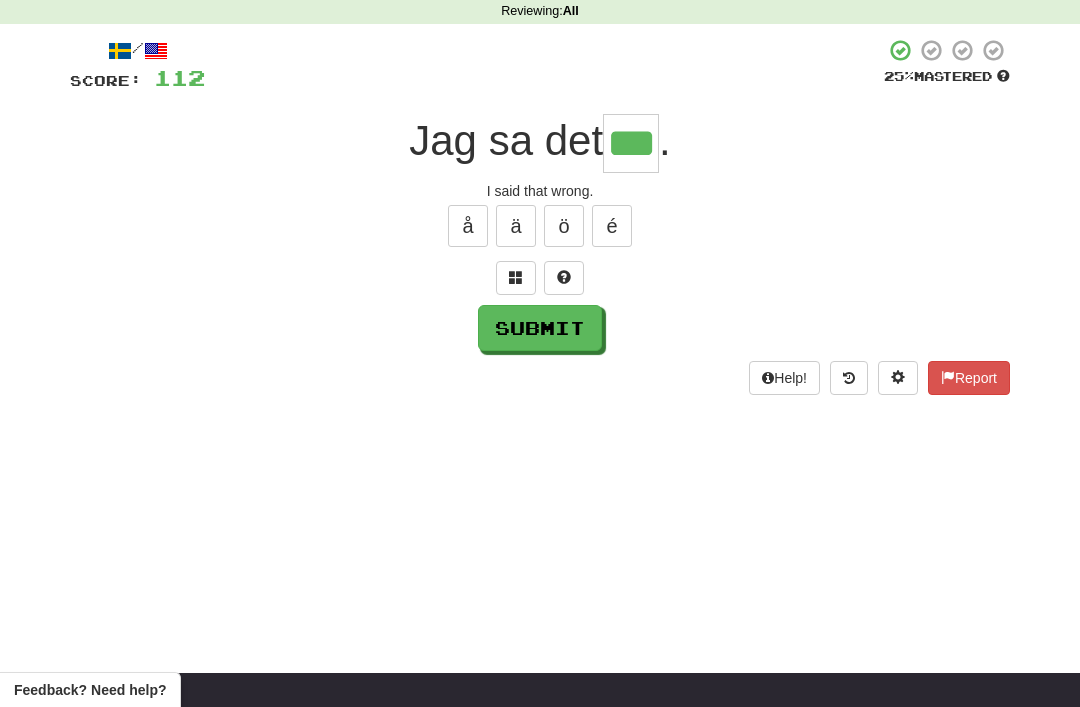 type on "***" 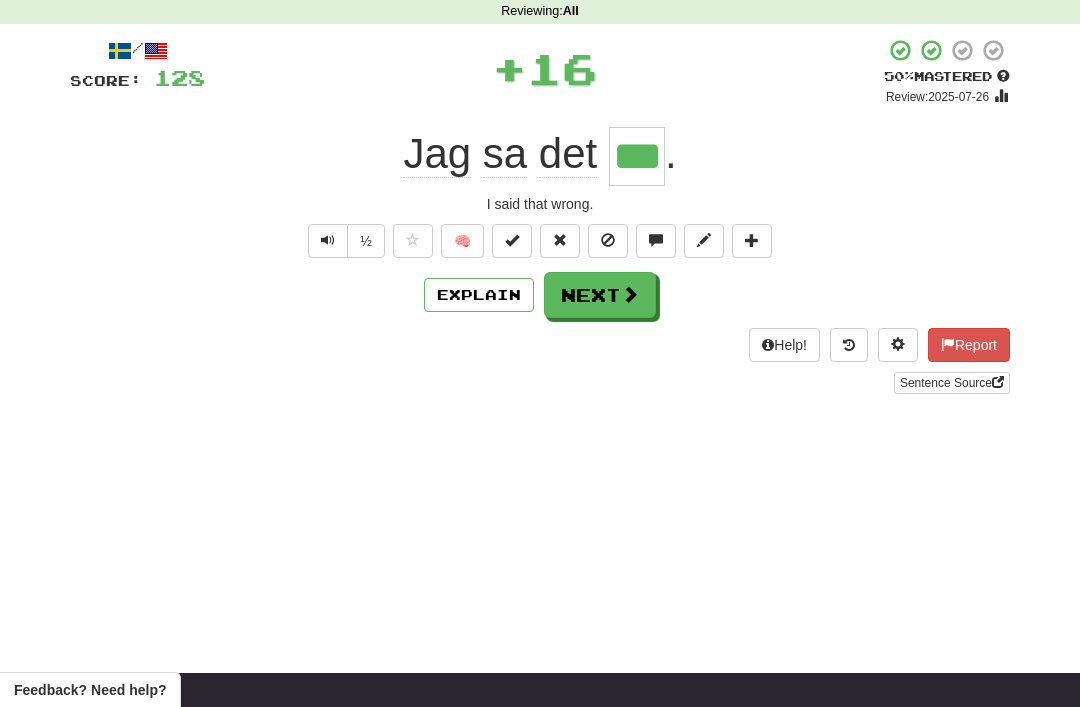 click on "Next" at bounding box center (600, 295) 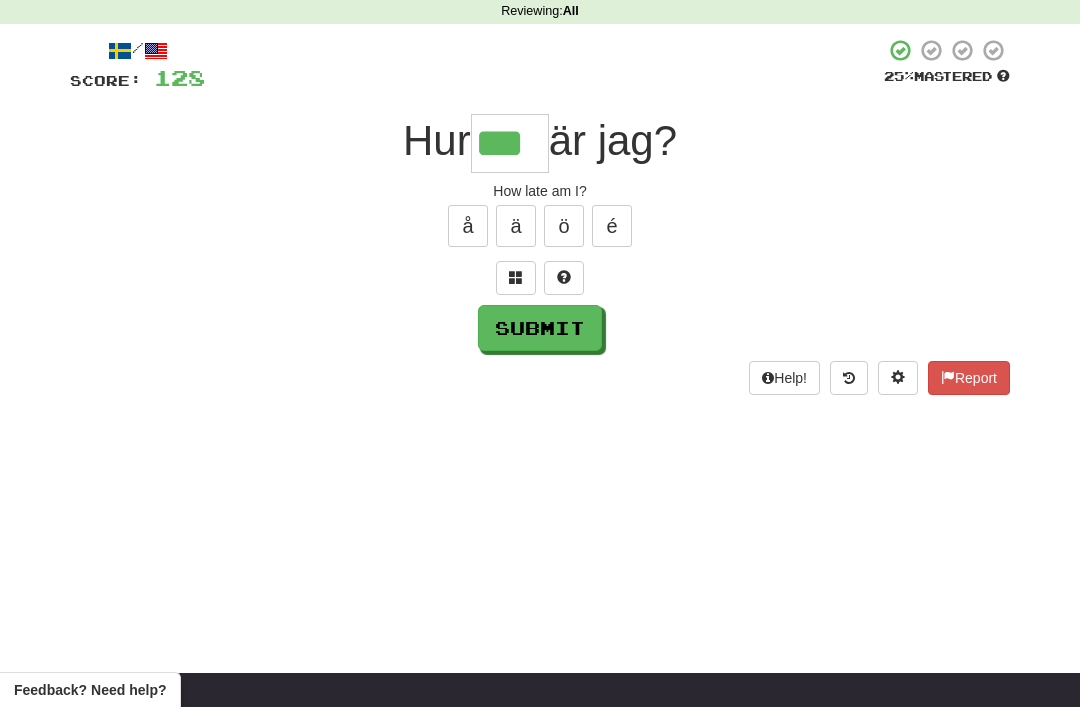 type on "***" 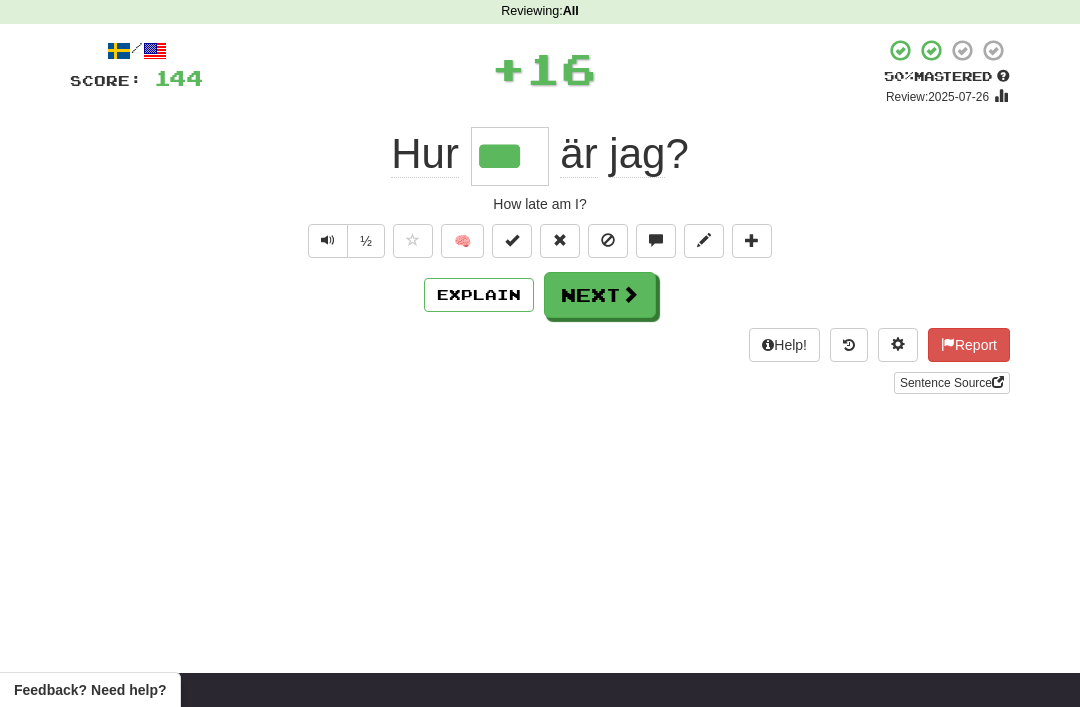 click at bounding box center (630, 294) 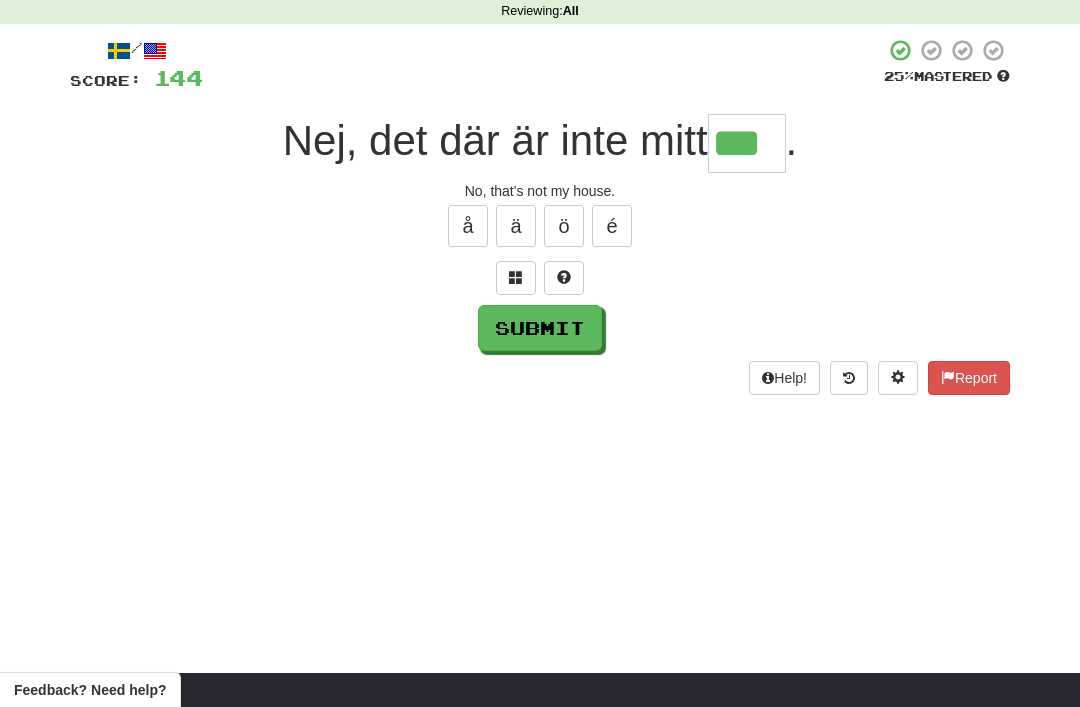 type on "***" 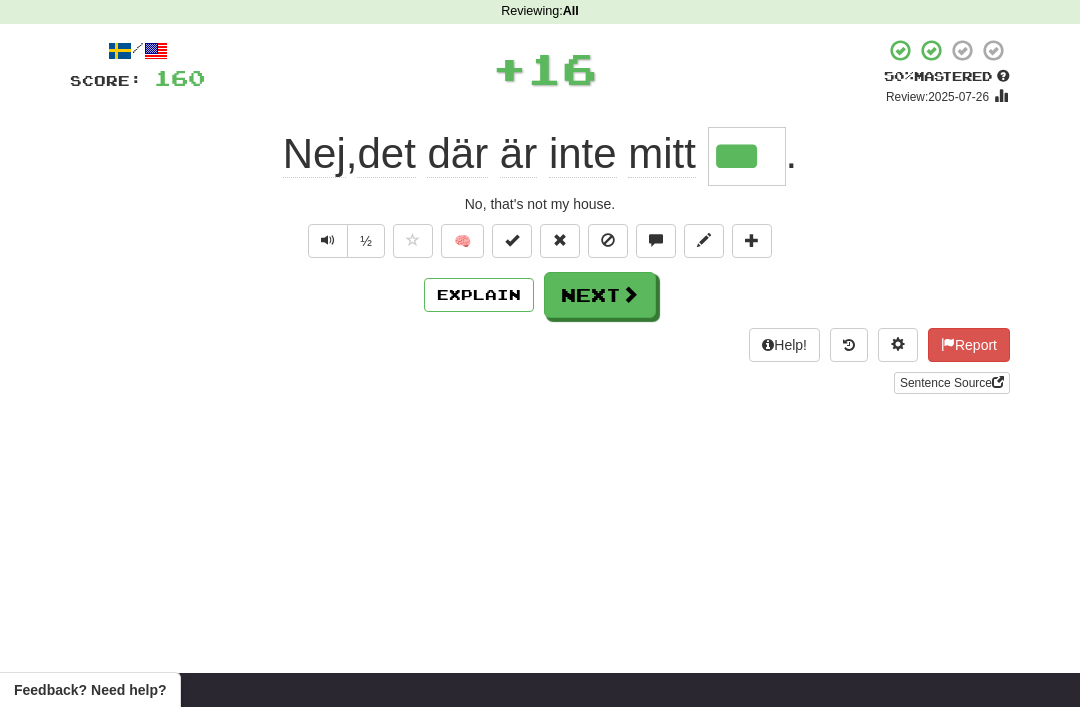 click on "Next" at bounding box center (600, 295) 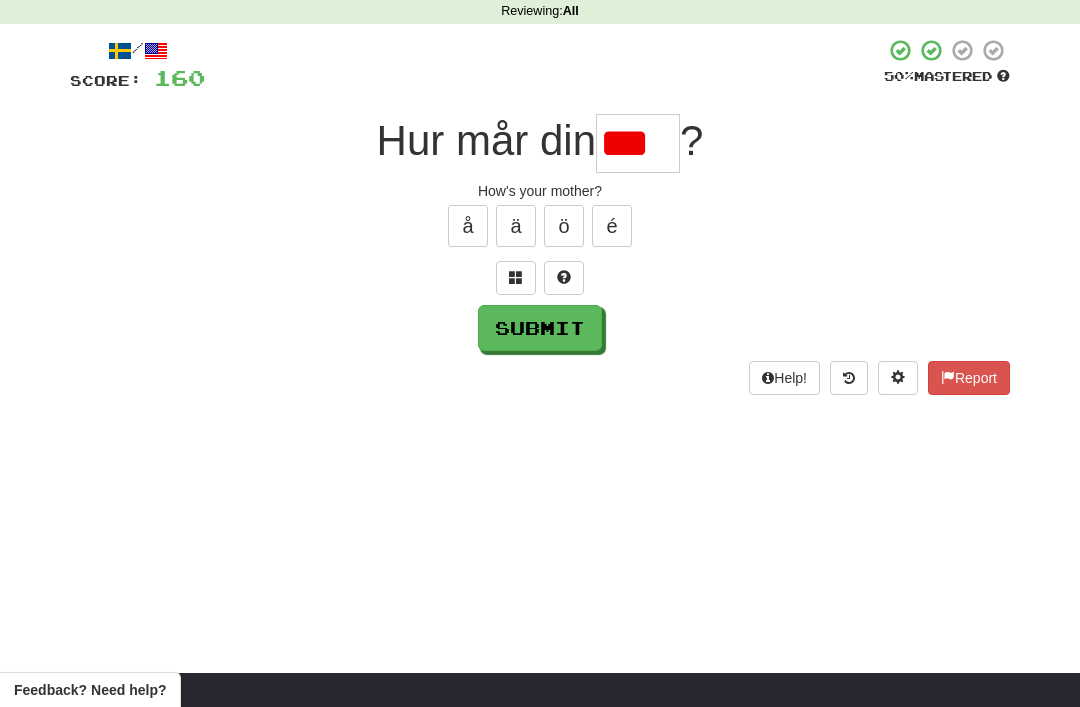 click on "Submit" at bounding box center [540, 328] 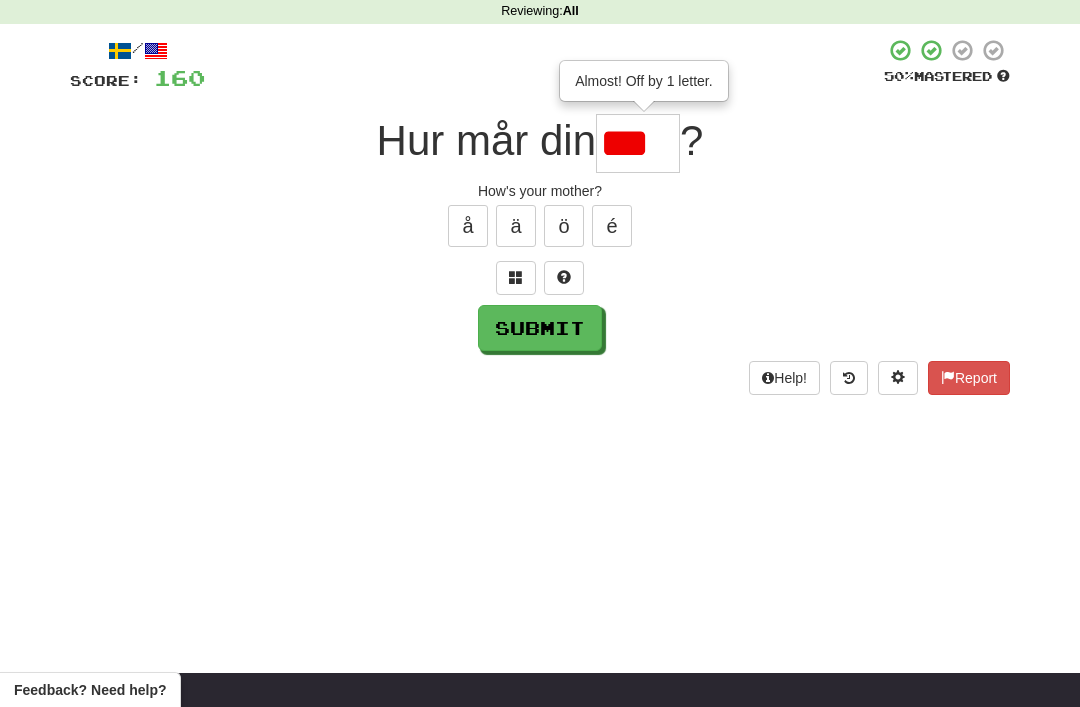 click on "***" at bounding box center (638, 143) 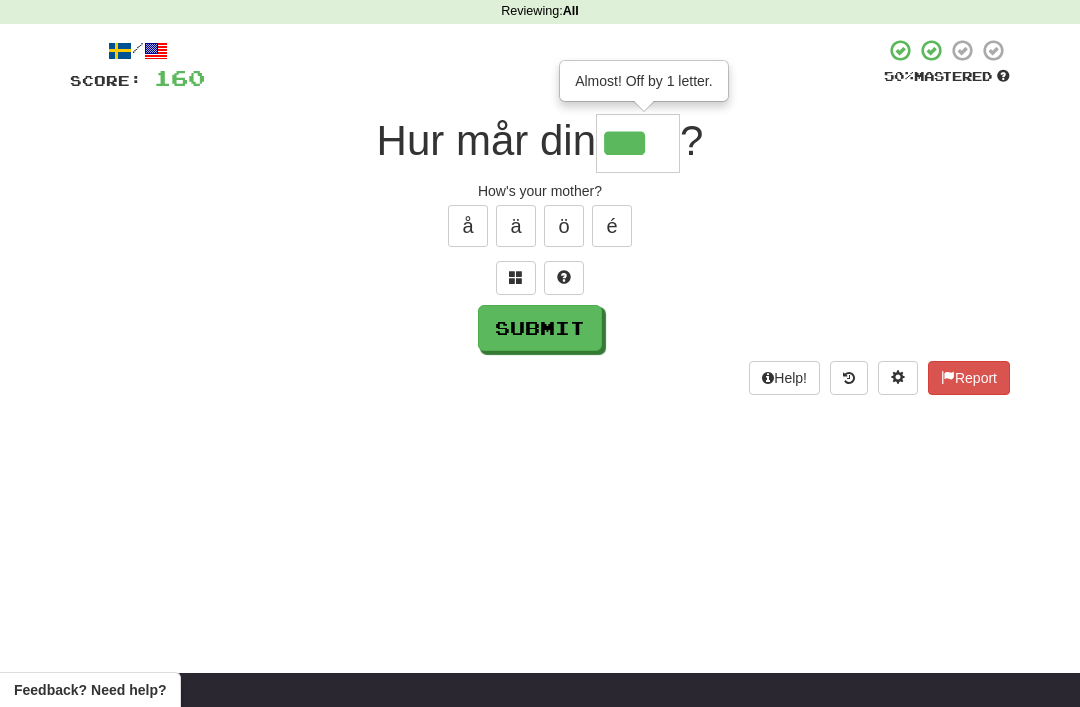 type on "***" 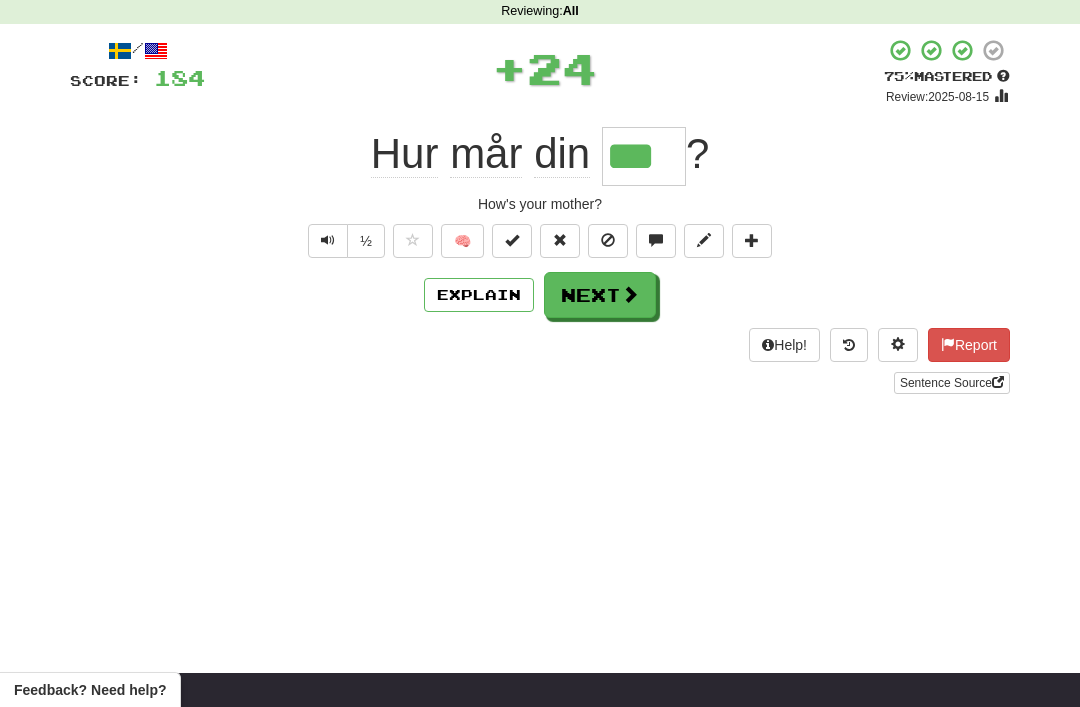 click on "Next" at bounding box center (600, 295) 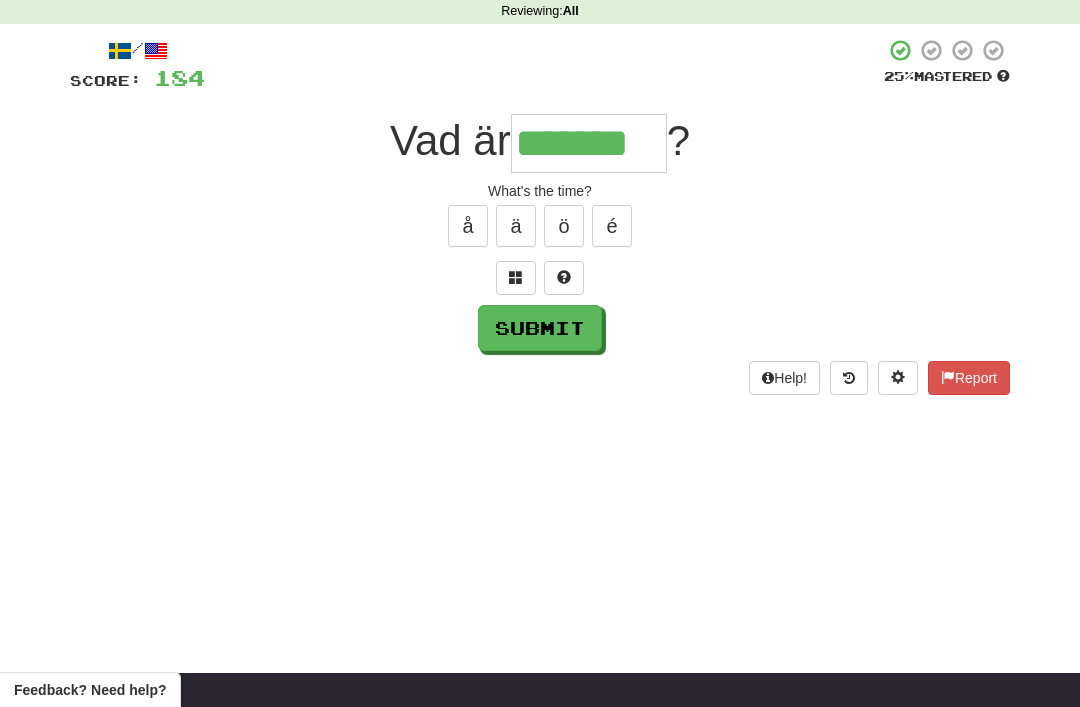type on "*******" 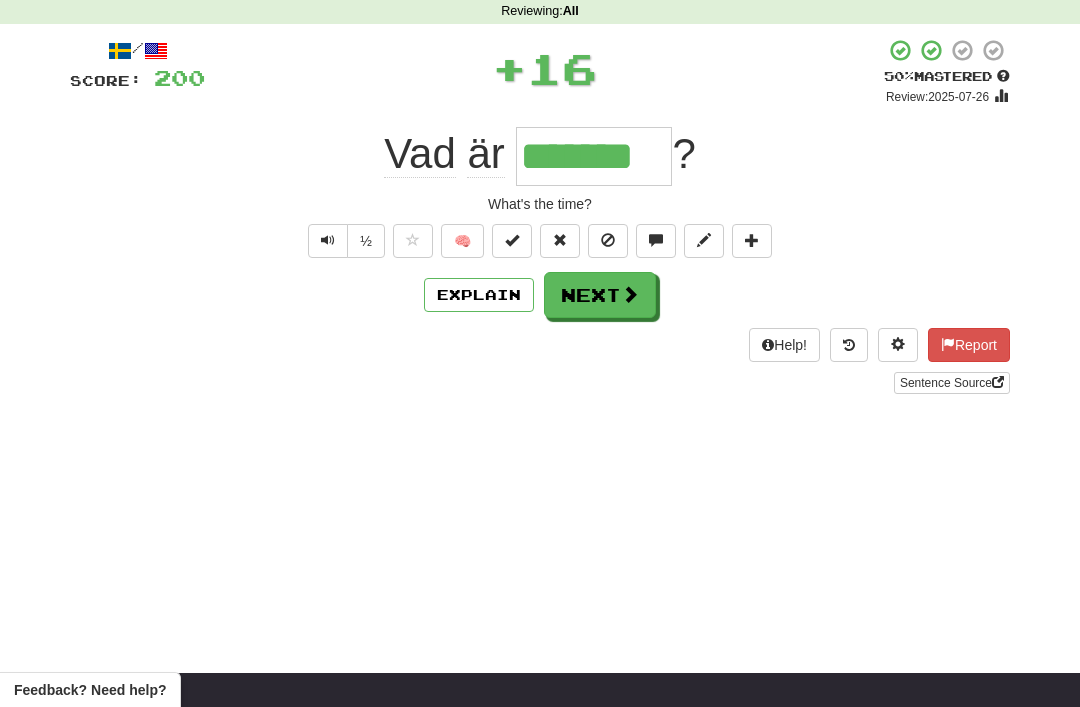 click on "Next" at bounding box center [600, 295] 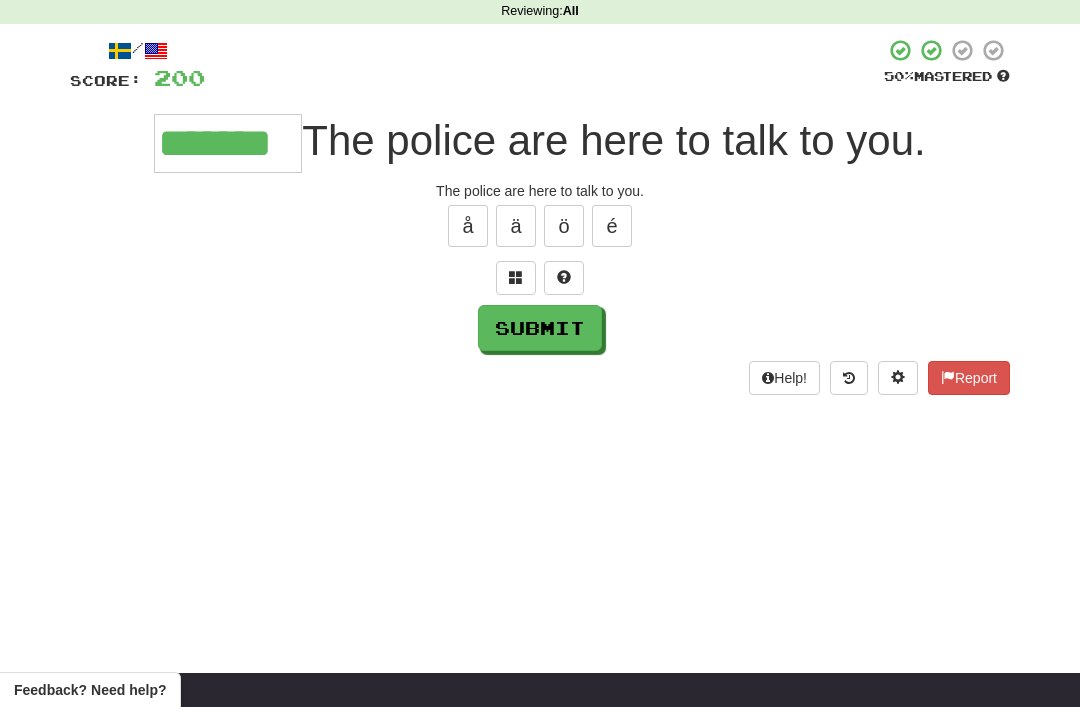 click on "Submit" at bounding box center [540, 328] 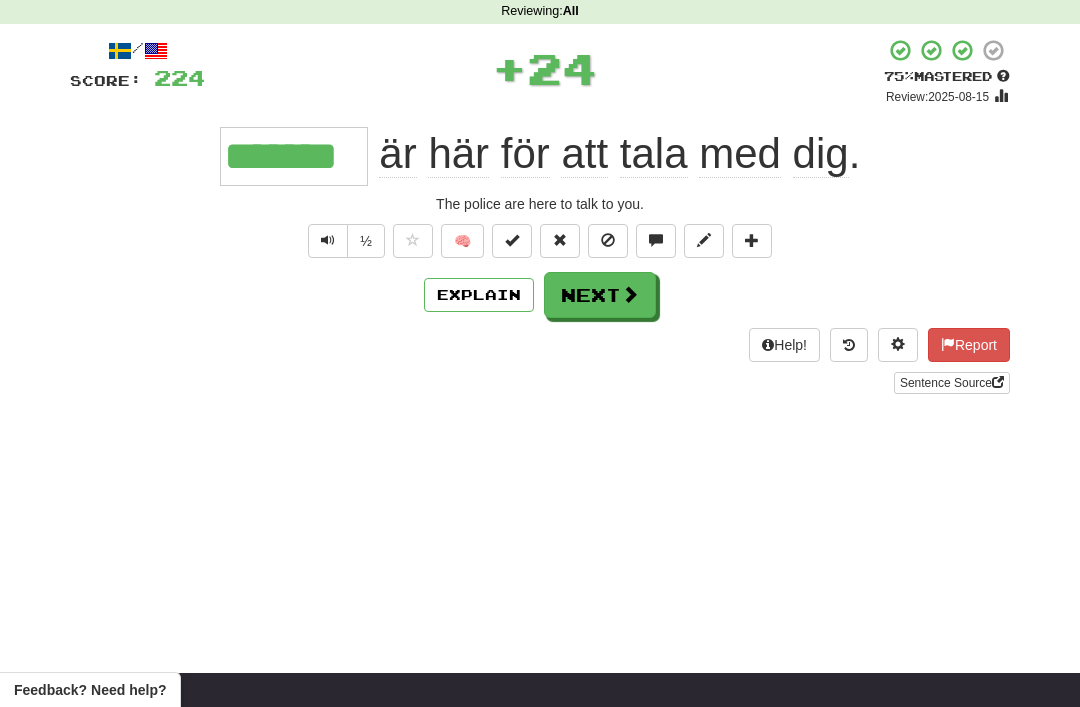 click on "Next" at bounding box center (600, 295) 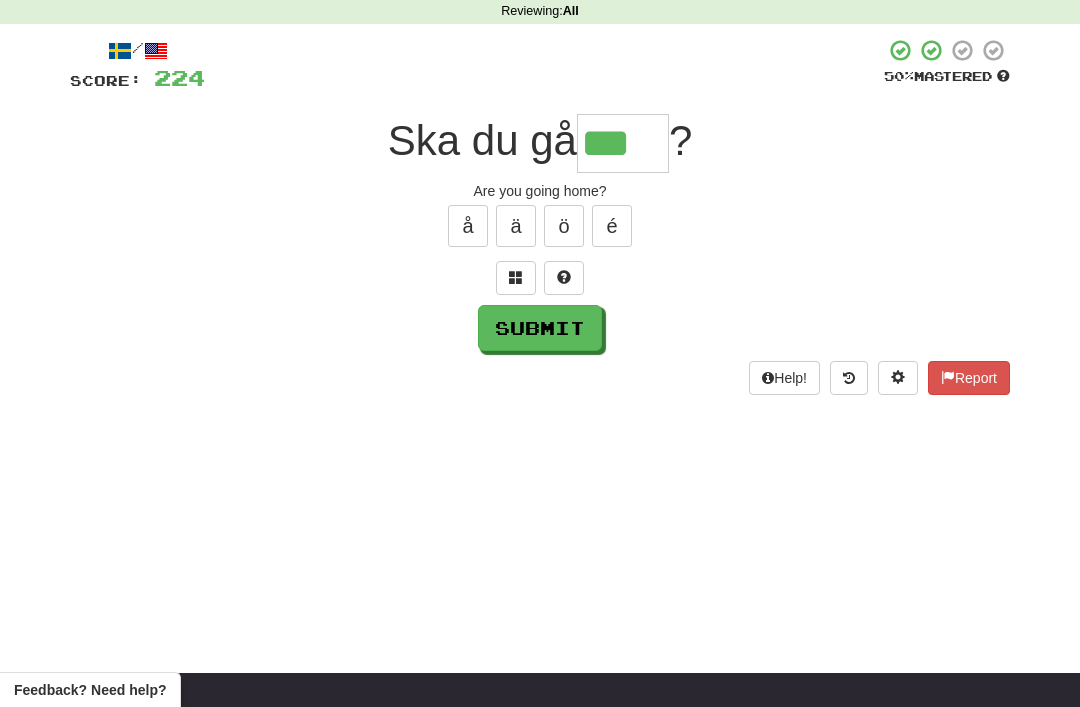 type on "***" 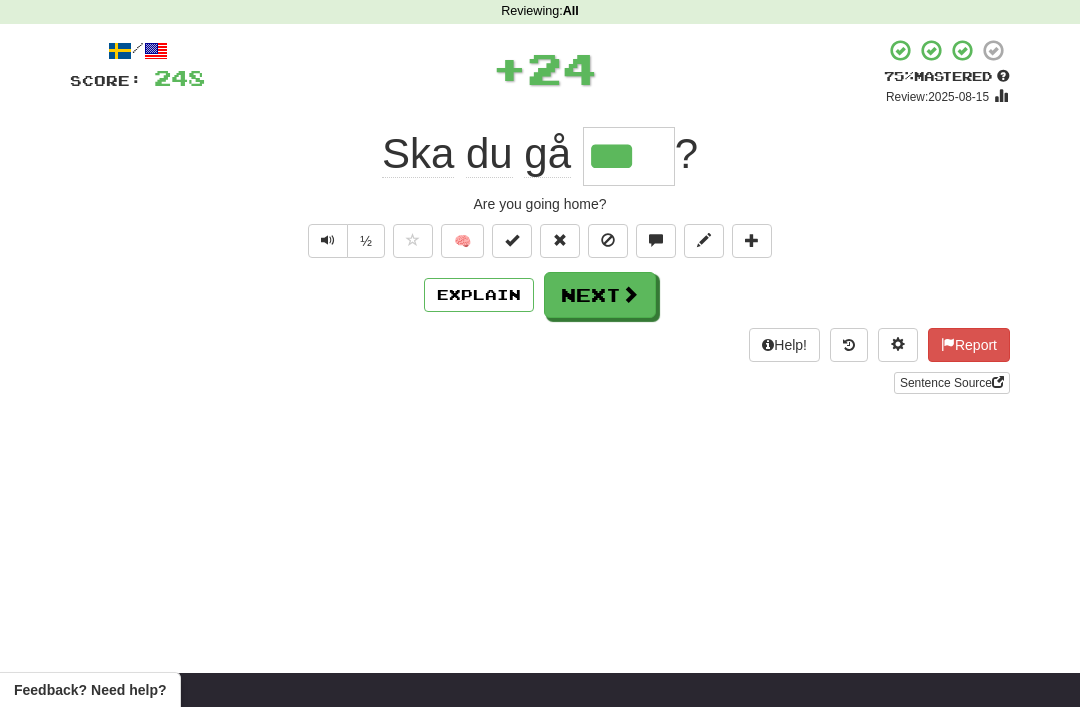click on "Next" at bounding box center [600, 295] 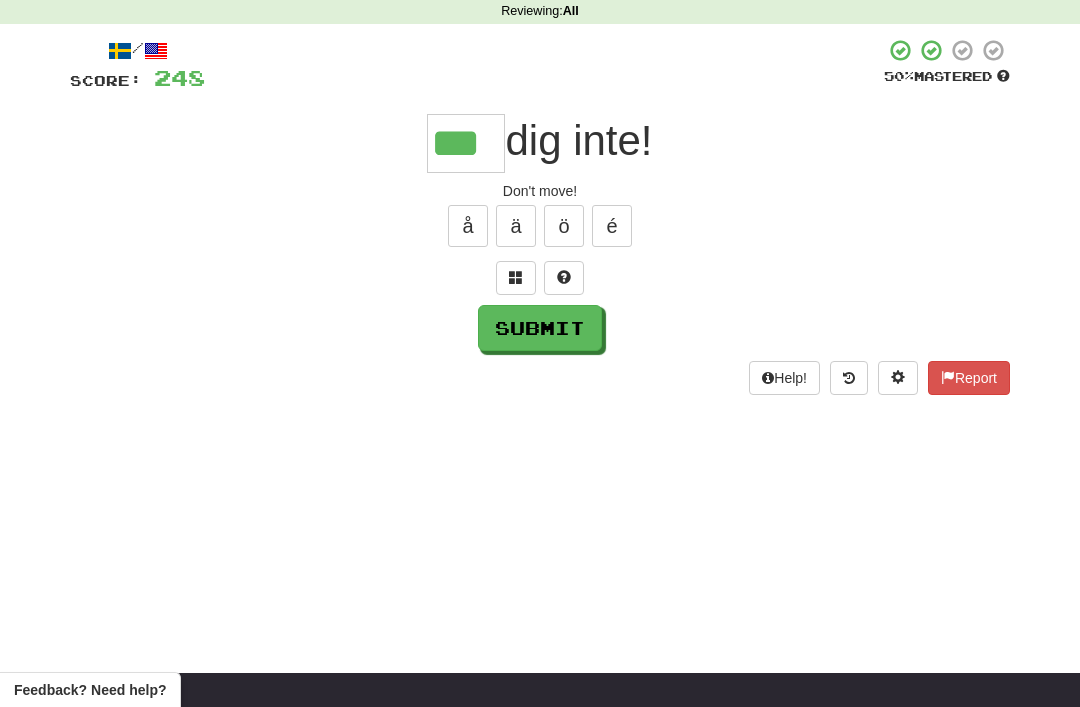 click on "Submit" at bounding box center (540, 328) 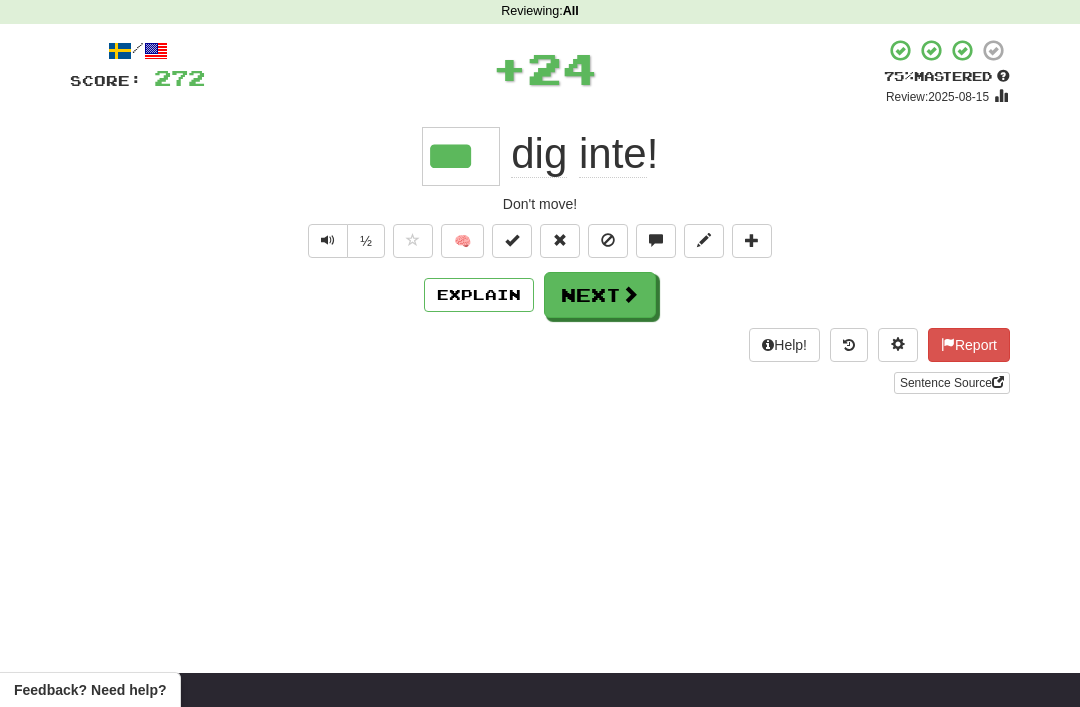 click on "Next" at bounding box center (600, 295) 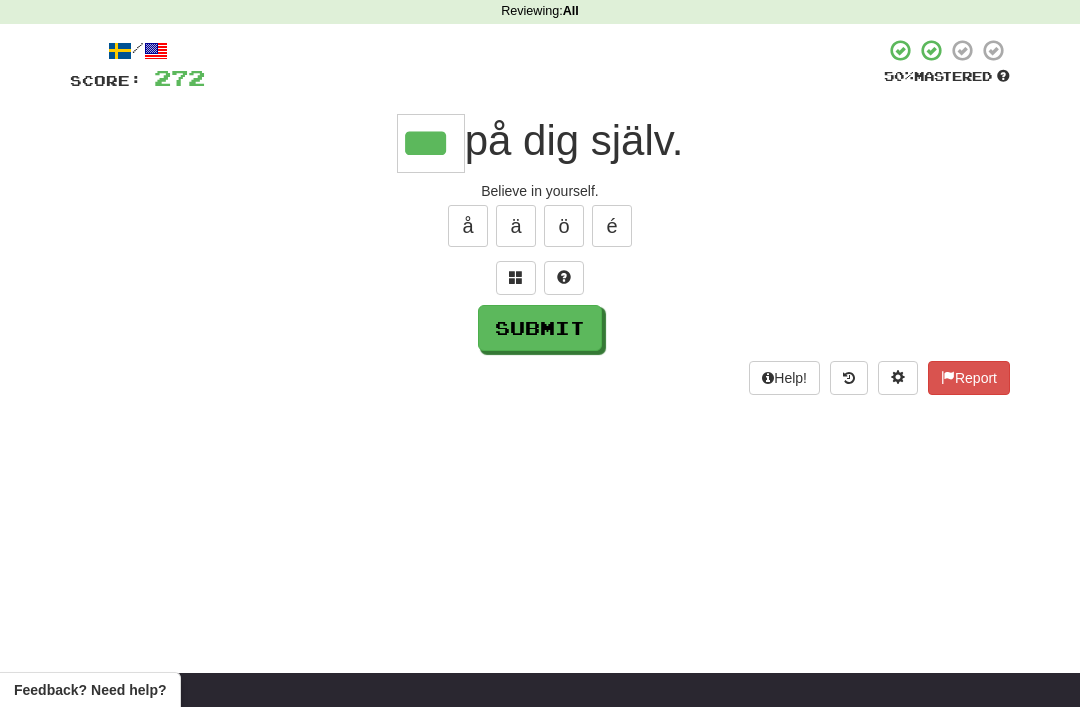 click on "Submit" at bounding box center [540, 328] 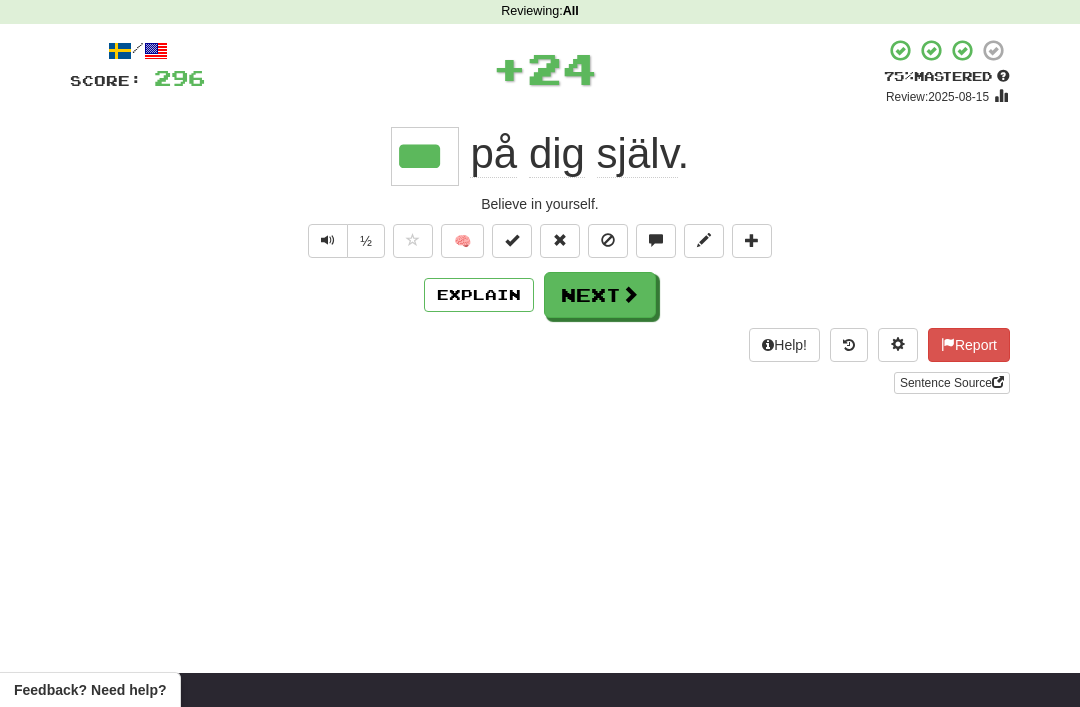 click on "Next" at bounding box center (600, 295) 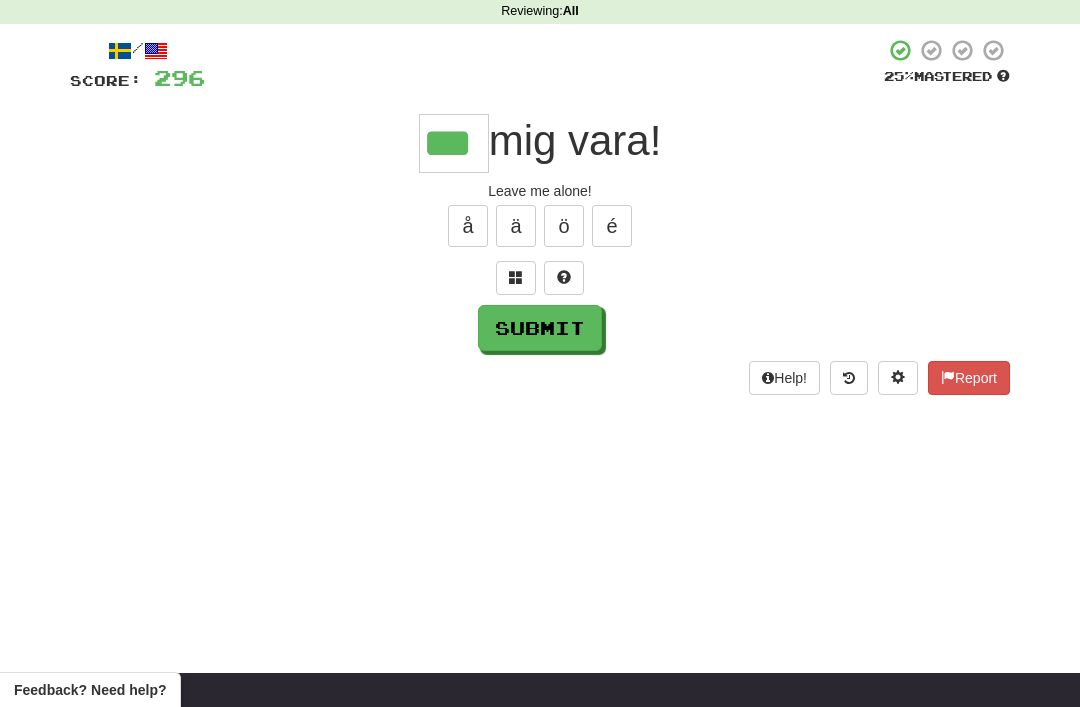 click on "Submit" at bounding box center (540, 328) 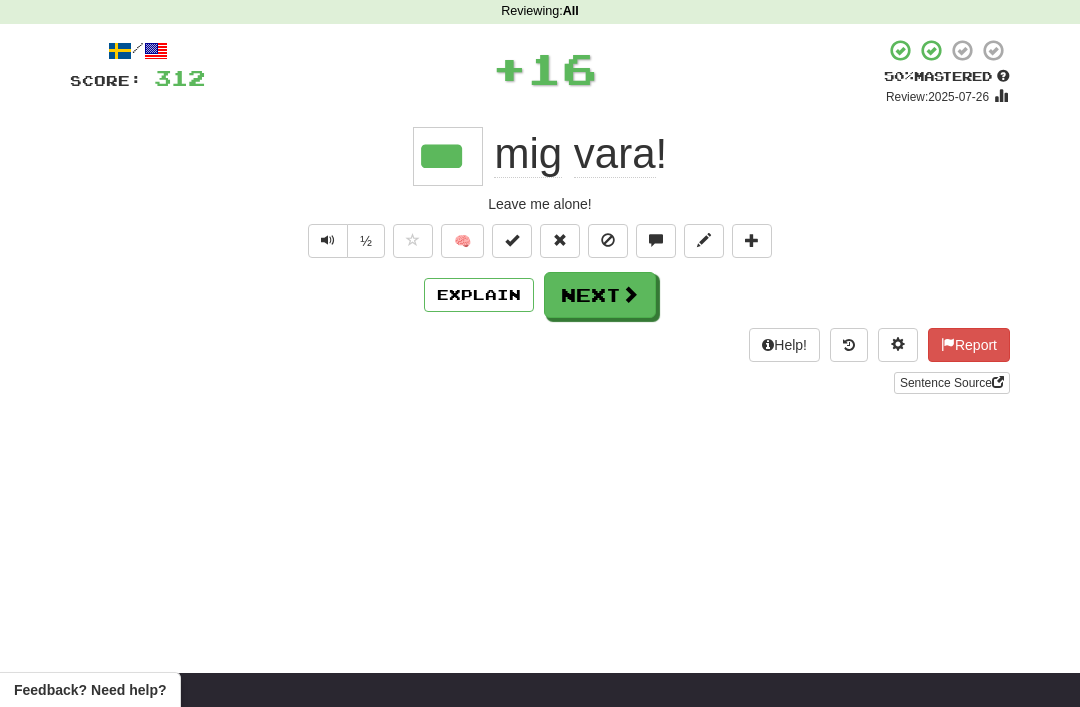 click on "Explain" at bounding box center [479, 295] 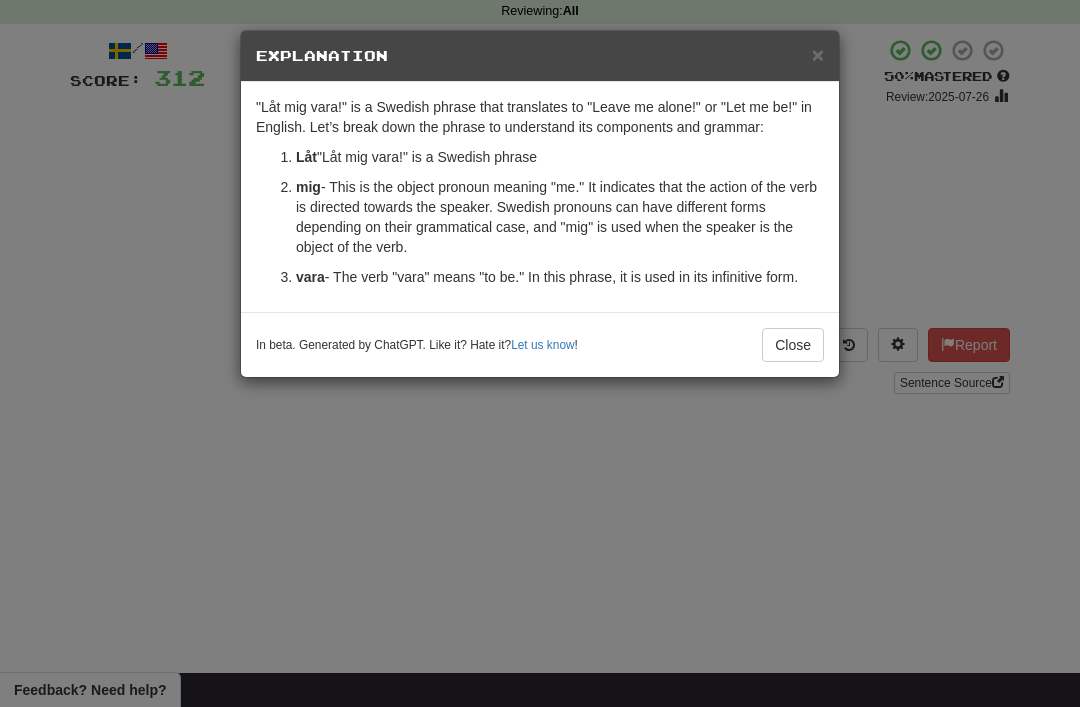 click on "×" at bounding box center (818, 54) 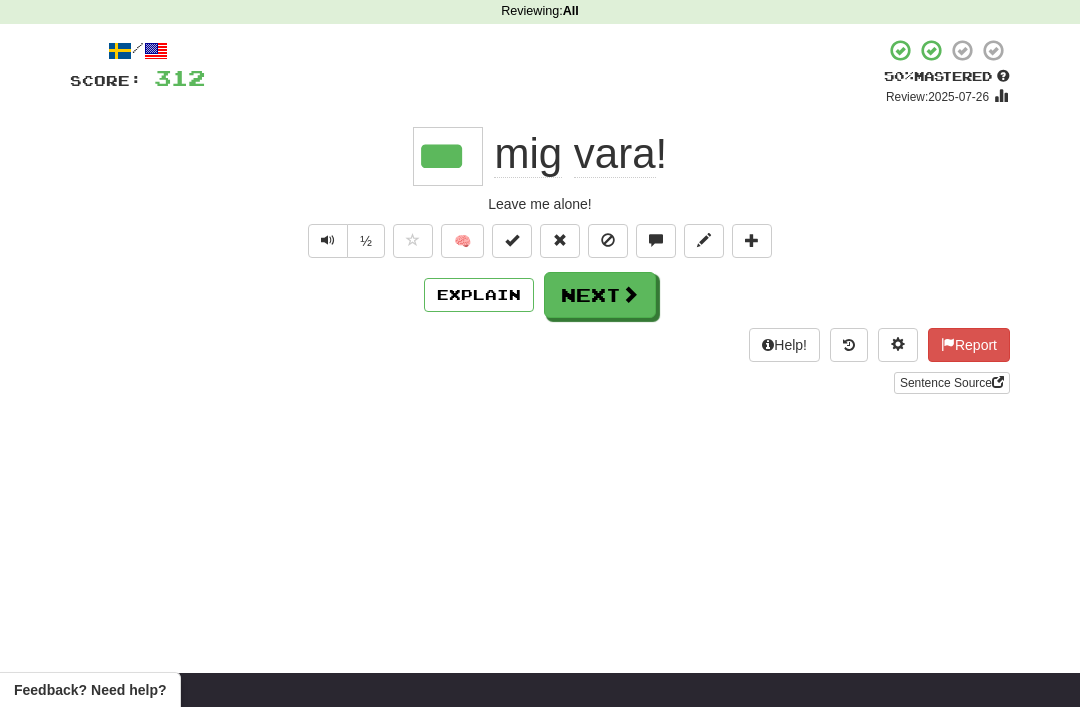 click at bounding box center (630, 294) 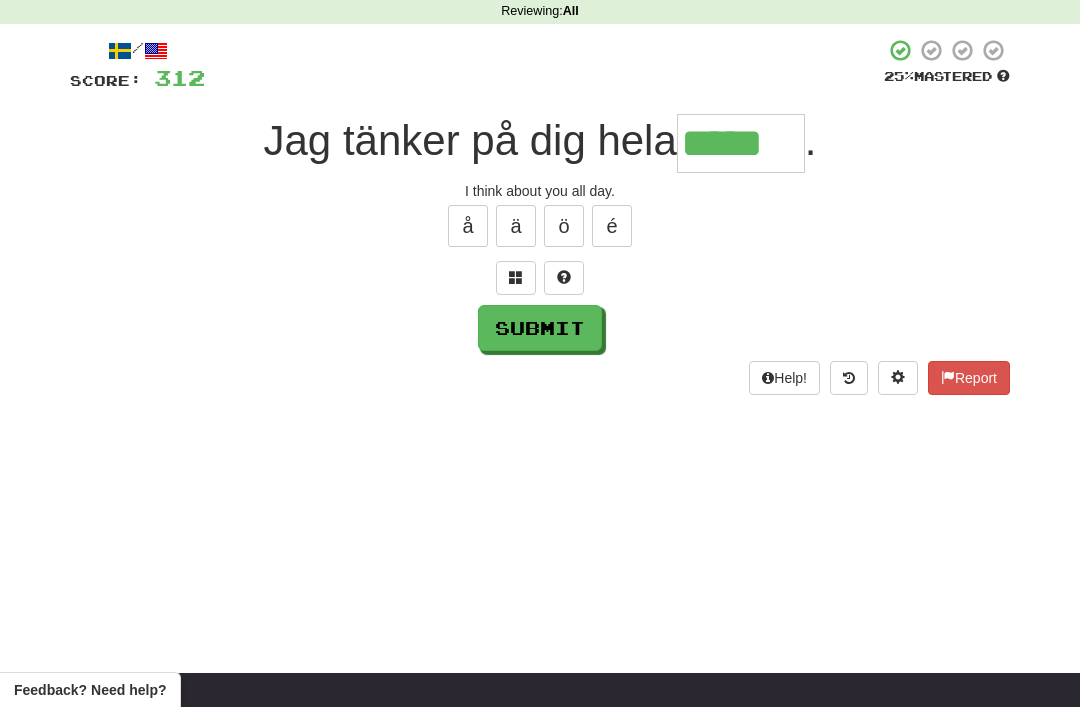 type on "*****" 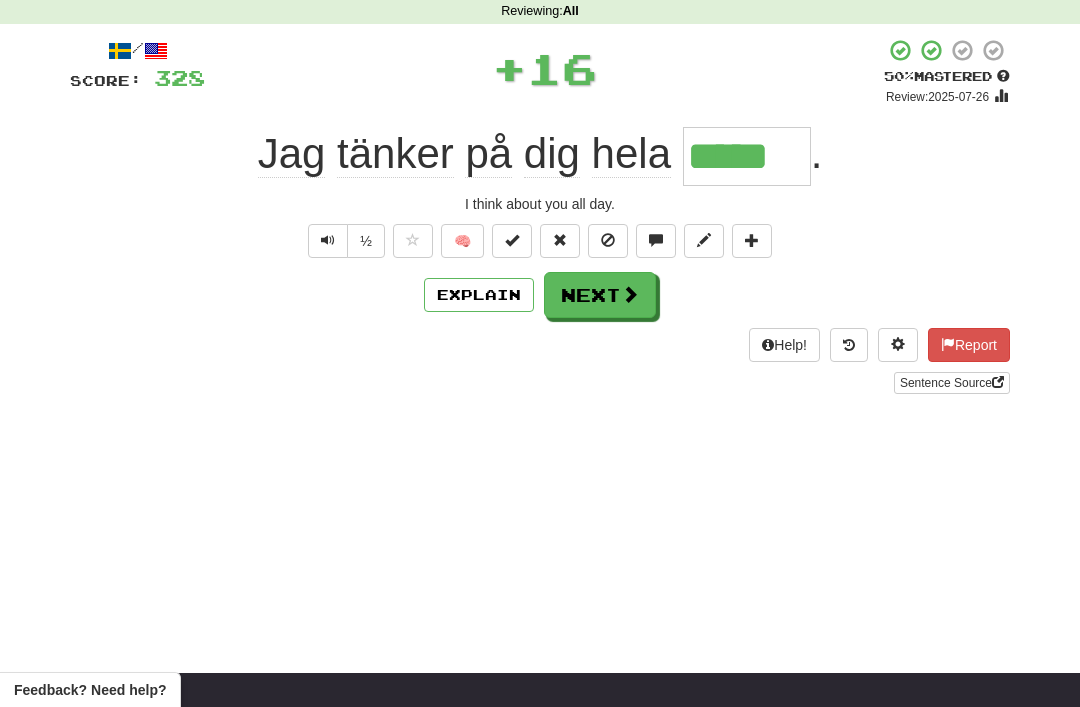 click on "Next" at bounding box center (600, 295) 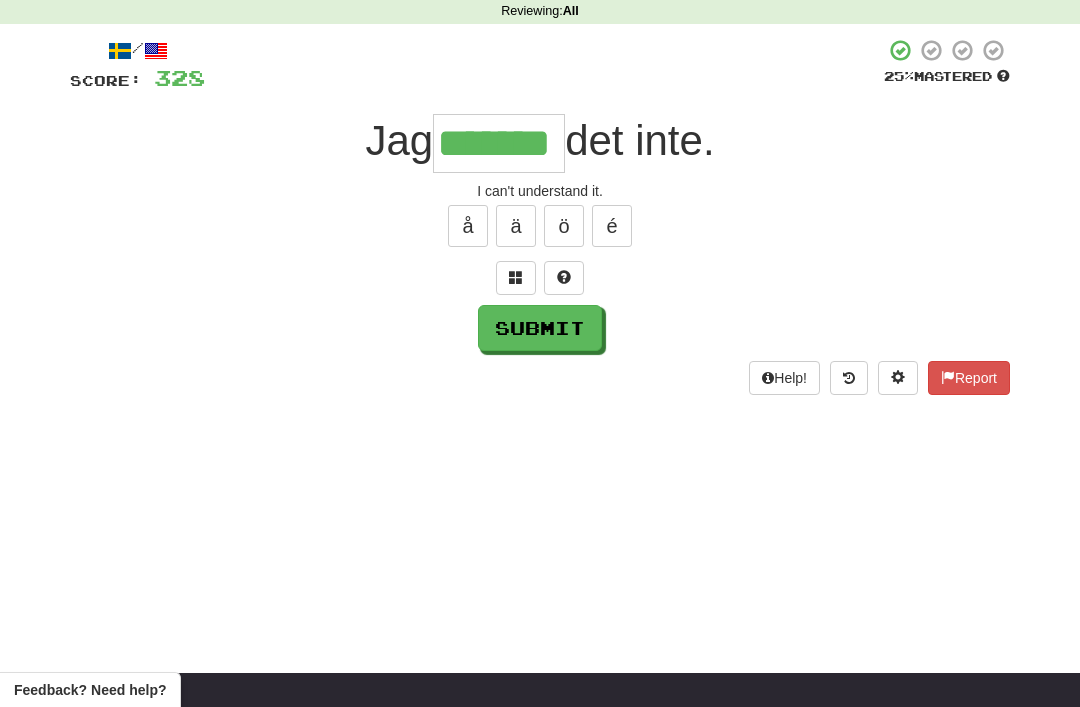 type on "*******" 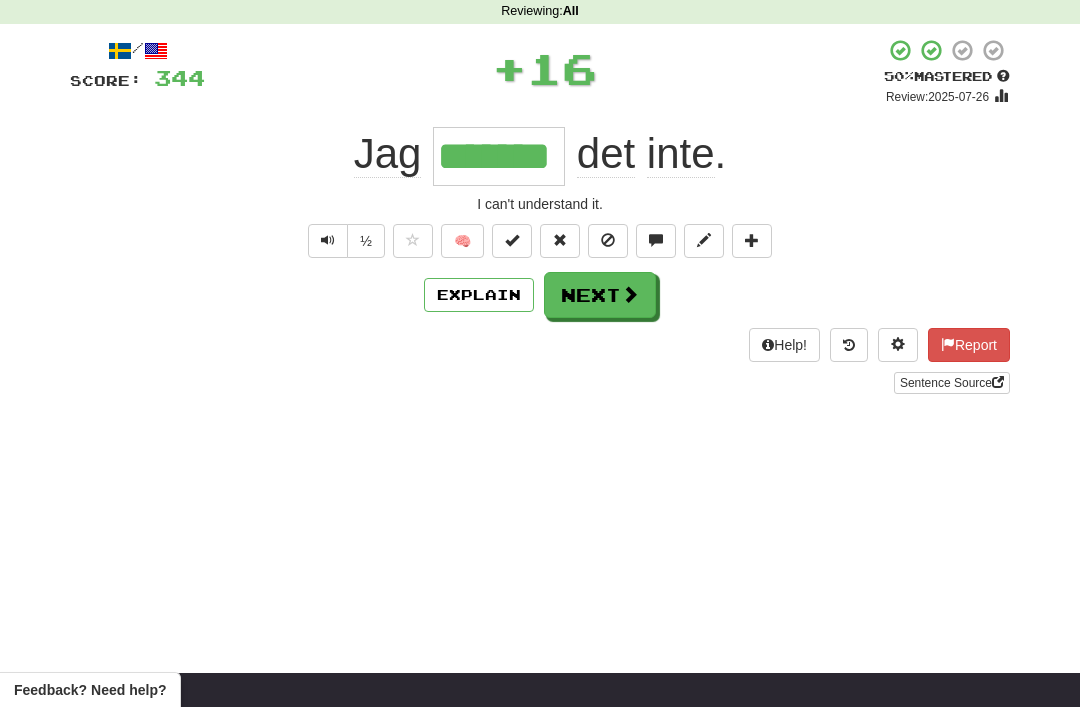 click on "Next" at bounding box center (600, 295) 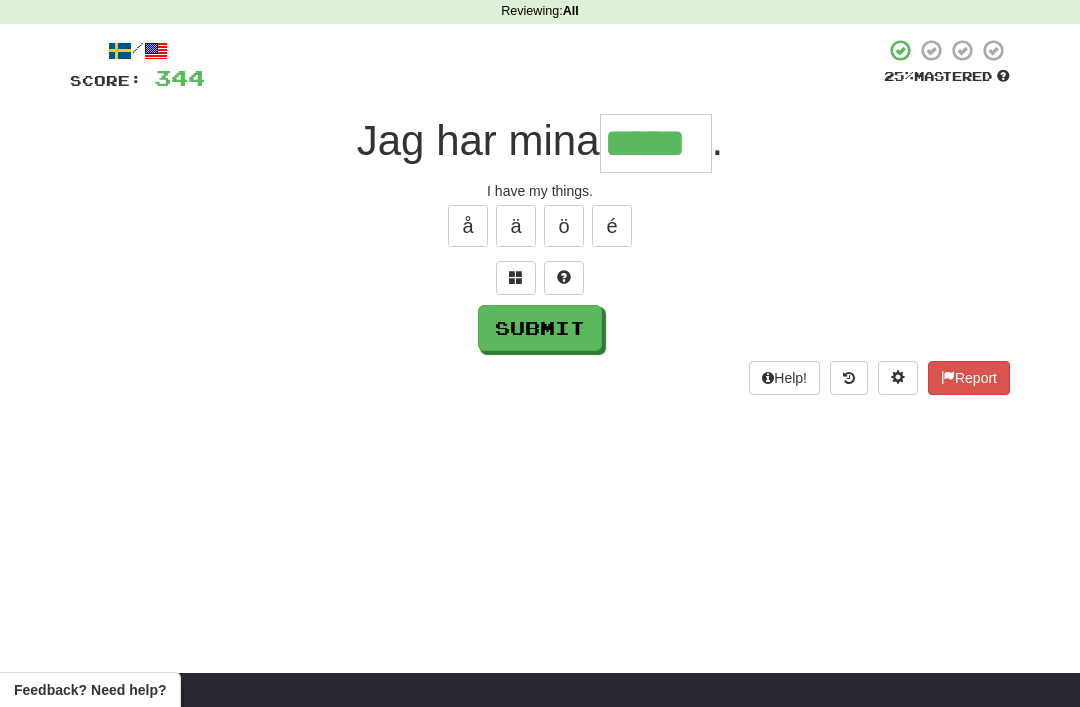 type on "*****" 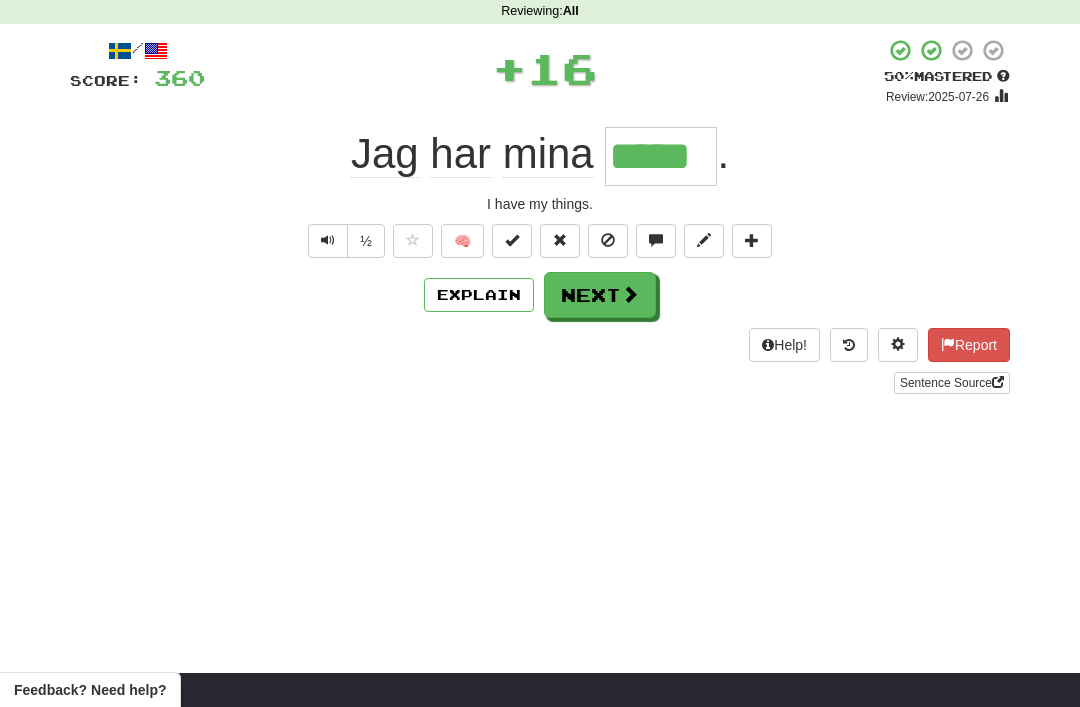 click on "Next" at bounding box center (600, 295) 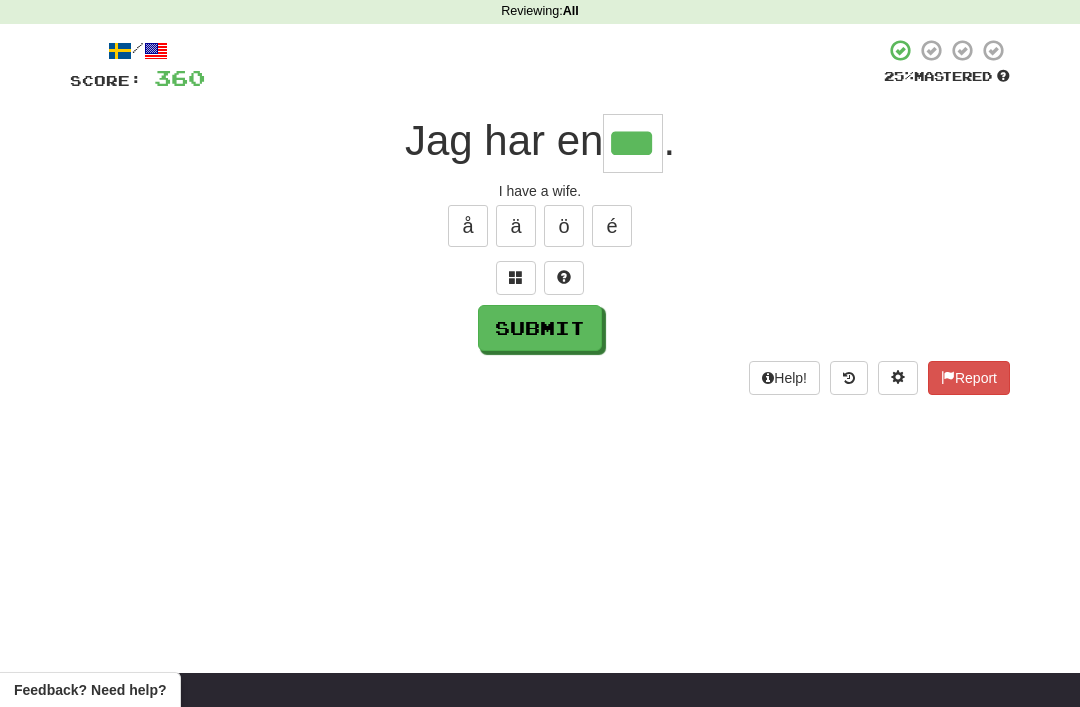 type on "***" 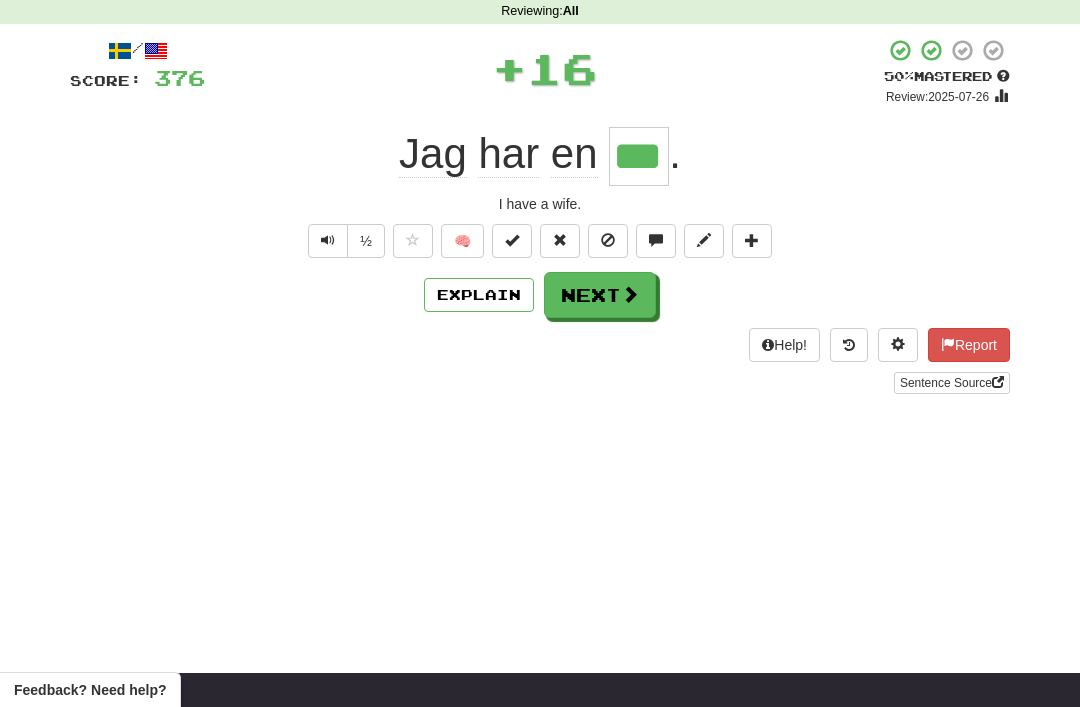 click on "Next" at bounding box center [600, 295] 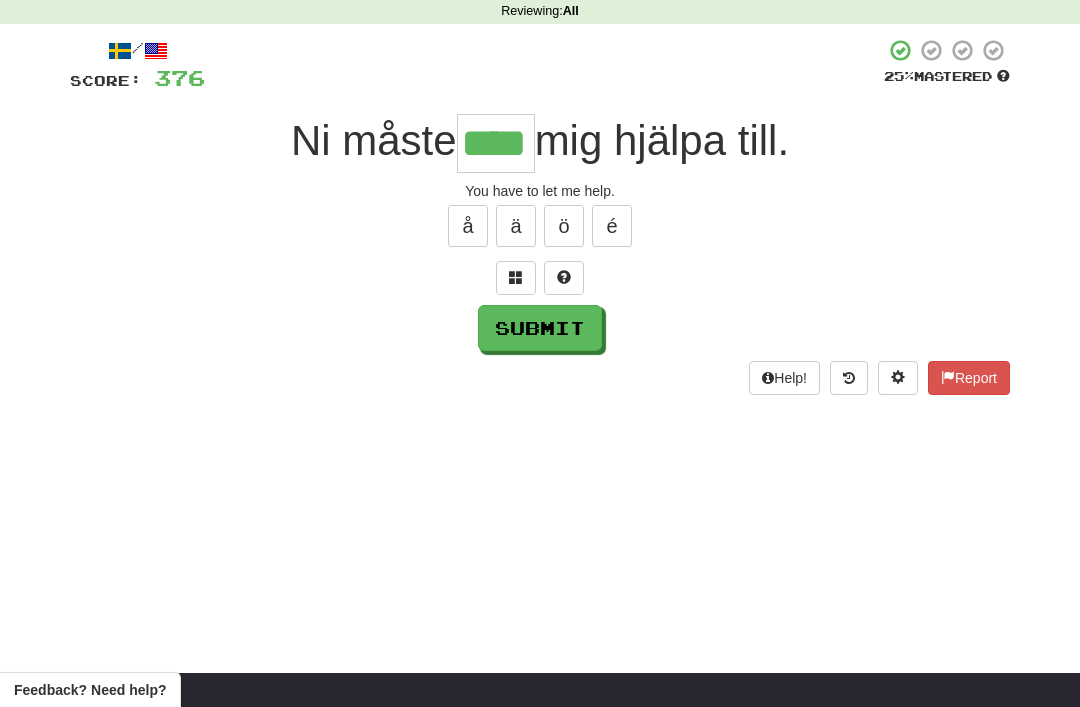 type on "****" 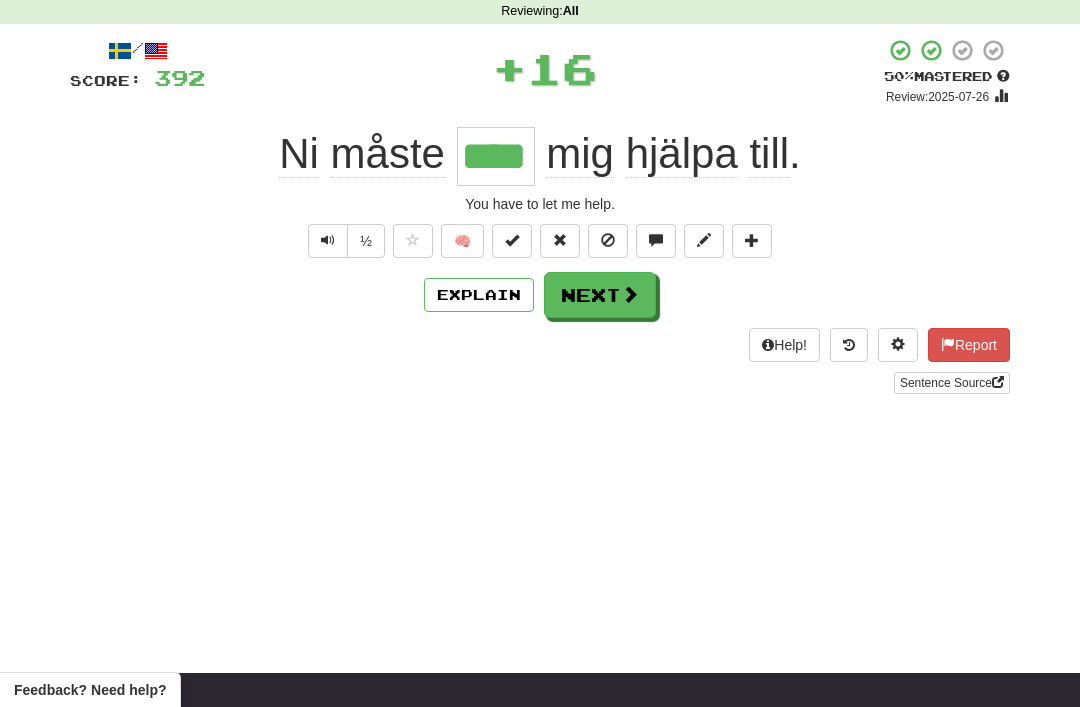 click on "Next" at bounding box center (600, 295) 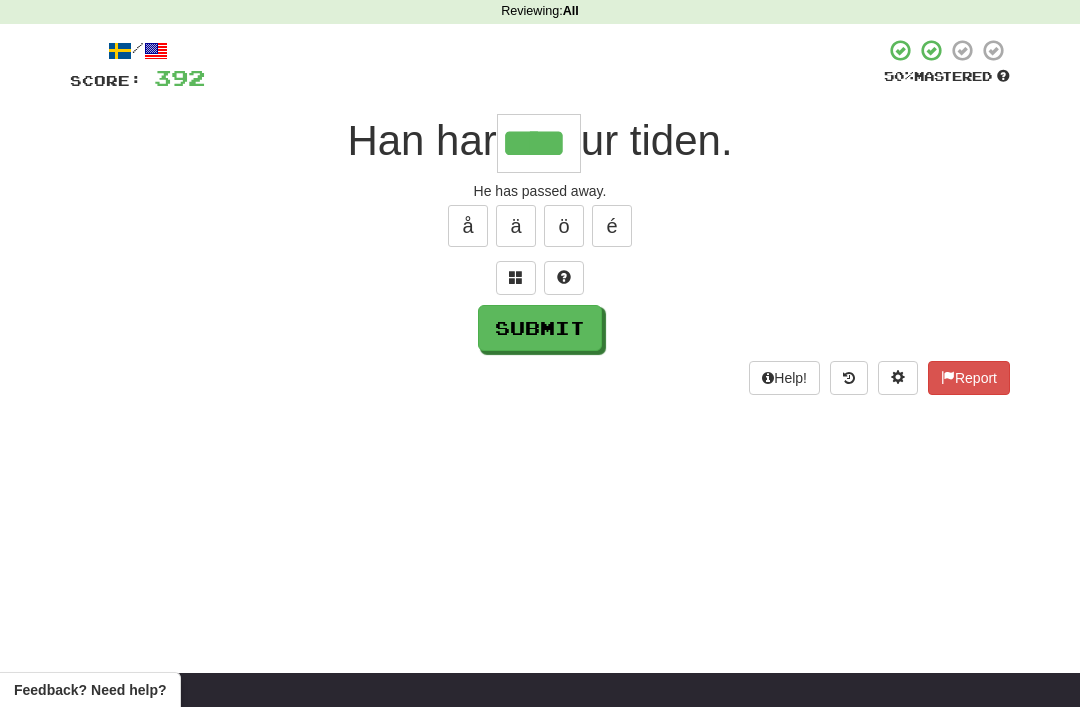 type on "****" 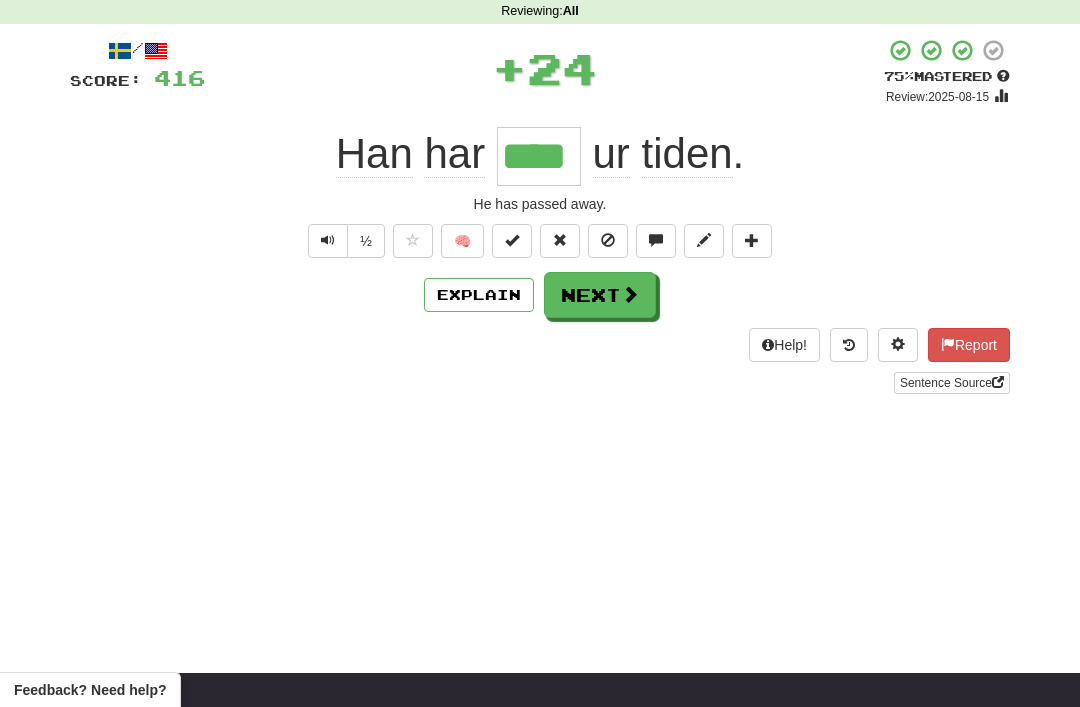 click on "Next" at bounding box center [600, 295] 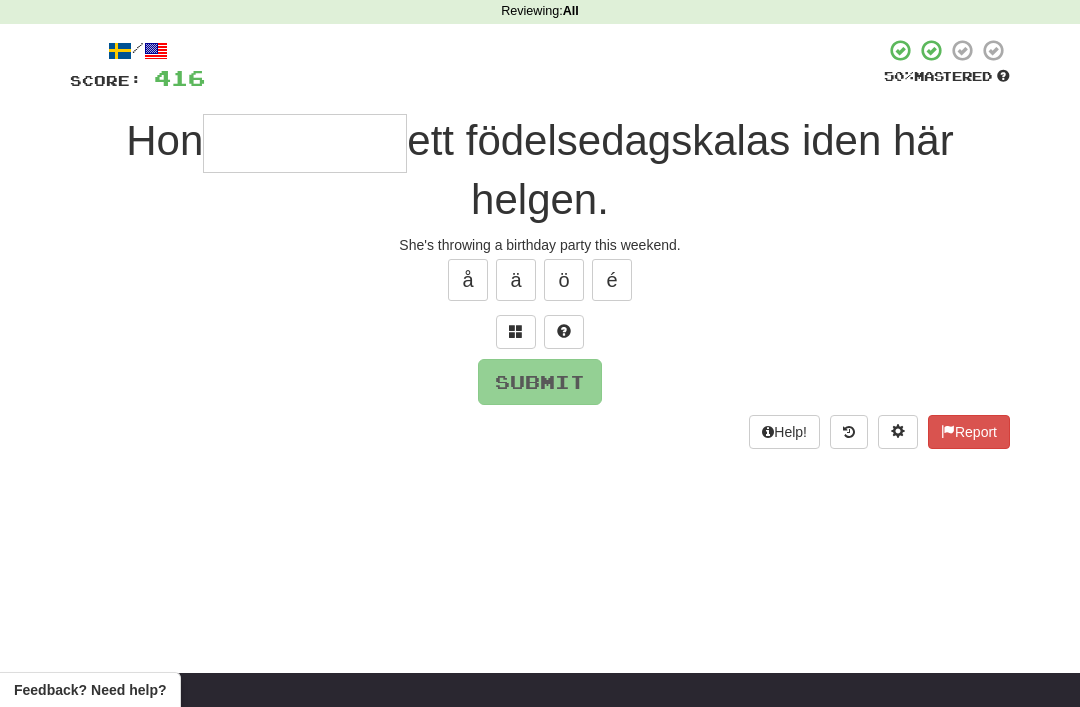 type on "*" 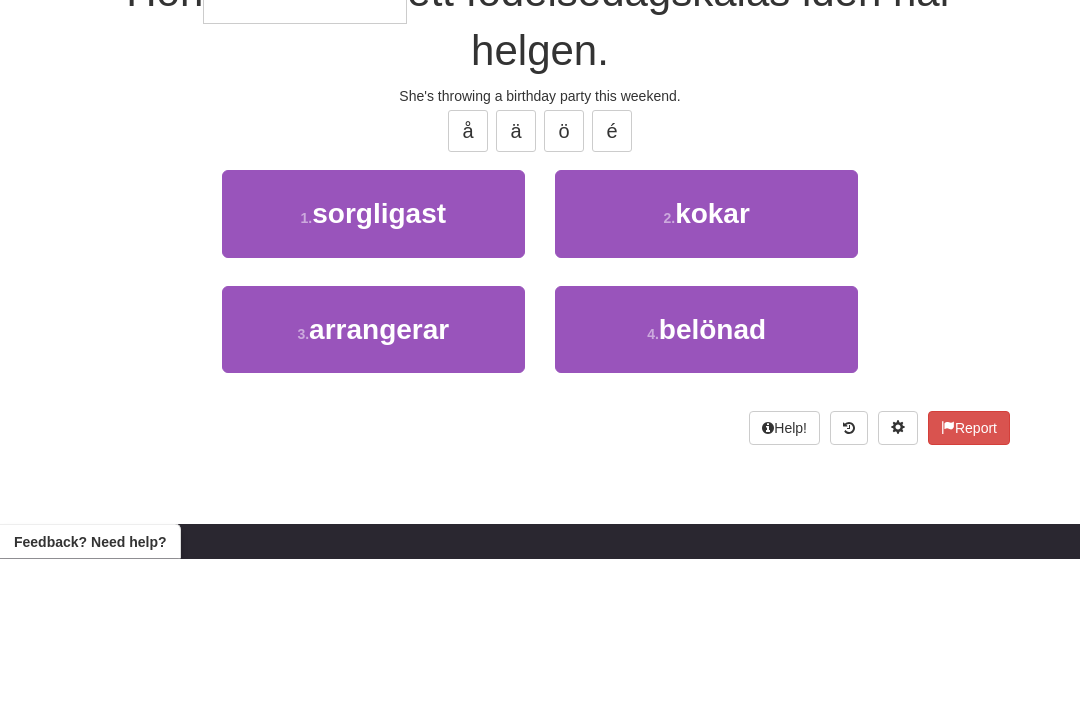 click on "arrangerar" at bounding box center (379, 478) 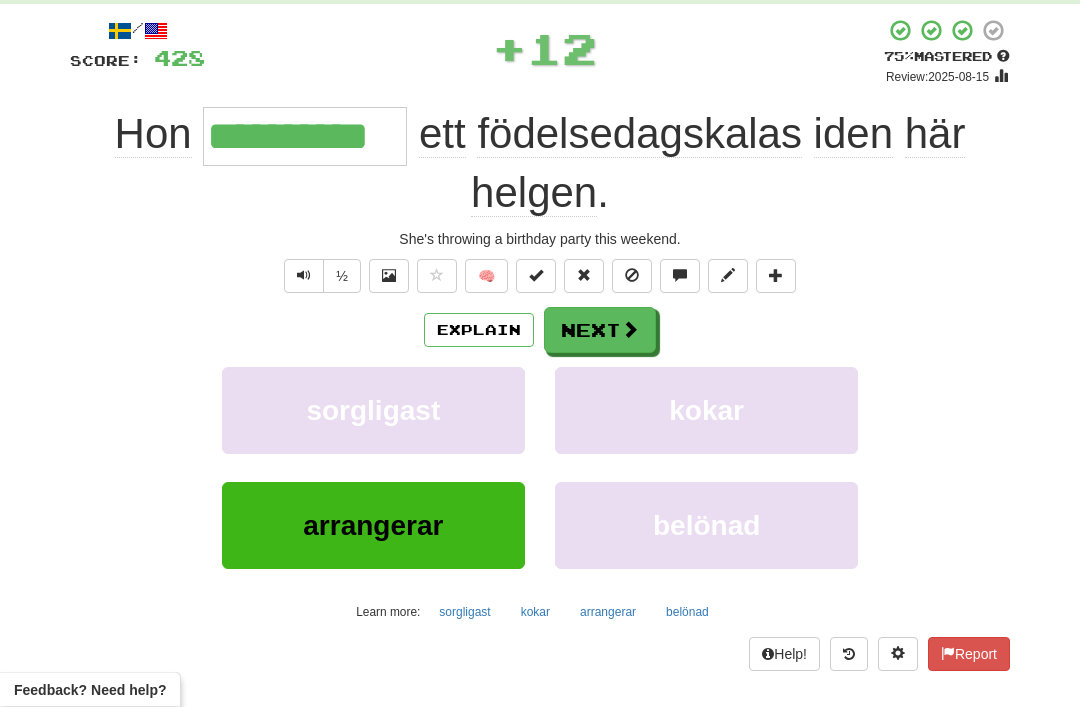 scroll, scrollTop: 104, scrollLeft: 0, axis: vertical 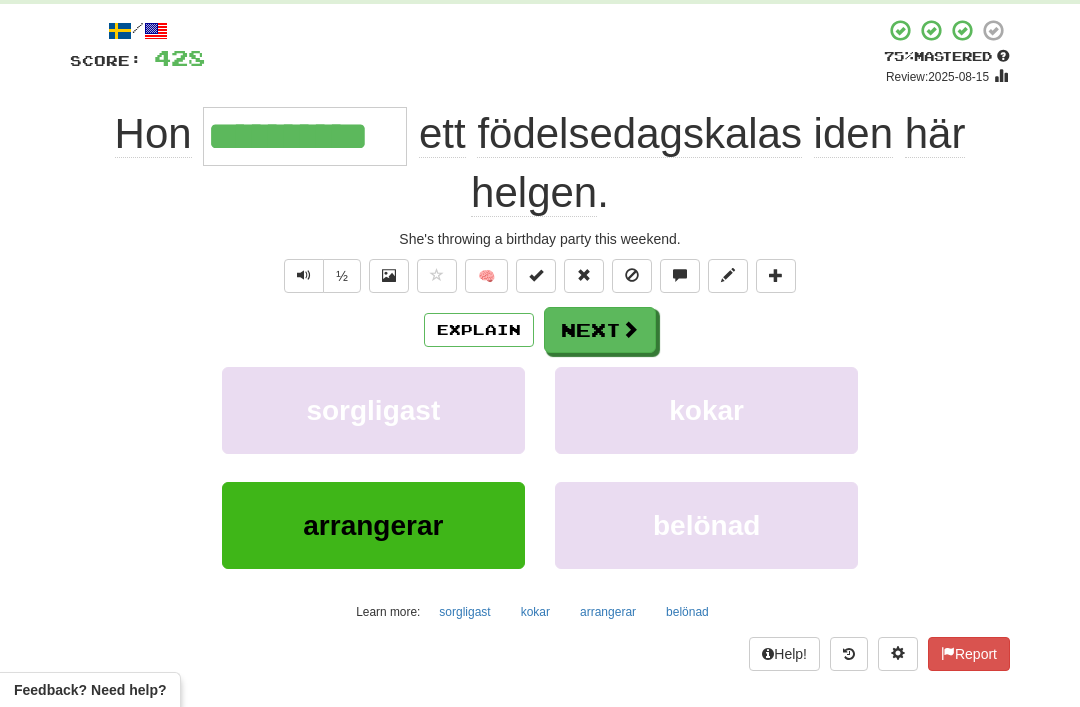 click on "Next" at bounding box center [600, 330] 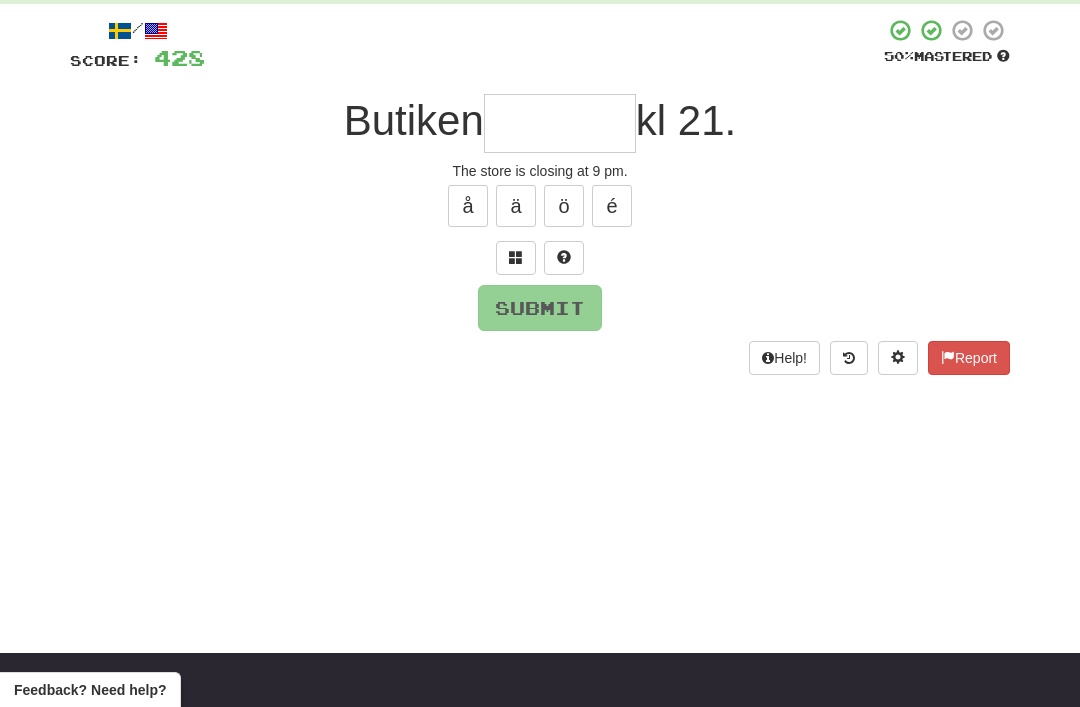 scroll, scrollTop: 103, scrollLeft: 0, axis: vertical 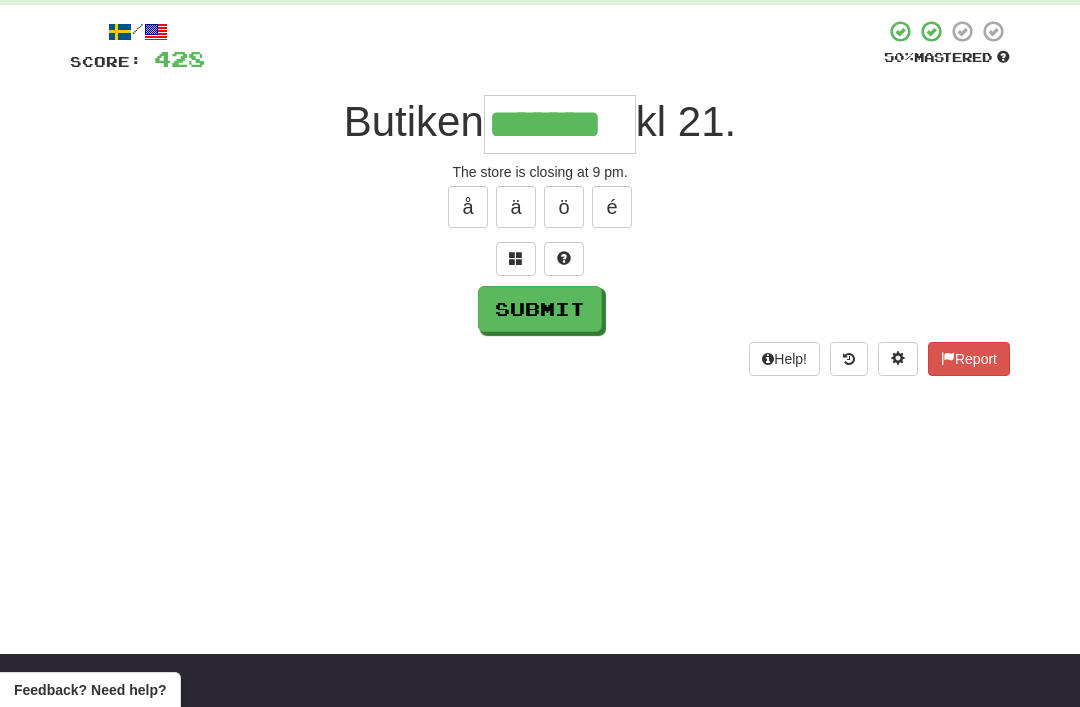 type on "*******" 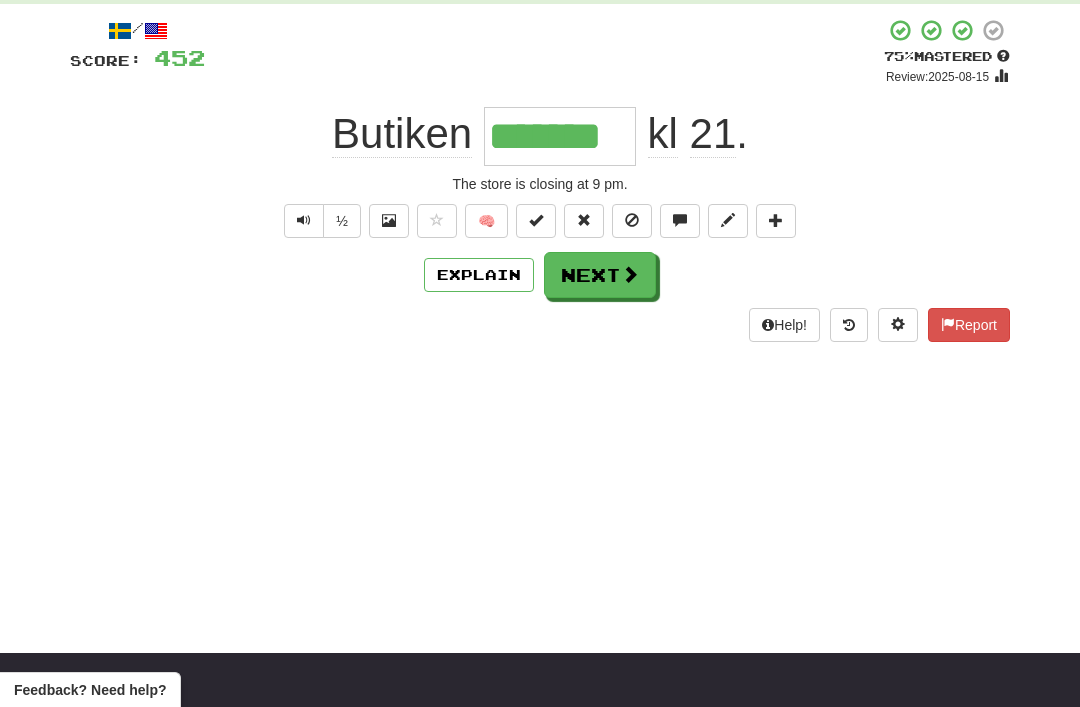 click on "Next" at bounding box center (600, 275) 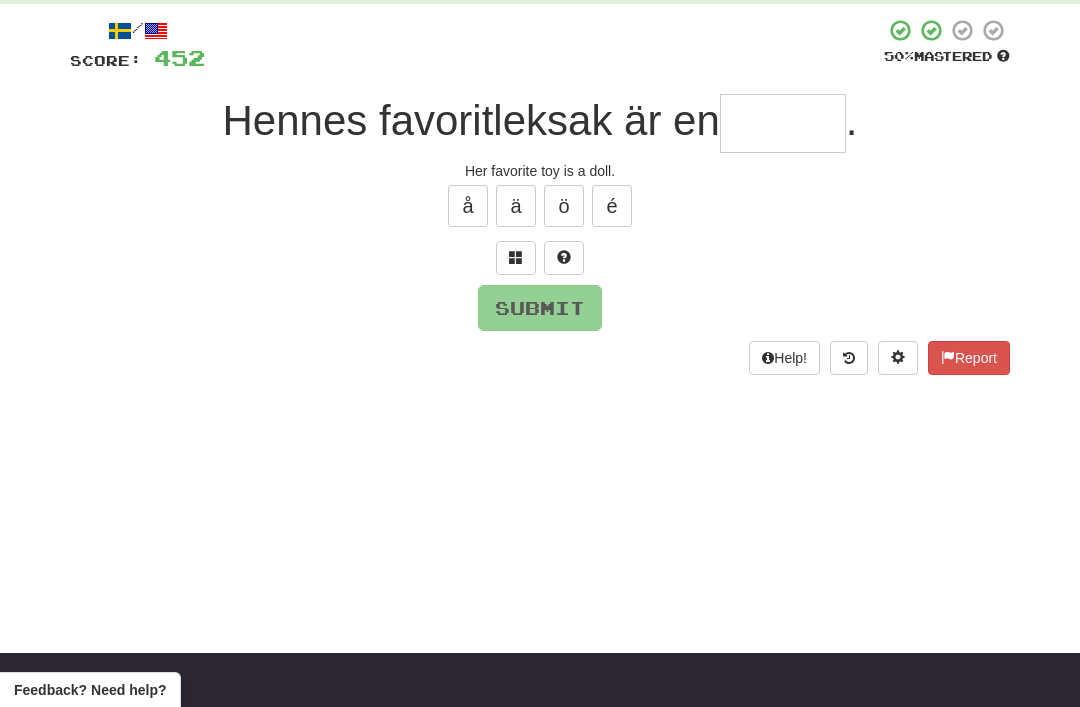 scroll, scrollTop: 103, scrollLeft: 0, axis: vertical 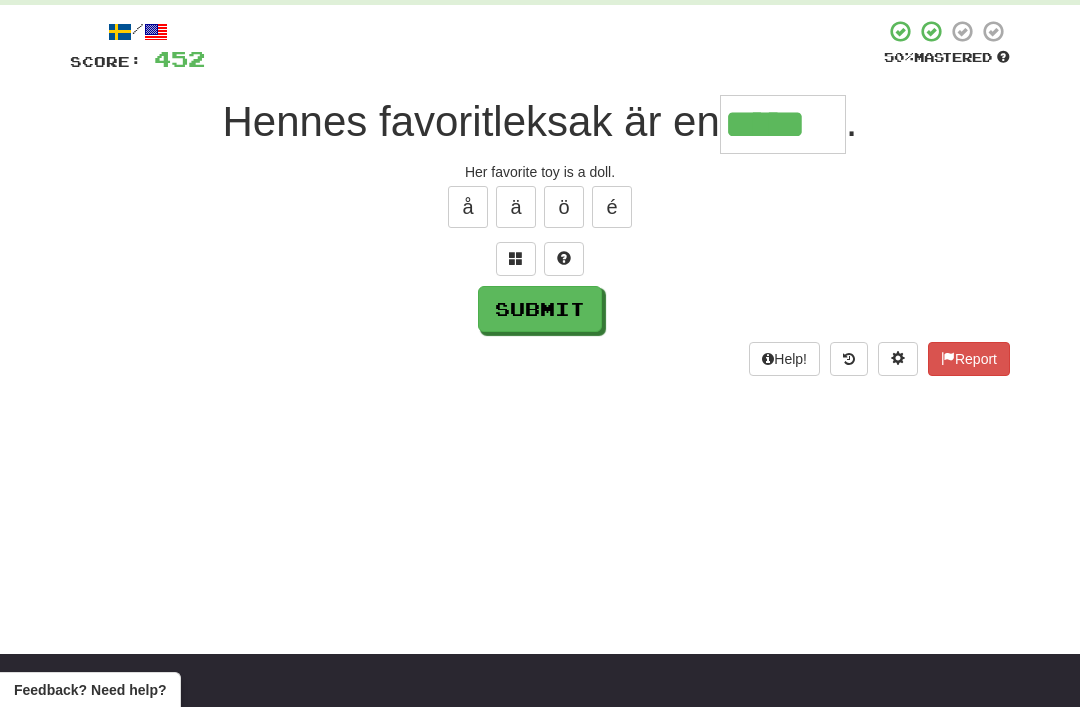 type on "*****" 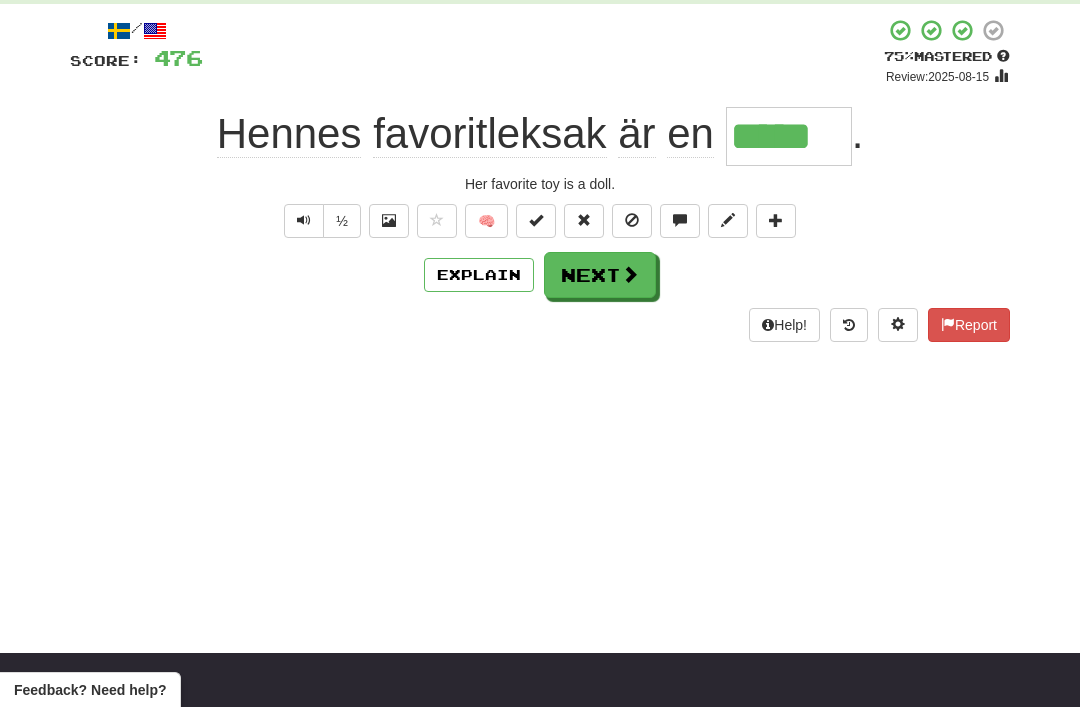 click at bounding box center [630, 274] 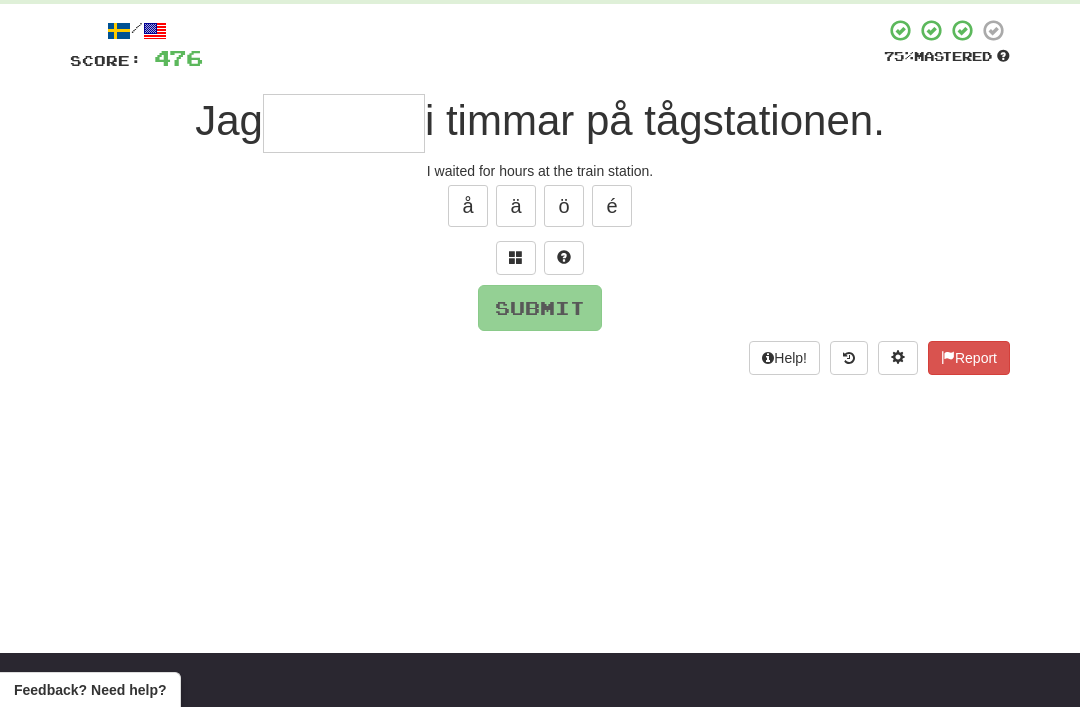 scroll, scrollTop: 103, scrollLeft: 0, axis: vertical 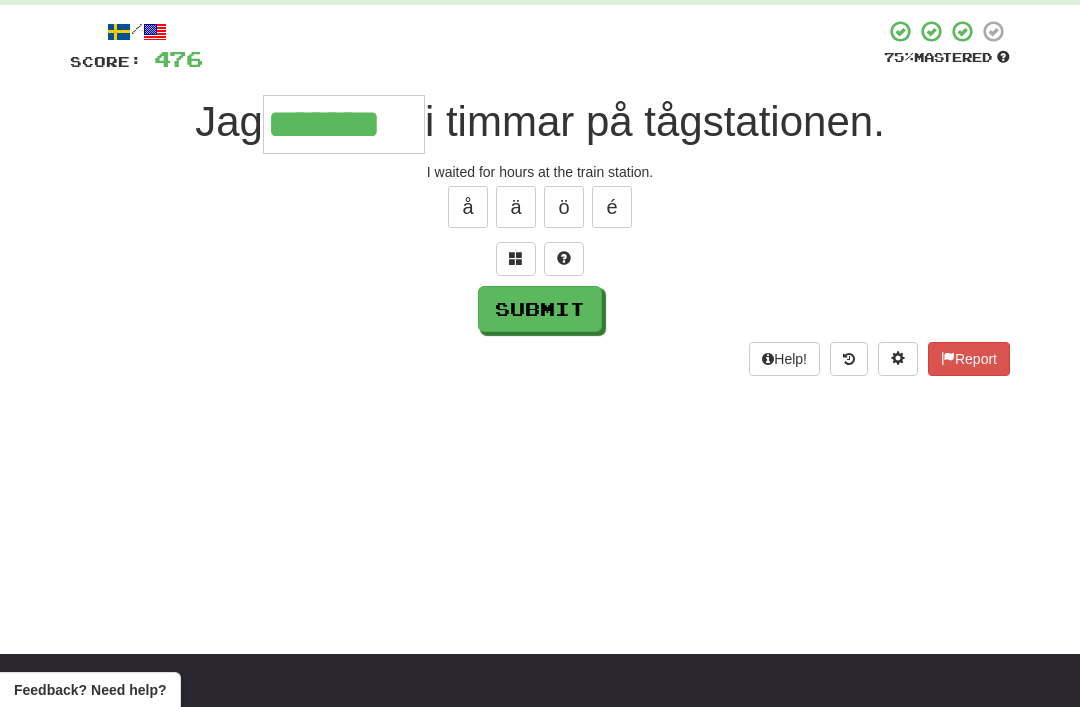type on "*******" 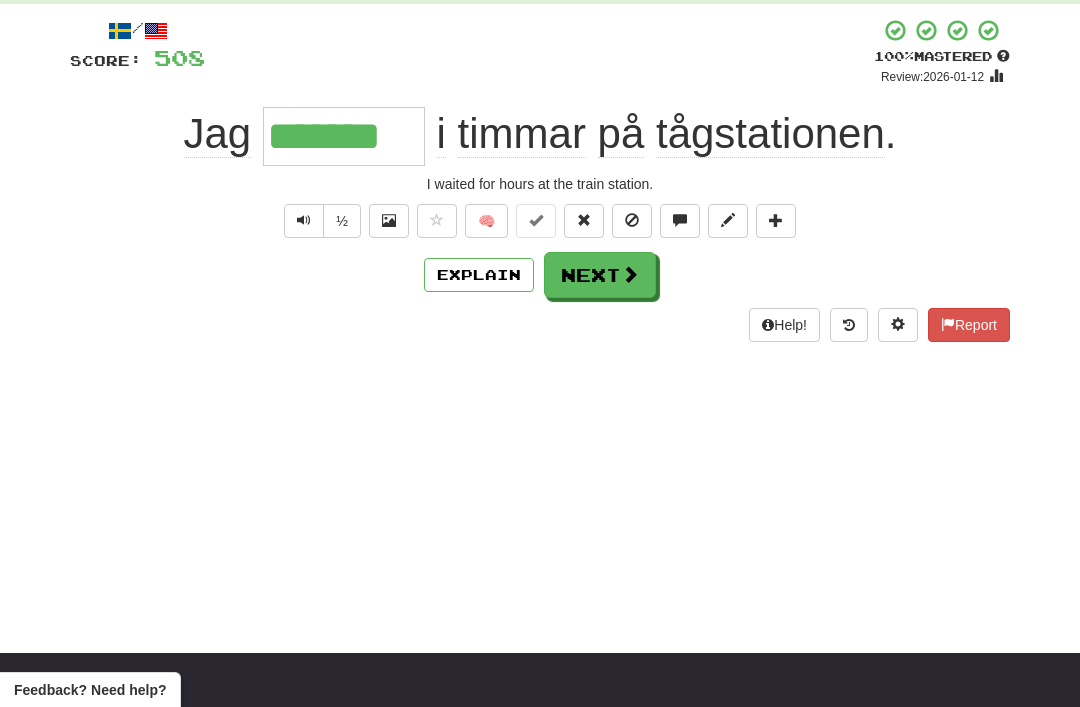 click on "Next" at bounding box center [600, 275] 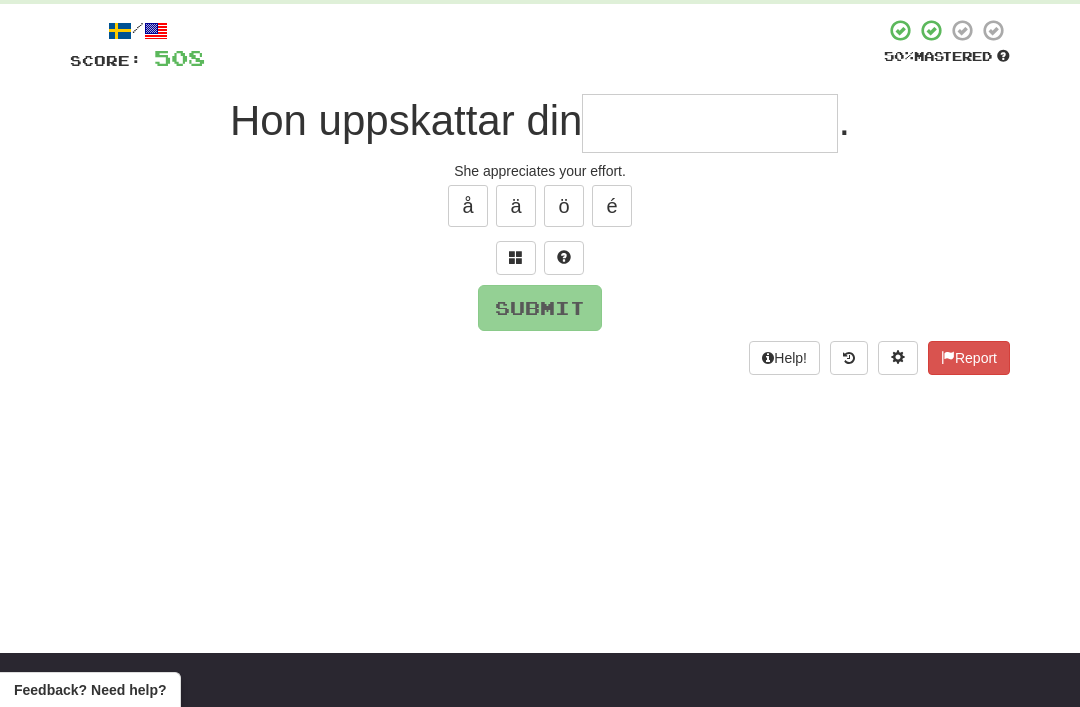 scroll, scrollTop: 103, scrollLeft: 0, axis: vertical 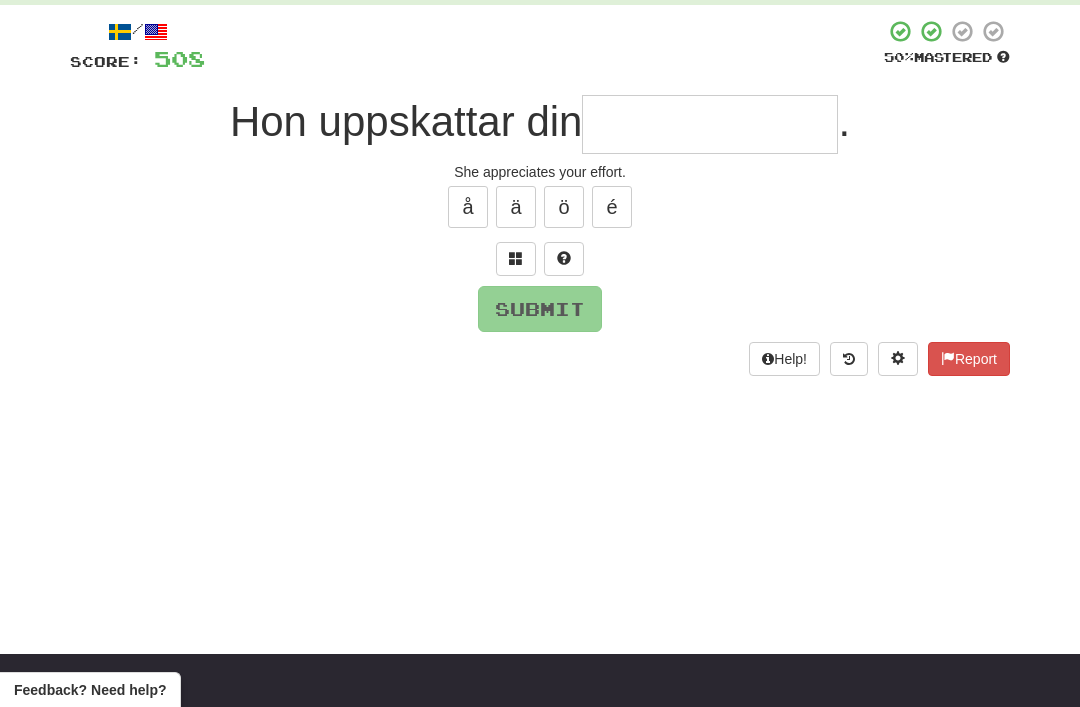 type on "*" 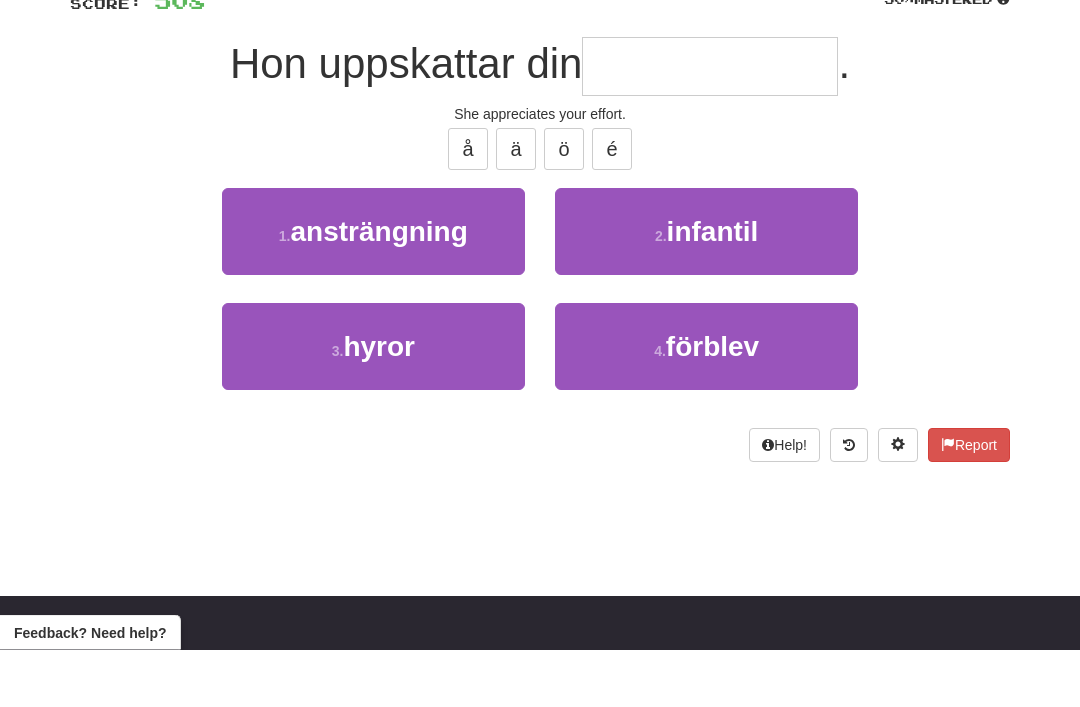 click on "ansträngning" at bounding box center (378, 289) 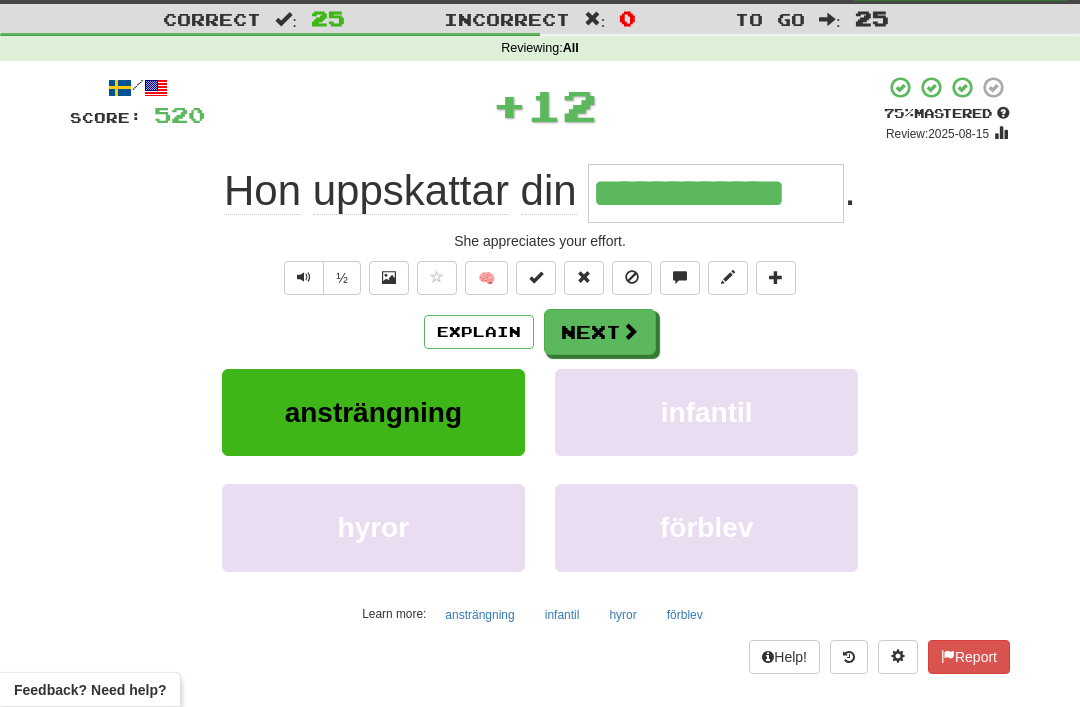 scroll, scrollTop: 45, scrollLeft: 0, axis: vertical 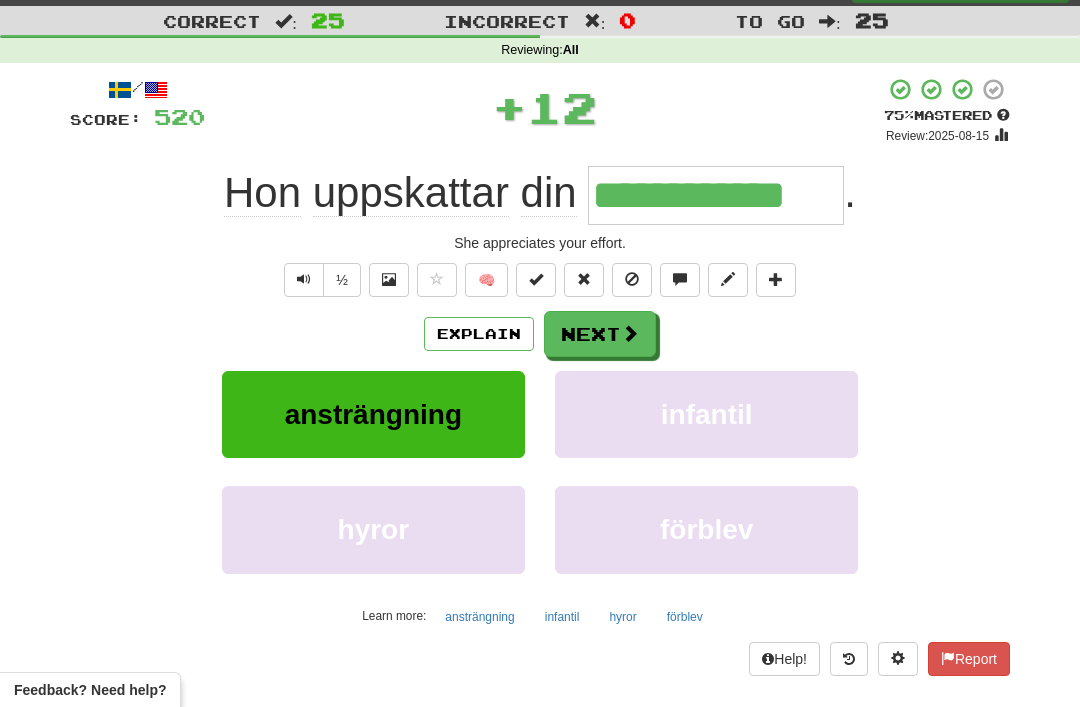 click on "Next" at bounding box center (600, 334) 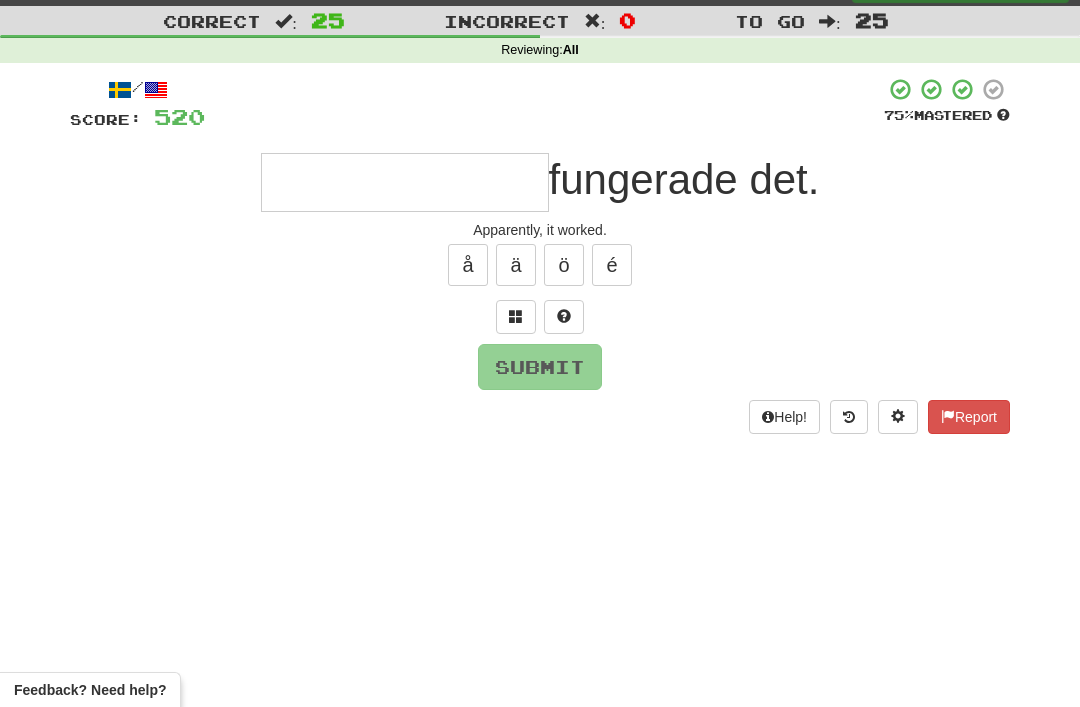 click at bounding box center [516, 316] 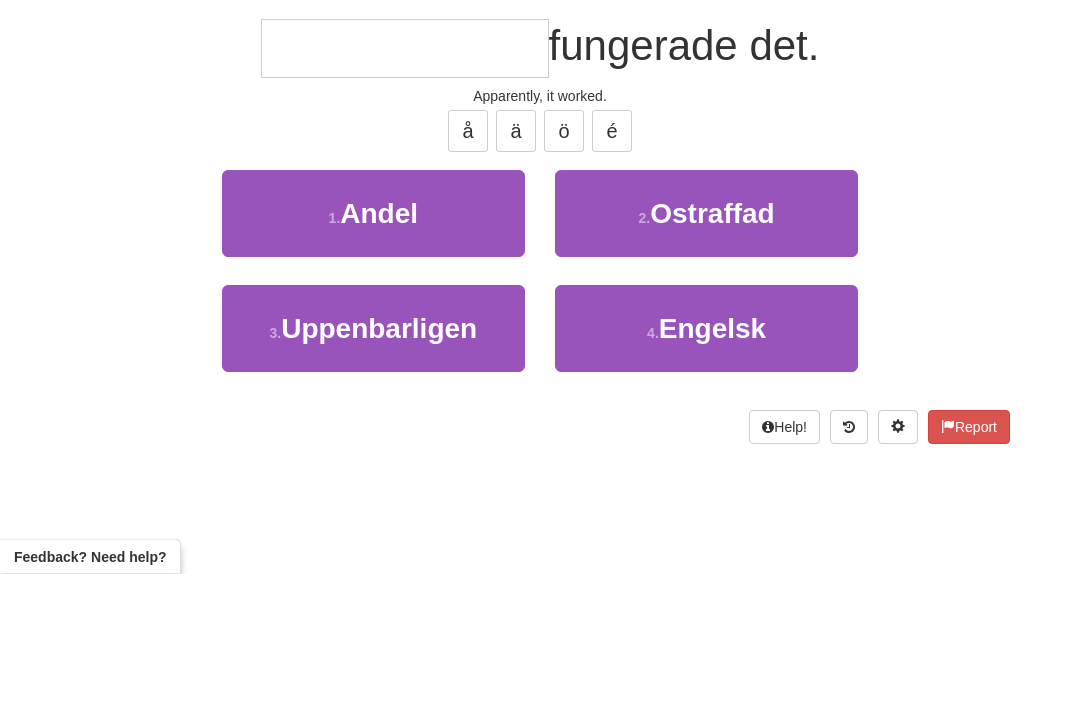 click on "Uppenbarligen" at bounding box center (379, 462) 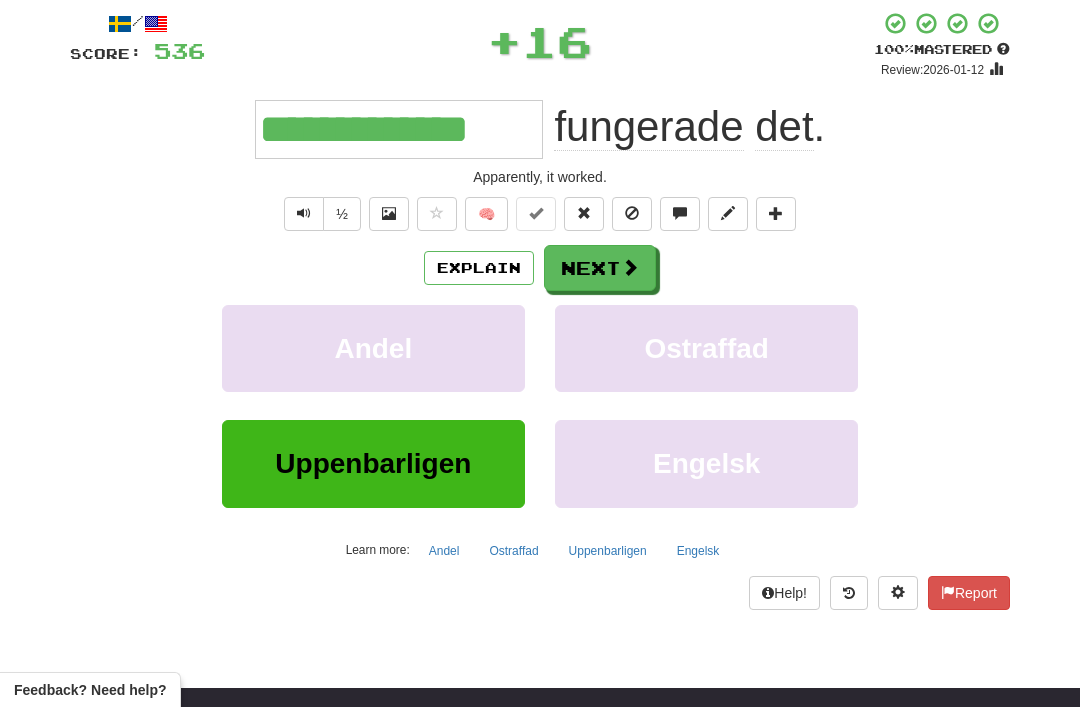 scroll, scrollTop: 110, scrollLeft: 0, axis: vertical 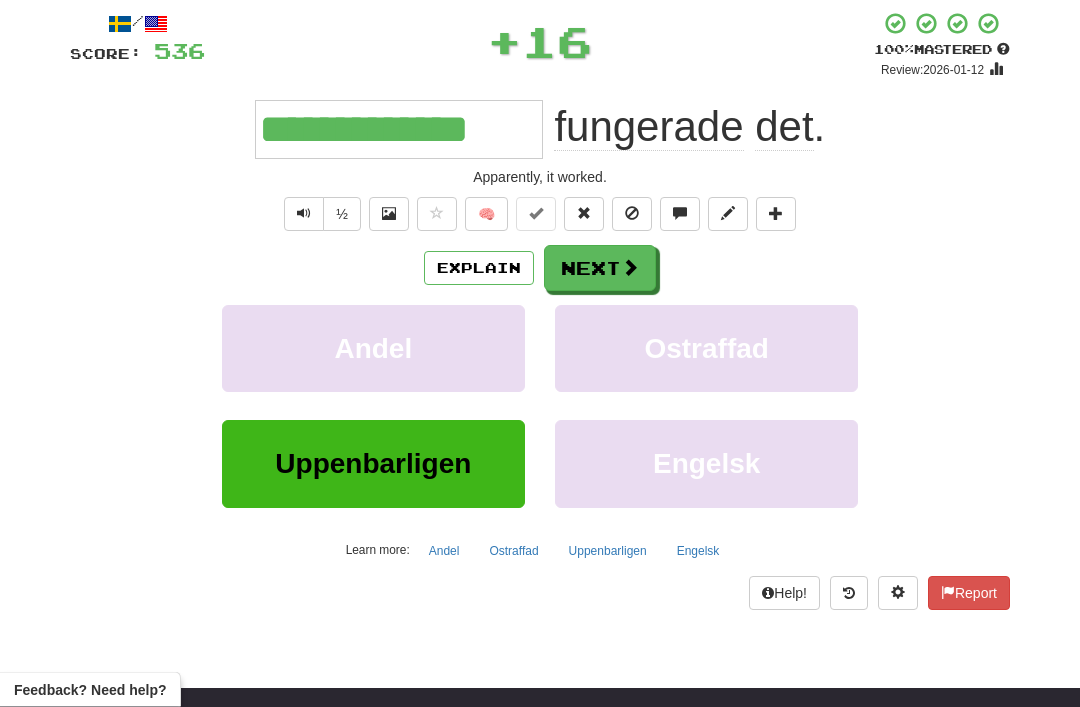 click on "Next" at bounding box center (600, 269) 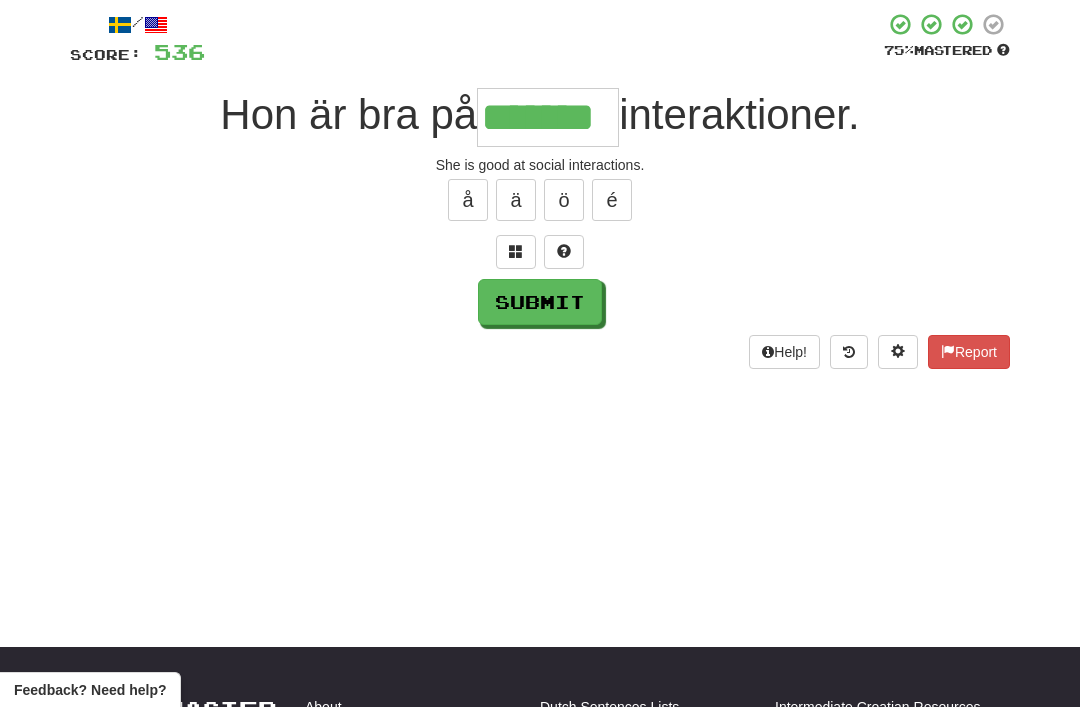 type on "*******" 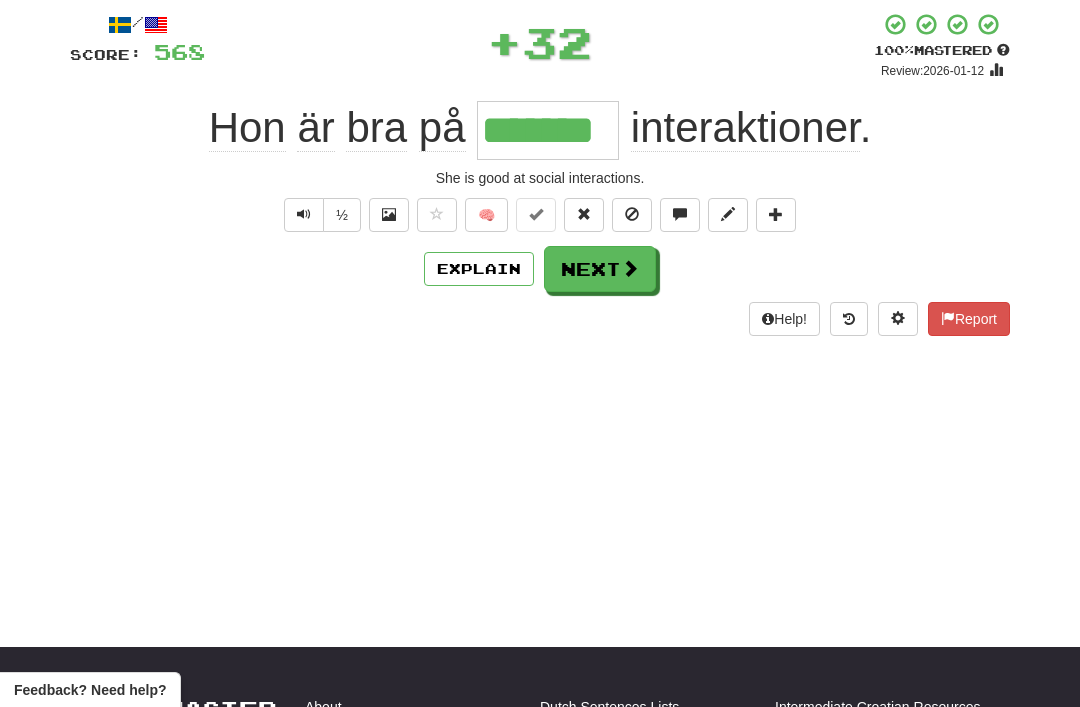 scroll, scrollTop: 111, scrollLeft: 0, axis: vertical 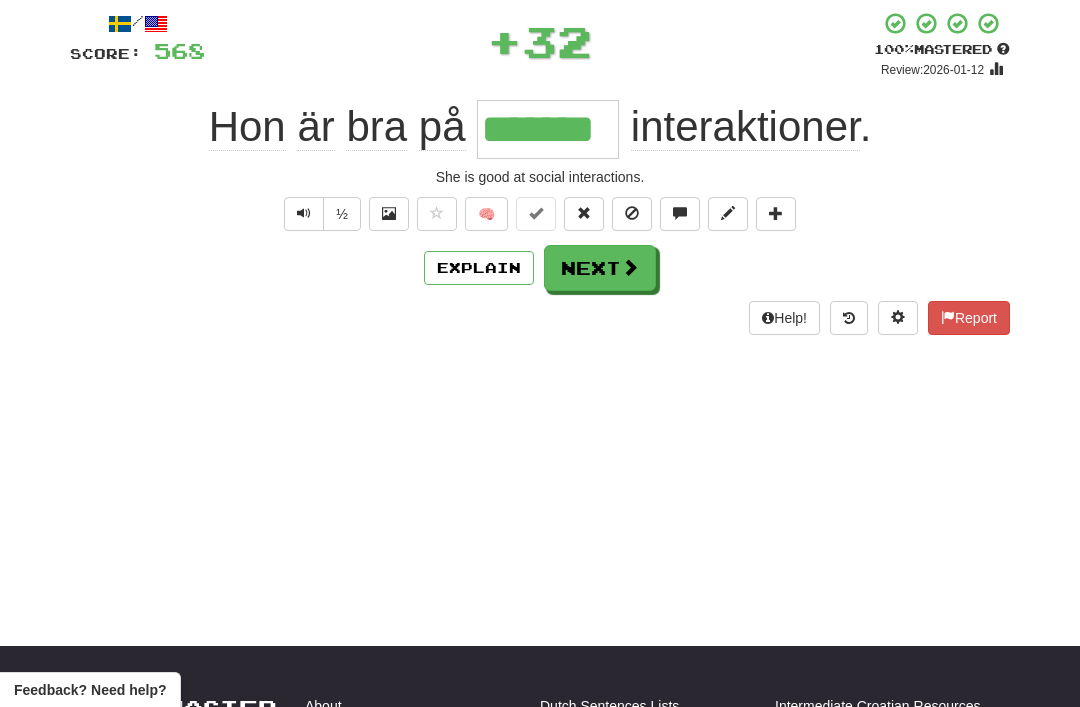click on "Next" at bounding box center [600, 268] 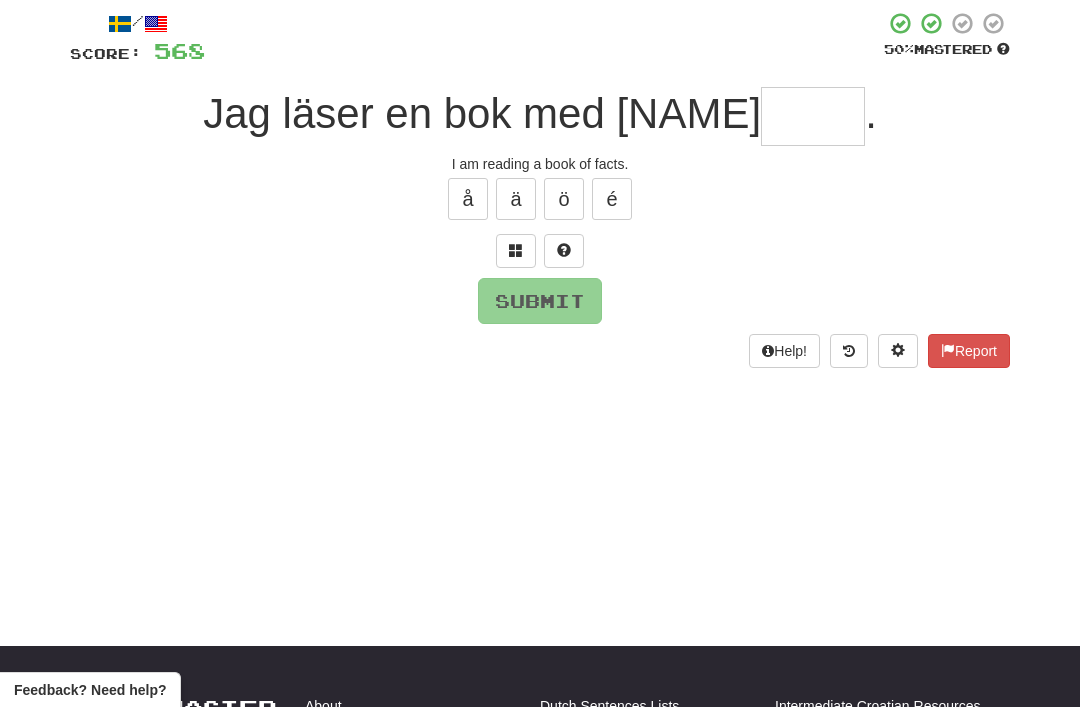 scroll, scrollTop: 110, scrollLeft: 0, axis: vertical 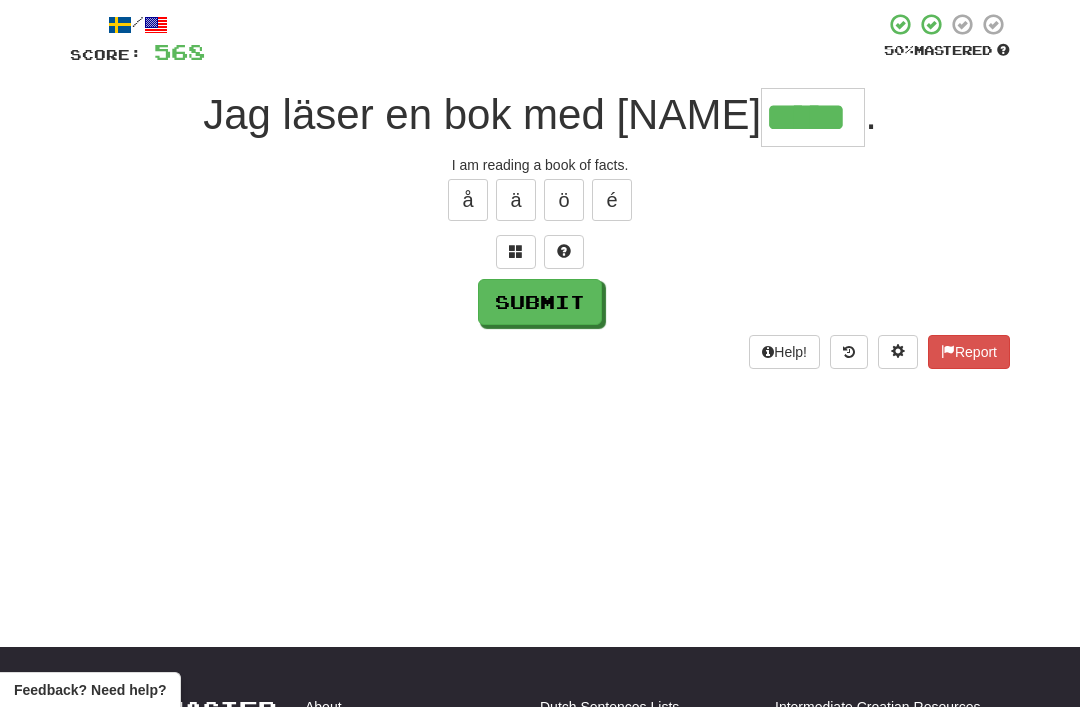 type on "*****" 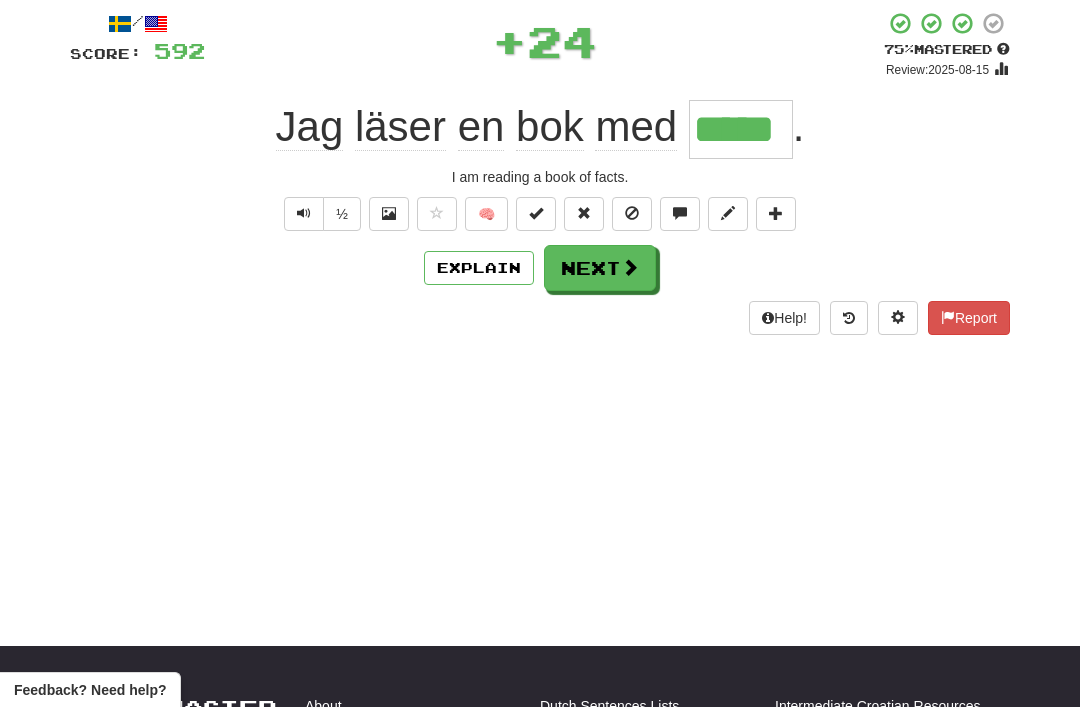 click on "Next" at bounding box center [600, 268] 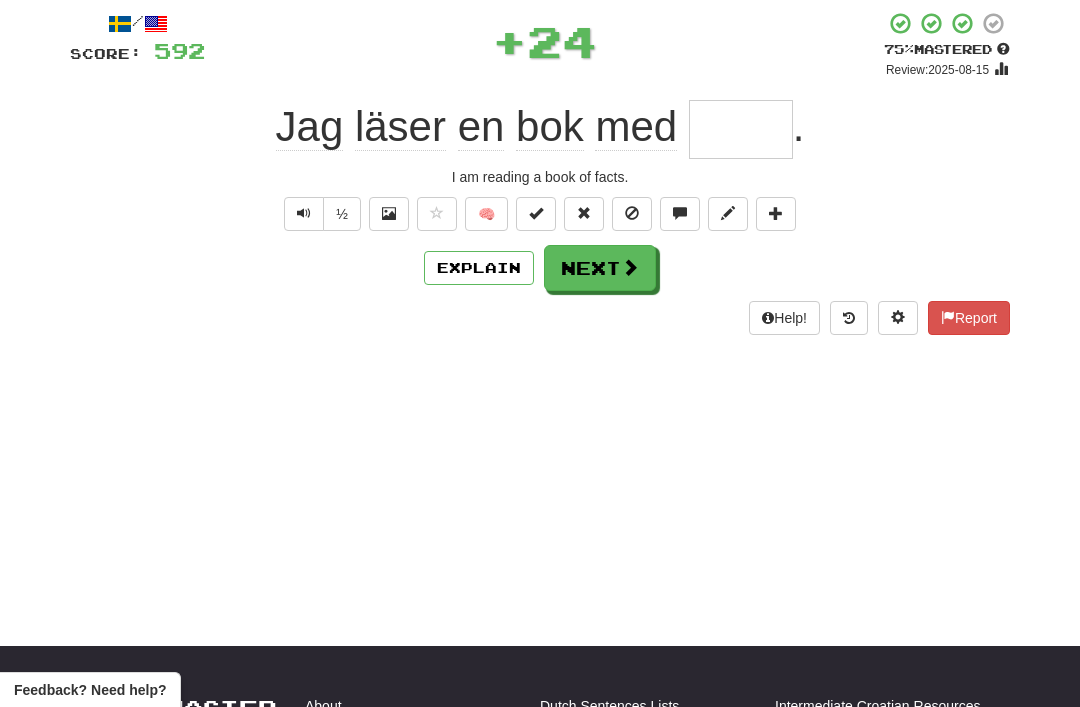 scroll, scrollTop: 110, scrollLeft: 0, axis: vertical 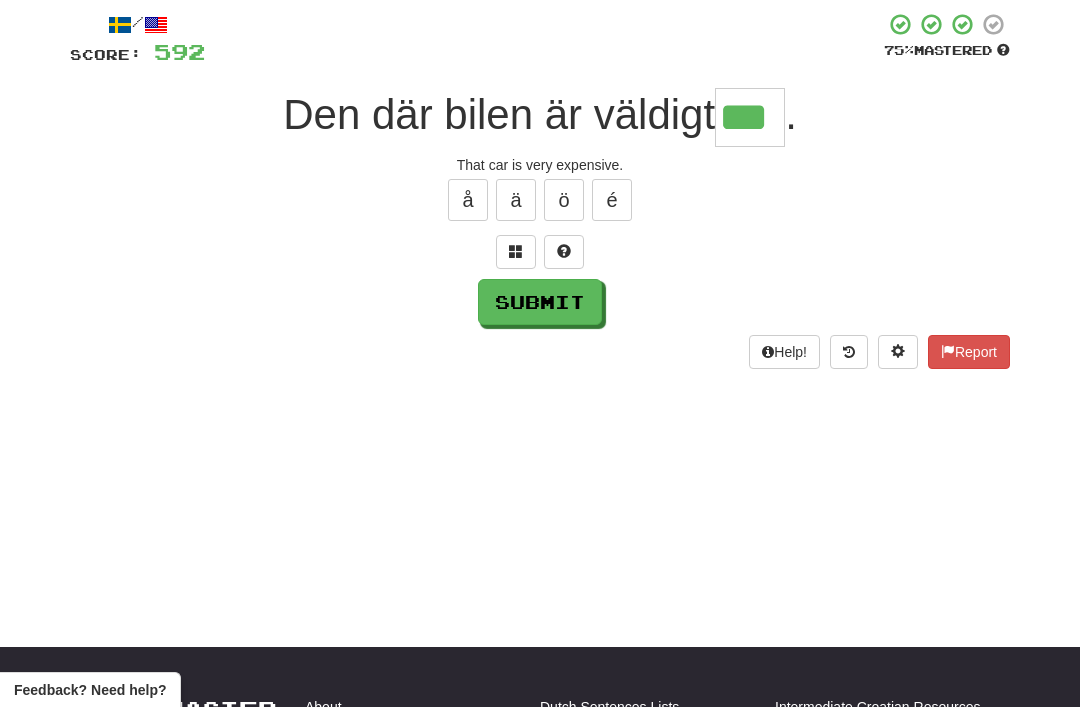 type on "***" 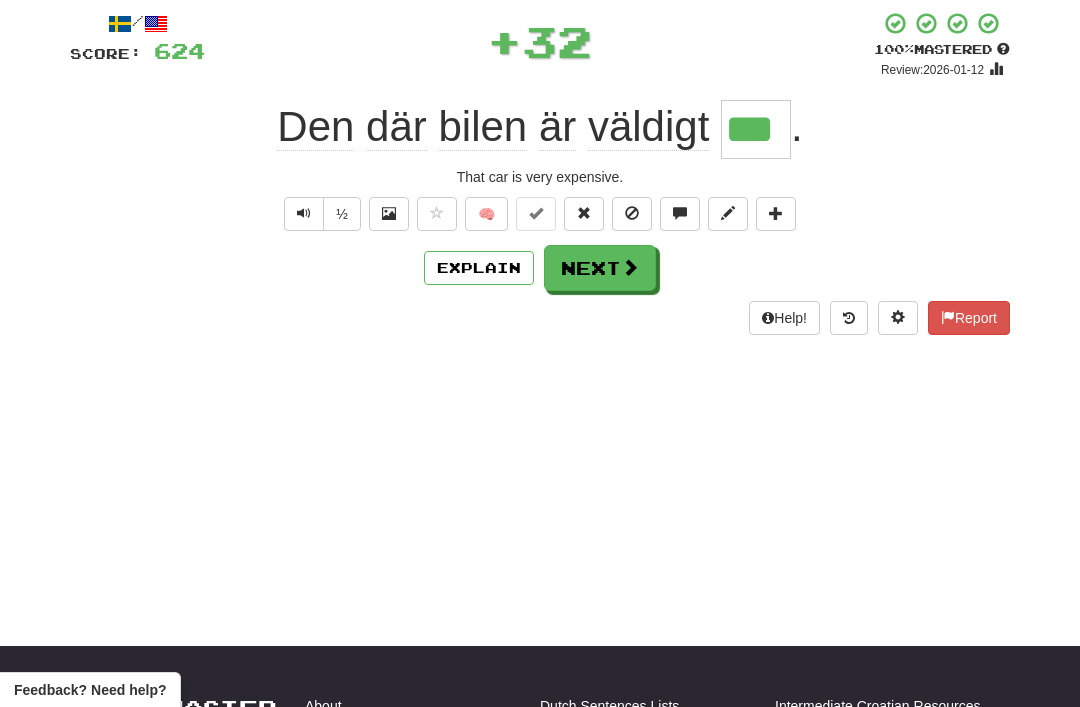 click on "Next" at bounding box center (600, 268) 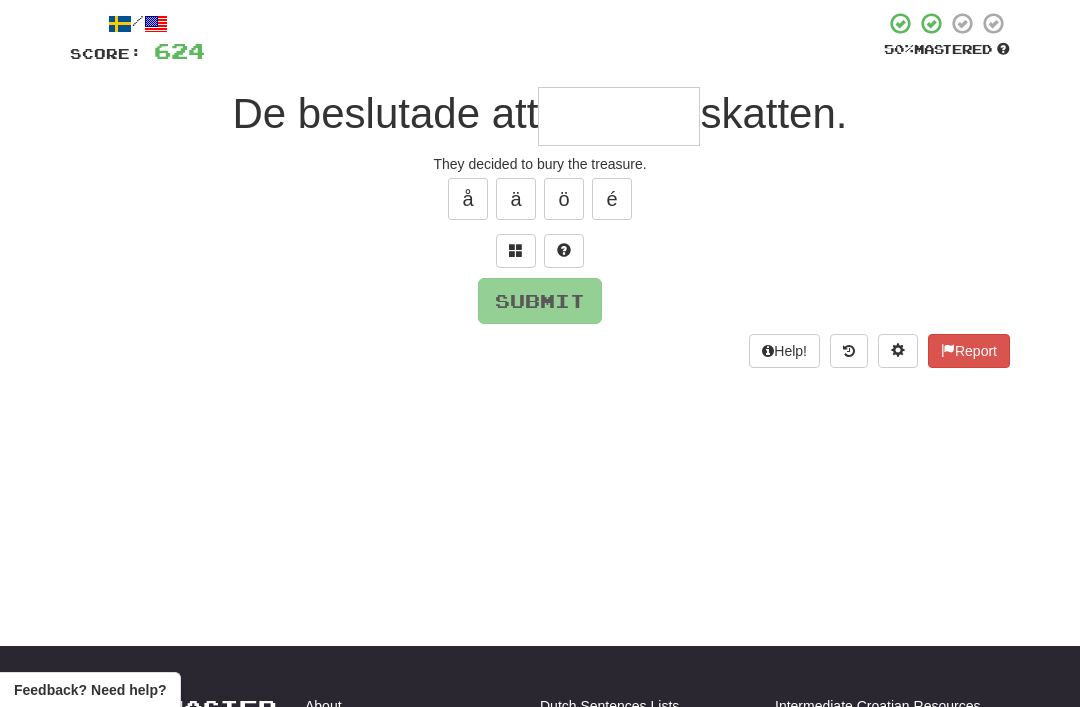 scroll, scrollTop: 110, scrollLeft: 0, axis: vertical 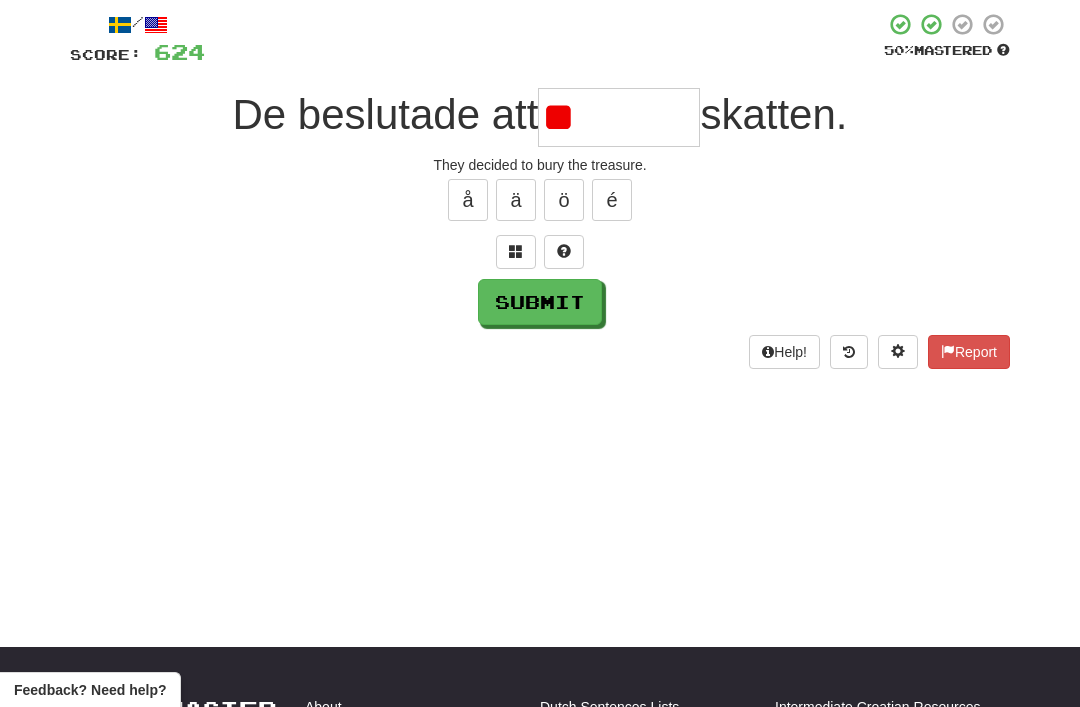 type on "*" 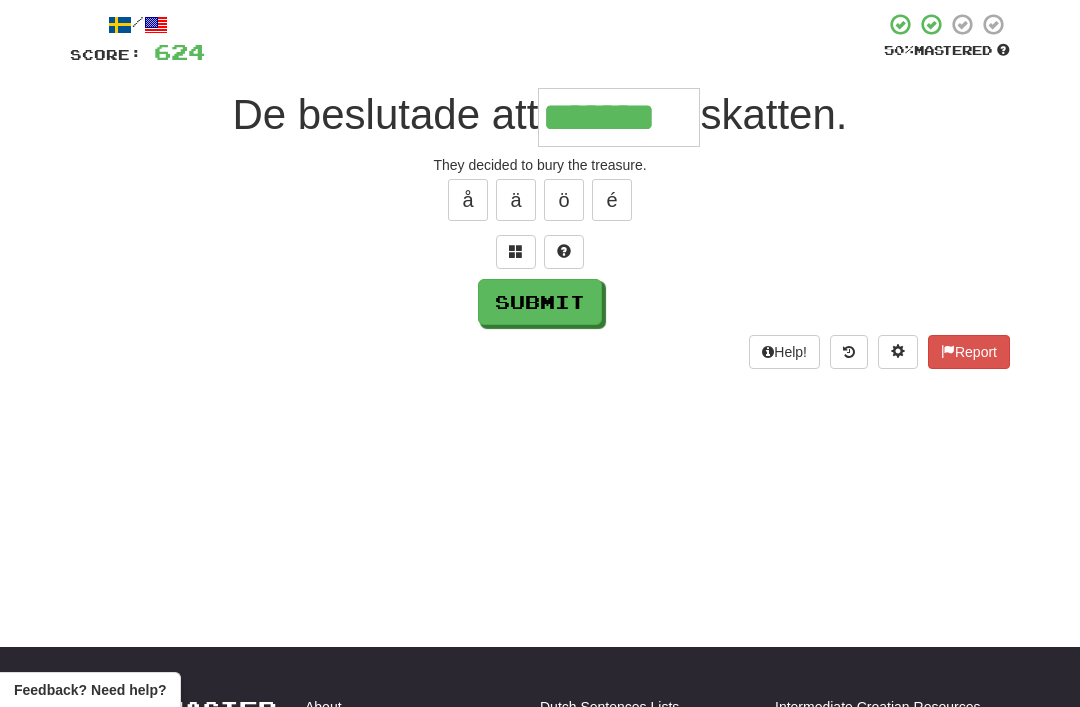 type on "*******" 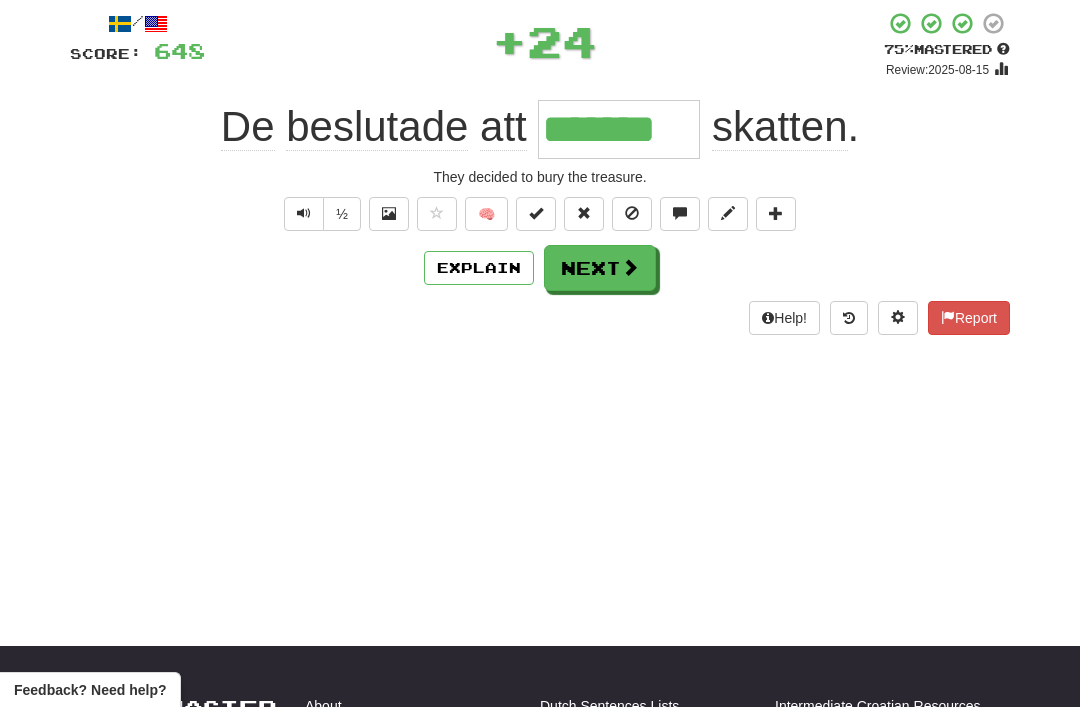 click on "Next" at bounding box center (600, 268) 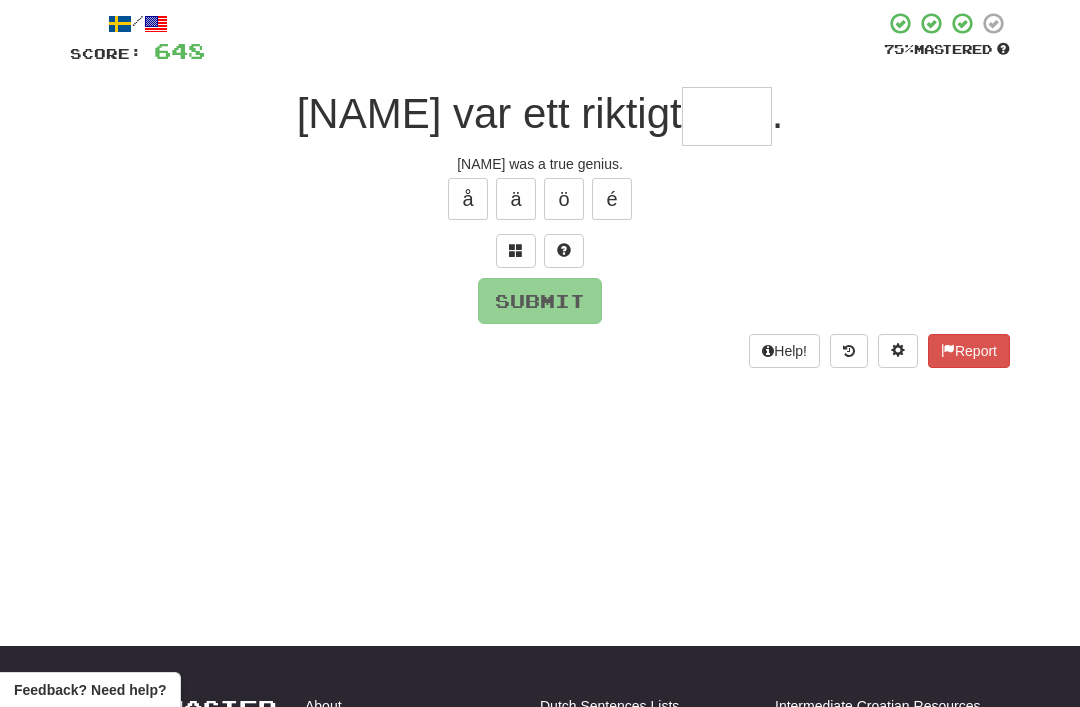 scroll, scrollTop: 110, scrollLeft: 0, axis: vertical 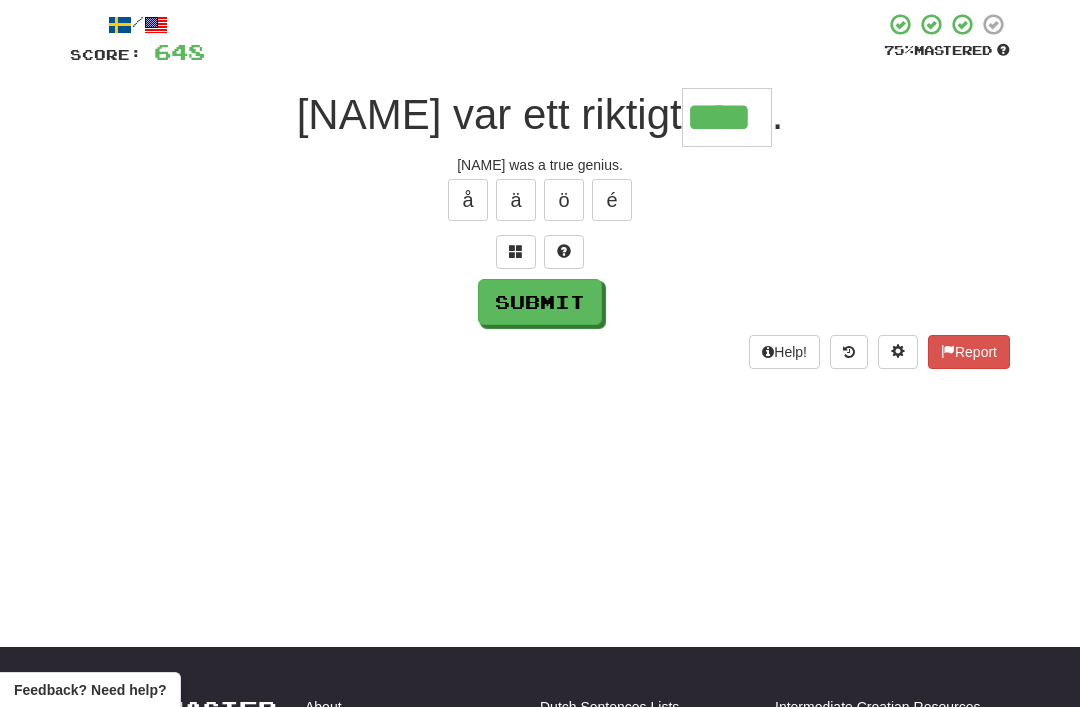 type on "****" 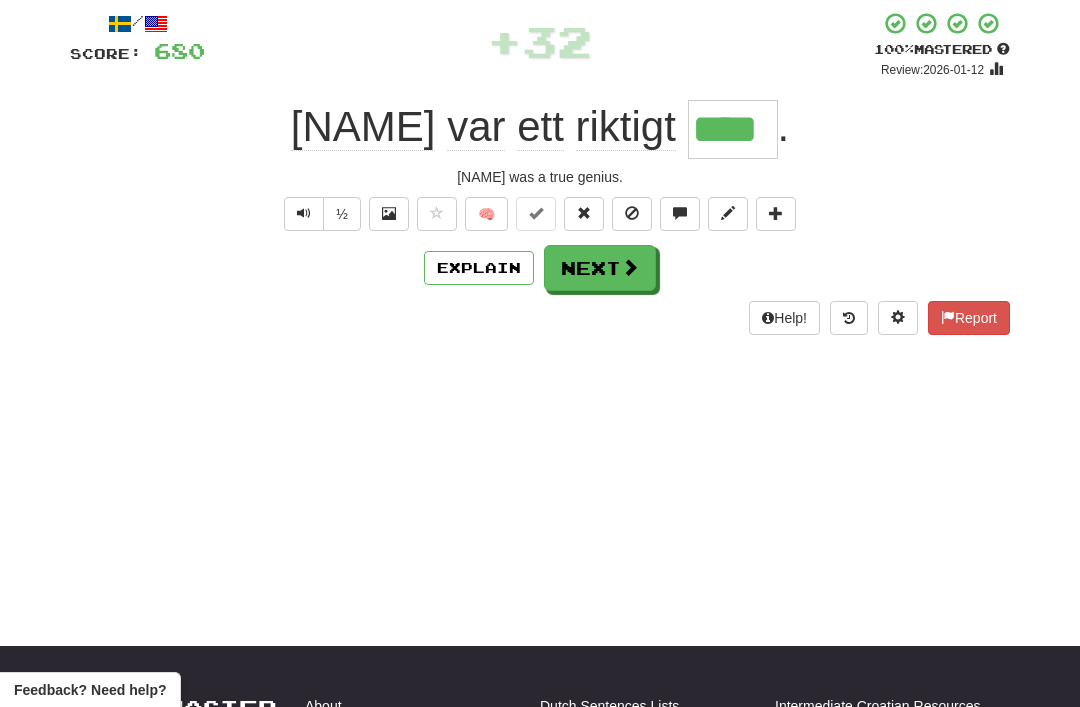 click on "Next" at bounding box center [600, 268] 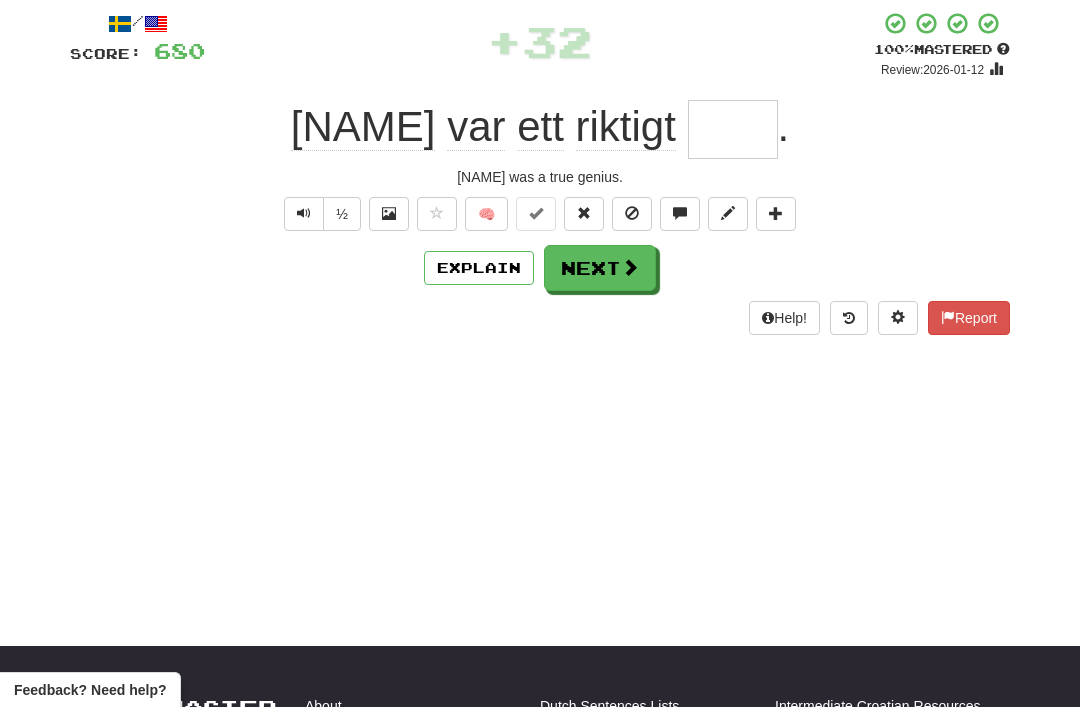 scroll, scrollTop: 110, scrollLeft: 0, axis: vertical 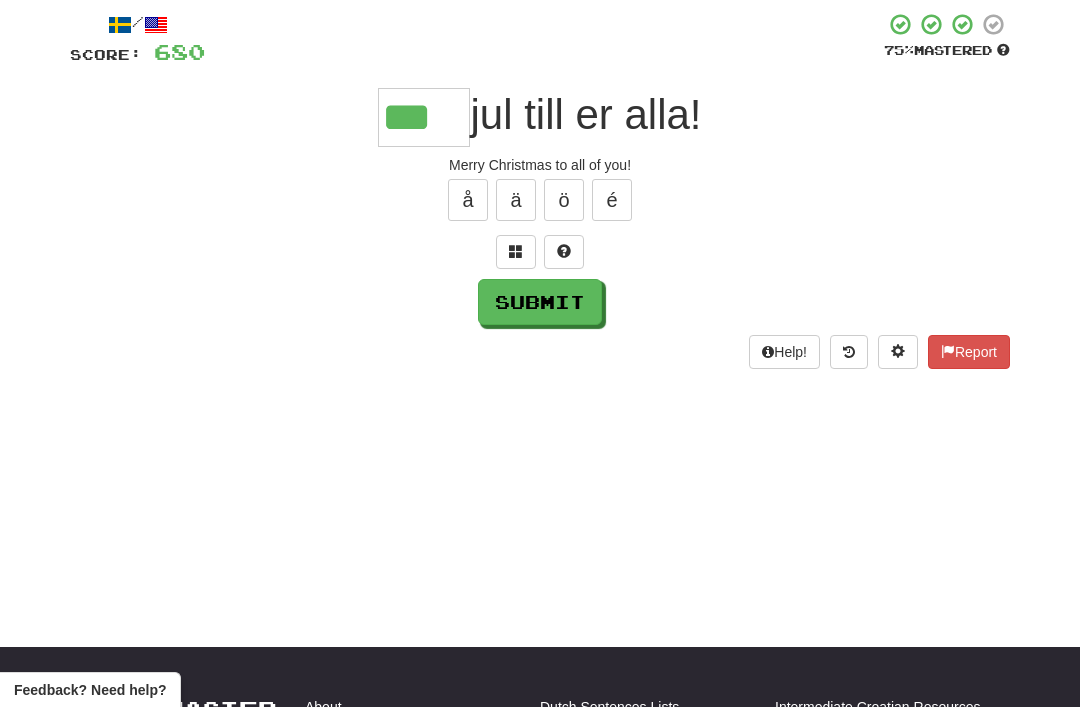 click on "Submit" at bounding box center (540, 302) 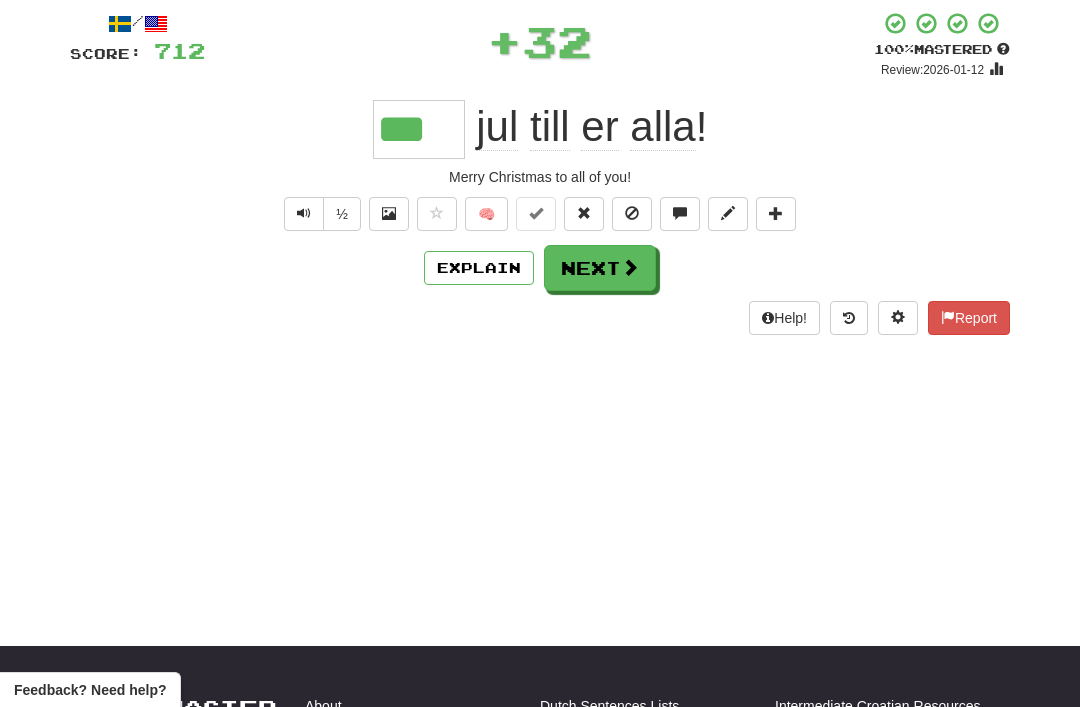 click on "Next" at bounding box center [600, 268] 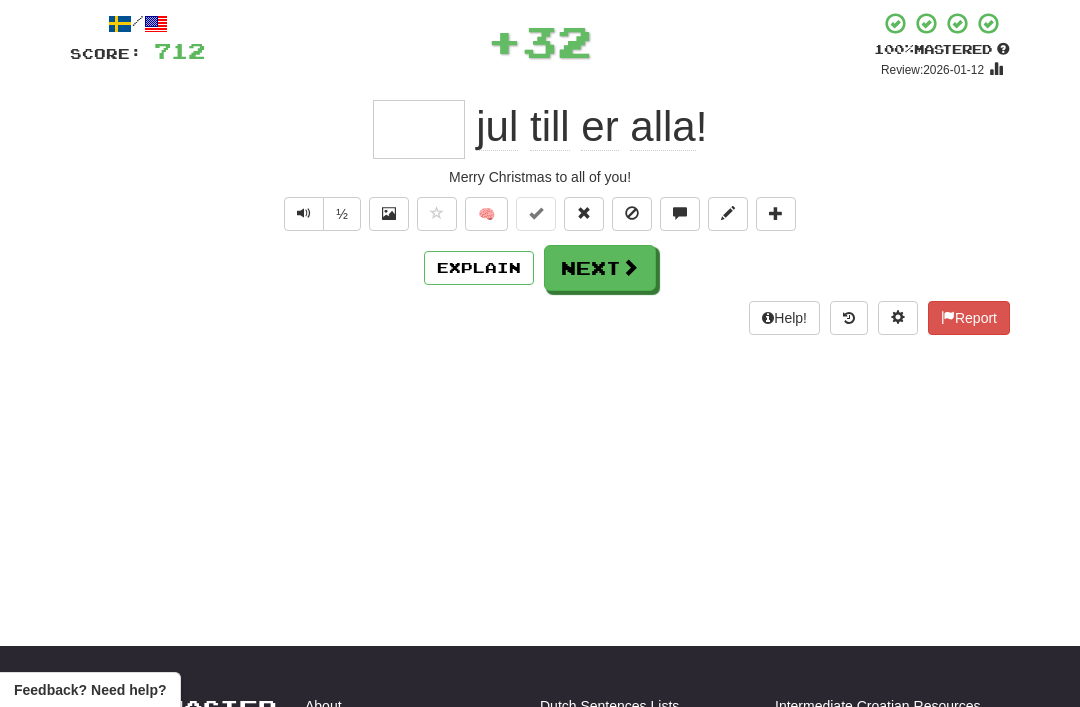 scroll, scrollTop: 110, scrollLeft: 0, axis: vertical 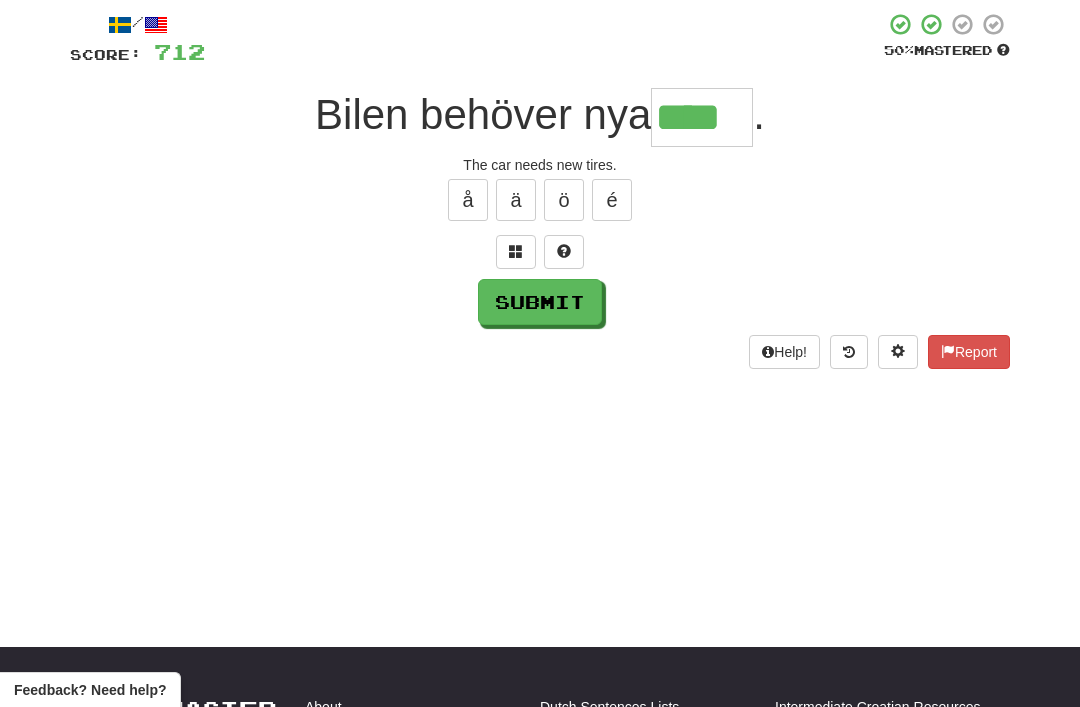type on "****" 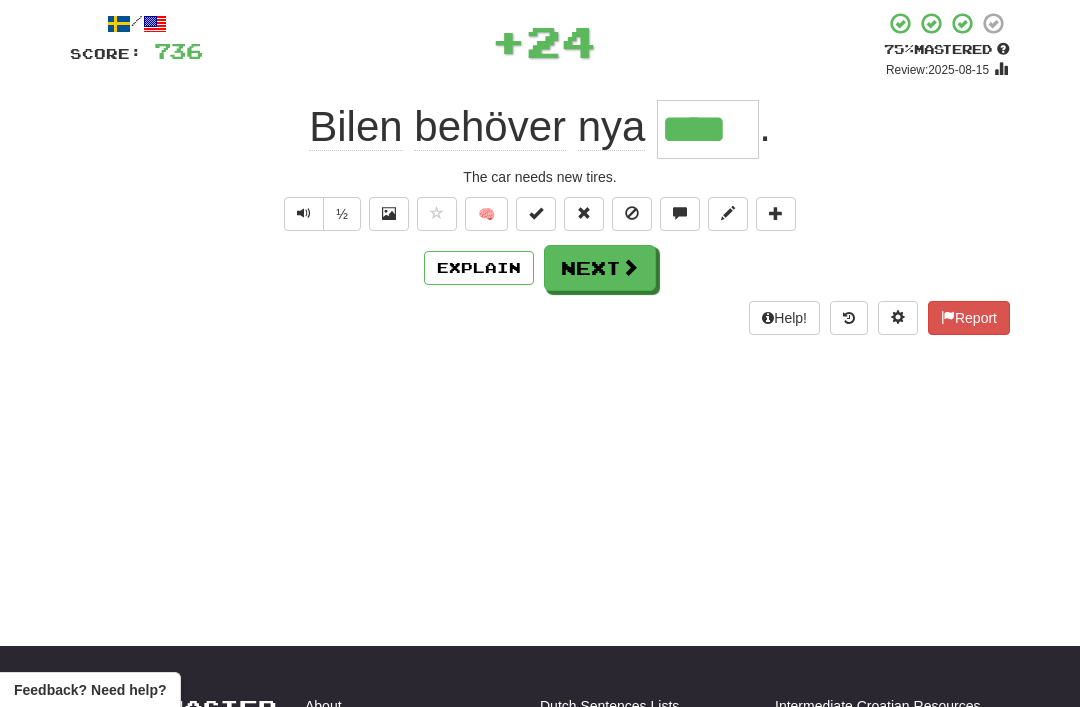 scroll, scrollTop: 83, scrollLeft: 0, axis: vertical 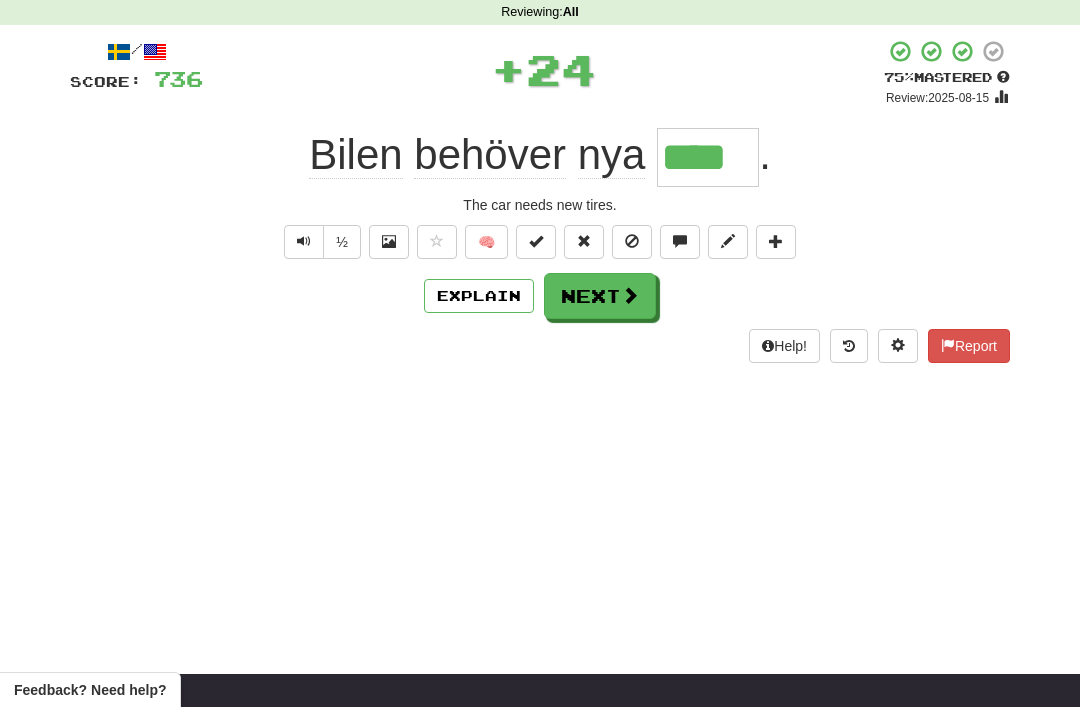 click on "Next" at bounding box center [600, 296] 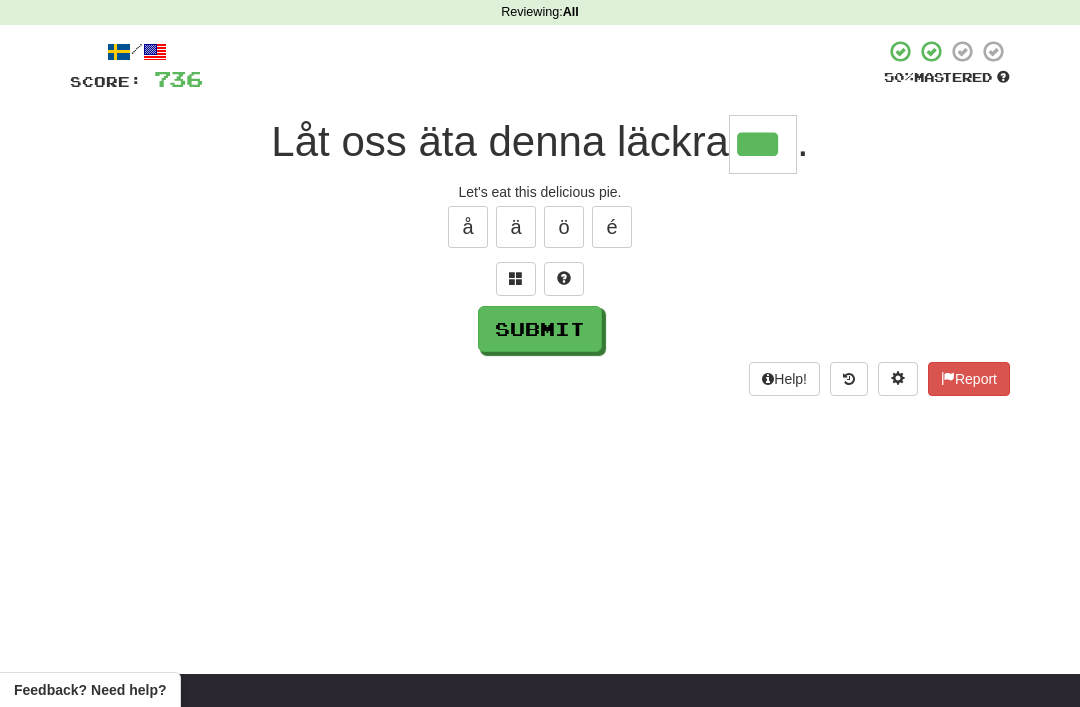 type on "***" 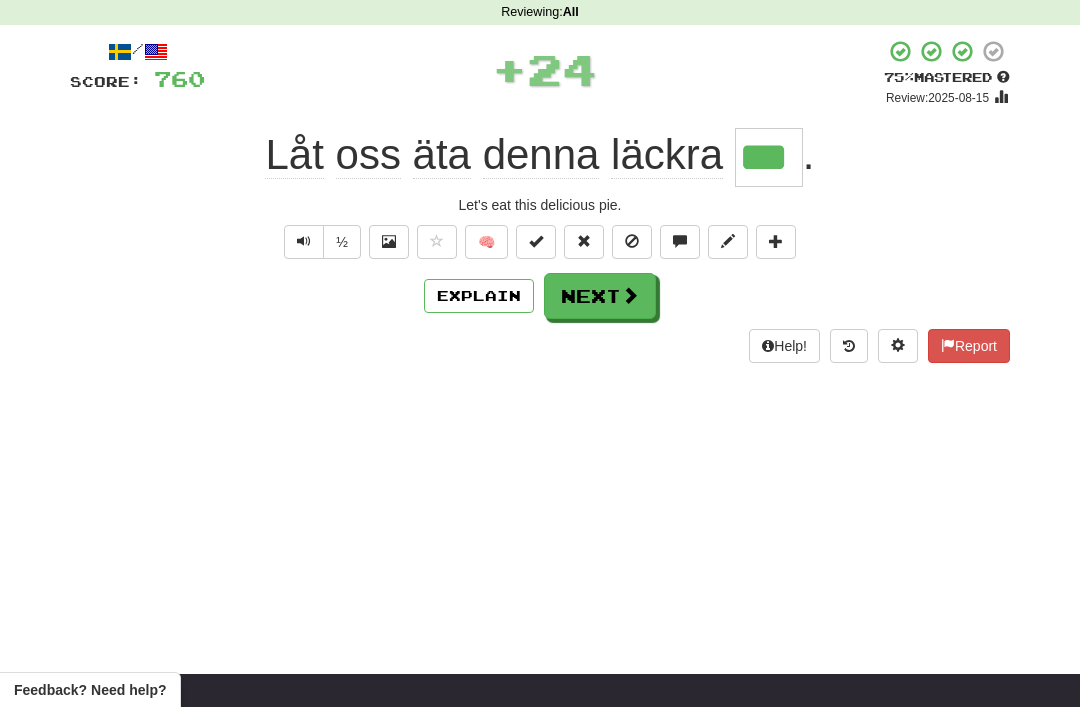 click at bounding box center [630, 295] 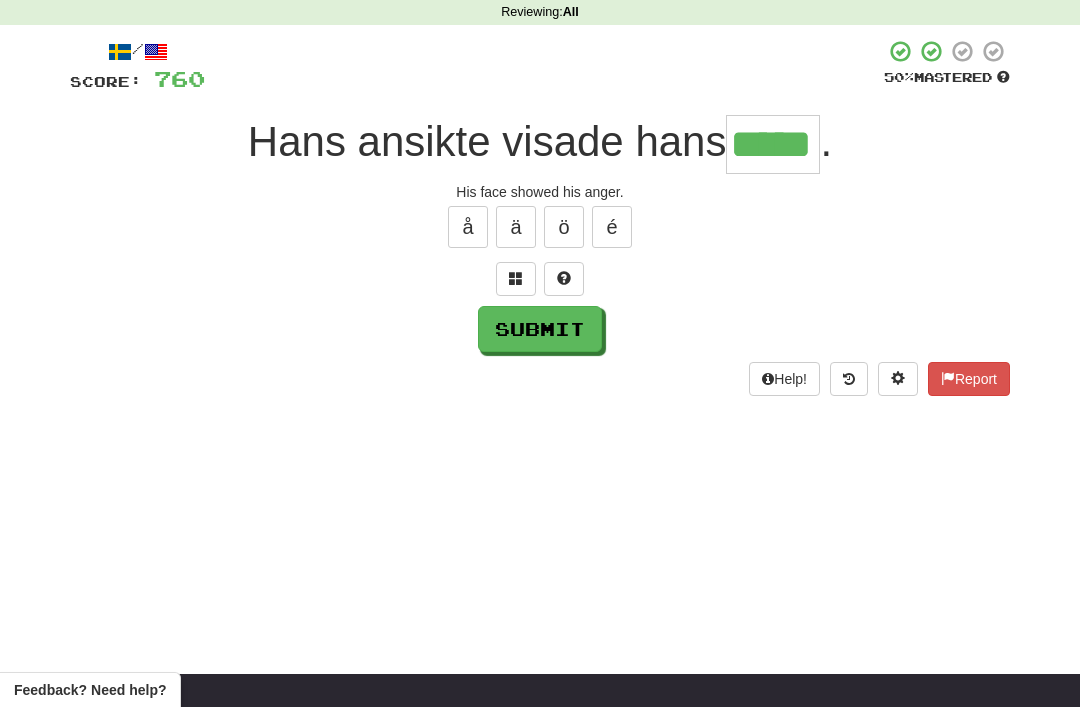 type on "*****" 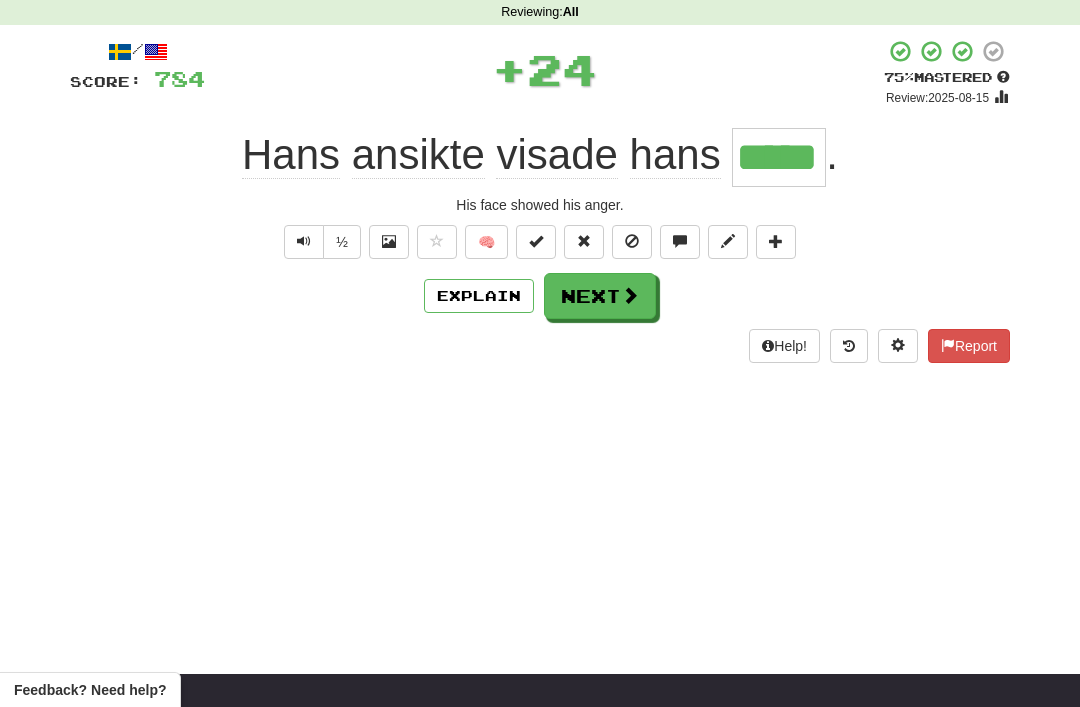 click on "Next" at bounding box center [600, 296] 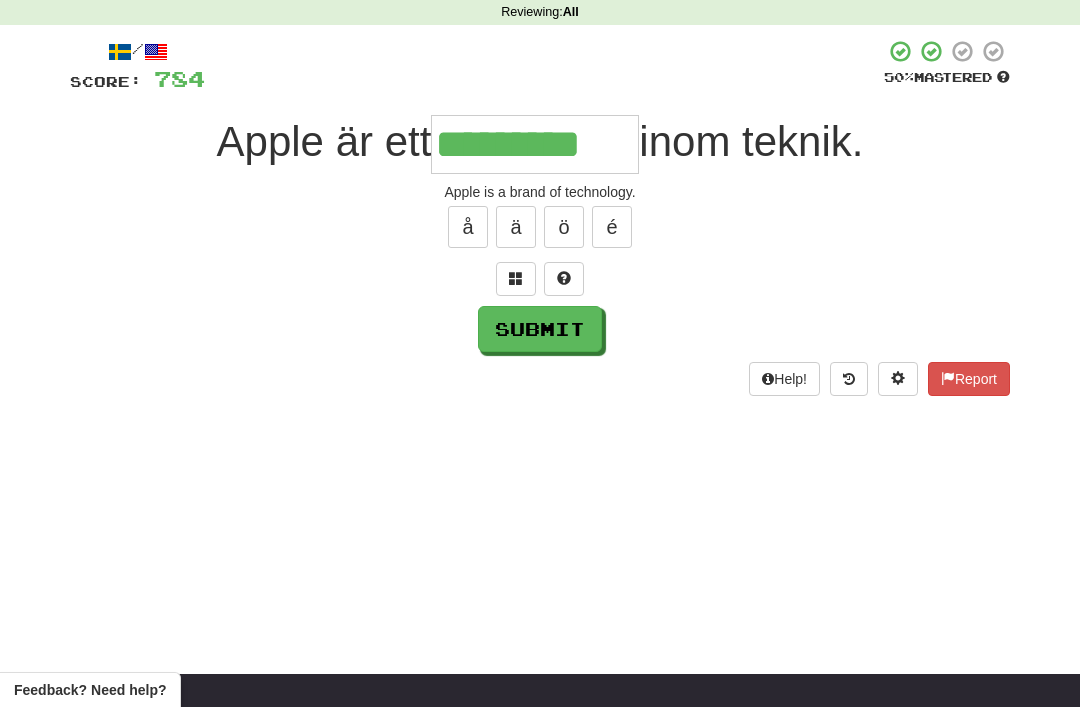 type on "*********" 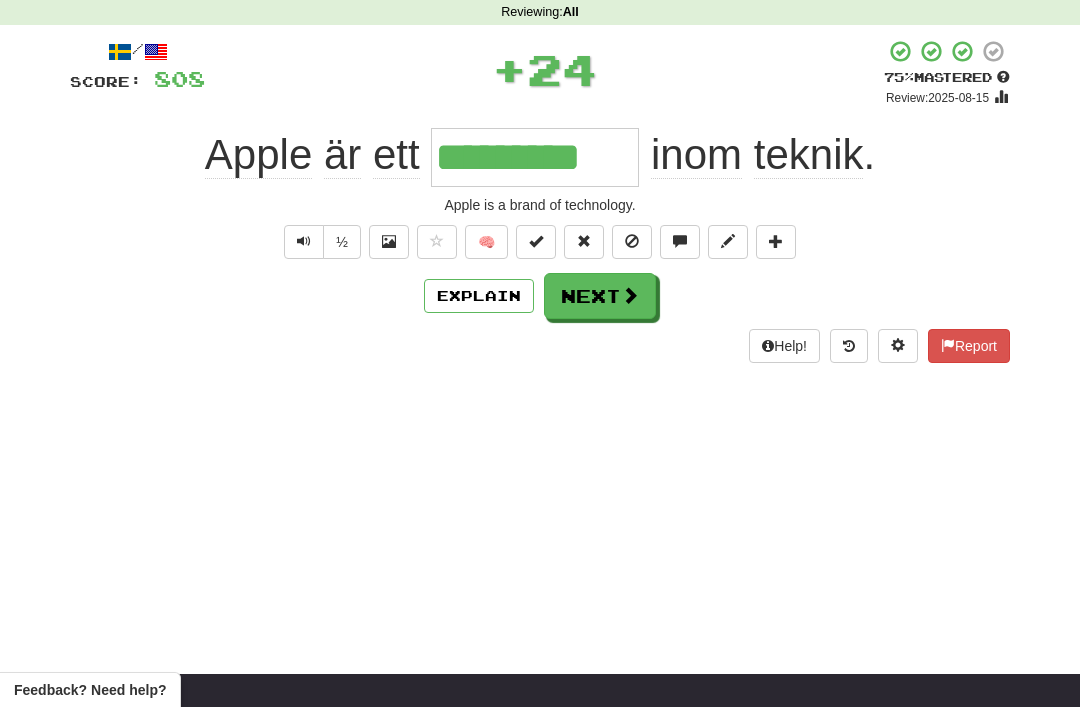 click on "Next" at bounding box center (600, 296) 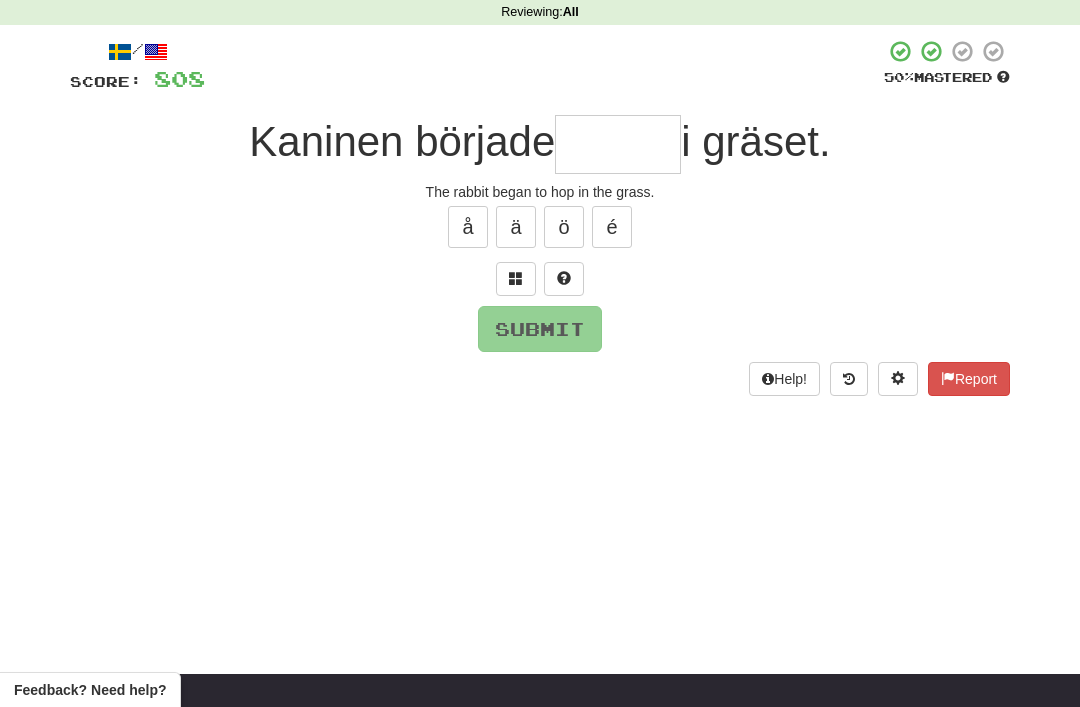 click at bounding box center (516, 278) 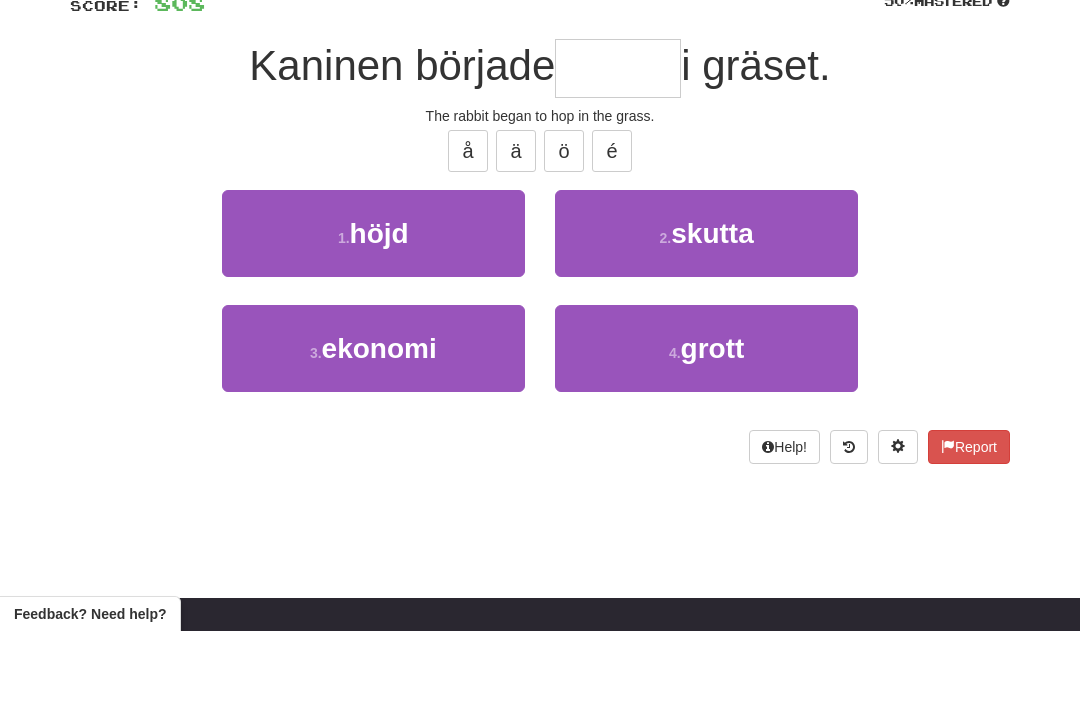 click on "skutta" at bounding box center (712, 309) 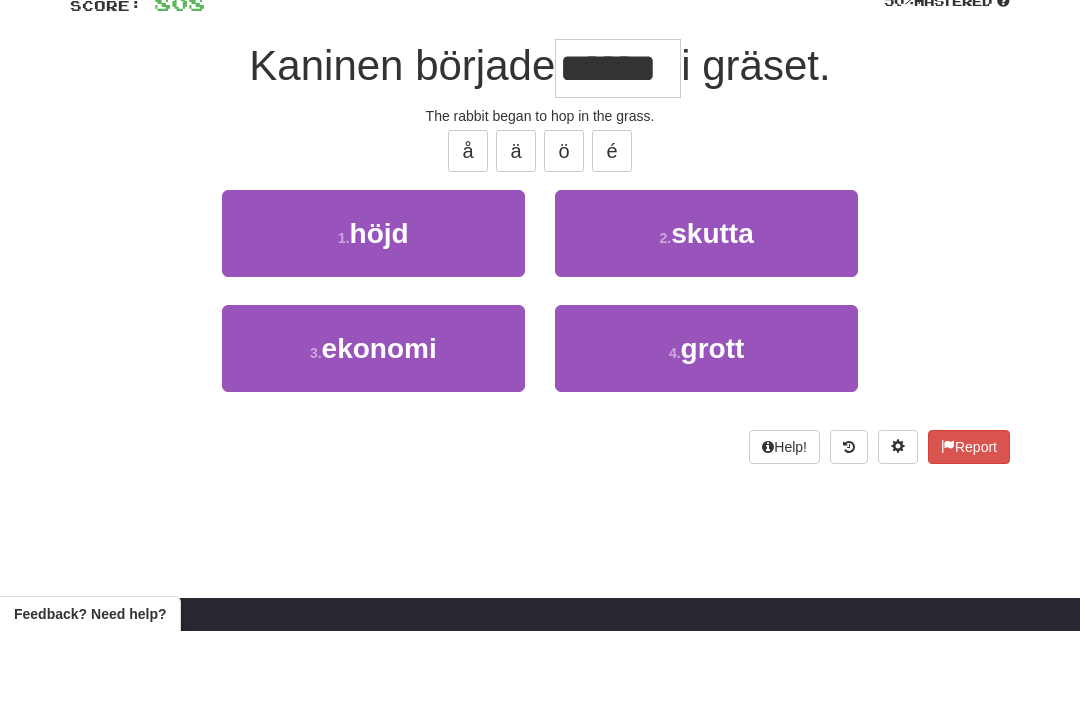 scroll, scrollTop: 159, scrollLeft: 0, axis: vertical 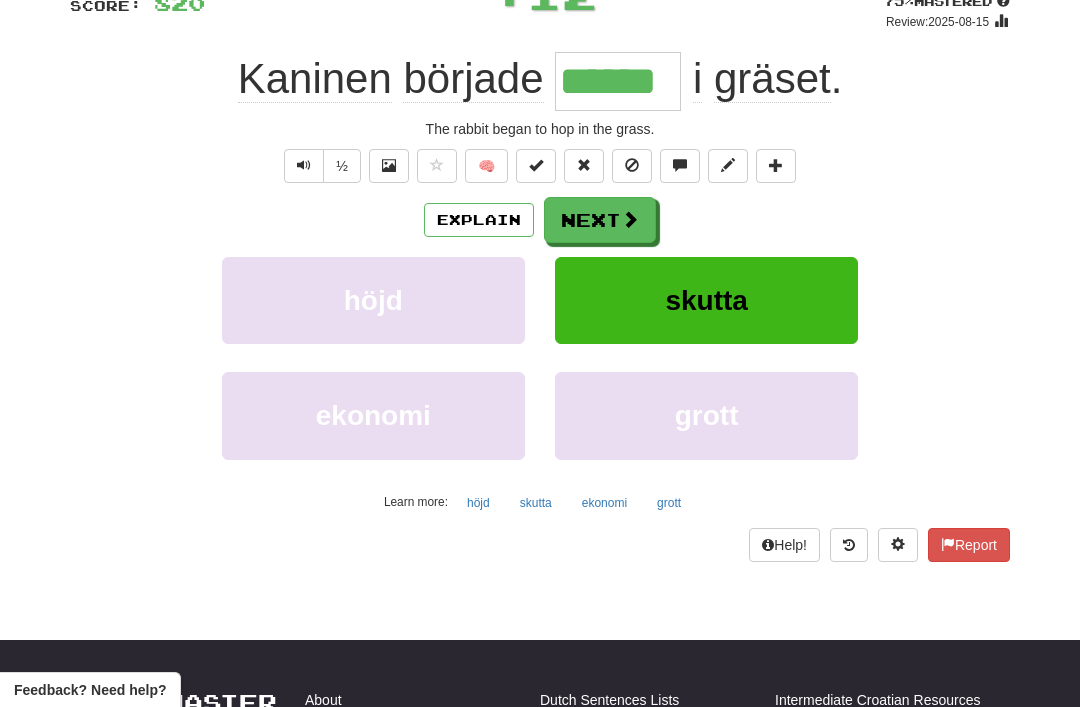 click on "Next" at bounding box center [600, 220] 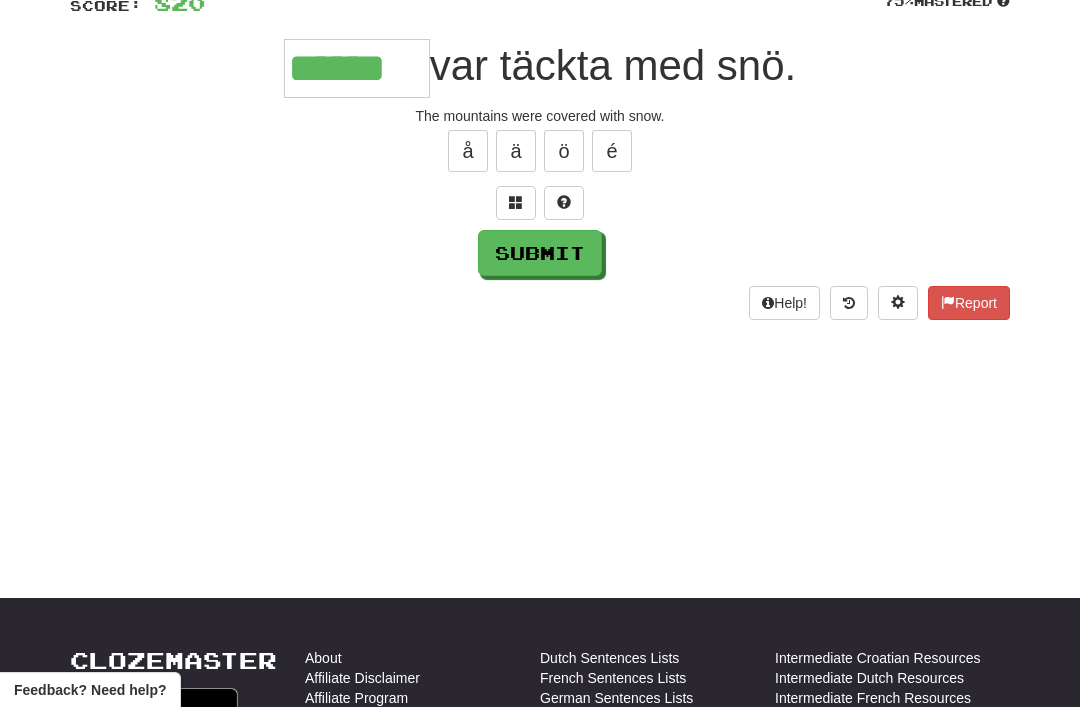 click on "Submit" at bounding box center [540, 253] 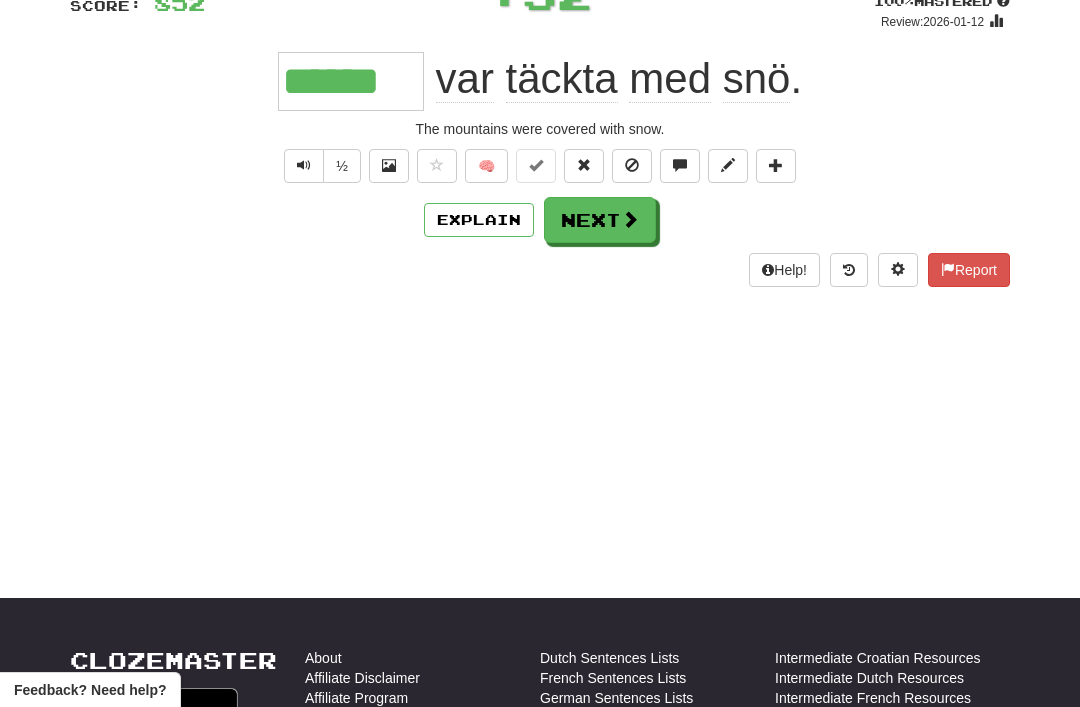click on "Next" at bounding box center (600, 220) 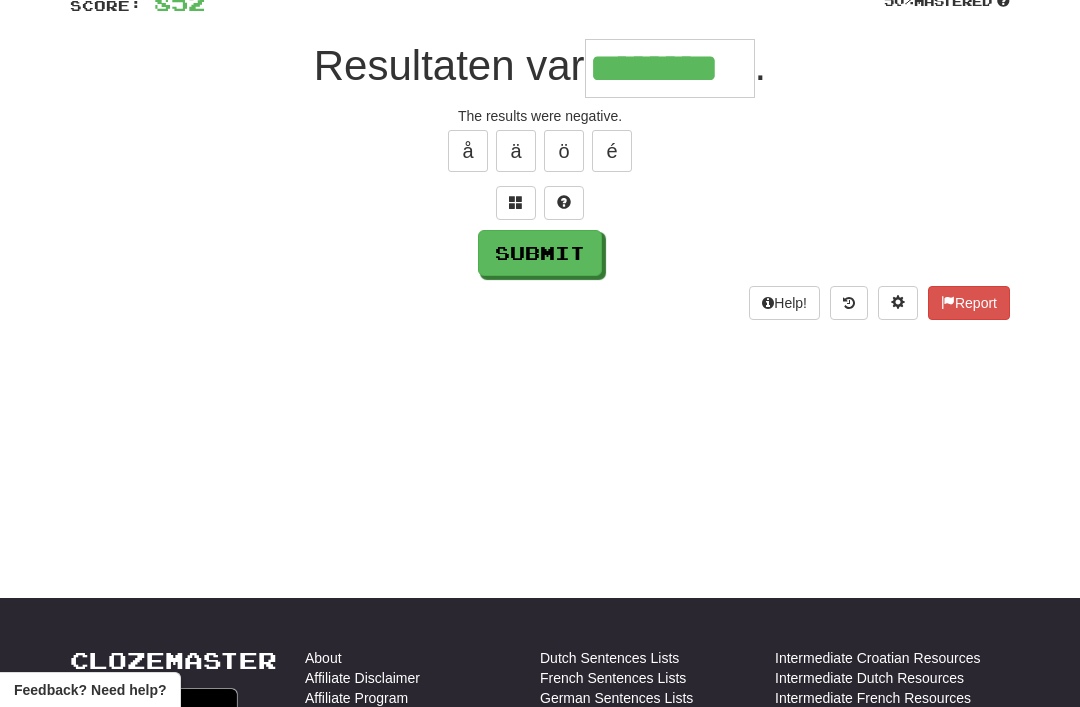 type on "********" 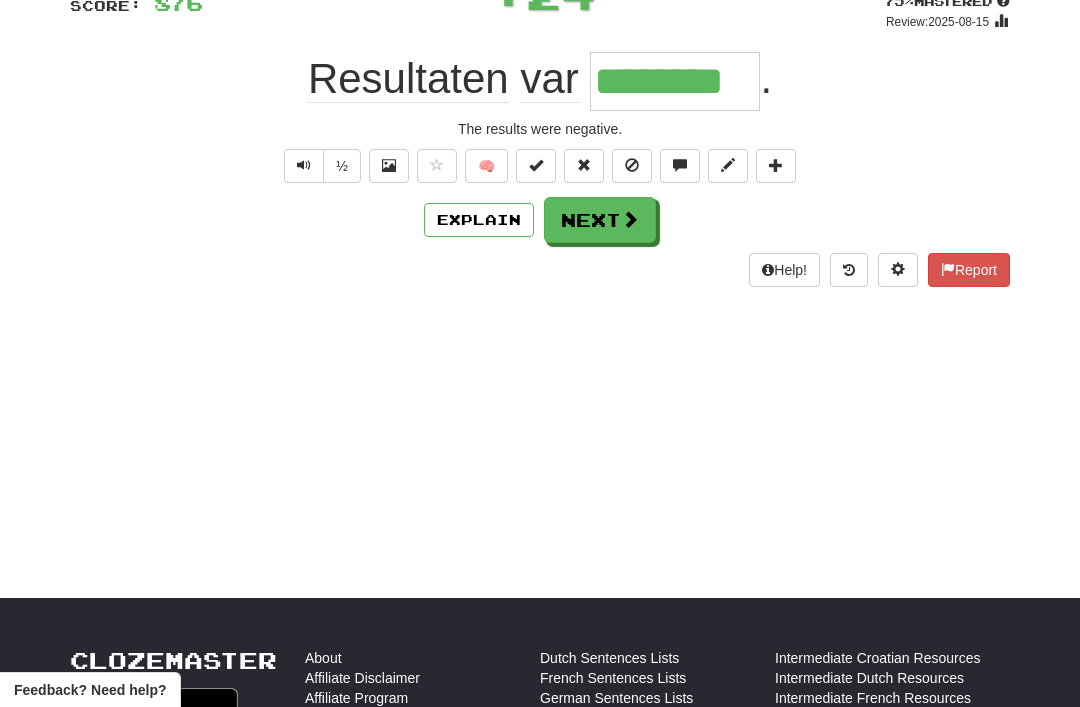 click on "Next" at bounding box center (600, 220) 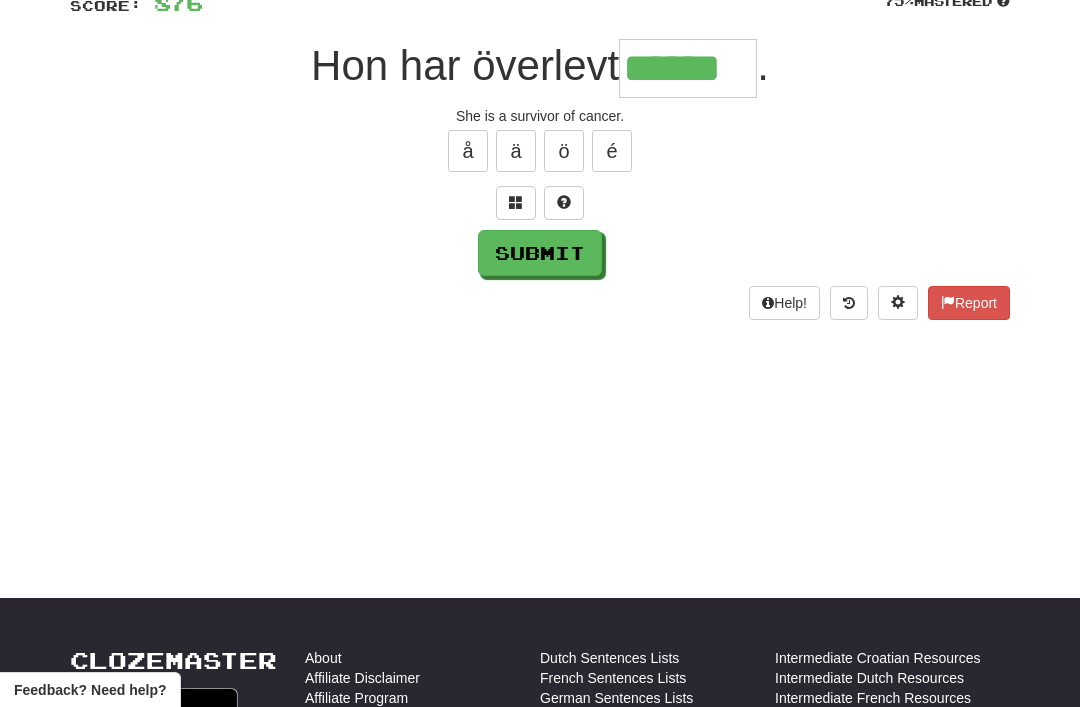 type on "******" 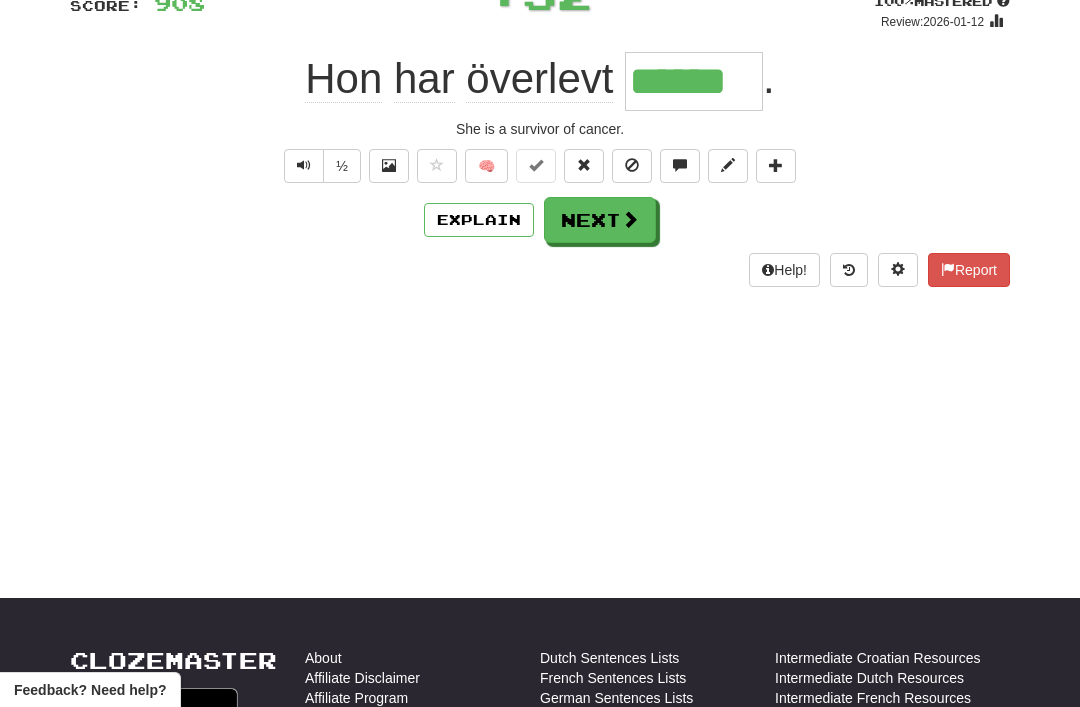 click on "Next" at bounding box center [600, 220] 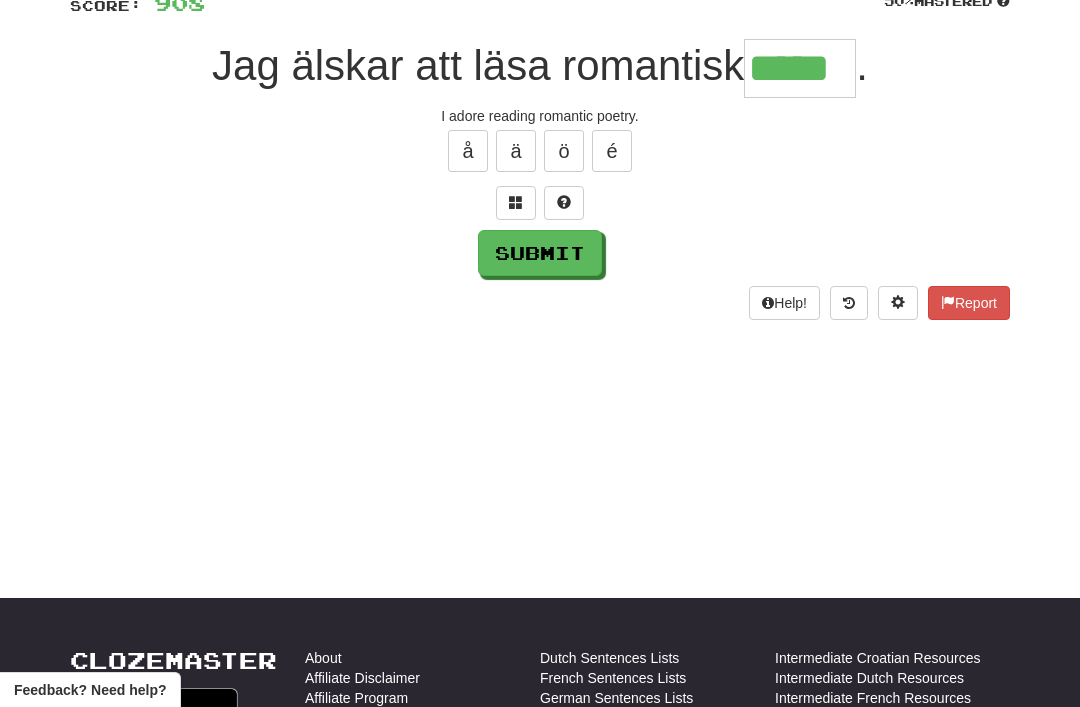 type on "*****" 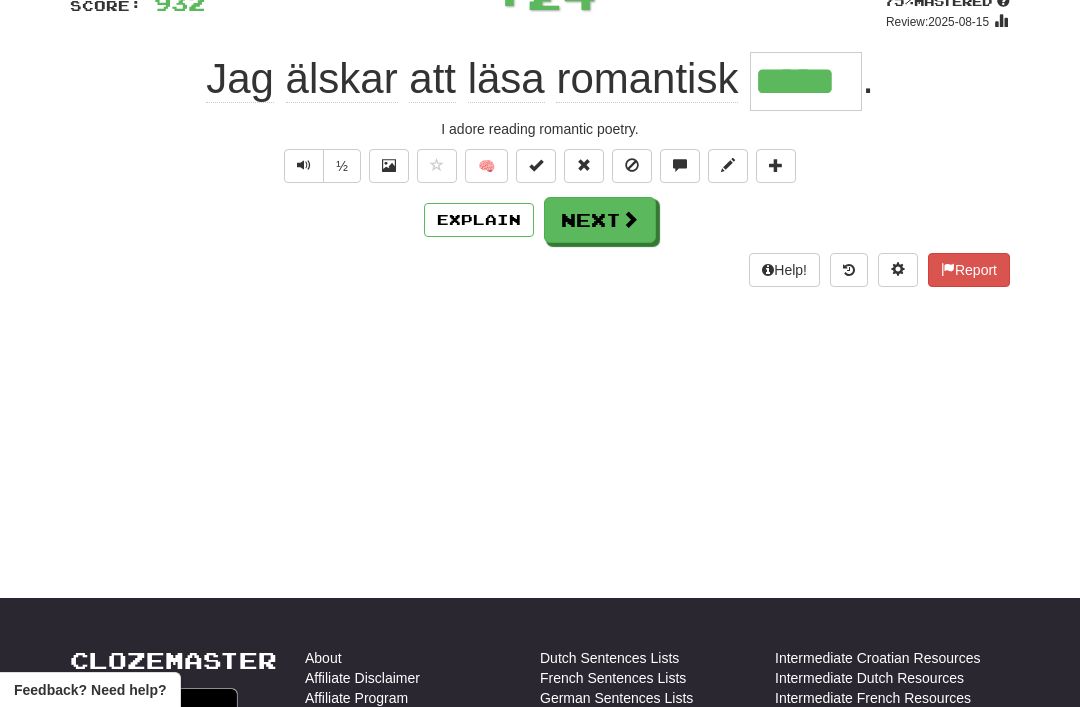 click on "Next" at bounding box center [600, 220] 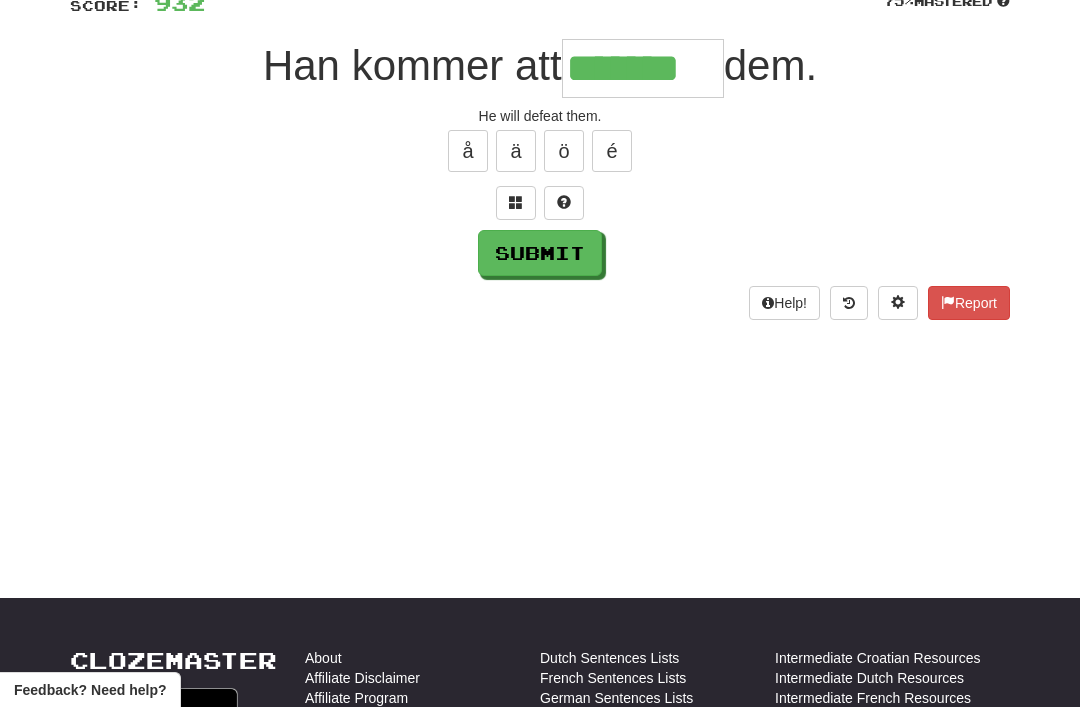 type on "*******" 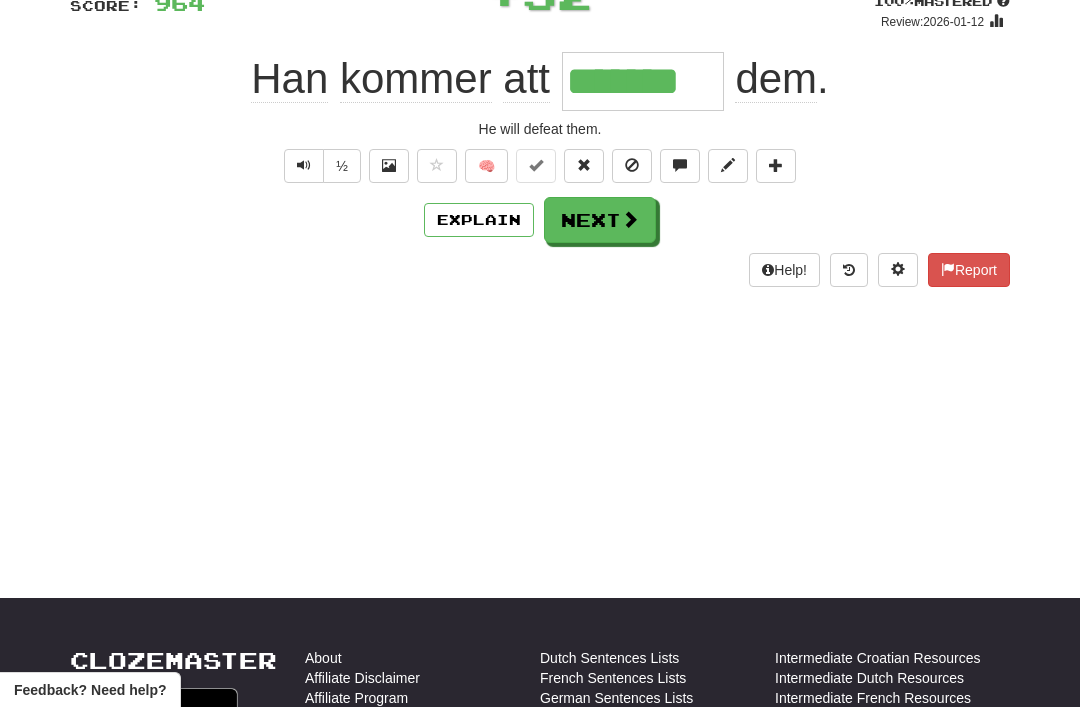 click on "Next" at bounding box center [600, 220] 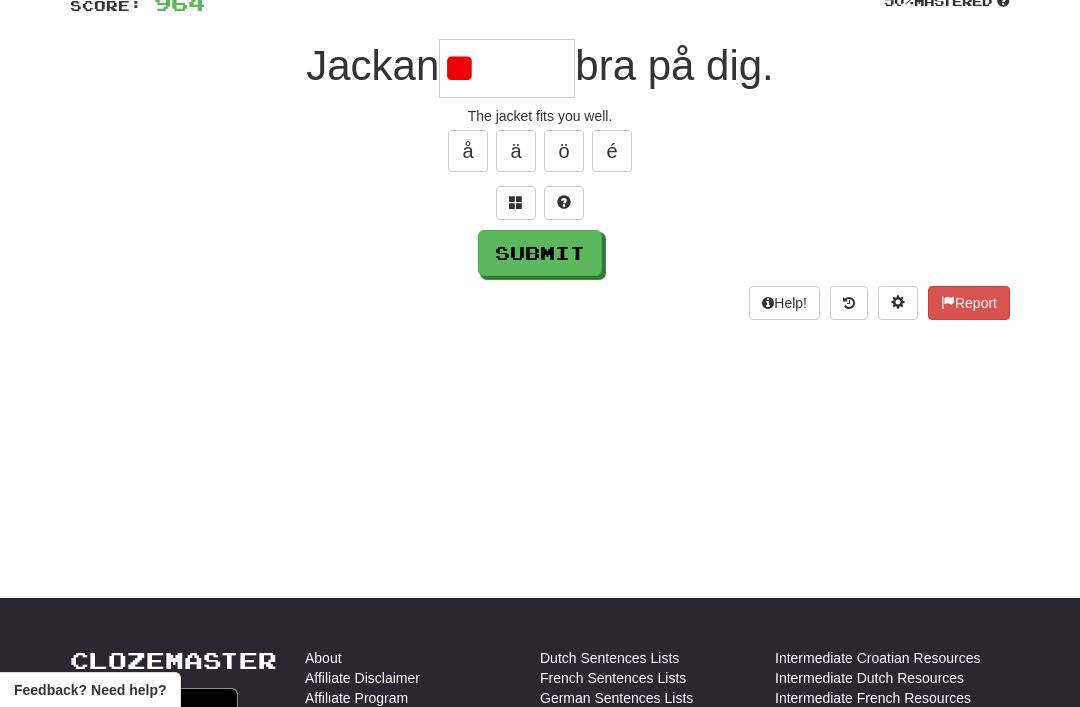 type on "*" 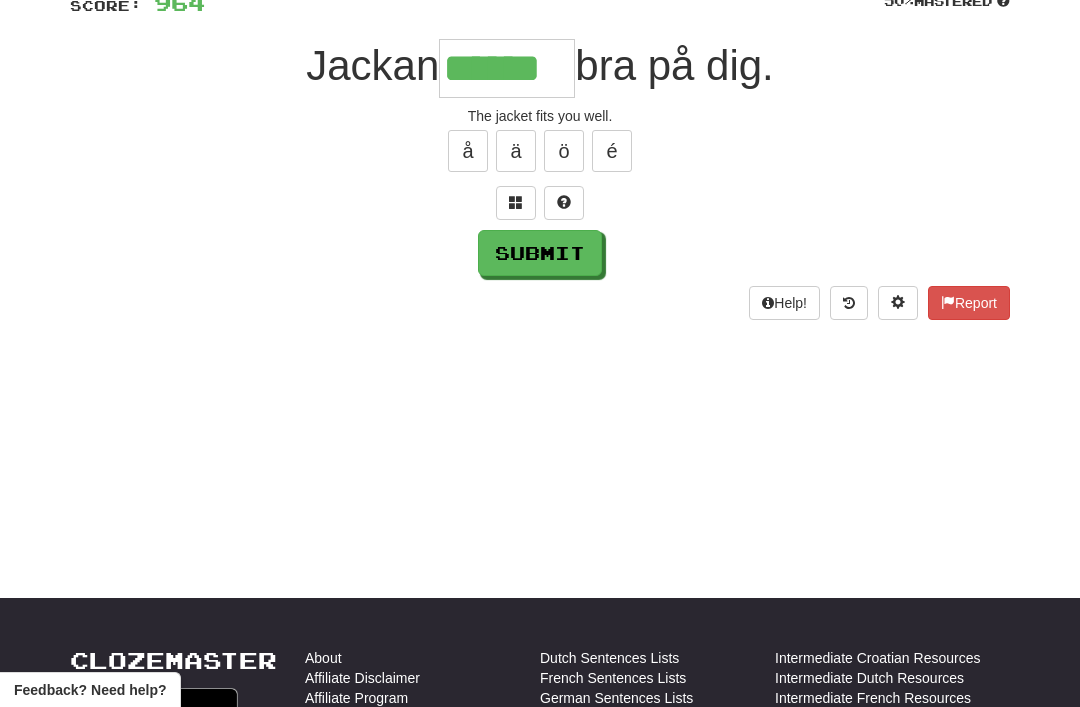 type on "******" 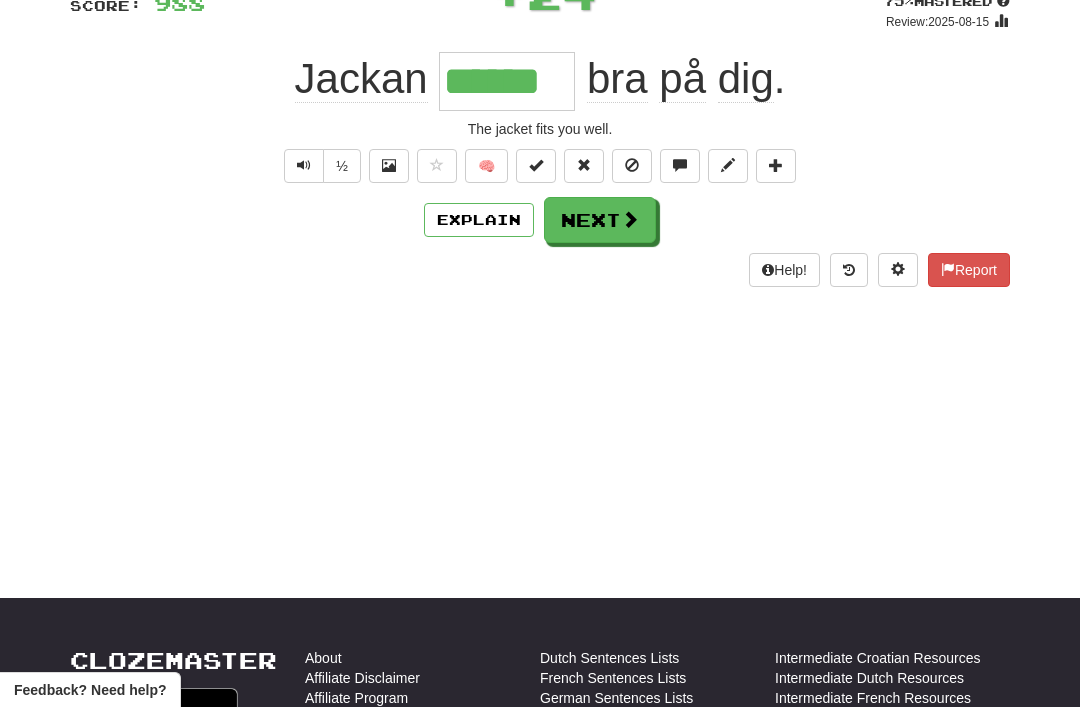 click on "Next" at bounding box center [600, 220] 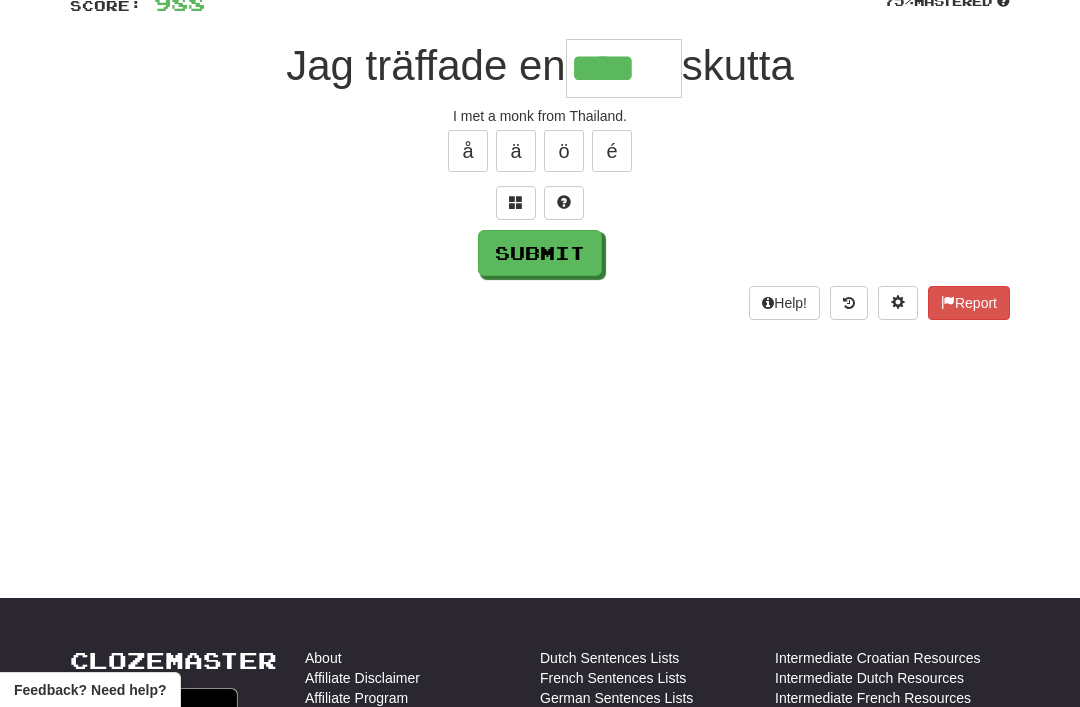 type on "****" 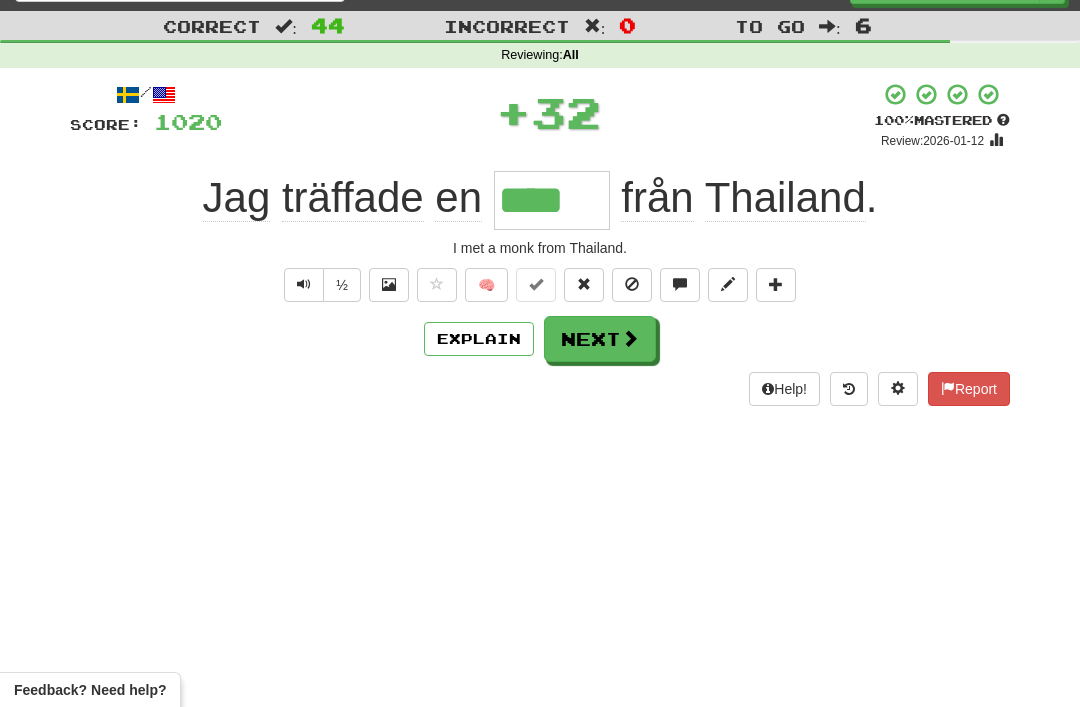 scroll, scrollTop: 30, scrollLeft: 0, axis: vertical 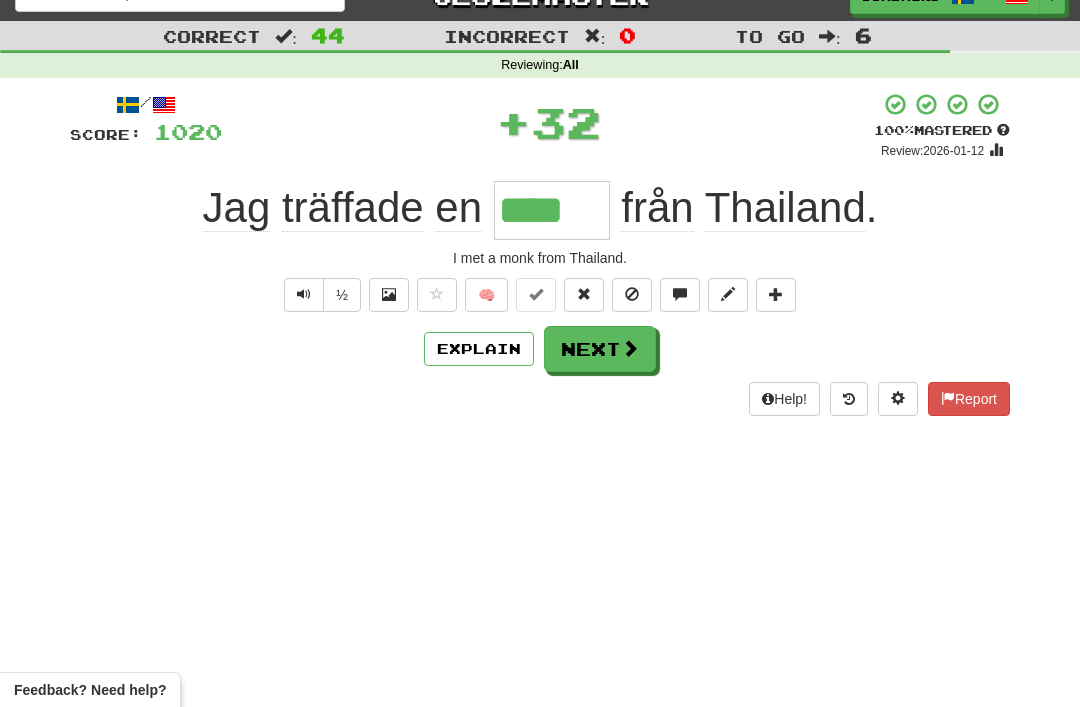 click at bounding box center (630, 348) 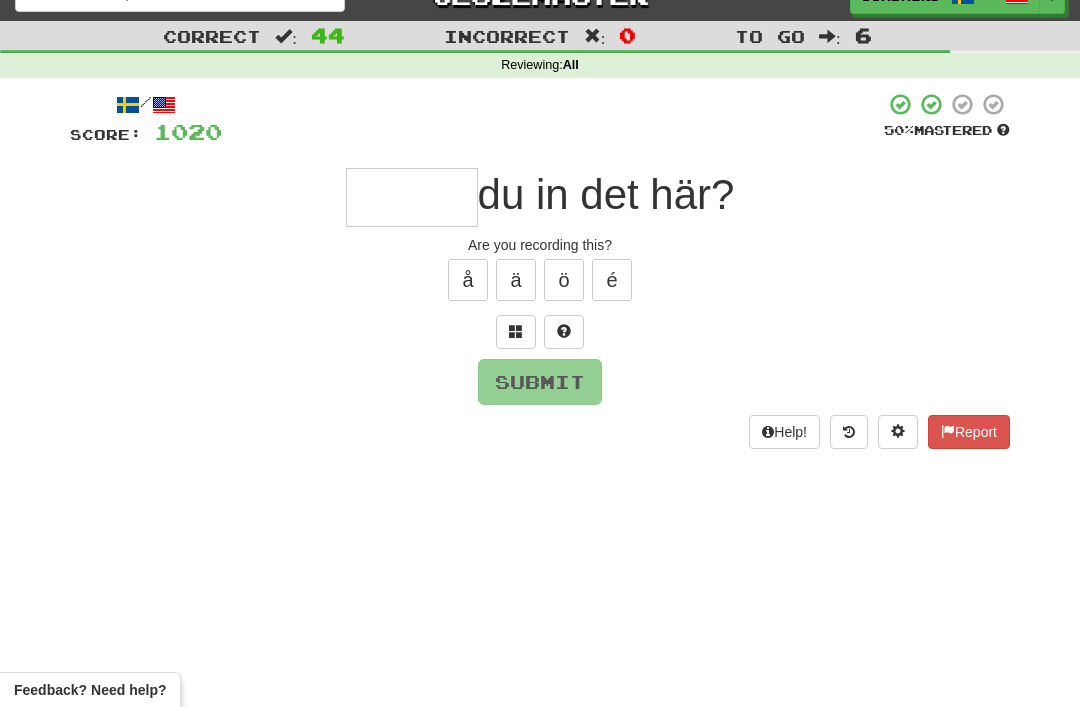 scroll, scrollTop: 29, scrollLeft: 0, axis: vertical 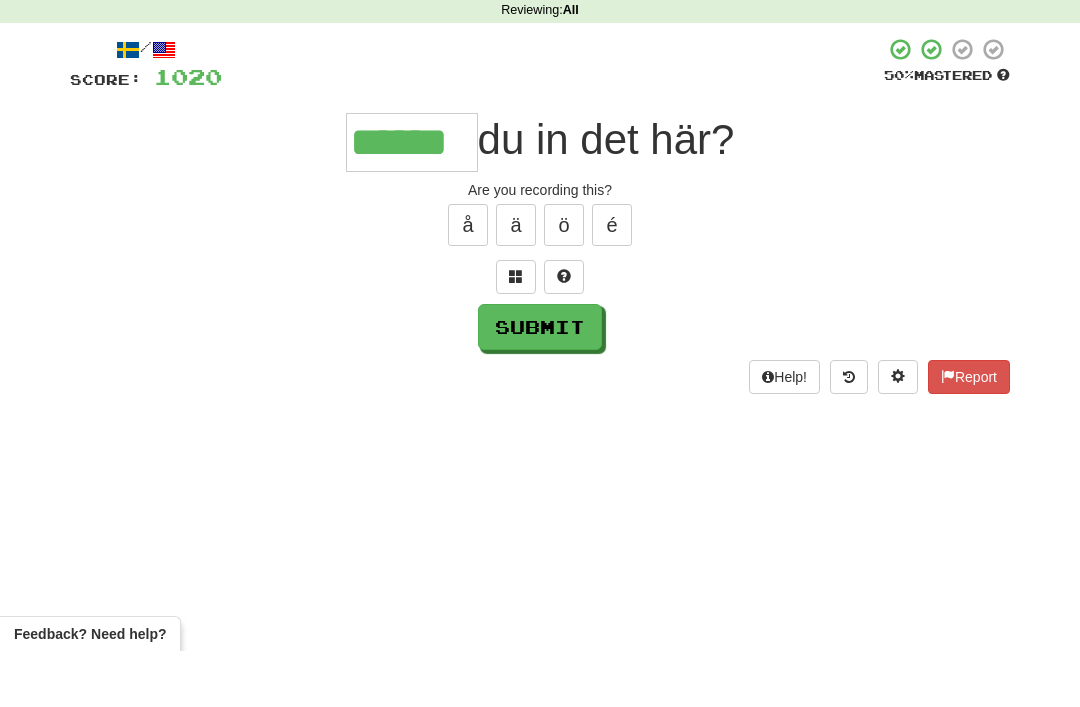 click on "Submit" at bounding box center (540, 383) 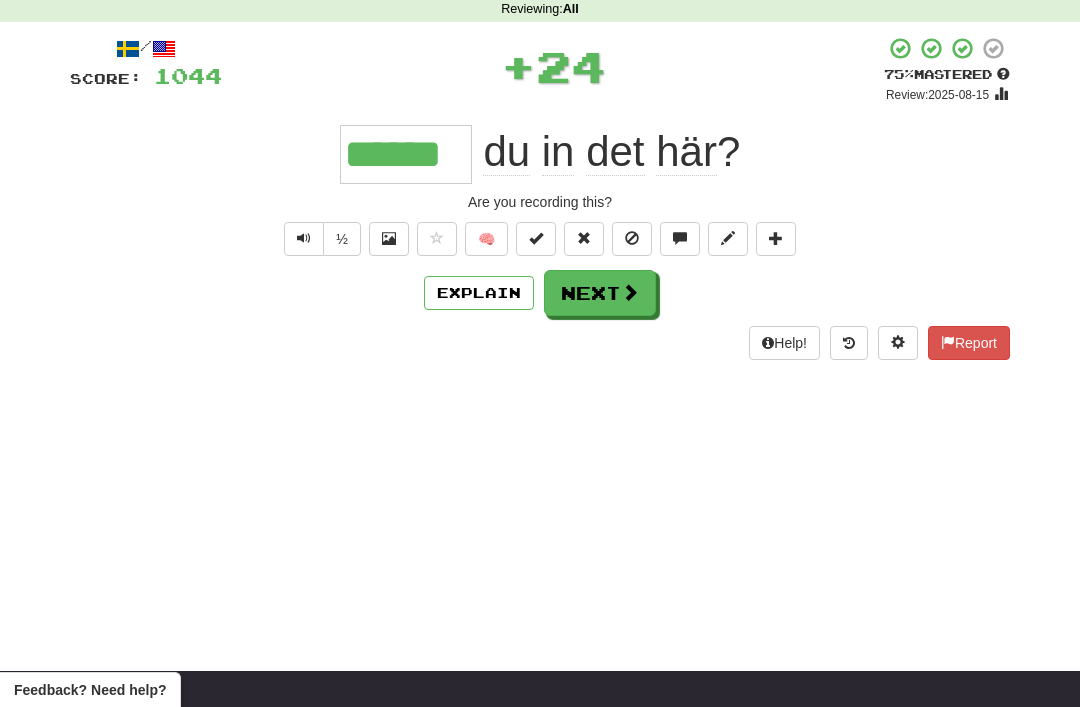 click on "Next" at bounding box center [600, 293] 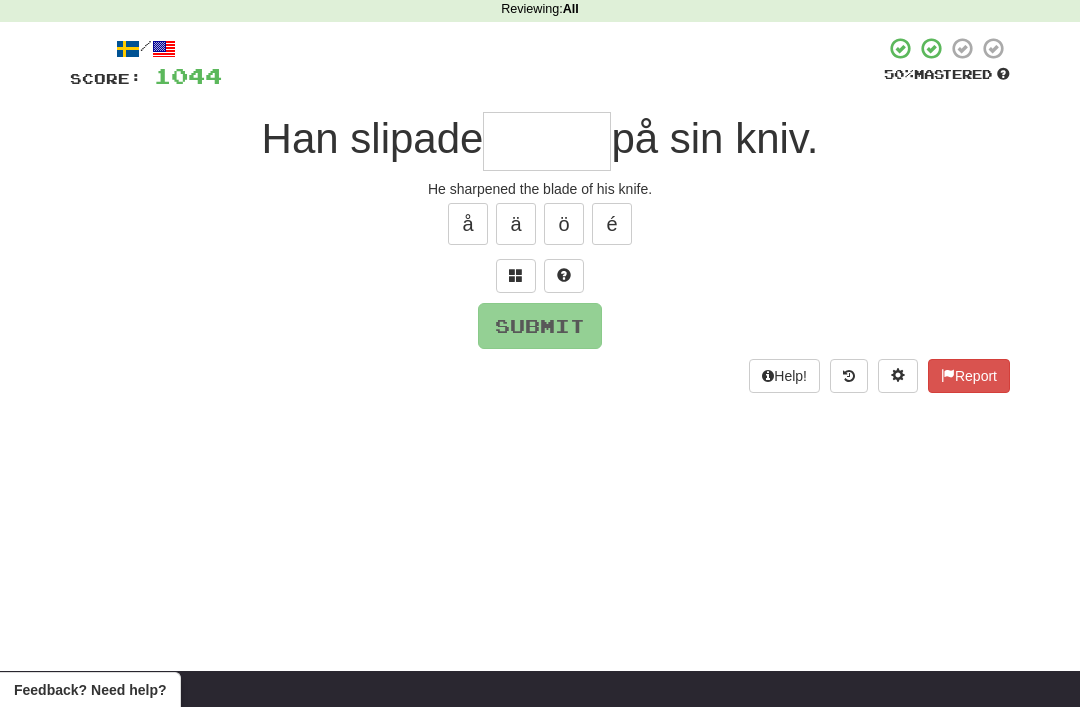 scroll, scrollTop: 85, scrollLeft: 0, axis: vertical 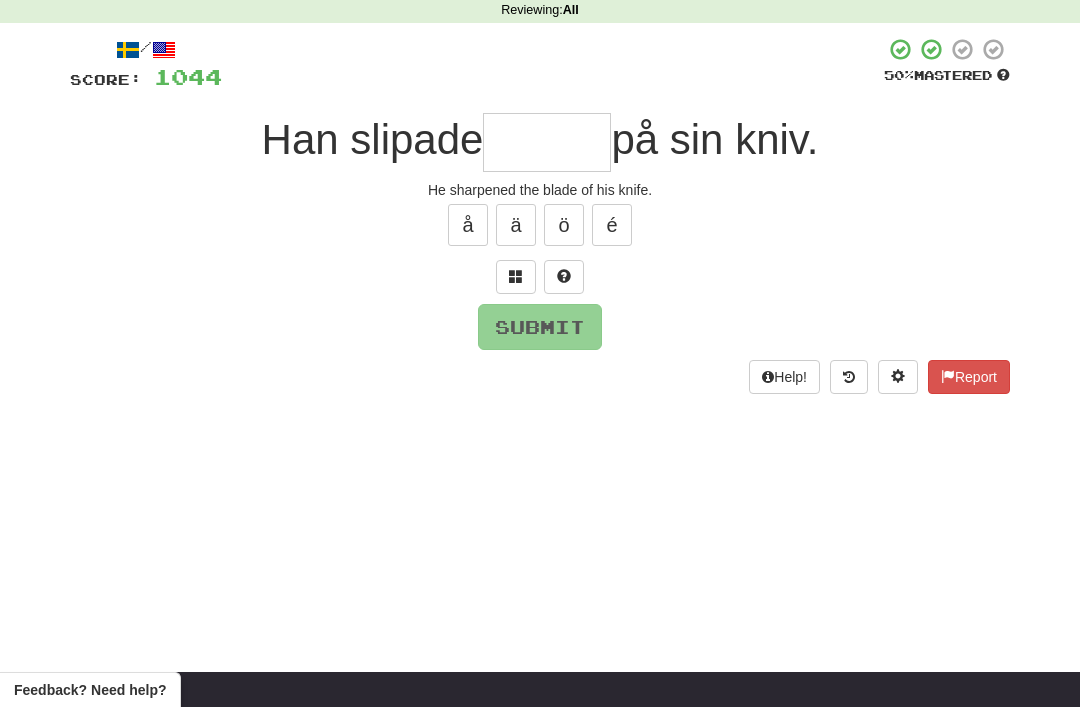 click at bounding box center [516, 276] 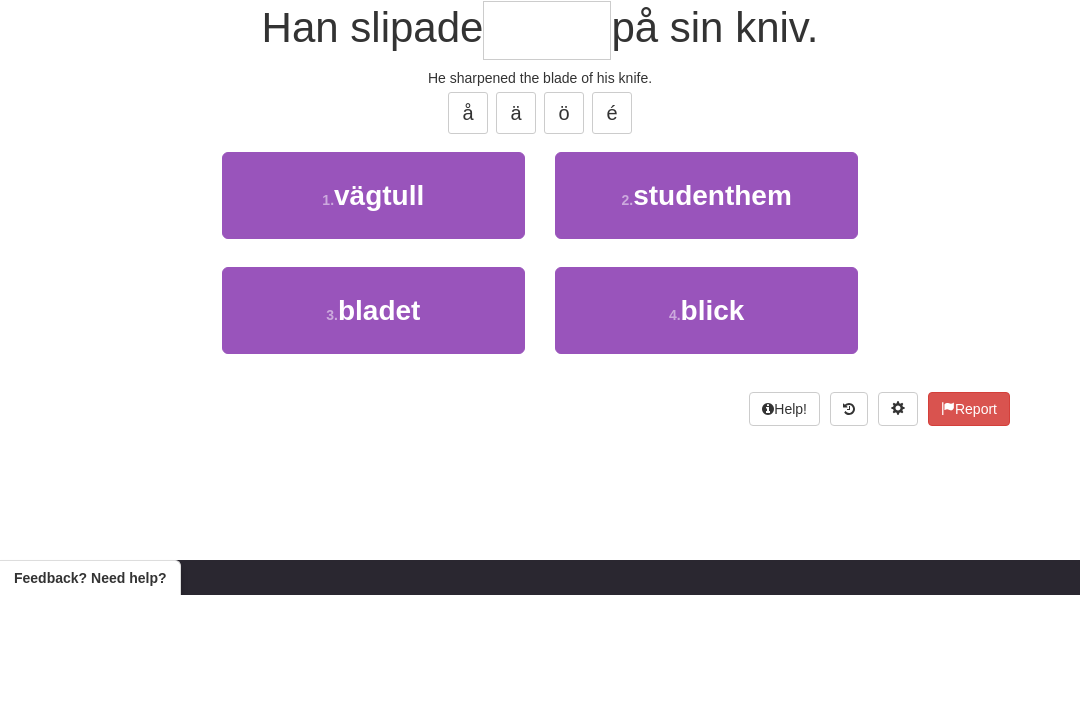 click on "3 .  bladet" at bounding box center (373, 422) 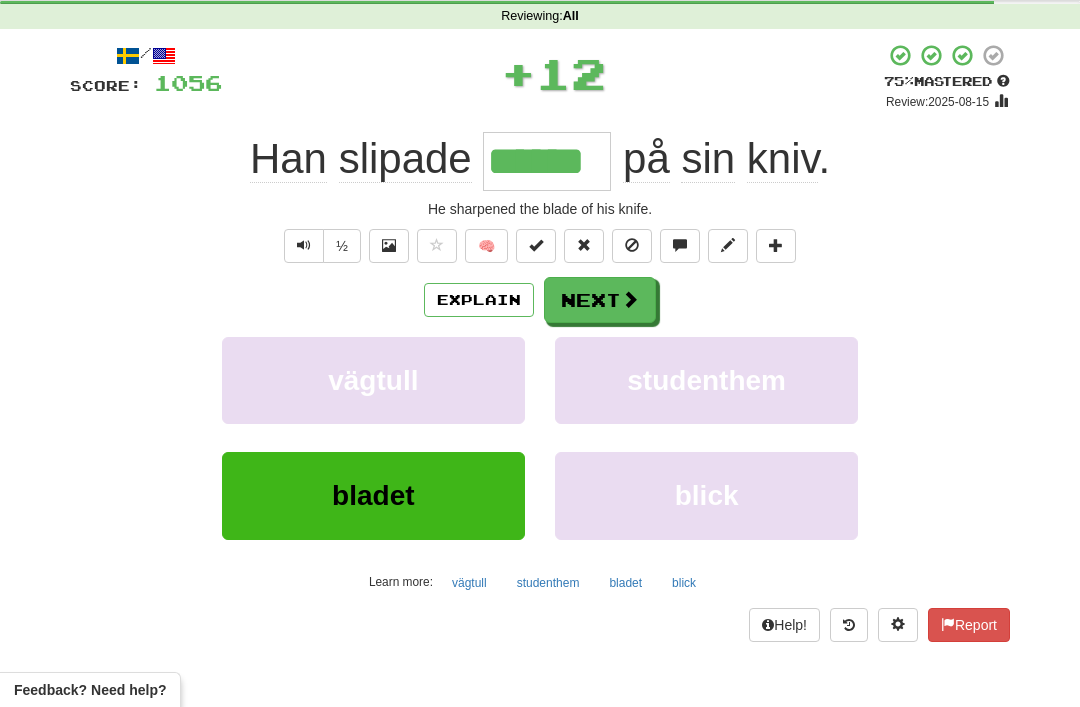 scroll, scrollTop: 72, scrollLeft: 0, axis: vertical 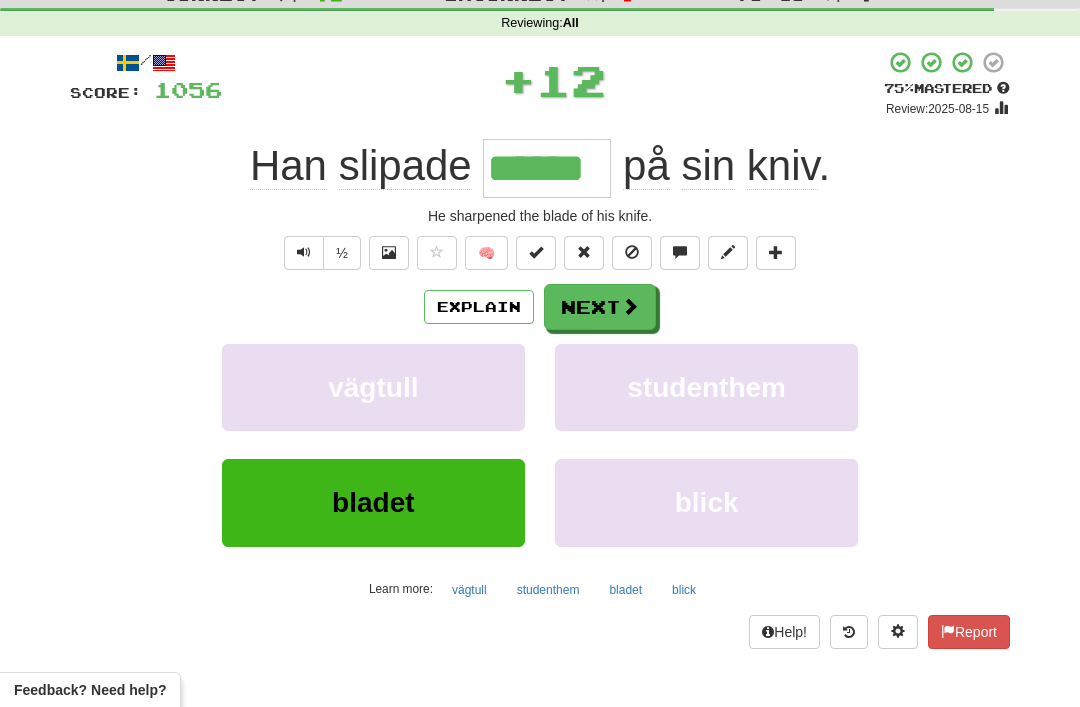 click on "Next" at bounding box center (600, 307) 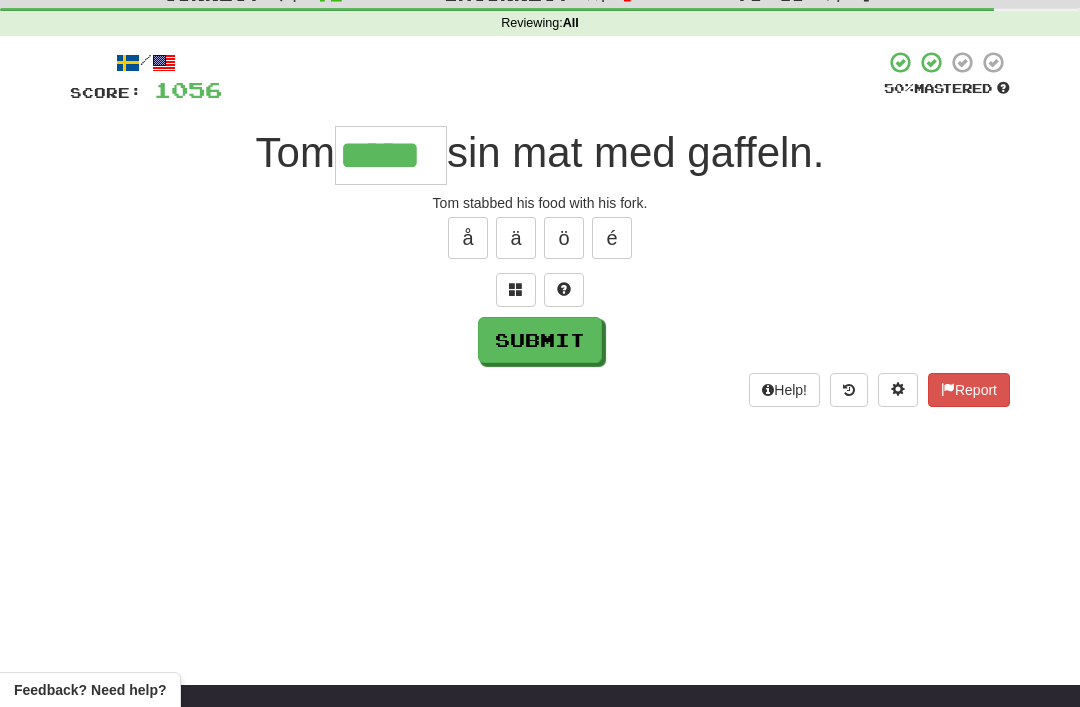 type on "*****" 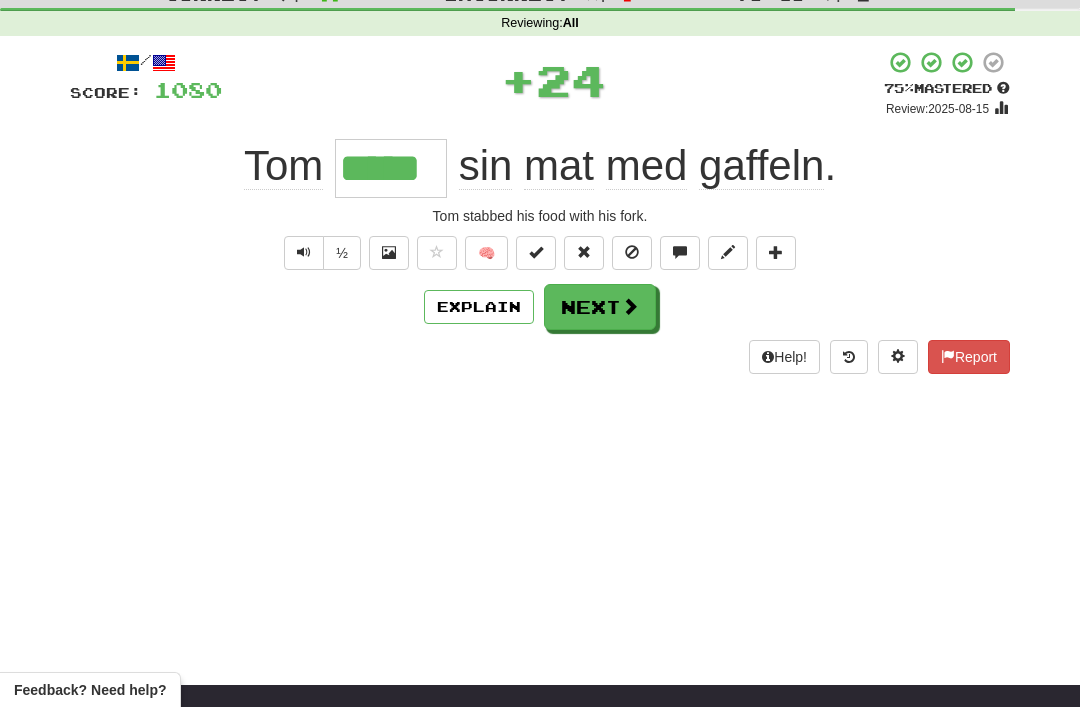 click on "Next" at bounding box center [600, 307] 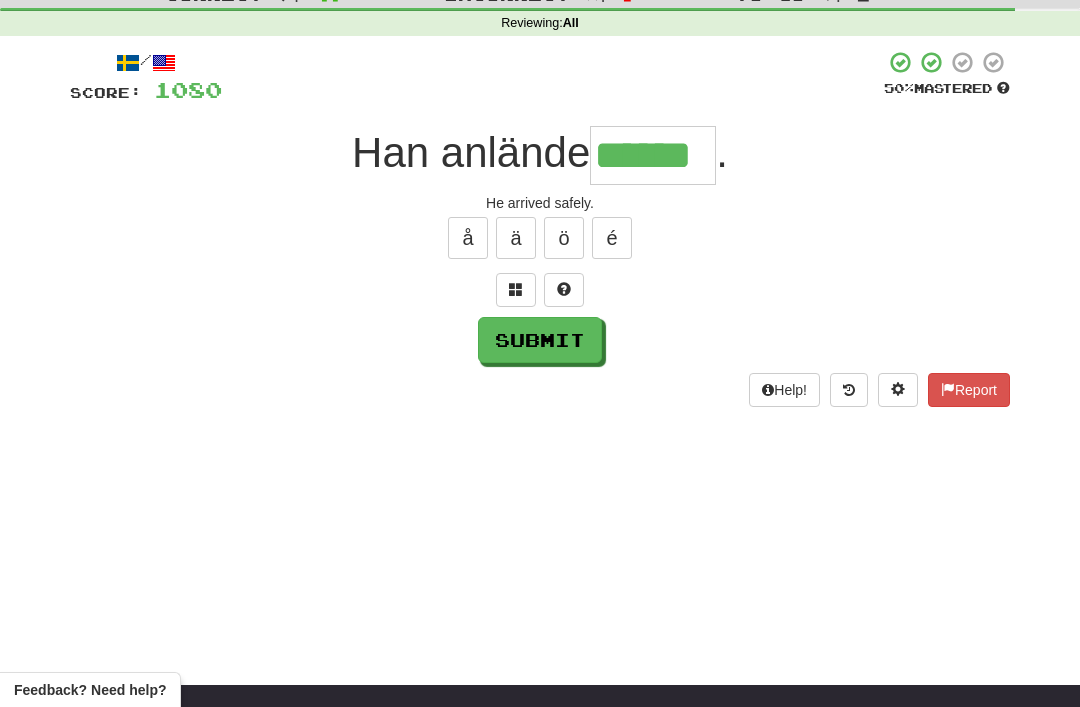 type on "******" 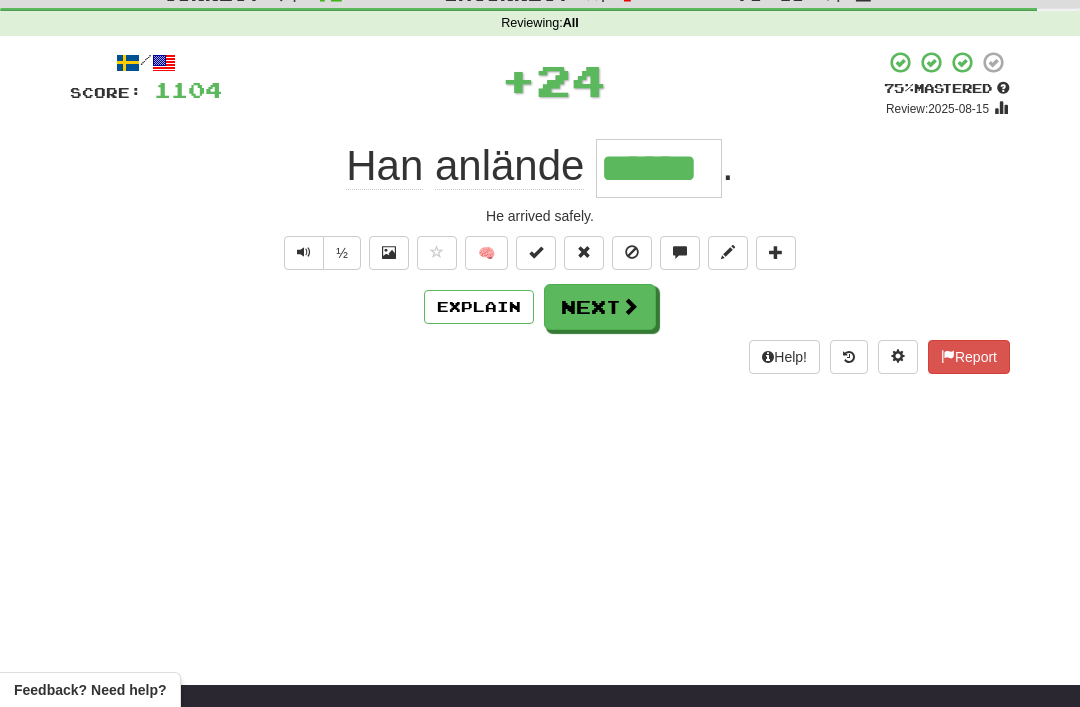 click at bounding box center [630, 306] 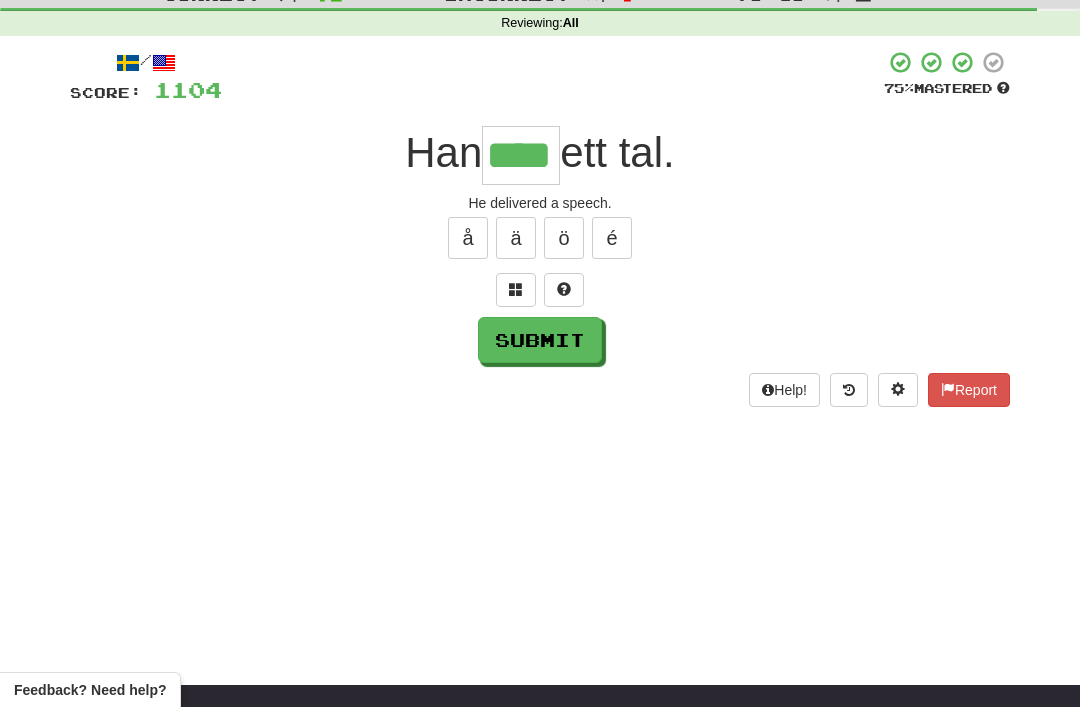 type on "****" 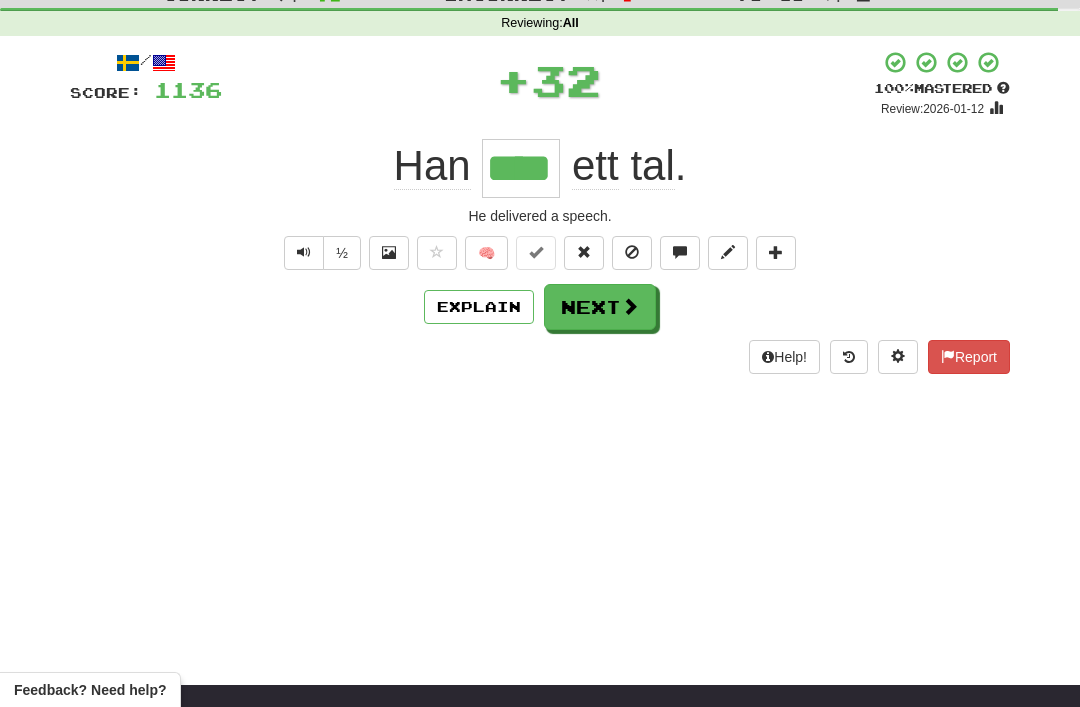 click on "Next" at bounding box center (600, 307) 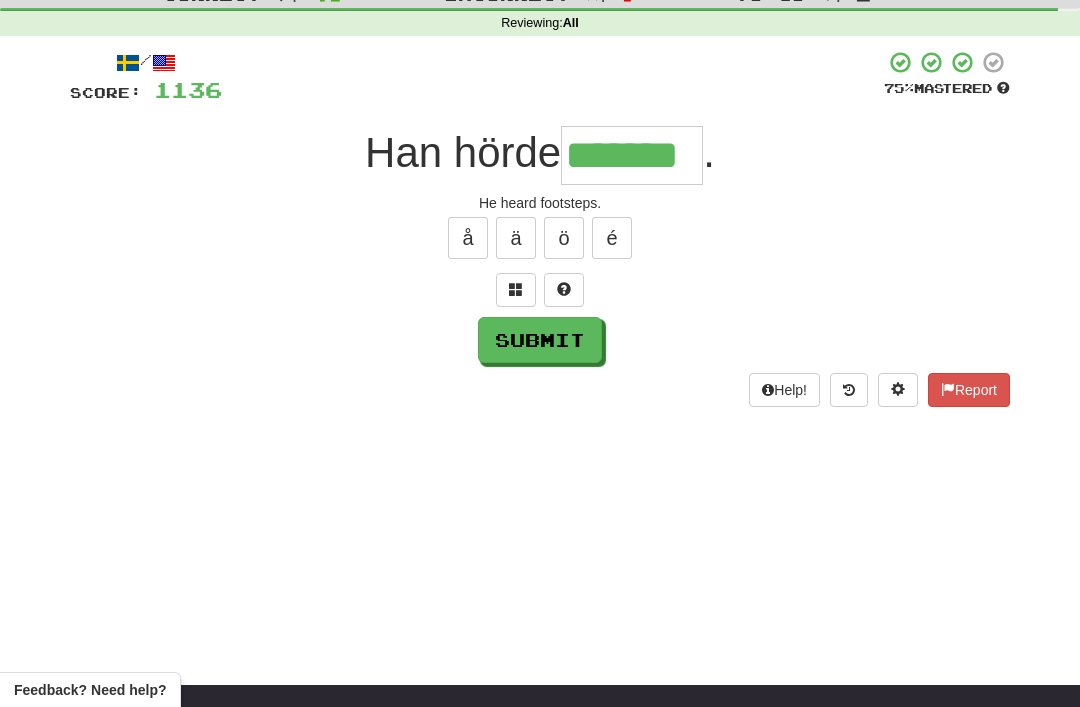 type on "*******" 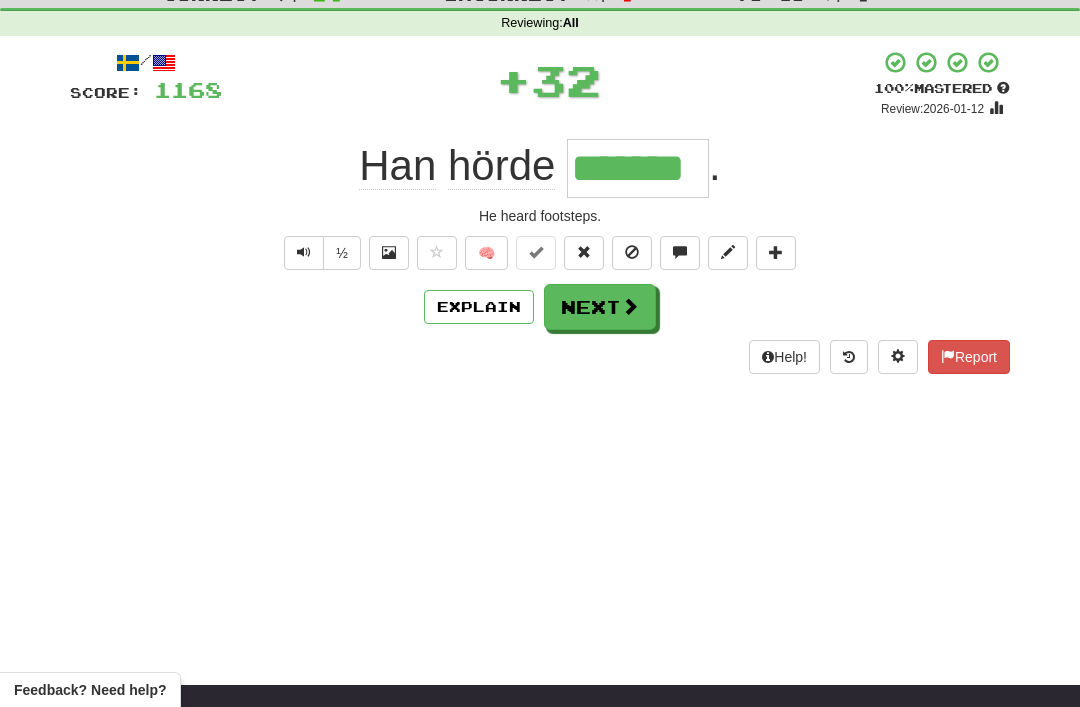 click on "Next" at bounding box center (600, 307) 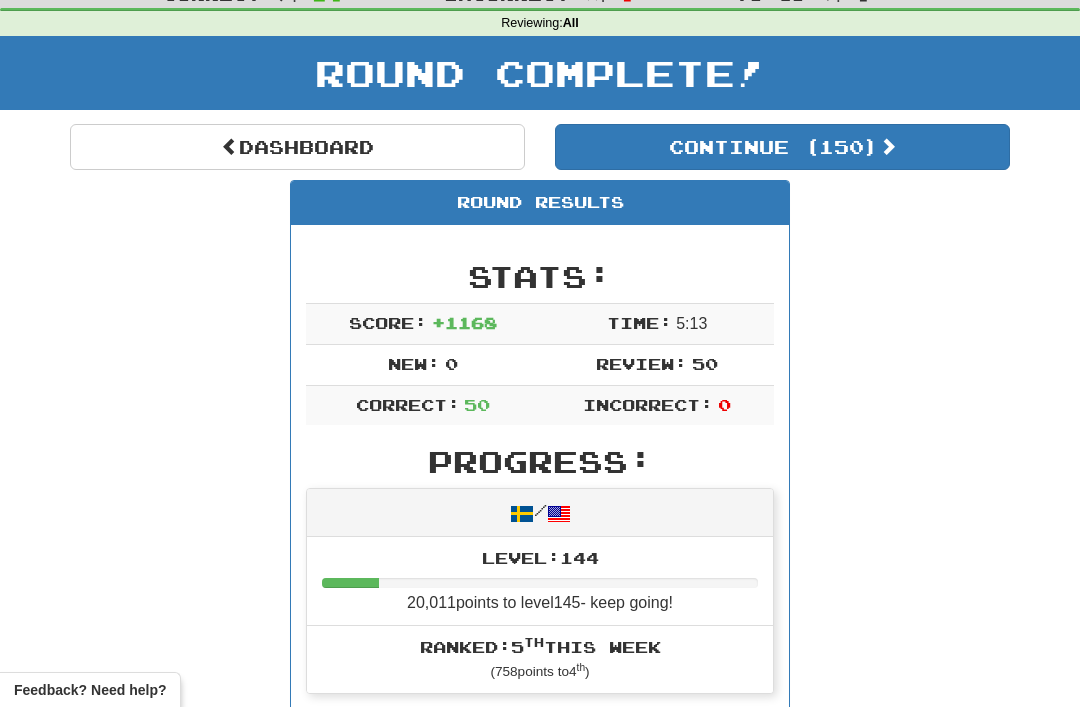 click on "Dashboard" at bounding box center (297, 147) 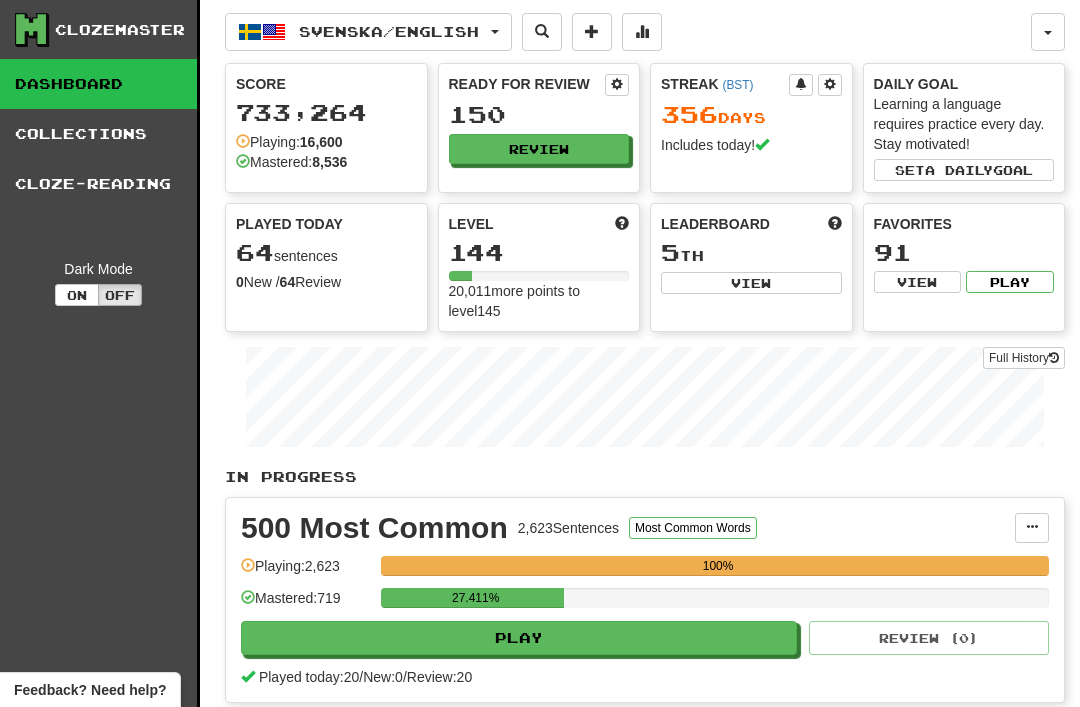 scroll, scrollTop: 0, scrollLeft: 0, axis: both 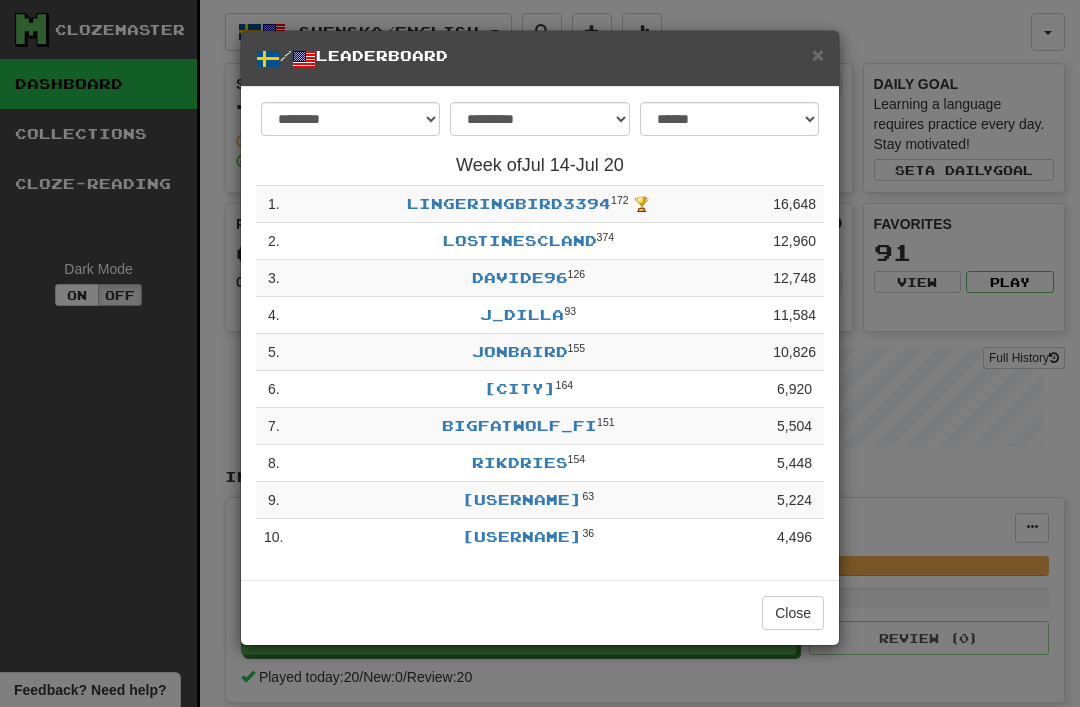 click on "×" at bounding box center [818, 54] 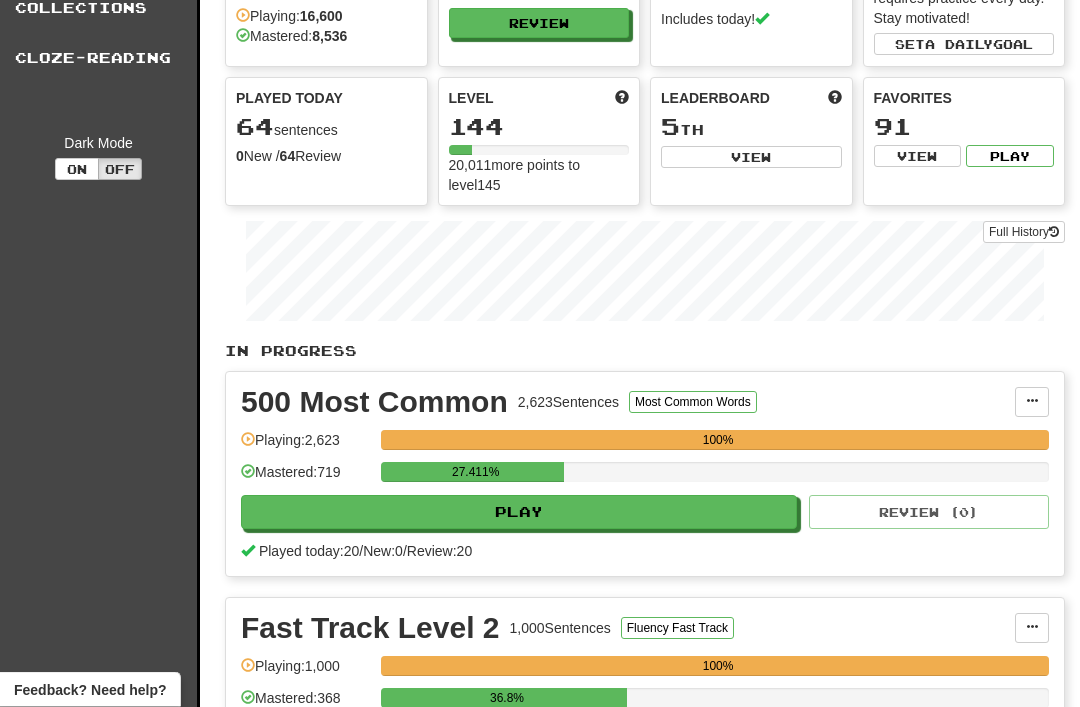 scroll, scrollTop: 0, scrollLeft: 0, axis: both 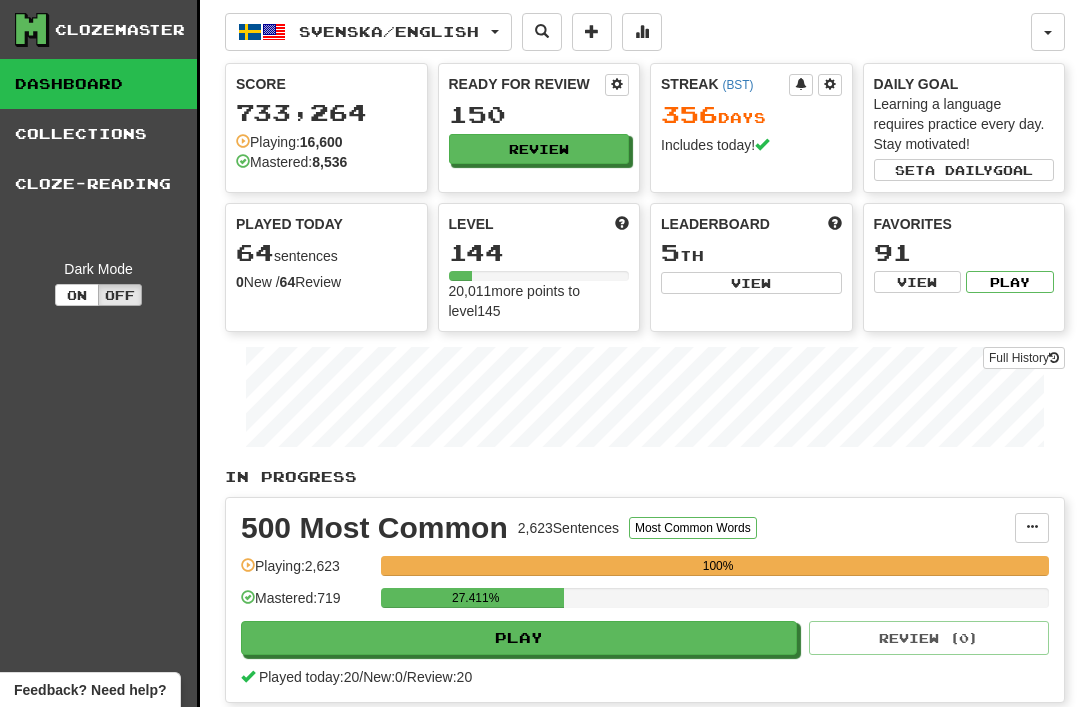 click on "Review" at bounding box center [539, 149] 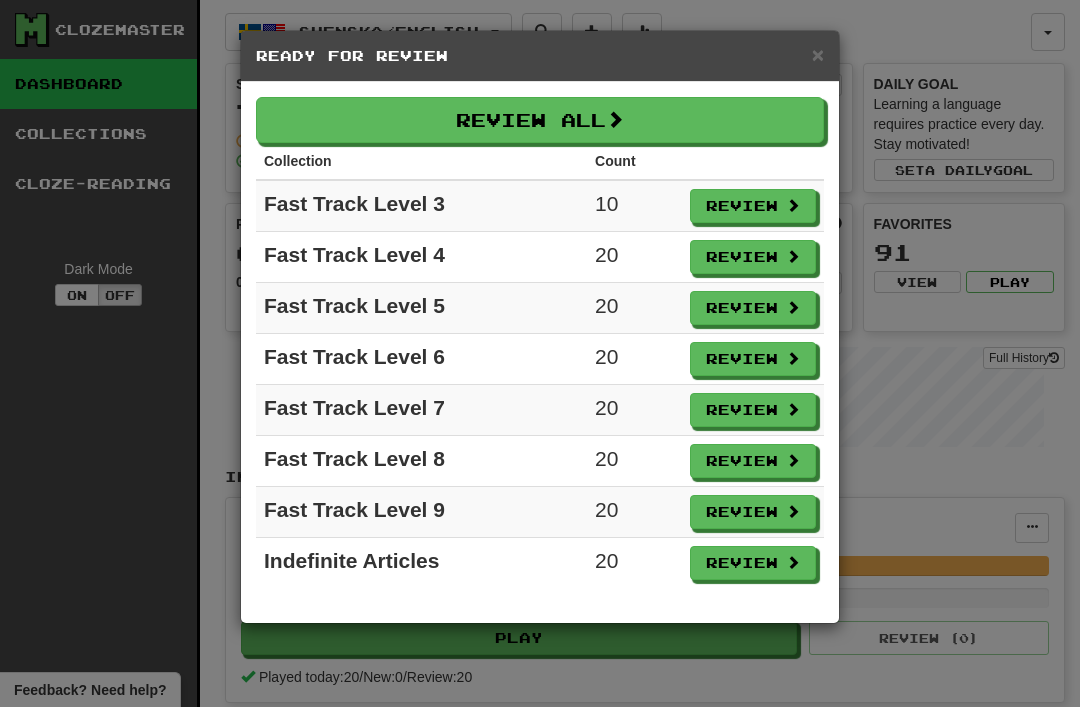 click at bounding box center (615, 119) 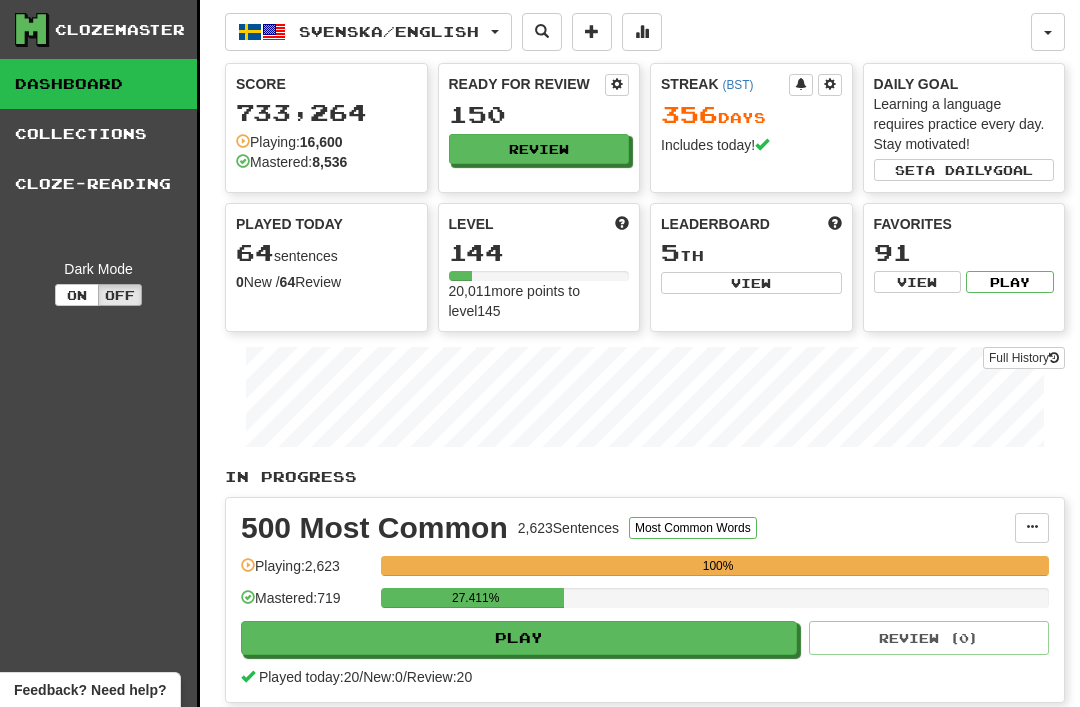 select on "**" 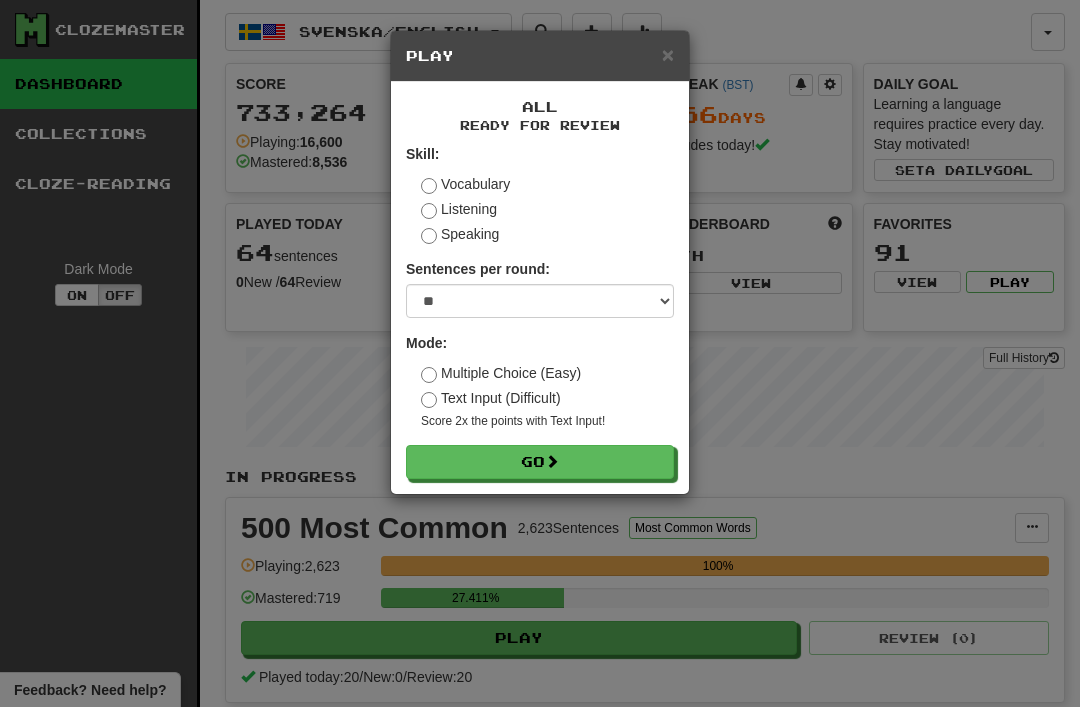 click on "Go" at bounding box center (540, 462) 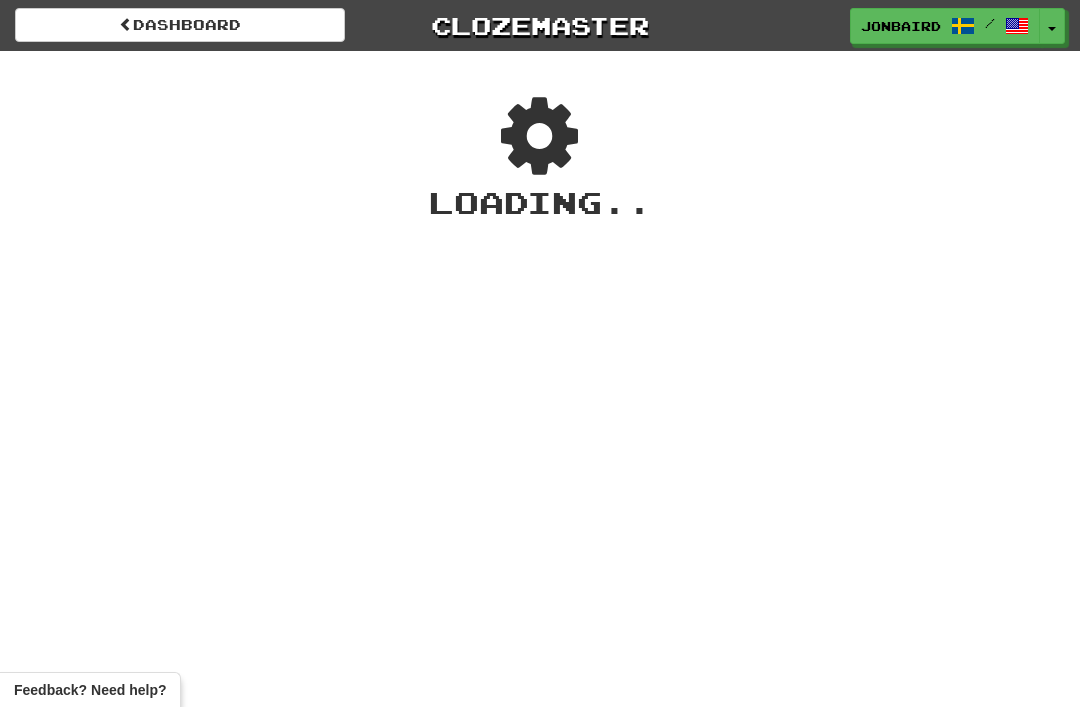 scroll, scrollTop: 0, scrollLeft: 0, axis: both 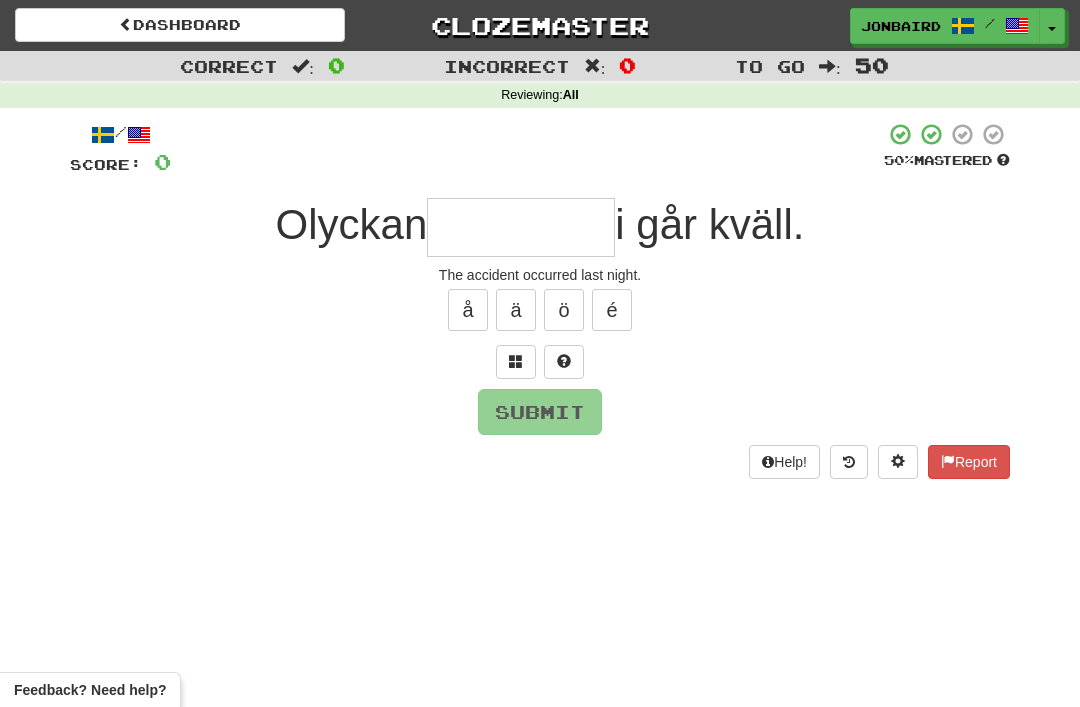 click at bounding box center (521, 227) 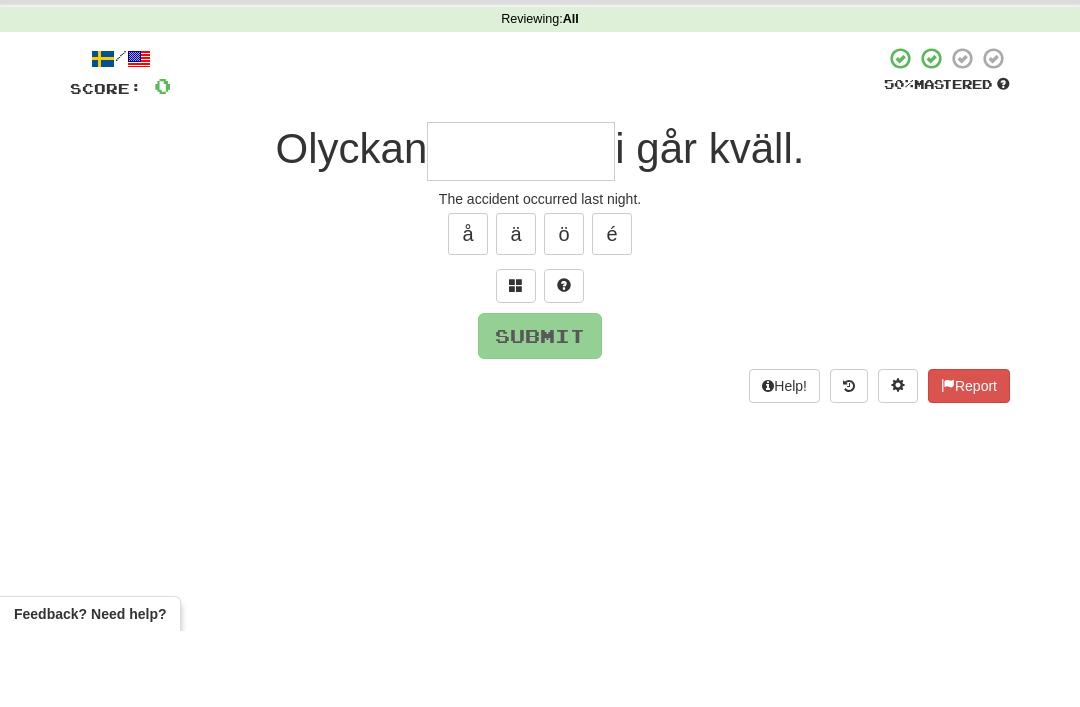 click at bounding box center [516, 361] 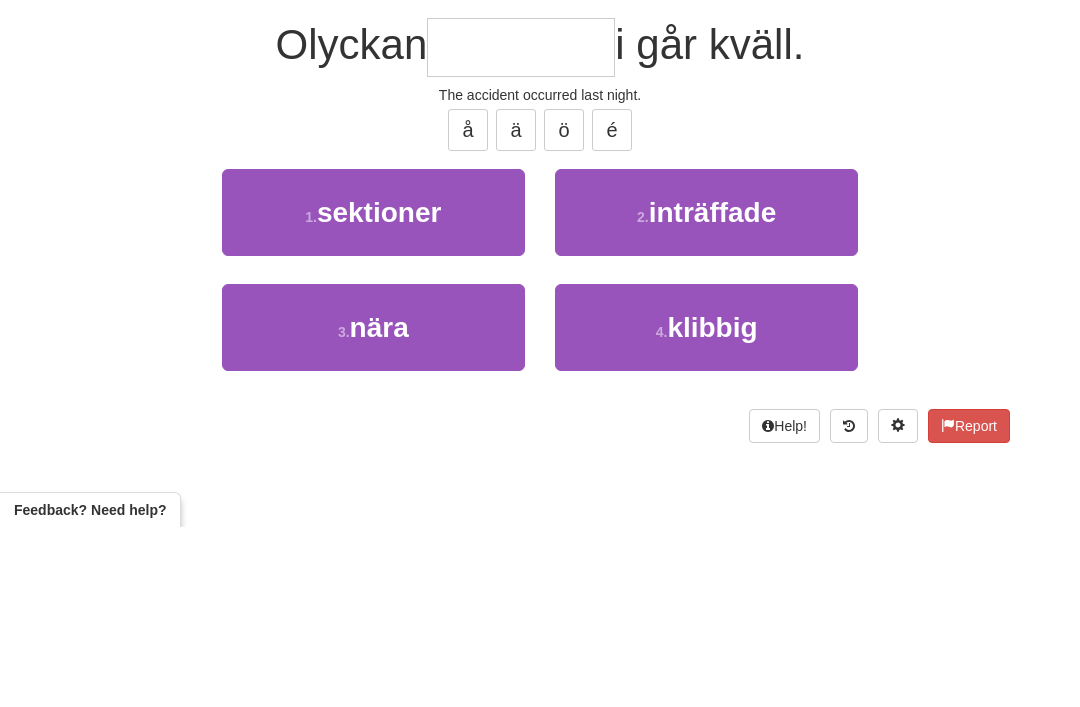 click on "inträffade" at bounding box center [713, 392] 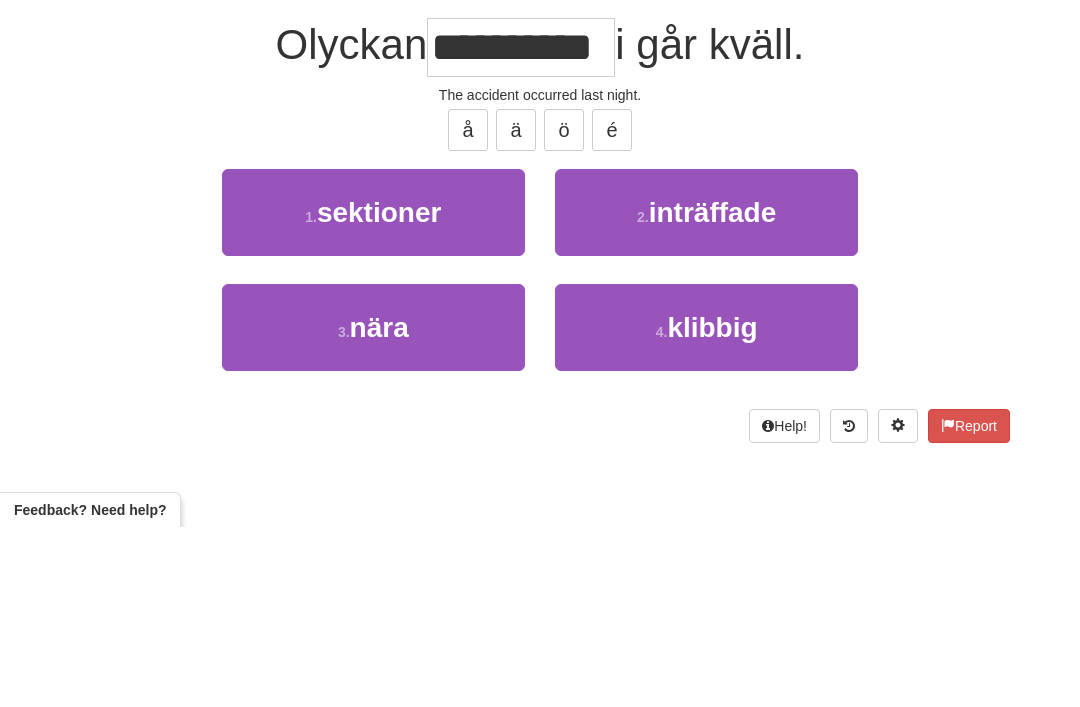 scroll, scrollTop: 180, scrollLeft: 0, axis: vertical 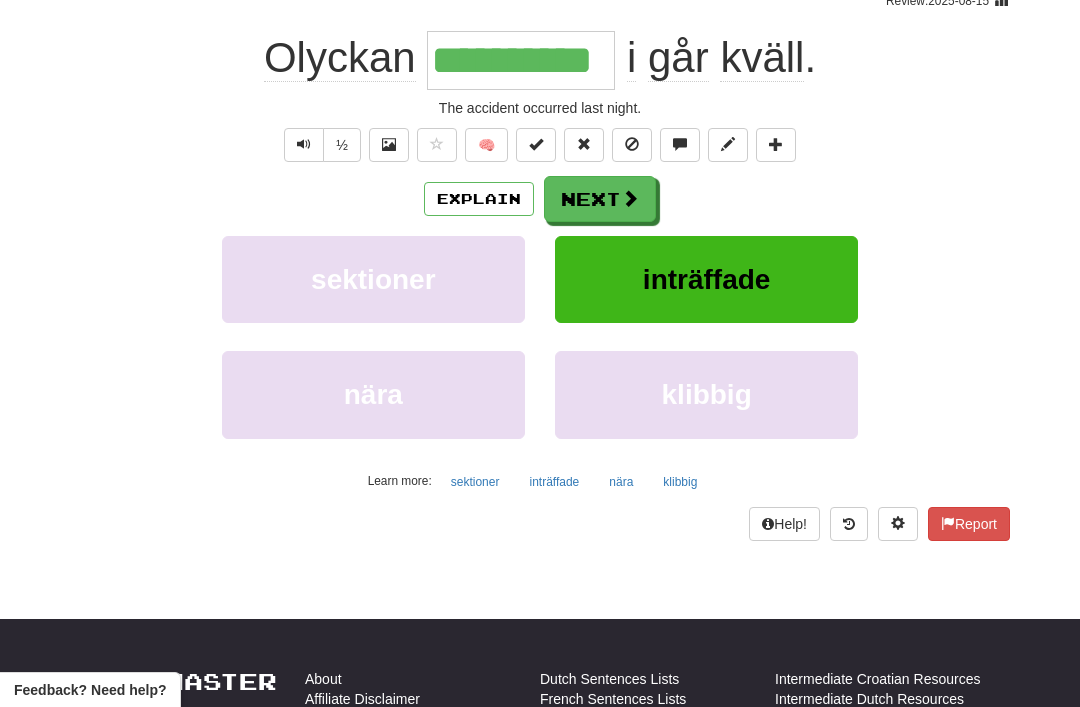 click on "Next" at bounding box center (600, 199) 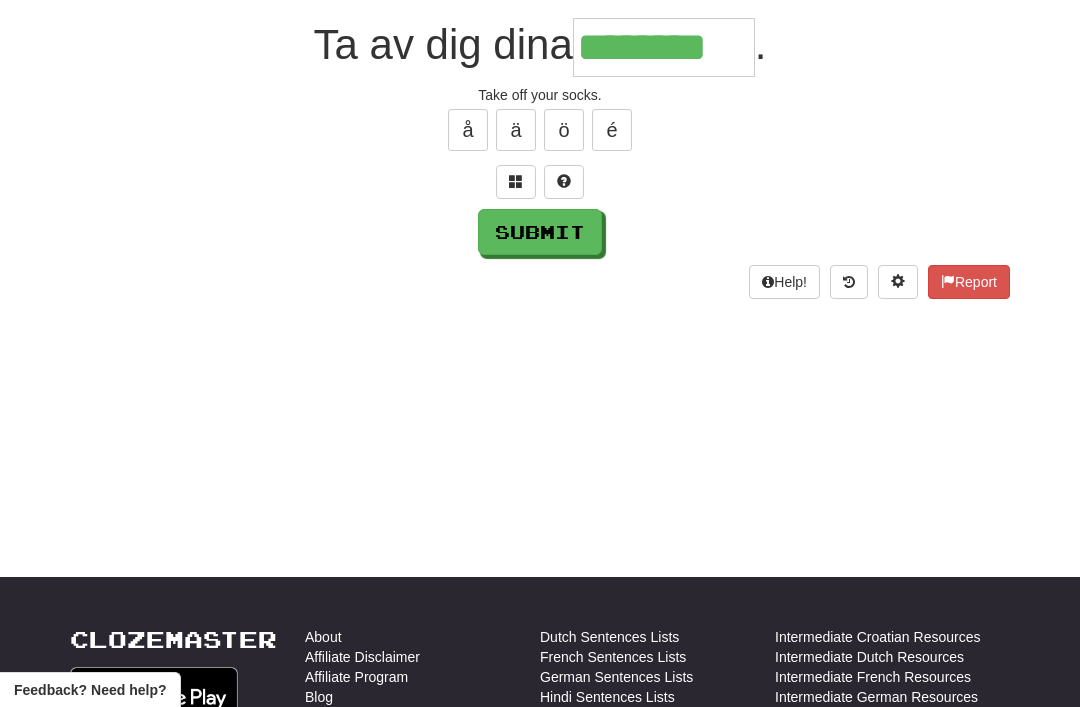 type on "********" 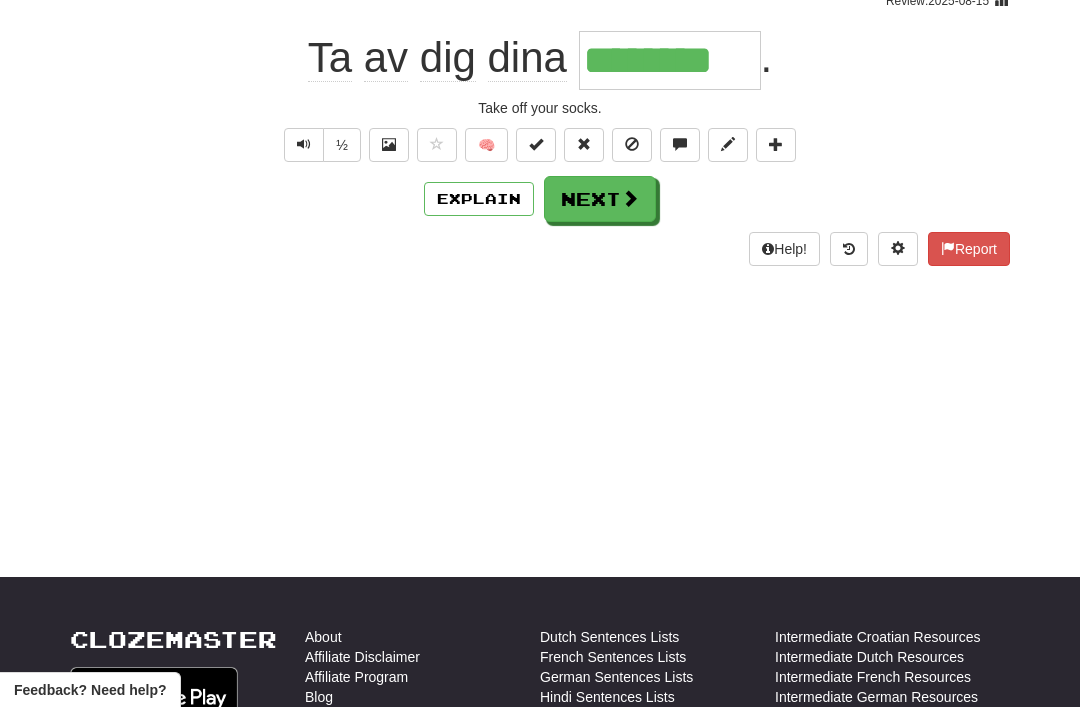 click on "Next" at bounding box center [600, 199] 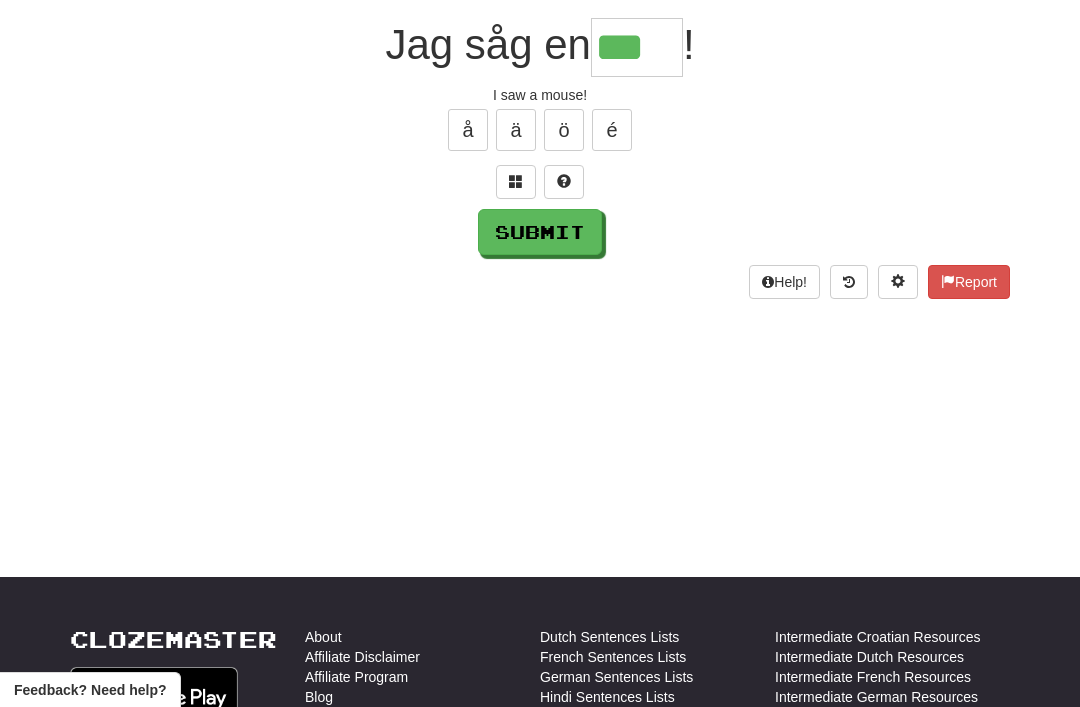 type on "***" 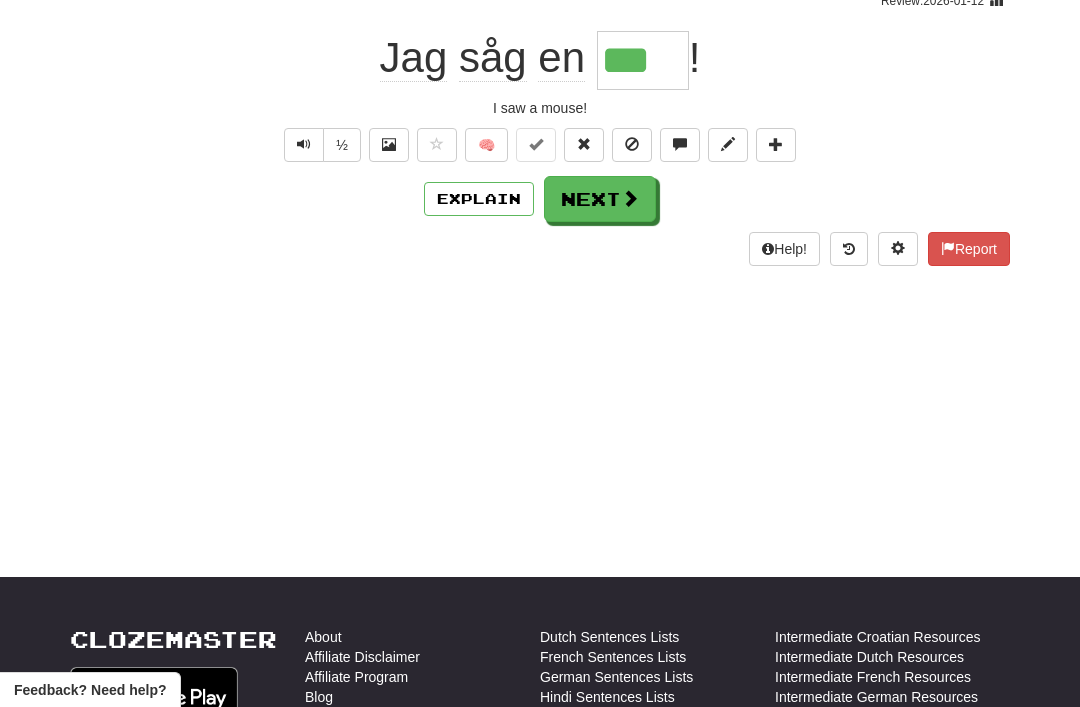 click on "Next" at bounding box center (600, 199) 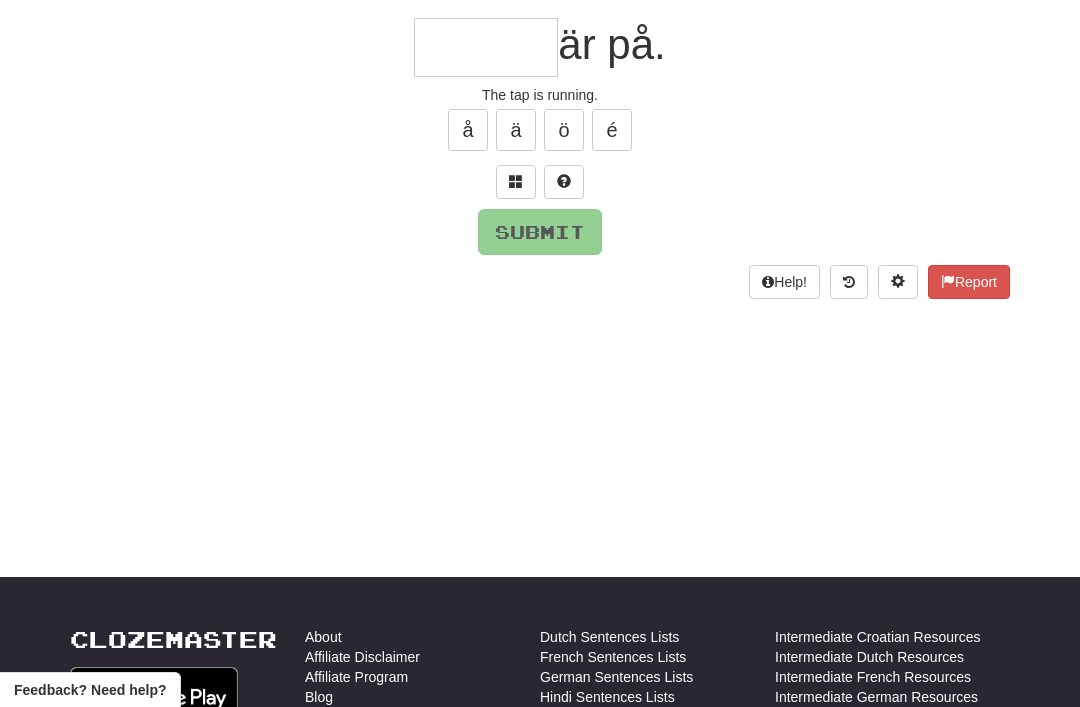 click at bounding box center (516, 181) 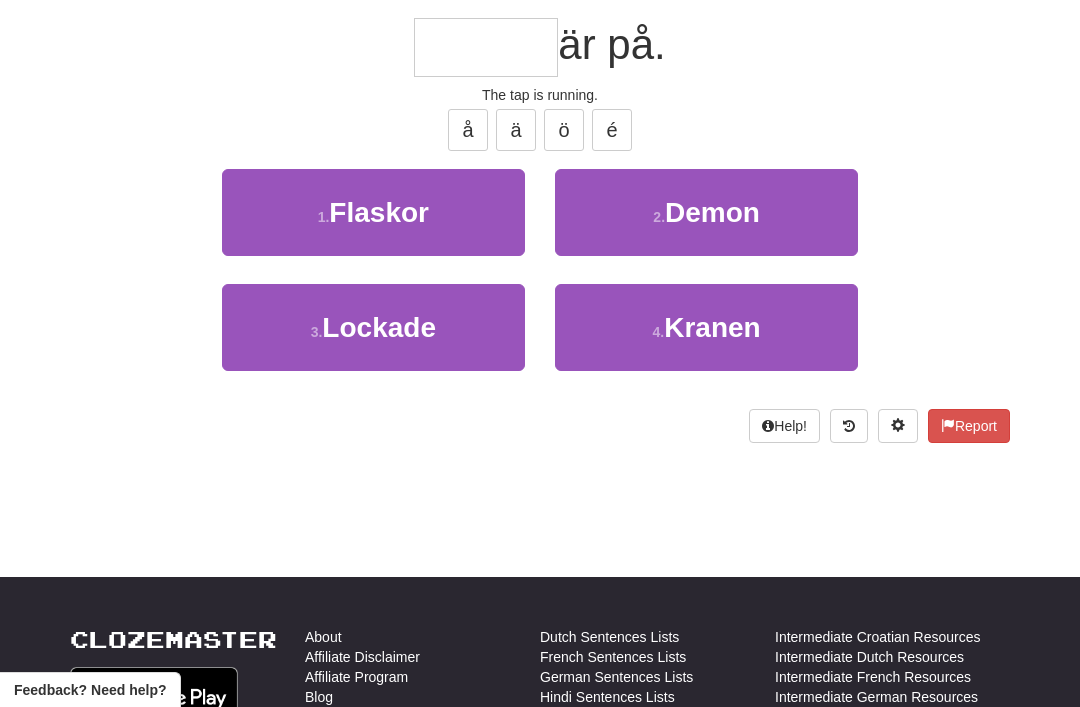 click on "Kranen" at bounding box center (712, 327) 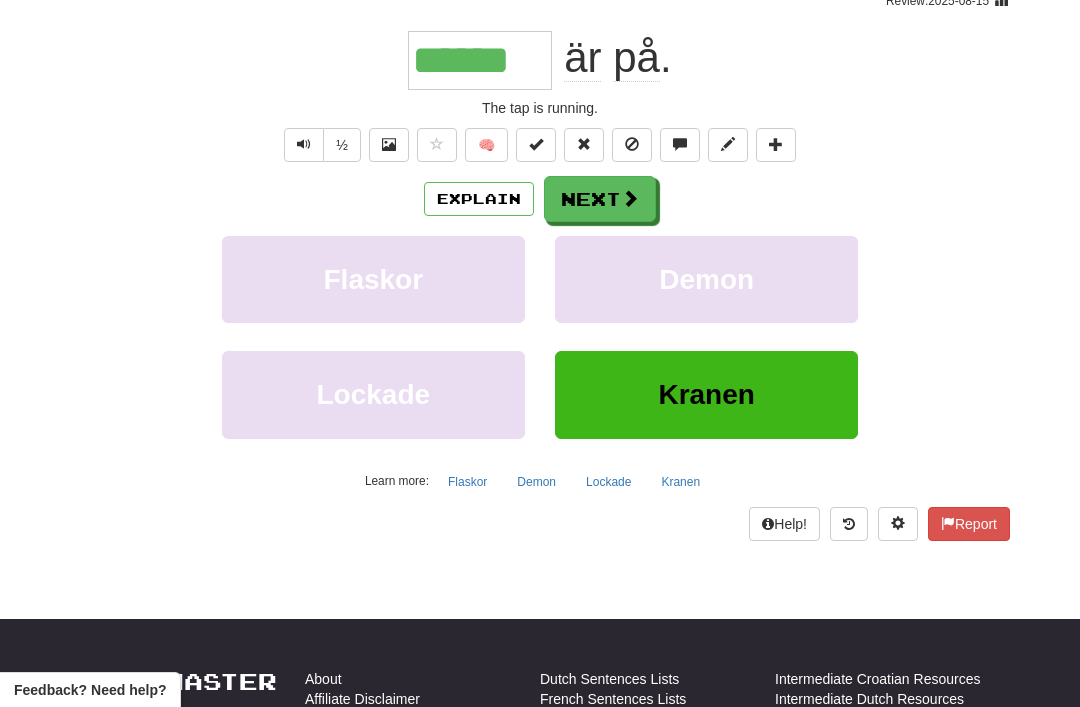 click on "Next" at bounding box center [600, 199] 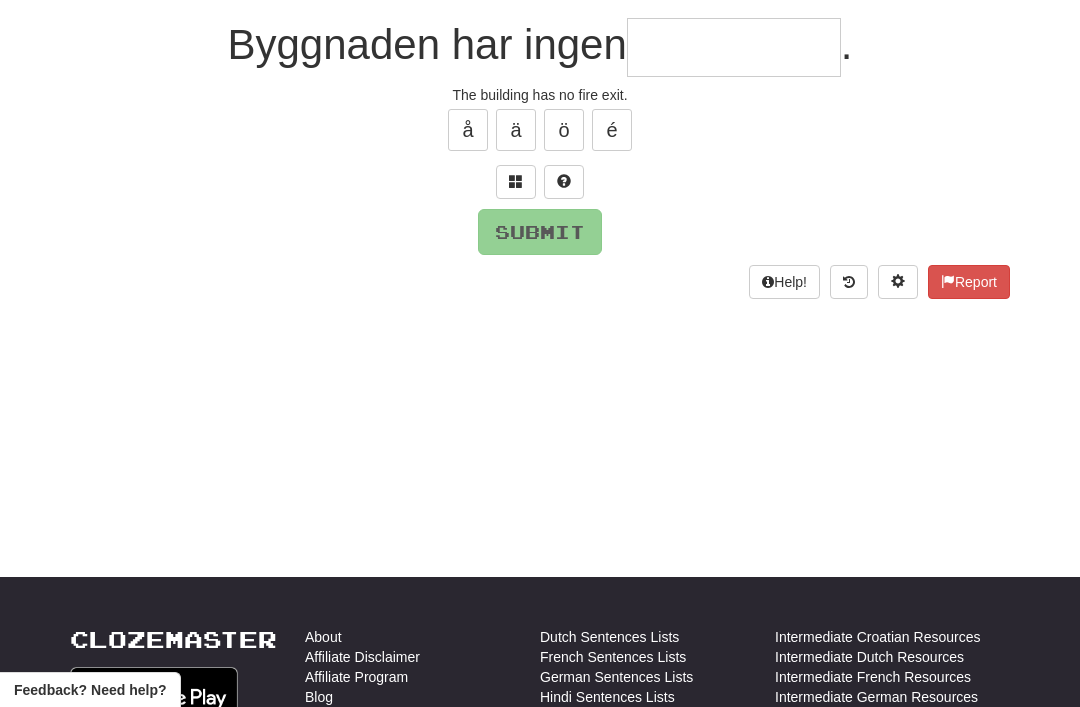 click at bounding box center [516, 182] 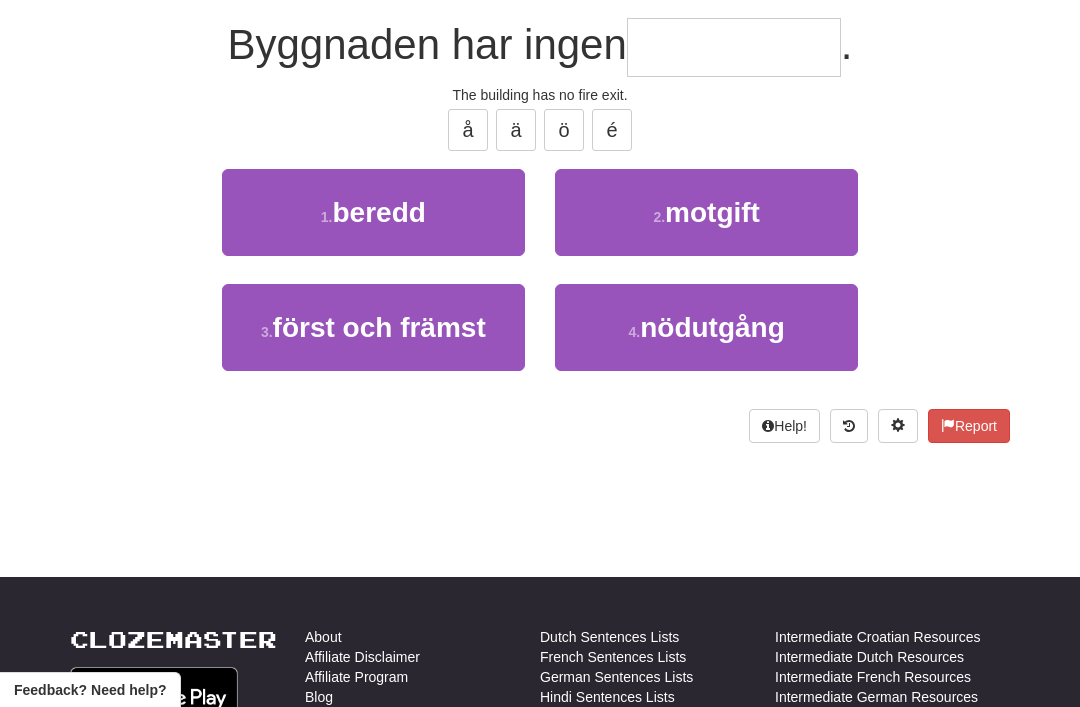 click on "nödutgång" at bounding box center [712, 327] 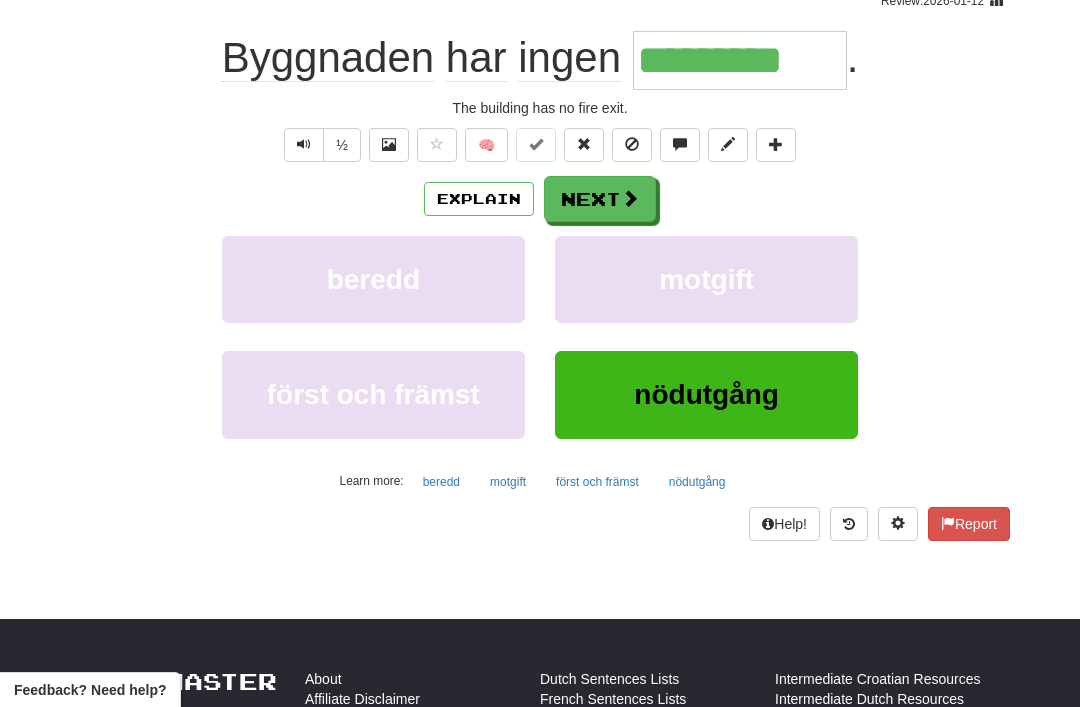 click at bounding box center [630, 198] 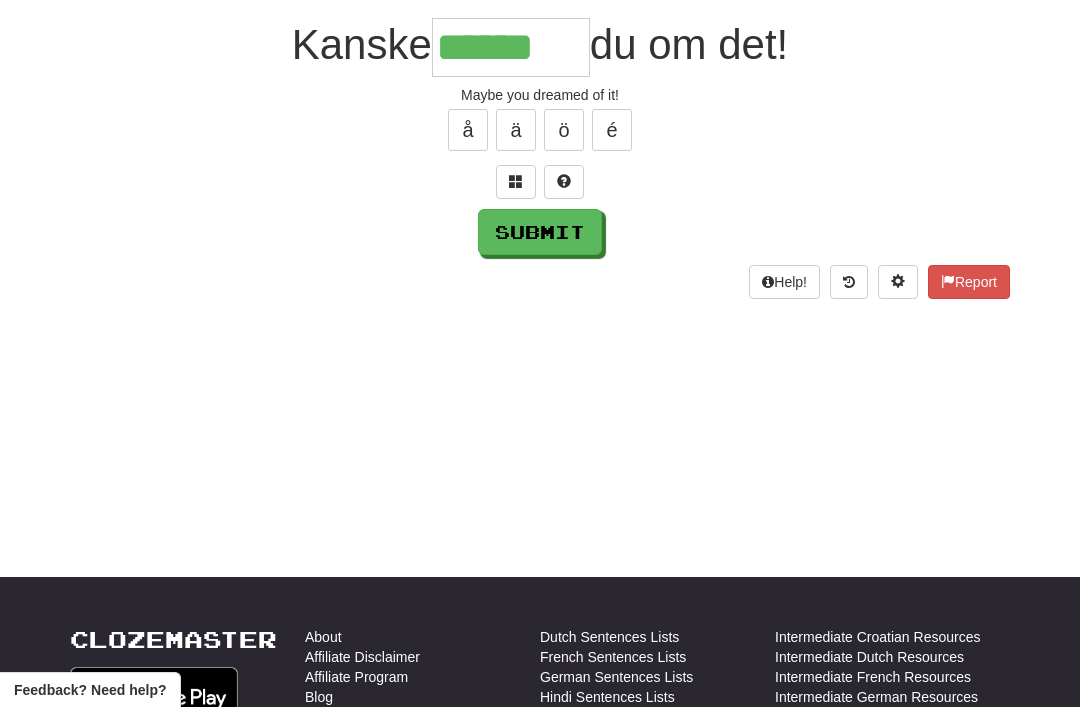 type on "******" 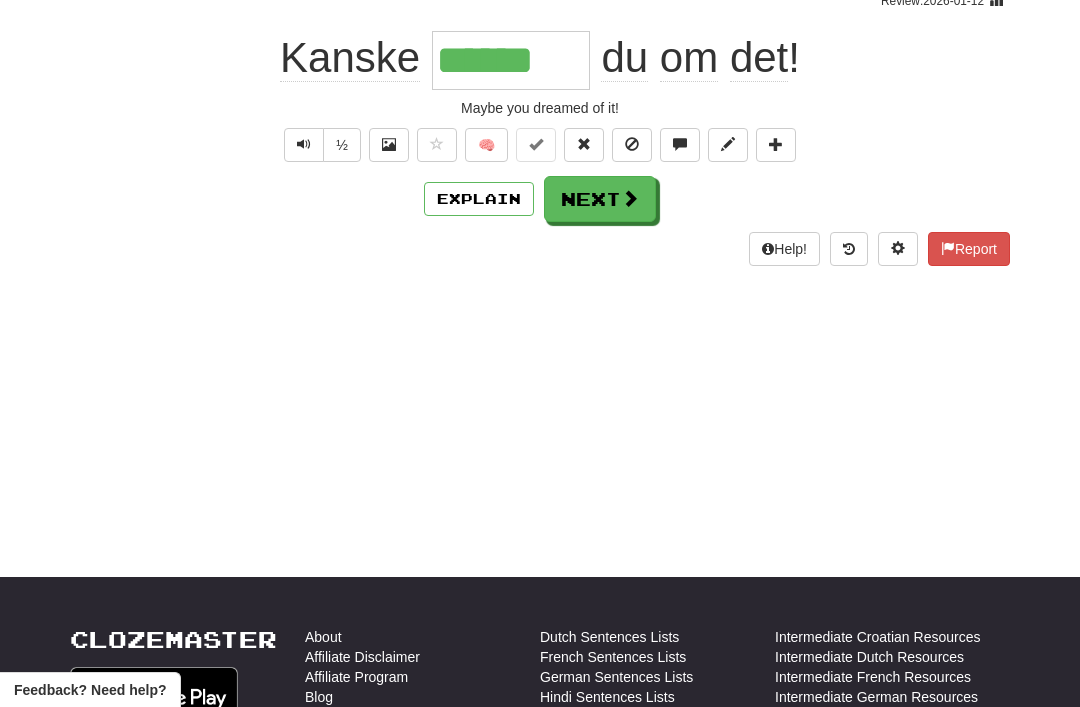 click at bounding box center [630, 198] 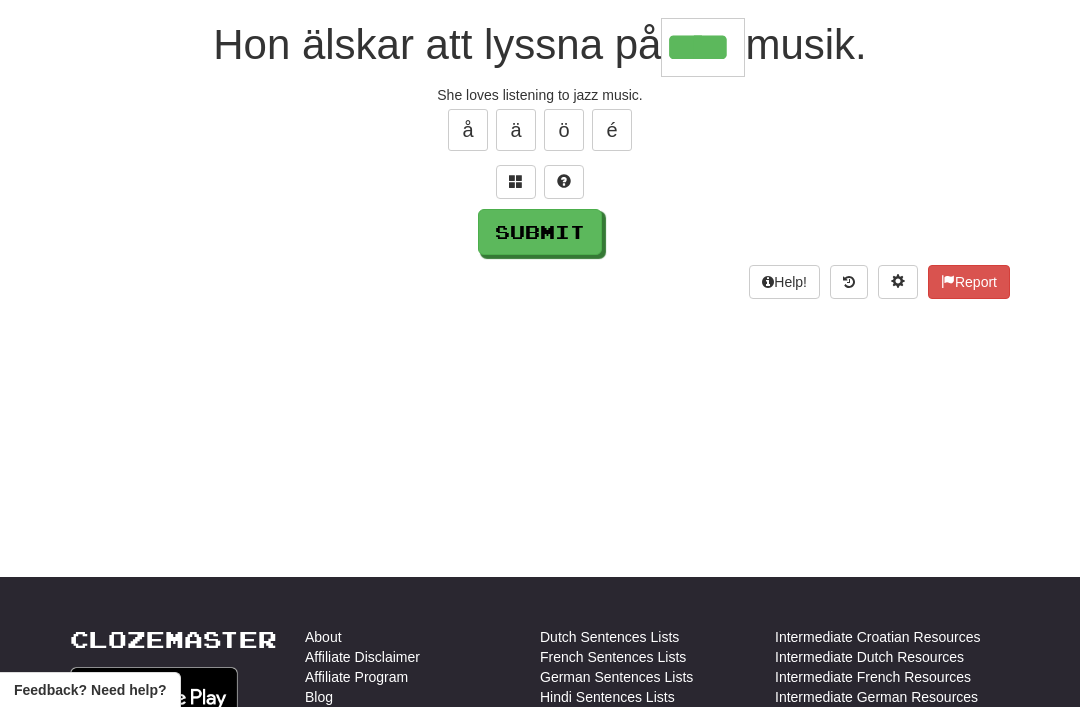 type on "****" 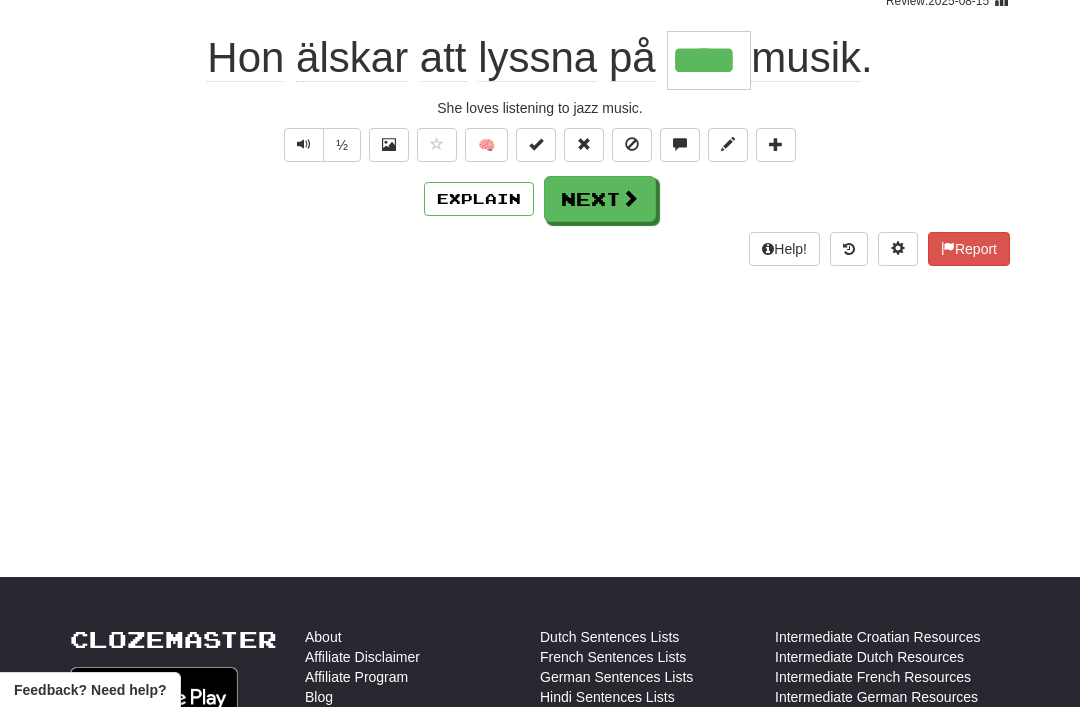 click on "Next" at bounding box center (600, 199) 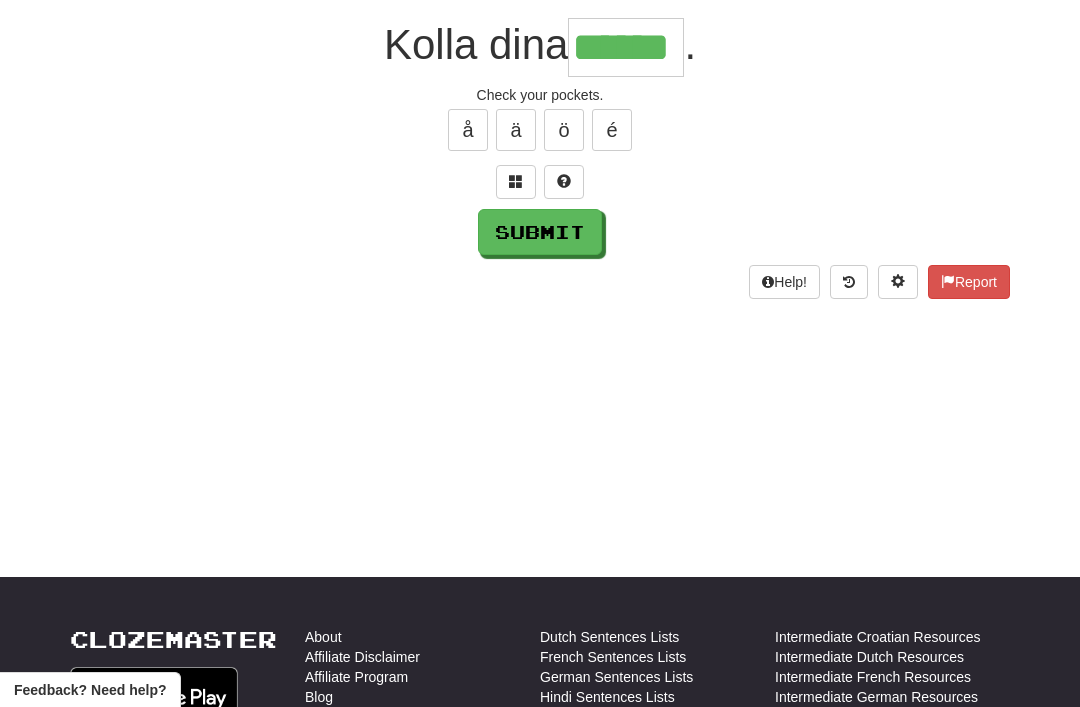 type on "******" 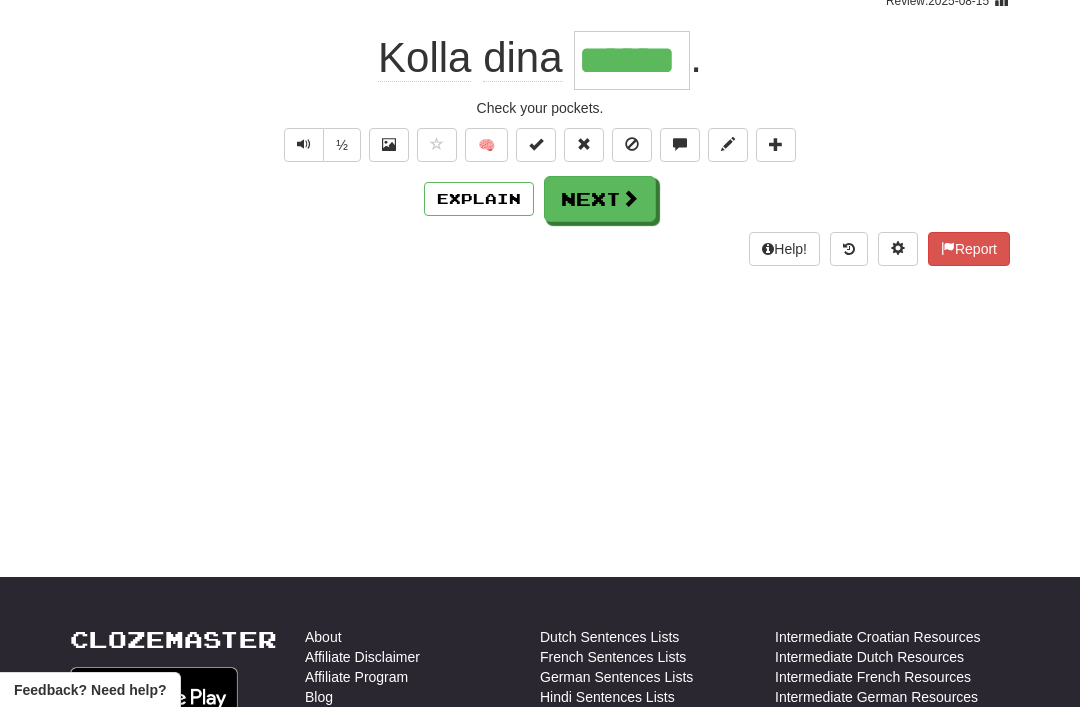 click on "Next" at bounding box center (600, 199) 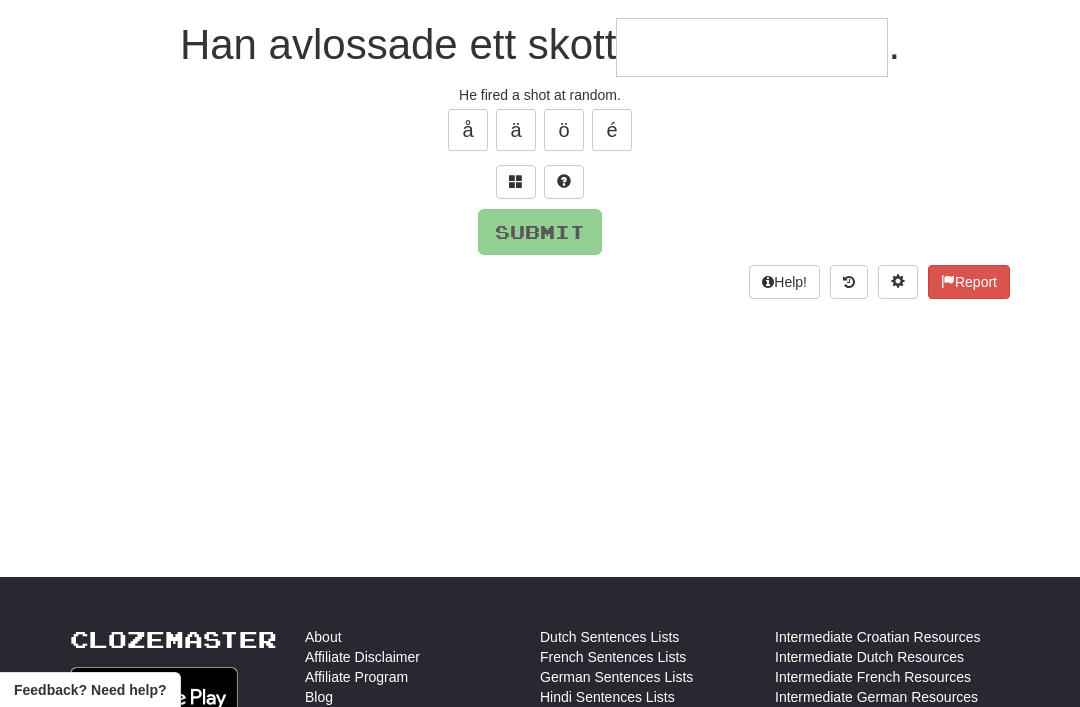 click at bounding box center [516, 181] 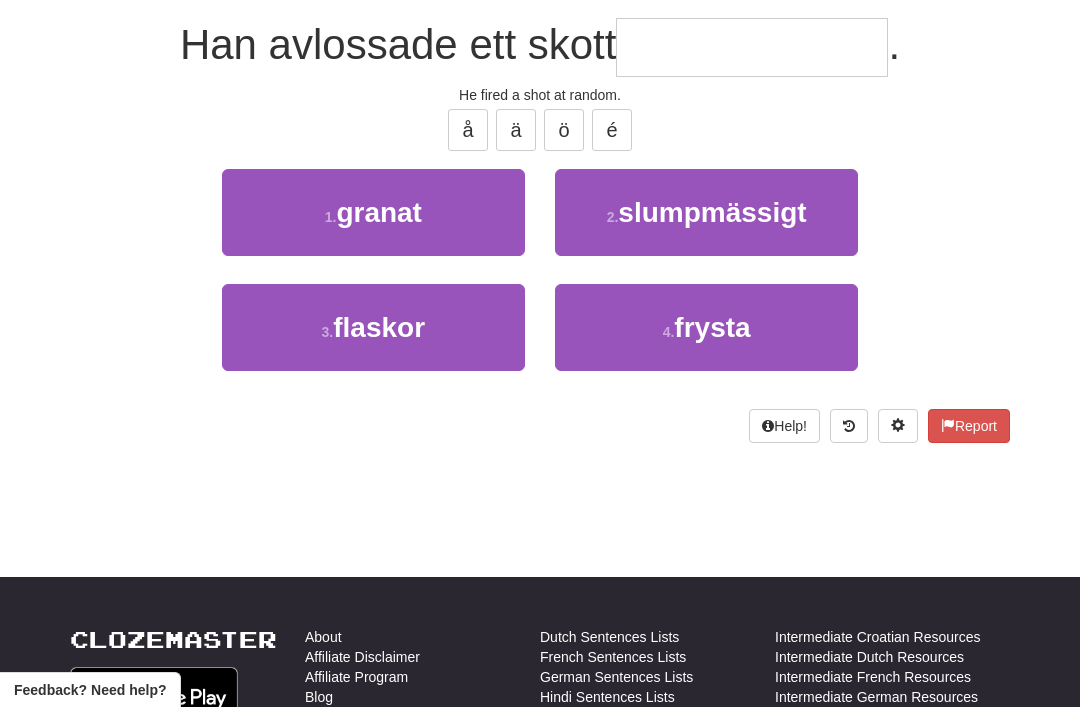 click on "slumpmässigt" at bounding box center (712, 212) 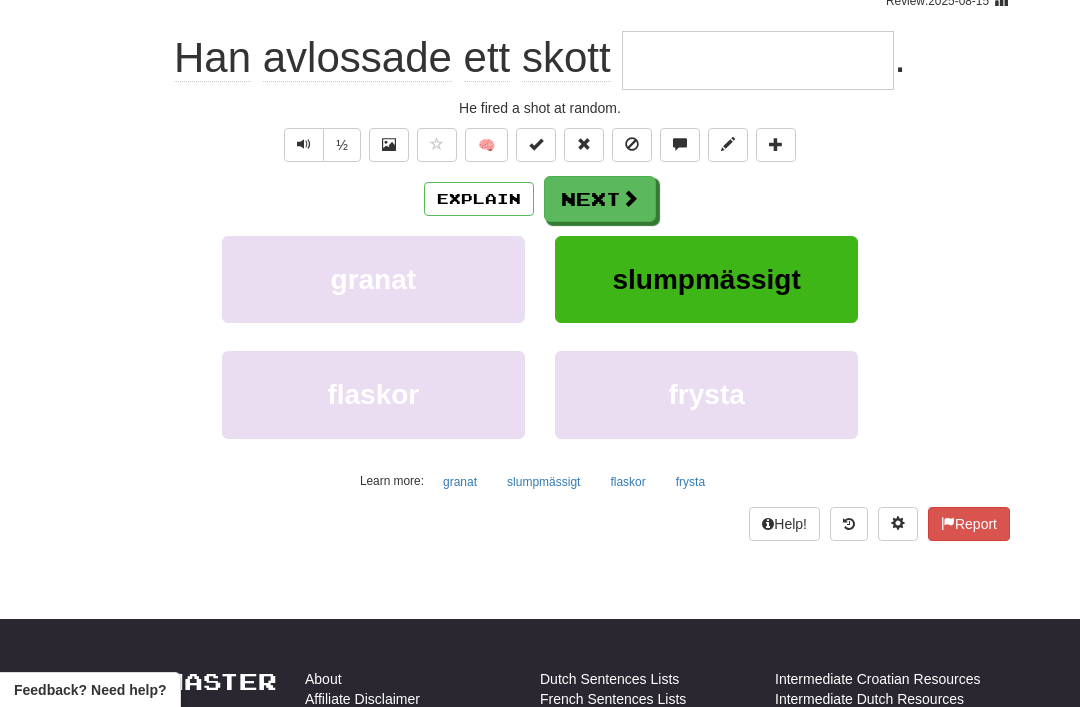 type on "**********" 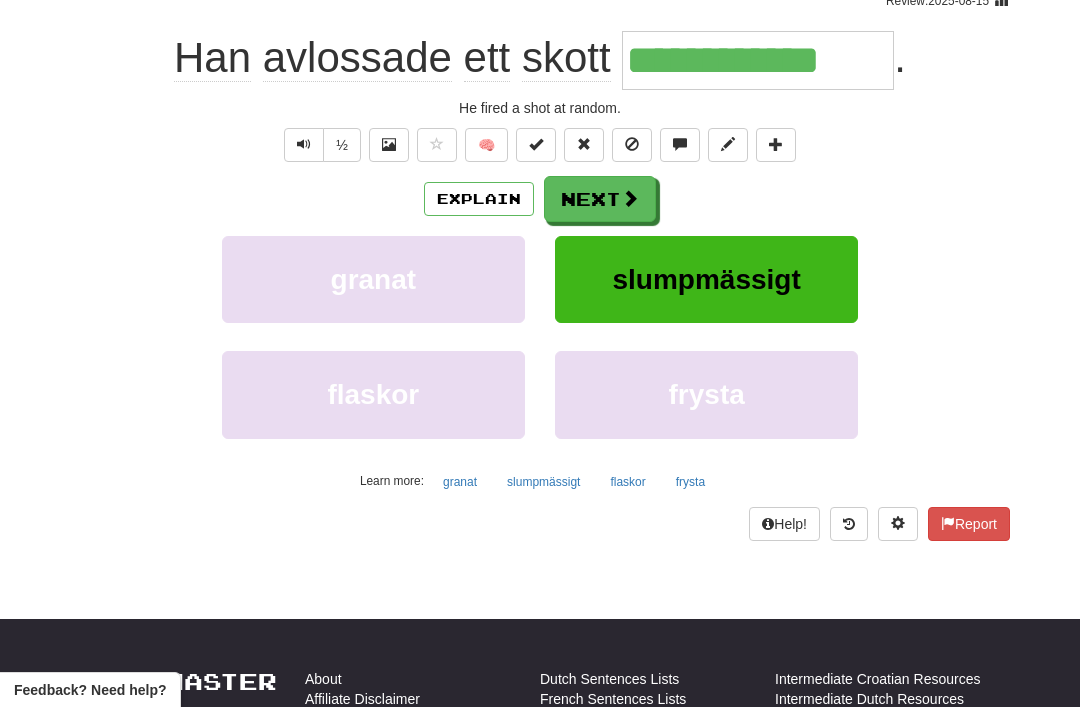 click at bounding box center [630, 198] 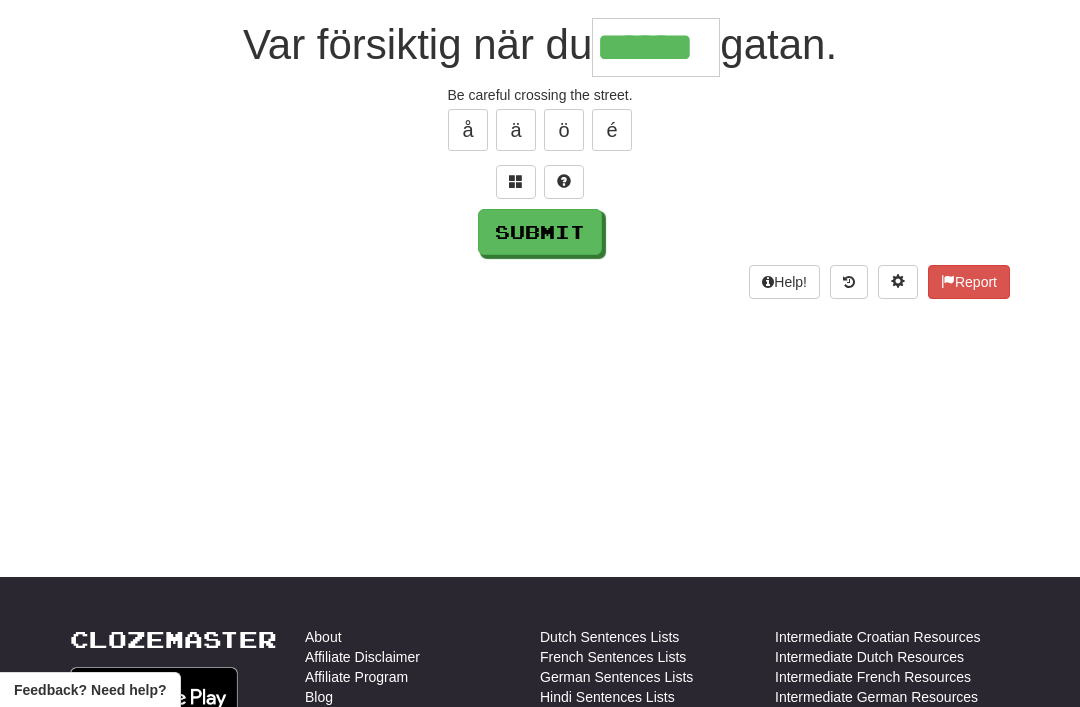 type on "******" 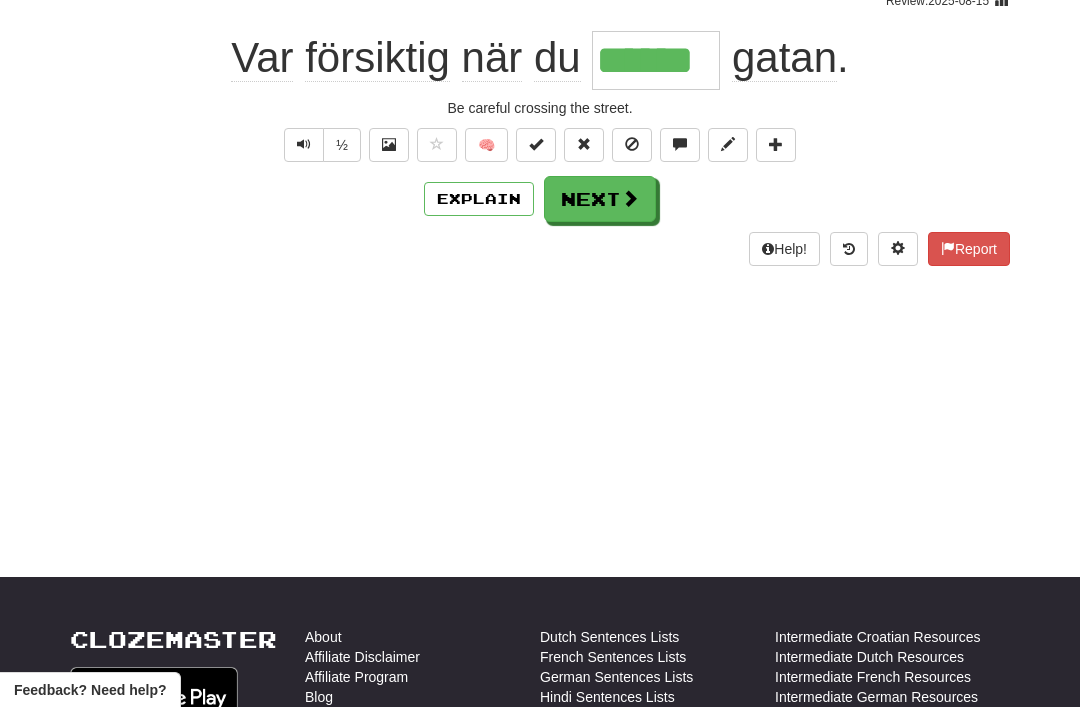 click at bounding box center [630, 198] 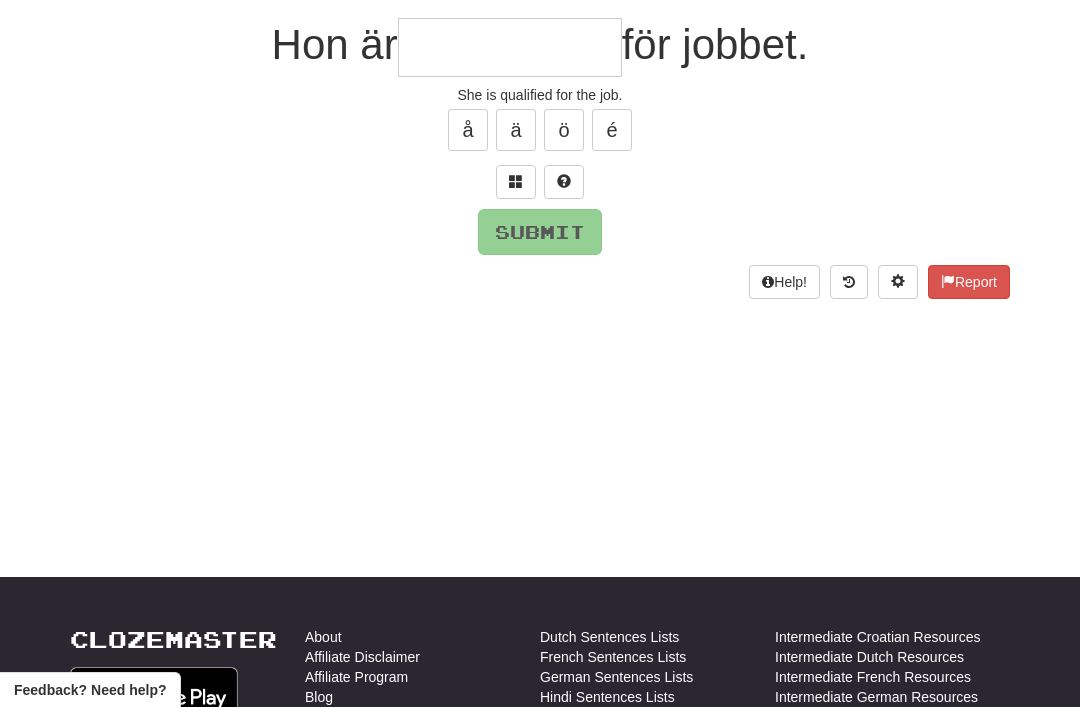 click at bounding box center (540, 182) 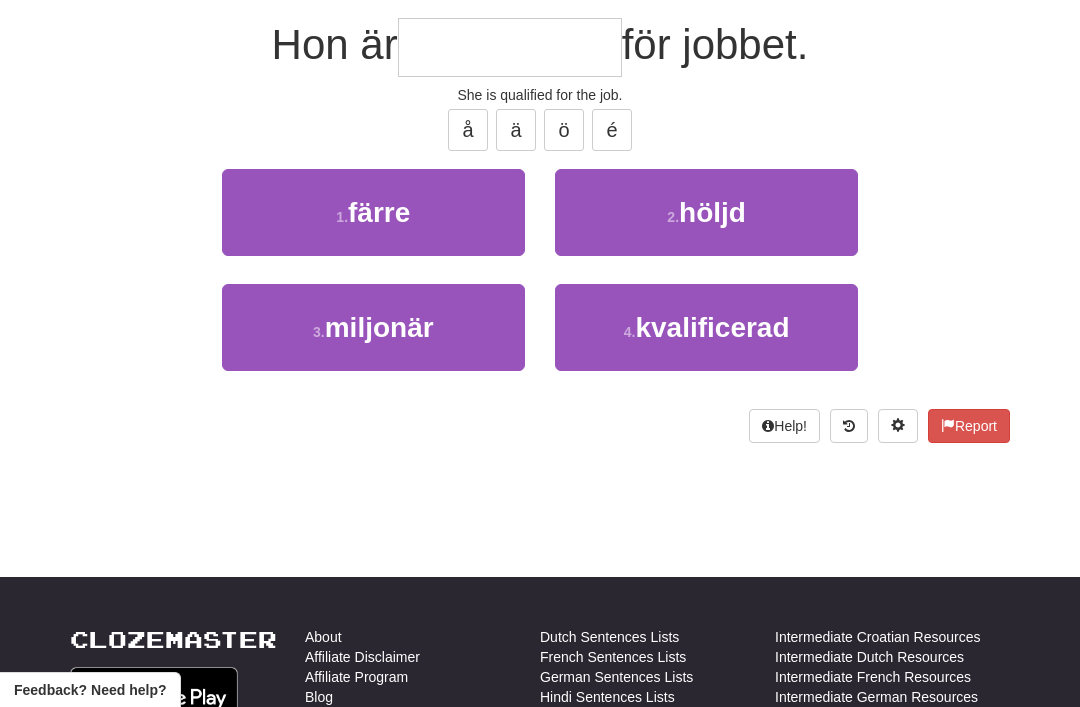 click on "kvalificerad" at bounding box center [712, 327] 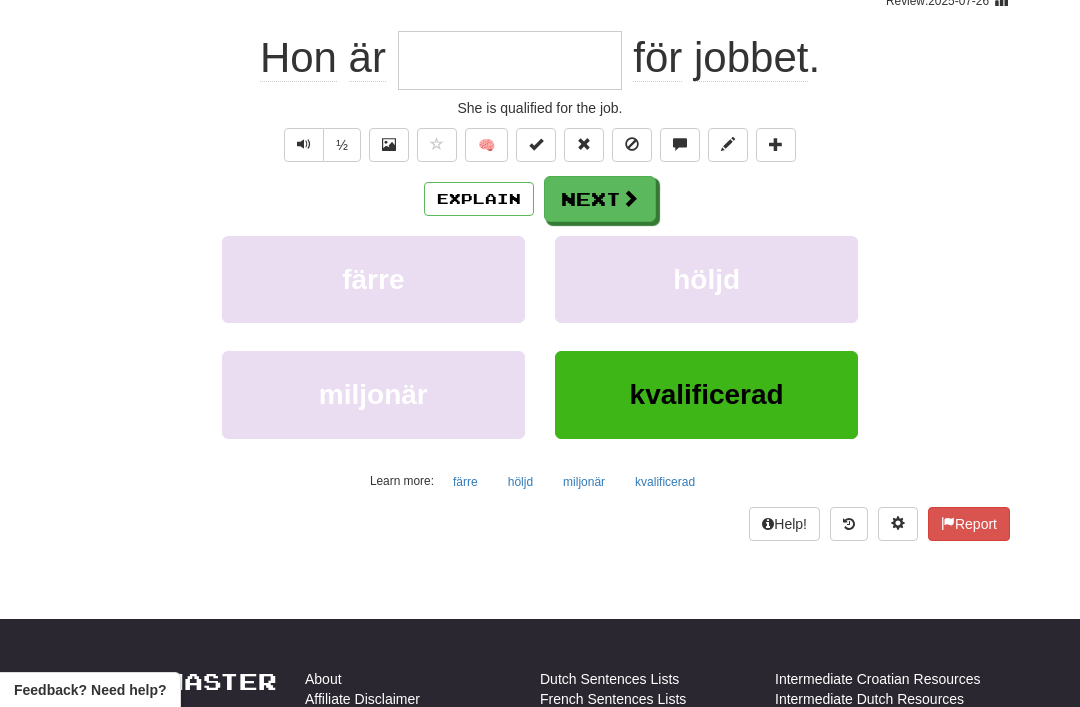 type on "**********" 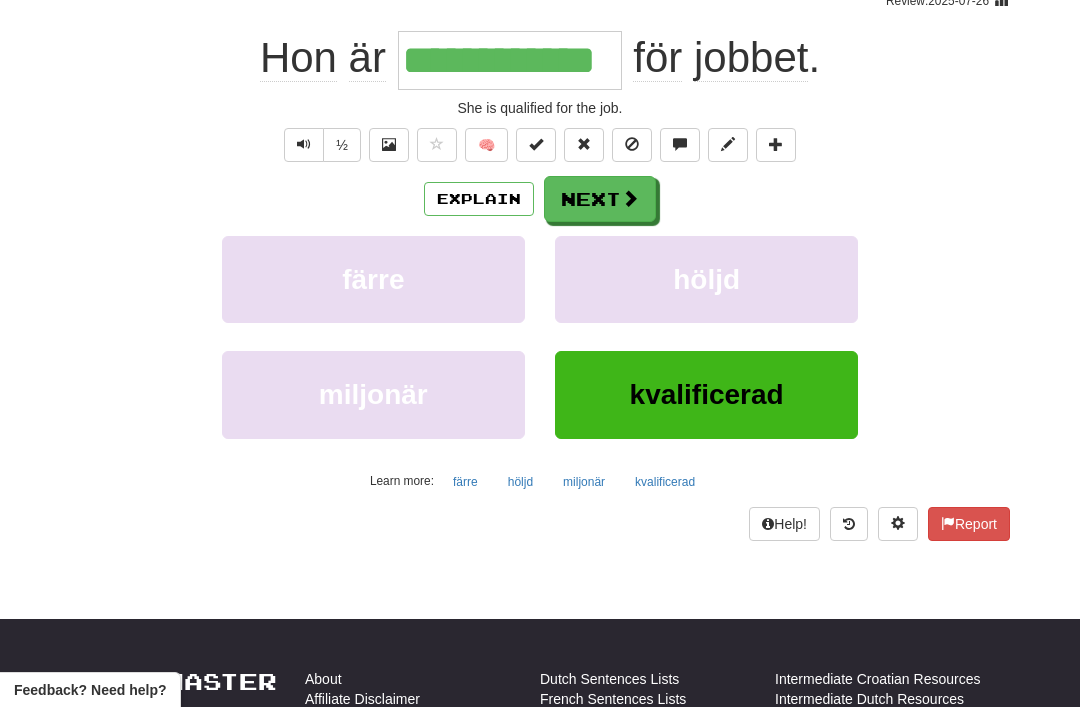 click on "Next" at bounding box center (600, 199) 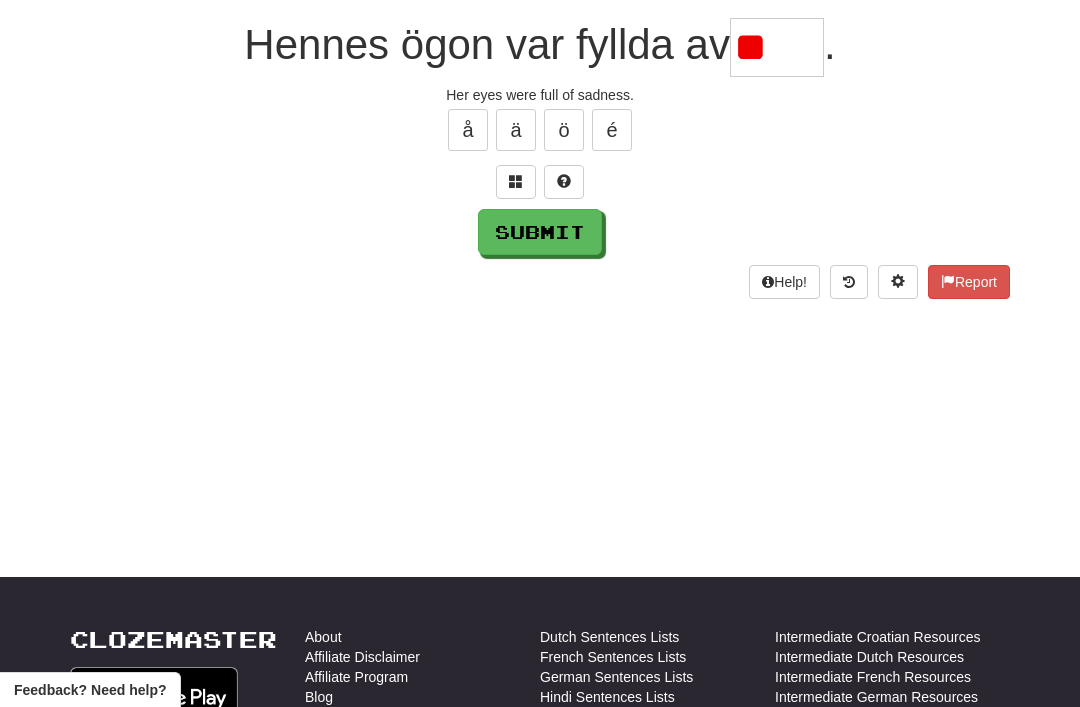 type on "*" 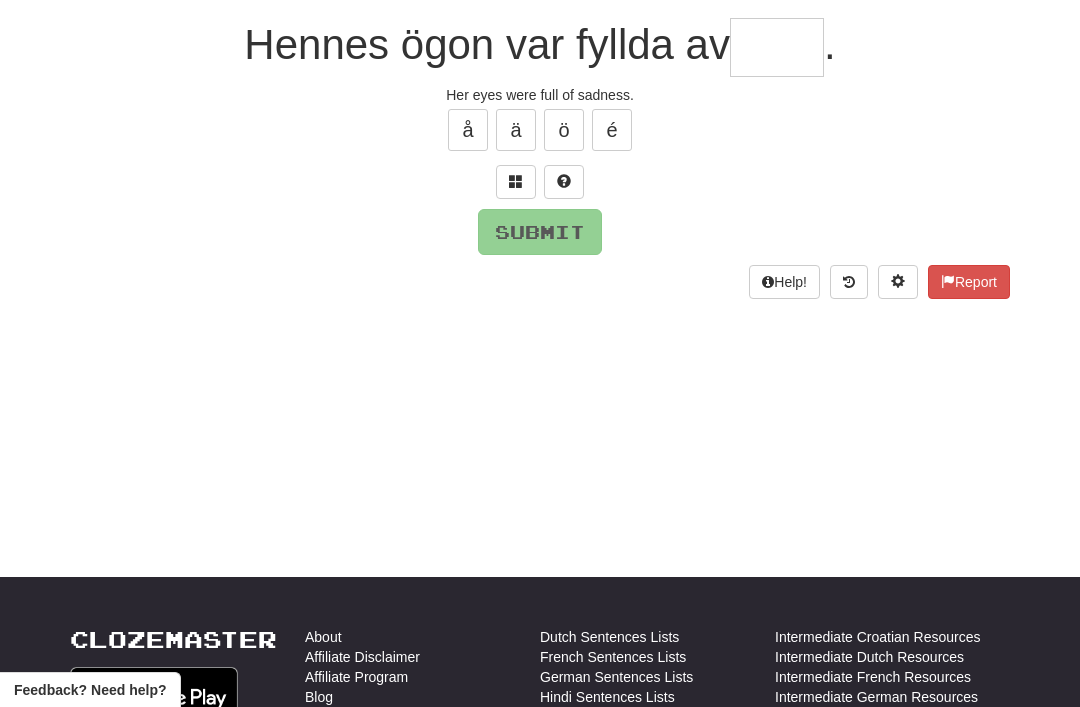 click at bounding box center (516, 181) 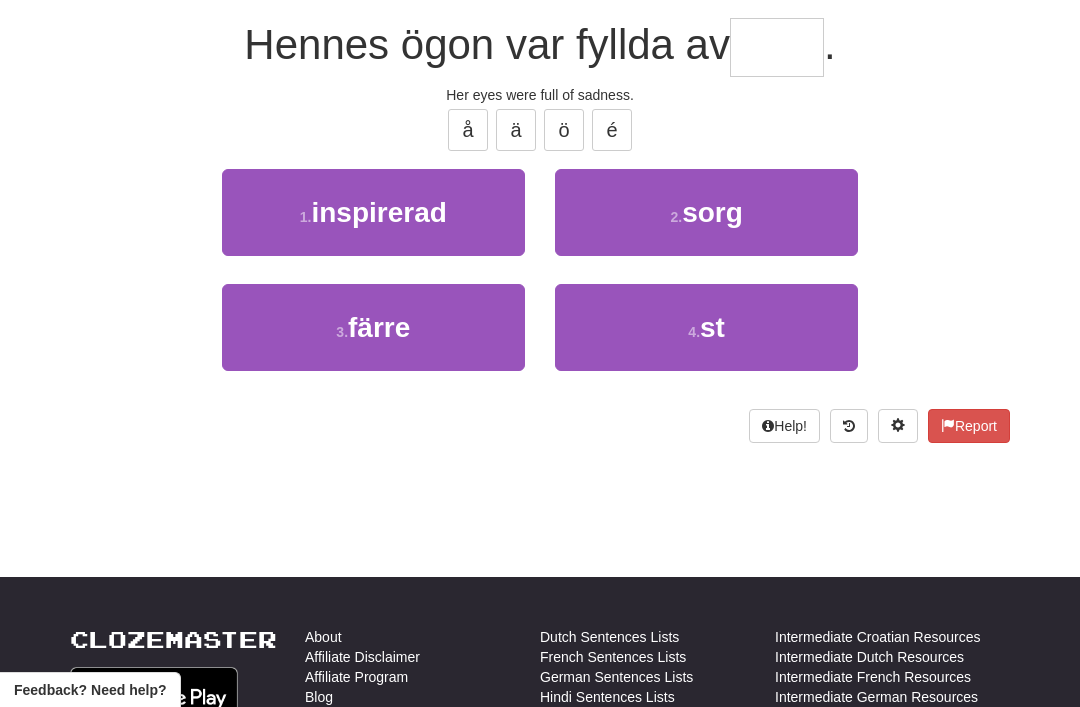 click on "sorg" at bounding box center (712, 212) 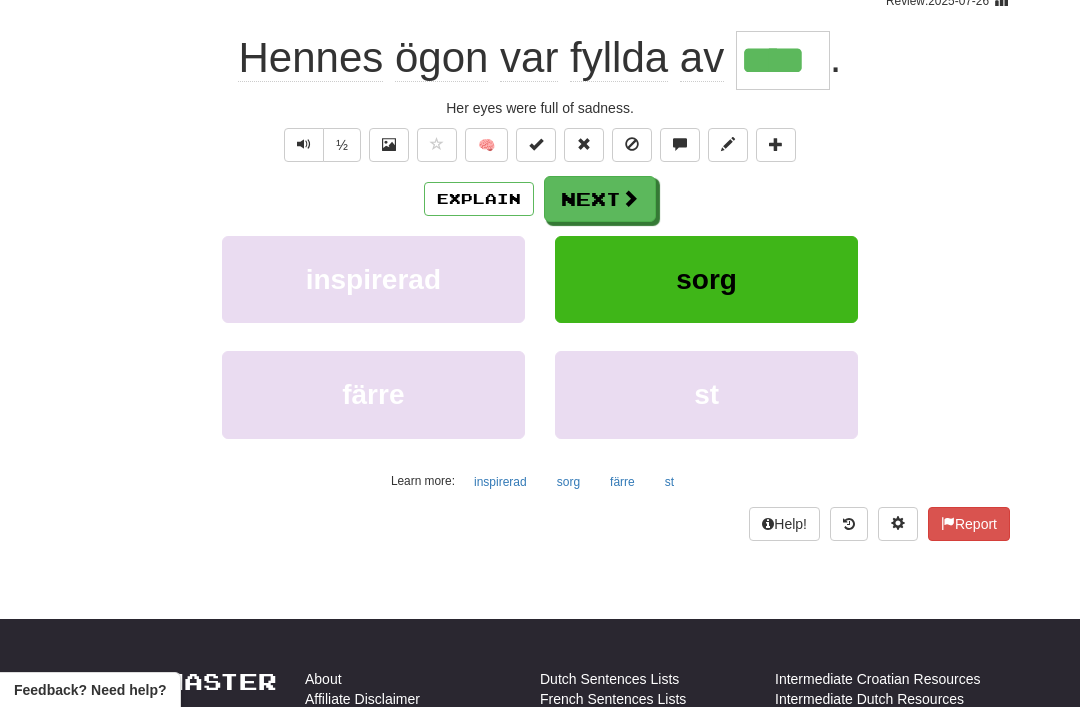 click at bounding box center (630, 198) 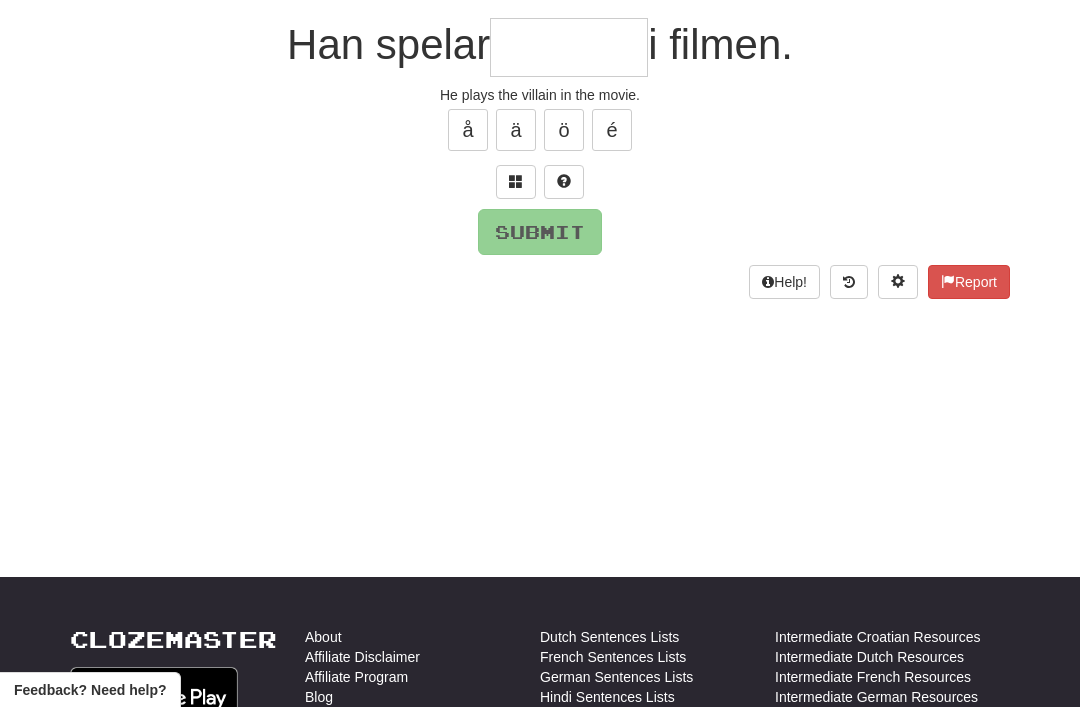 click at bounding box center (516, 181) 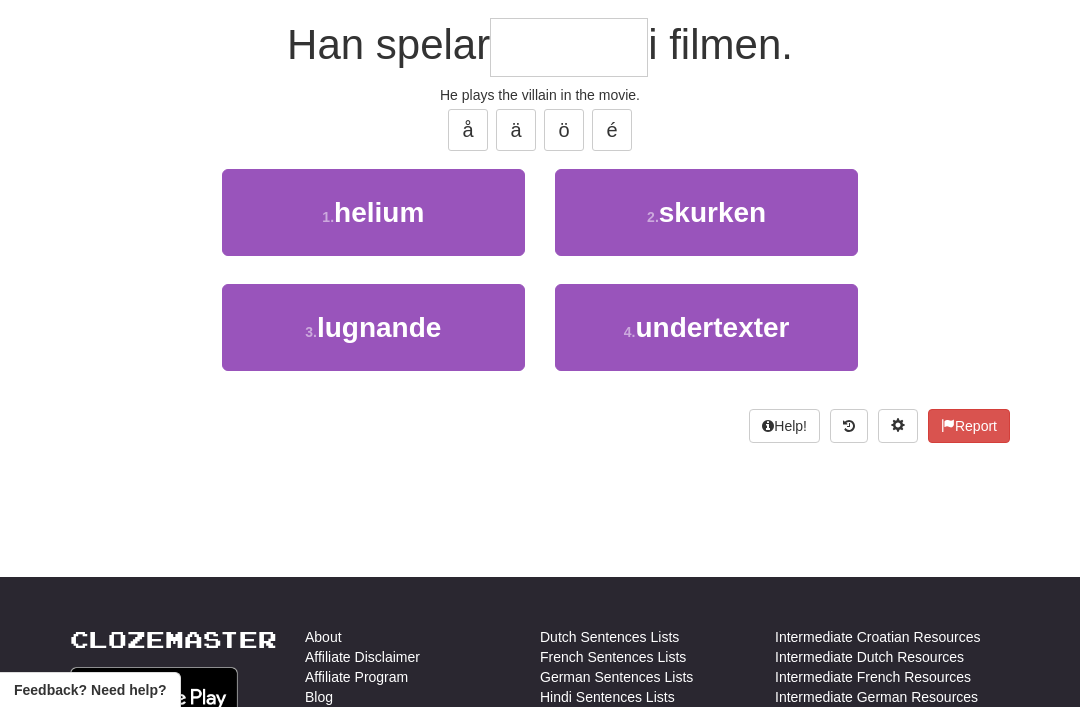 click on "skurken" at bounding box center (712, 212) 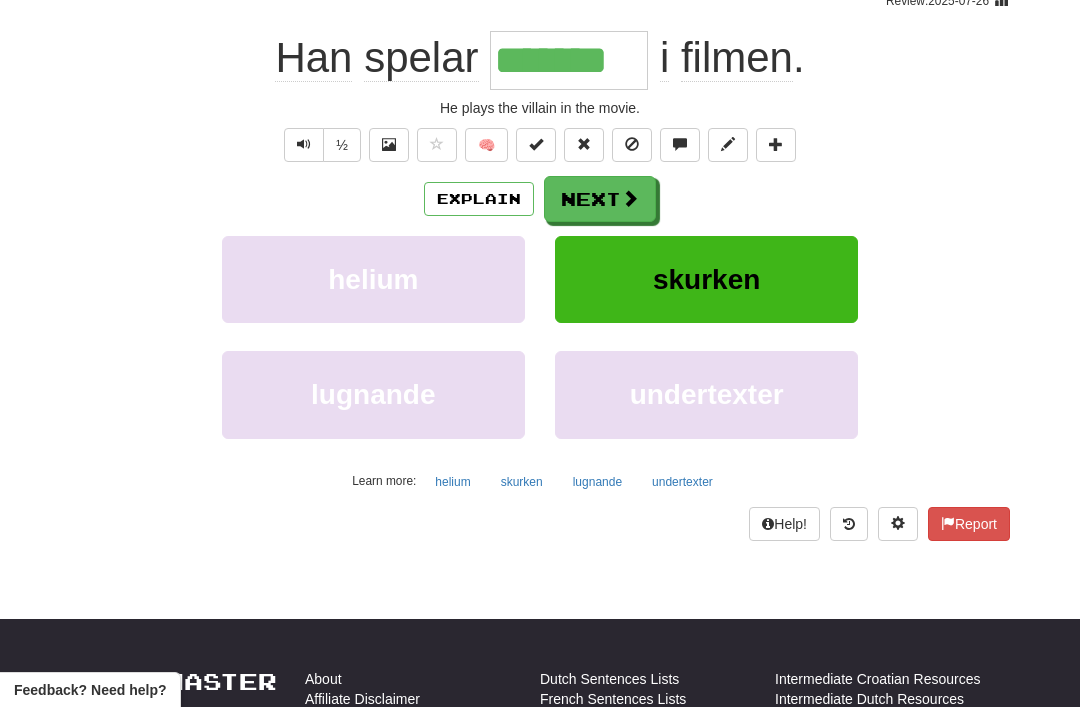 click on "Next" at bounding box center (600, 199) 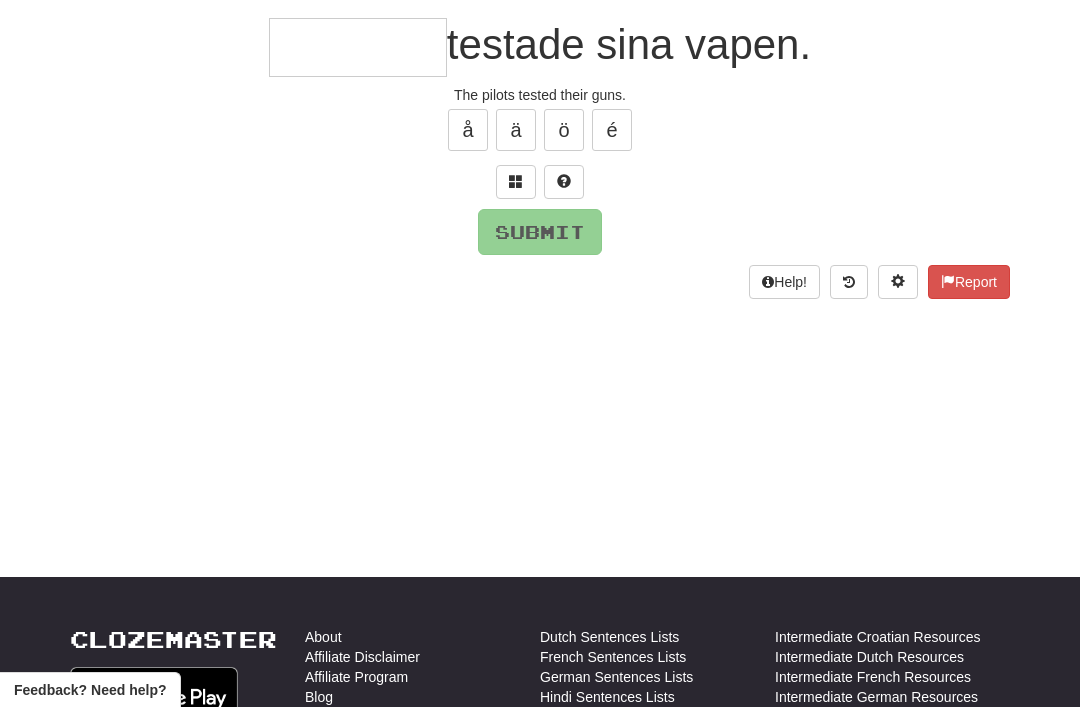 click at bounding box center [516, 181] 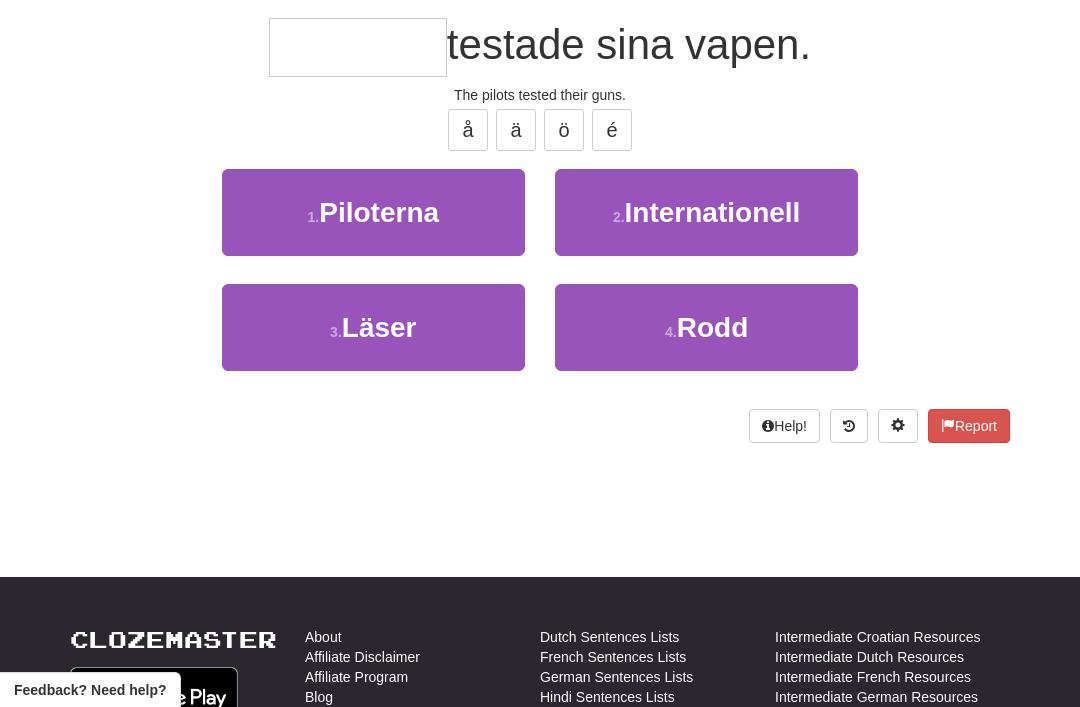 click on "1 .  Piloterna" at bounding box center (373, 212) 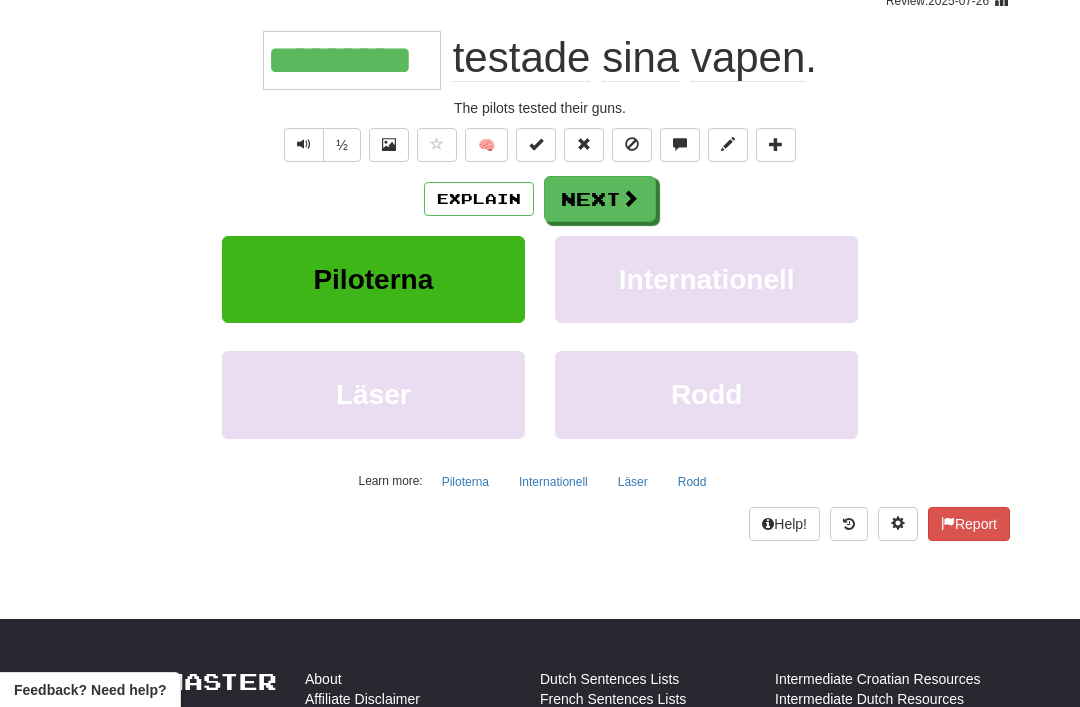 click on "Next" at bounding box center [600, 199] 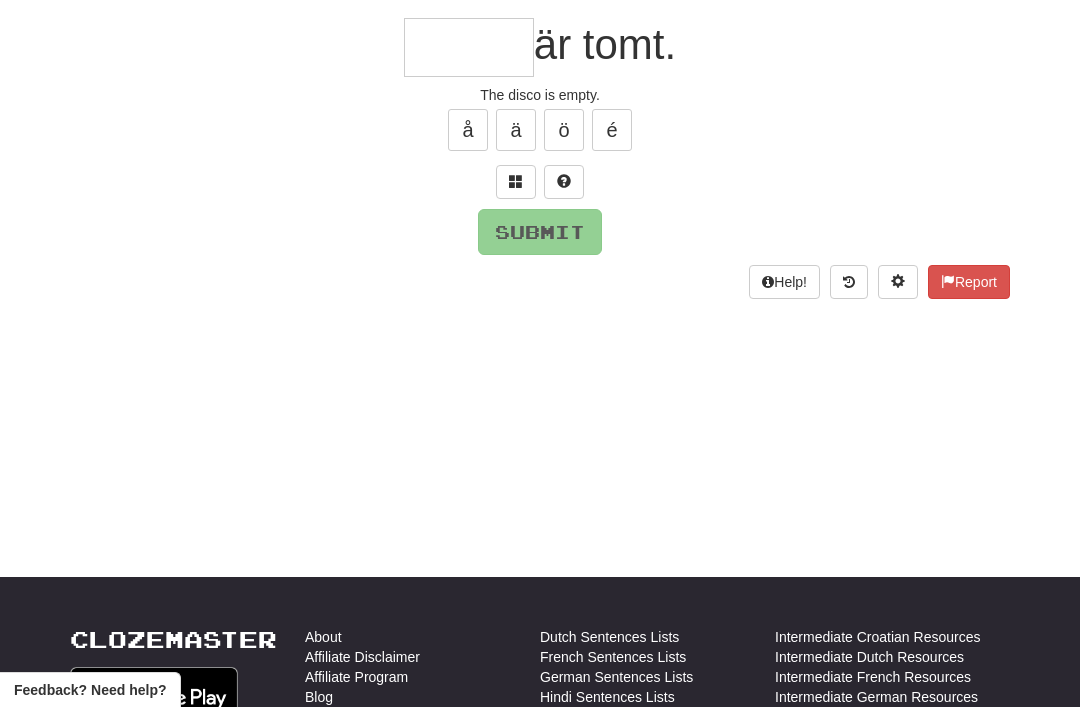 click at bounding box center [516, 181] 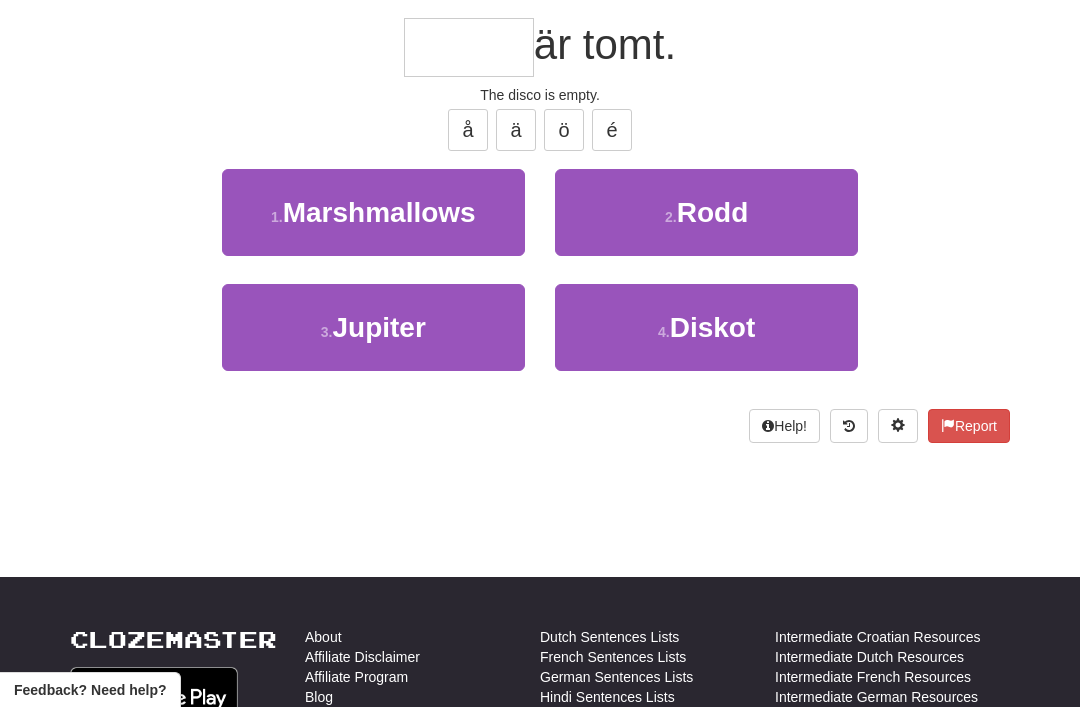 click on "Diskot" at bounding box center [713, 327] 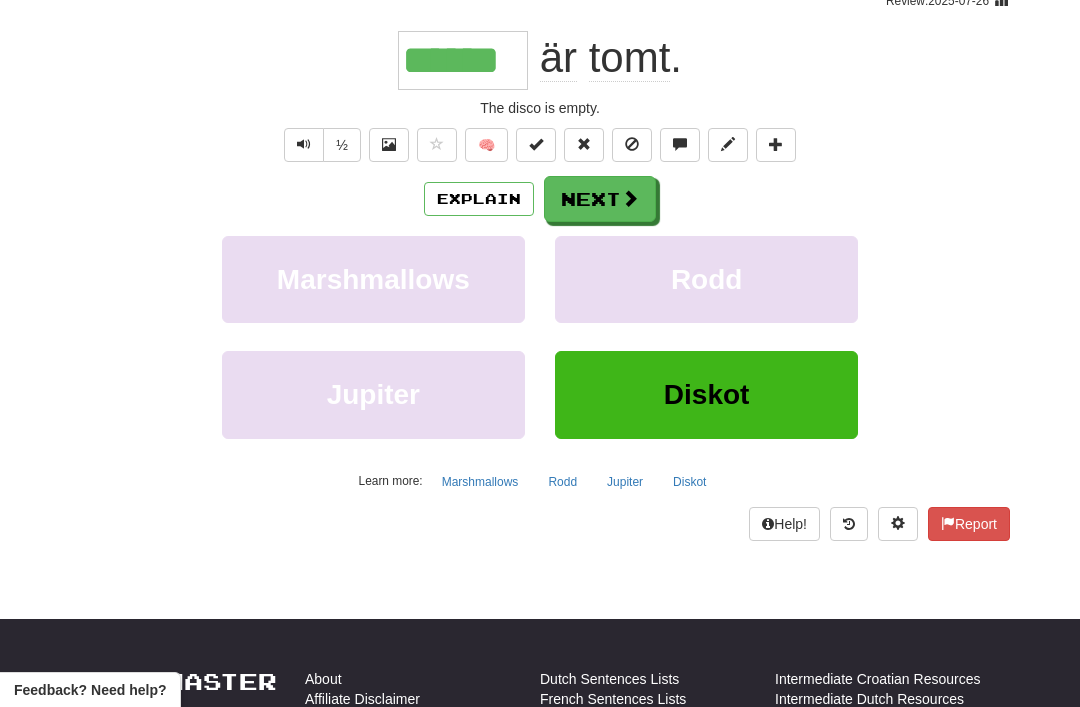click on "Next" at bounding box center (600, 199) 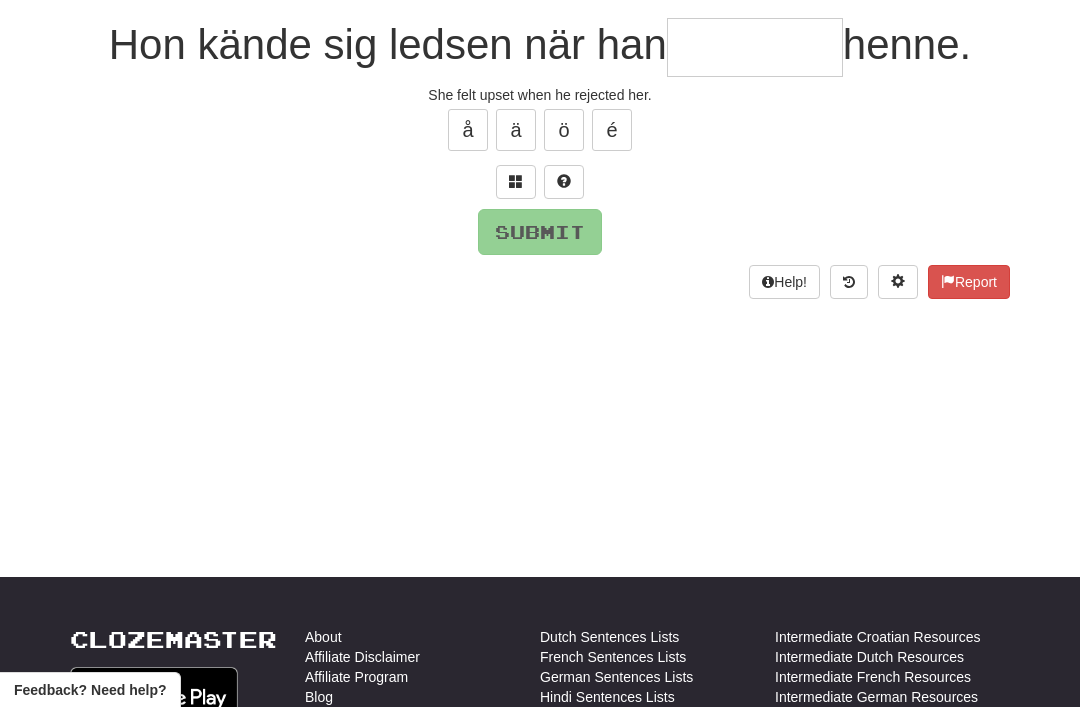 click at bounding box center [516, 182] 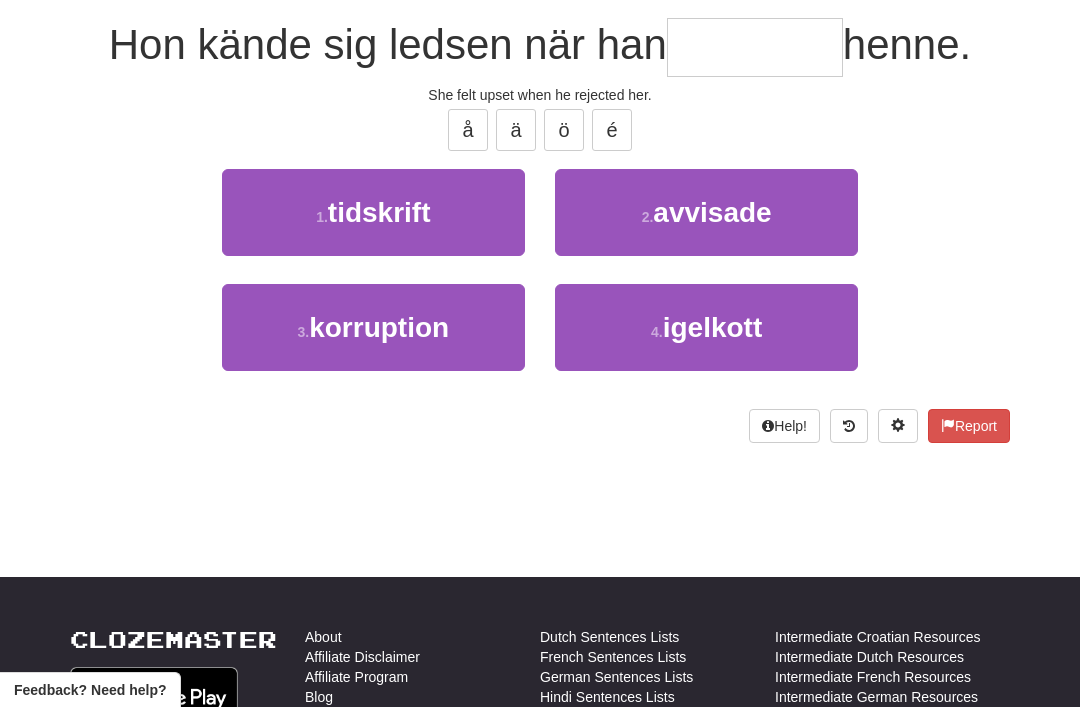 click on "avvisade" at bounding box center [712, 212] 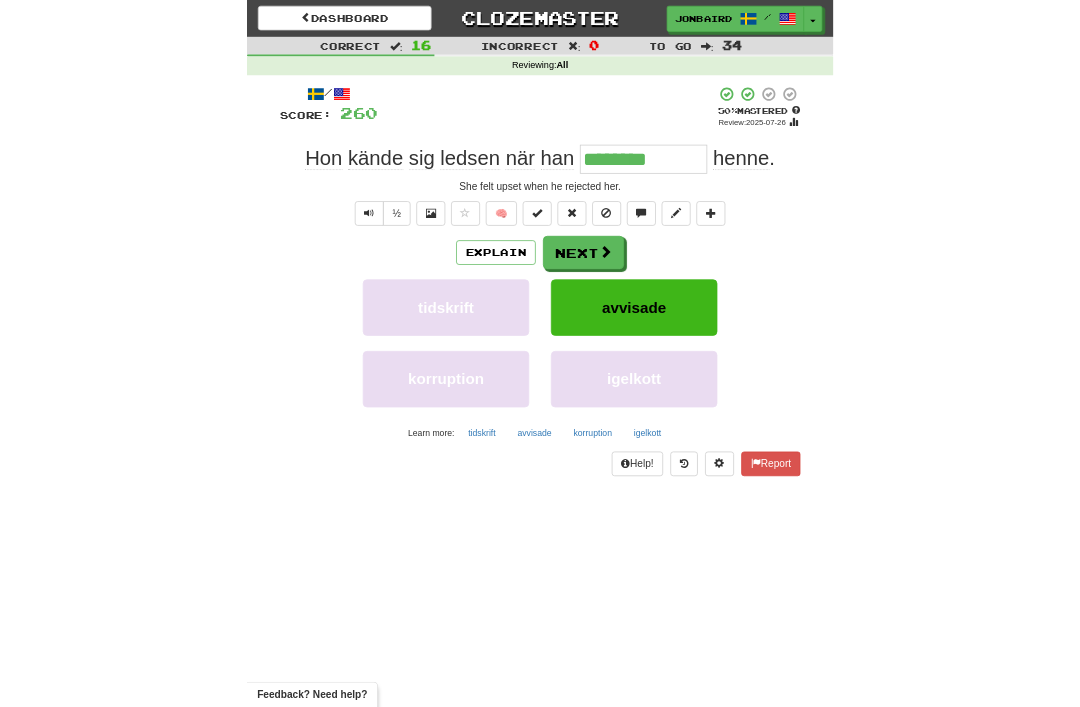 scroll, scrollTop: 180, scrollLeft: 0, axis: vertical 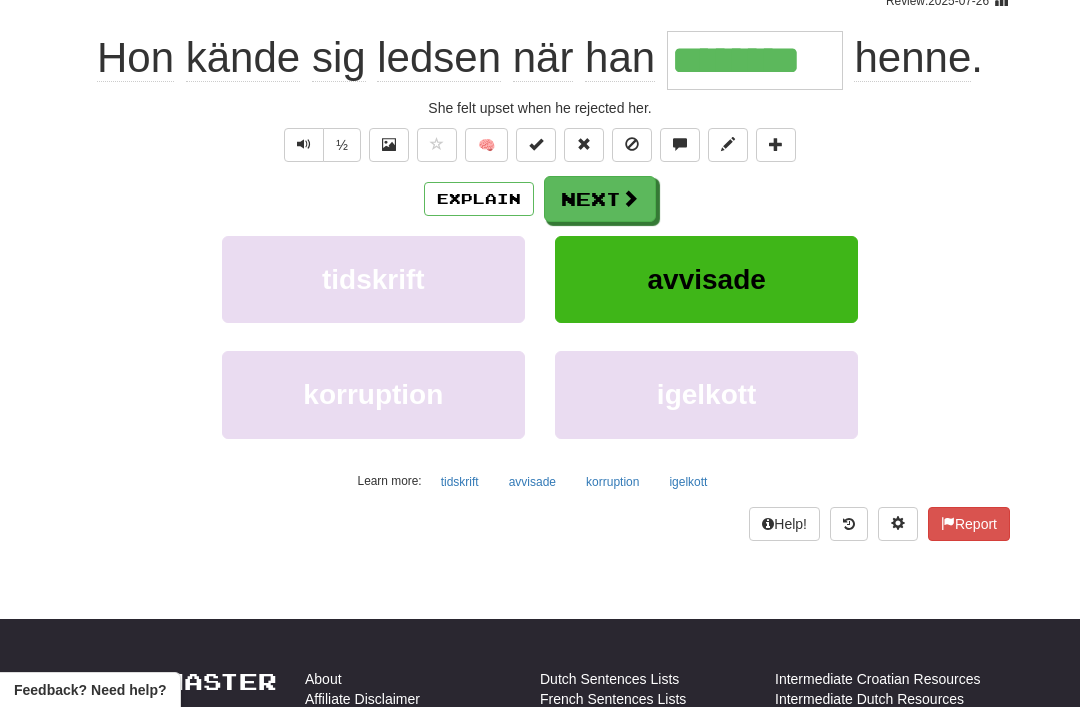 click at bounding box center (630, 198) 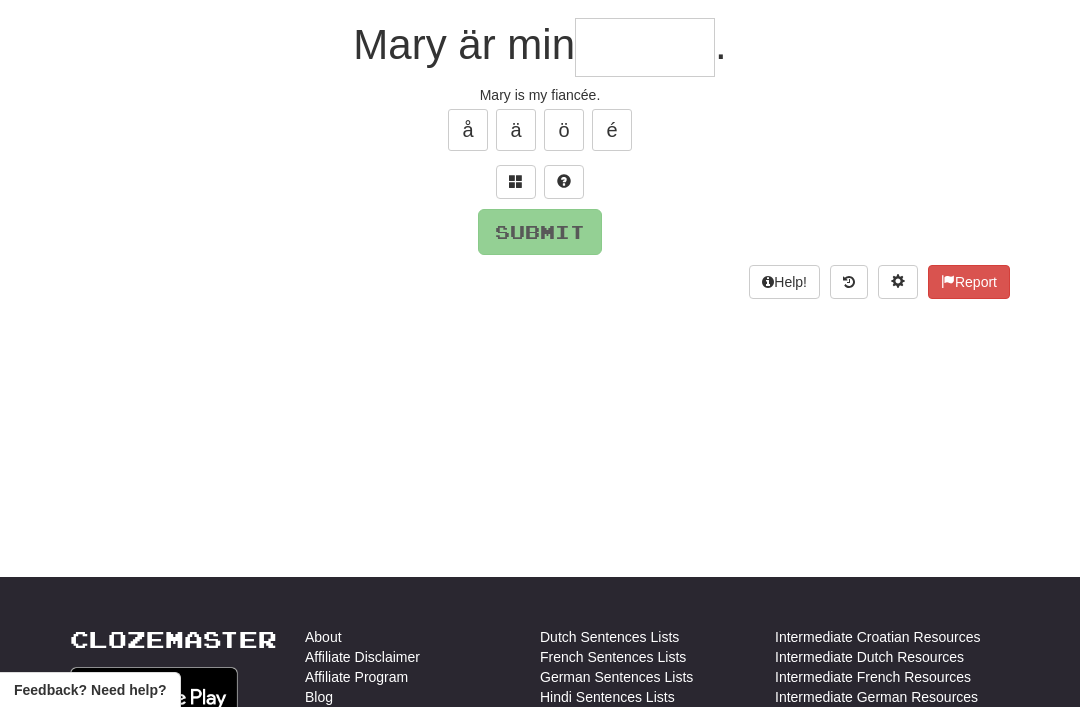 click at bounding box center (516, 182) 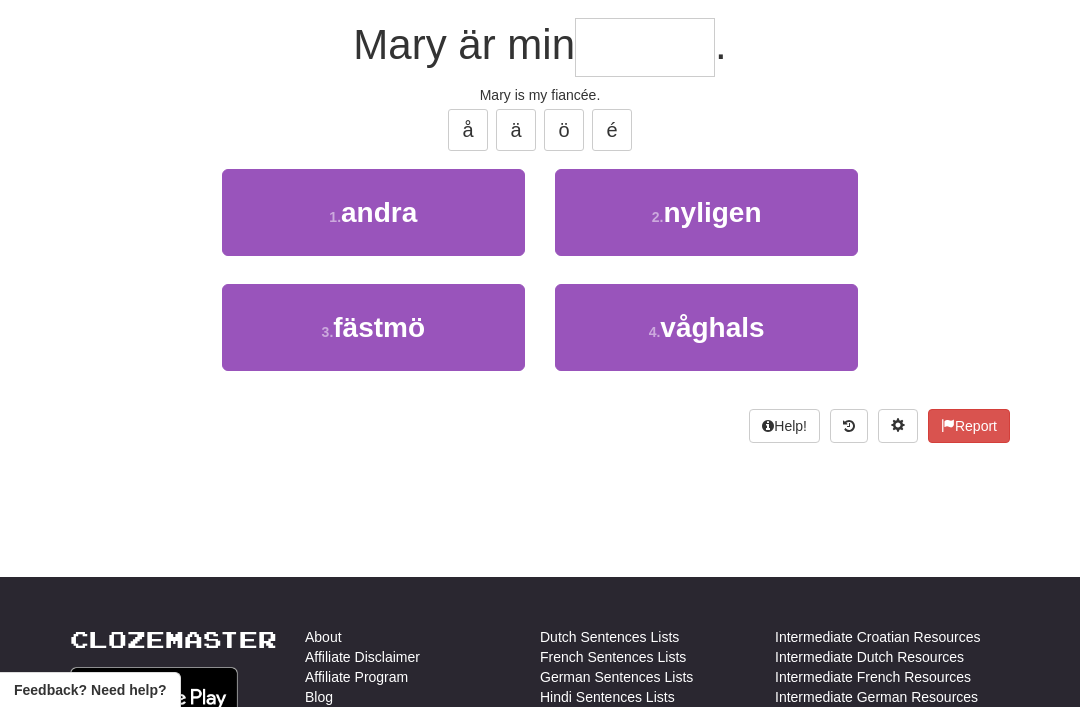 click on "3 .  fästmö" at bounding box center [373, 327] 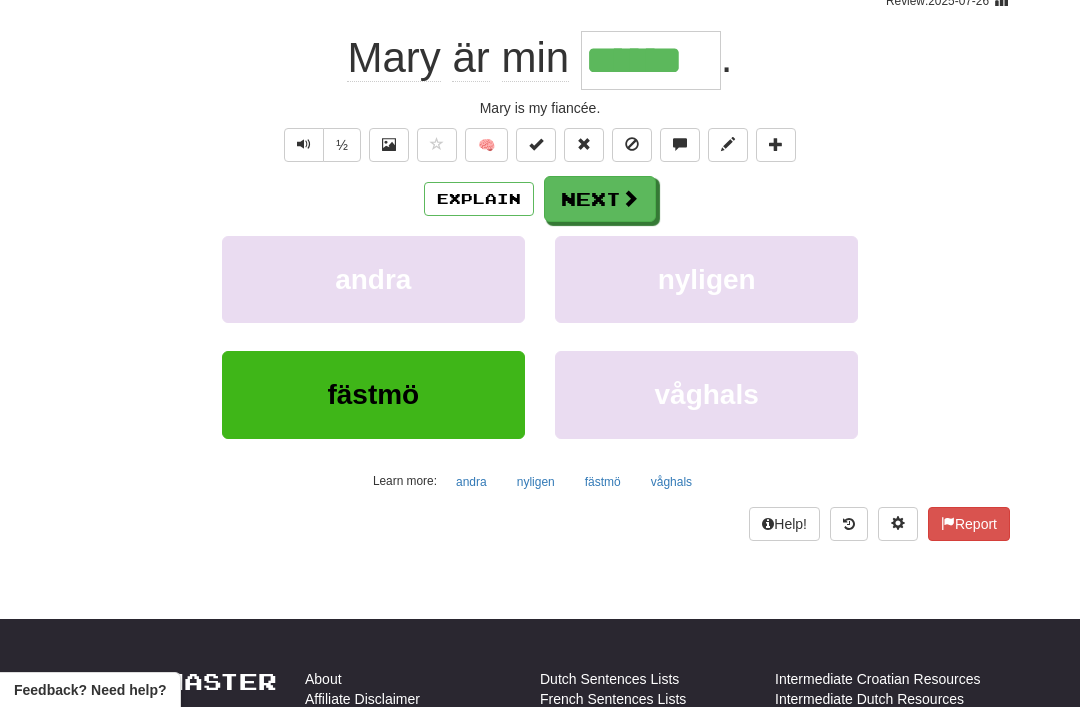 click on "Explain" at bounding box center (479, 199) 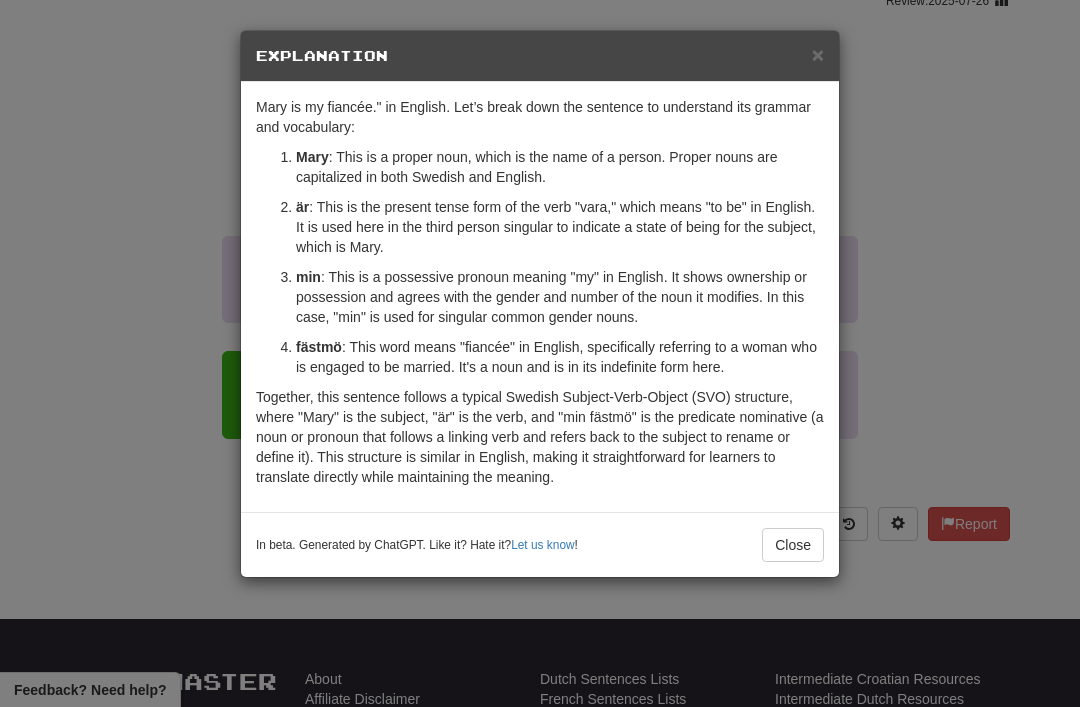 click on "×" at bounding box center (818, 54) 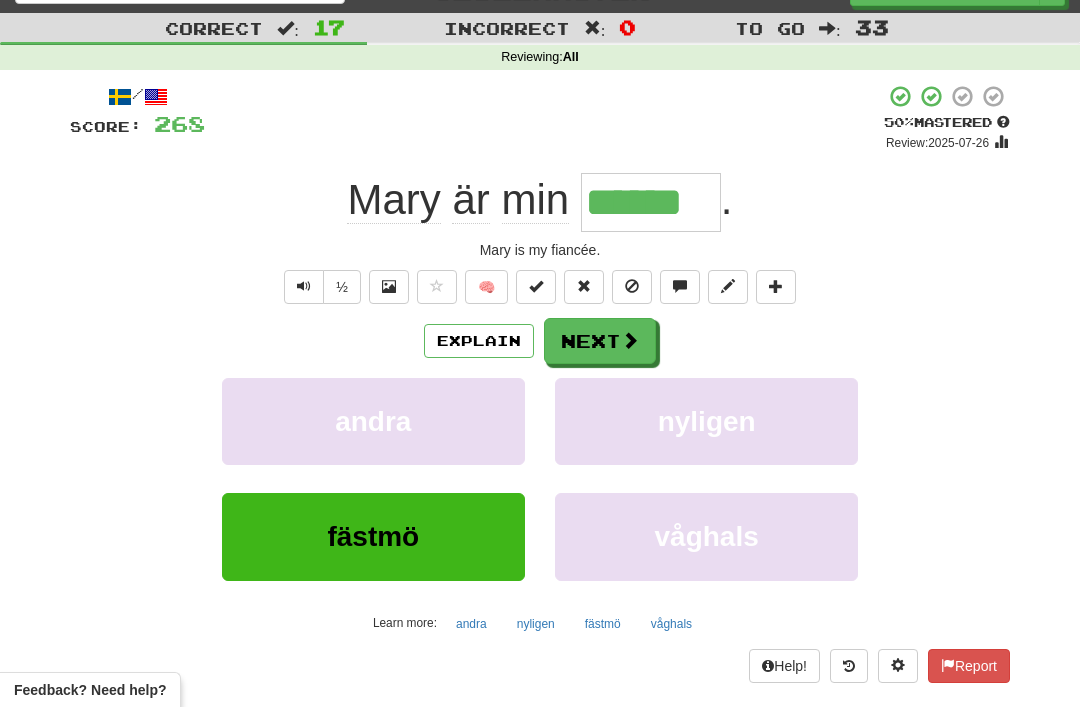 scroll, scrollTop: 0, scrollLeft: 0, axis: both 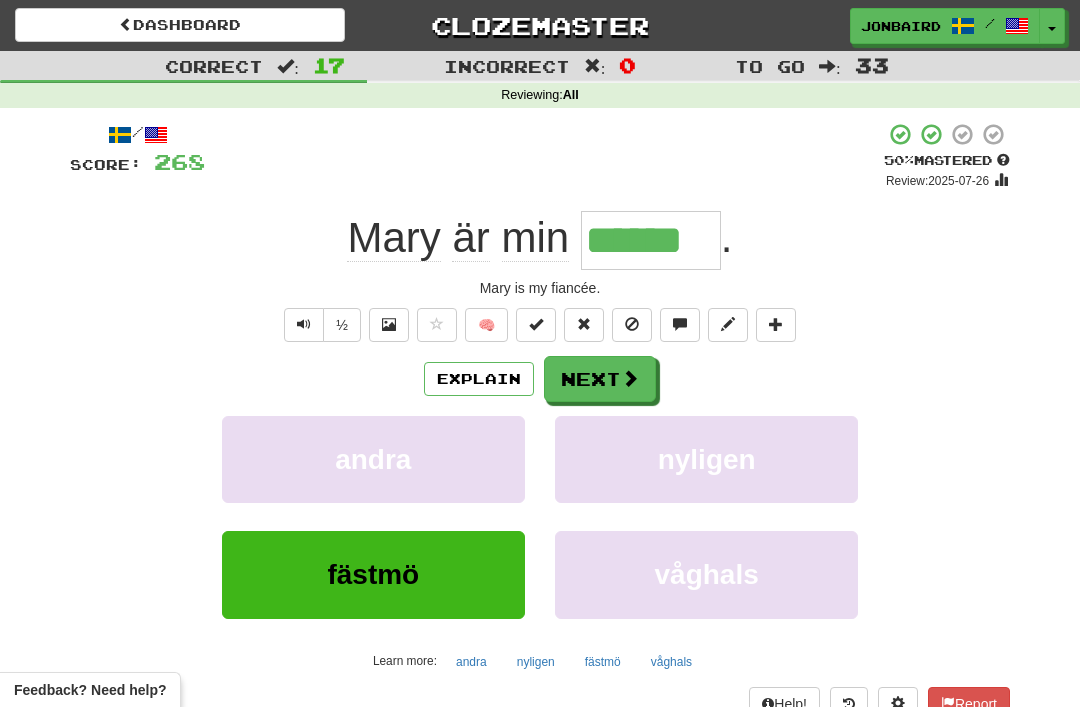 click on "Next" at bounding box center (600, 379) 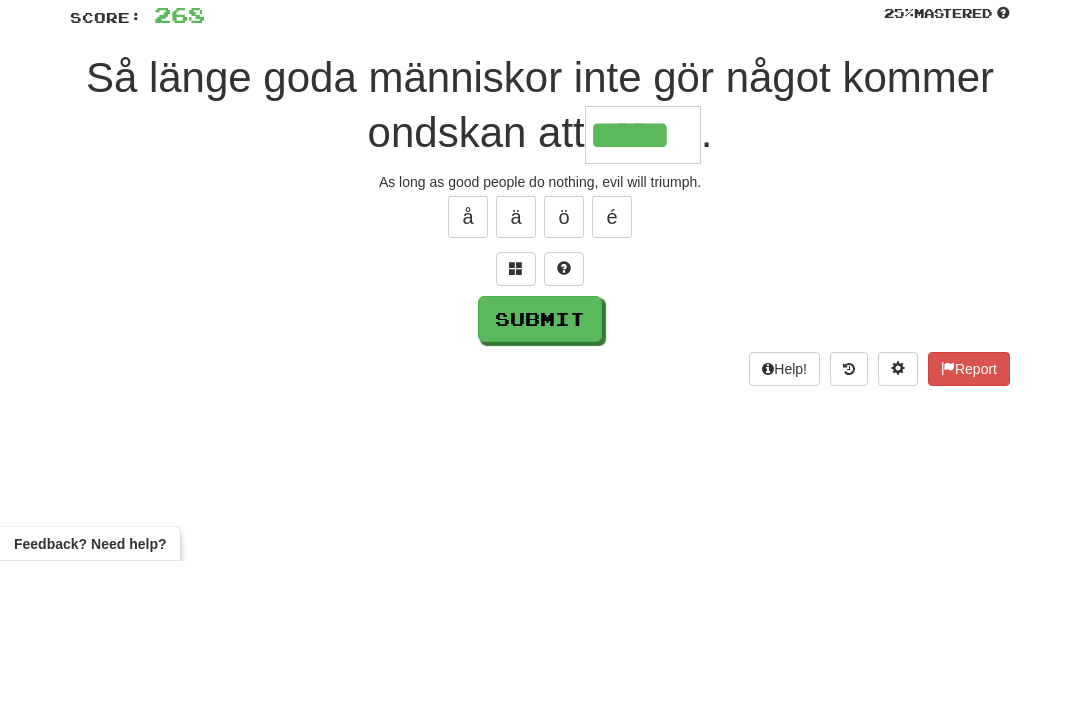 type on "*****" 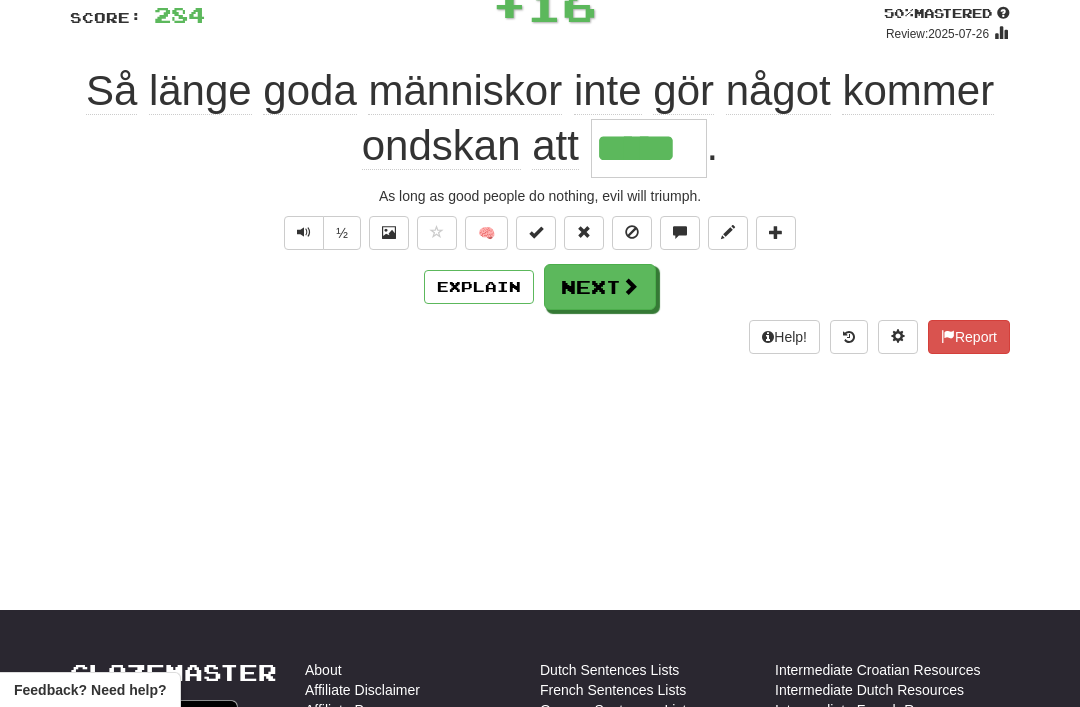 click on "Next" at bounding box center [600, 287] 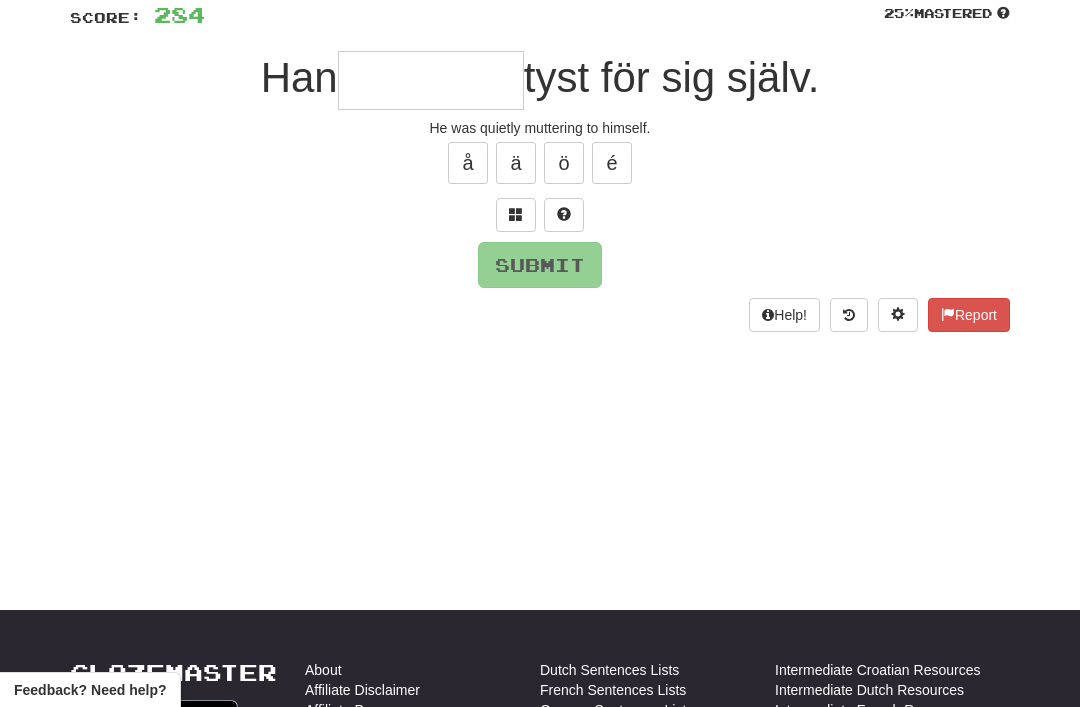 scroll, scrollTop: 146, scrollLeft: 0, axis: vertical 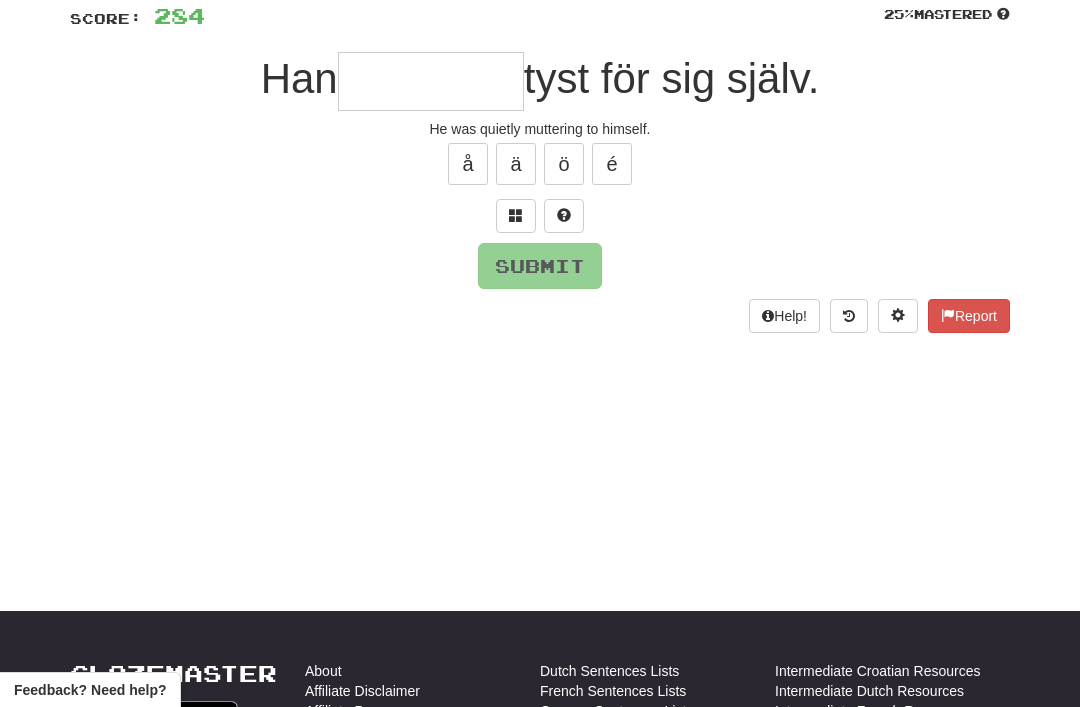 click at bounding box center (516, 215) 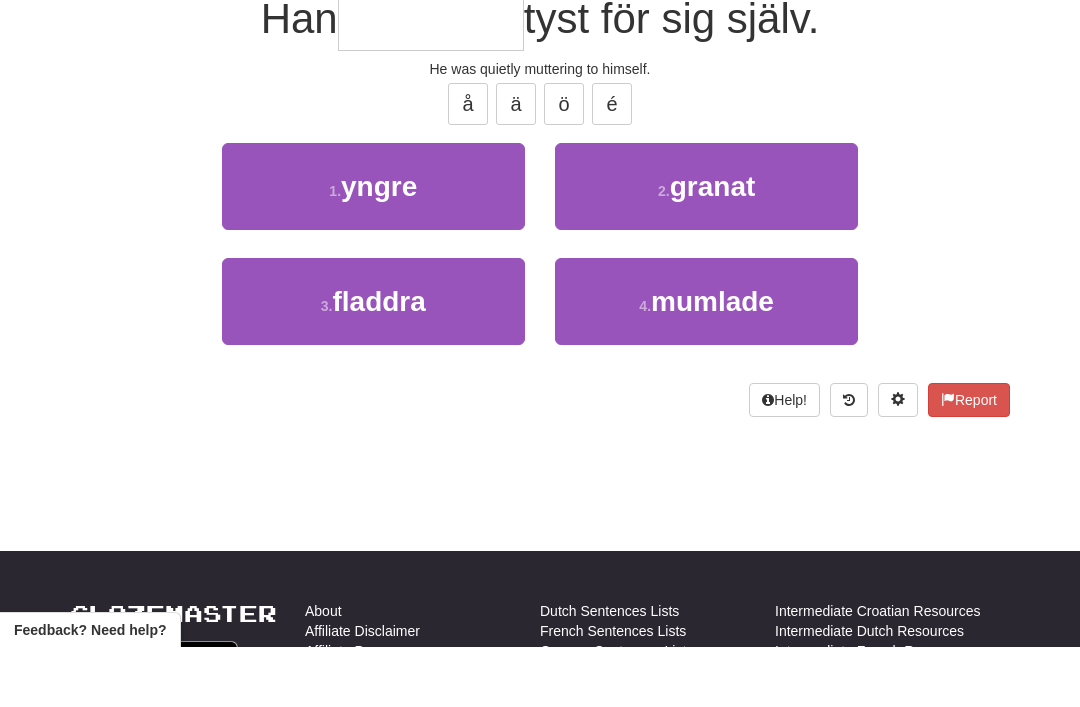click on "mumlade" at bounding box center [712, 361] 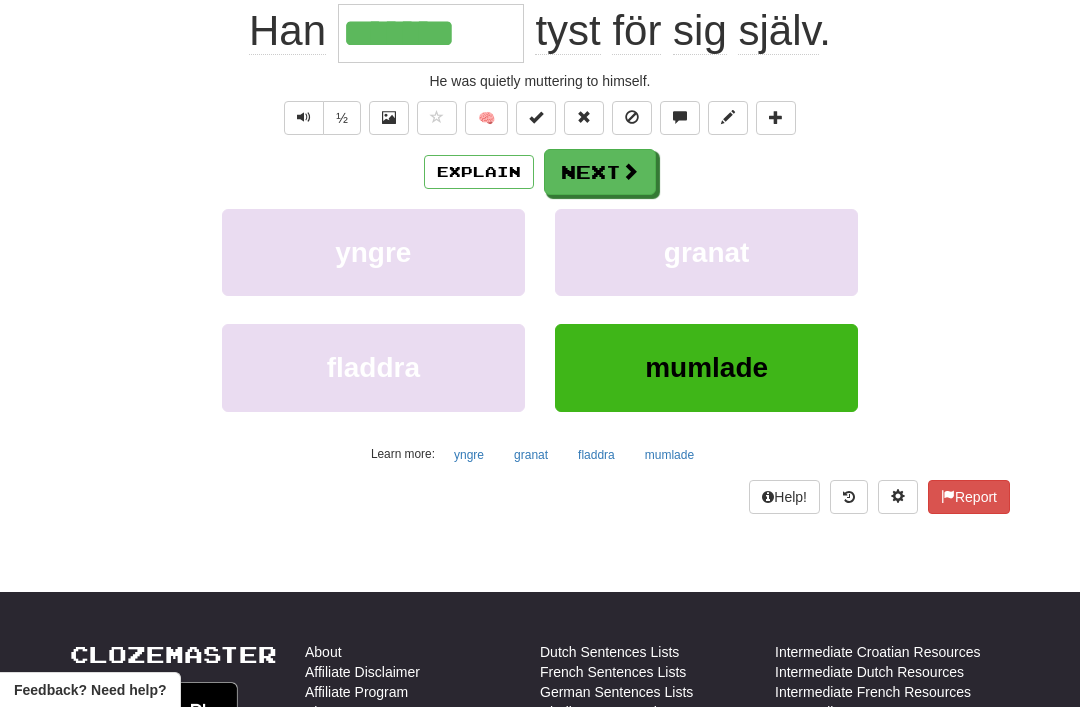 click on "Next" at bounding box center (600, 172) 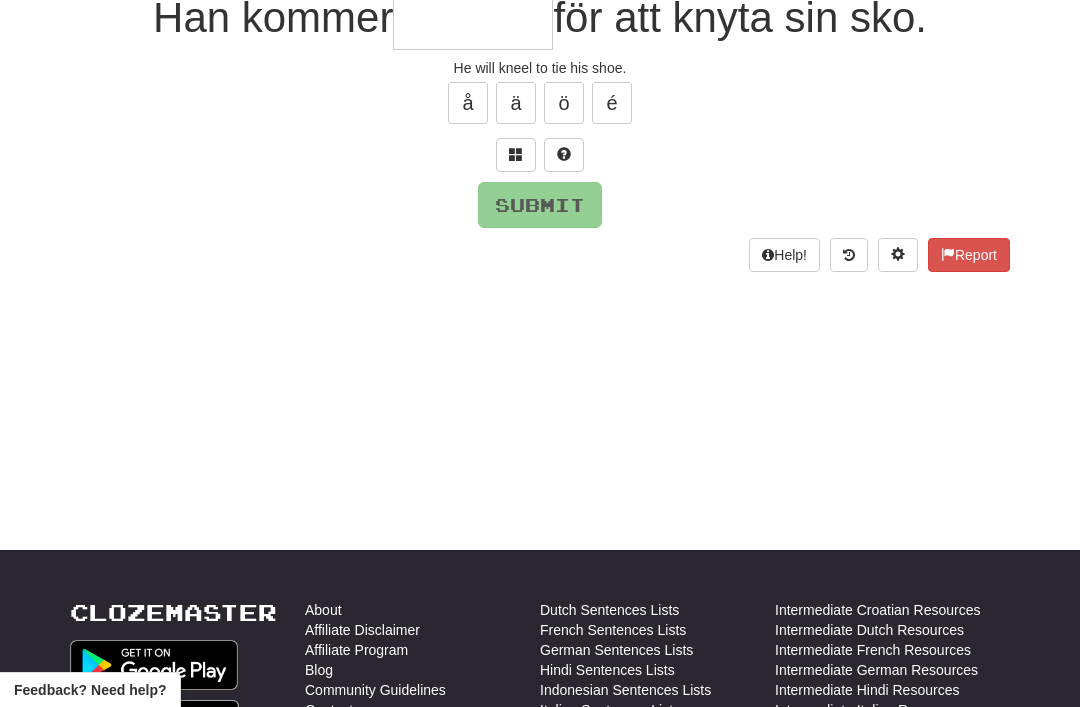 scroll, scrollTop: 44, scrollLeft: 0, axis: vertical 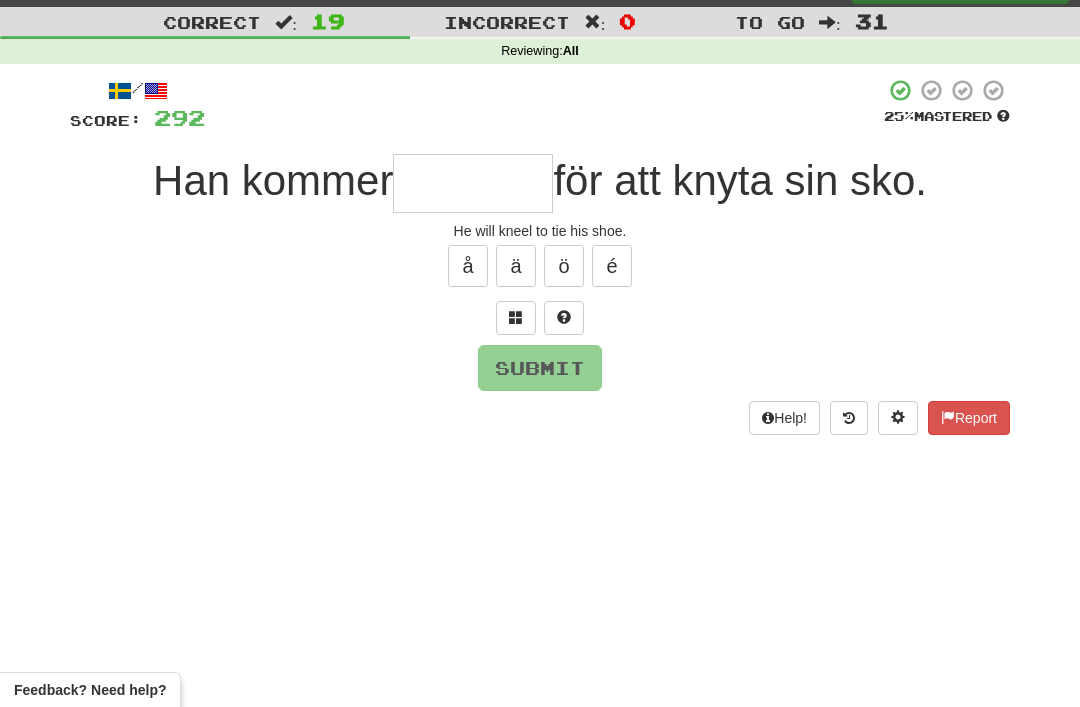type on "*" 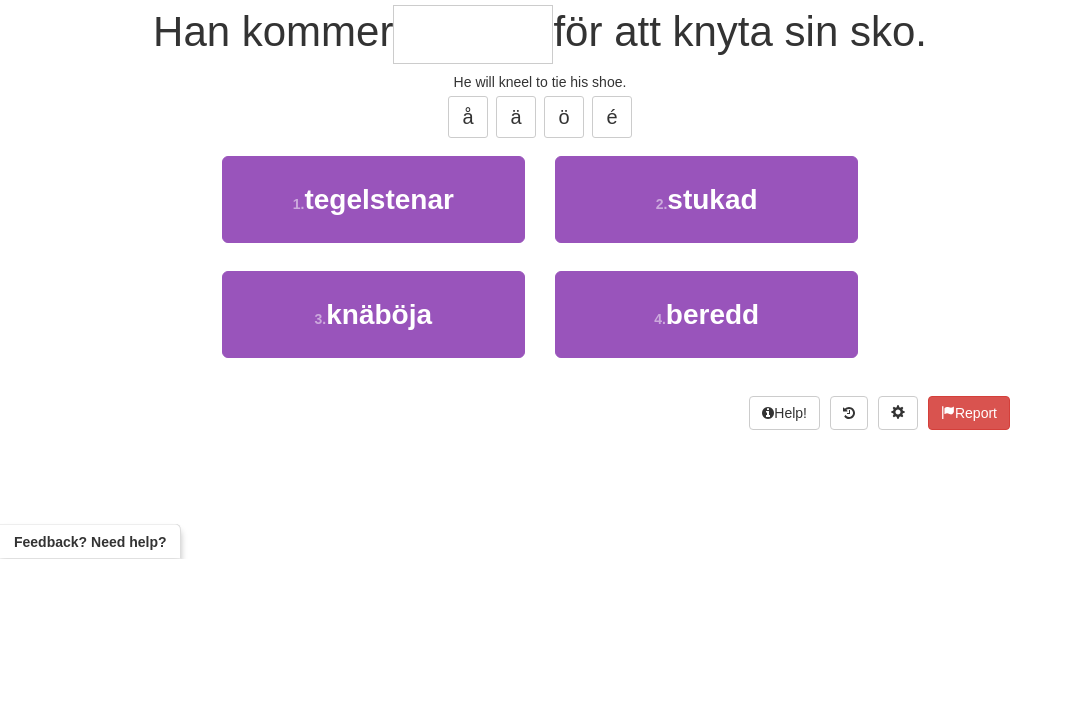 click on "3 .  knäböja" at bounding box center (373, 463) 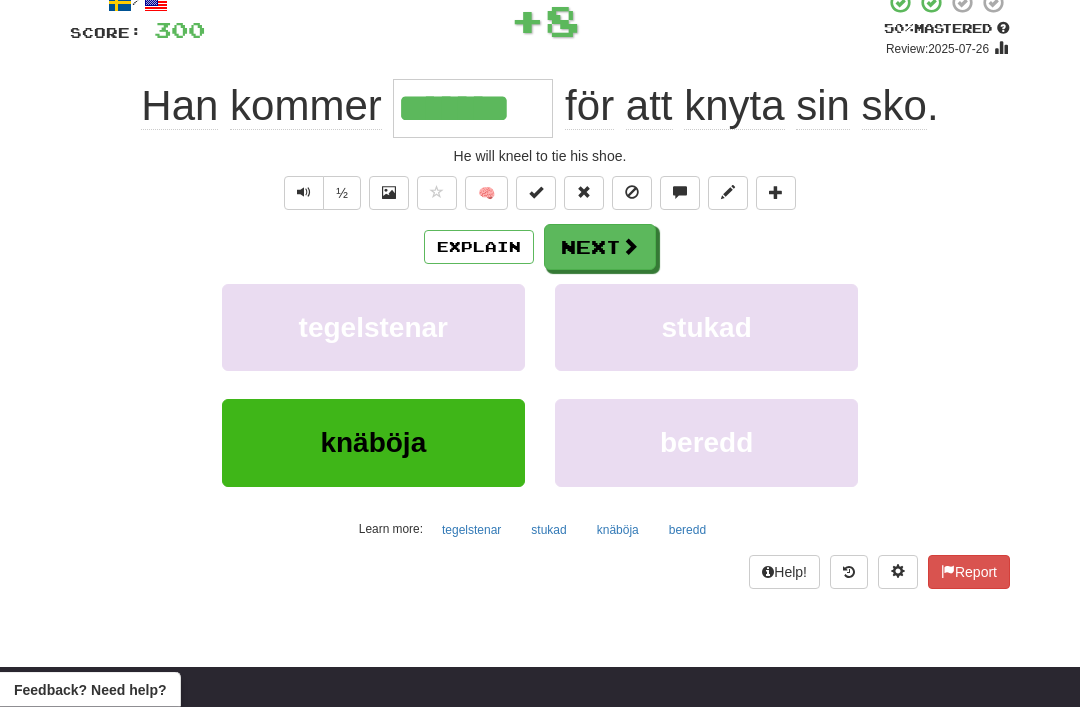 scroll, scrollTop: 121, scrollLeft: 0, axis: vertical 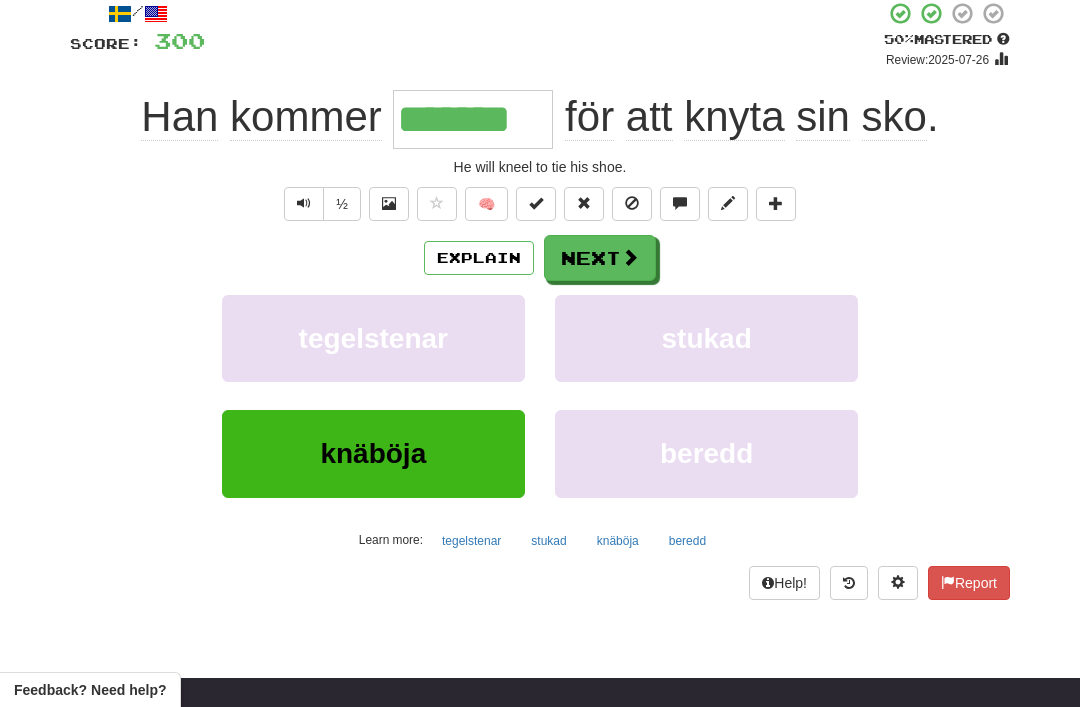 click on "Next" at bounding box center (600, 258) 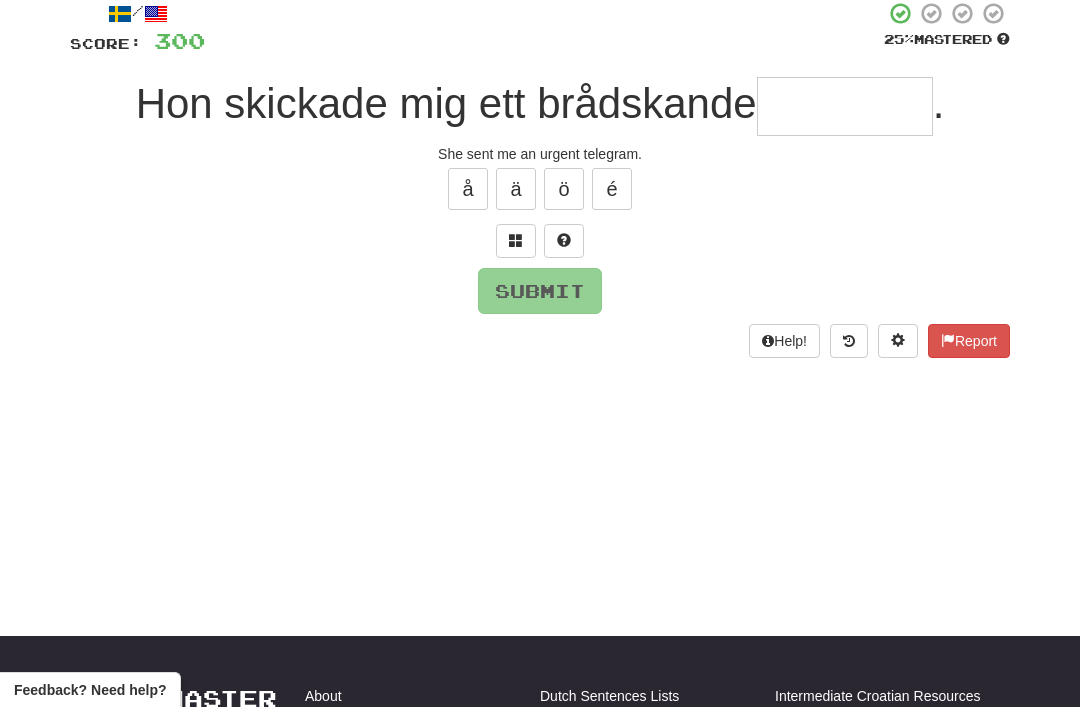 click at bounding box center (516, 240) 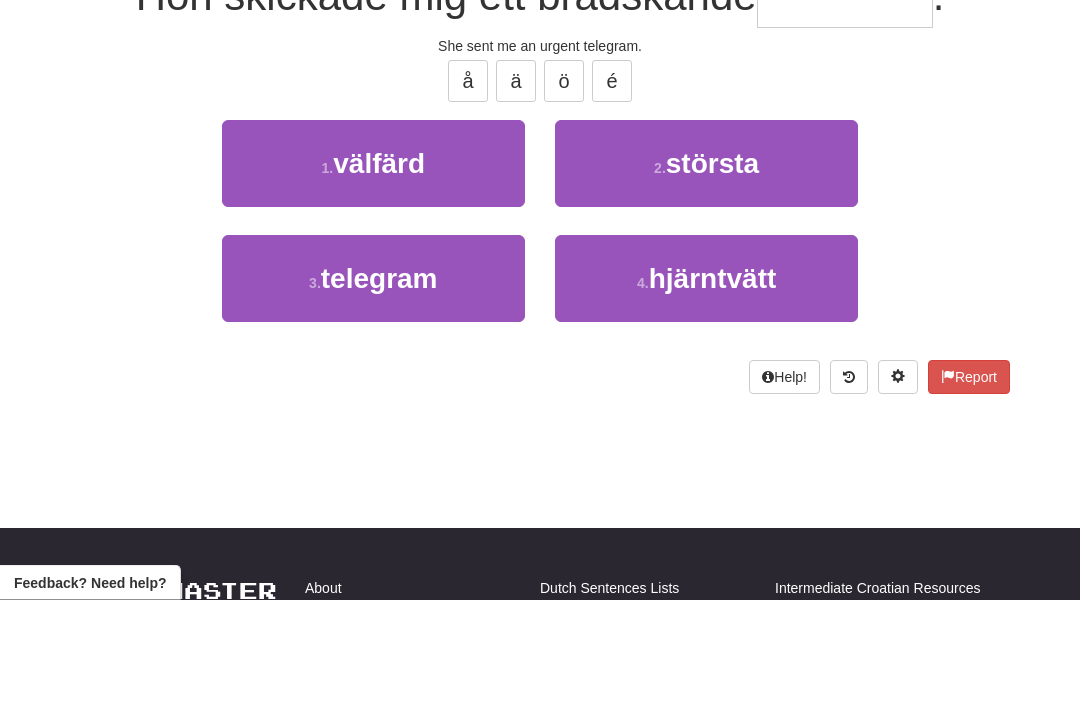 click on "3 .  telegram" at bounding box center (373, 386) 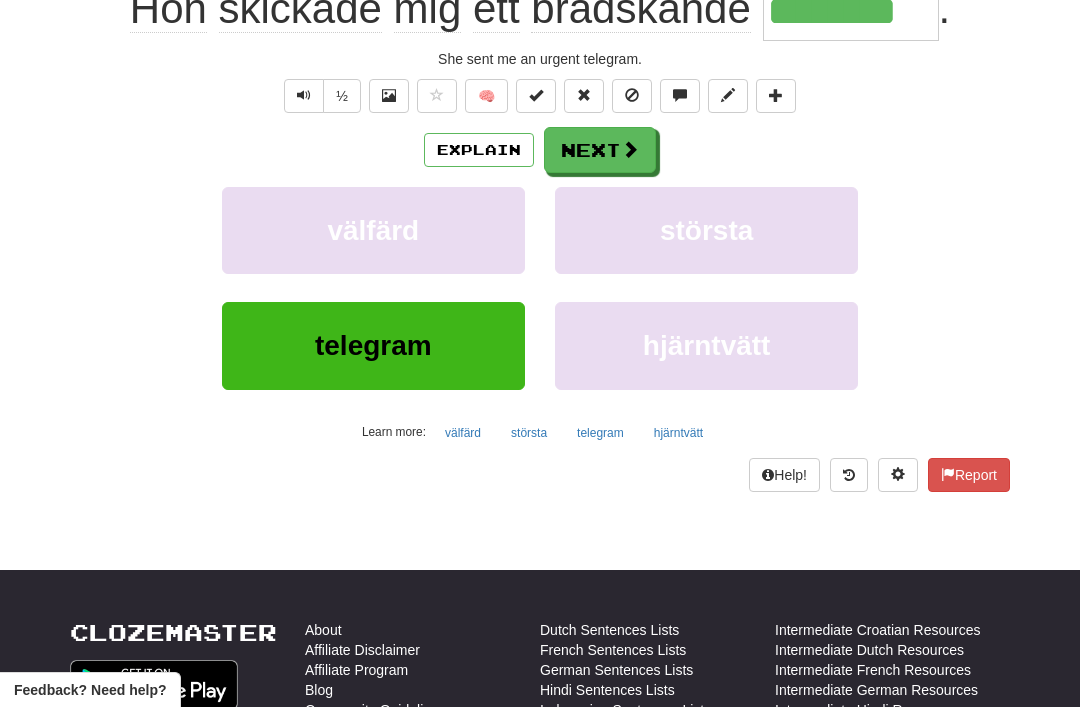 click on "Next" at bounding box center [600, 150] 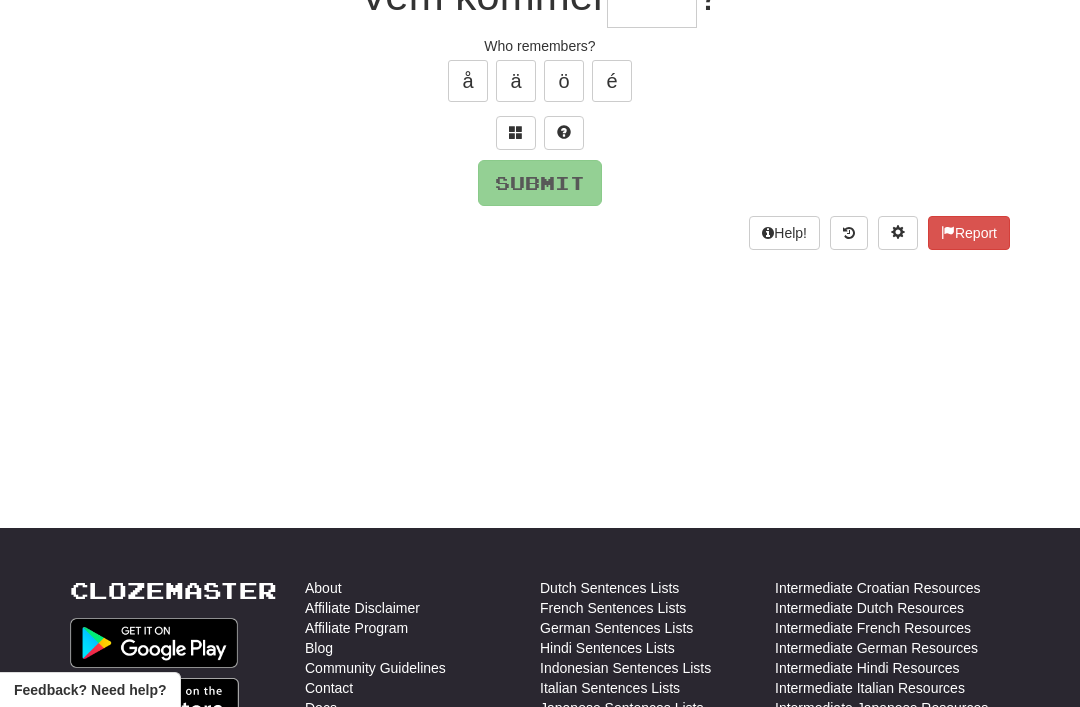scroll, scrollTop: 44, scrollLeft: 0, axis: vertical 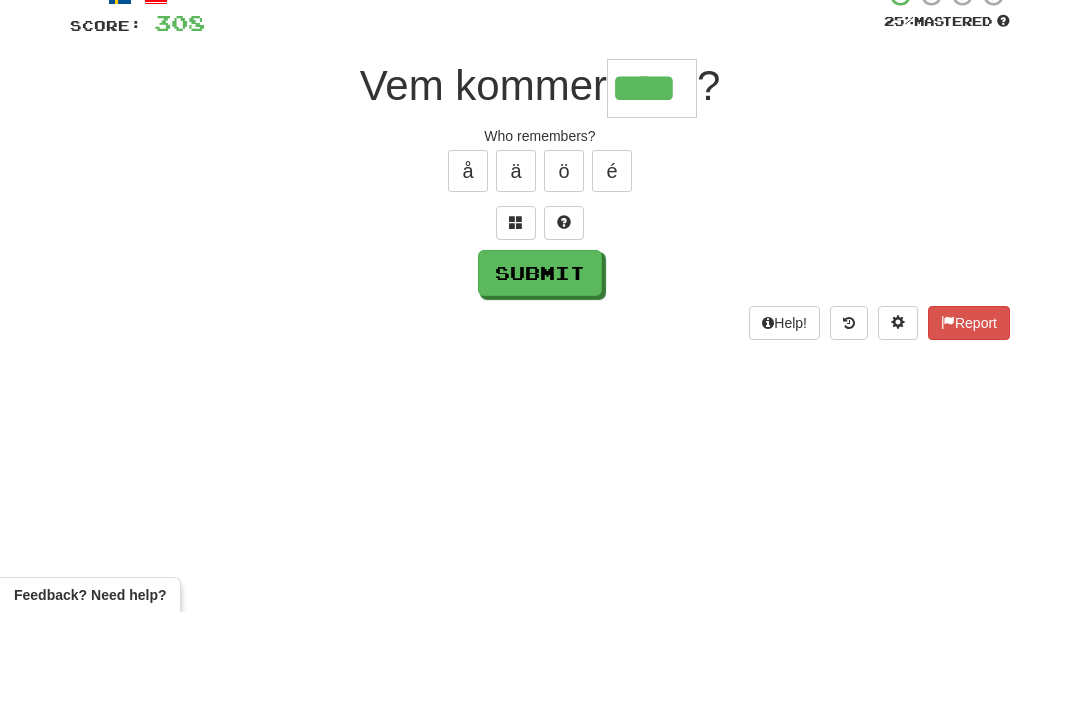 type on "****" 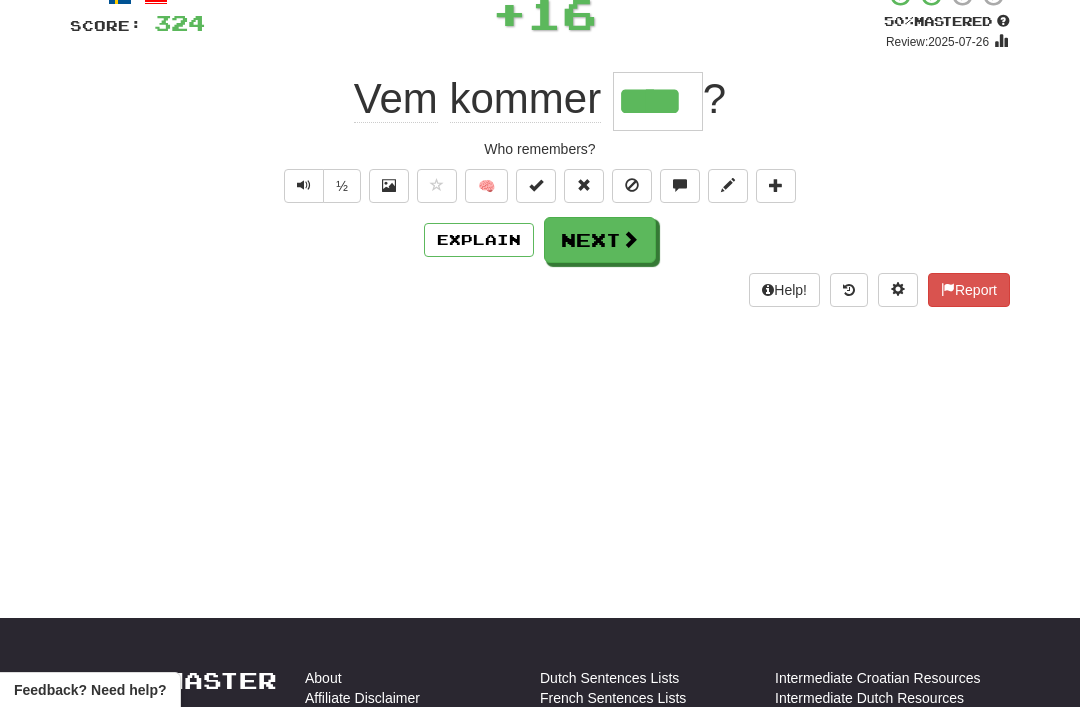 click on "Next" at bounding box center [600, 240] 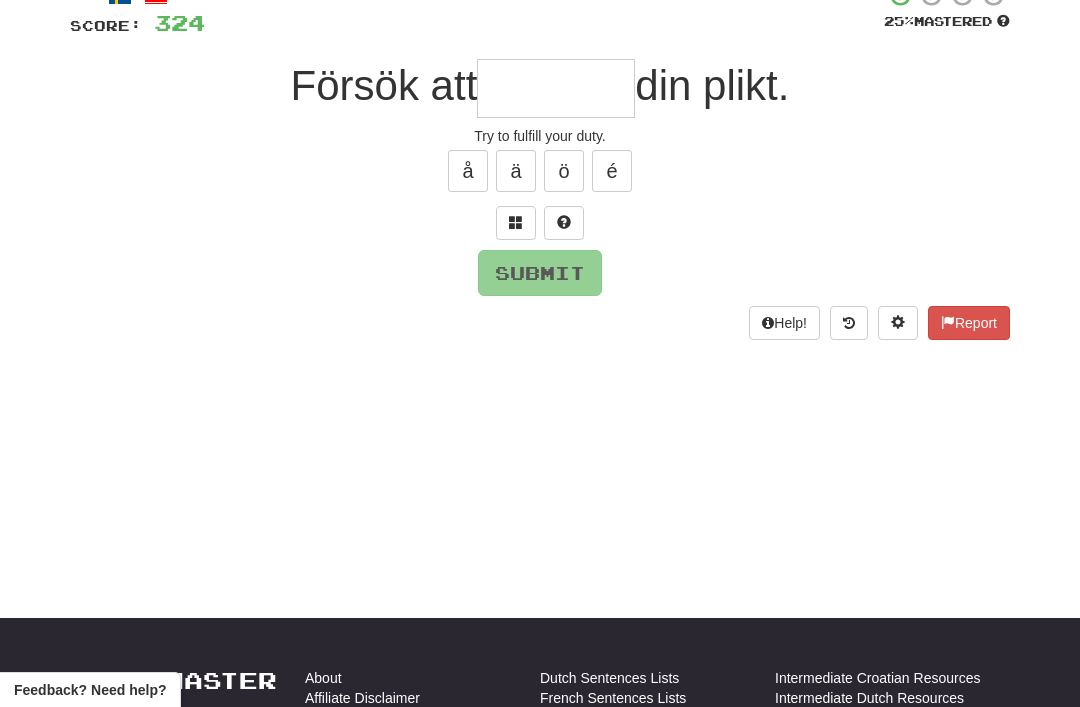click at bounding box center [516, 222] 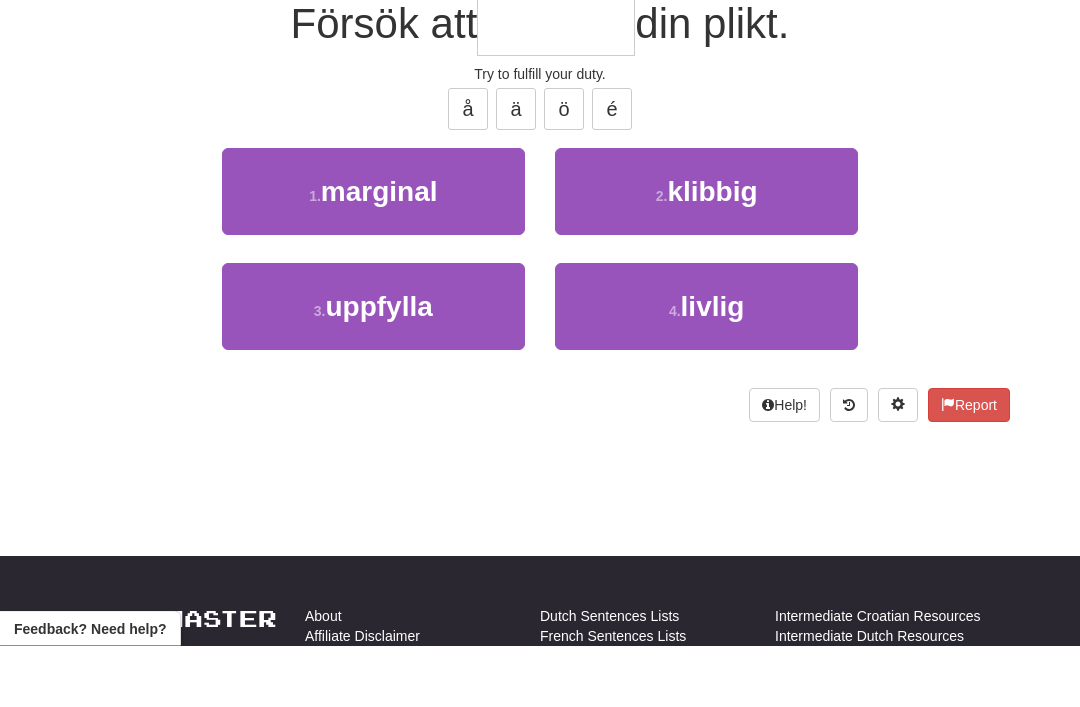 click on "3 .  uppfylla" at bounding box center [373, 368] 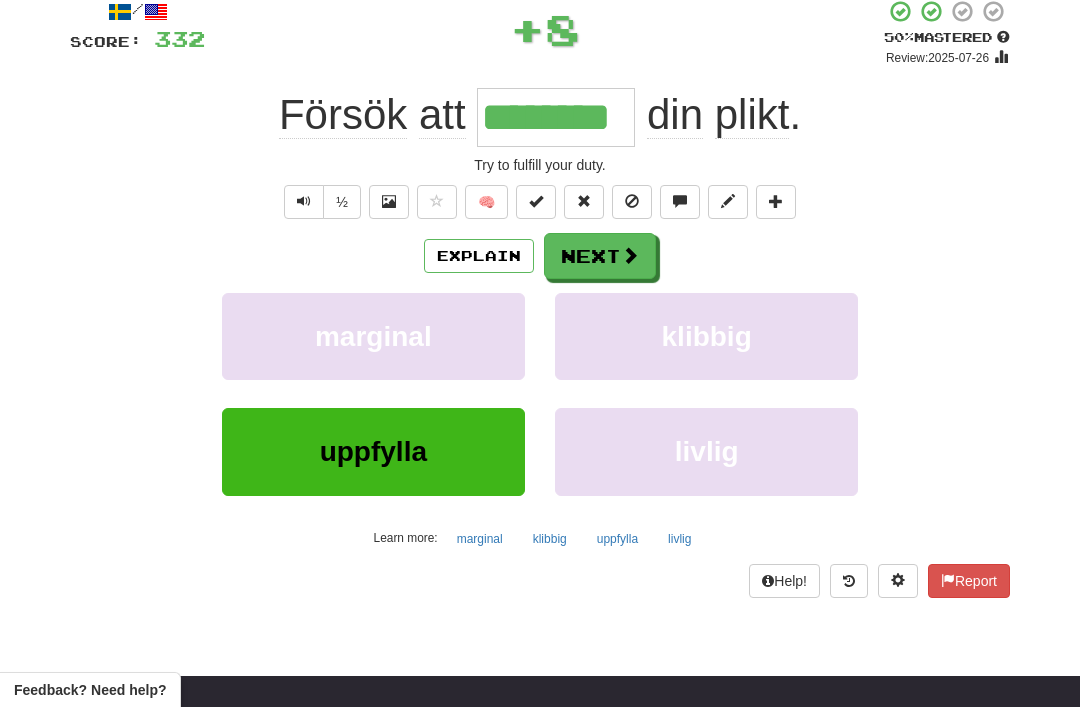 scroll, scrollTop: 122, scrollLeft: 0, axis: vertical 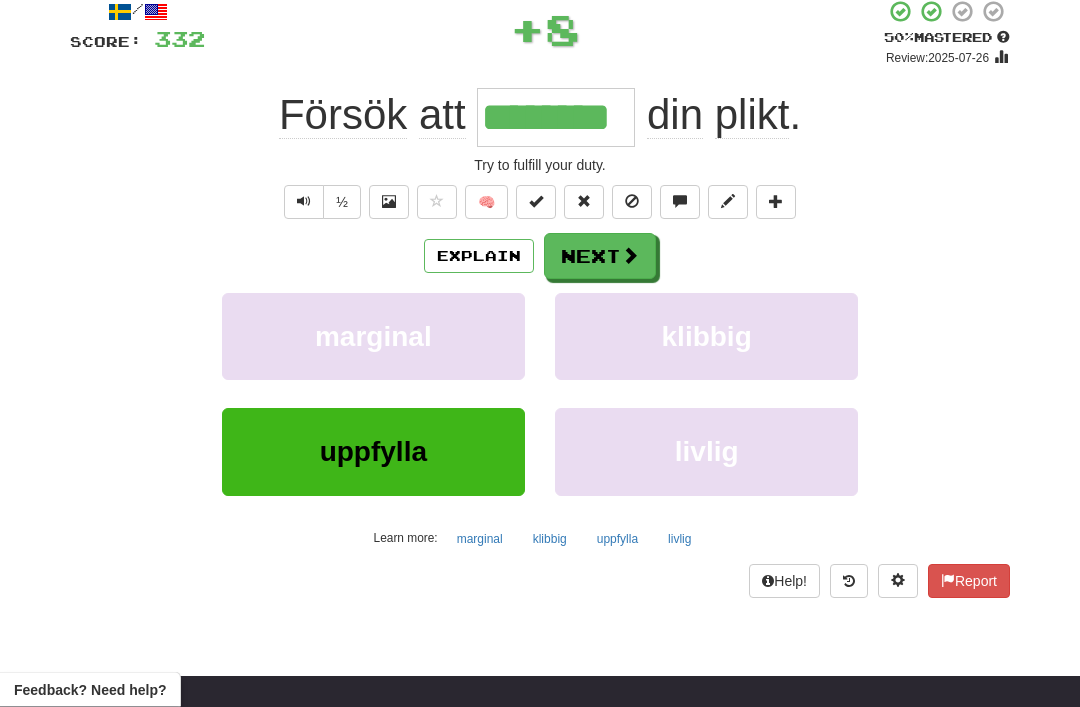 click on "Next" at bounding box center [600, 257] 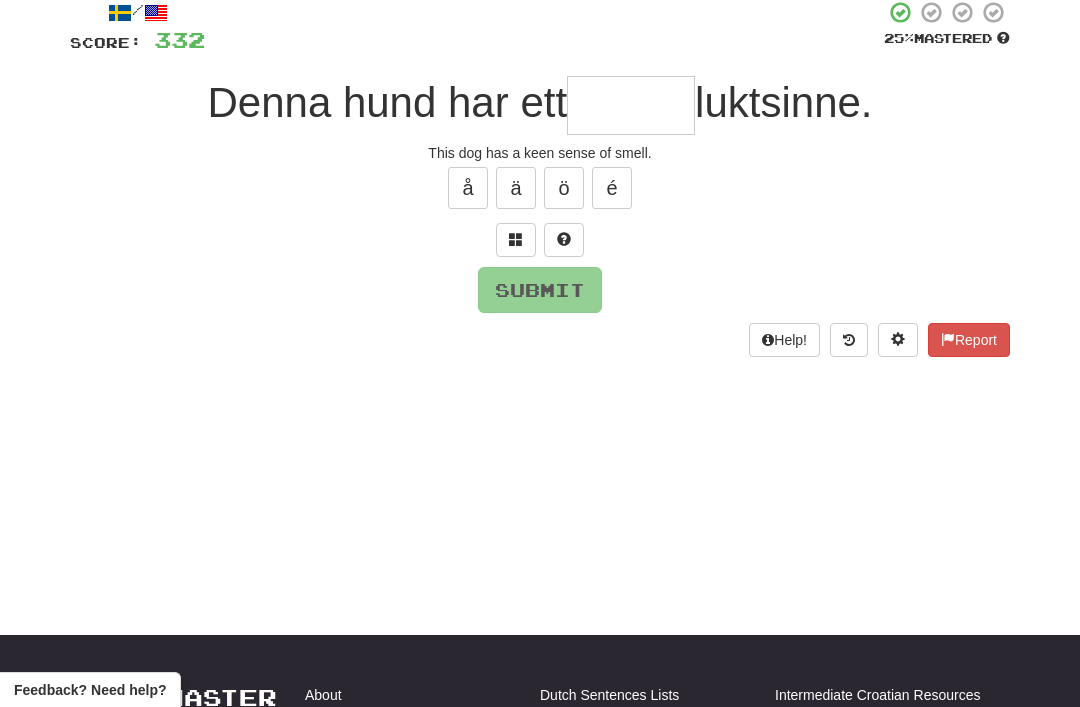 click at bounding box center [516, 239] 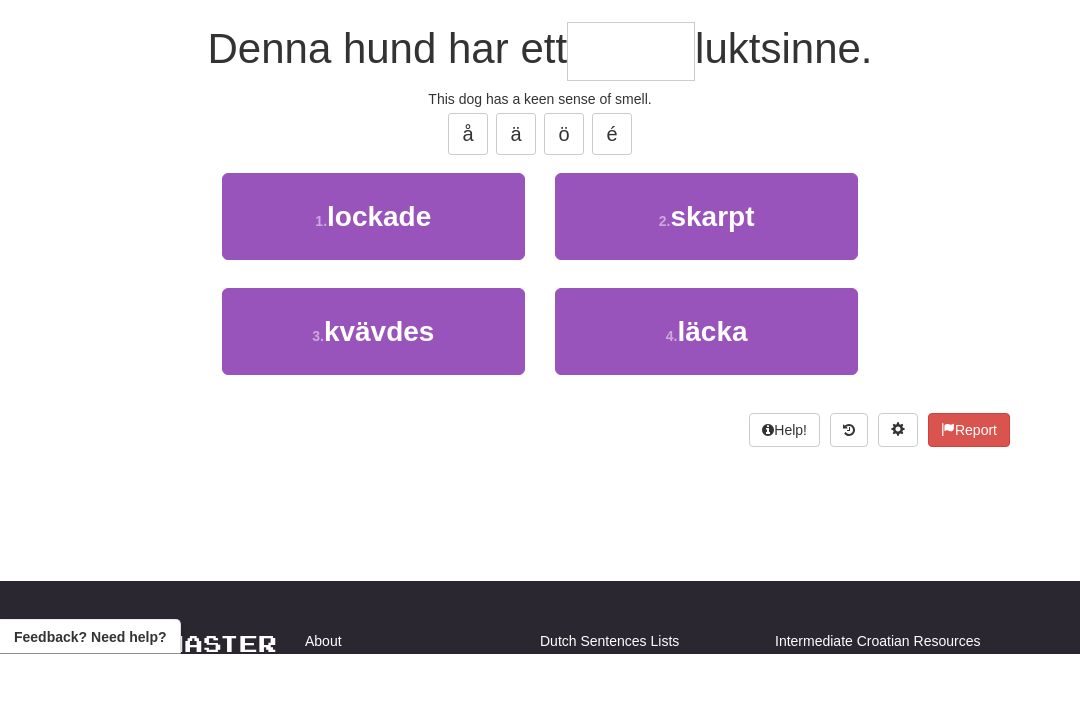 click on "skarpt" at bounding box center (712, 270) 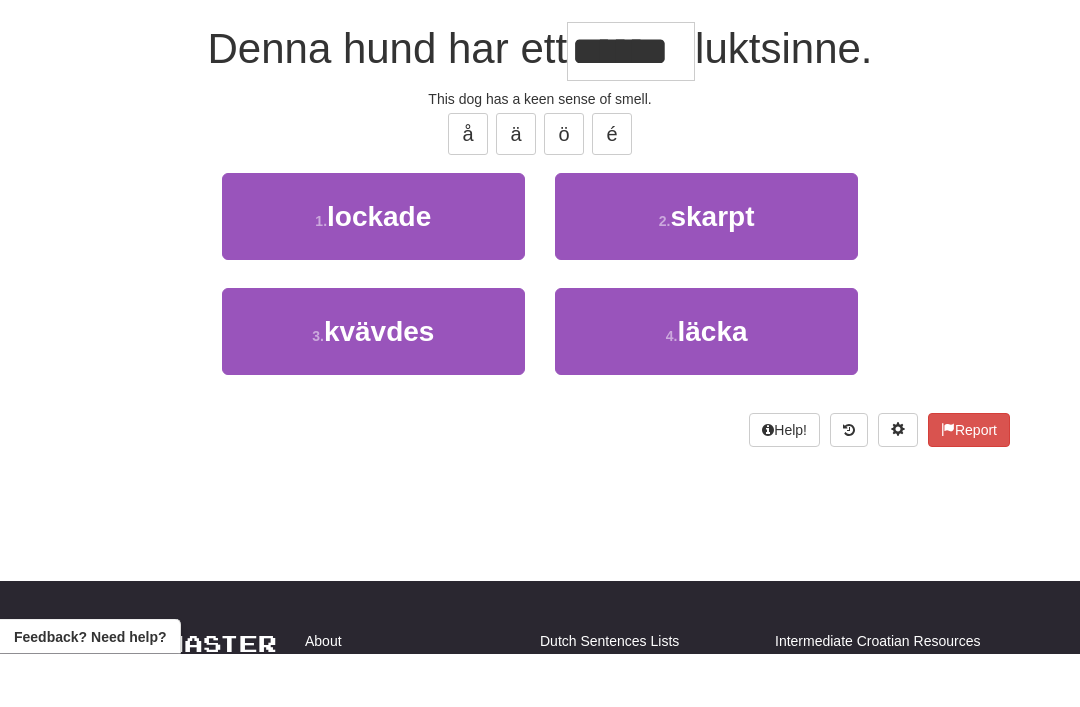 scroll, scrollTop: 176, scrollLeft: 0, axis: vertical 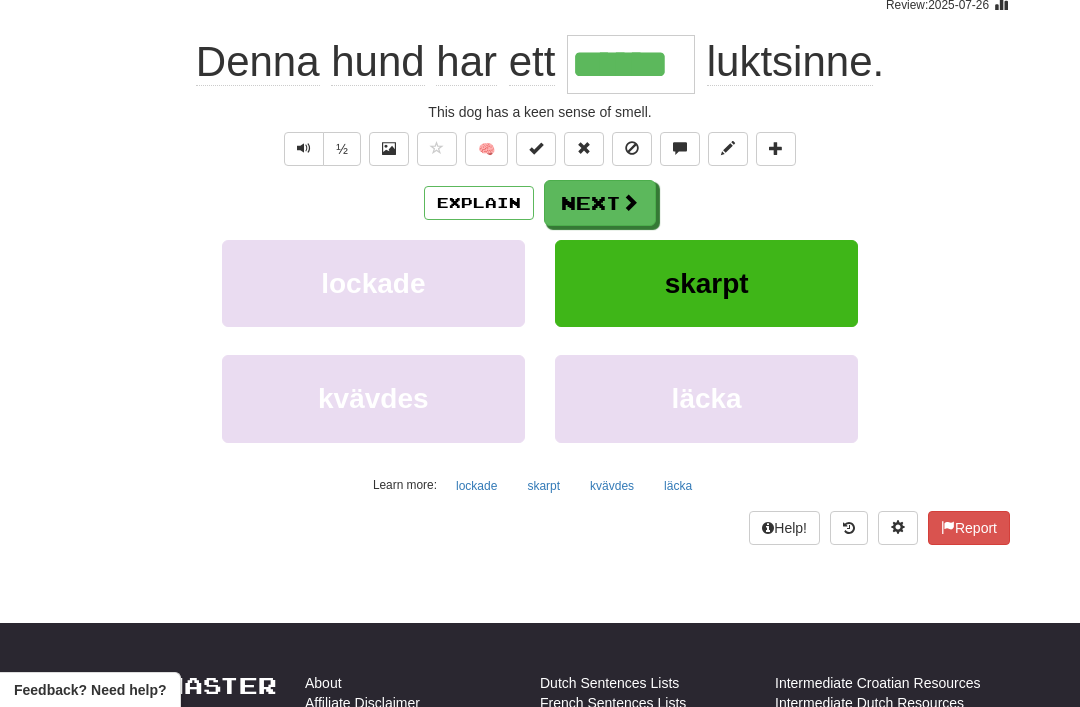 click on "Next" at bounding box center [600, 203] 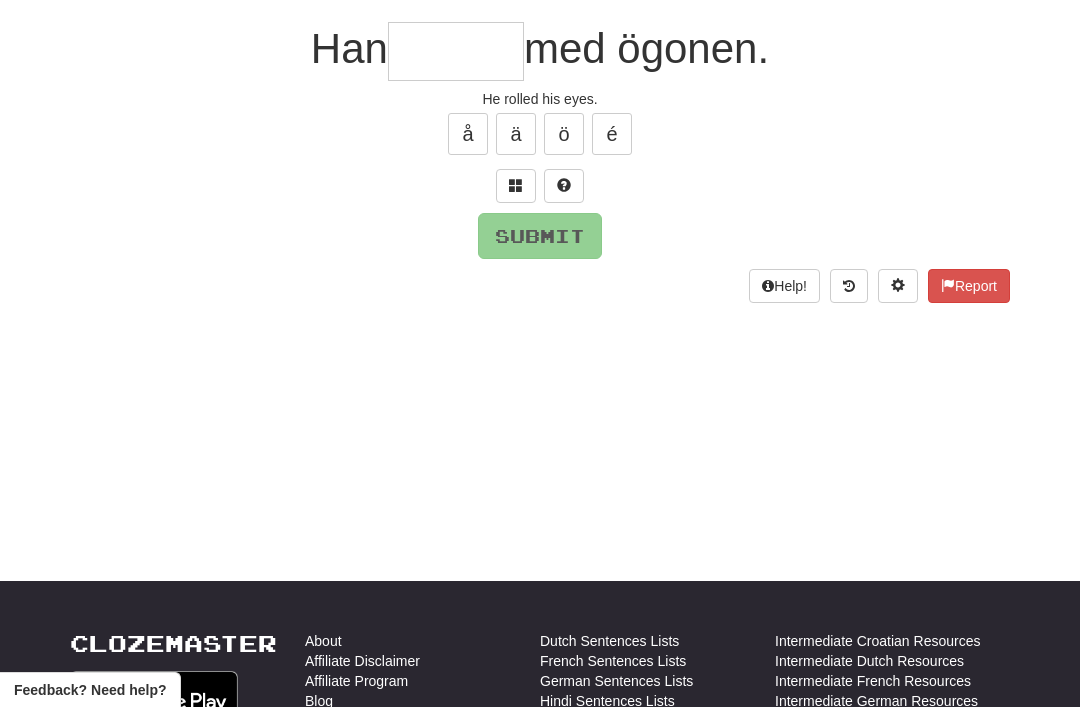click at bounding box center [516, 185] 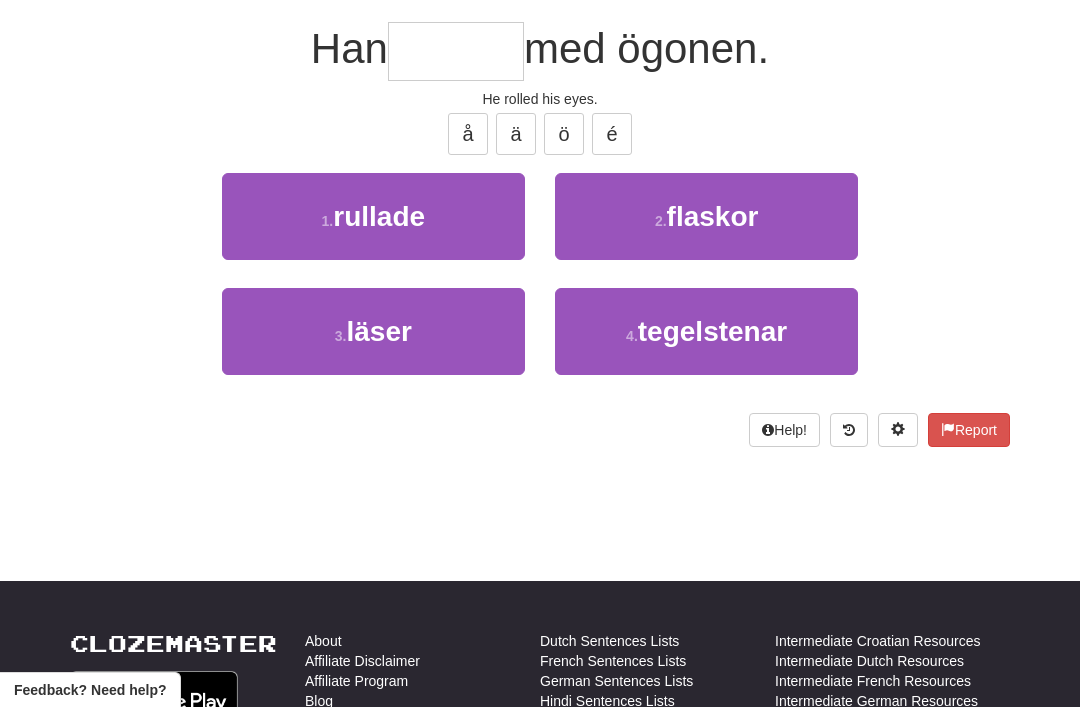 click on "1 .  rullade" at bounding box center [373, 216] 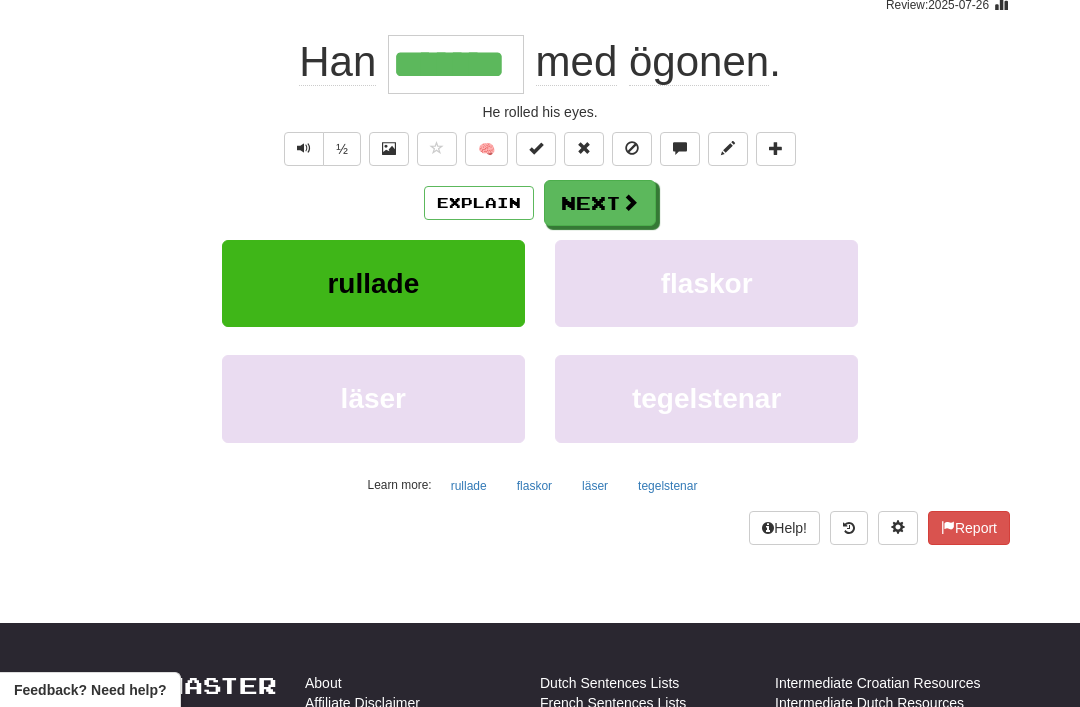 click on "Next" at bounding box center [600, 203] 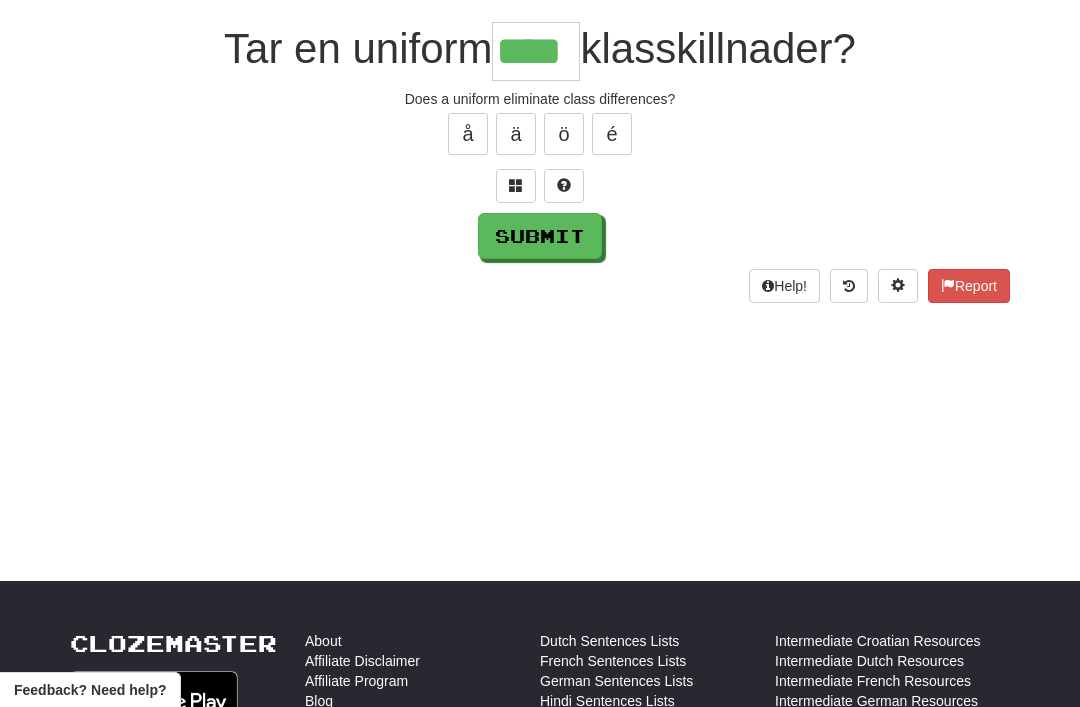 type on "****" 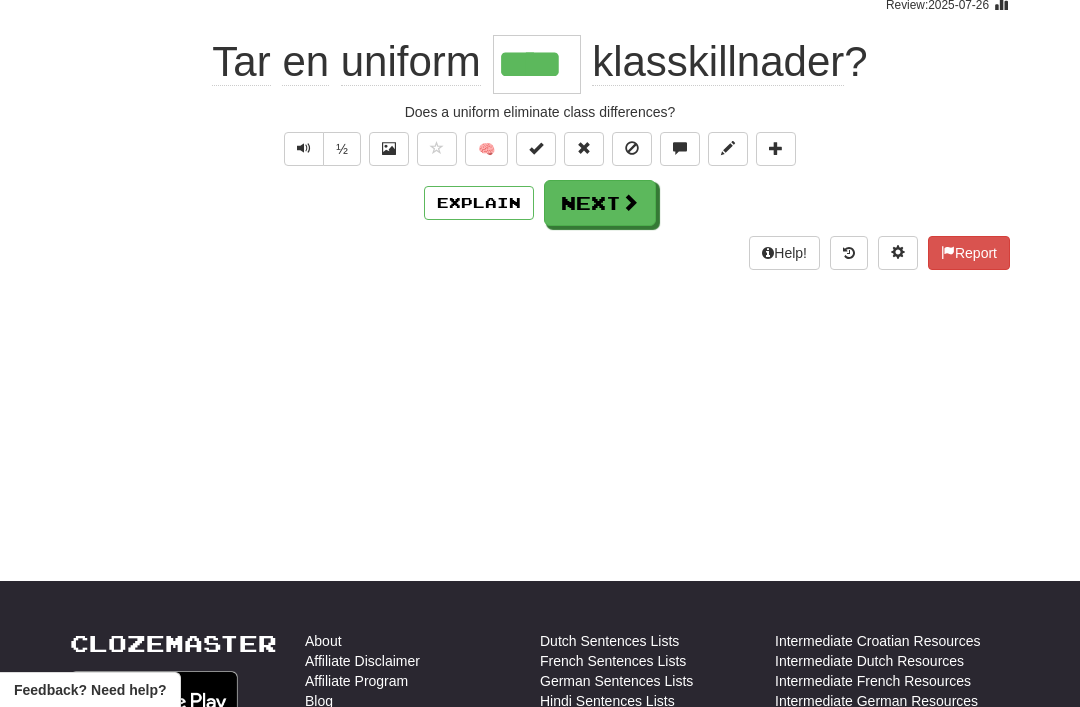 click on "Next" at bounding box center [600, 203] 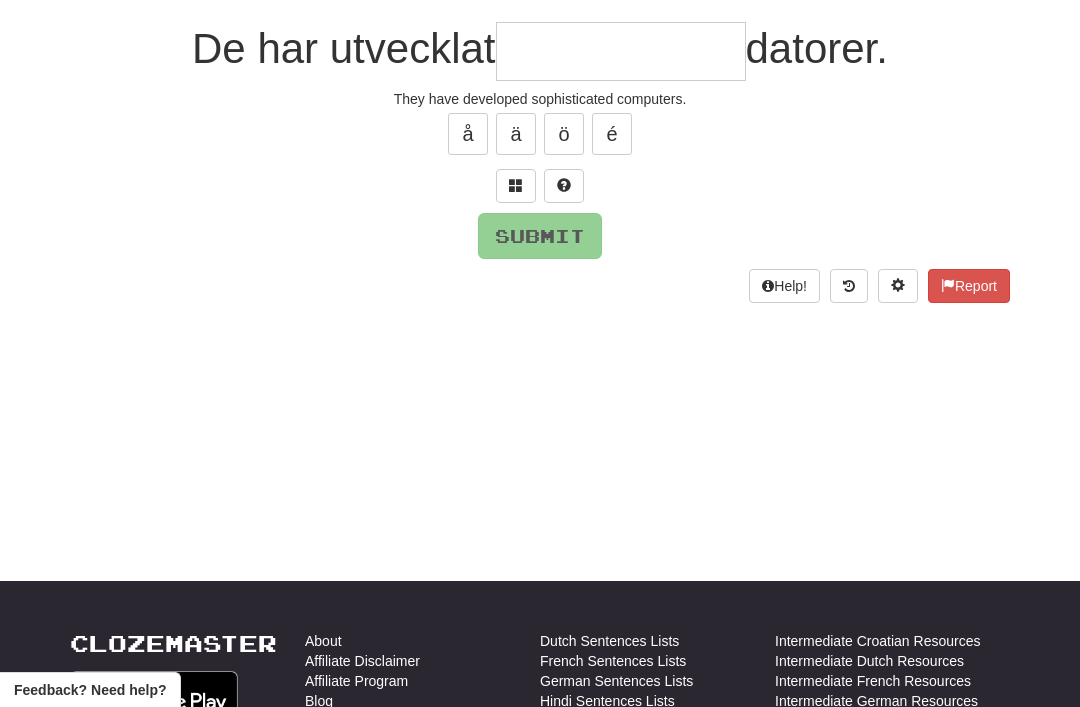 click at bounding box center [516, 185] 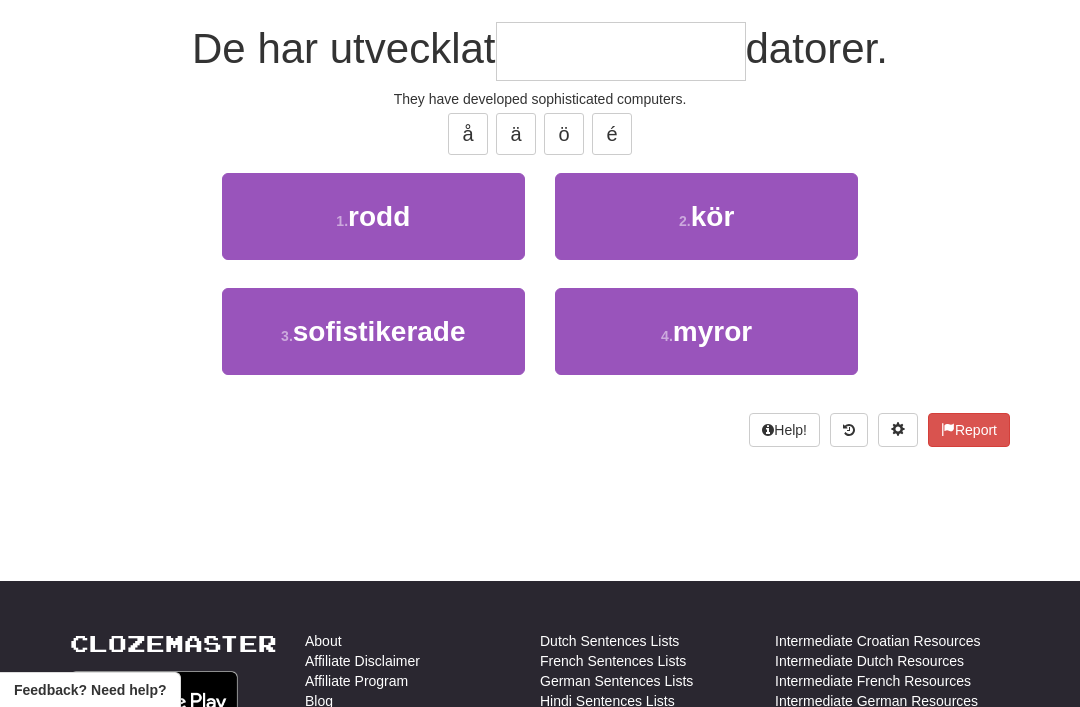 click on "sofistikerade" at bounding box center (379, 331) 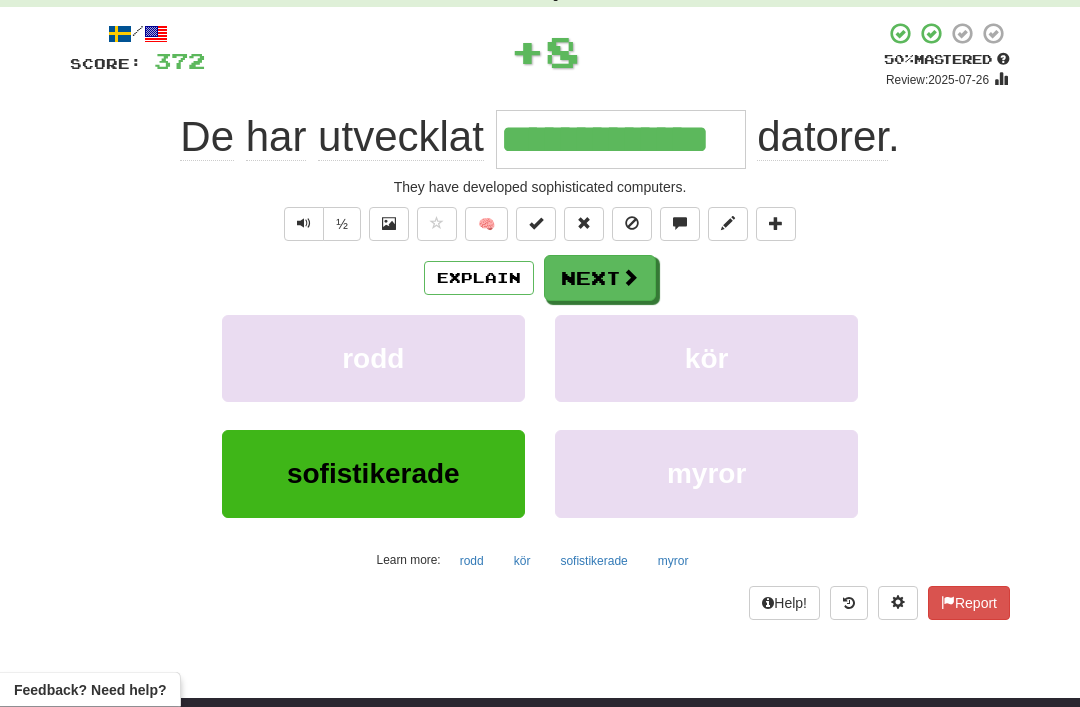 scroll, scrollTop: 93, scrollLeft: 0, axis: vertical 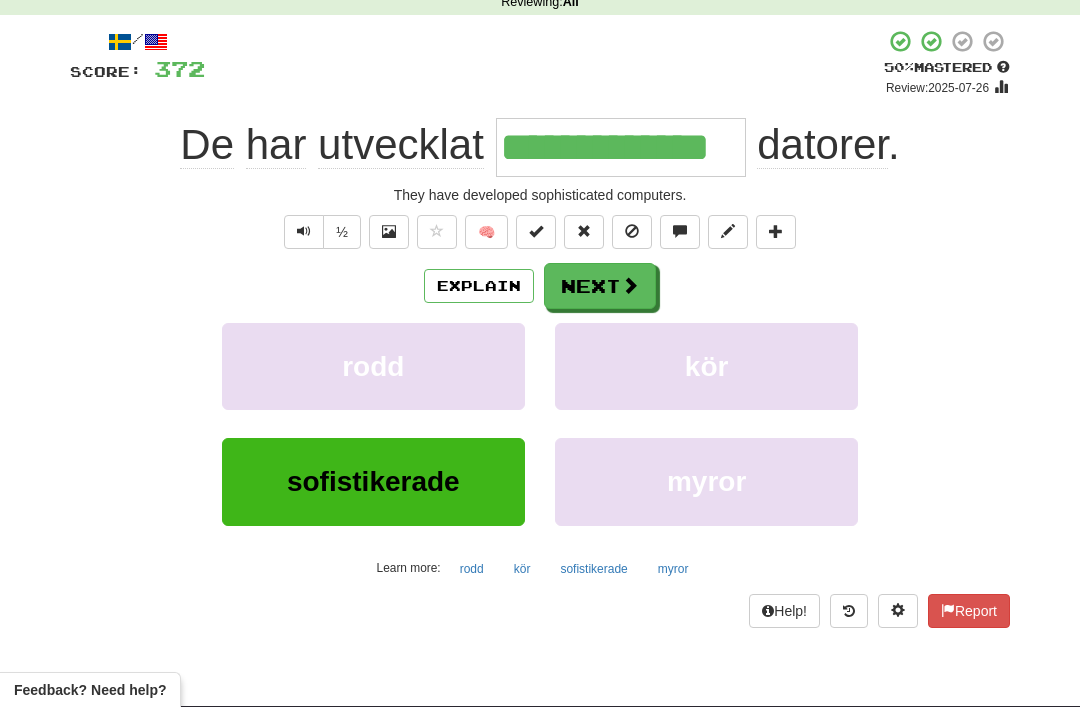 click on "Next" at bounding box center [600, 286] 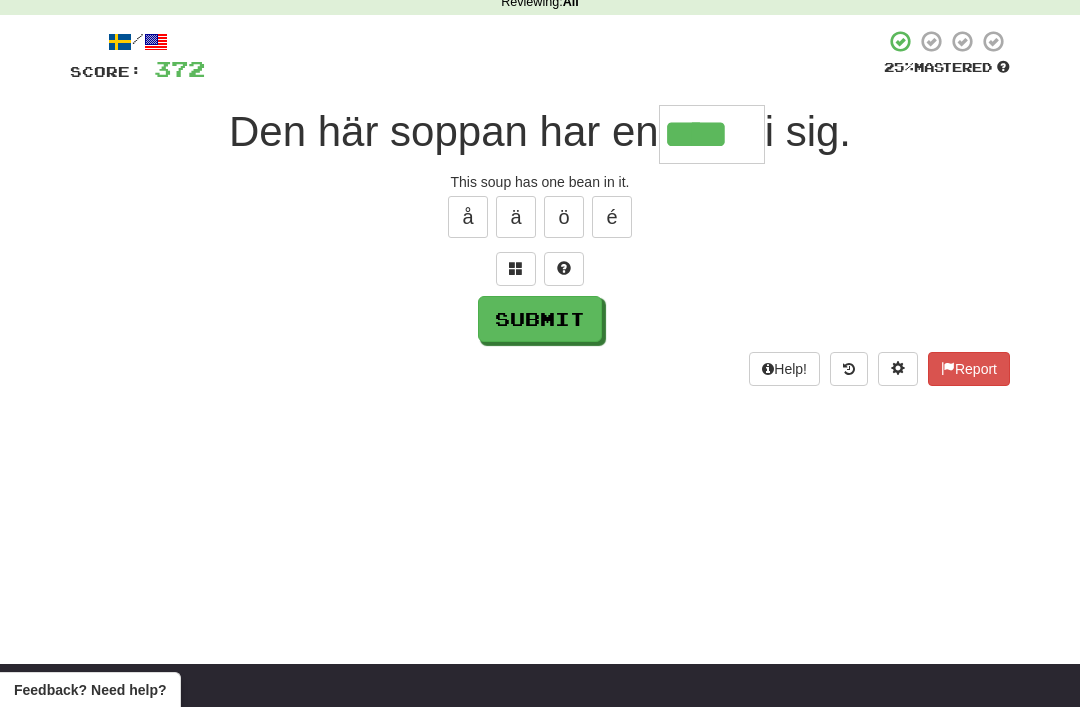type on "****" 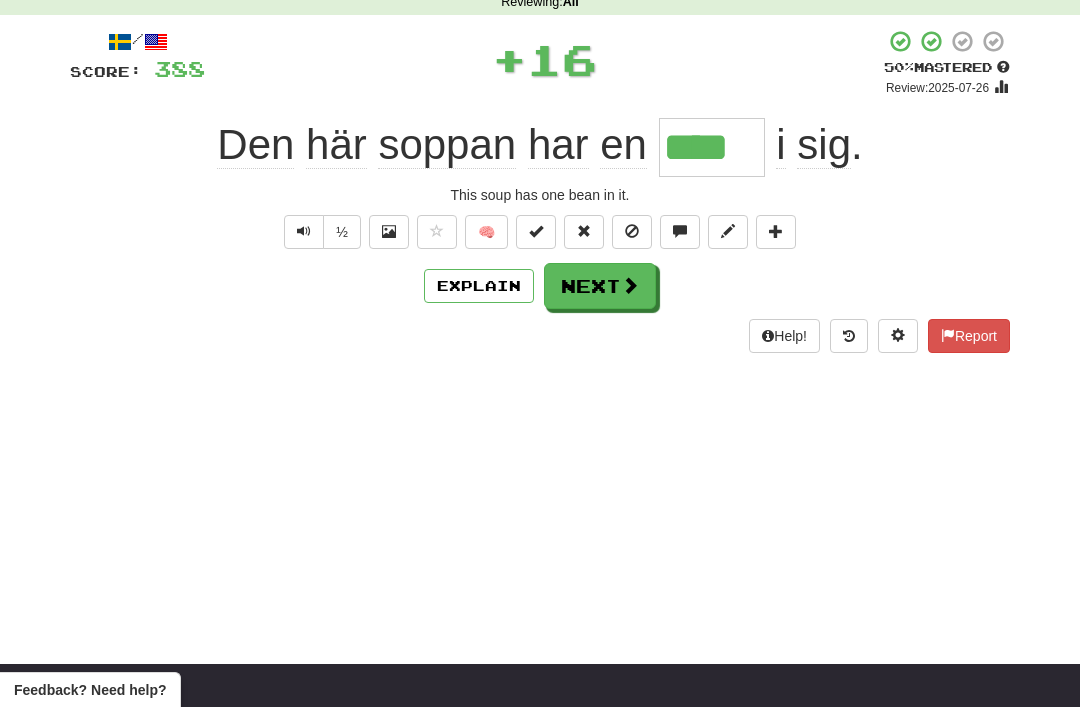 click on "Next" at bounding box center (600, 286) 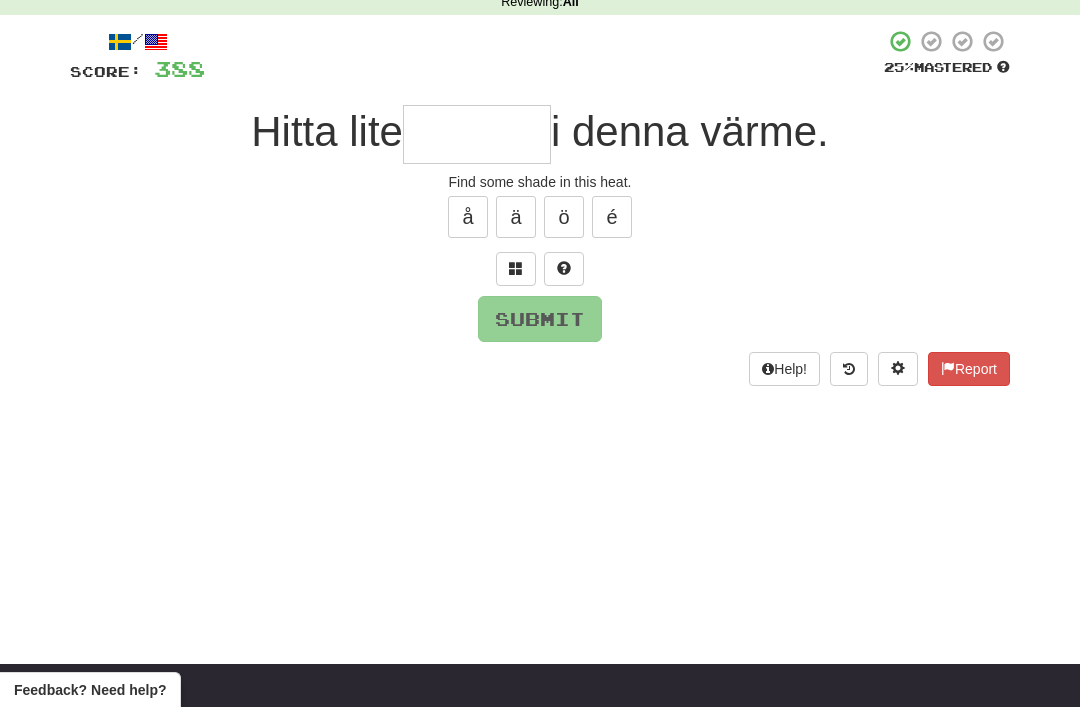 click at bounding box center (516, 268) 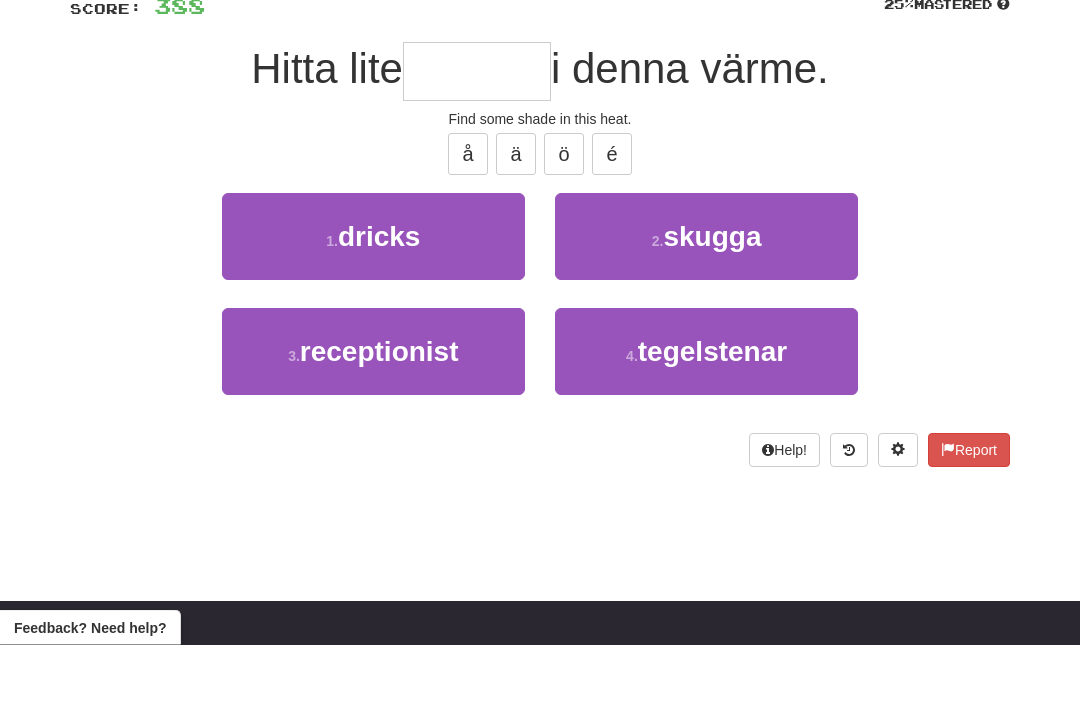 click on "skugga" at bounding box center (712, 299) 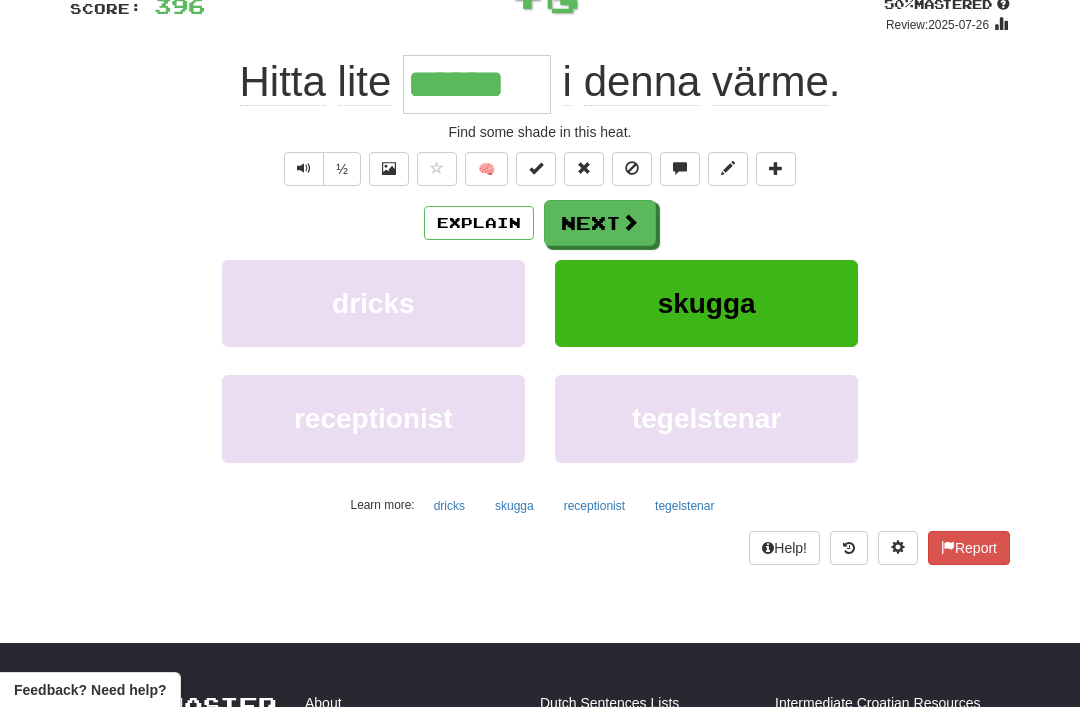 click on "Next" at bounding box center [600, 223] 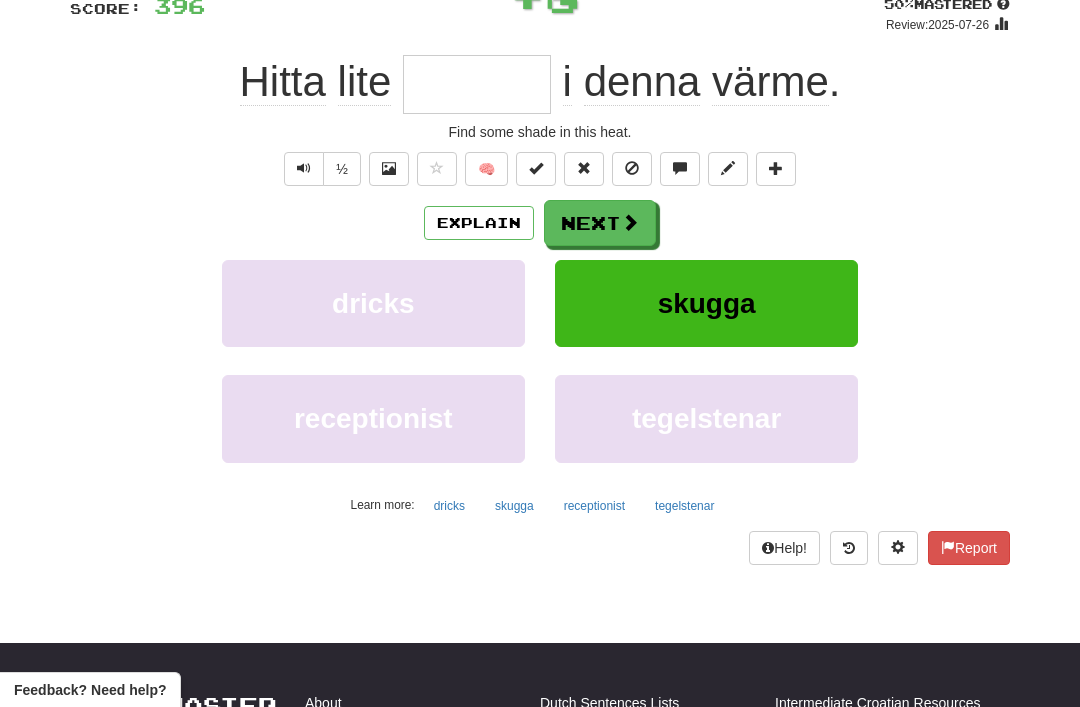 scroll, scrollTop: 155, scrollLeft: 0, axis: vertical 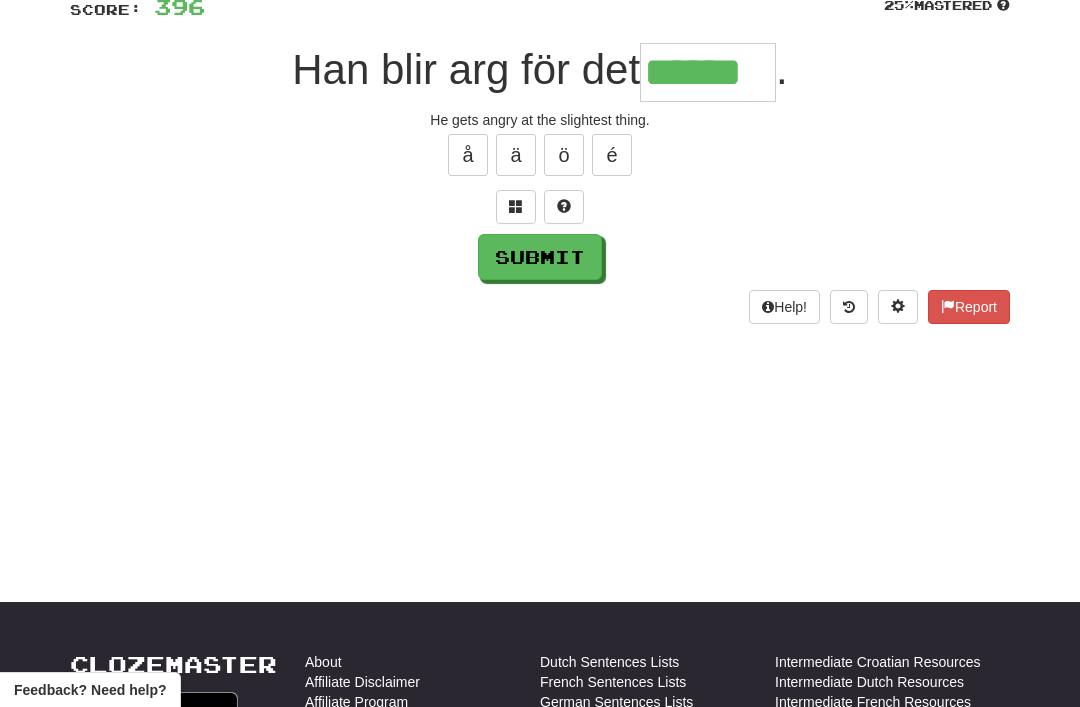 type on "******" 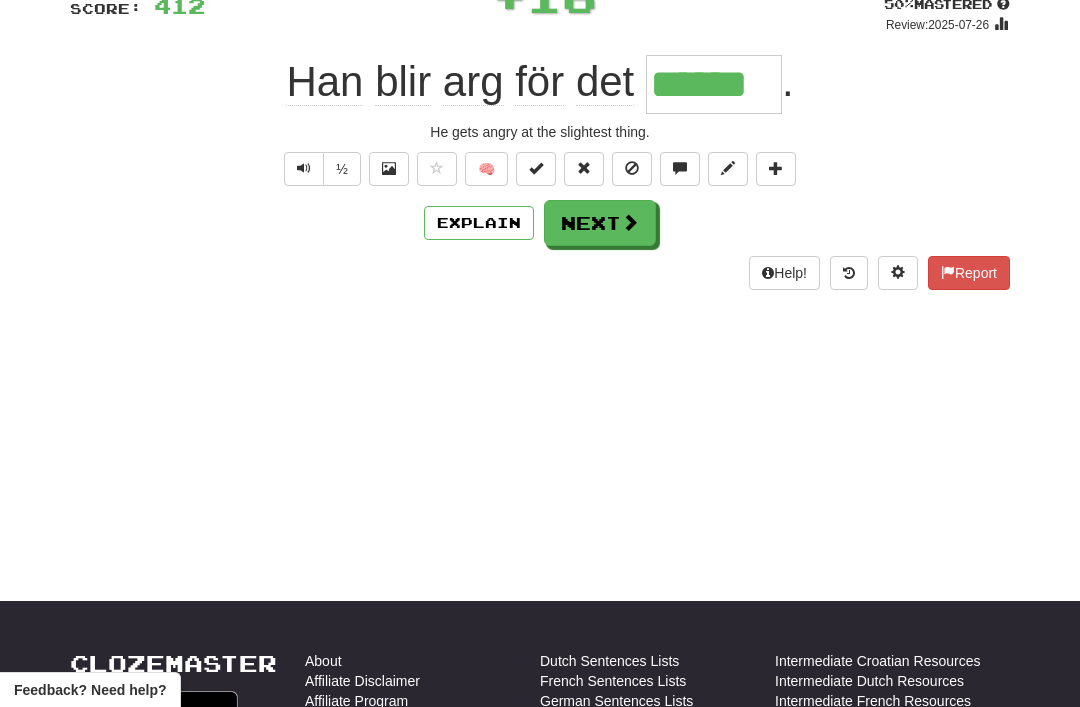 click on "Next" at bounding box center (600, 223) 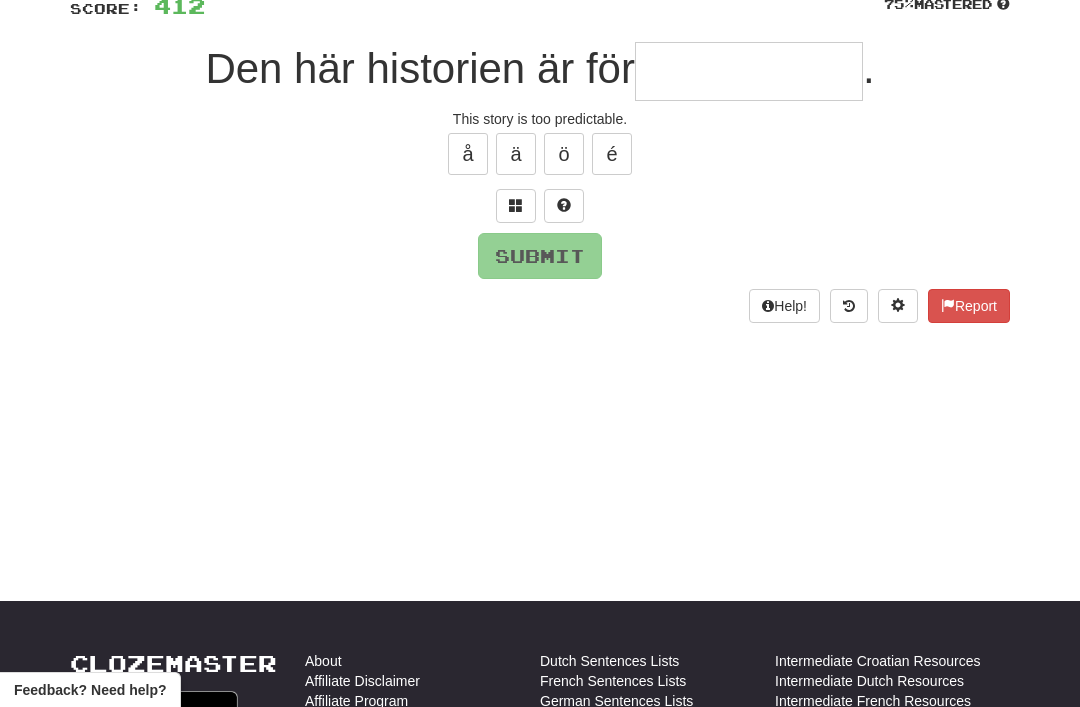 scroll, scrollTop: 155, scrollLeft: 0, axis: vertical 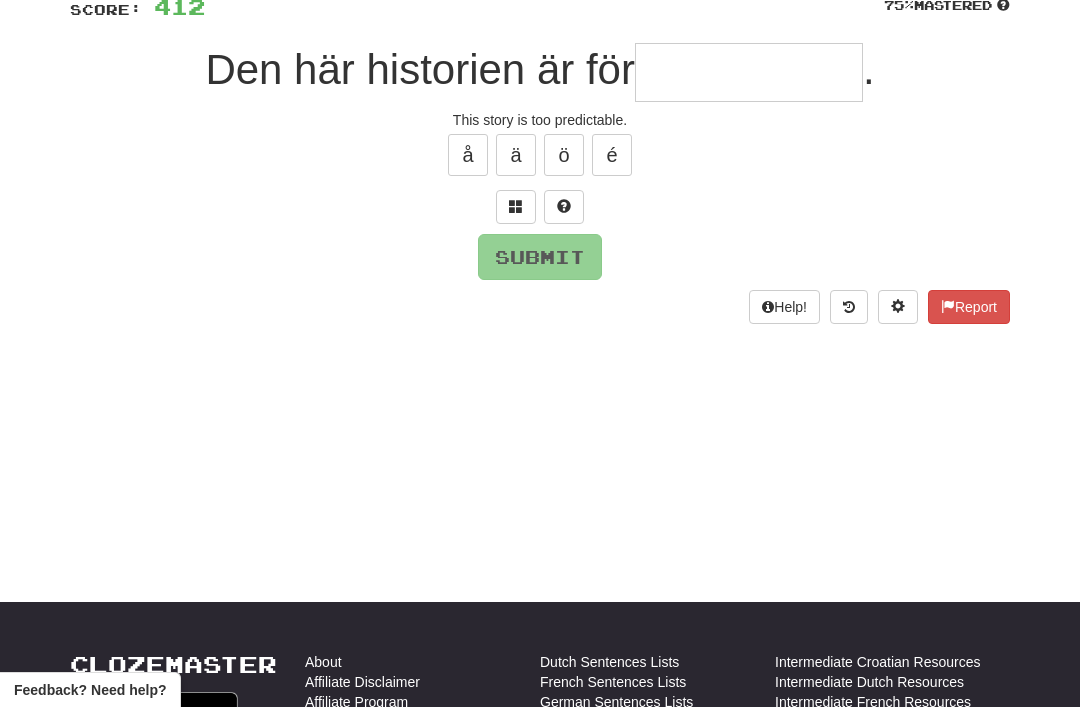 click at bounding box center [516, 207] 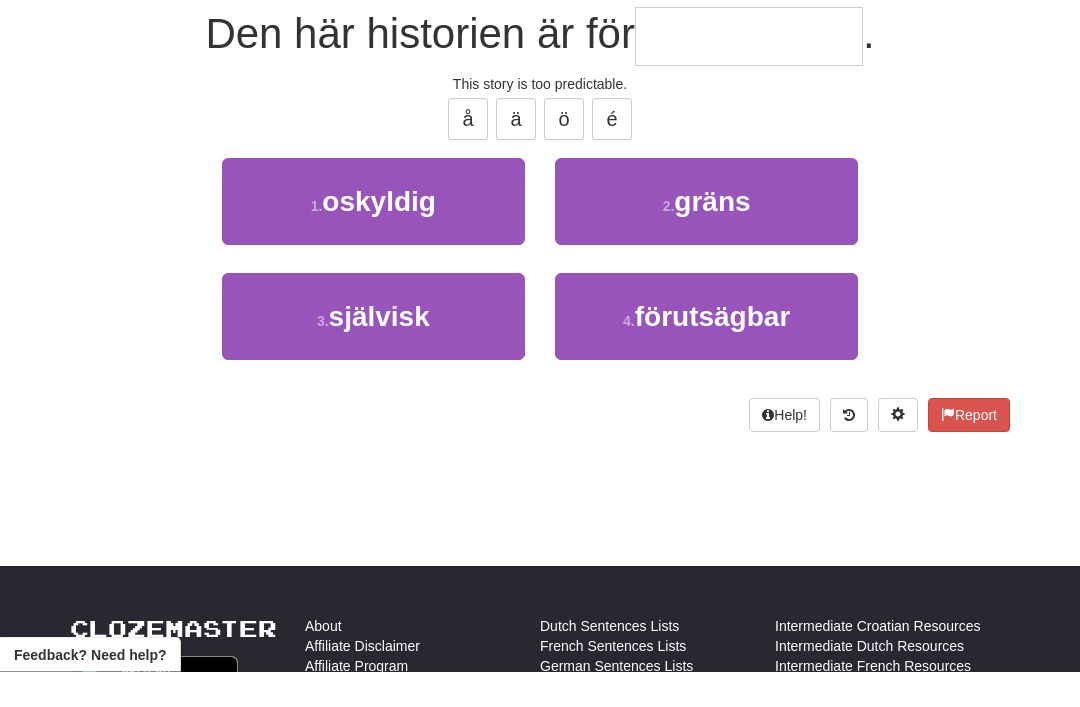 click on "förutsägbar" at bounding box center (713, 352) 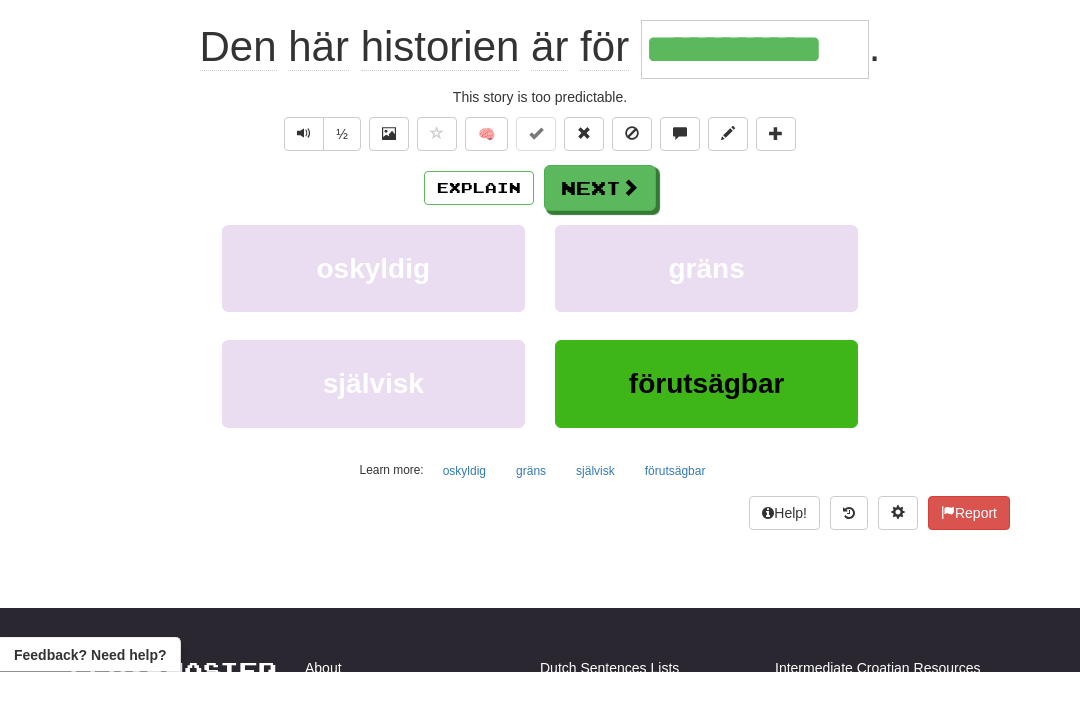 scroll, scrollTop: 191, scrollLeft: 0, axis: vertical 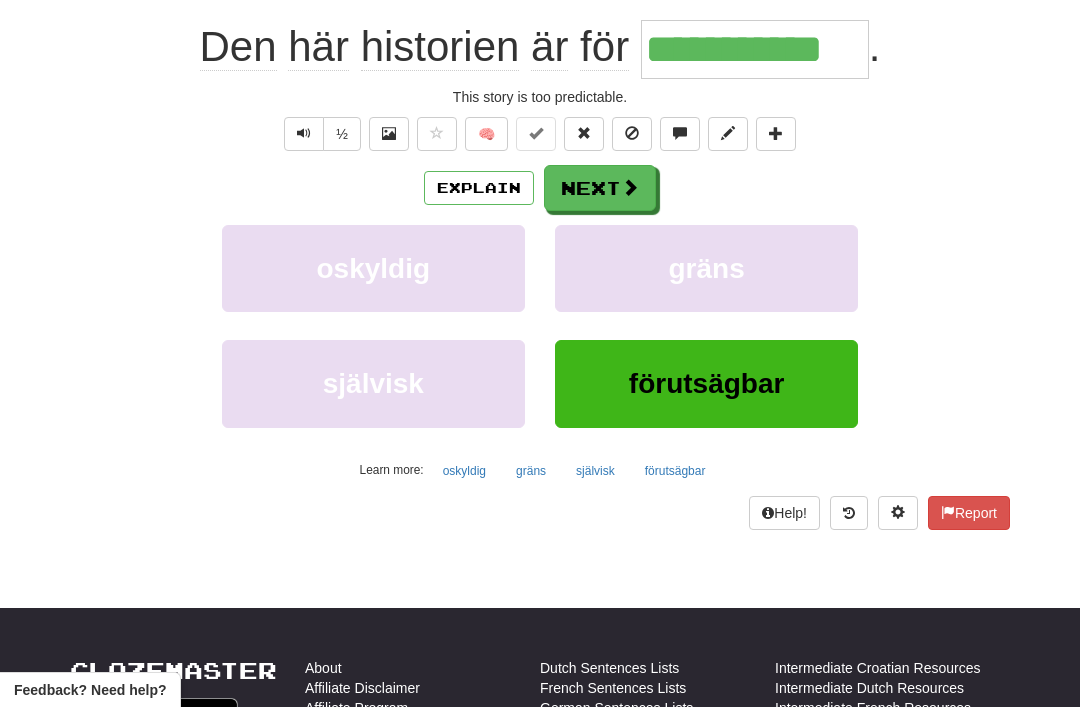 click on "Next" at bounding box center (600, 188) 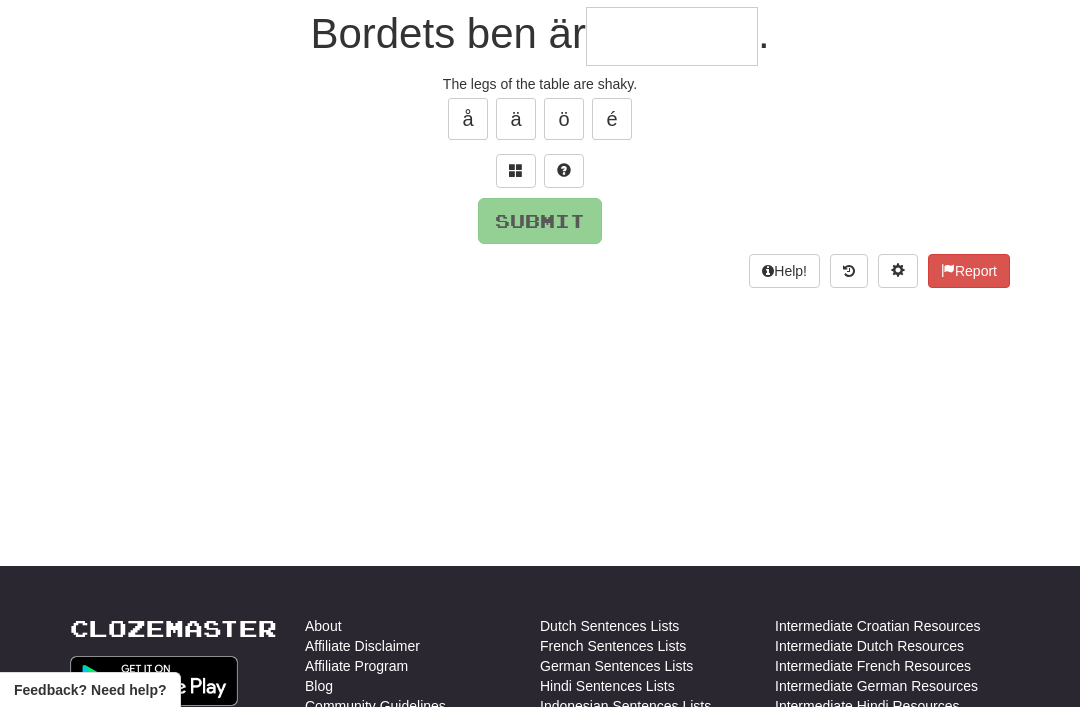 click at bounding box center [516, 170] 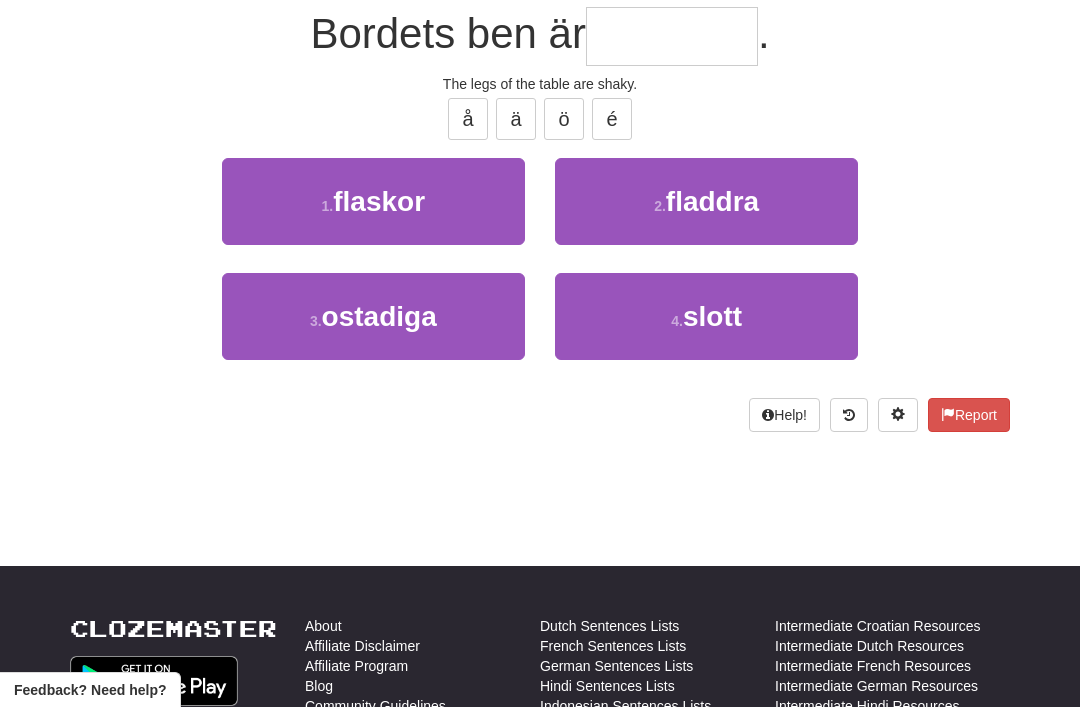 click on "3 .  ostadiga" at bounding box center (373, 316) 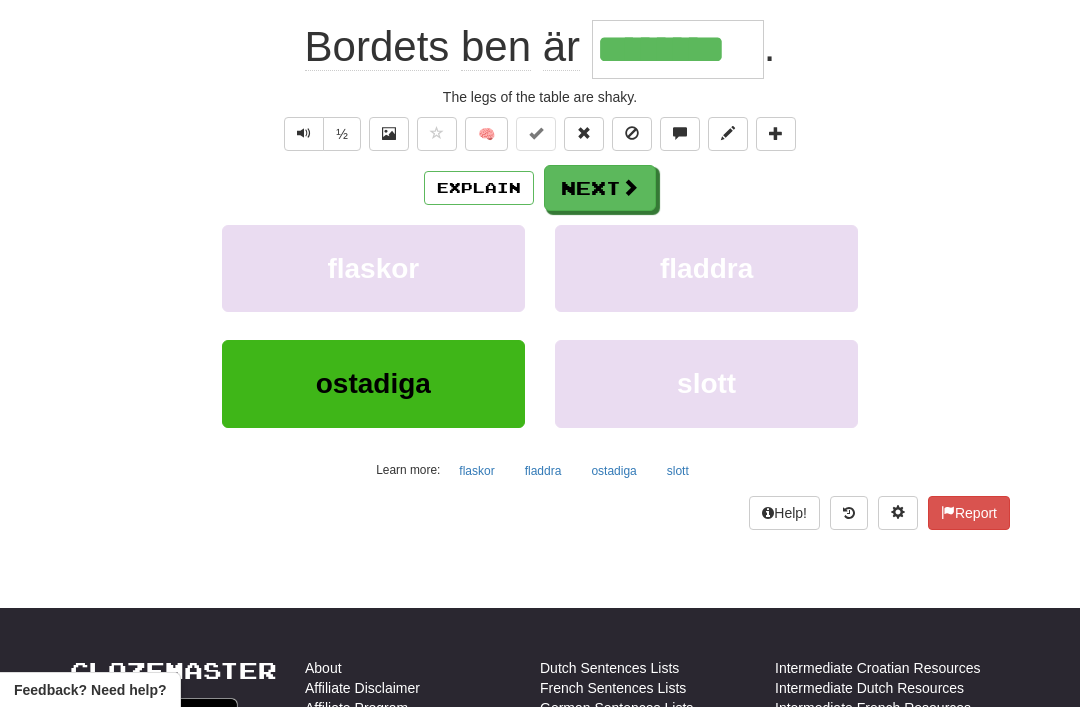 click at bounding box center [630, 187] 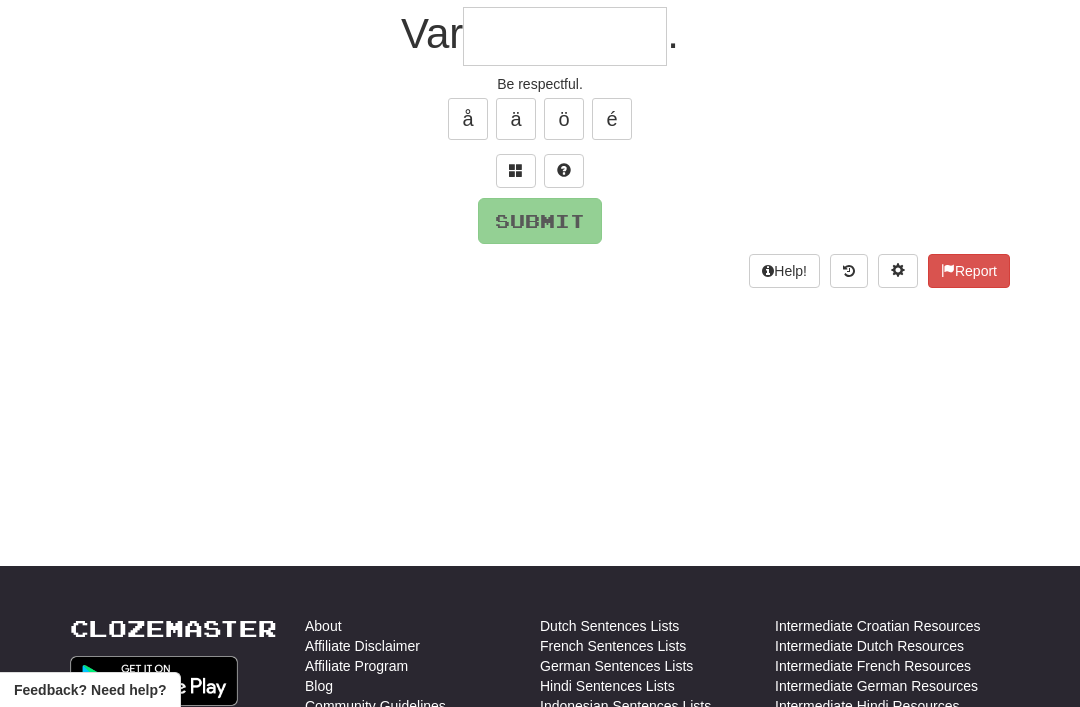 click at bounding box center [516, 170] 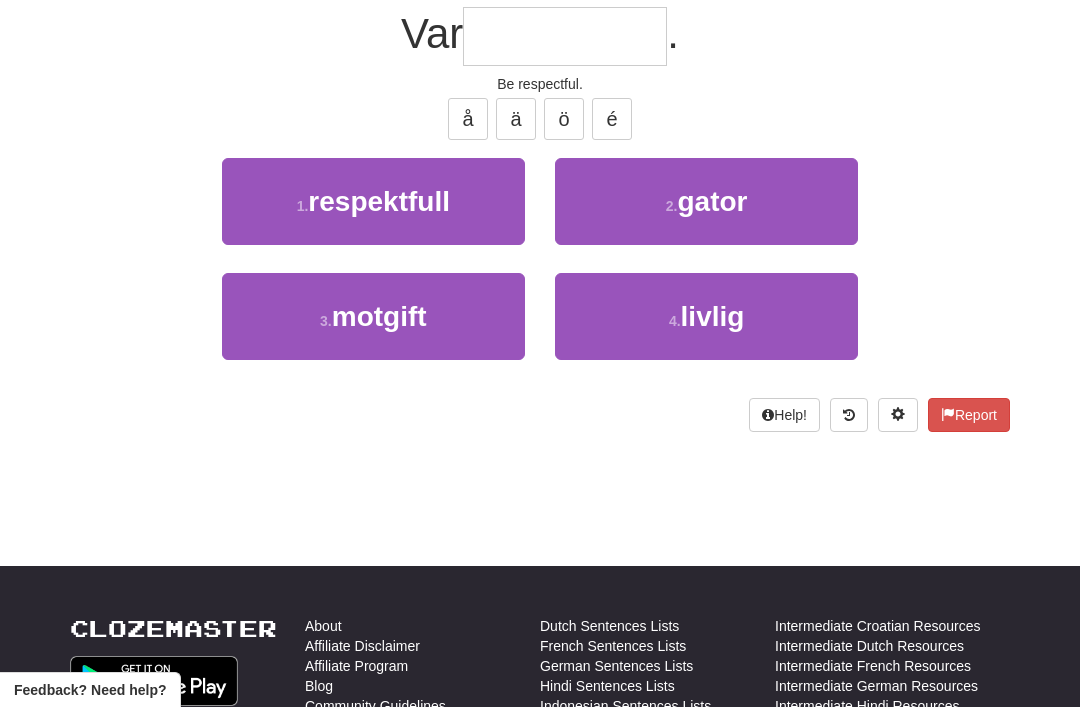 click on "respektfull" at bounding box center [379, 201] 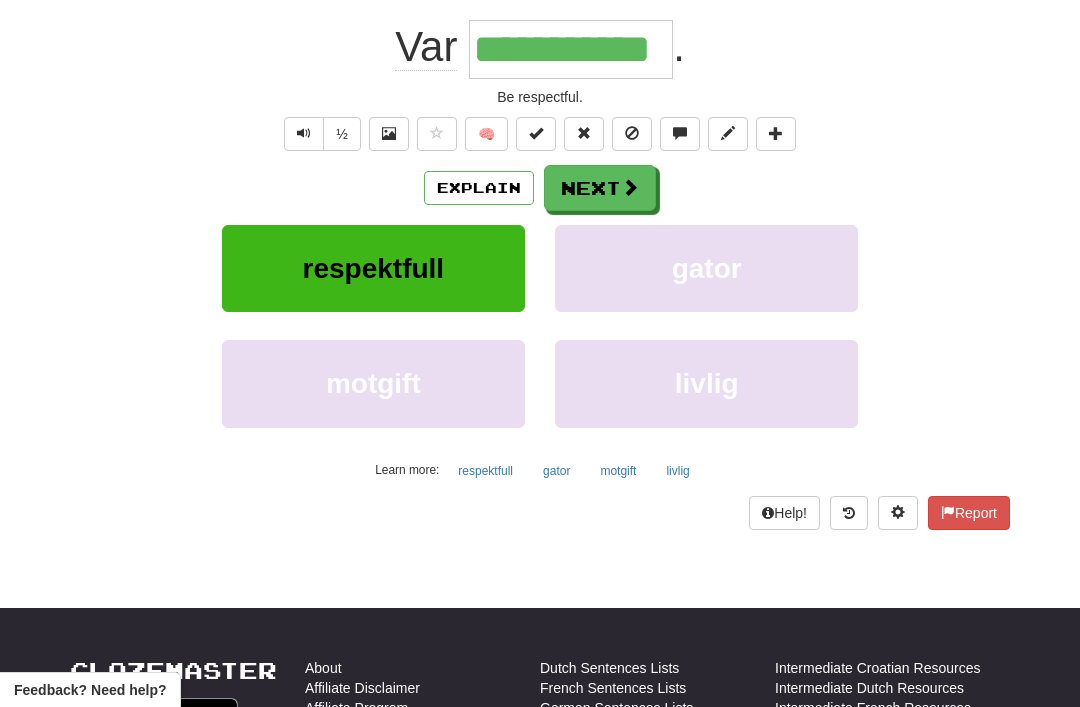 click on "Next" at bounding box center [600, 188] 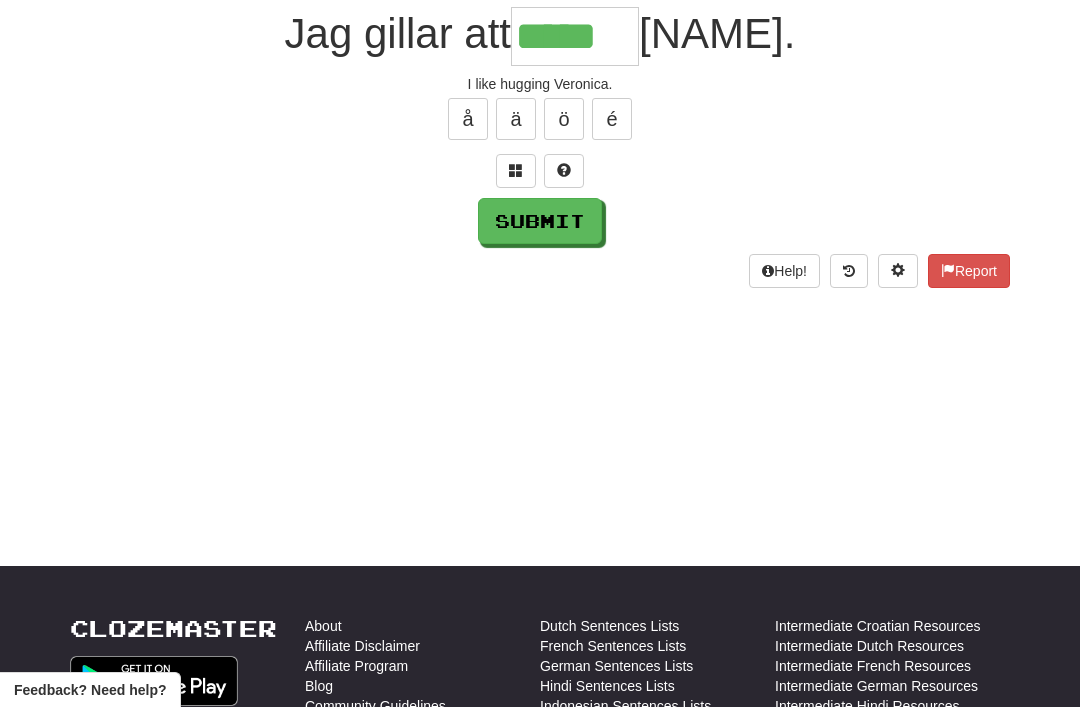type on "*****" 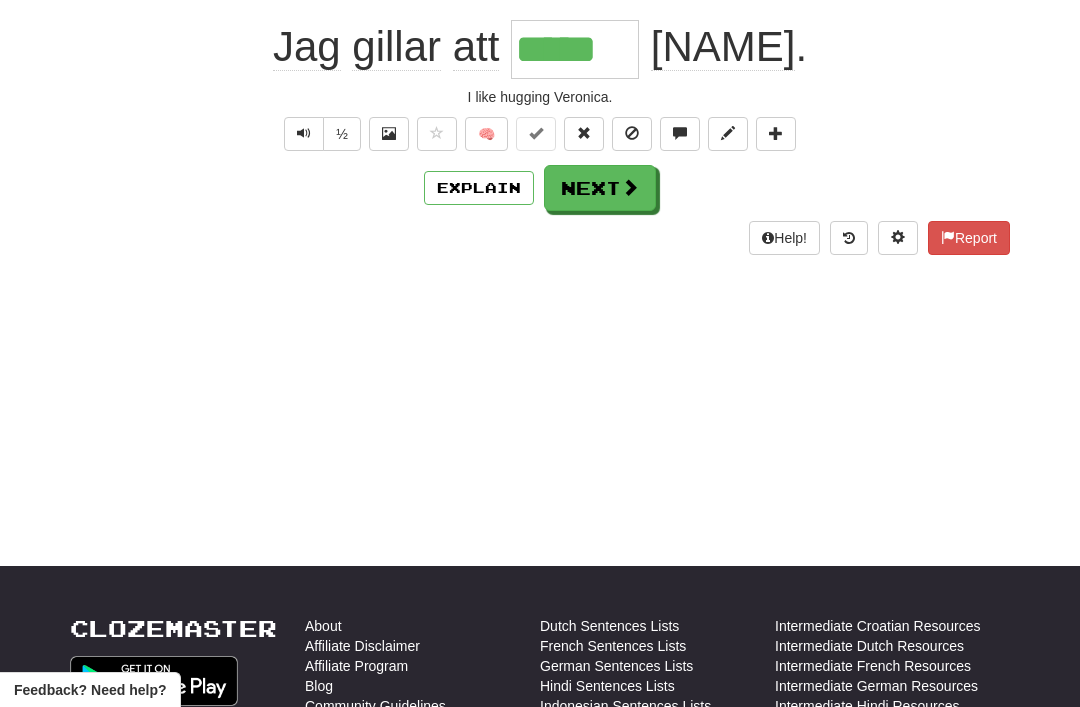 click on "Next" at bounding box center [600, 188] 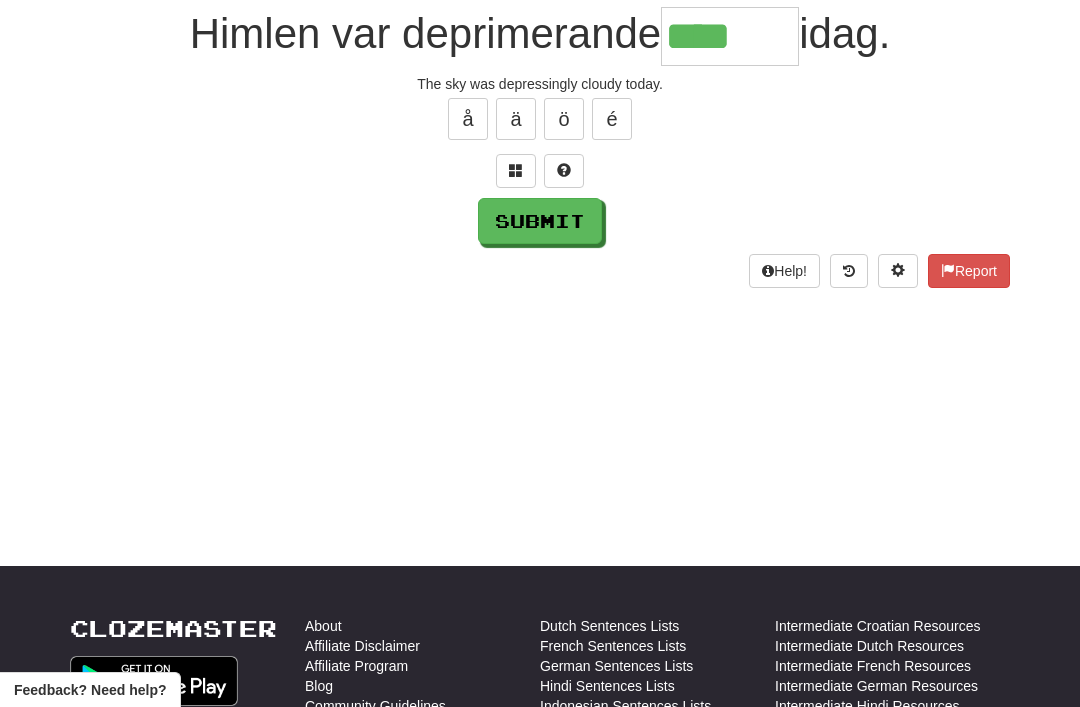 click at bounding box center [516, 170] 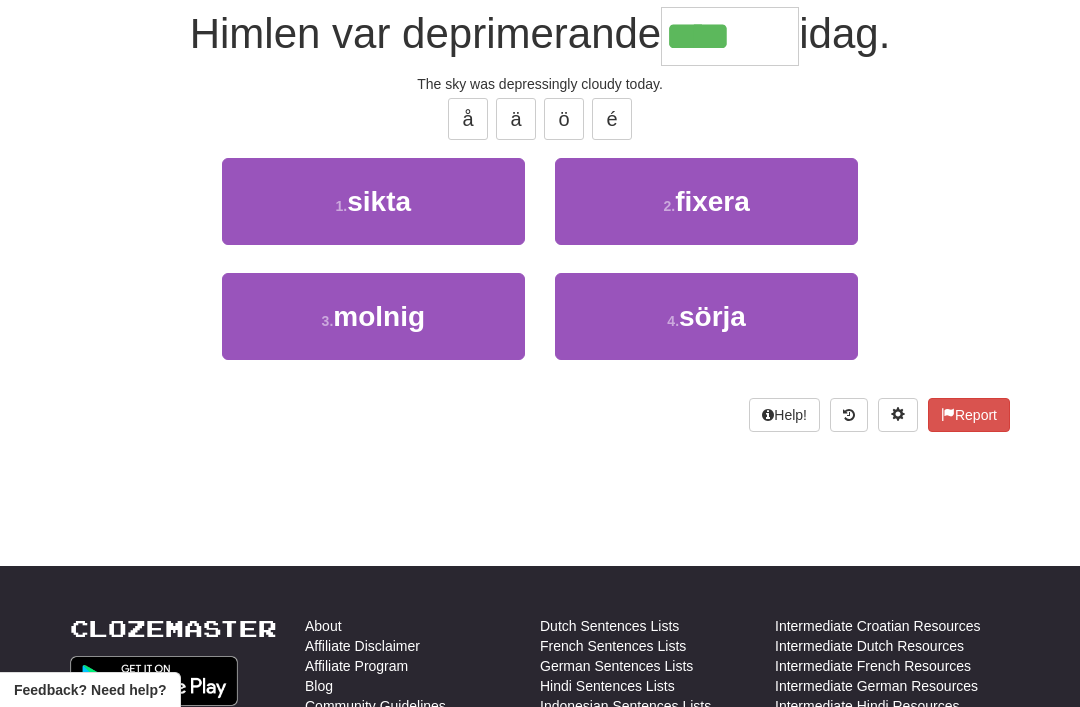 click on "3 .  molnig" at bounding box center [373, 316] 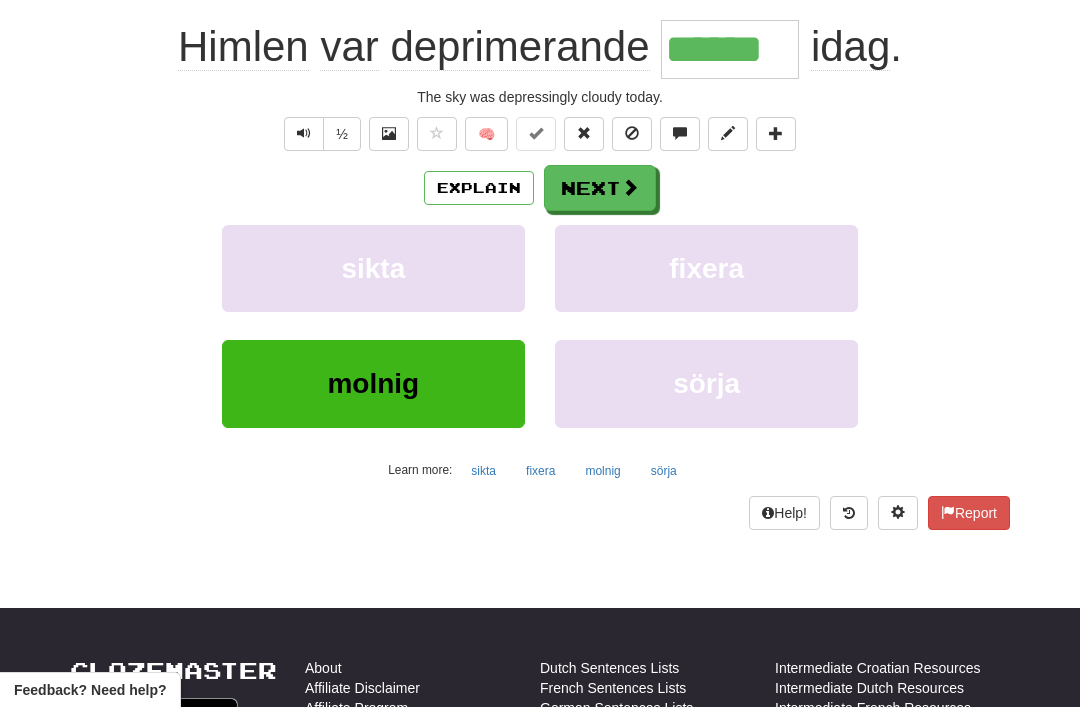 click on "Next" at bounding box center [600, 188] 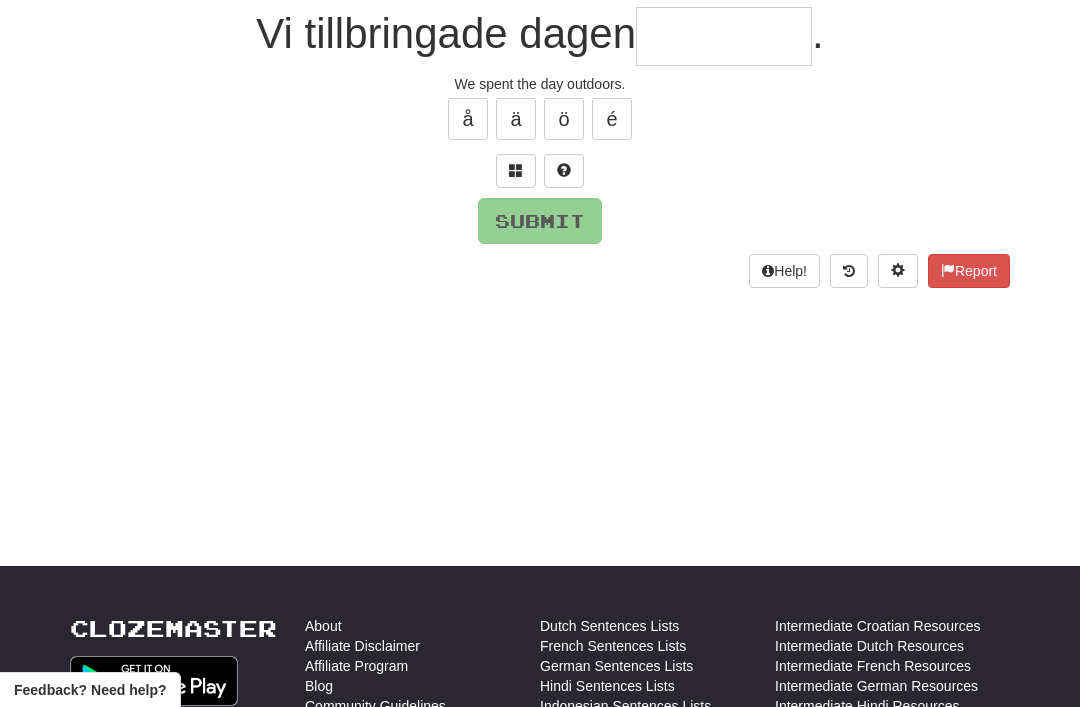 click at bounding box center [516, 170] 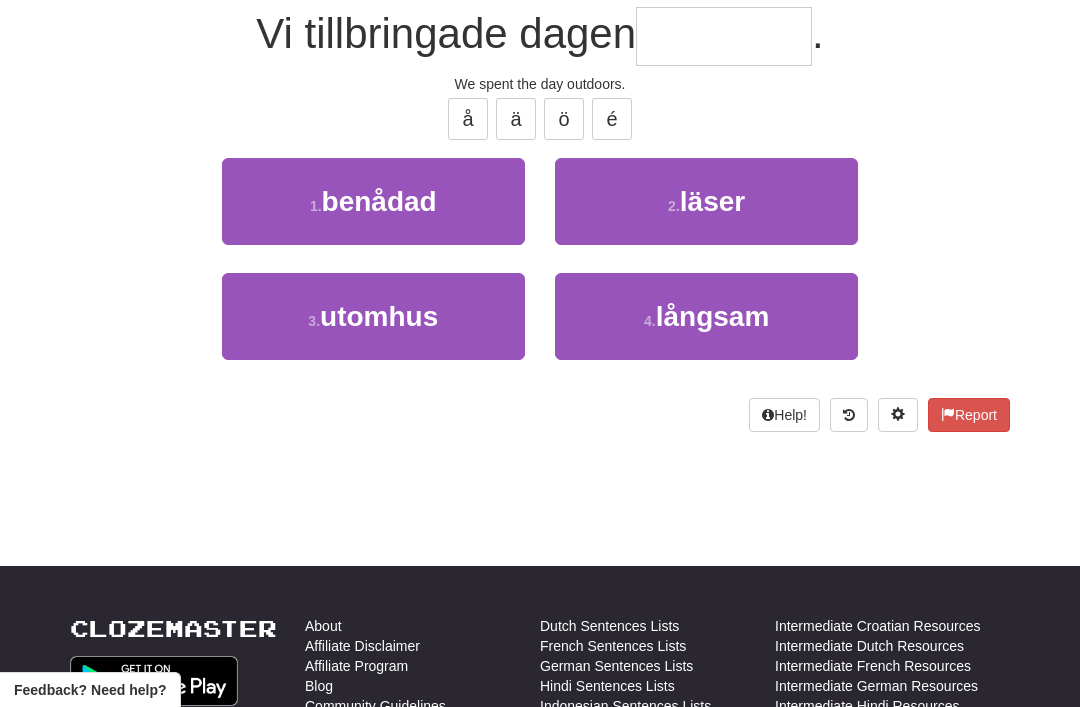 click on "utomhus" at bounding box center [379, 316] 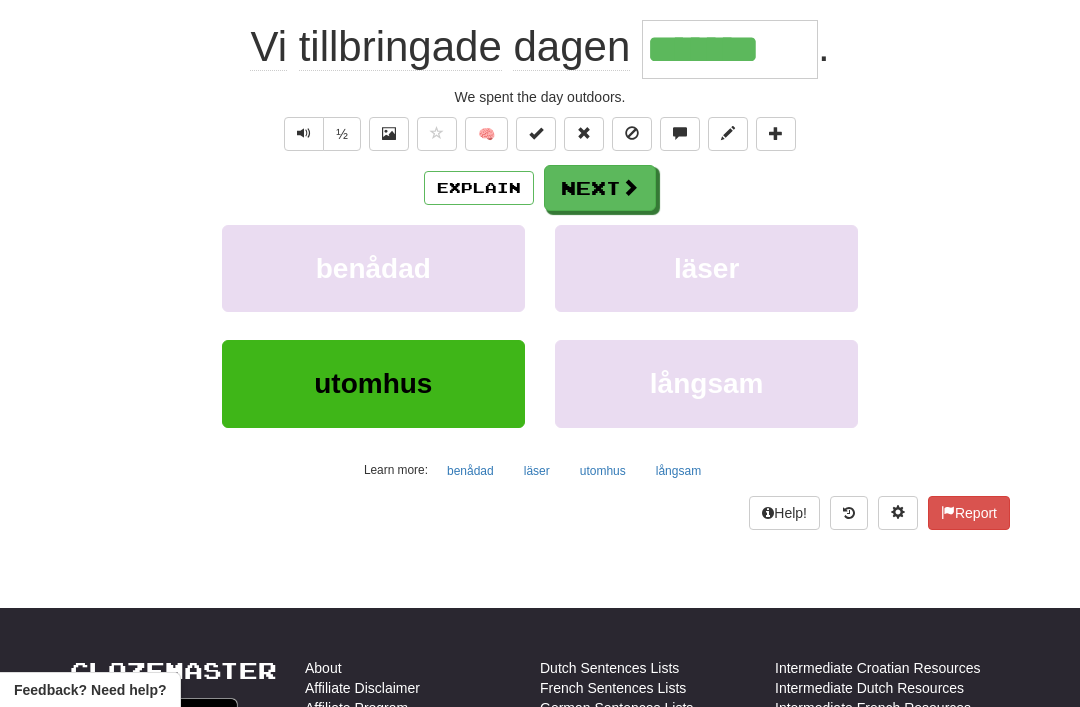 click on "Next" at bounding box center [600, 188] 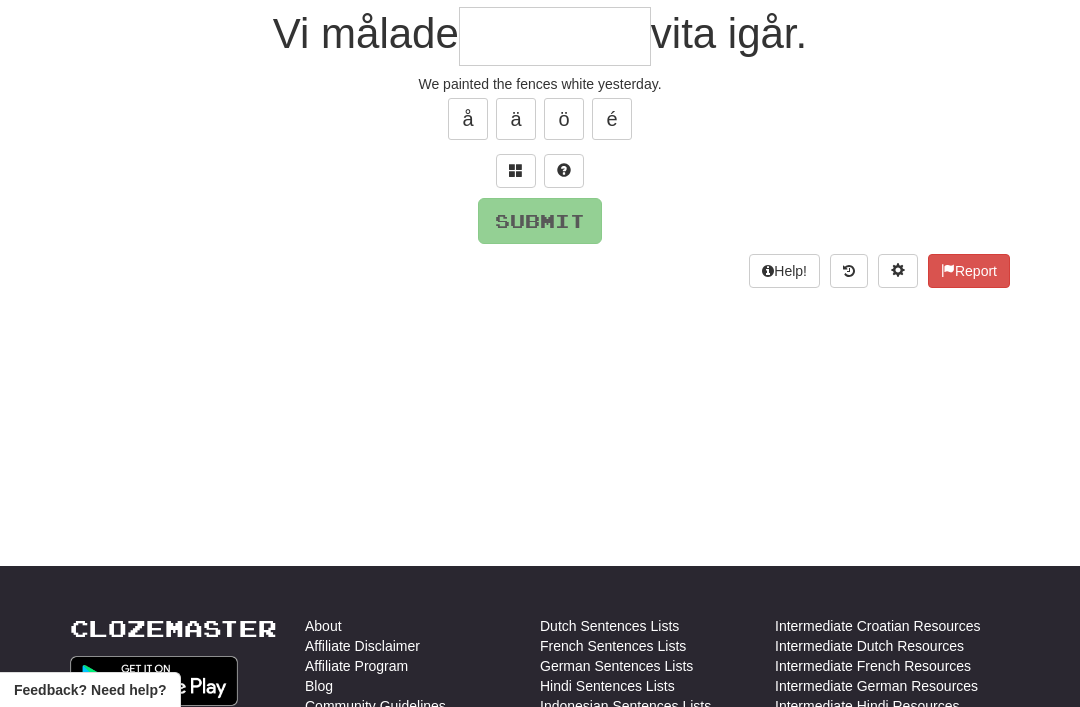 click at bounding box center (516, 171) 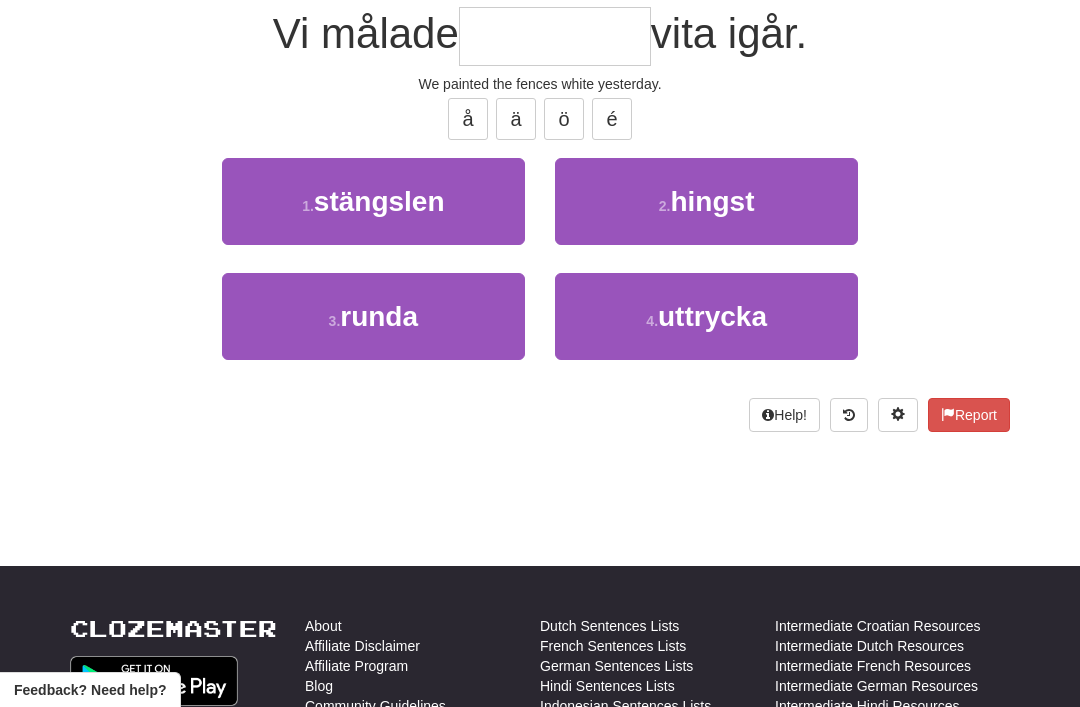 click on "1 .  stängslen" at bounding box center [373, 201] 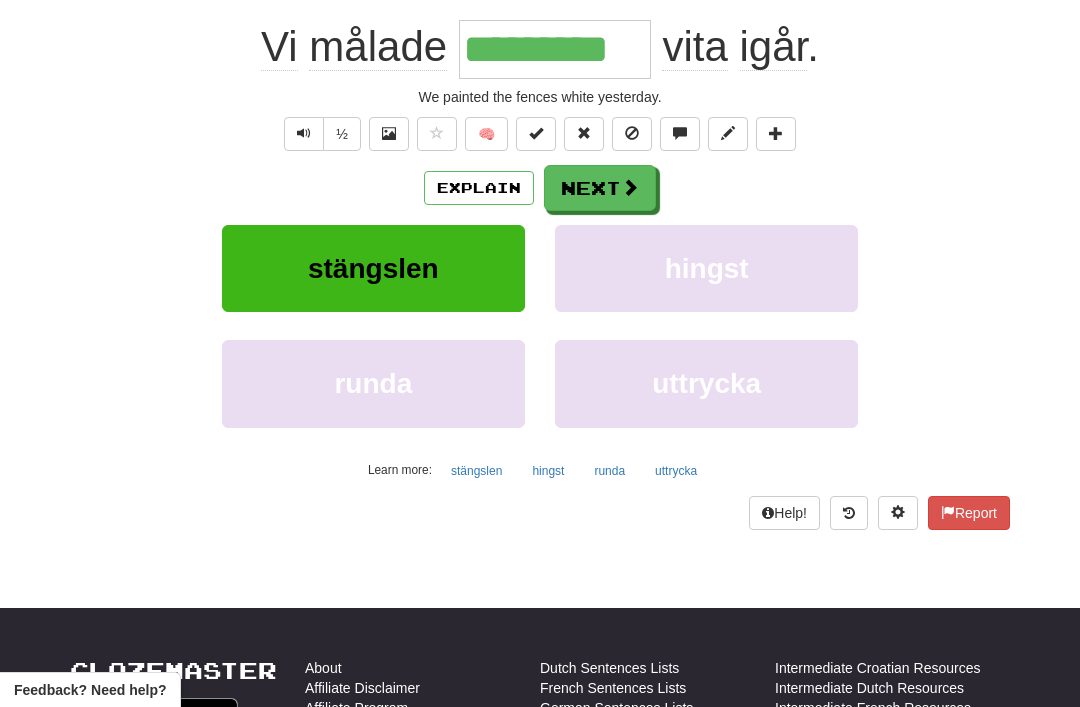 click on "Next" at bounding box center (600, 188) 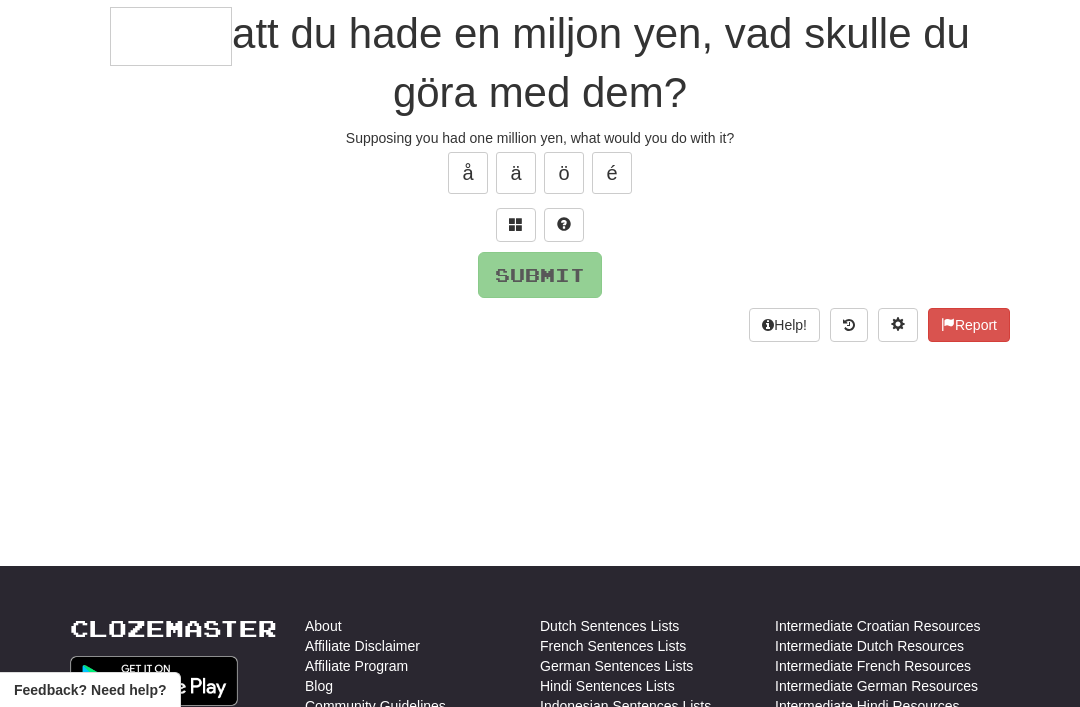 click at bounding box center (516, 224) 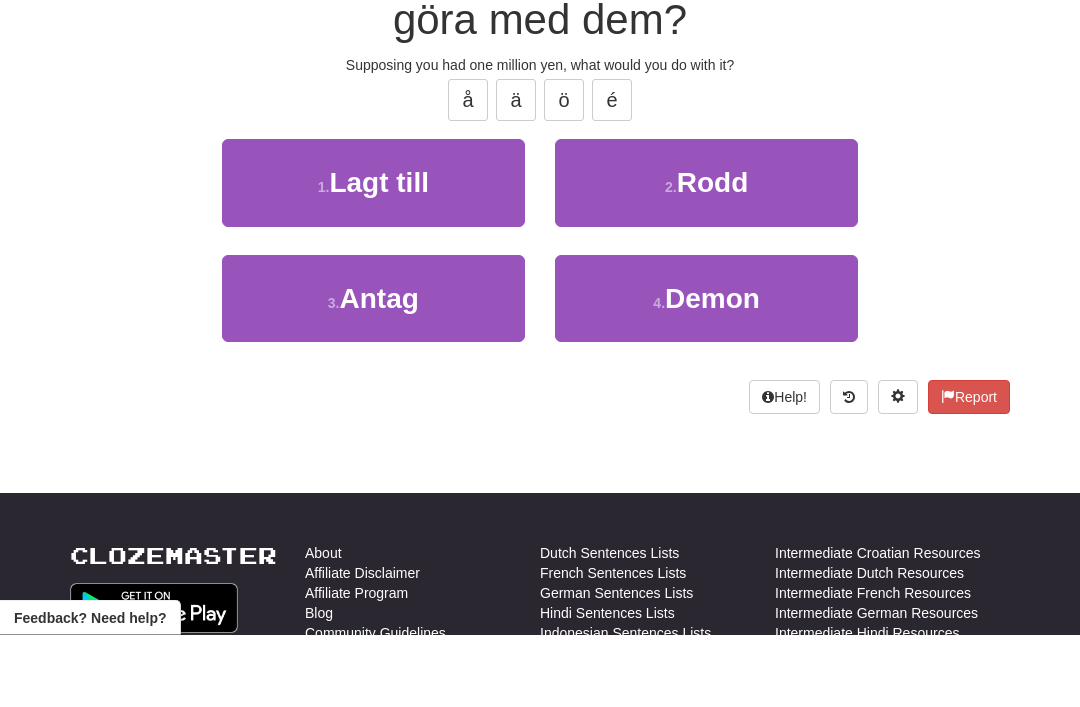 click on "Antag" at bounding box center [379, 371] 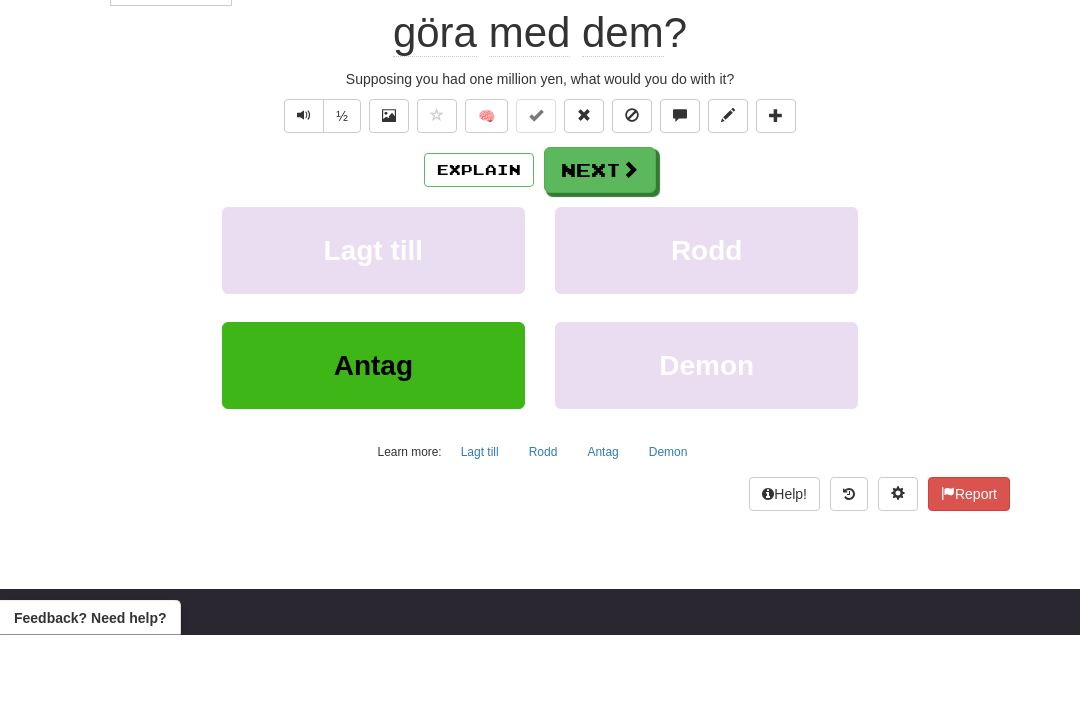 type on "*****" 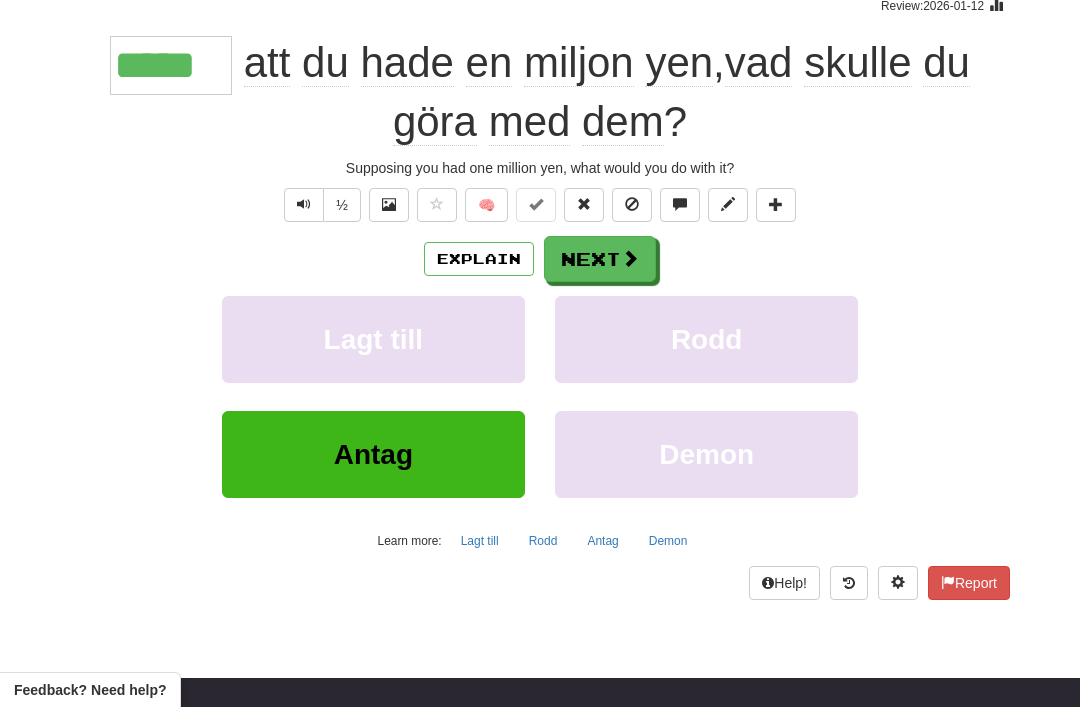scroll, scrollTop: 172, scrollLeft: 0, axis: vertical 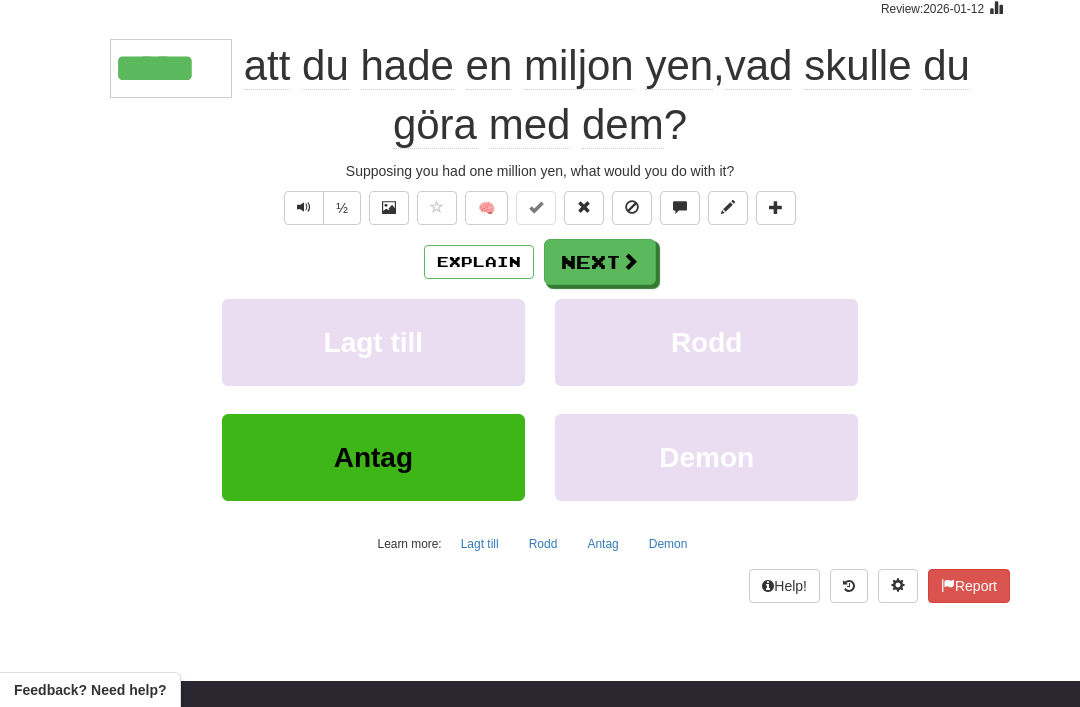 click on "Next" at bounding box center (600, 262) 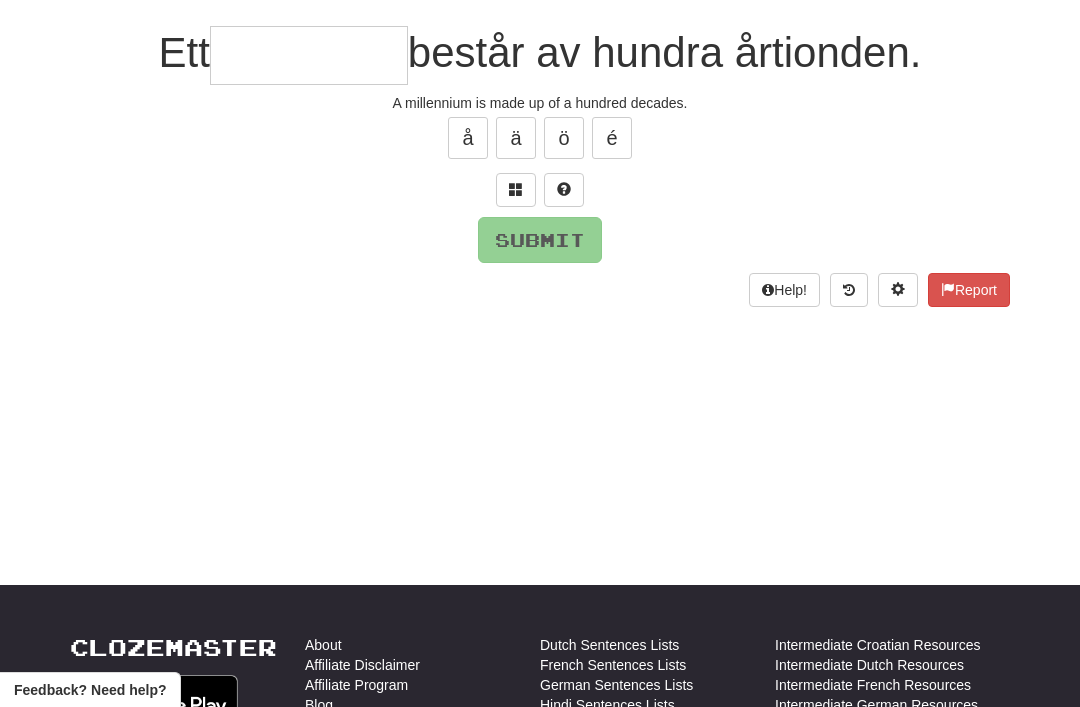 click at bounding box center (516, 190) 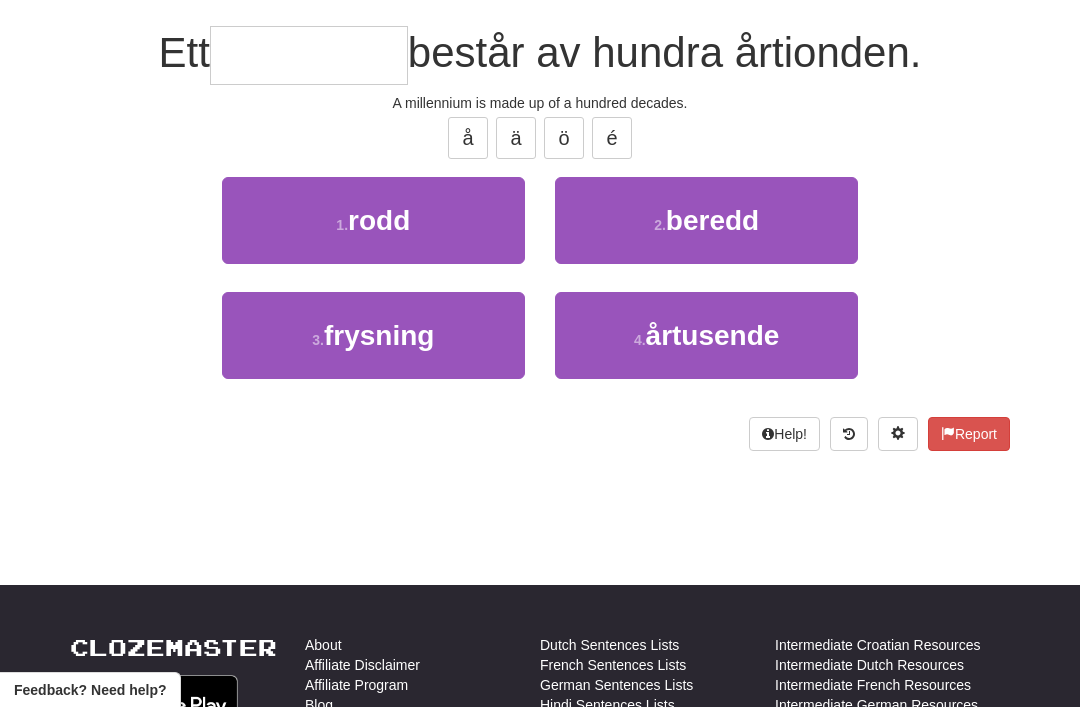 click on "årtusende" at bounding box center (713, 335) 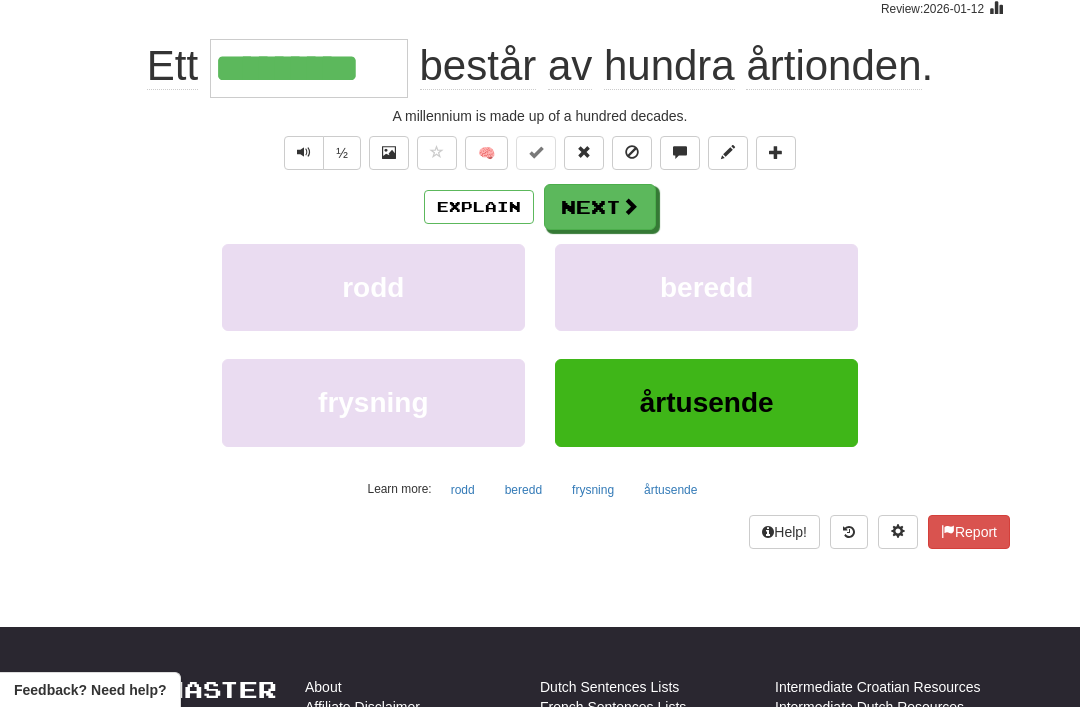 click on "Next" at bounding box center (600, 207) 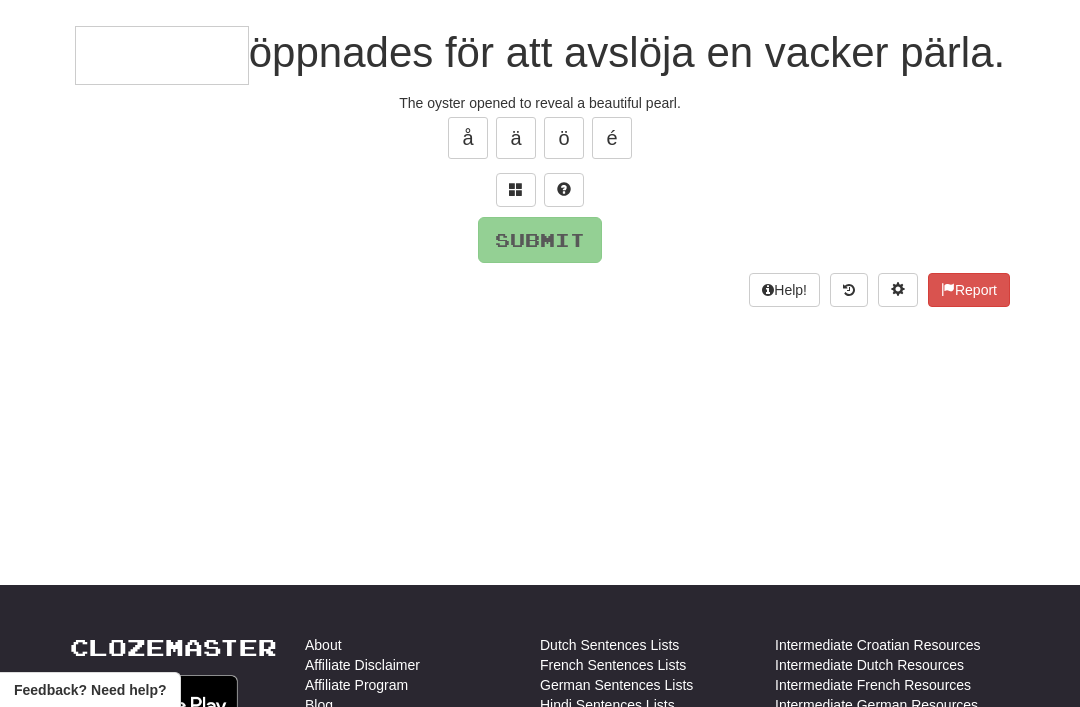 click at bounding box center (516, 189) 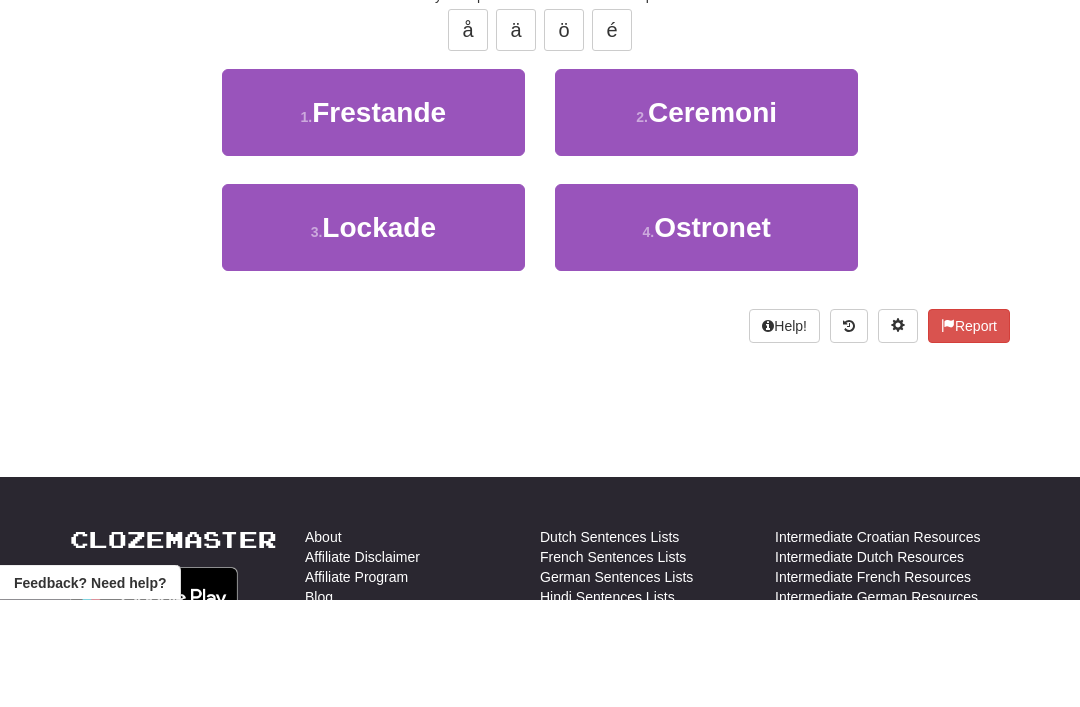 click on "4 .  Ostronet" at bounding box center (706, 335) 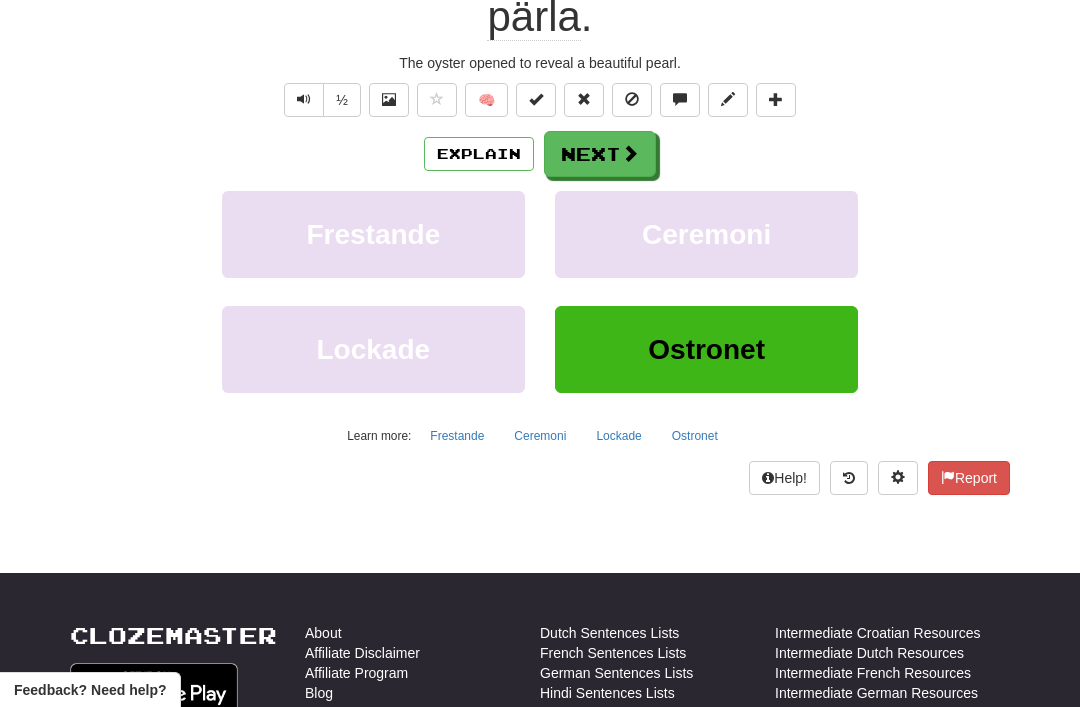 click at bounding box center [630, 153] 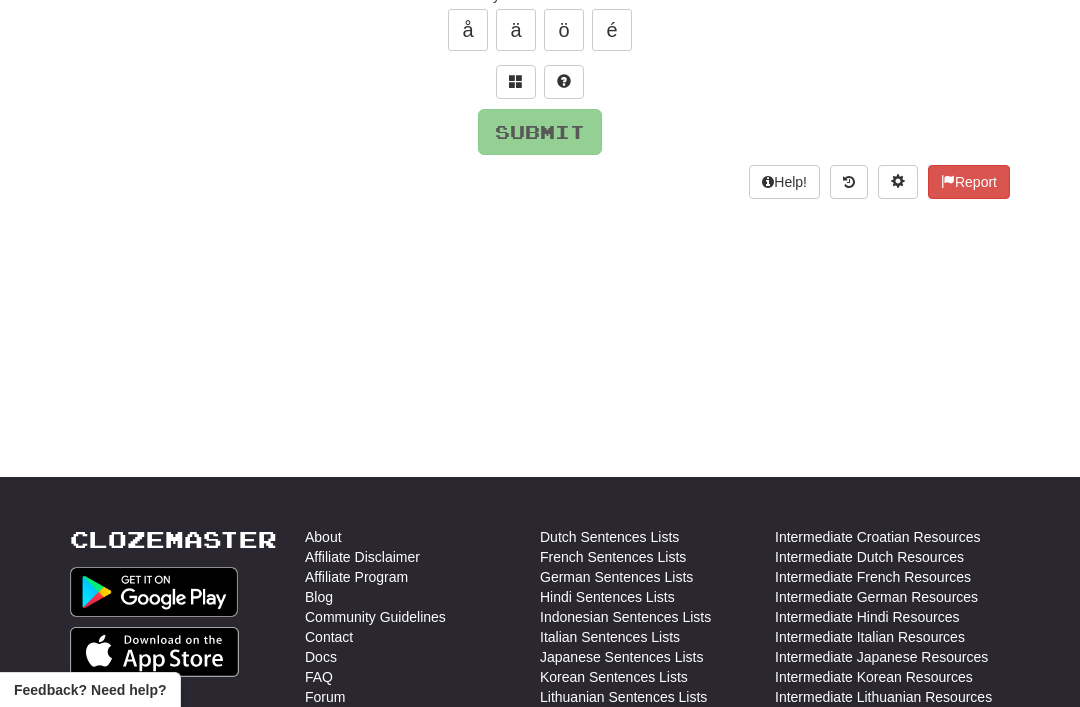 scroll, scrollTop: 44, scrollLeft: 0, axis: vertical 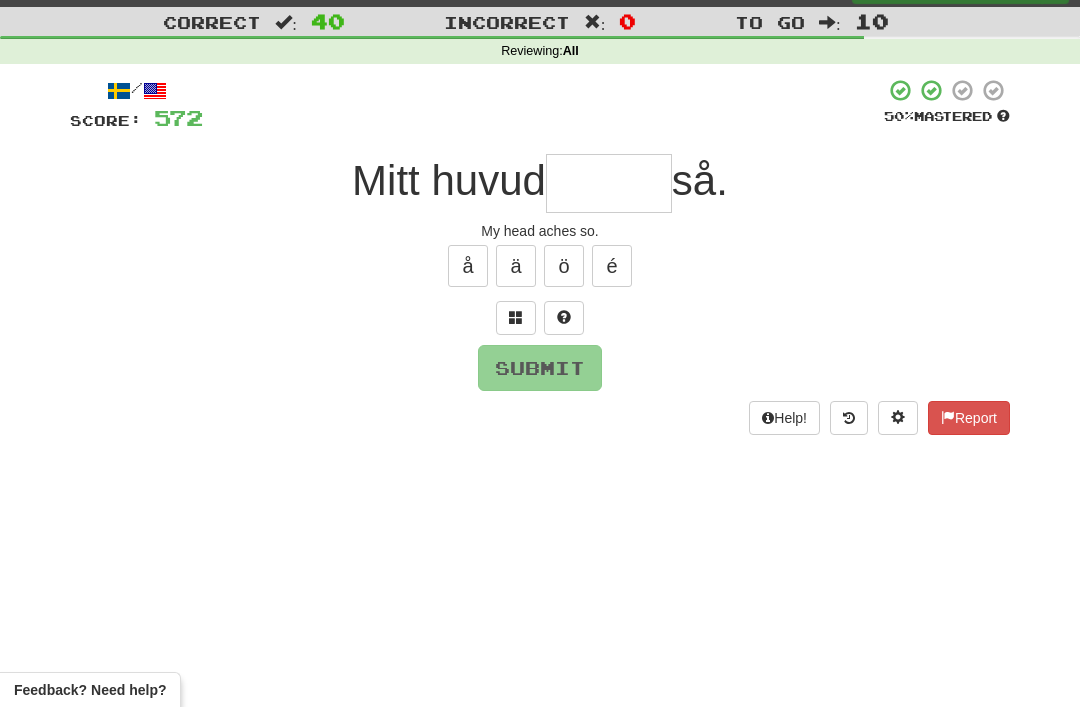 click at bounding box center (516, 317) 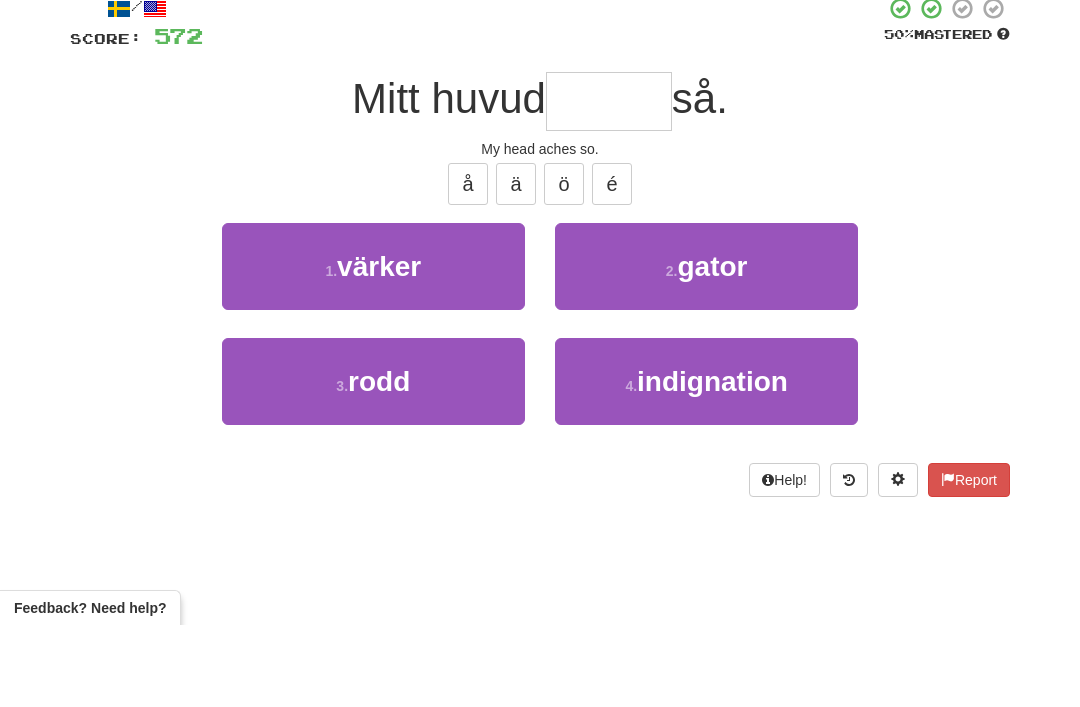 click on "1 .  värker" at bounding box center (373, 348) 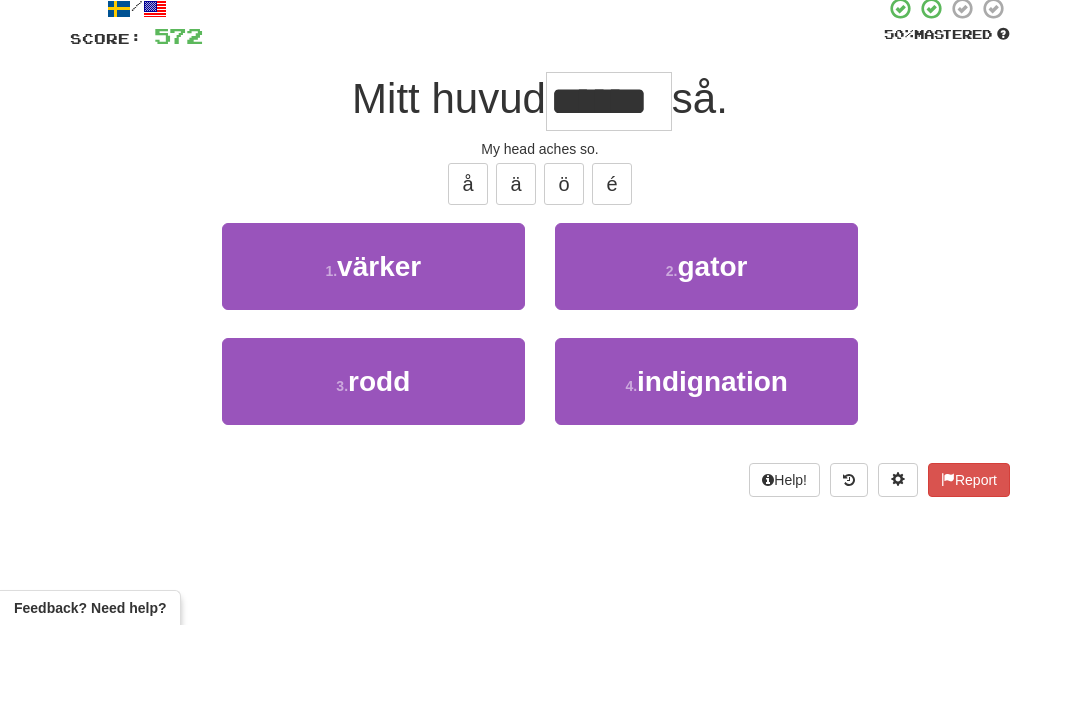 scroll, scrollTop: 126, scrollLeft: 0, axis: vertical 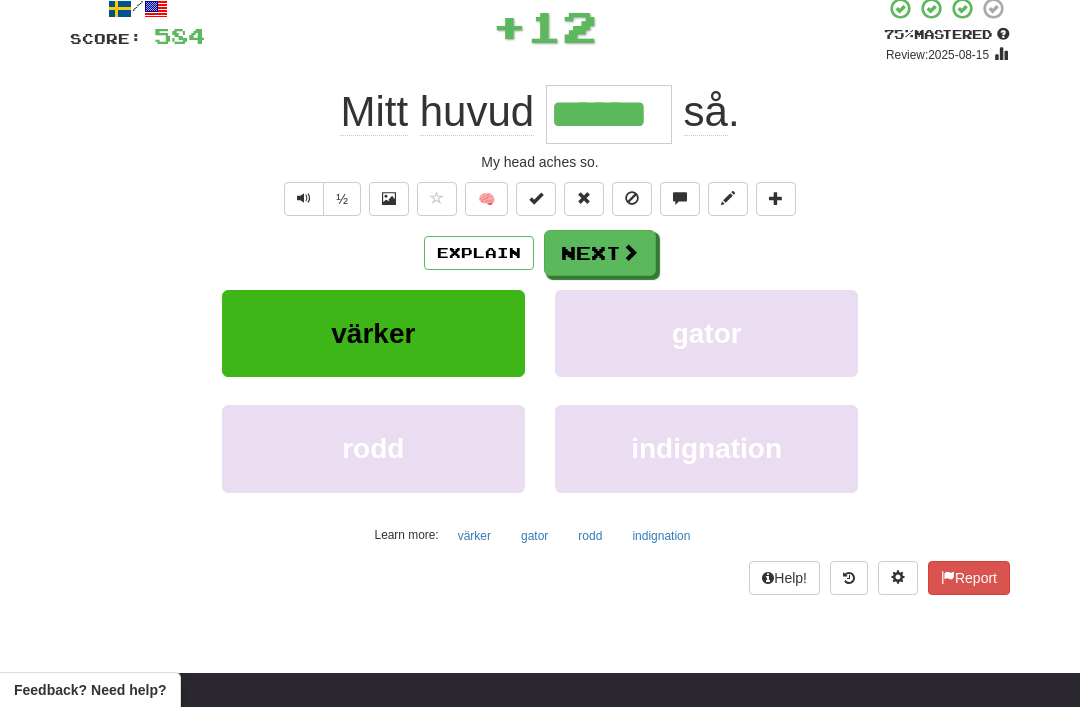 click on "Next" at bounding box center [600, 253] 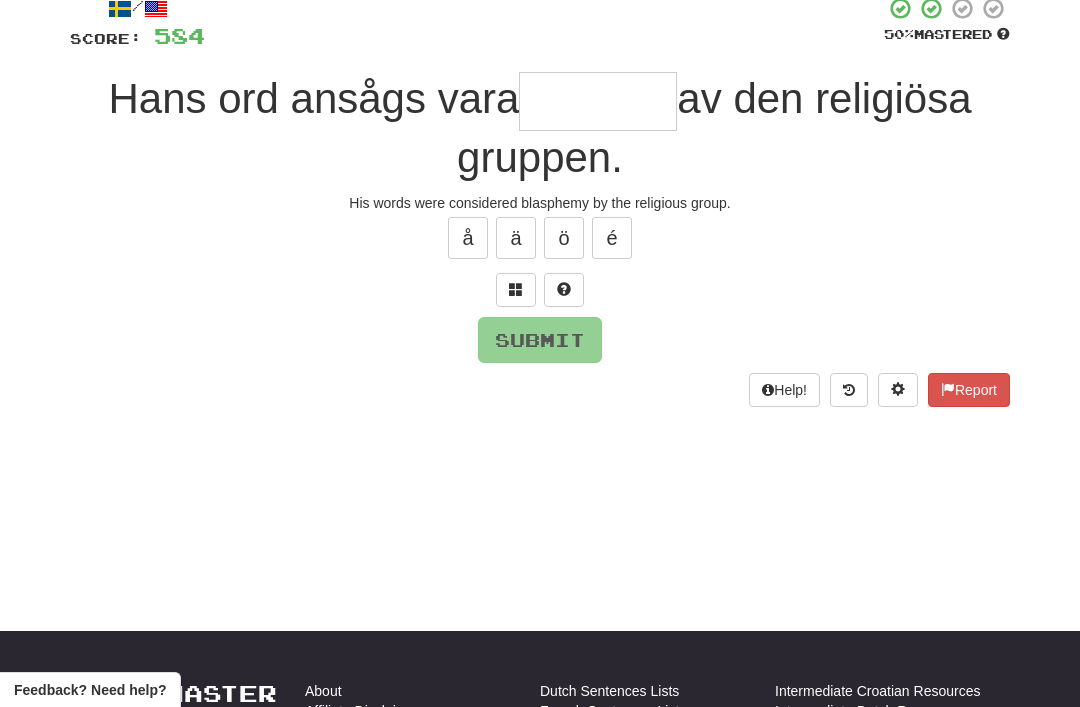 click at bounding box center (516, 290) 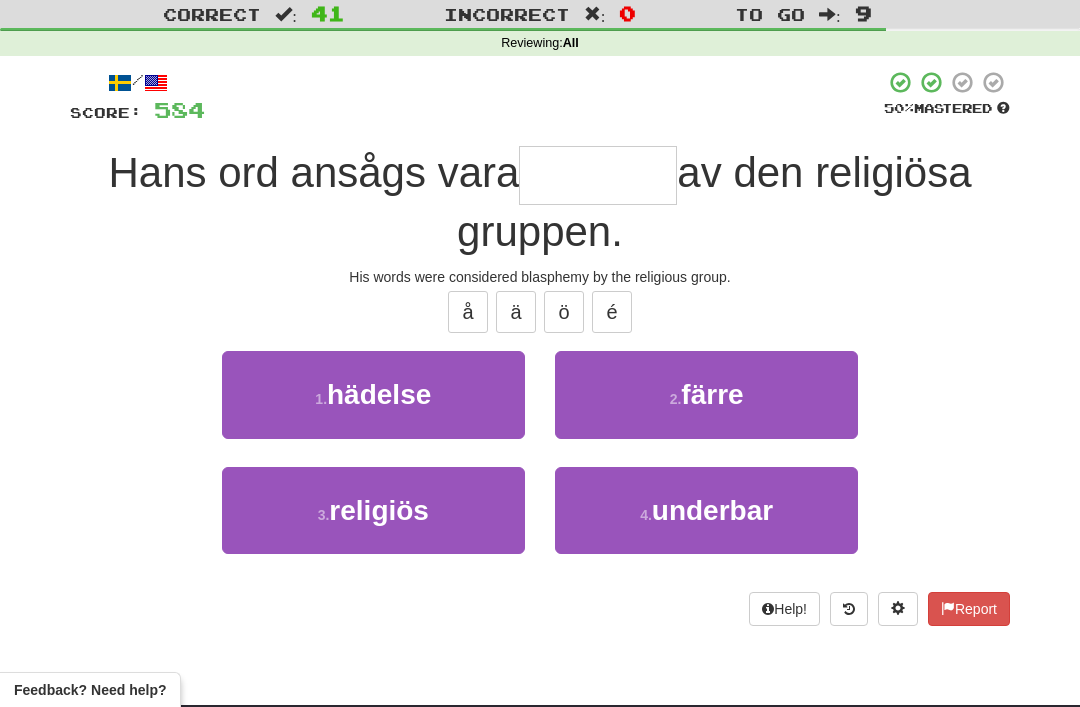 scroll, scrollTop: 49, scrollLeft: 0, axis: vertical 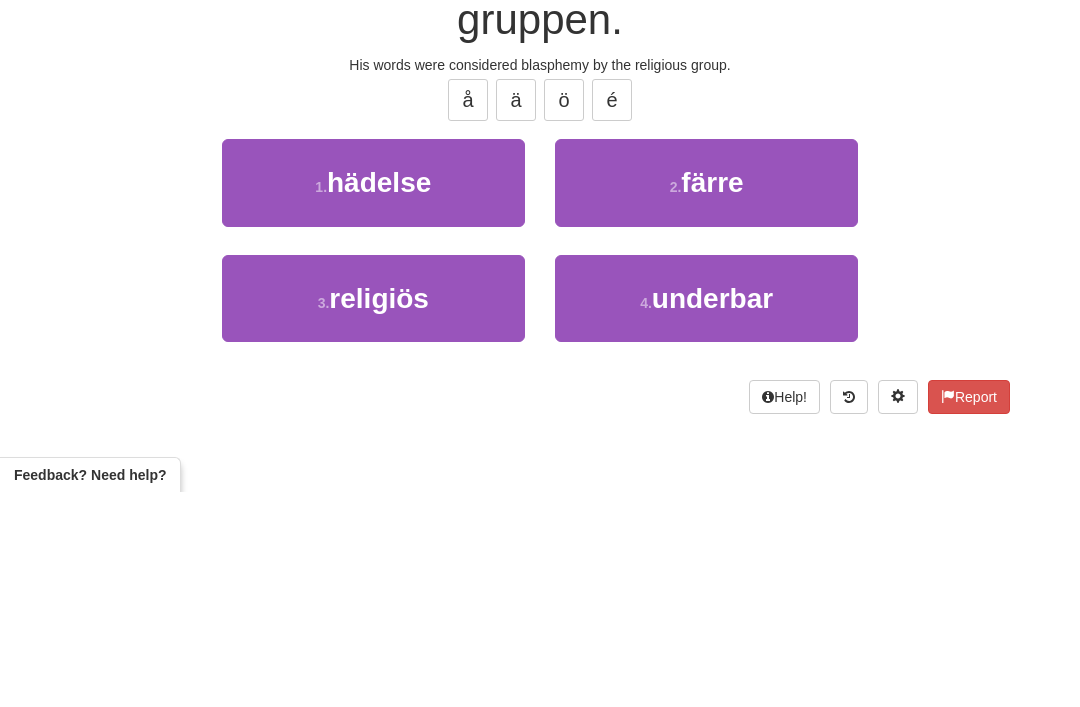 click on "1 .  hädelse" at bounding box center [373, 397] 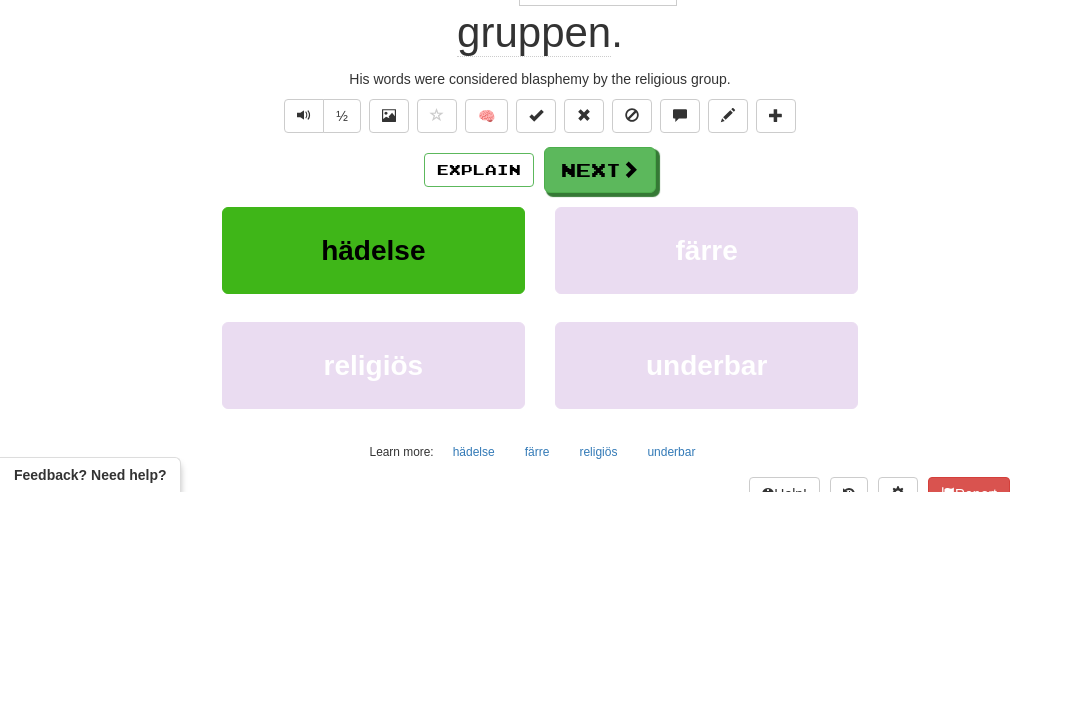 type on "*******" 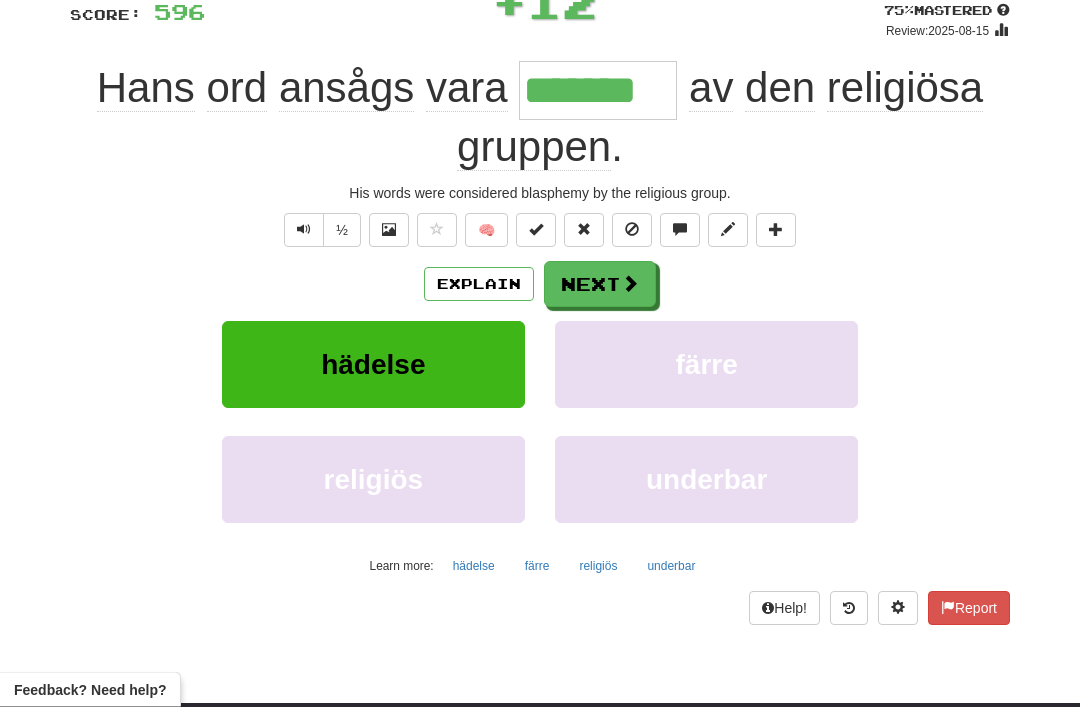 scroll, scrollTop: 150, scrollLeft: 0, axis: vertical 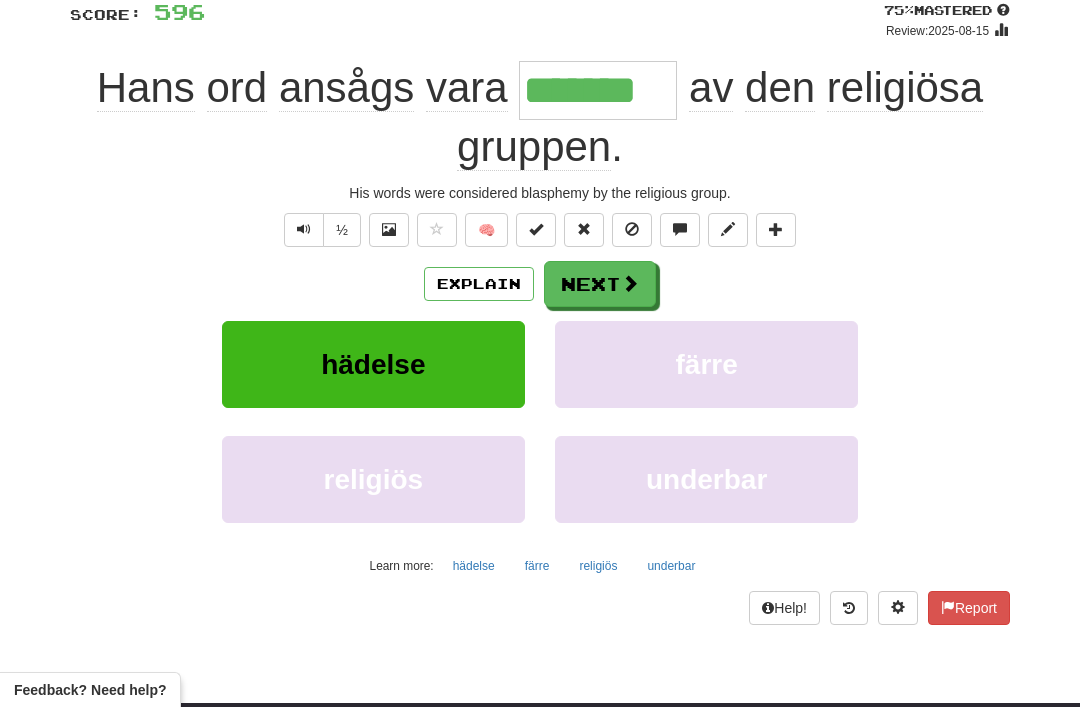 click on "Next" at bounding box center (600, 284) 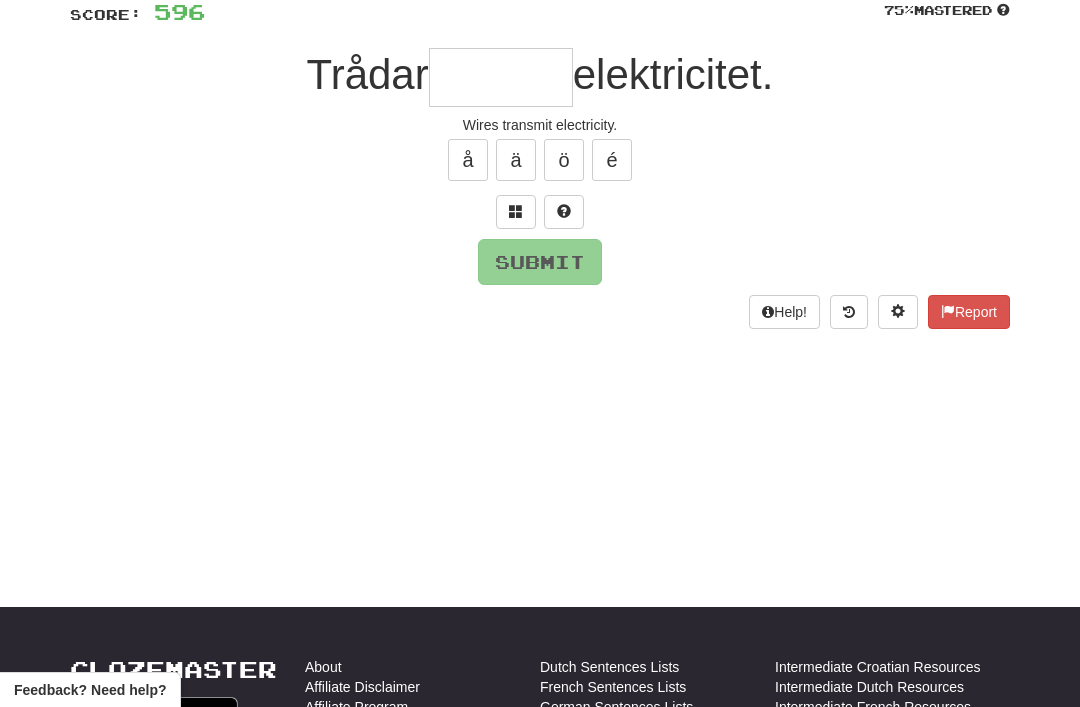 scroll, scrollTop: 149, scrollLeft: 0, axis: vertical 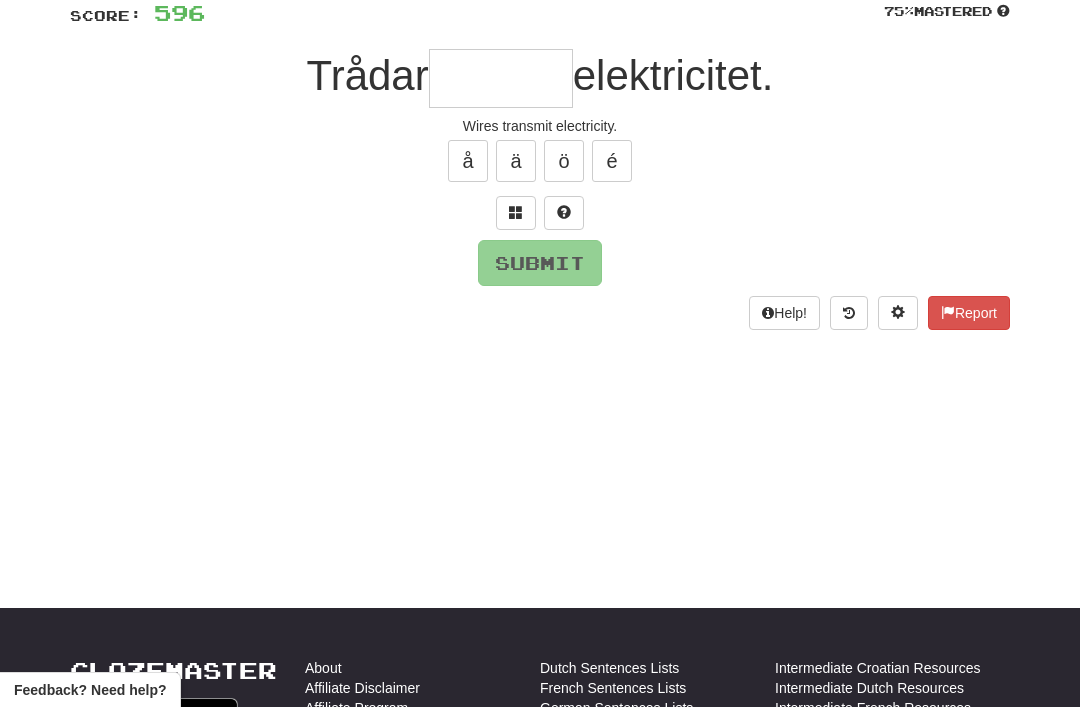 type on "*" 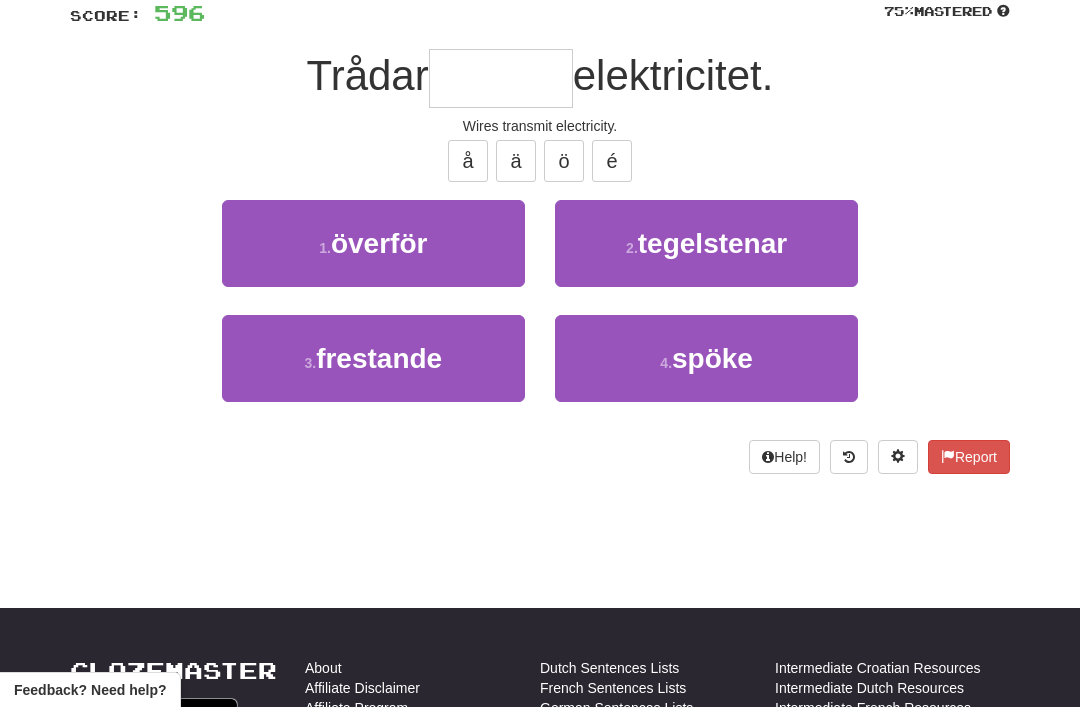 click on "1 .  överför" at bounding box center (373, 243) 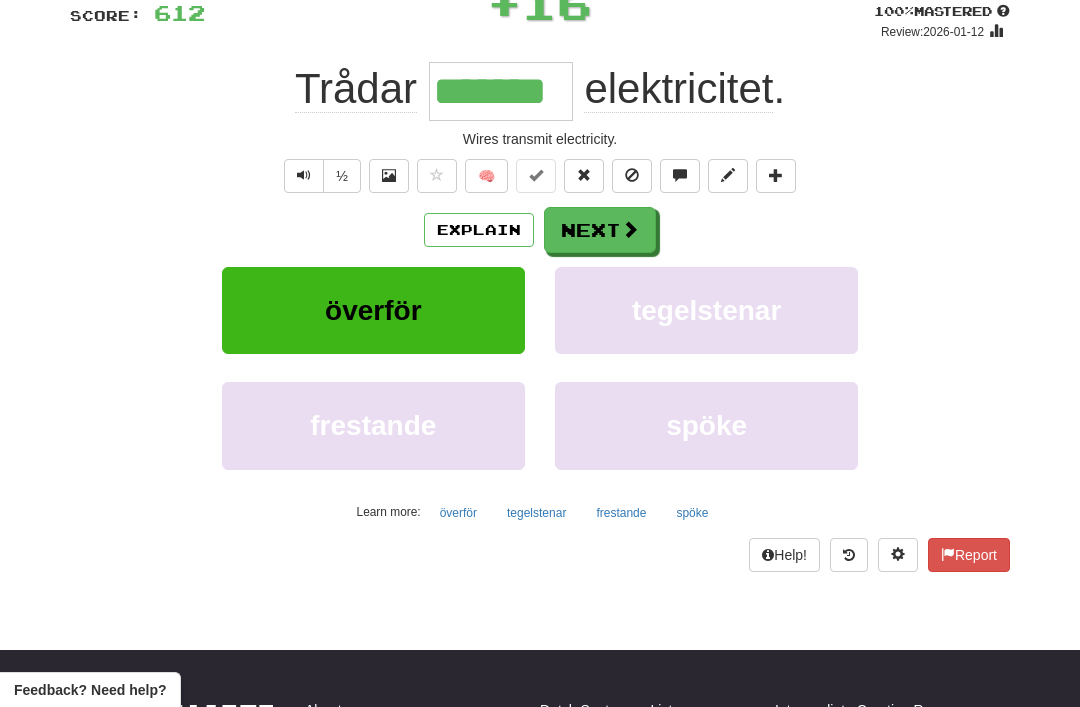 scroll, scrollTop: 150, scrollLeft: 0, axis: vertical 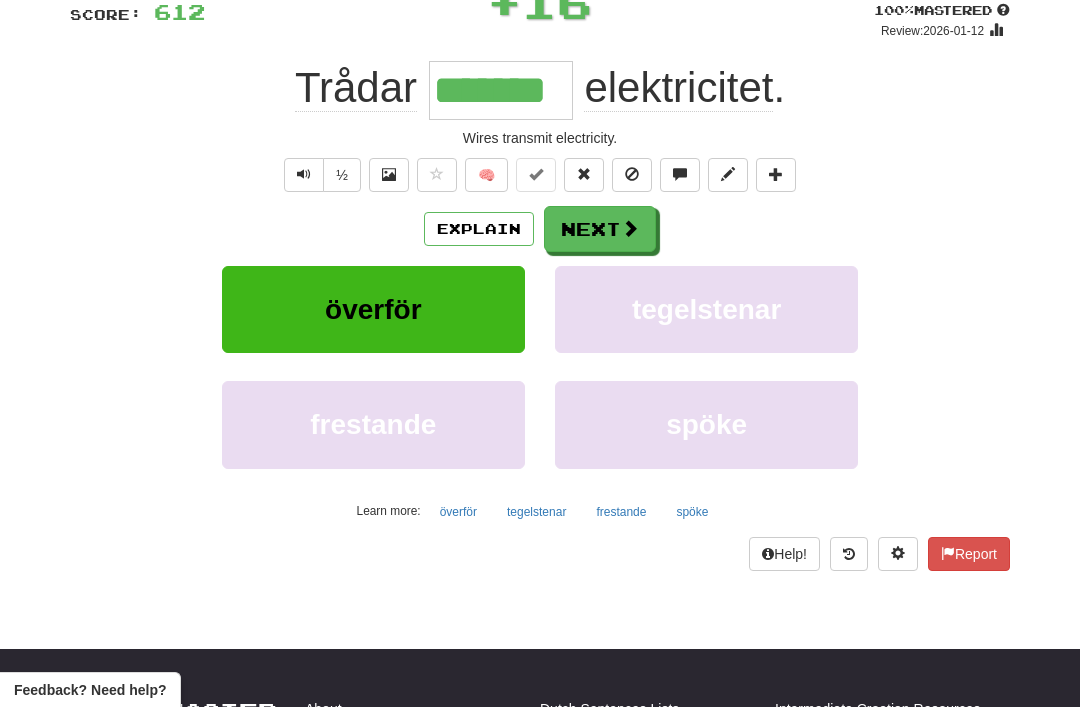 click on "Next" at bounding box center (600, 229) 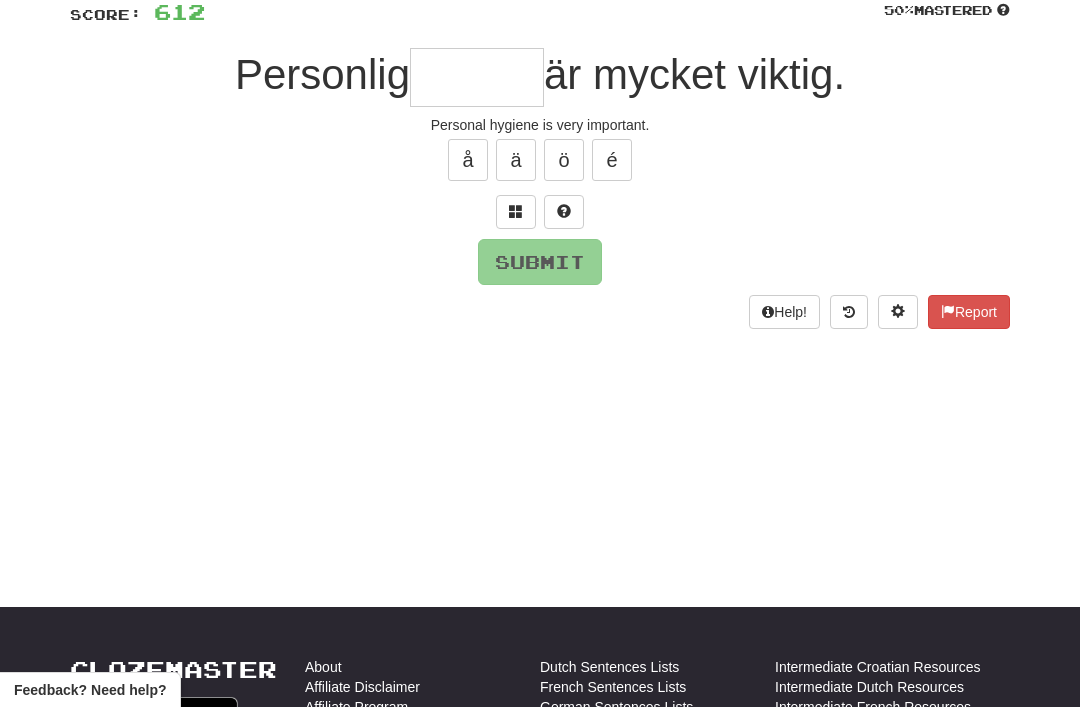 scroll, scrollTop: 149, scrollLeft: 0, axis: vertical 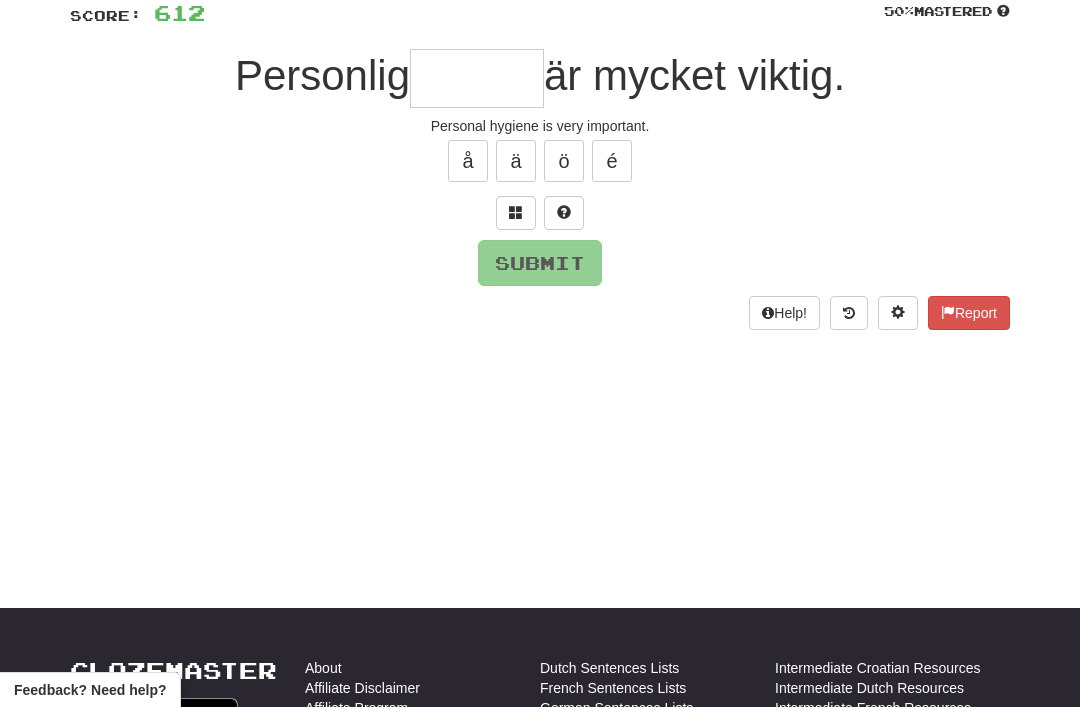 click at bounding box center [516, 213] 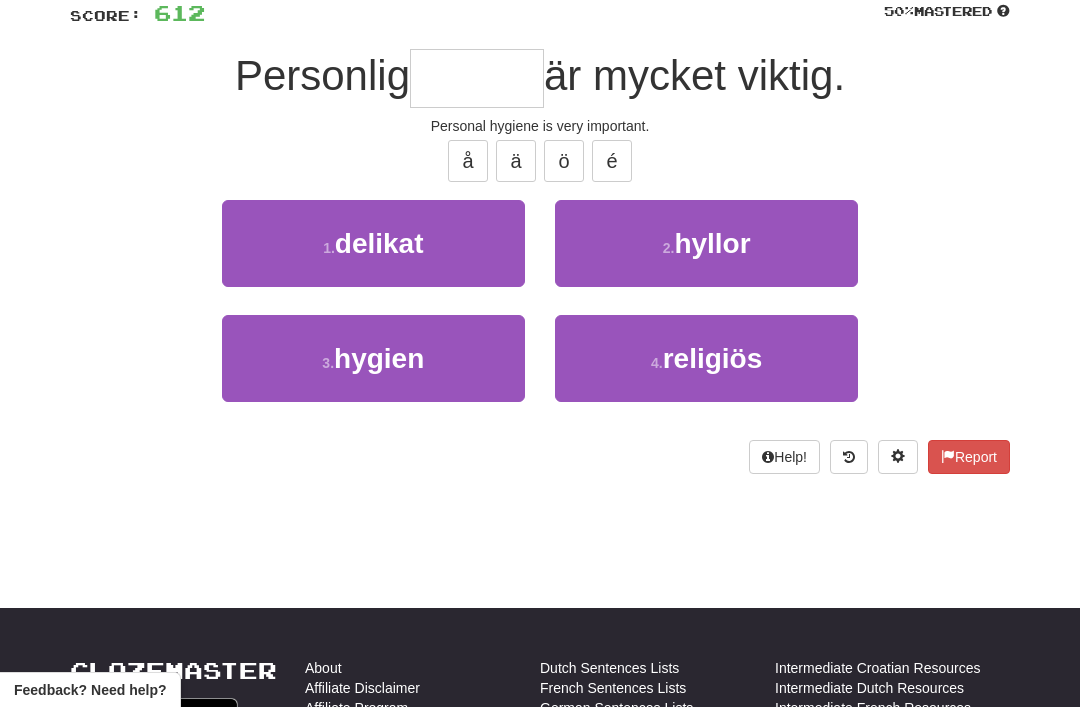 click on "3 .  hygien" at bounding box center [373, 358] 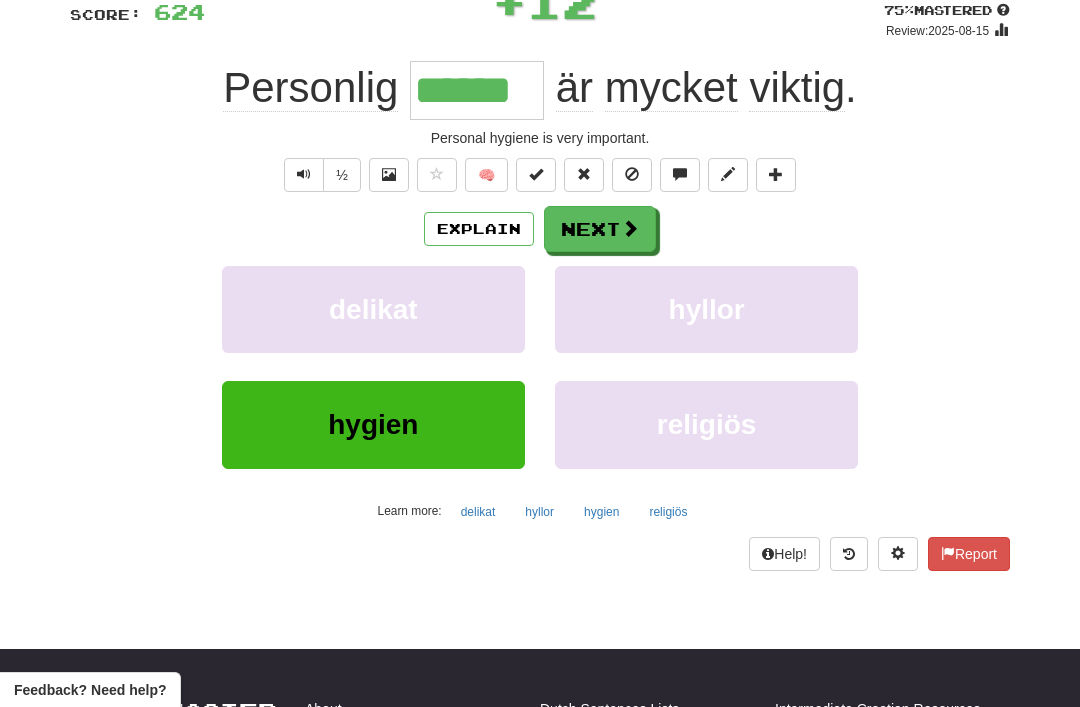 click on "Next" at bounding box center [600, 229] 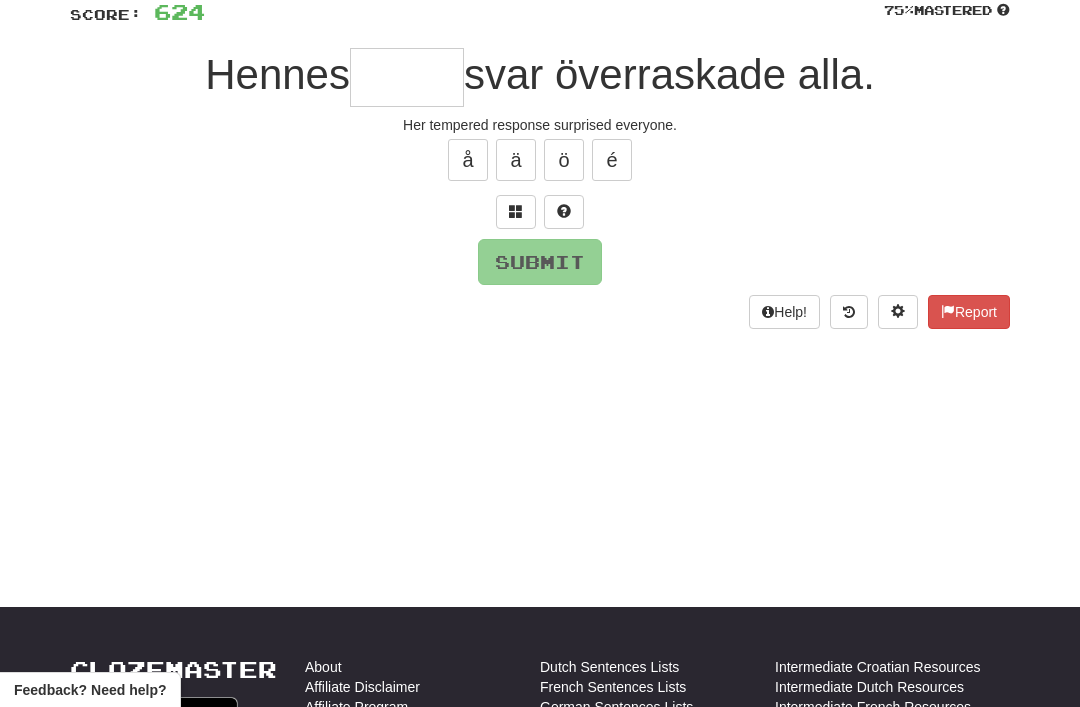 scroll, scrollTop: 149, scrollLeft: 0, axis: vertical 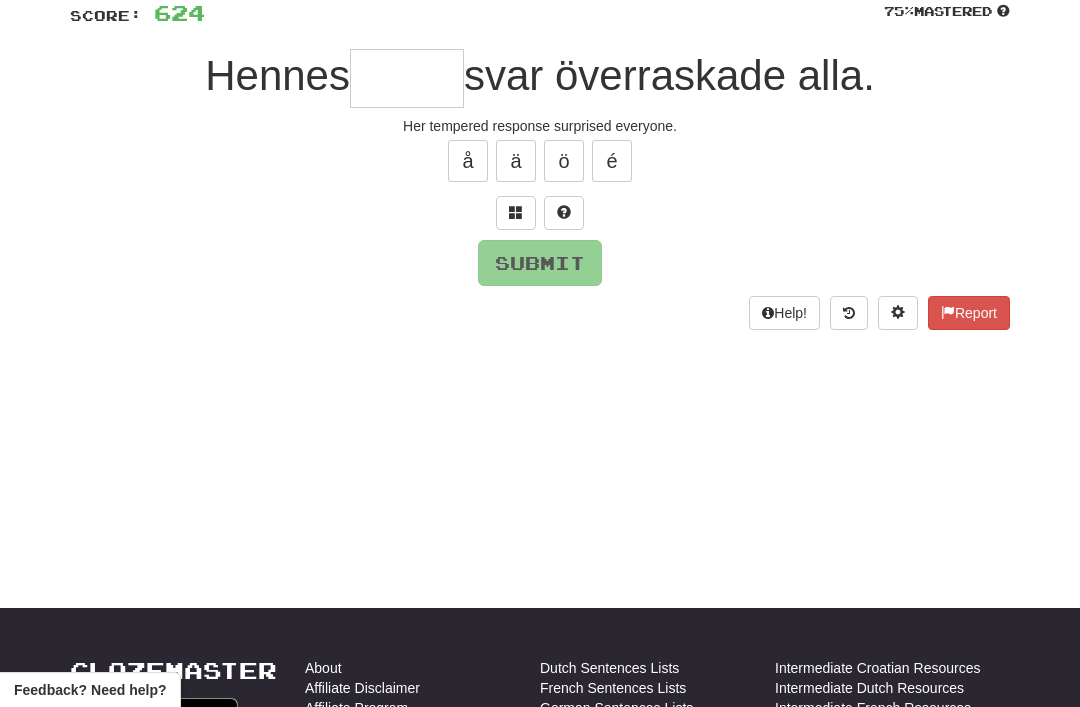 type on "*" 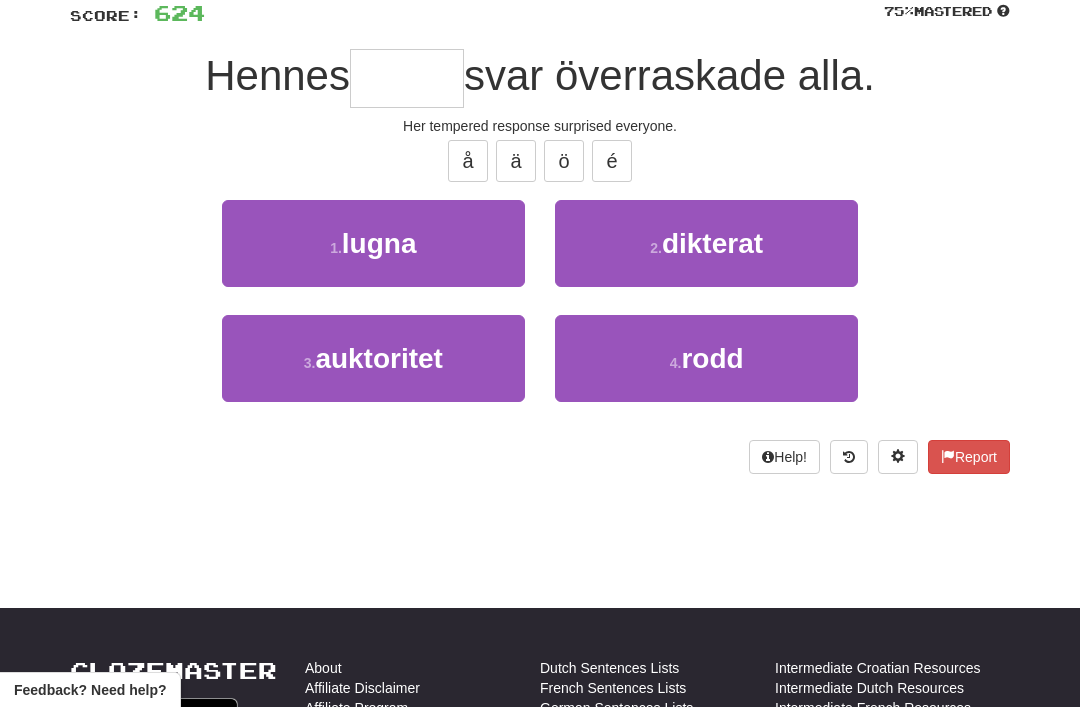 click on "1 .  lugna" at bounding box center (373, 243) 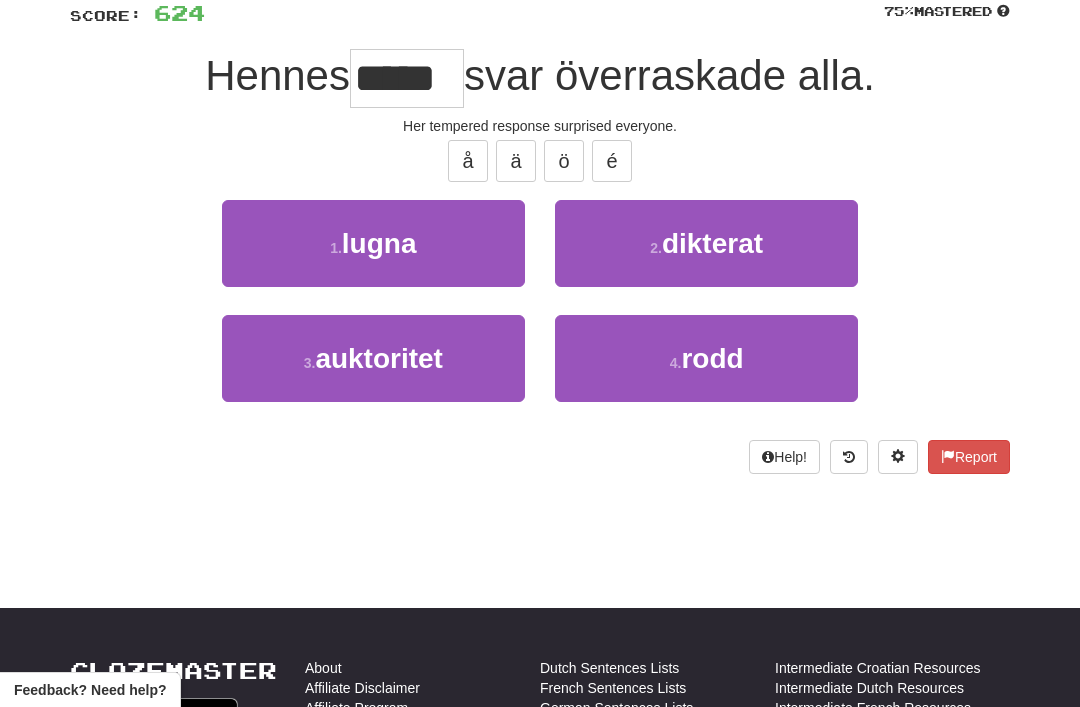 scroll, scrollTop: 150, scrollLeft: 0, axis: vertical 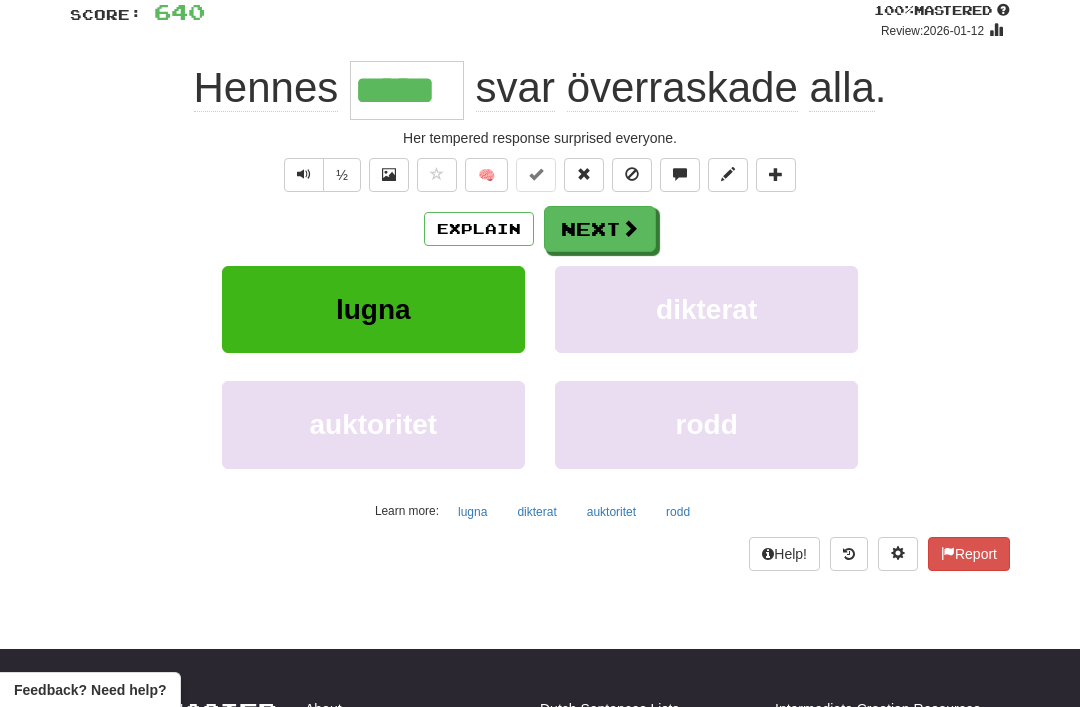 click on "Explain Next" at bounding box center [540, 229] 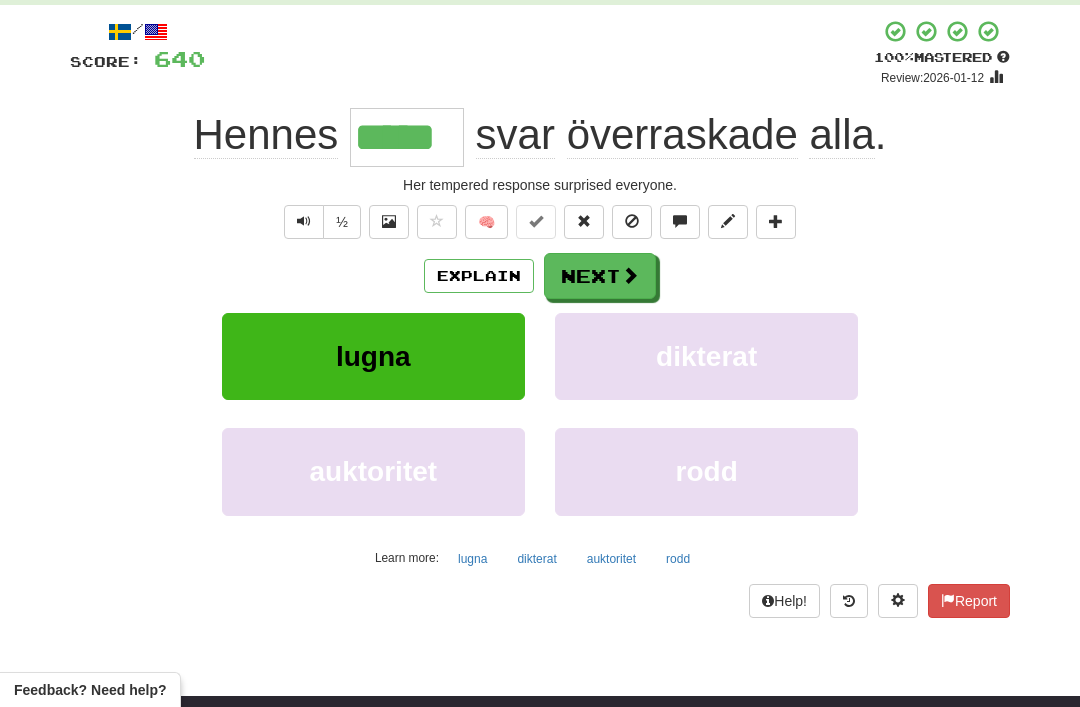 scroll, scrollTop: 0, scrollLeft: 0, axis: both 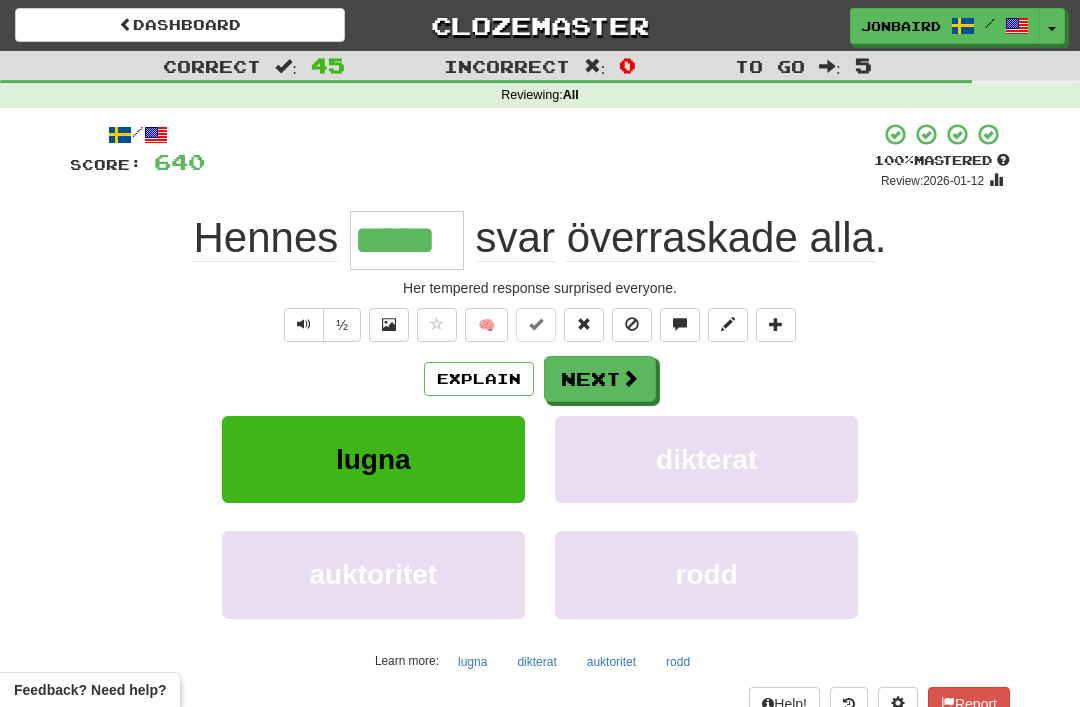 click on "Next" at bounding box center [600, 379] 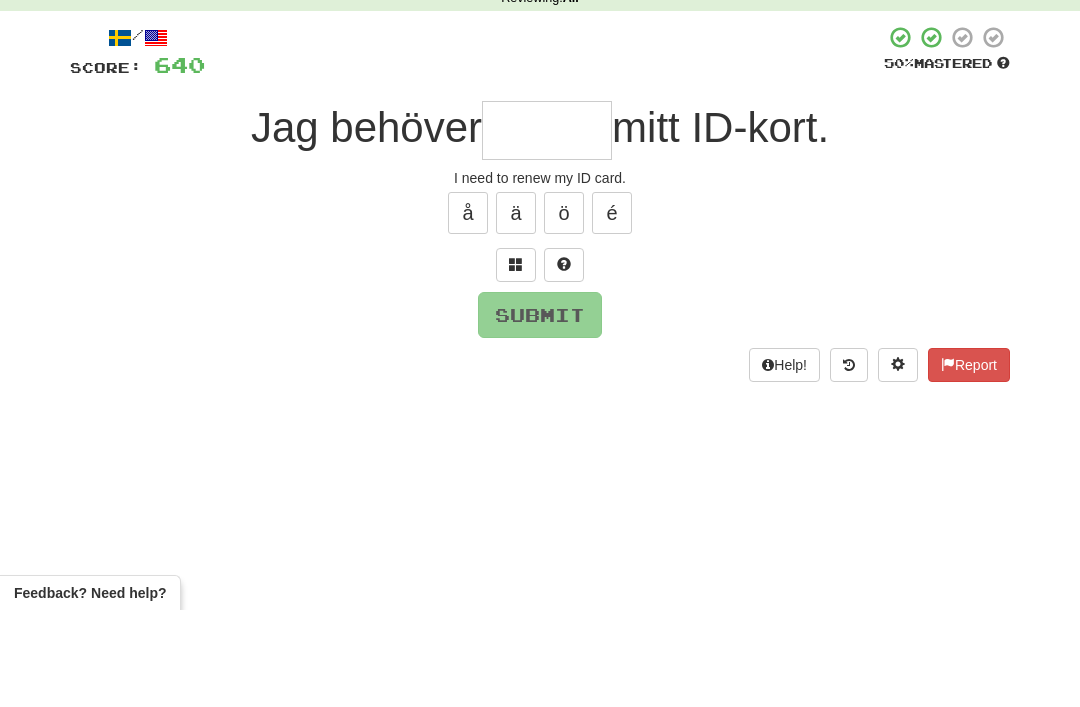 type on "*" 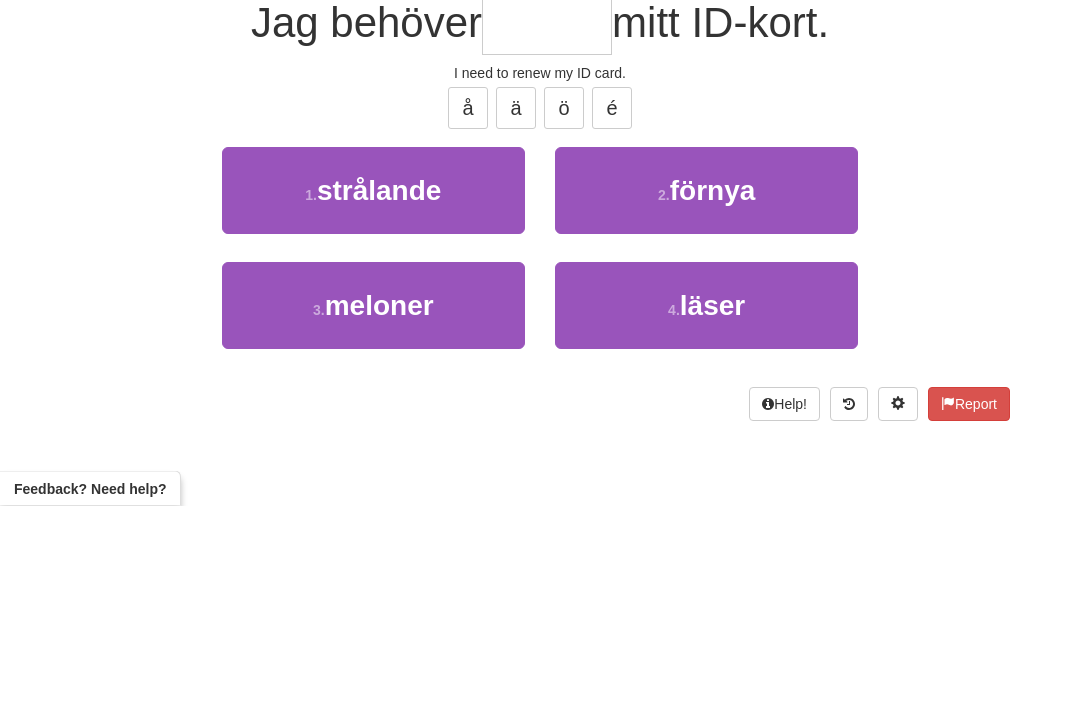 click on "förnya" at bounding box center (713, 392) 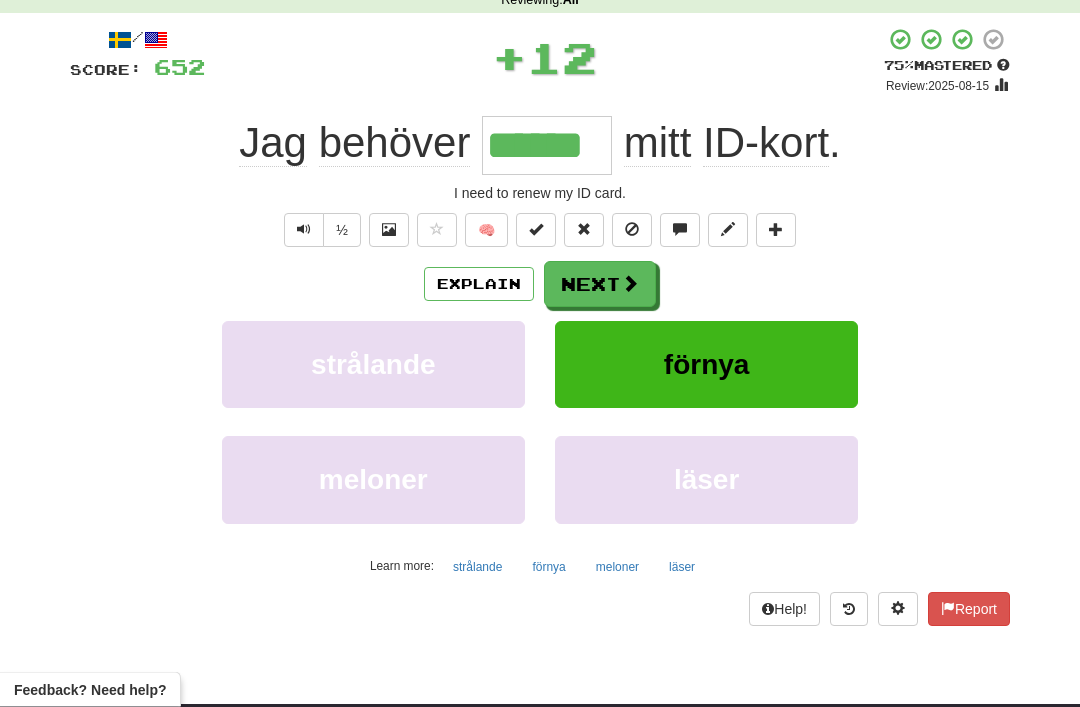 scroll, scrollTop: 58, scrollLeft: 0, axis: vertical 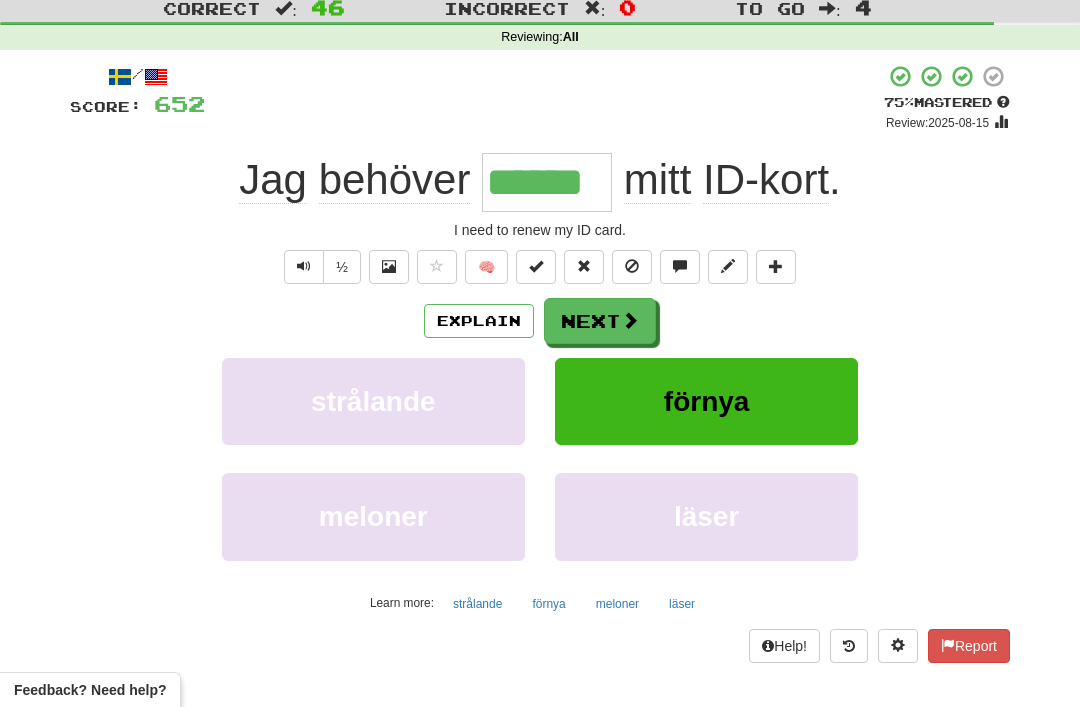 click on "Next" at bounding box center [600, 321] 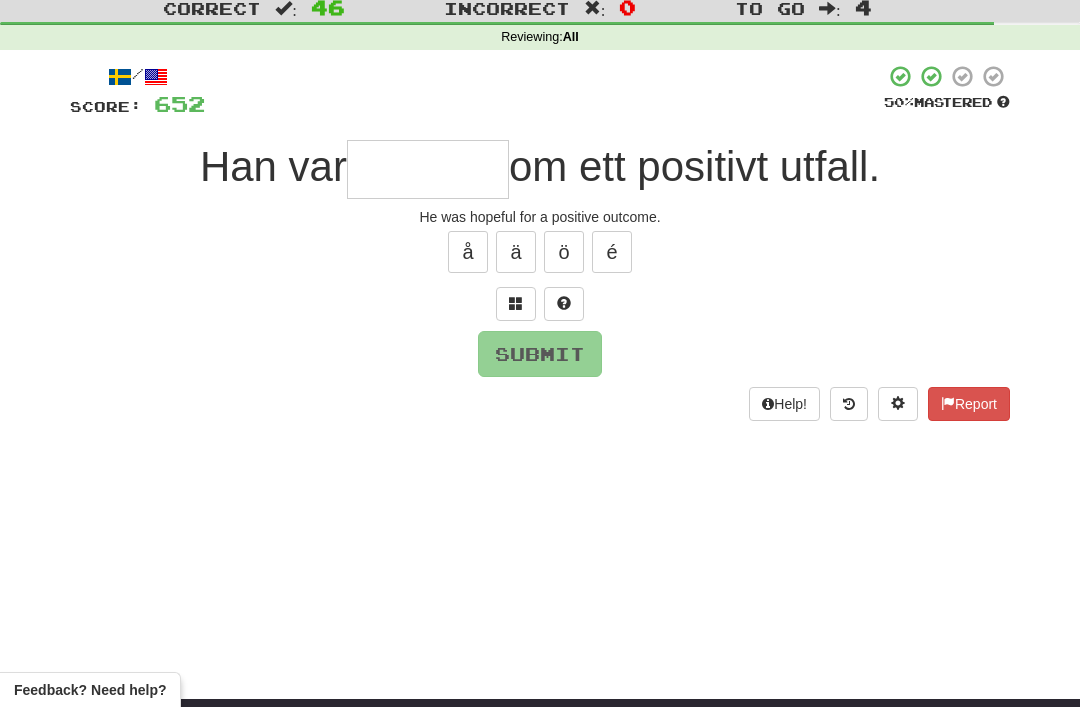 click at bounding box center [516, 303] 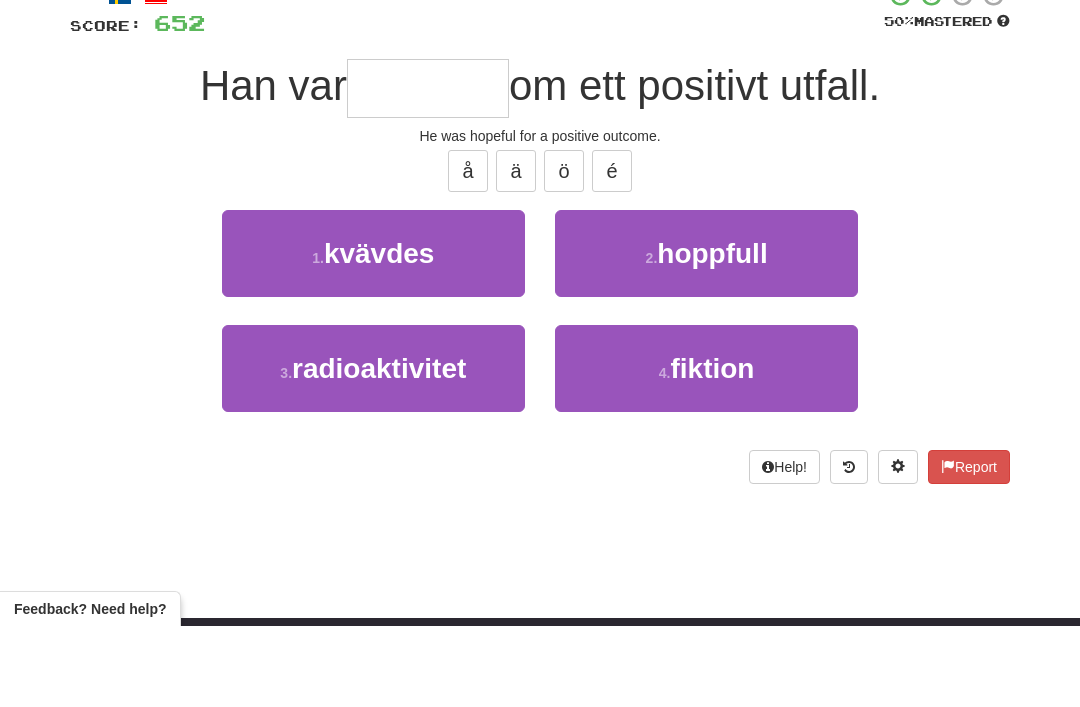 click on "hoppfull" at bounding box center [712, 334] 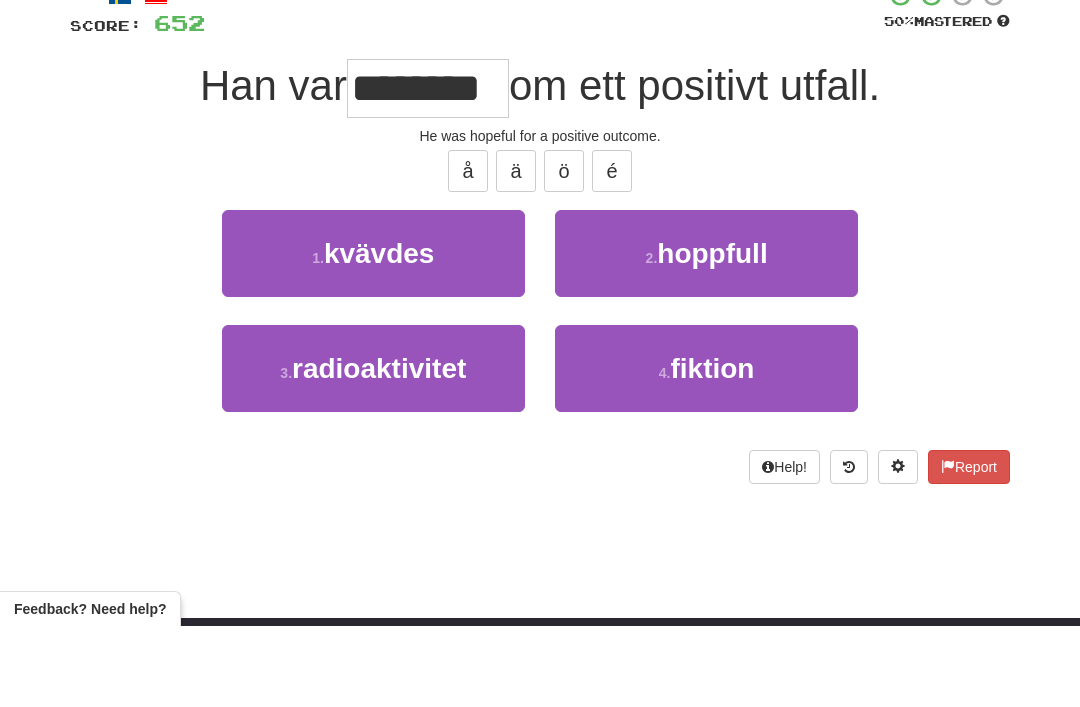 scroll, scrollTop: 139, scrollLeft: 0, axis: vertical 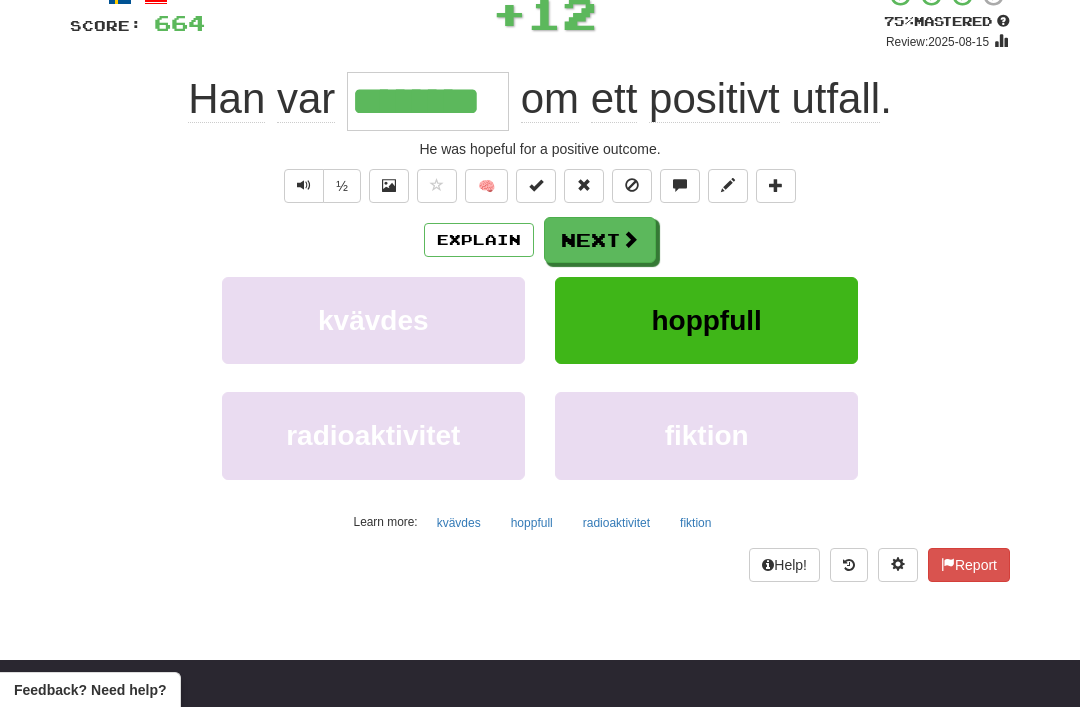 click on "Next" at bounding box center [600, 240] 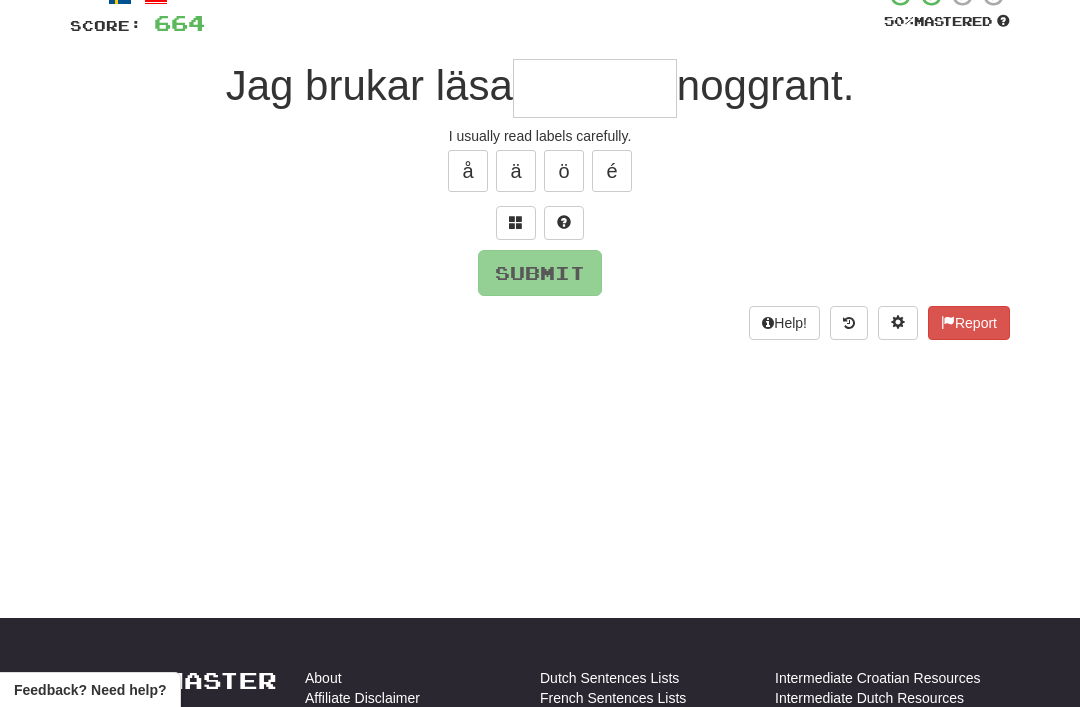 click at bounding box center [516, 222] 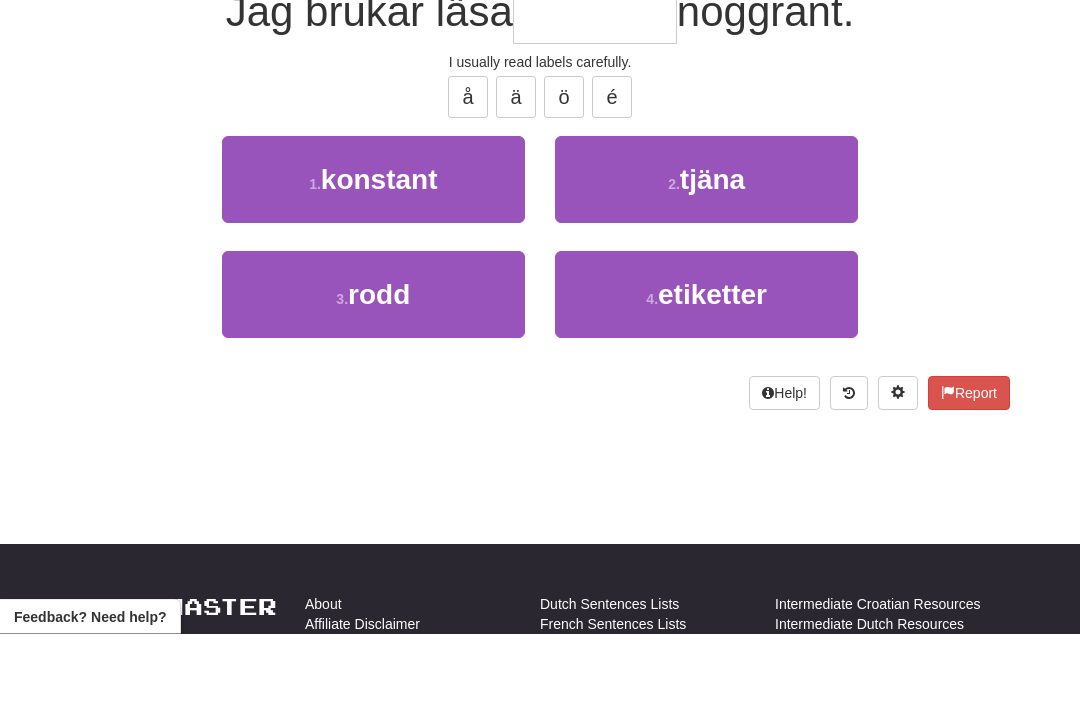 click on "etiketter" at bounding box center (712, 368) 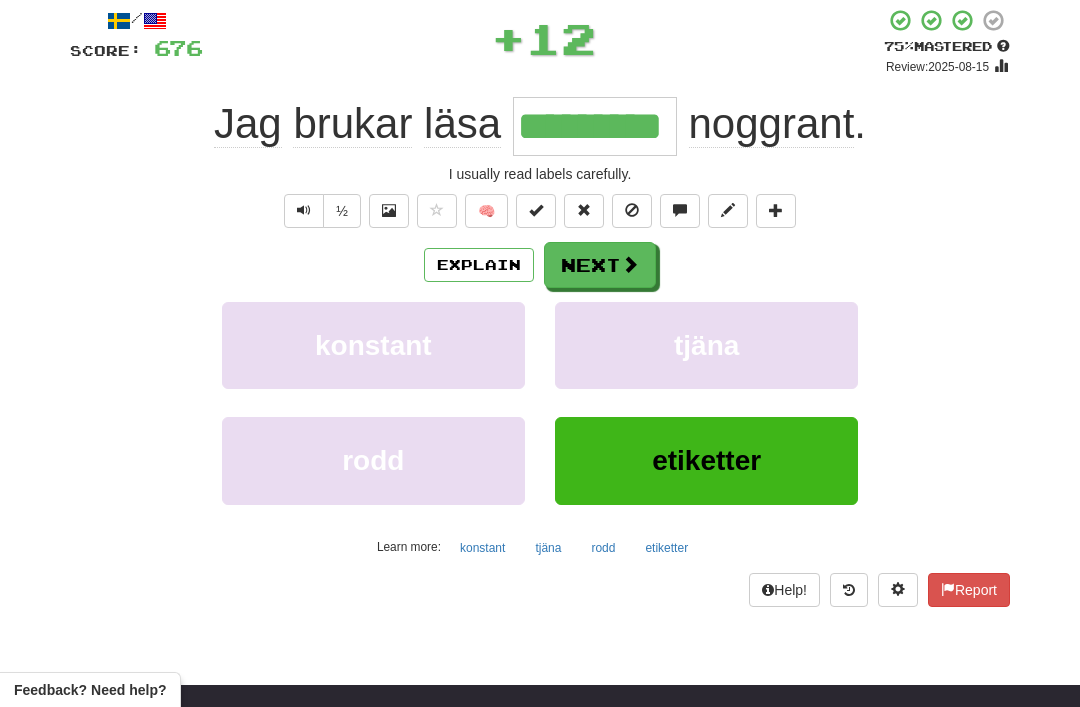 scroll, scrollTop: 113, scrollLeft: 0, axis: vertical 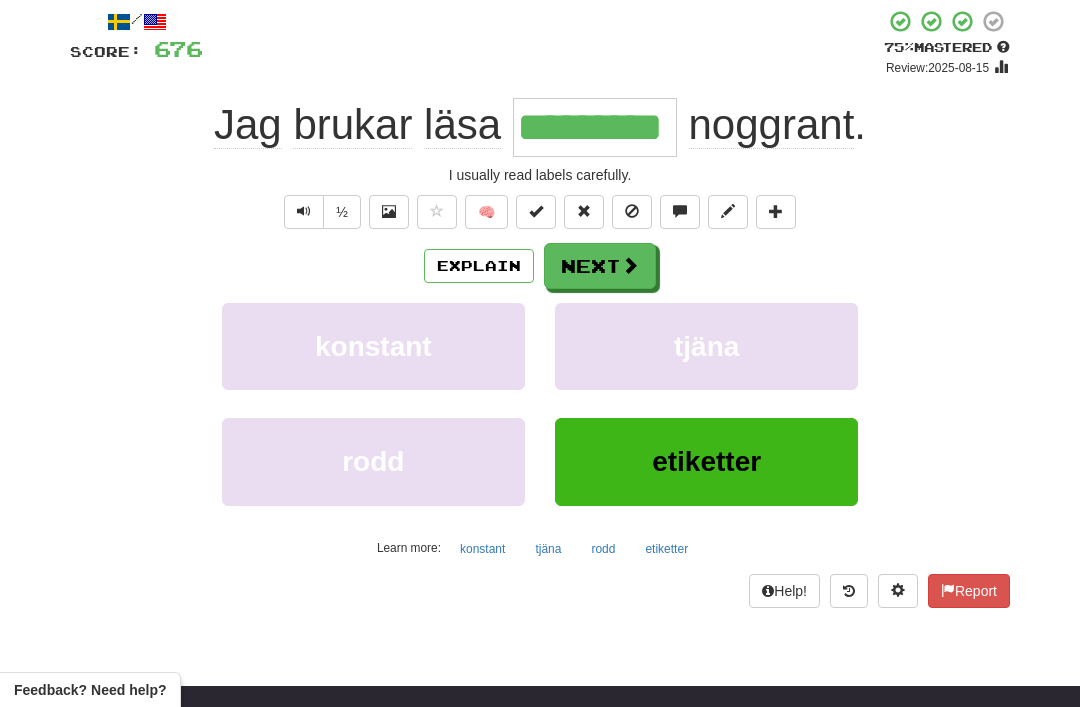 click on "Explain" at bounding box center [479, 266] 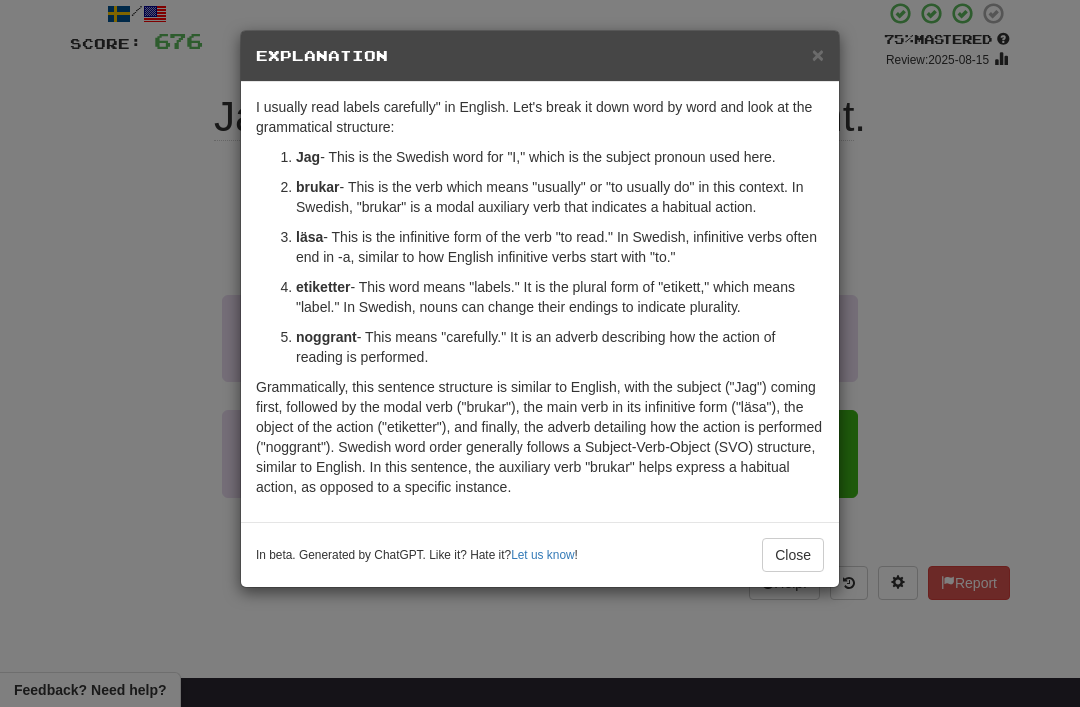 scroll, scrollTop: 119, scrollLeft: 0, axis: vertical 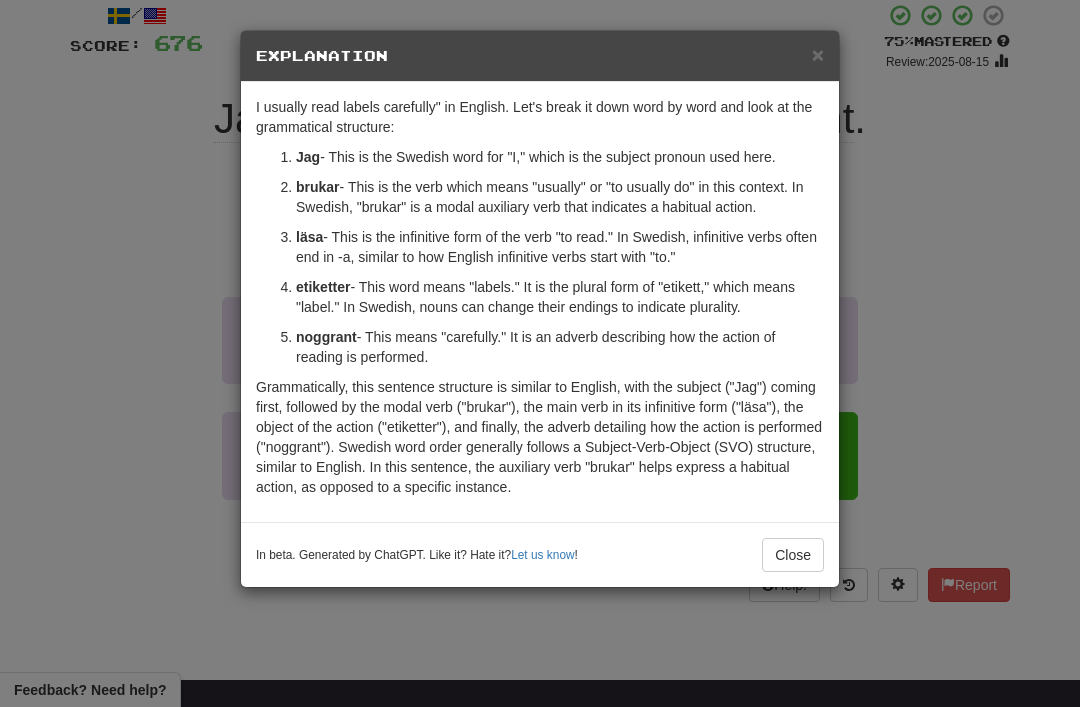 click on "×" at bounding box center [818, 54] 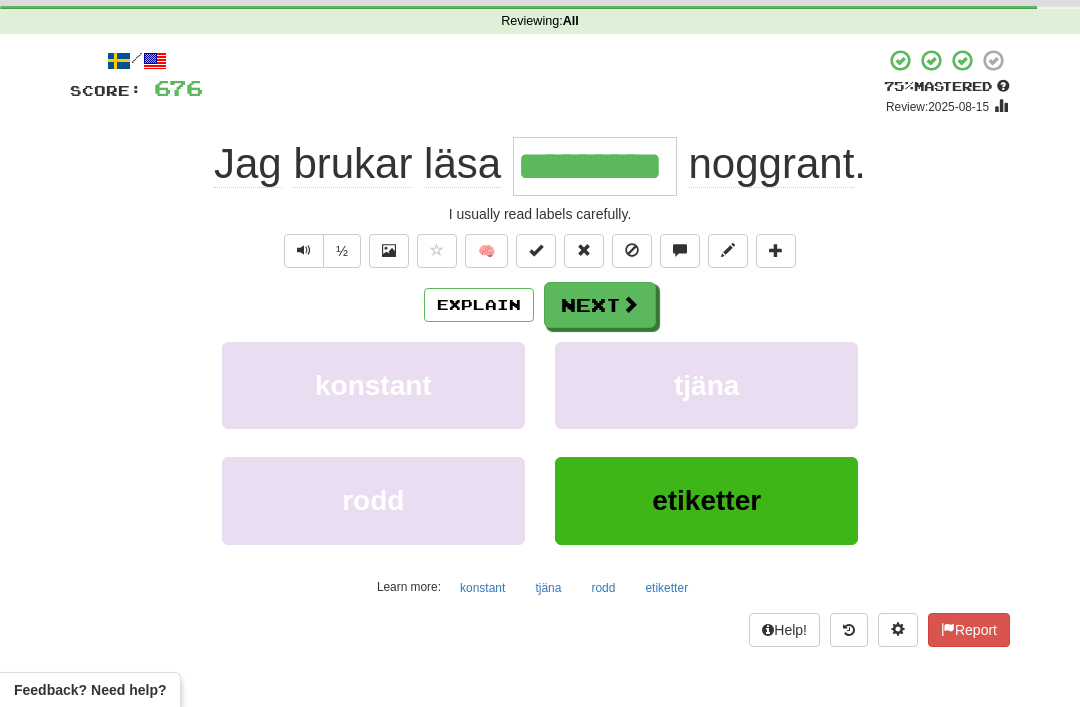 scroll, scrollTop: 0, scrollLeft: 0, axis: both 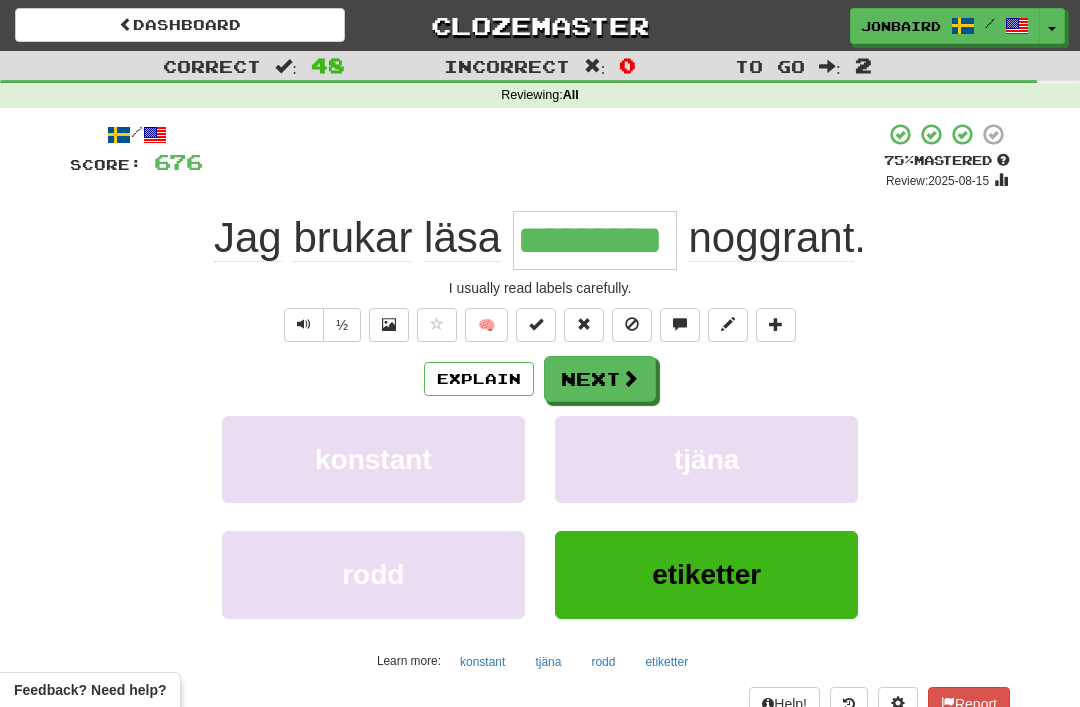click on "Next" at bounding box center [600, 379] 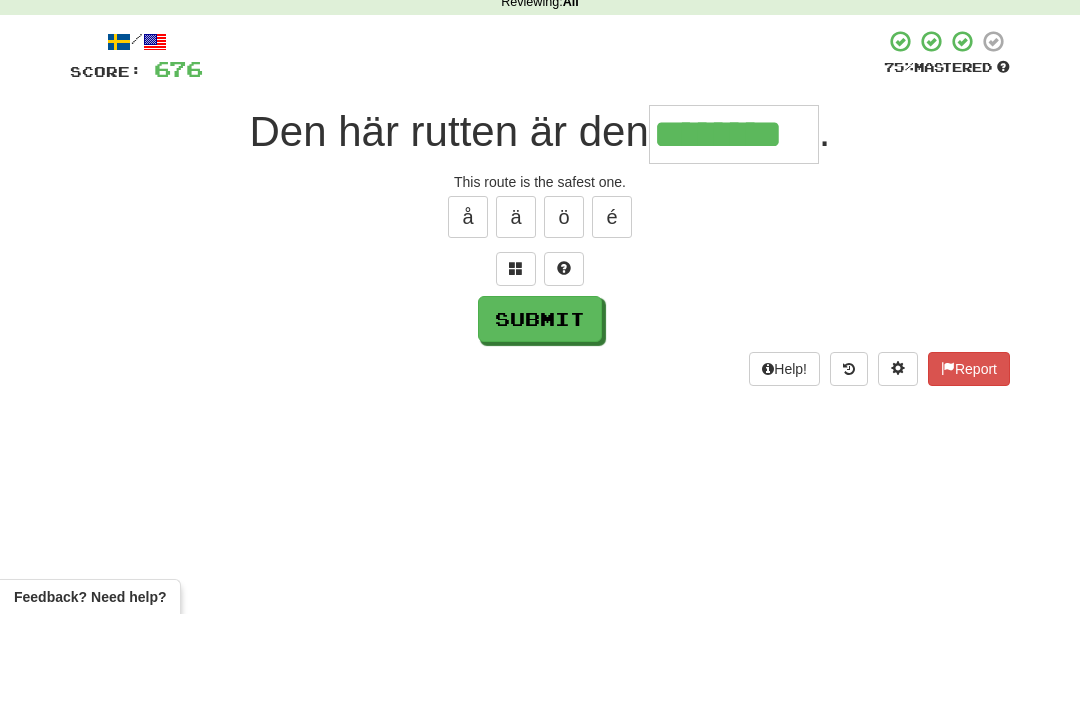 type on "********" 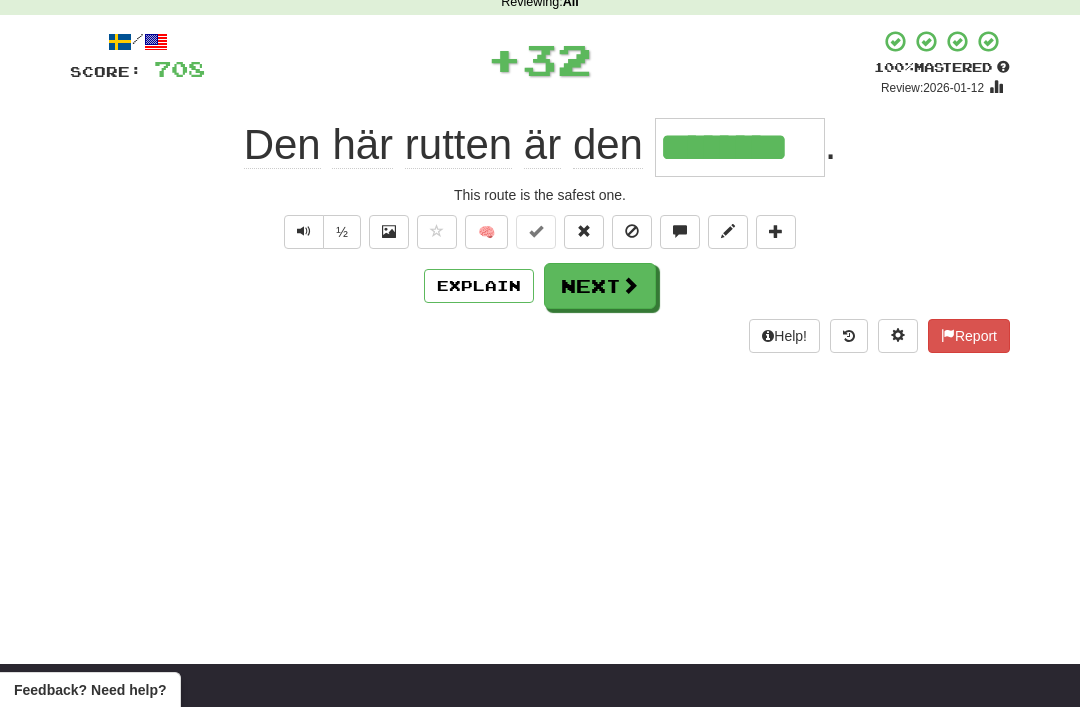 click on "Next" at bounding box center (600, 286) 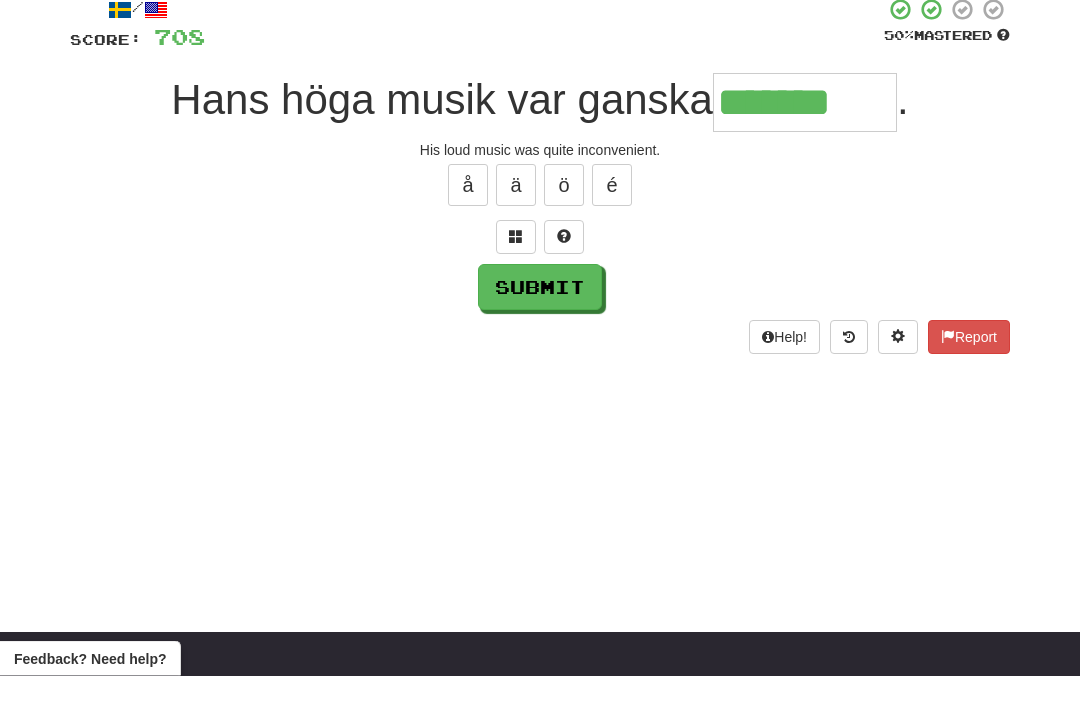type on "*******" 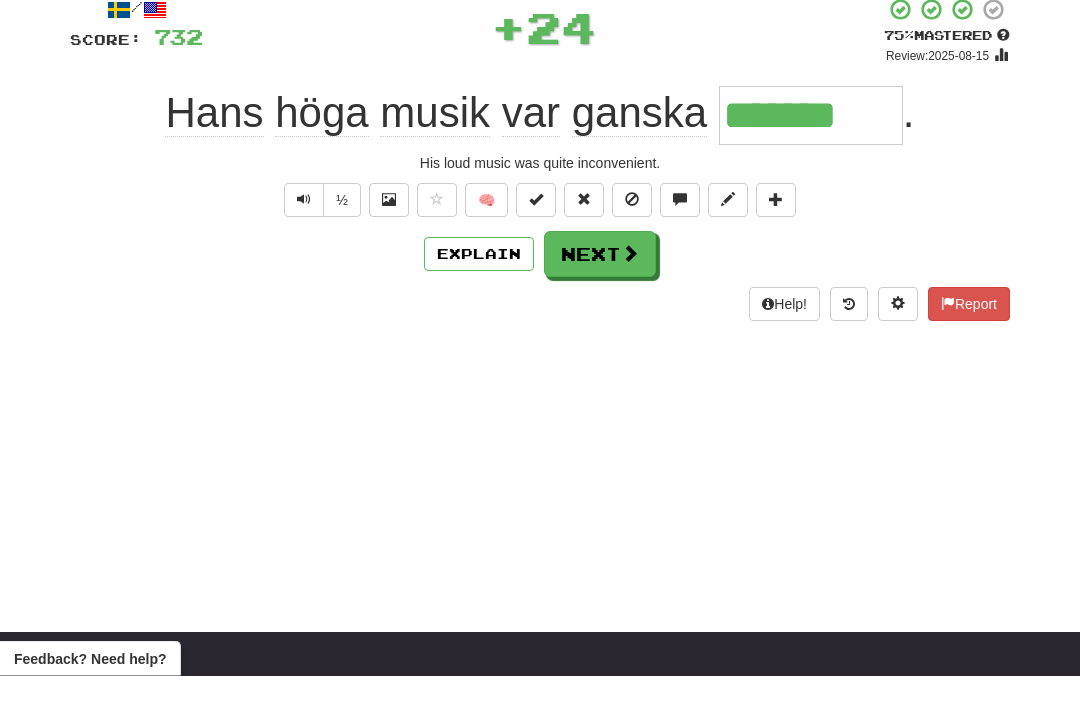 scroll, scrollTop: 125, scrollLeft: 0, axis: vertical 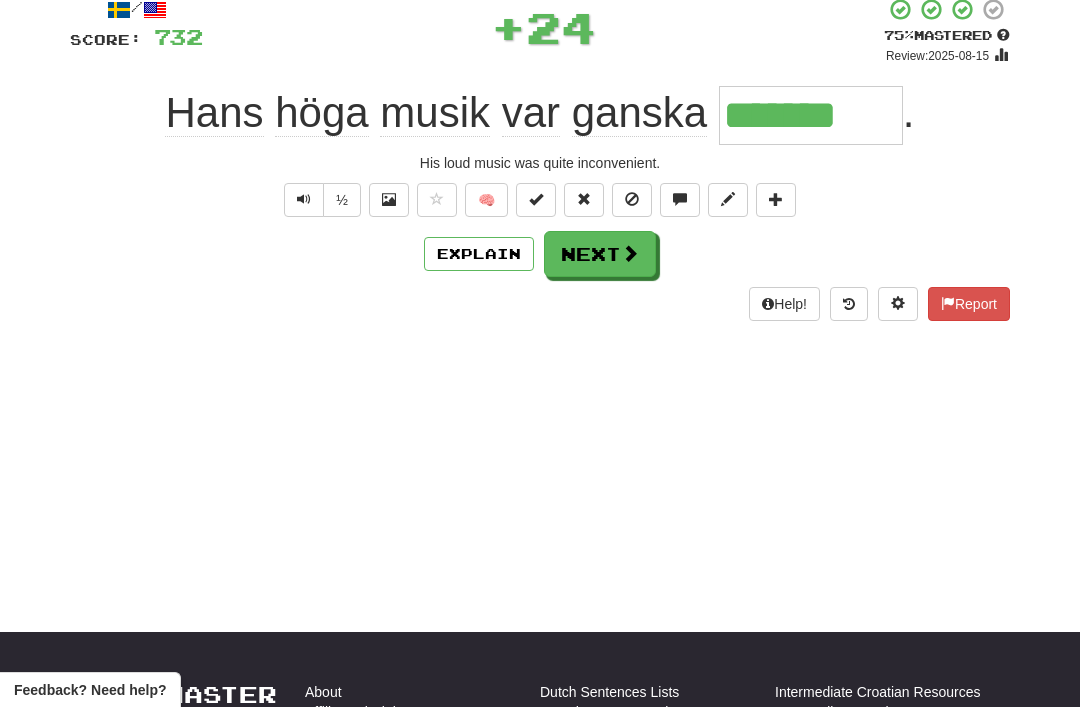 click on "Next" at bounding box center [600, 254] 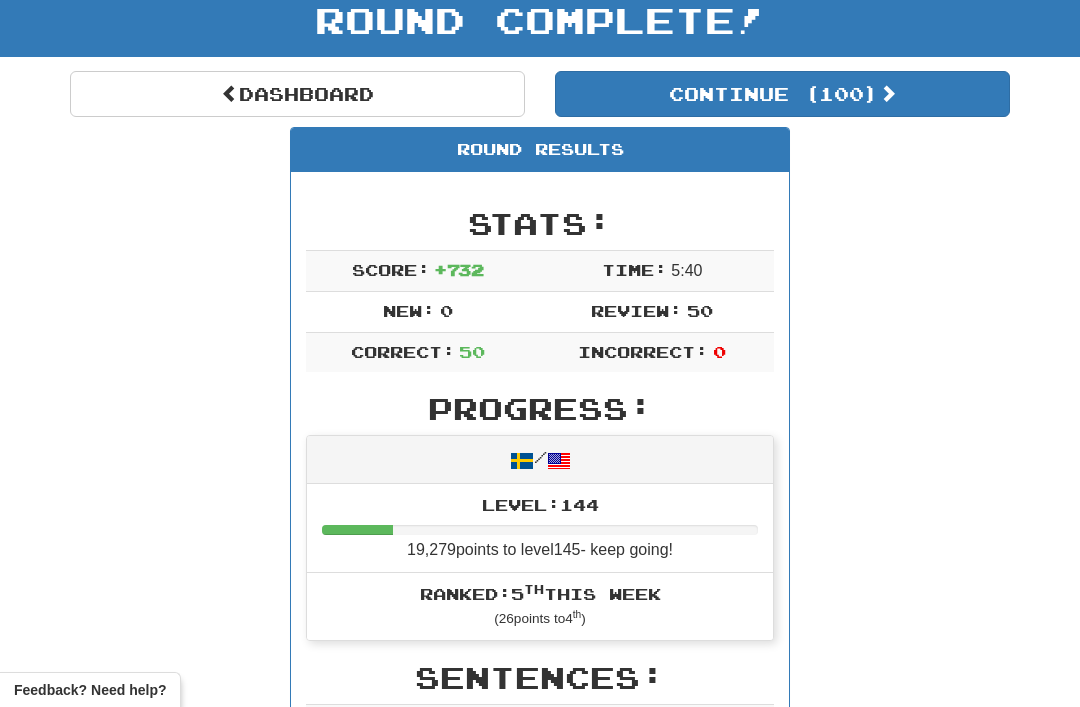 click on "Dashboard" at bounding box center (297, 94) 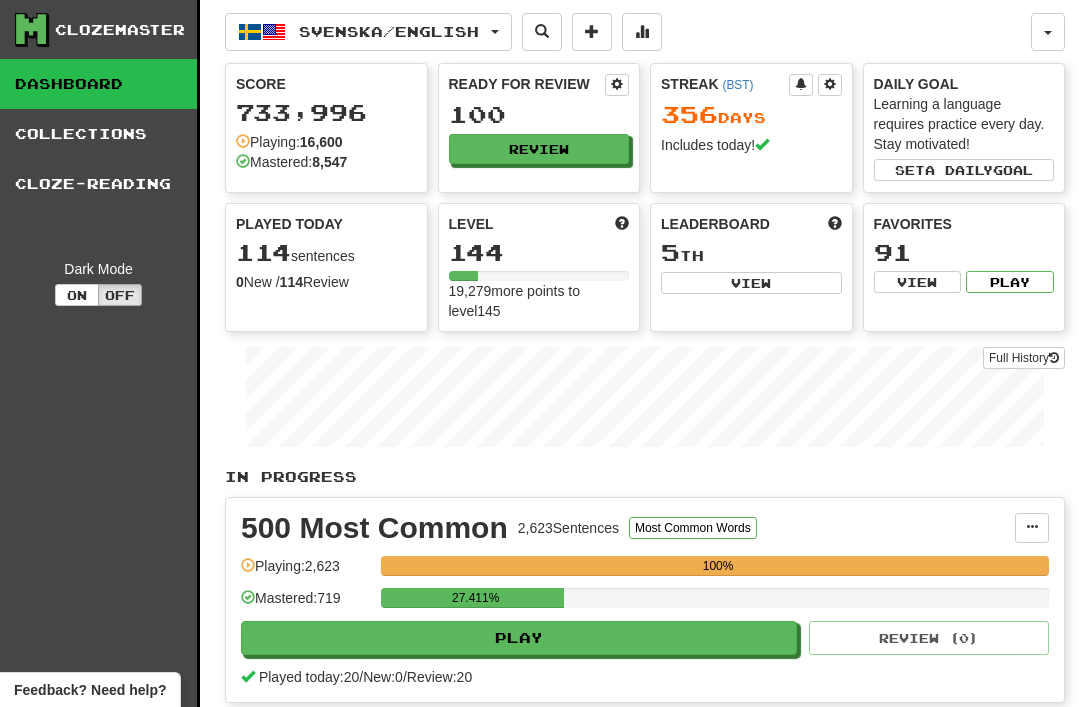 scroll, scrollTop: 0, scrollLeft: 0, axis: both 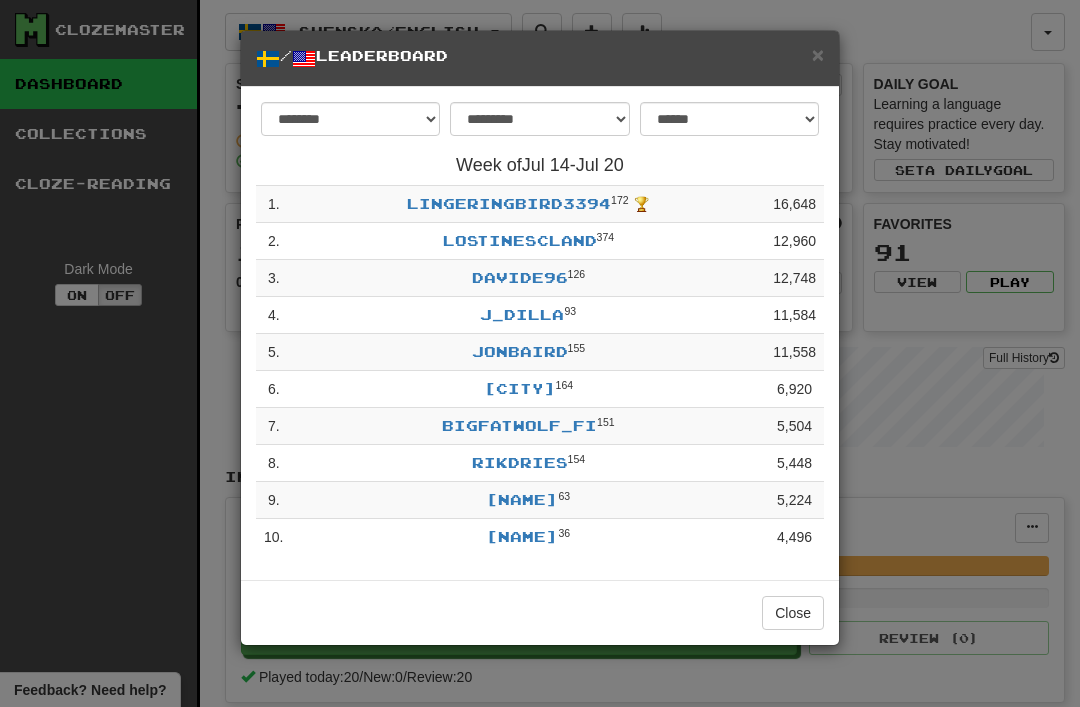 click on "×" at bounding box center (818, 54) 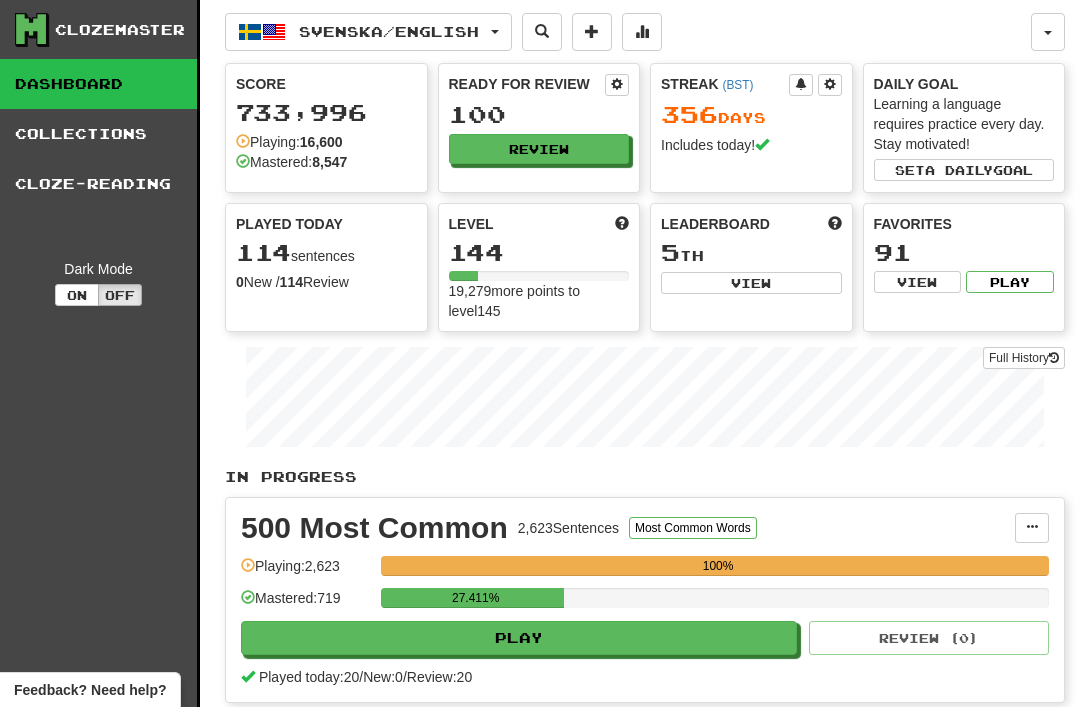 click on "Full History" at bounding box center [1024, 358] 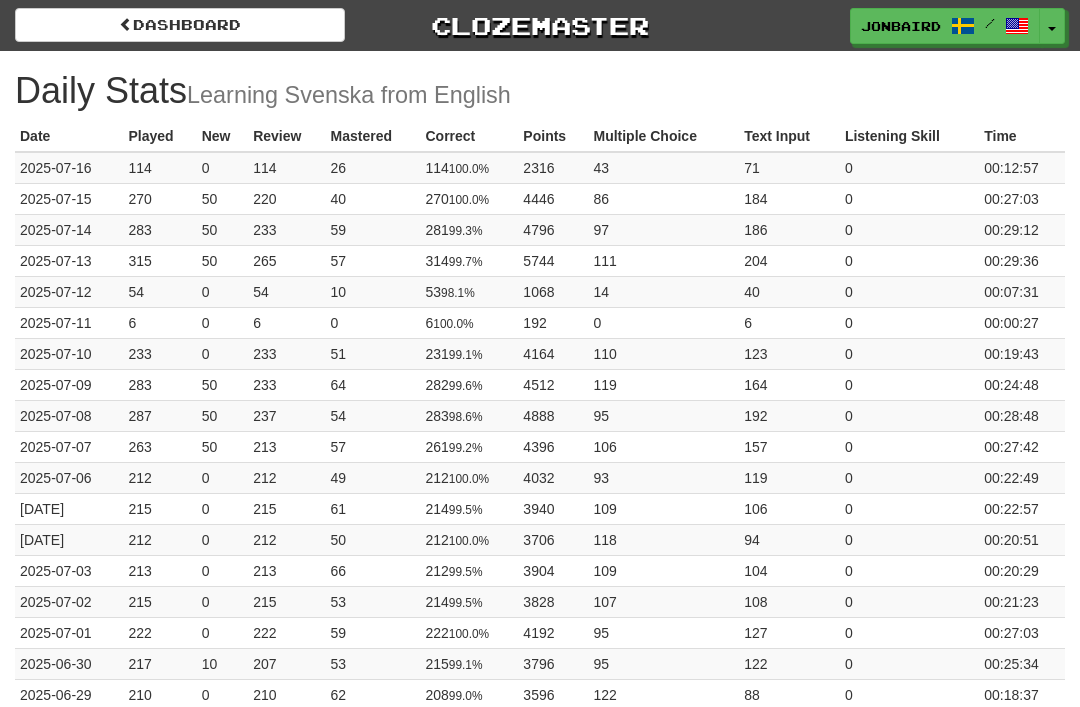 scroll, scrollTop: 0, scrollLeft: 0, axis: both 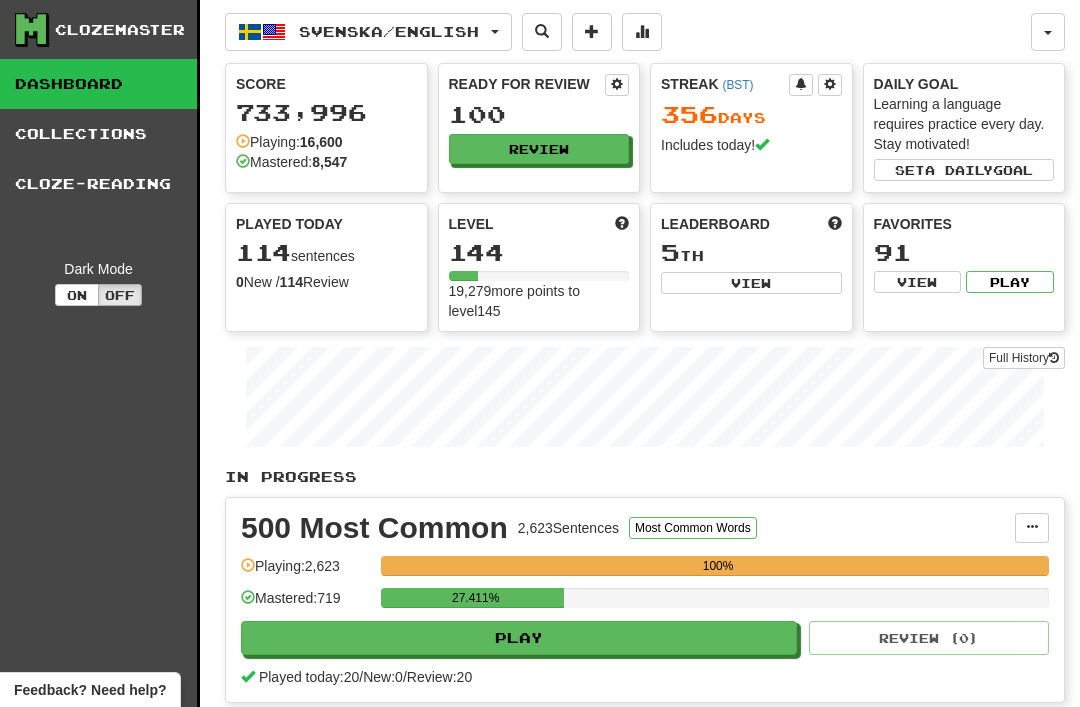 click on "Review" at bounding box center [539, 149] 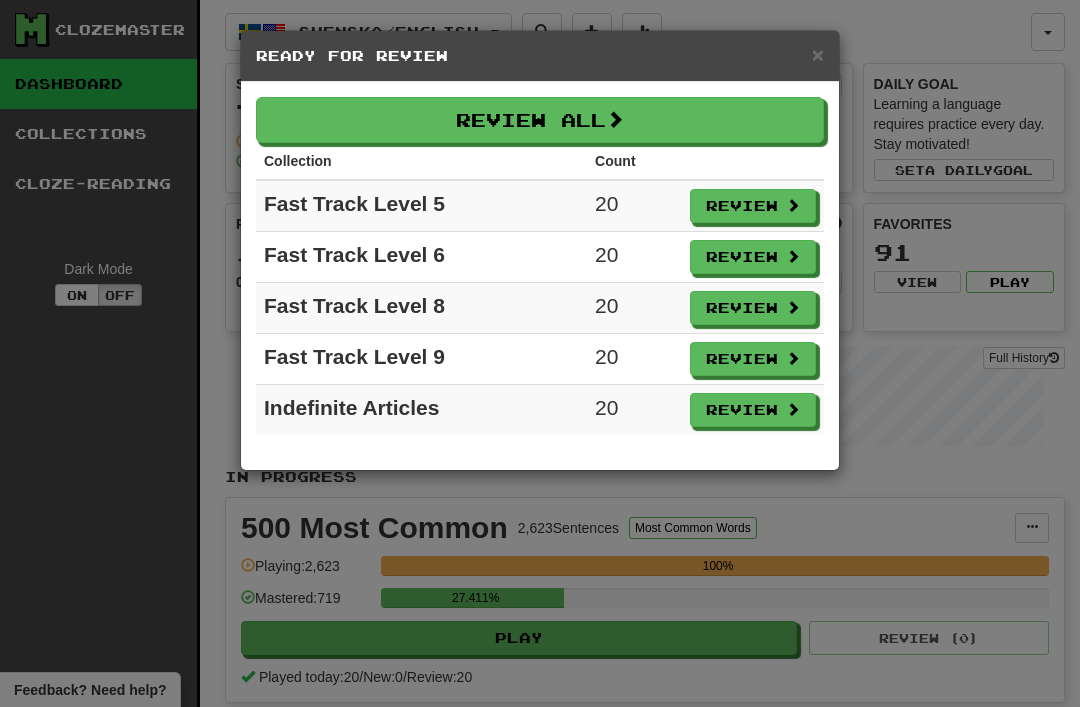 click on "Review All" at bounding box center [540, 120] 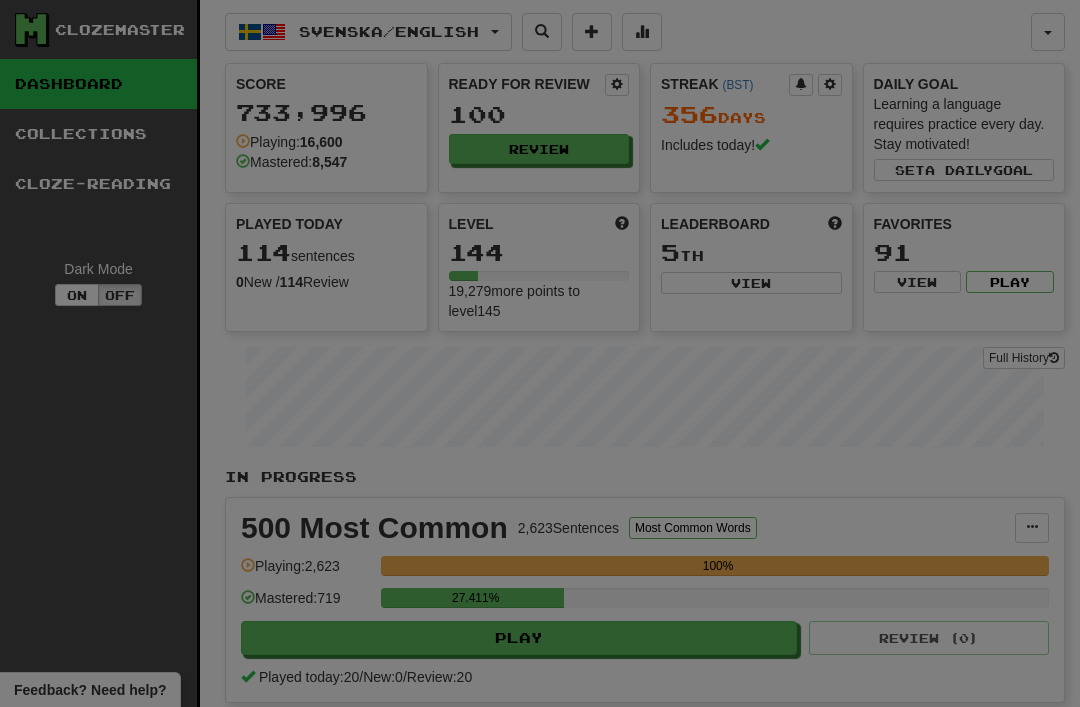 select on "**" 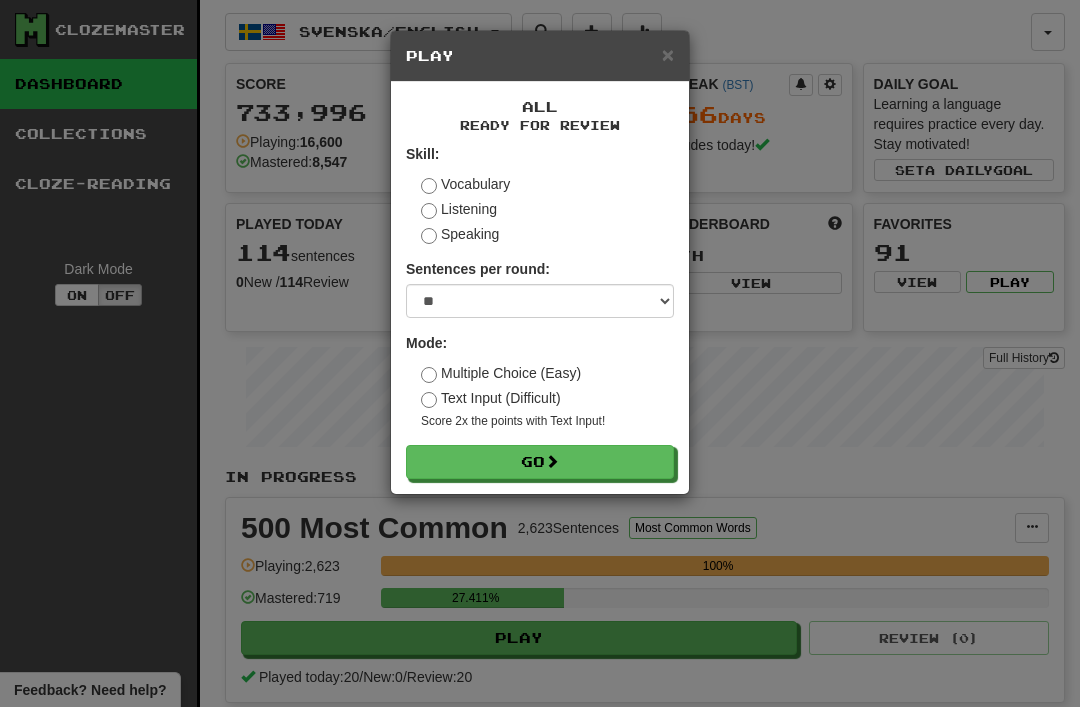 click on "Go" at bounding box center [540, 462] 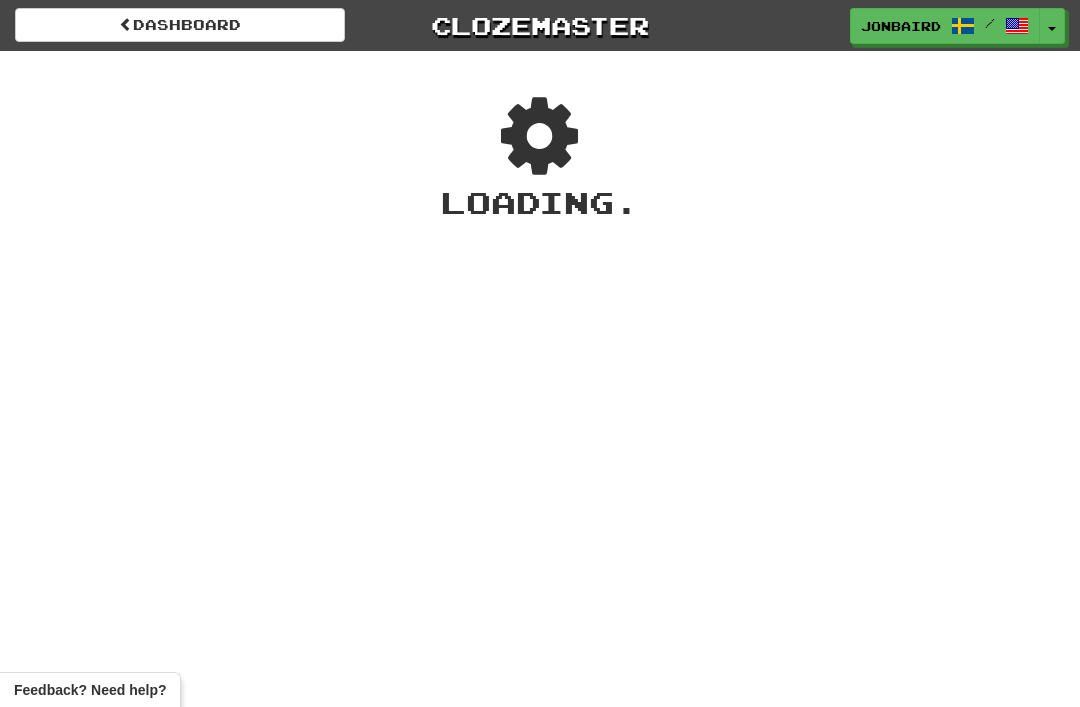 scroll, scrollTop: 0, scrollLeft: 0, axis: both 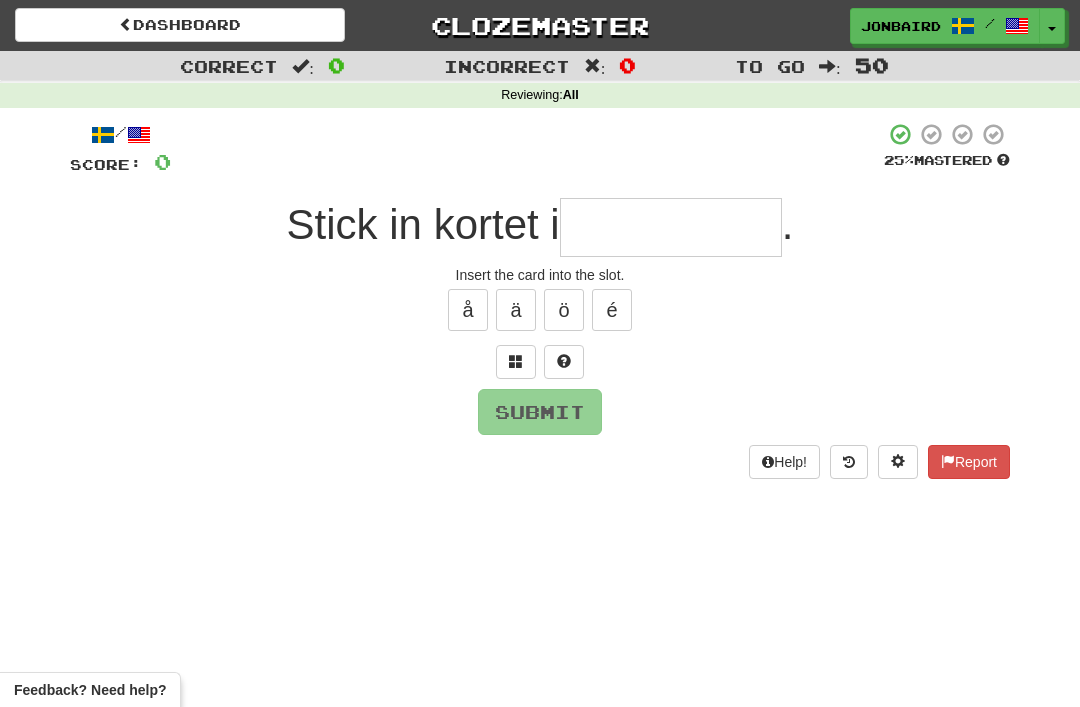click at bounding box center [516, 361] 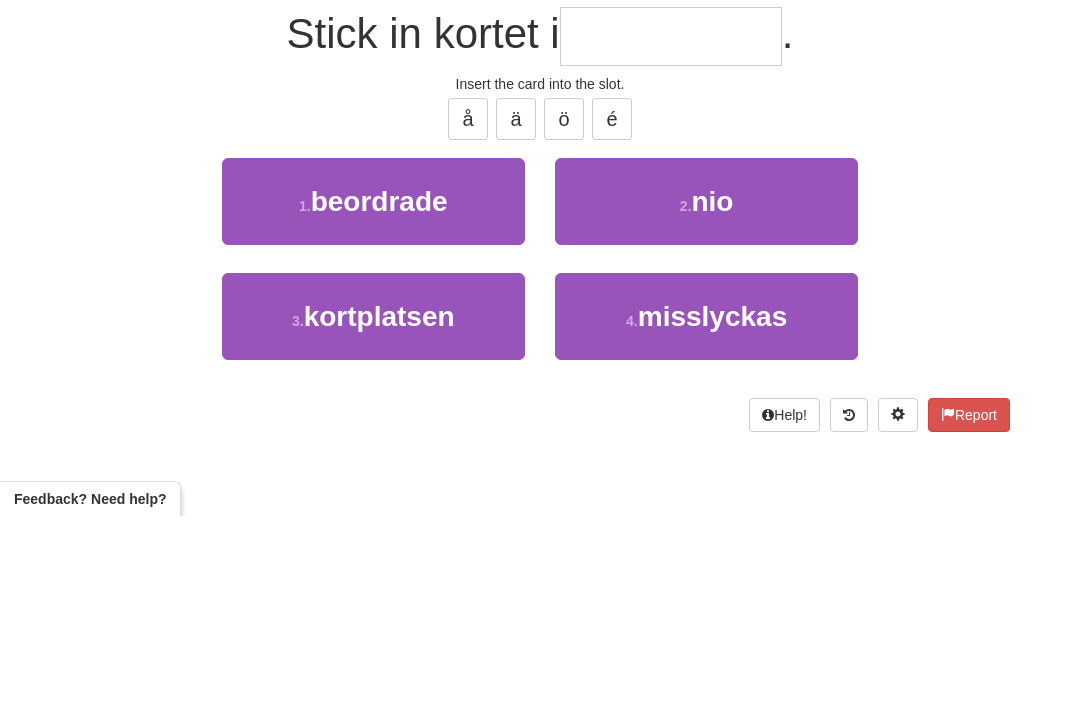 click on "kortplatsen" at bounding box center [379, 507] 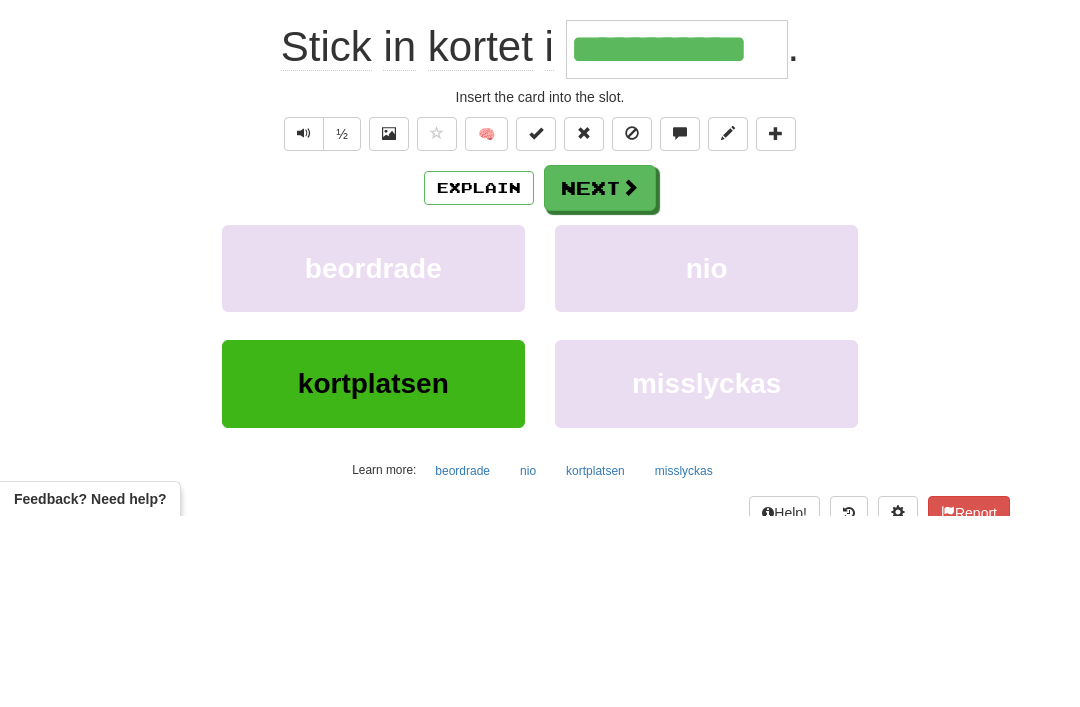 type on "**********" 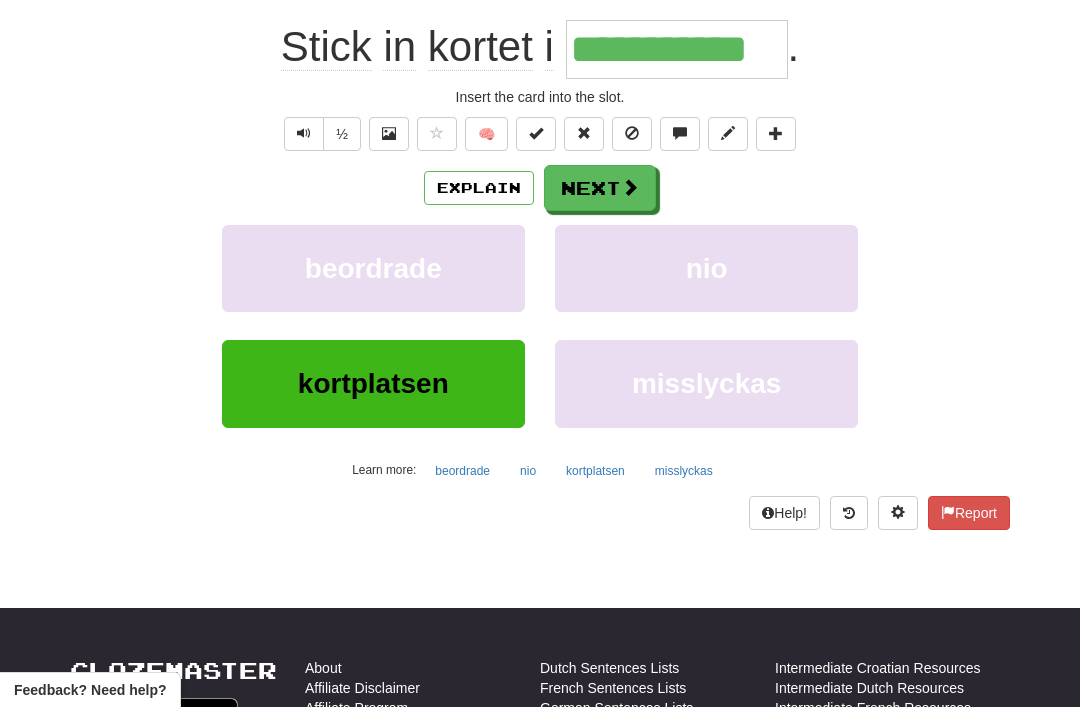click at bounding box center [630, 187] 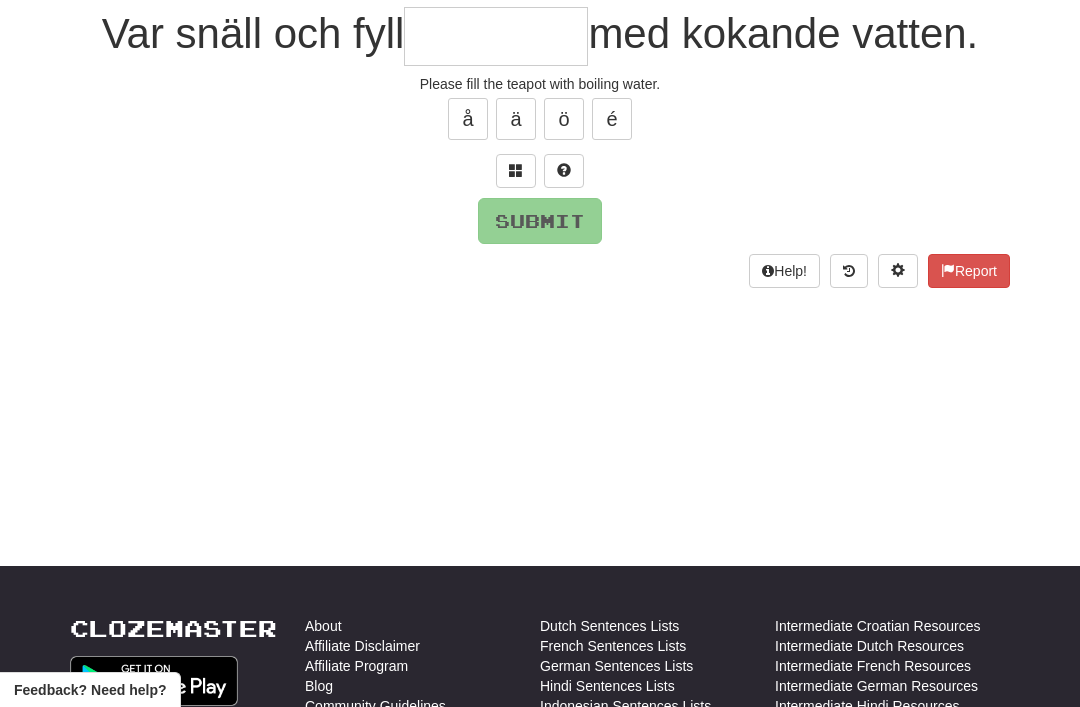 click at bounding box center [516, 170] 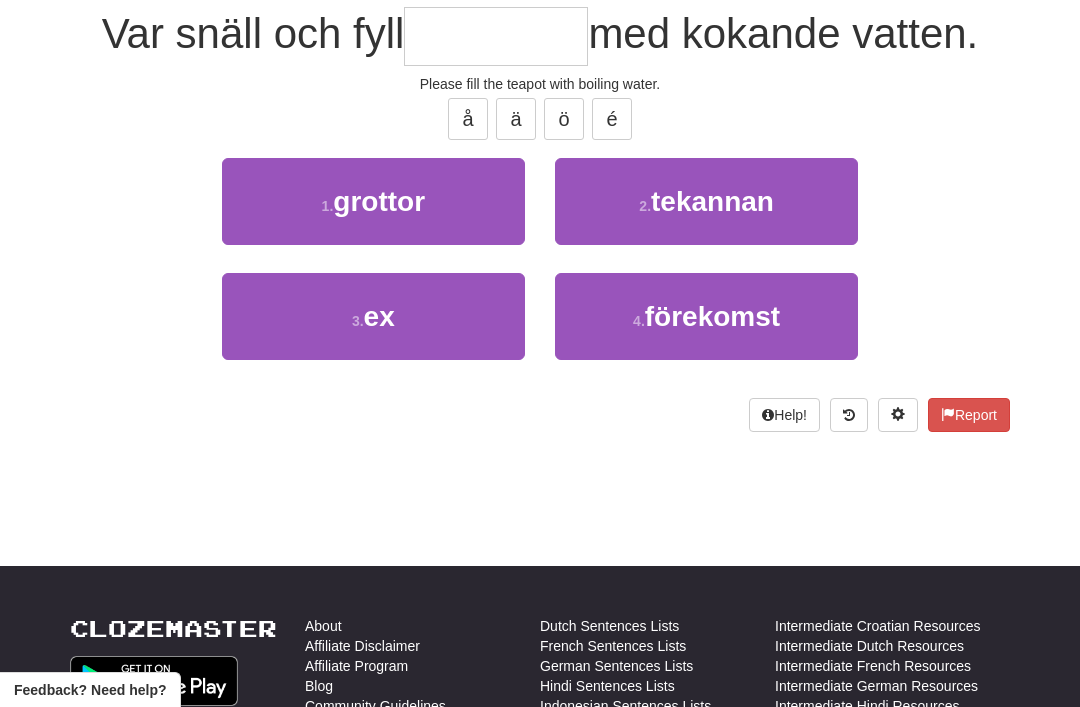 click on "1 .  grottor" at bounding box center [373, 201] 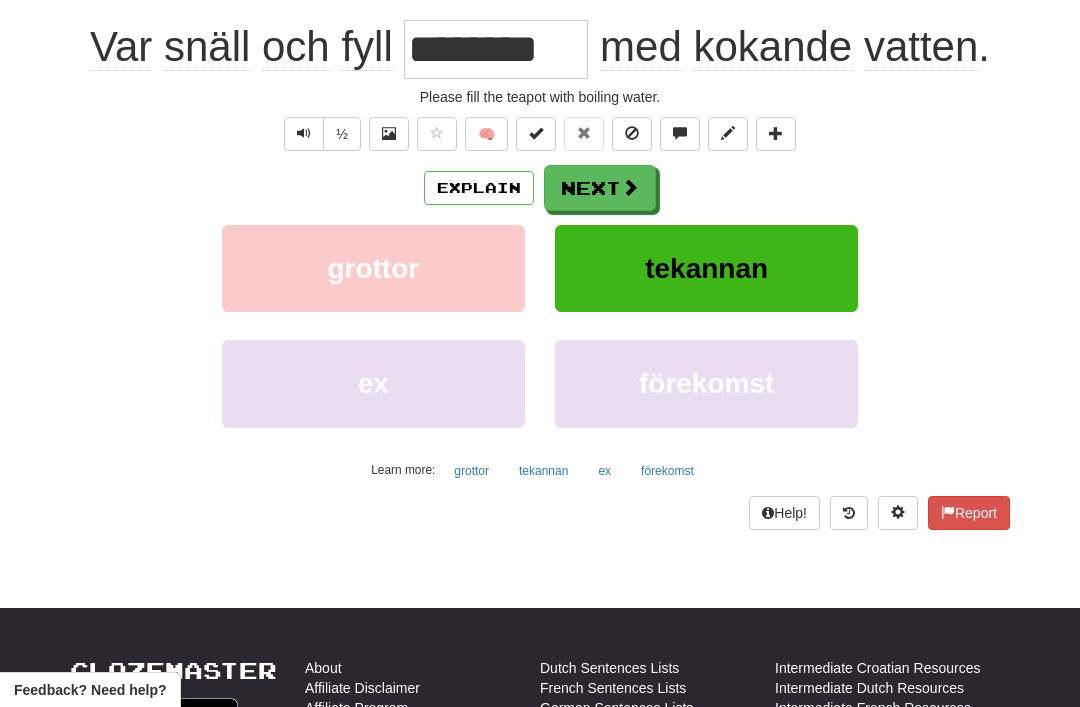 click on "Next" at bounding box center [600, 188] 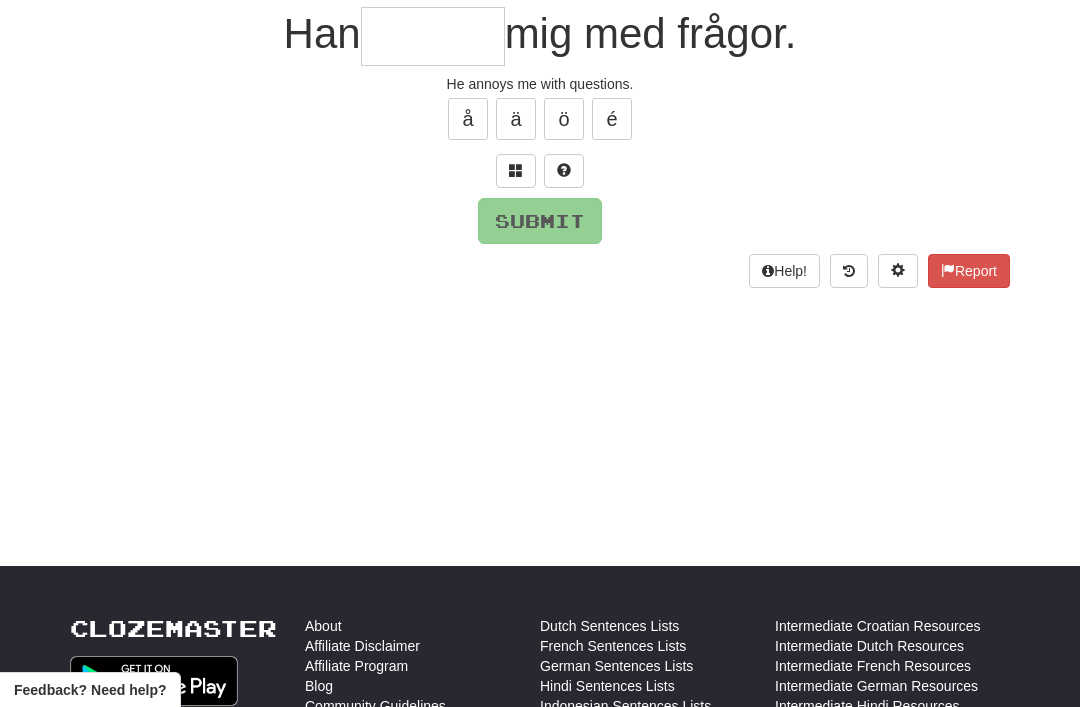 click at bounding box center (516, 170) 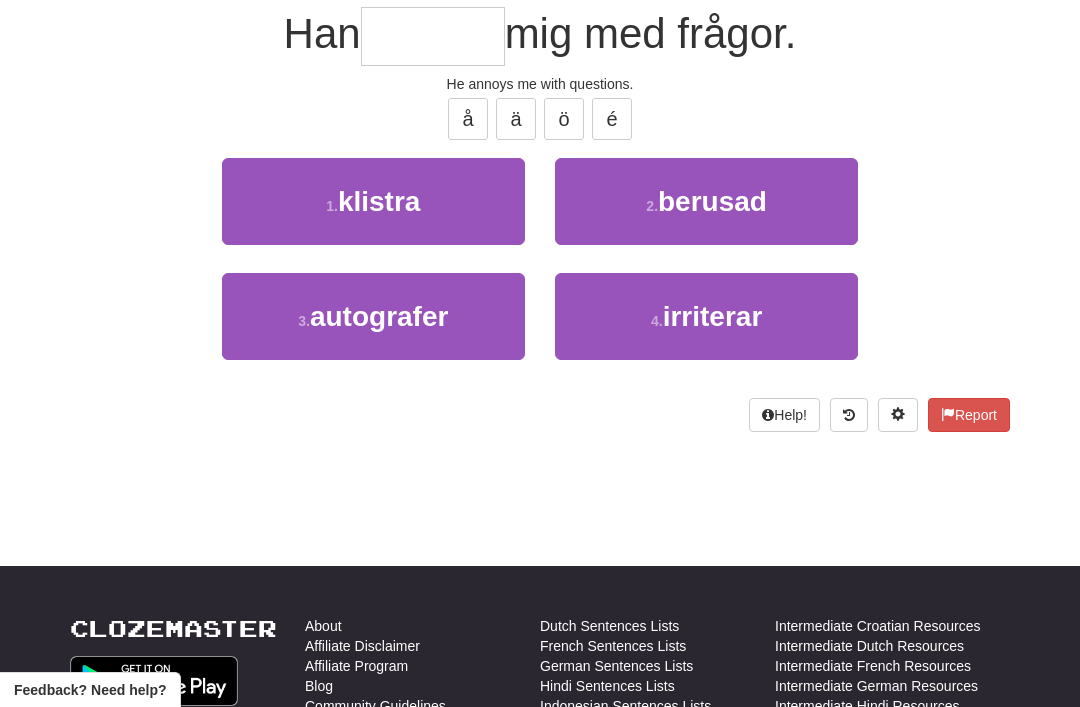 click on "irriterar" at bounding box center [713, 316] 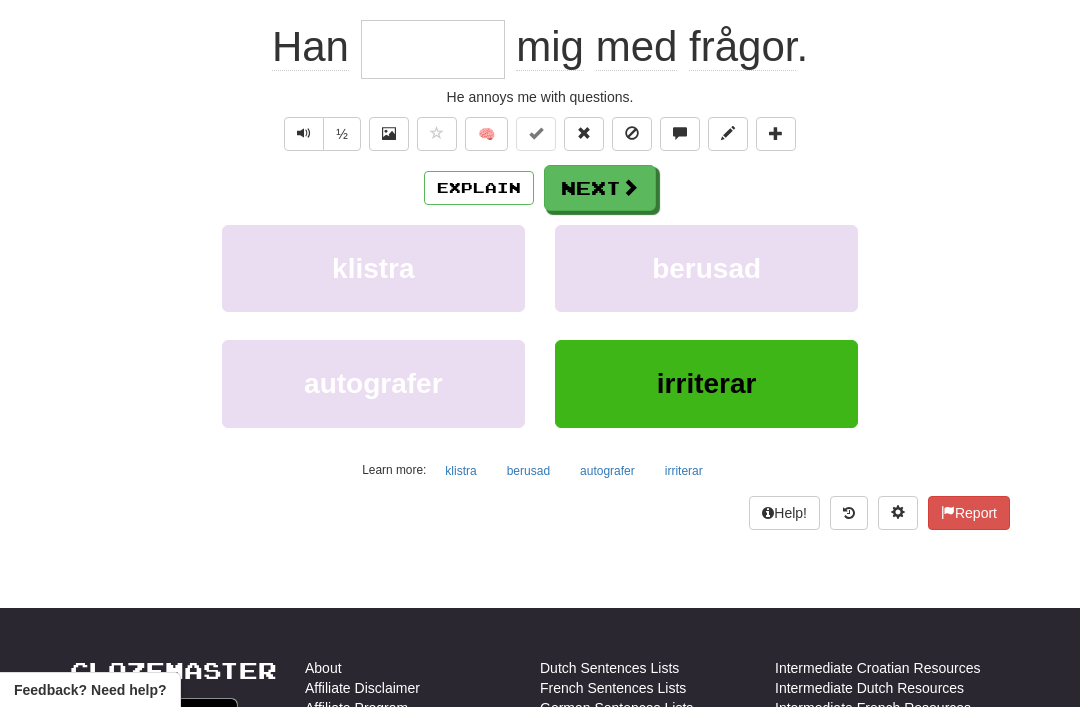 type on "*********" 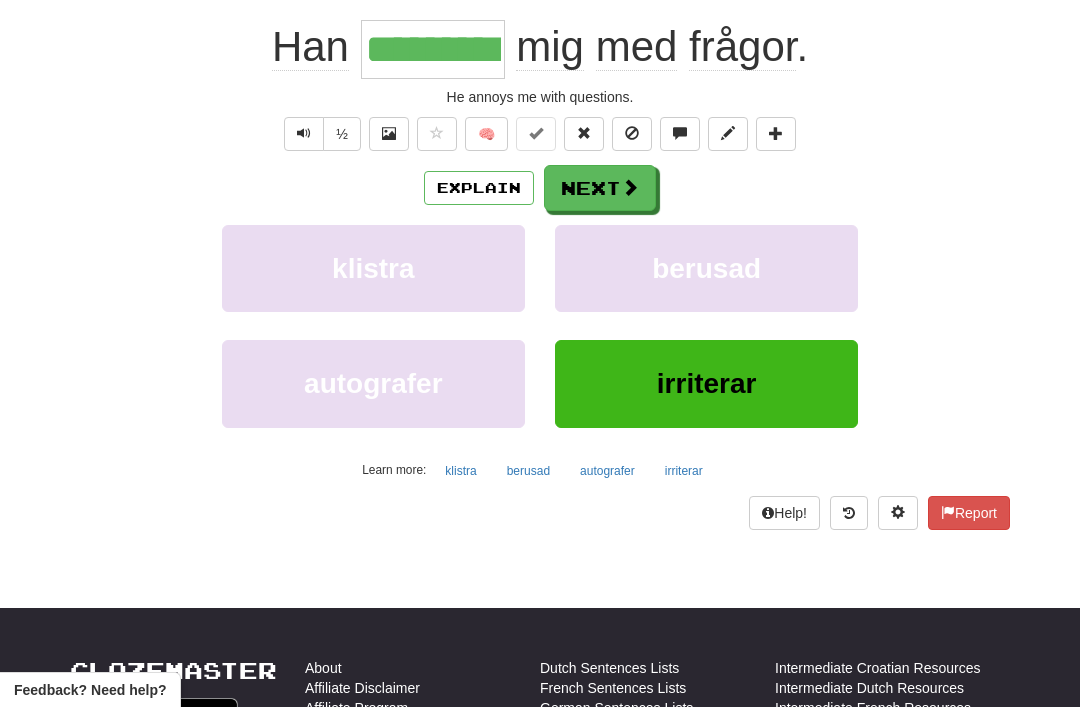click on "Next" at bounding box center [600, 188] 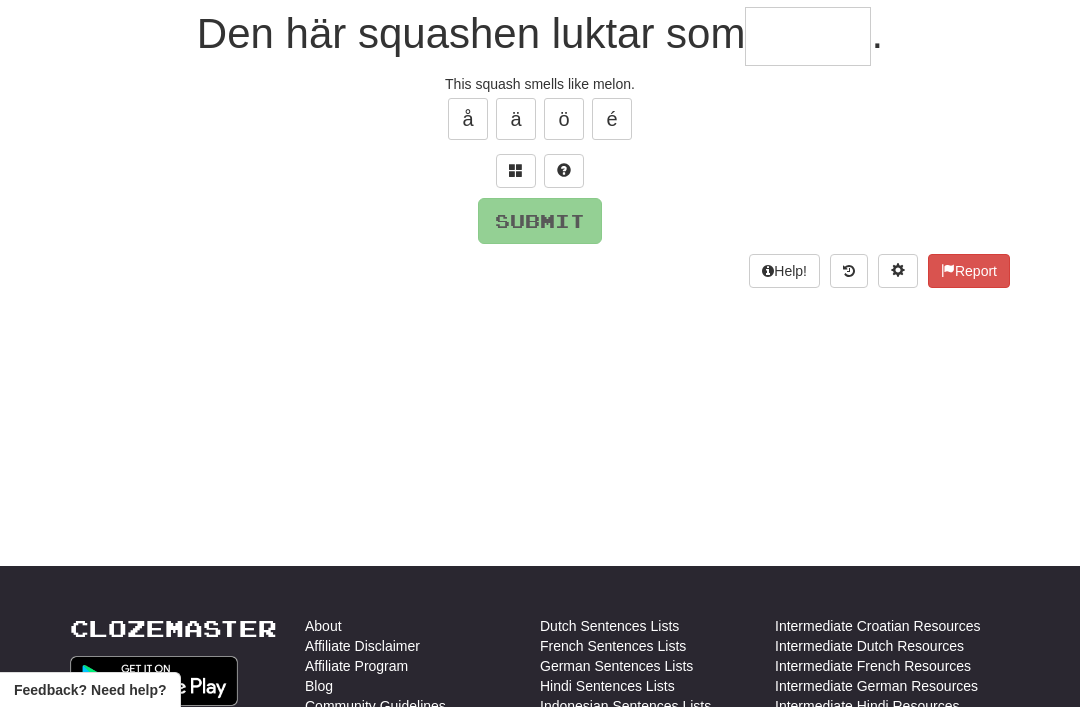 click at bounding box center [516, 170] 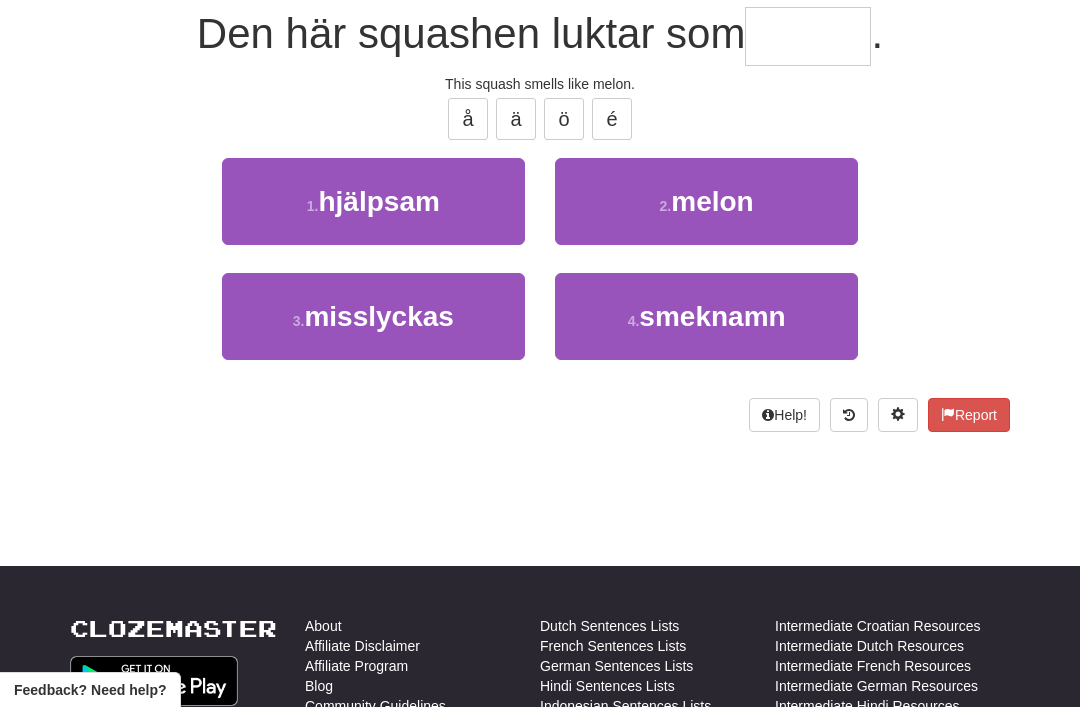 click on "melon" at bounding box center (712, 201) 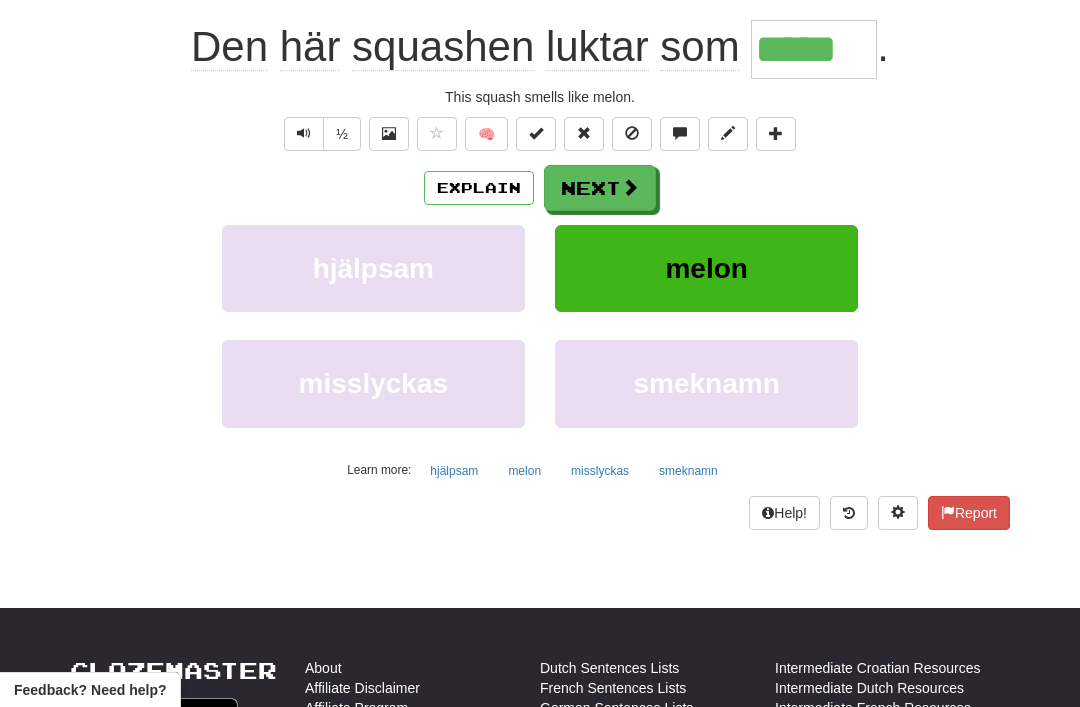 click at bounding box center [630, 187] 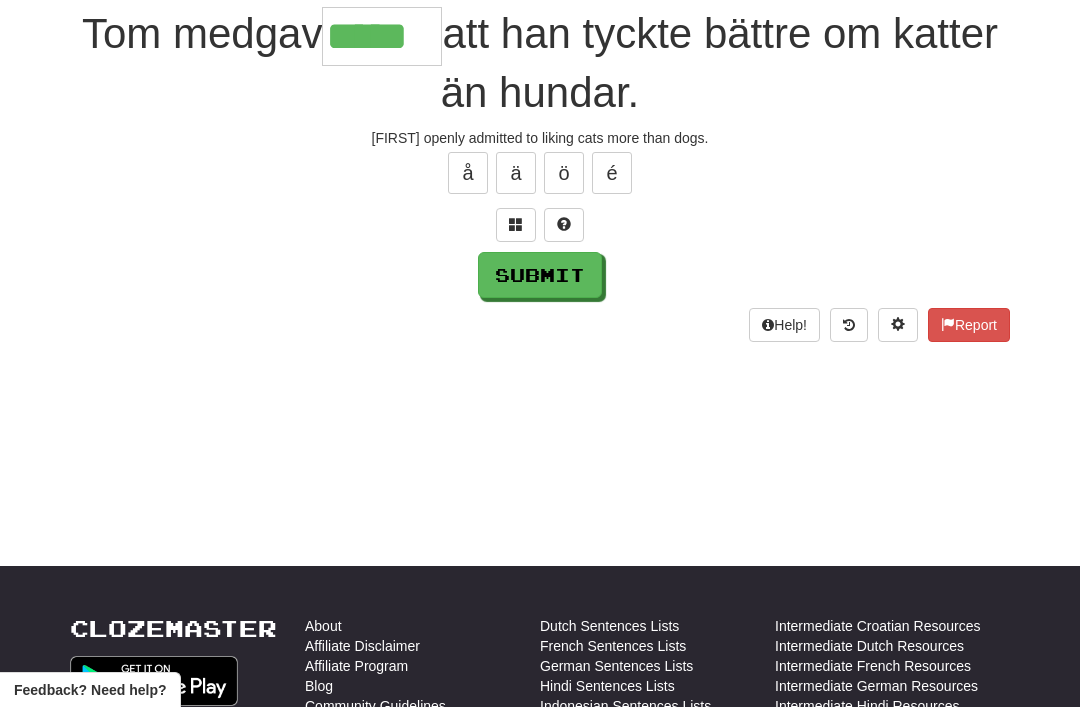 type on "*****" 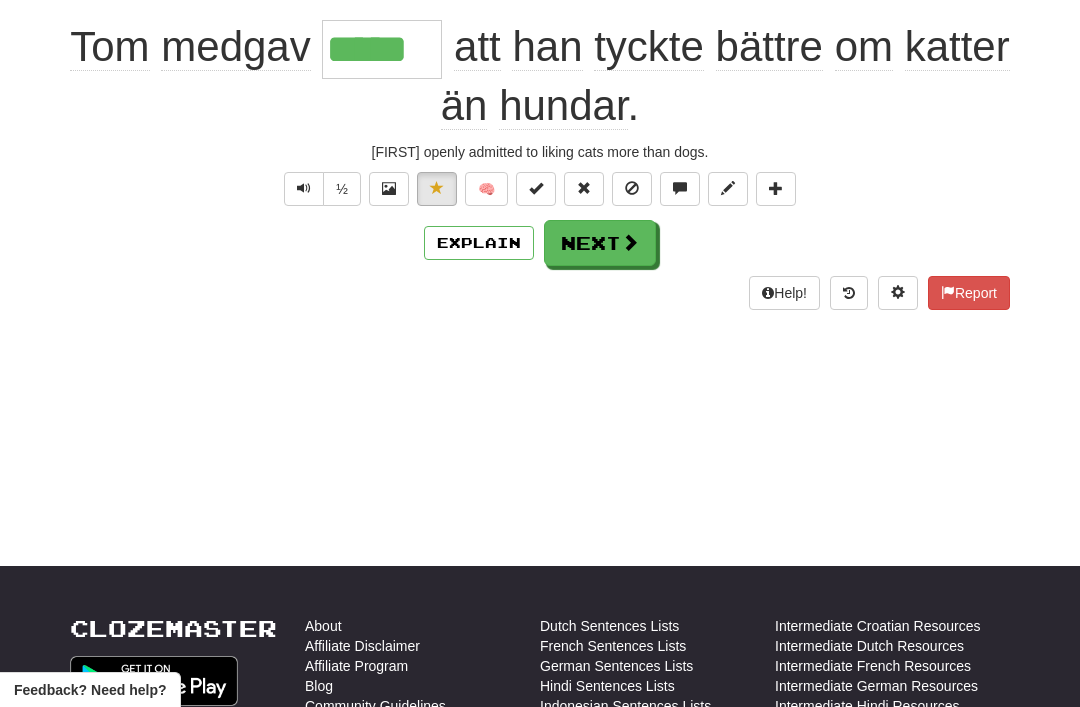 click on "Explain" at bounding box center [479, 243] 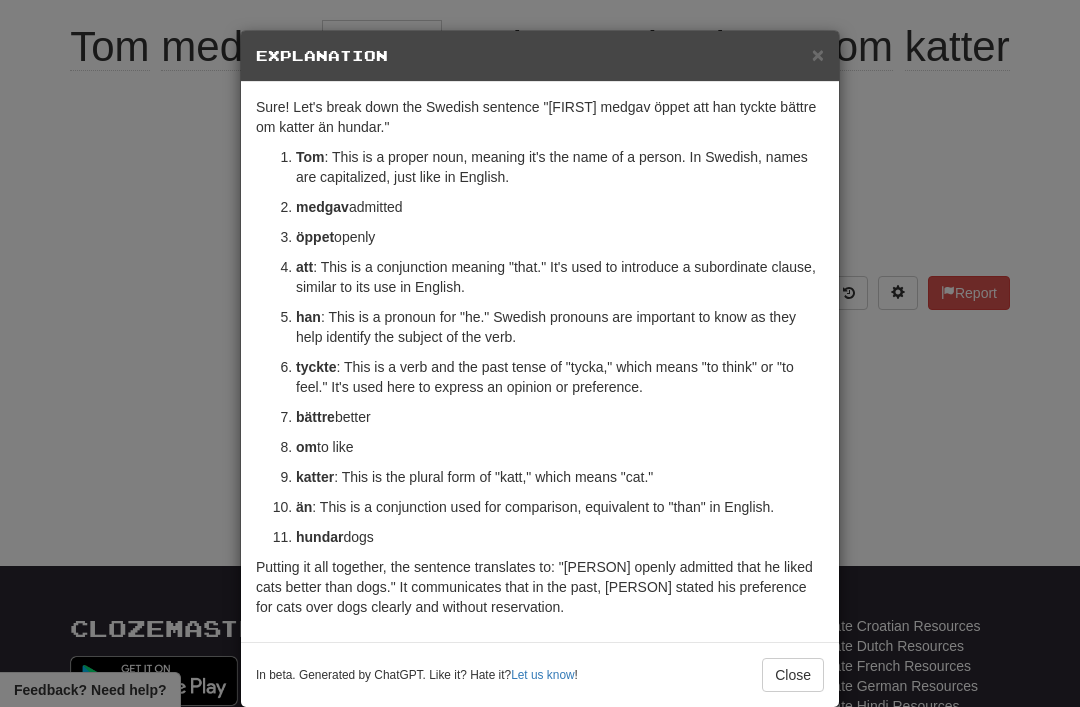 click on "×" at bounding box center (818, 54) 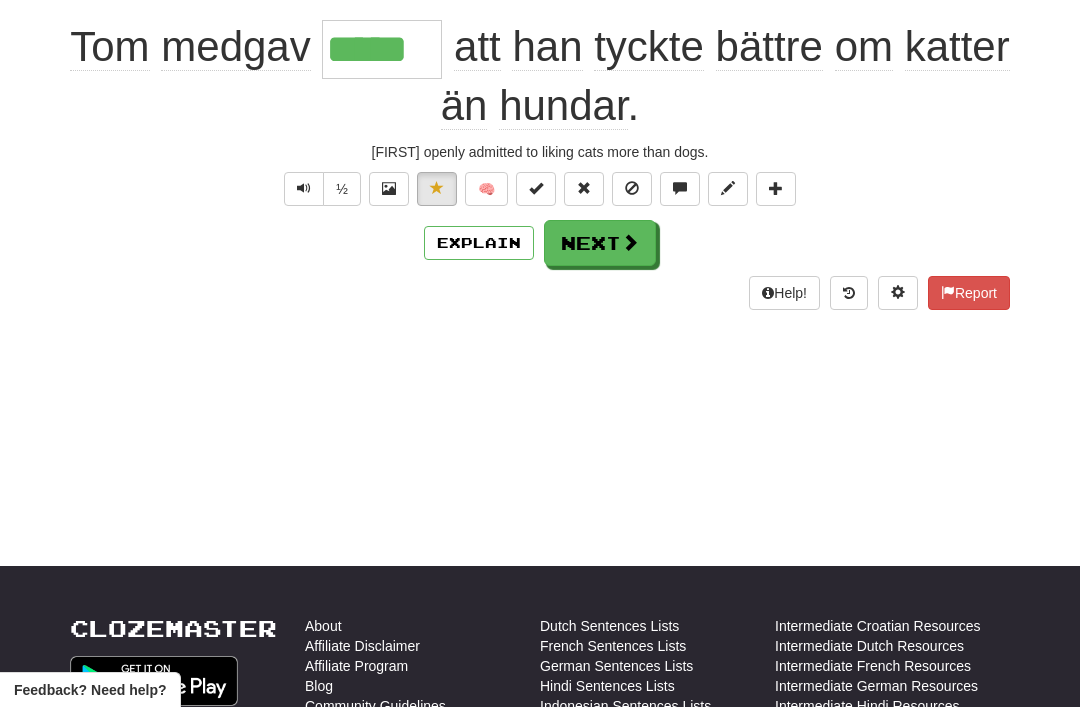 click on "Next" at bounding box center (600, 243) 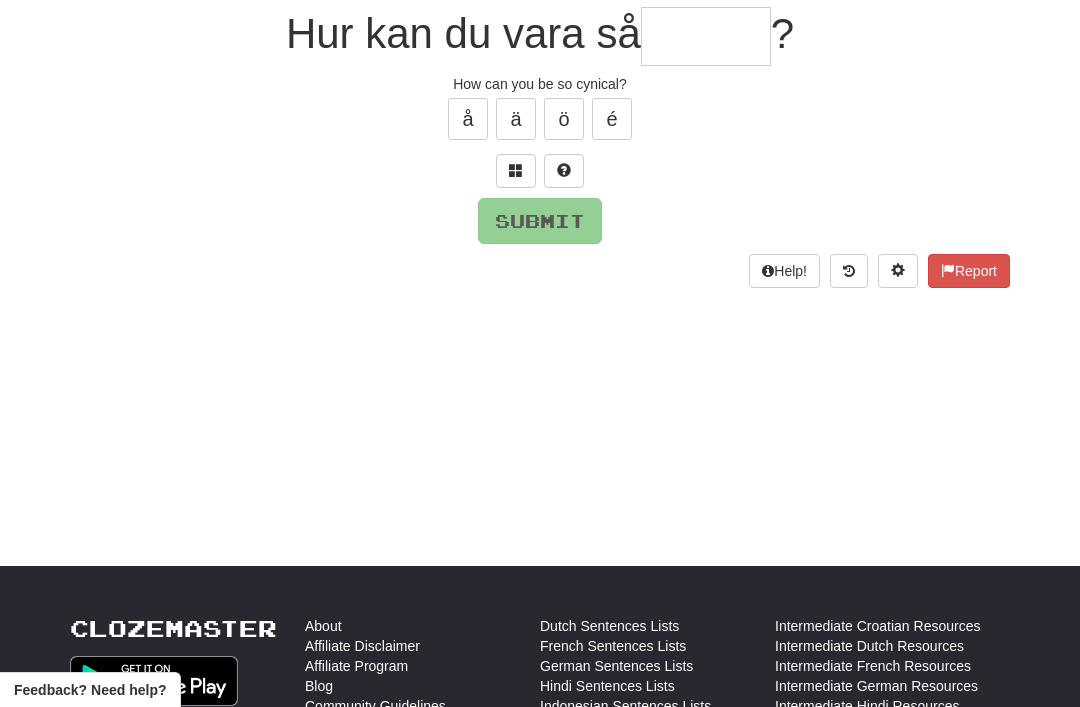 click at bounding box center (516, 170) 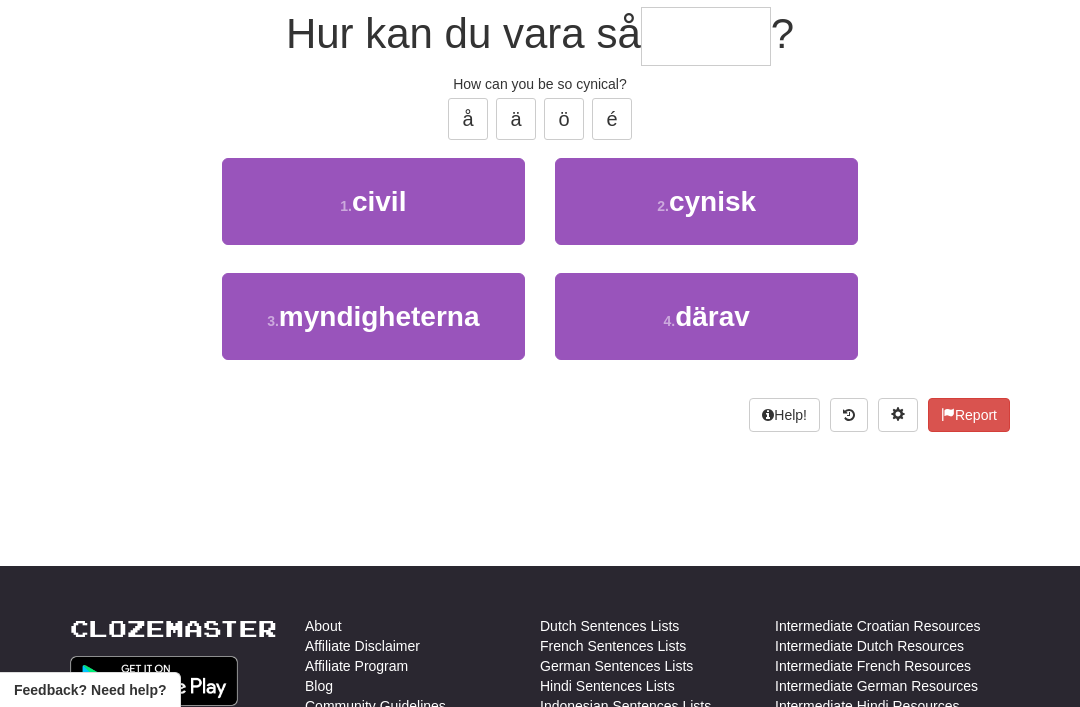 click on "cynisk" at bounding box center [712, 201] 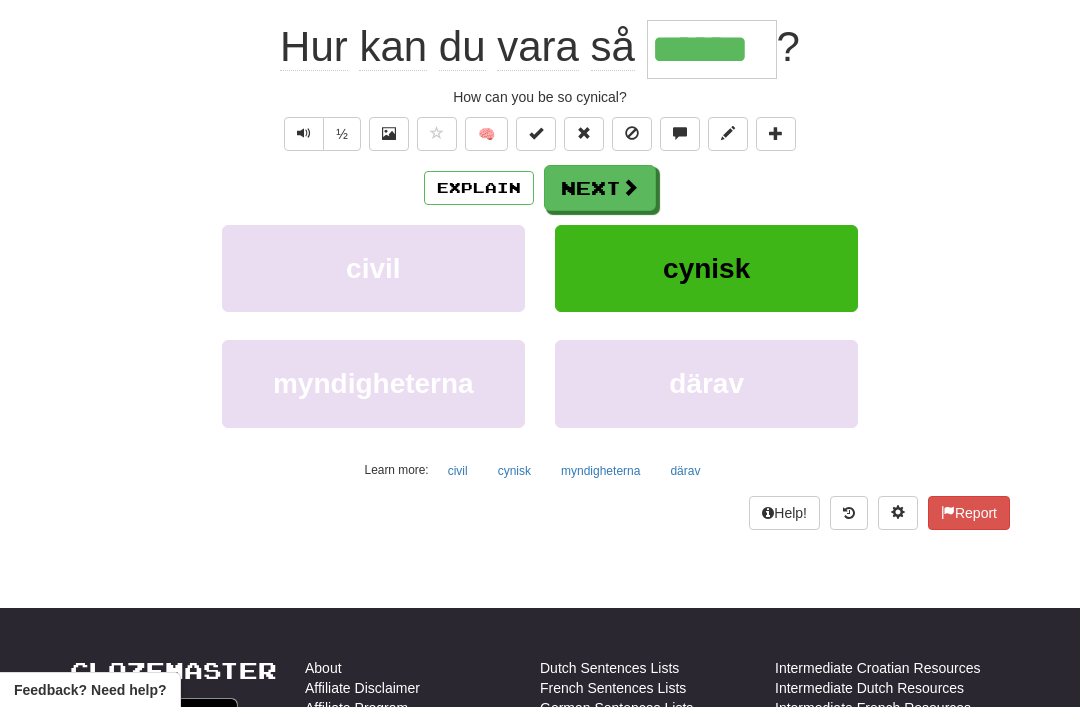 click on "Next" at bounding box center [600, 188] 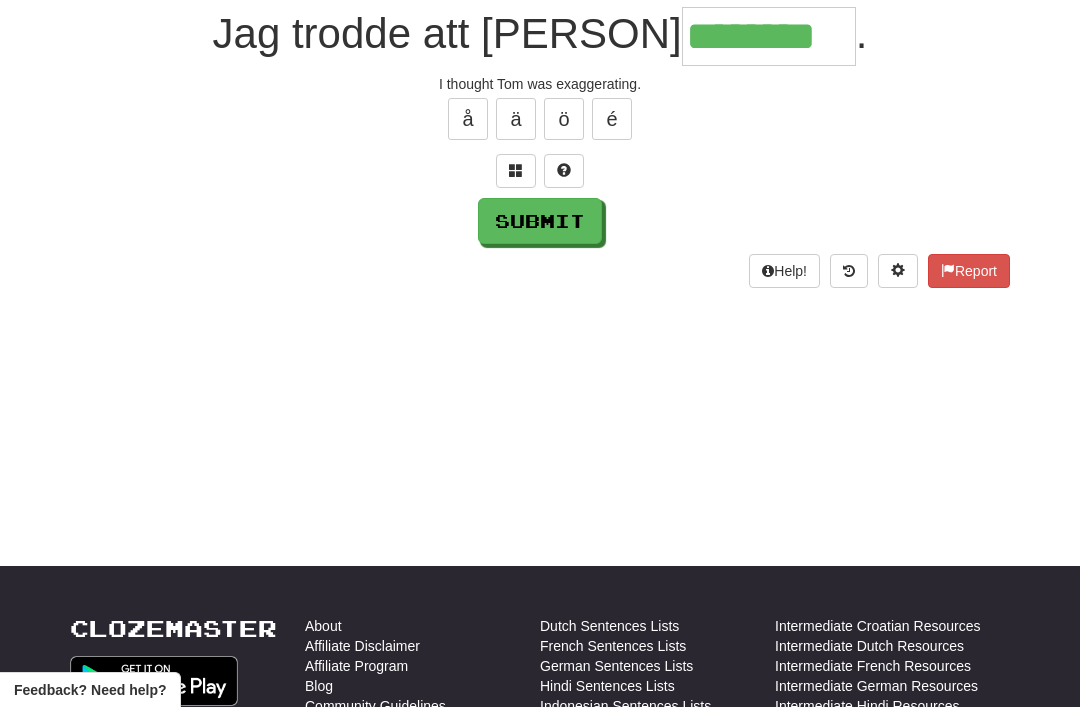 type on "********" 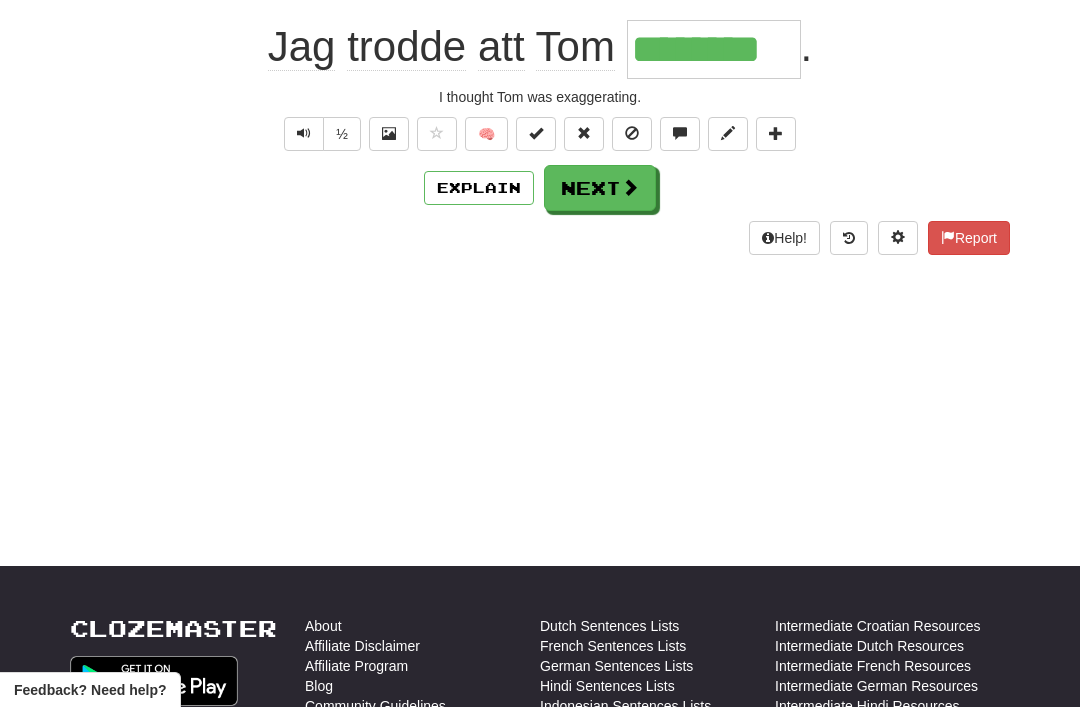 click on "Next" at bounding box center (600, 188) 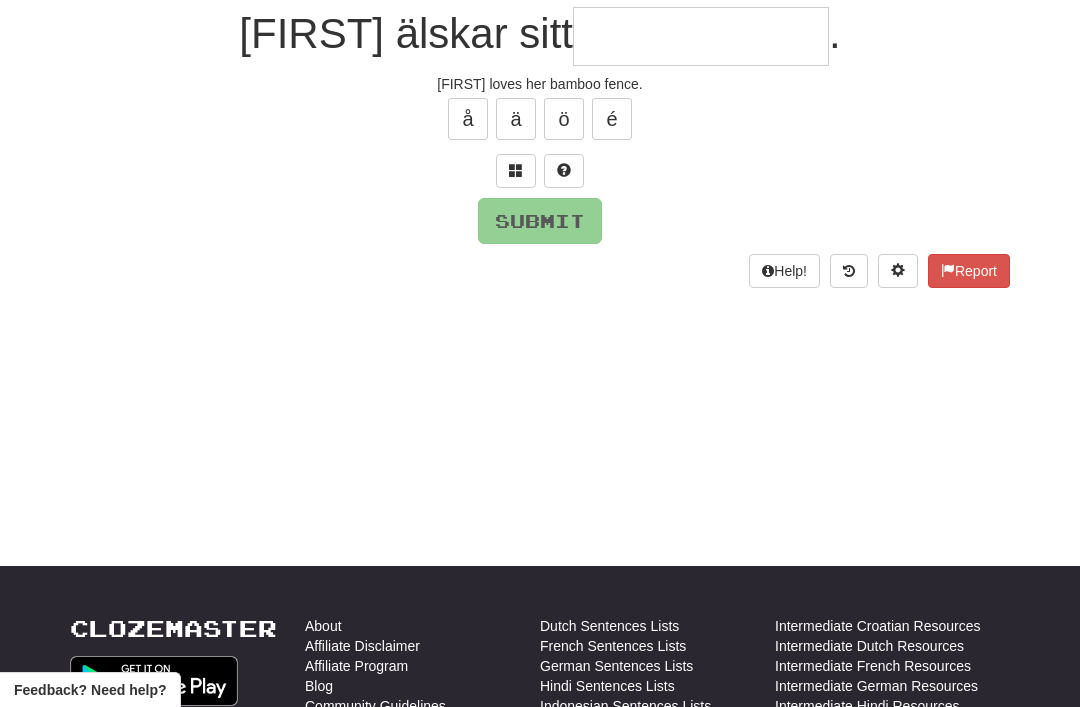 click at bounding box center (516, 171) 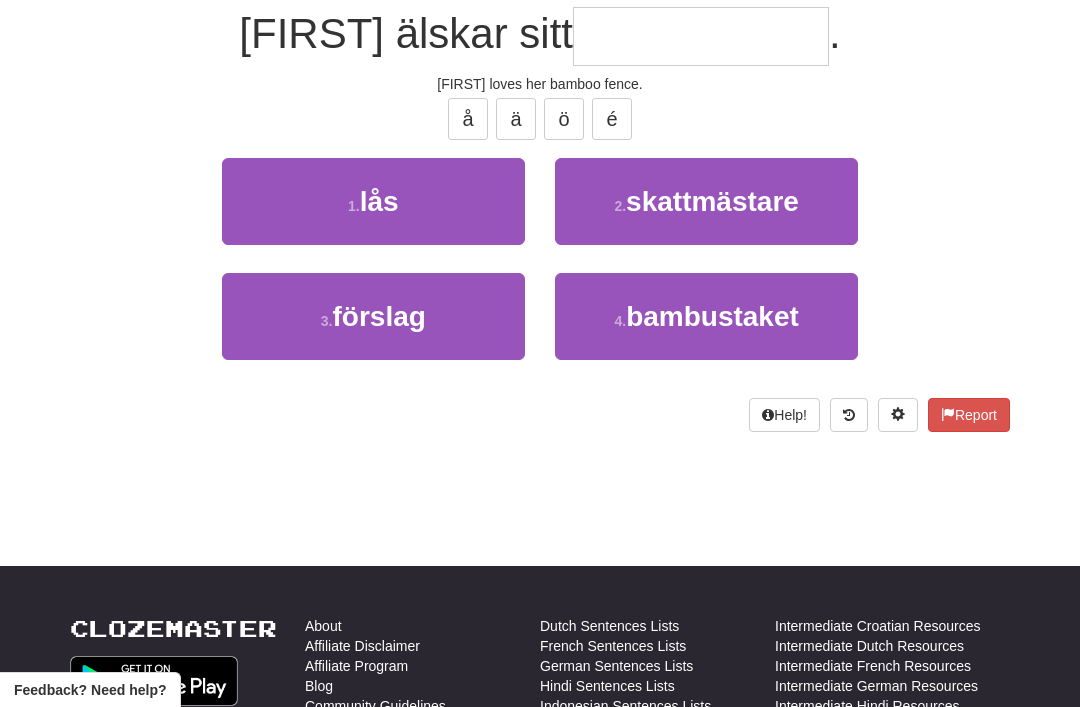 click on "bambustaket" at bounding box center [712, 316] 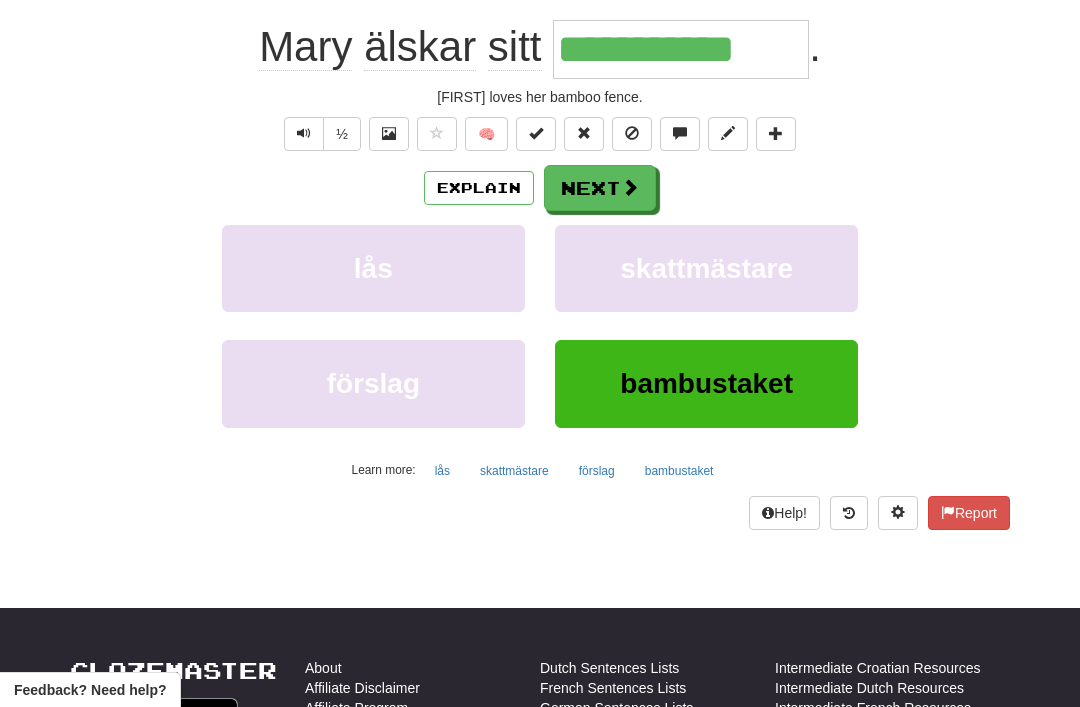 click on "Next" at bounding box center (600, 188) 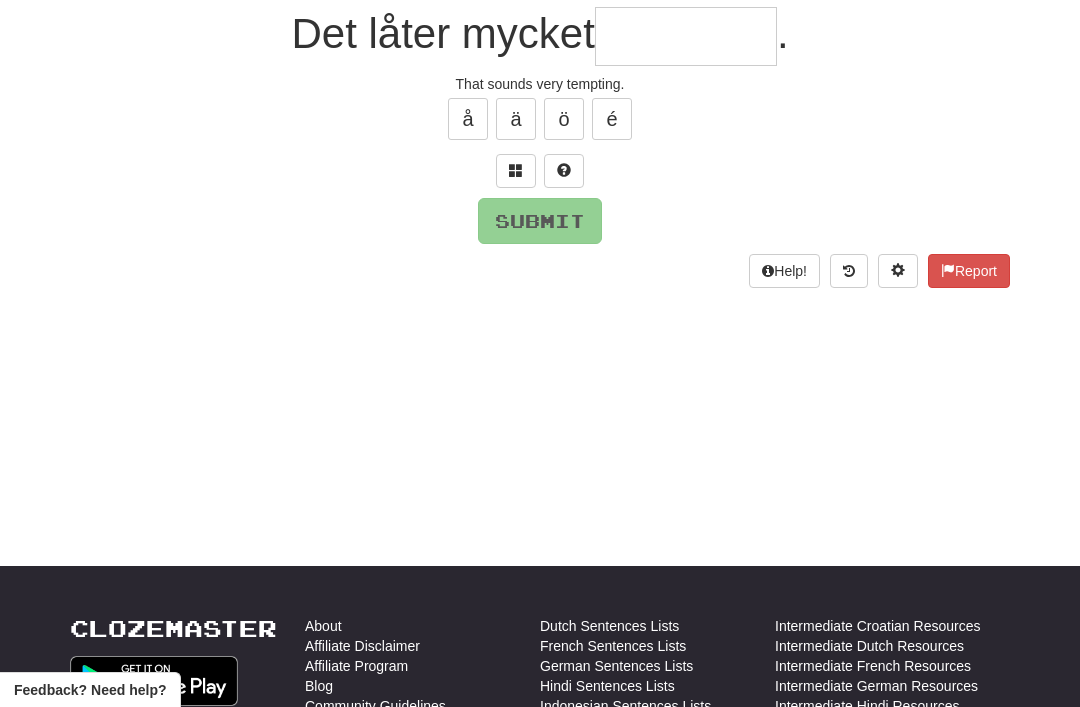 click at bounding box center (516, 170) 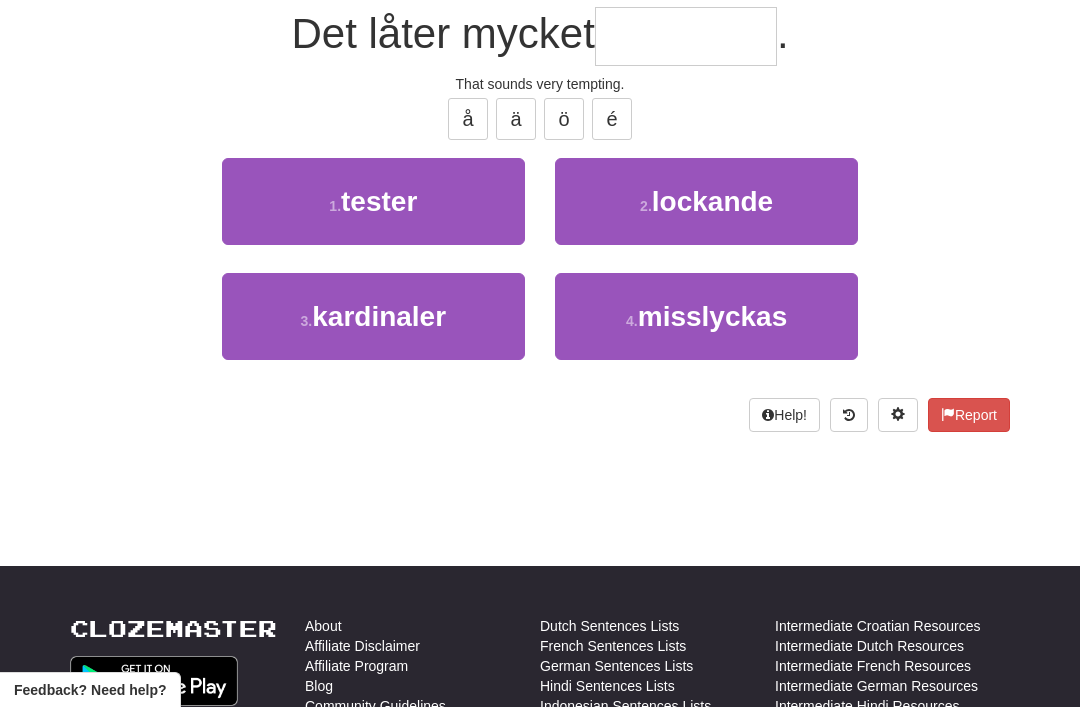 click on "lockande" at bounding box center [712, 201] 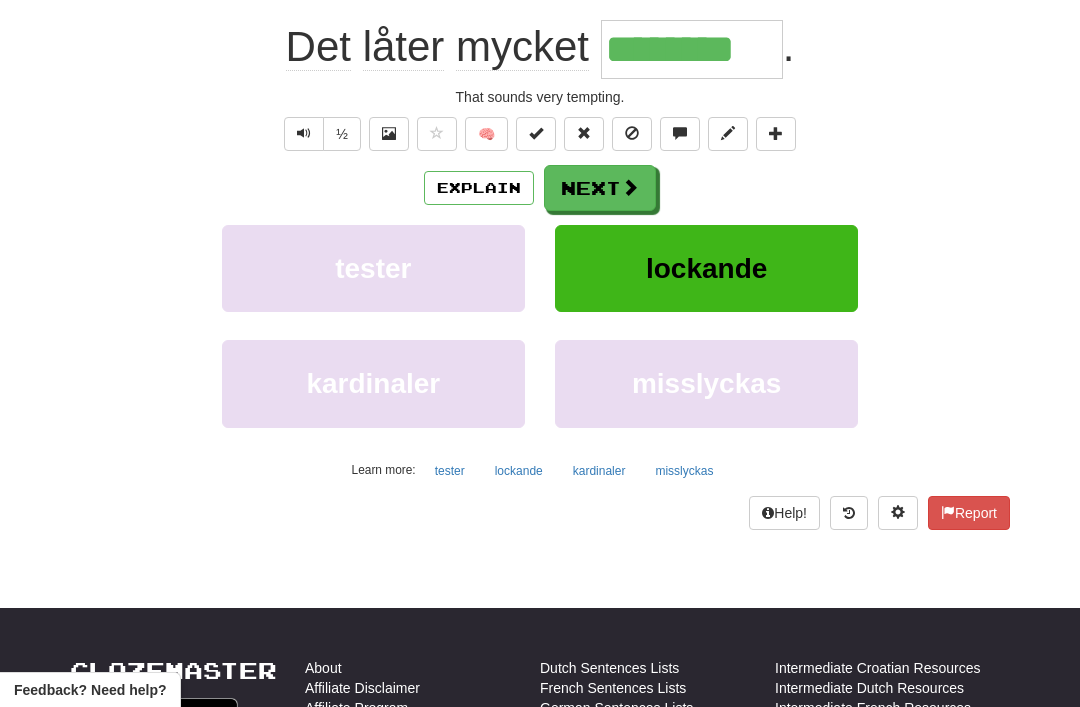 click at bounding box center [630, 187] 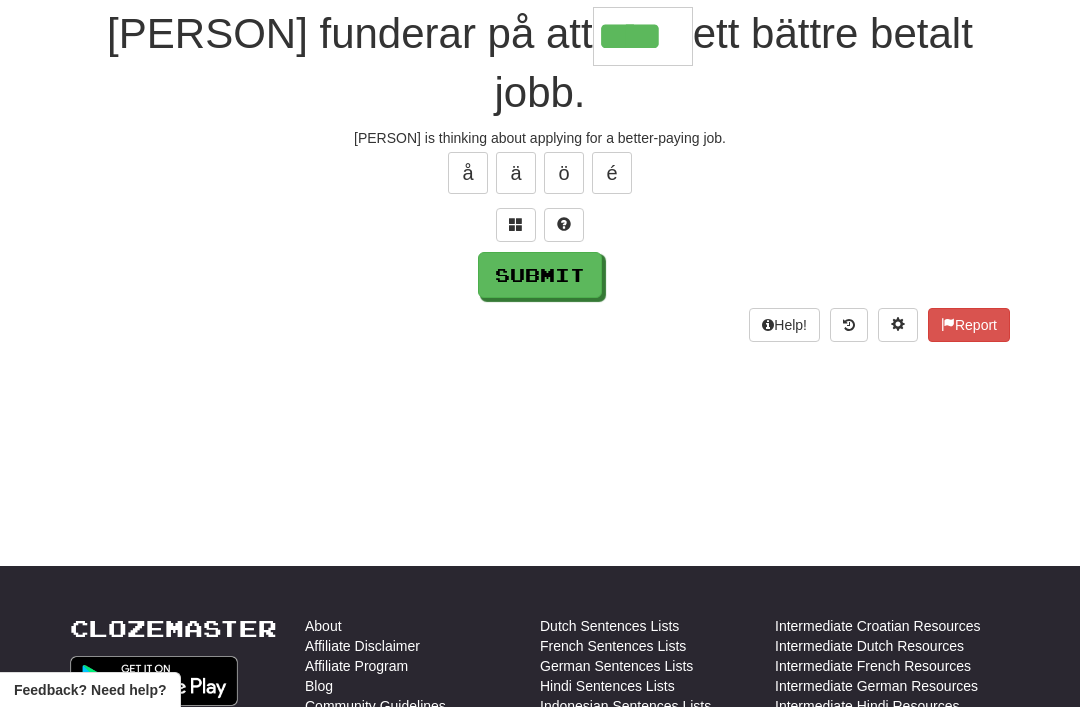 type on "****" 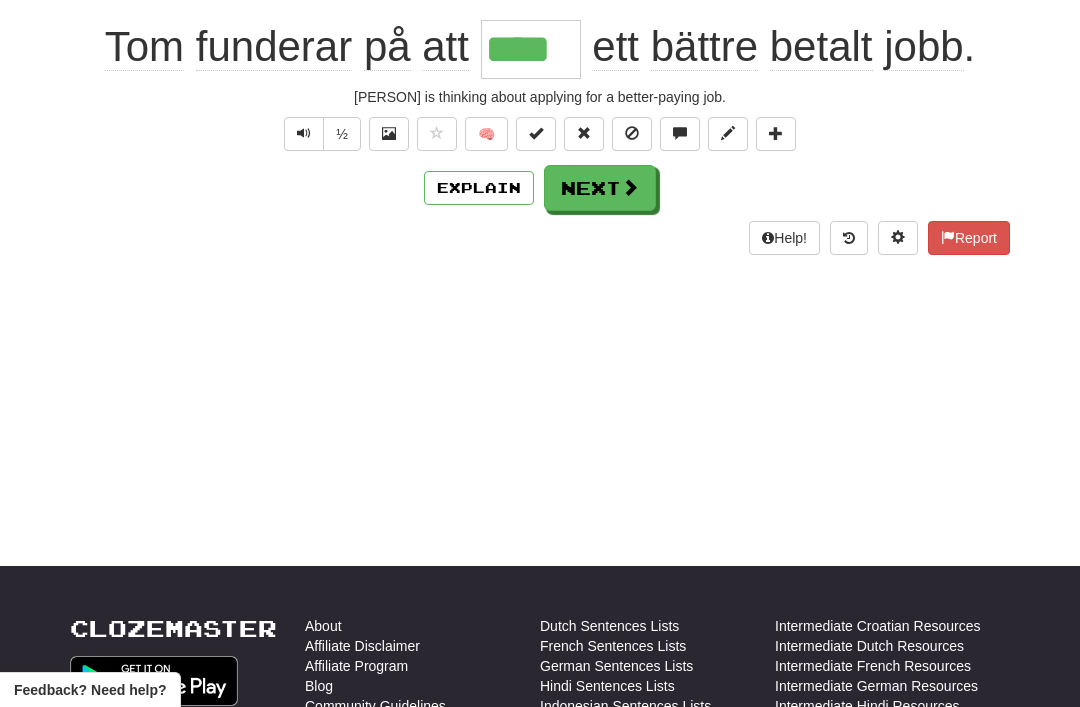 click on "Next" at bounding box center (600, 188) 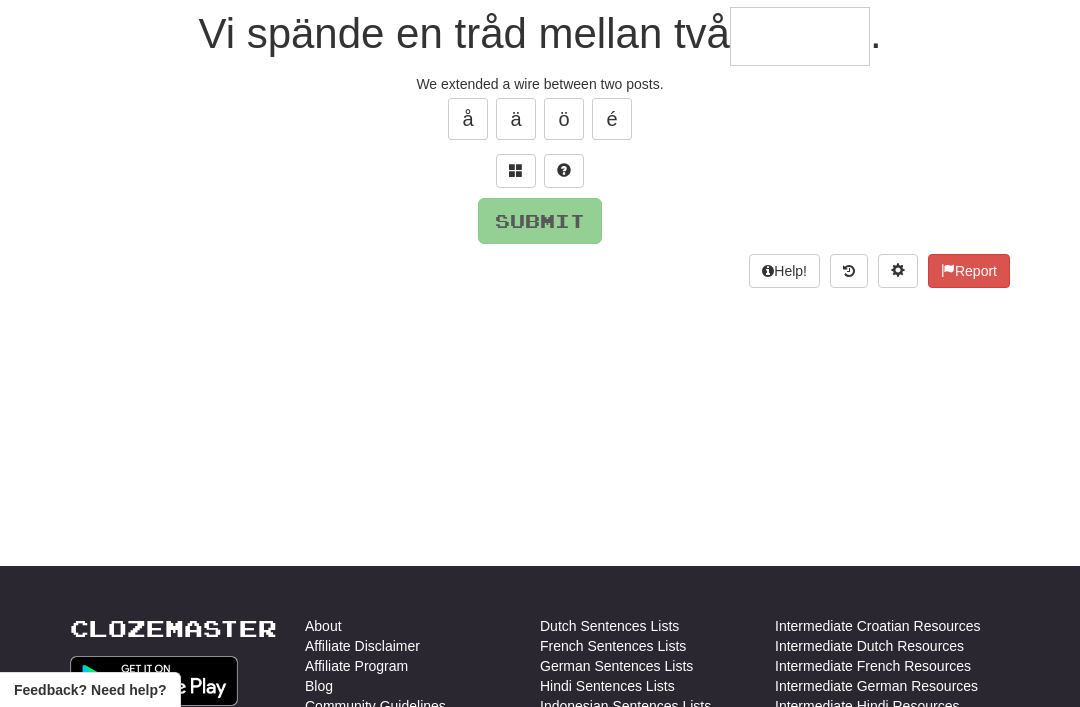 click at bounding box center [516, 170] 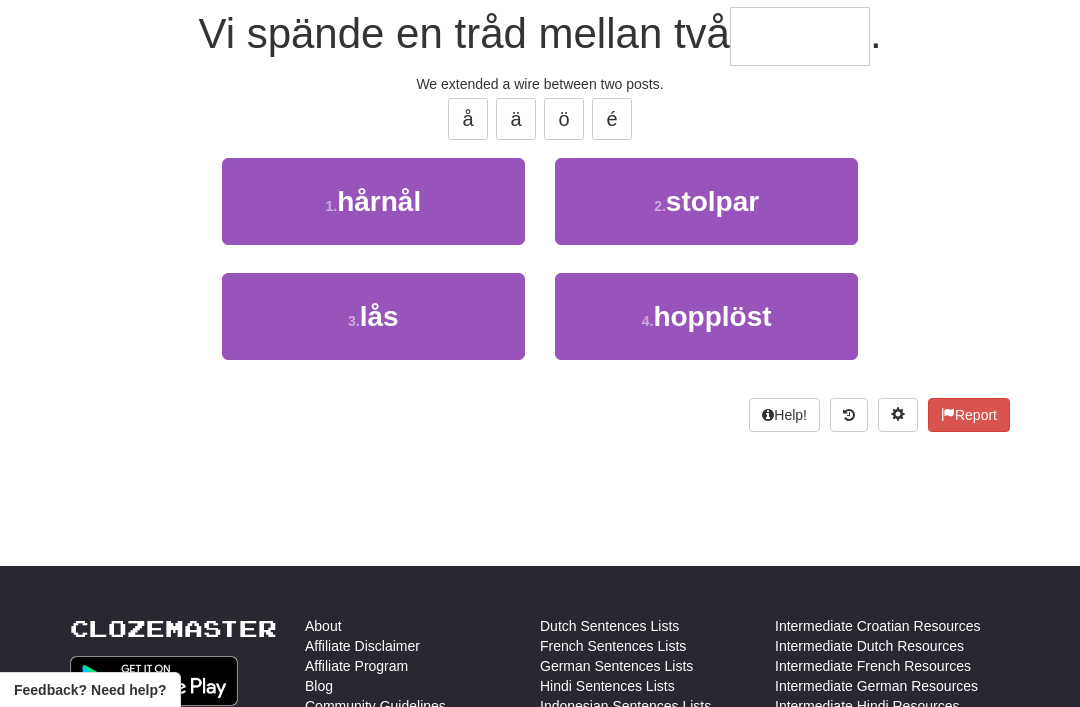 click on "stolpar" at bounding box center [712, 201] 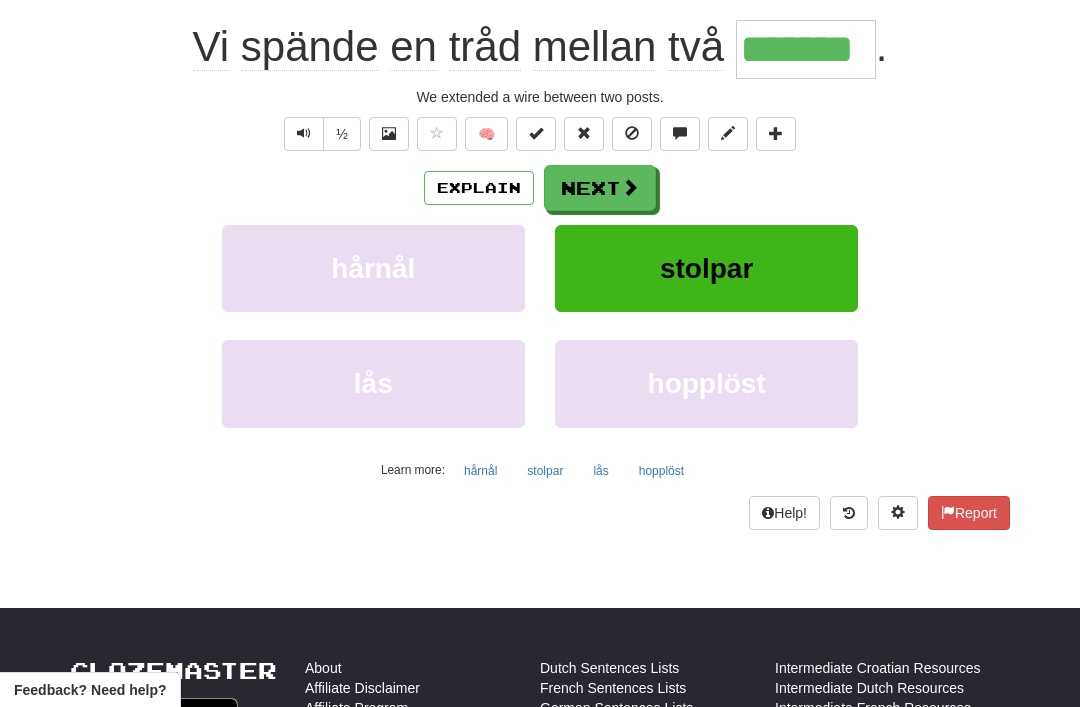 click on "Next" at bounding box center (600, 188) 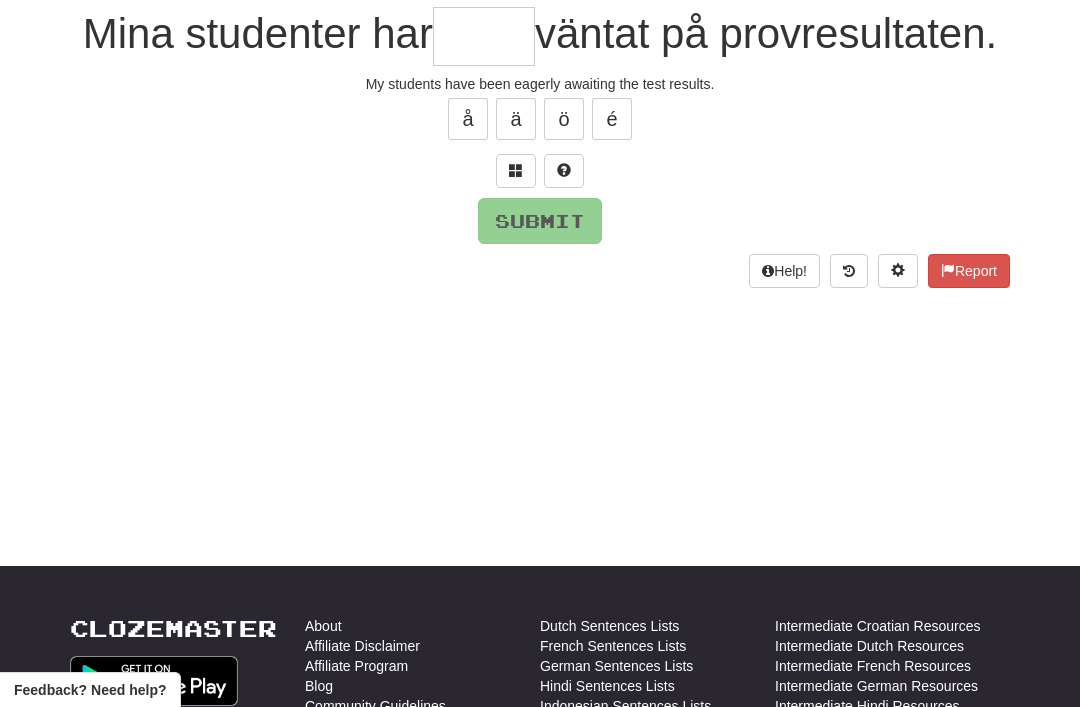click at bounding box center [516, 170] 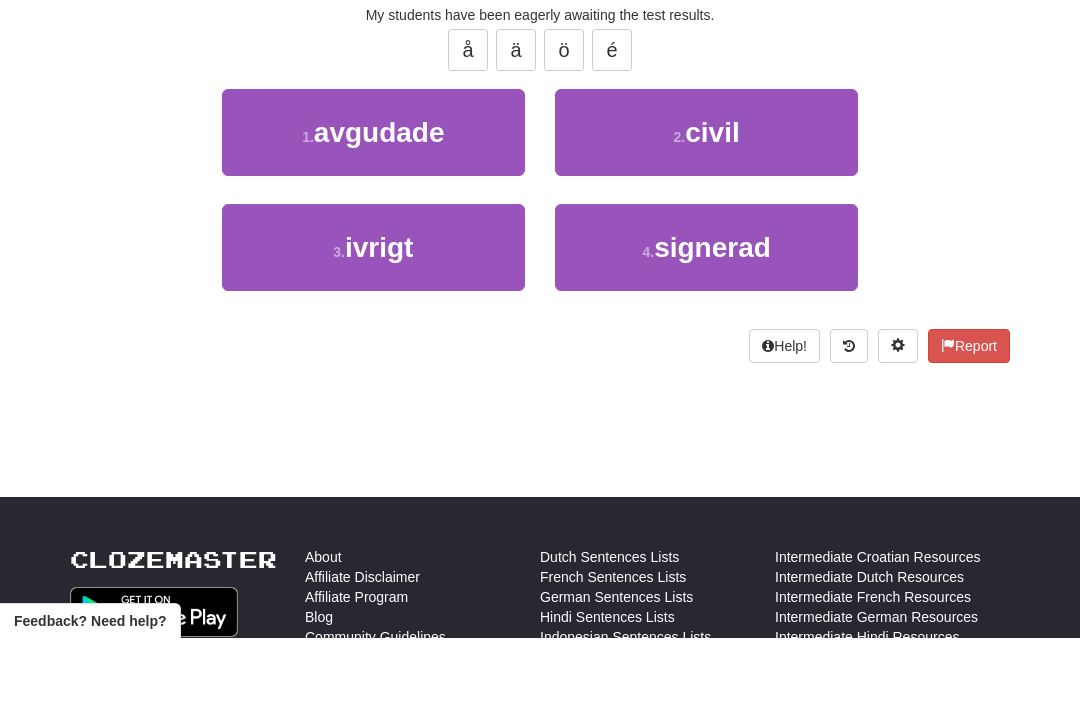 click on "3 .  ivrigt" at bounding box center [373, 316] 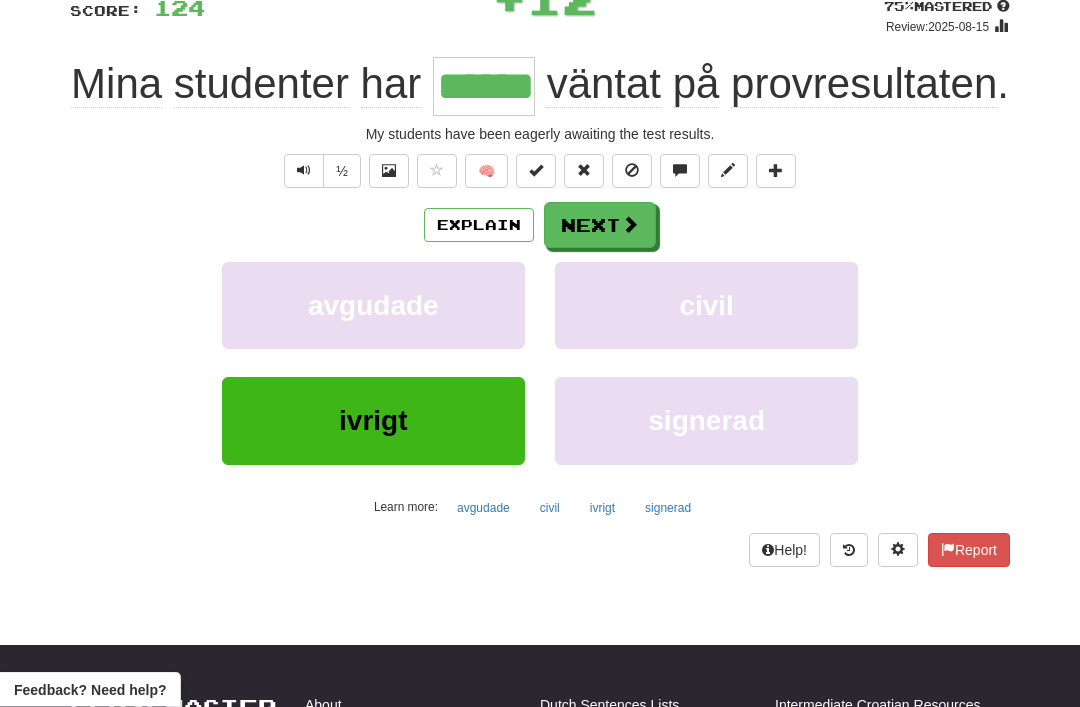 scroll, scrollTop: 122, scrollLeft: 0, axis: vertical 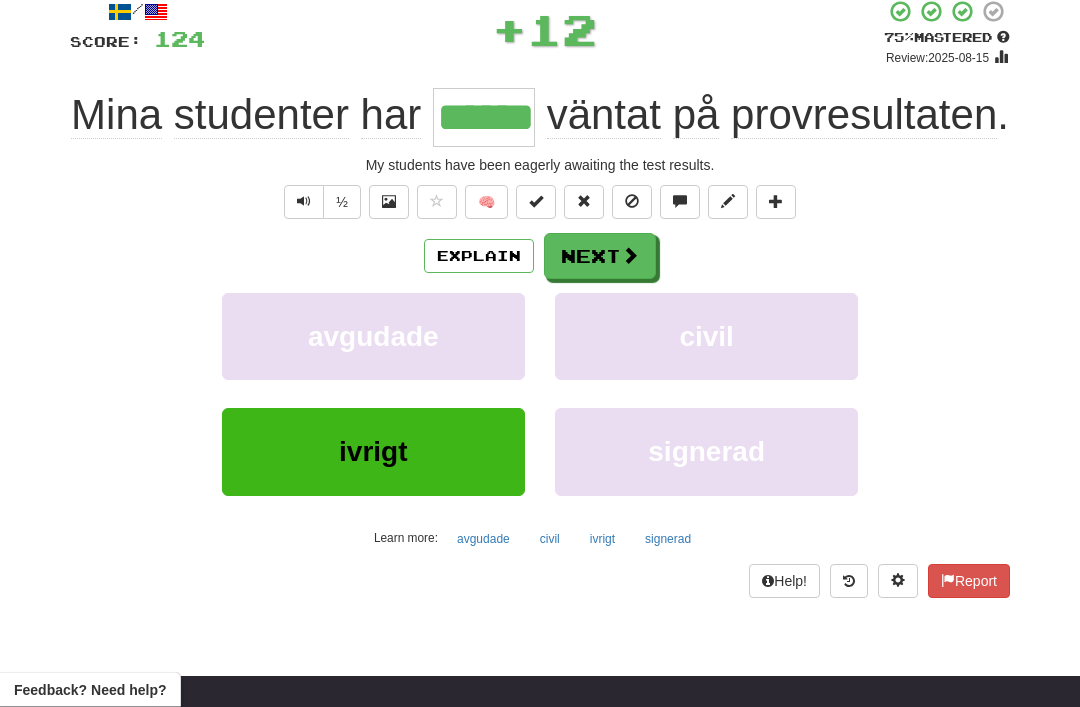 click at bounding box center (630, 256) 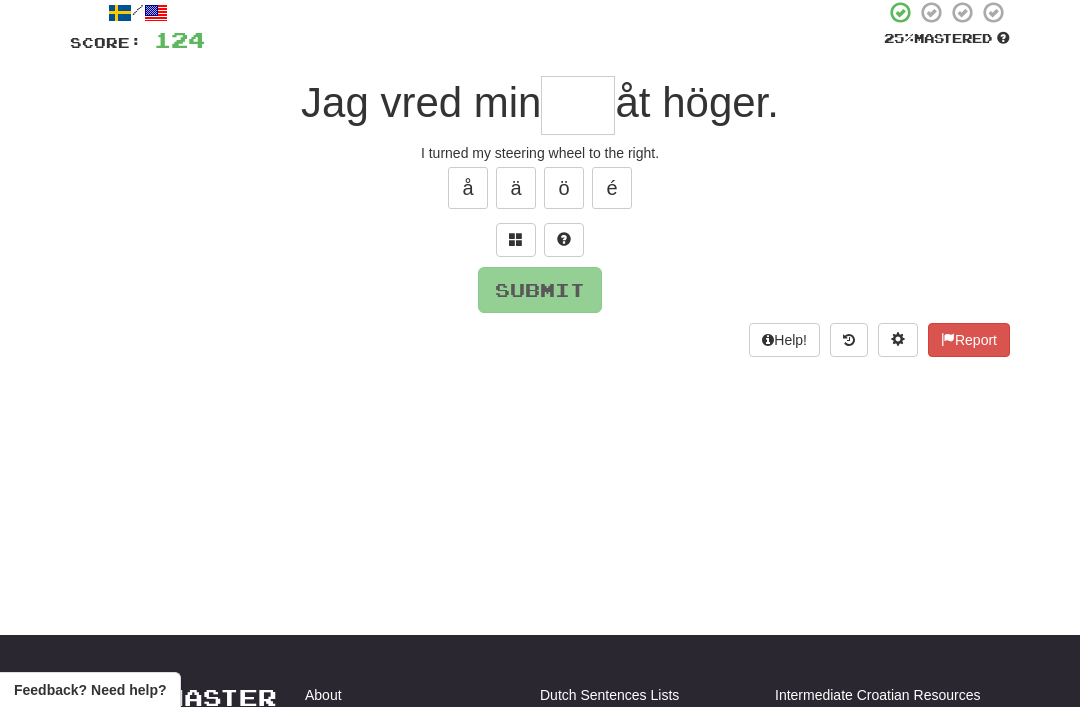 click at bounding box center (516, 240) 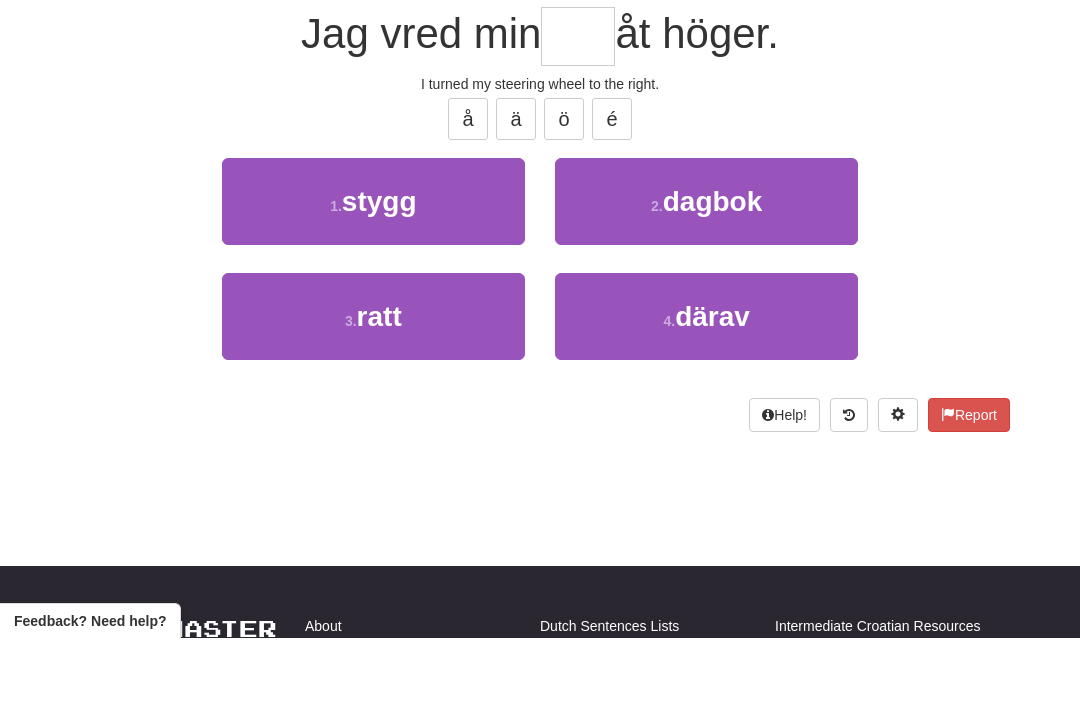 click on "3 .  ratt" at bounding box center [373, 385] 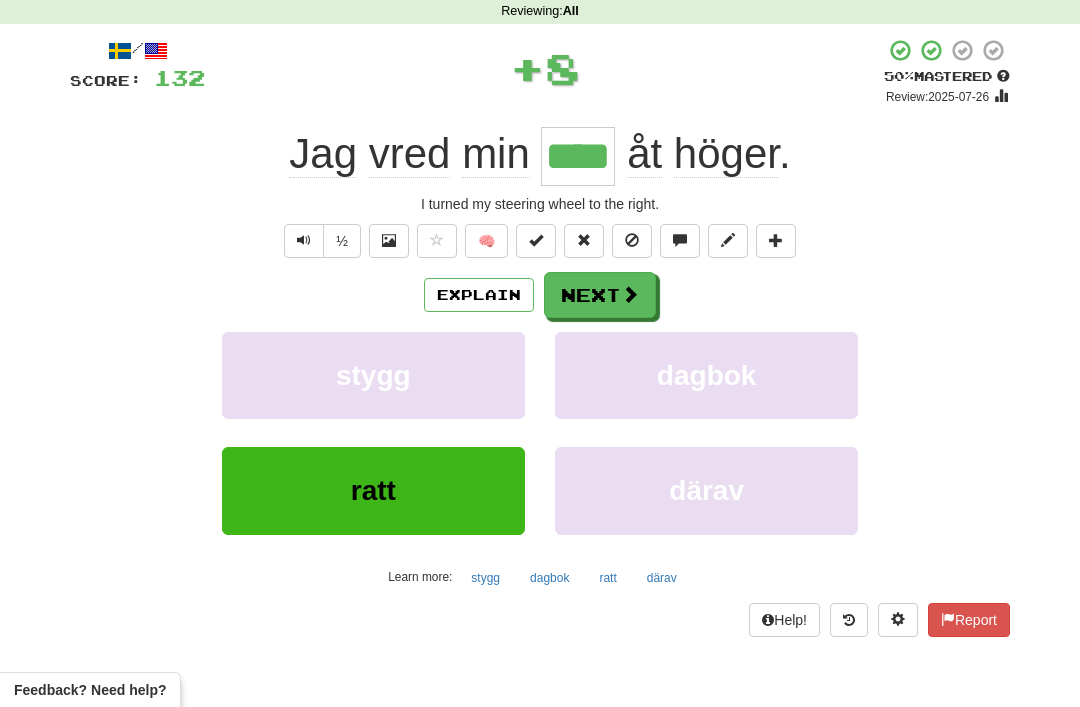 scroll, scrollTop: 83, scrollLeft: 0, axis: vertical 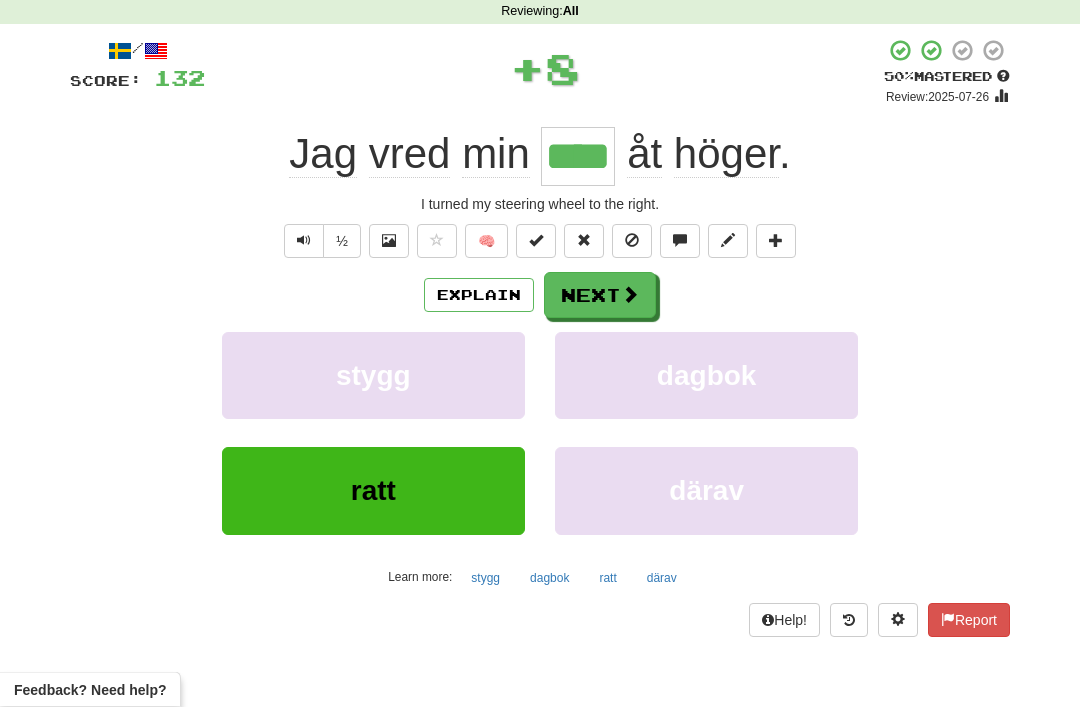 click at bounding box center [630, 295] 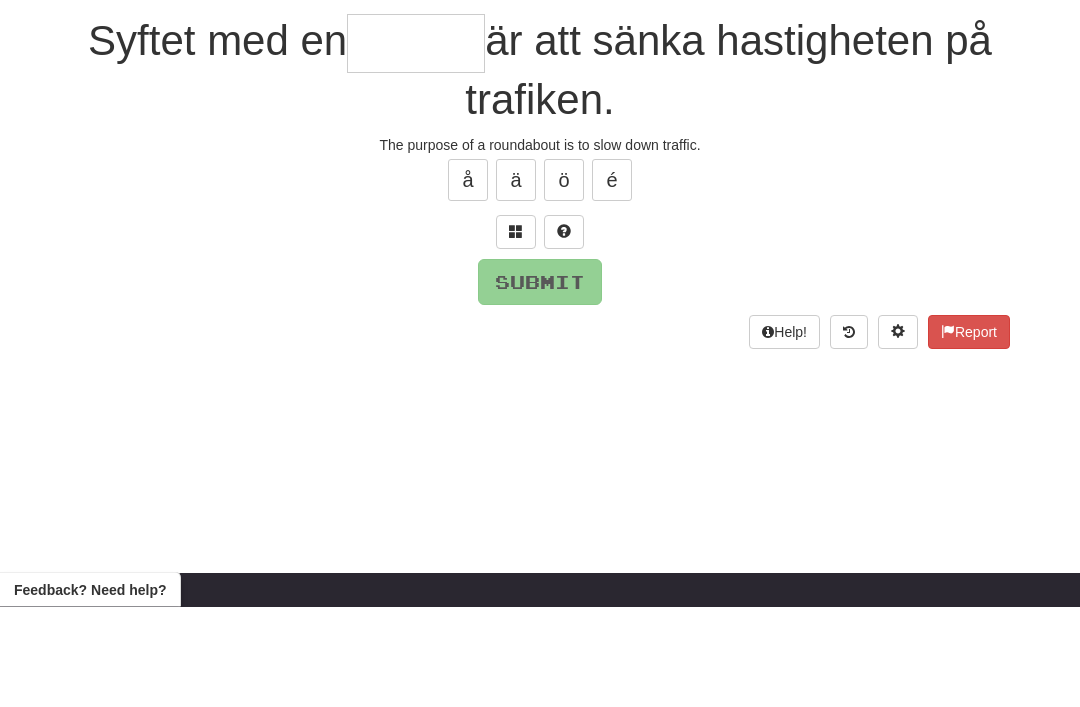 click at bounding box center (516, 332) 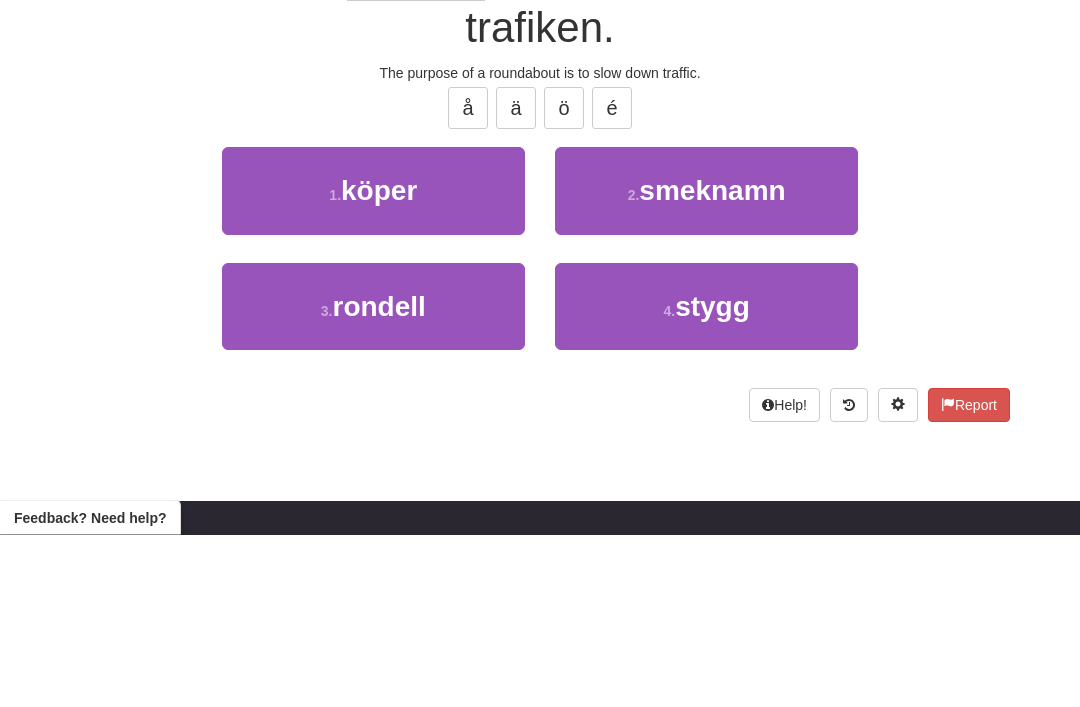 click on "3 .  rondell" at bounding box center [373, 479] 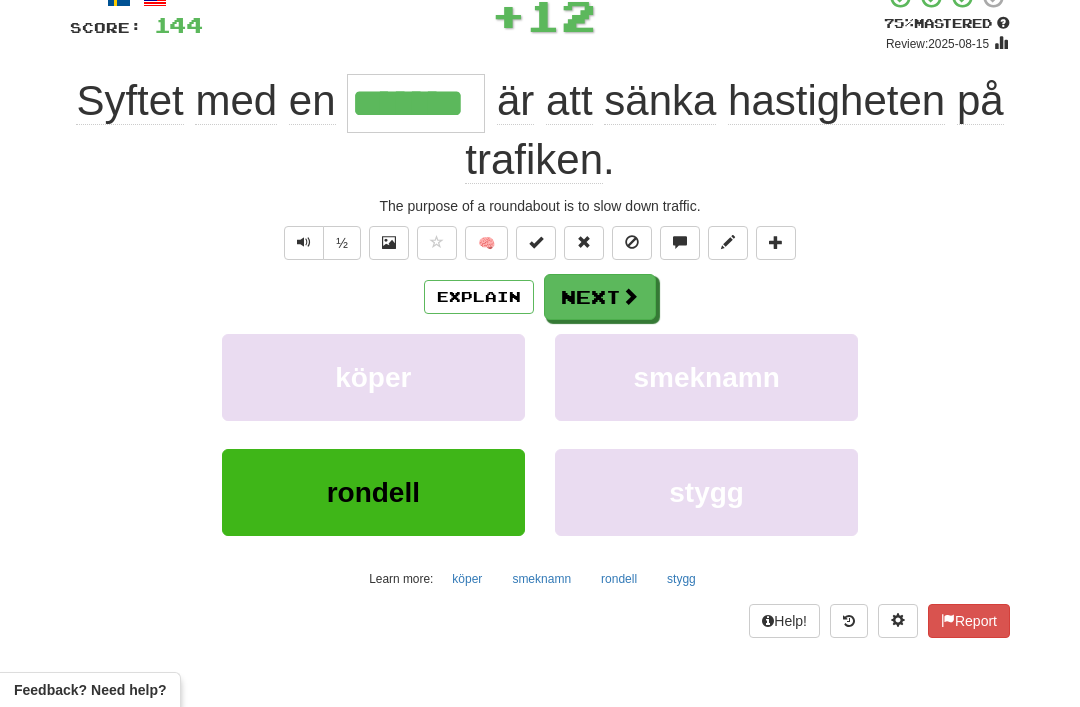 scroll, scrollTop: 133, scrollLeft: 0, axis: vertical 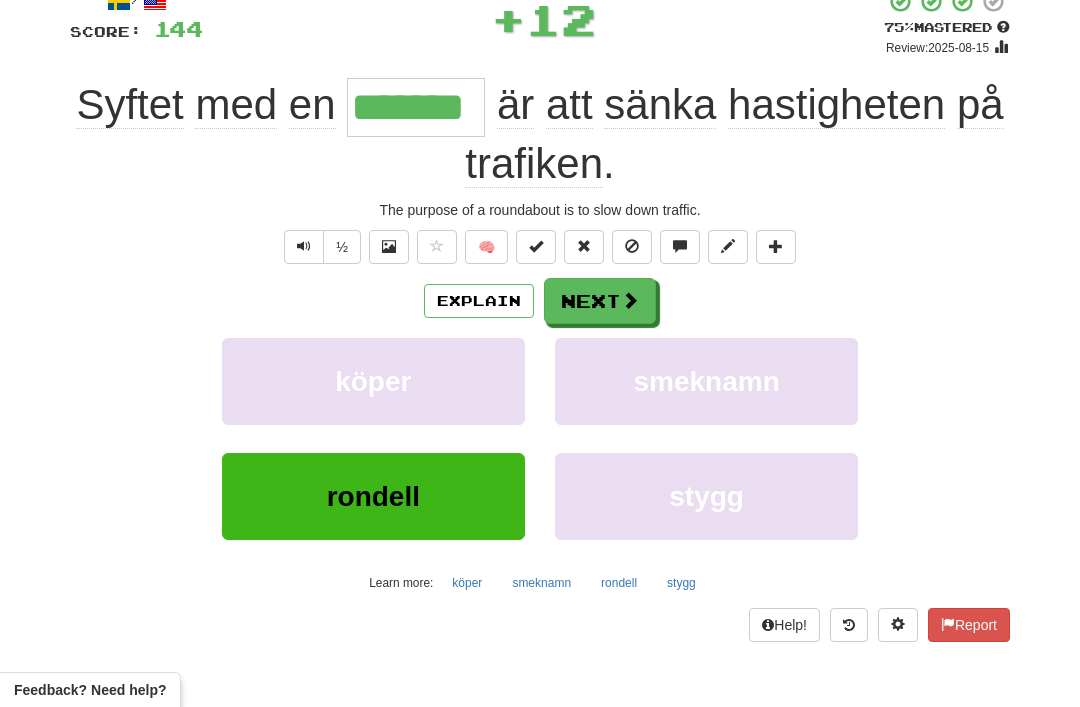 click on "Next" at bounding box center (600, 301) 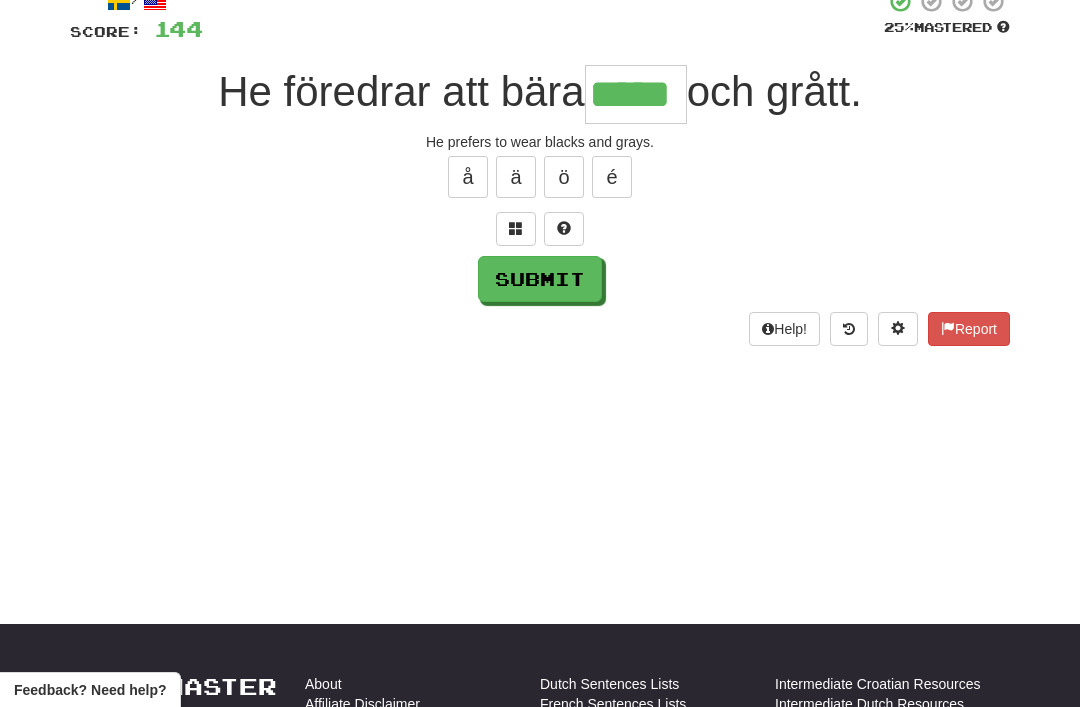 type on "*****" 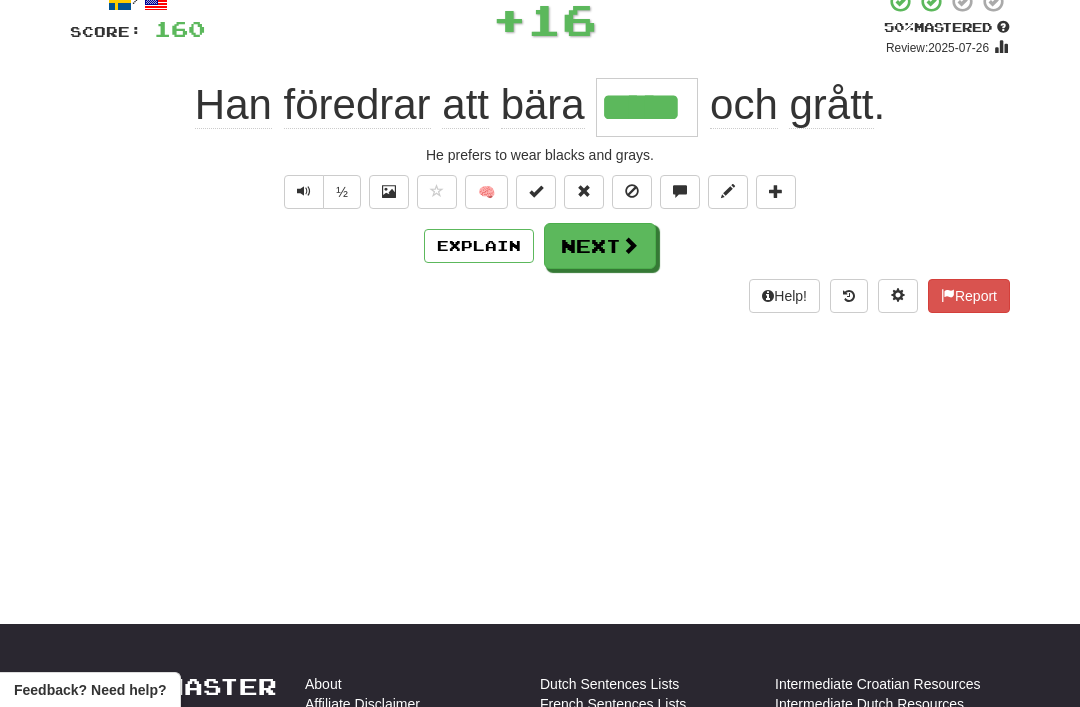 click on "Next" at bounding box center (600, 246) 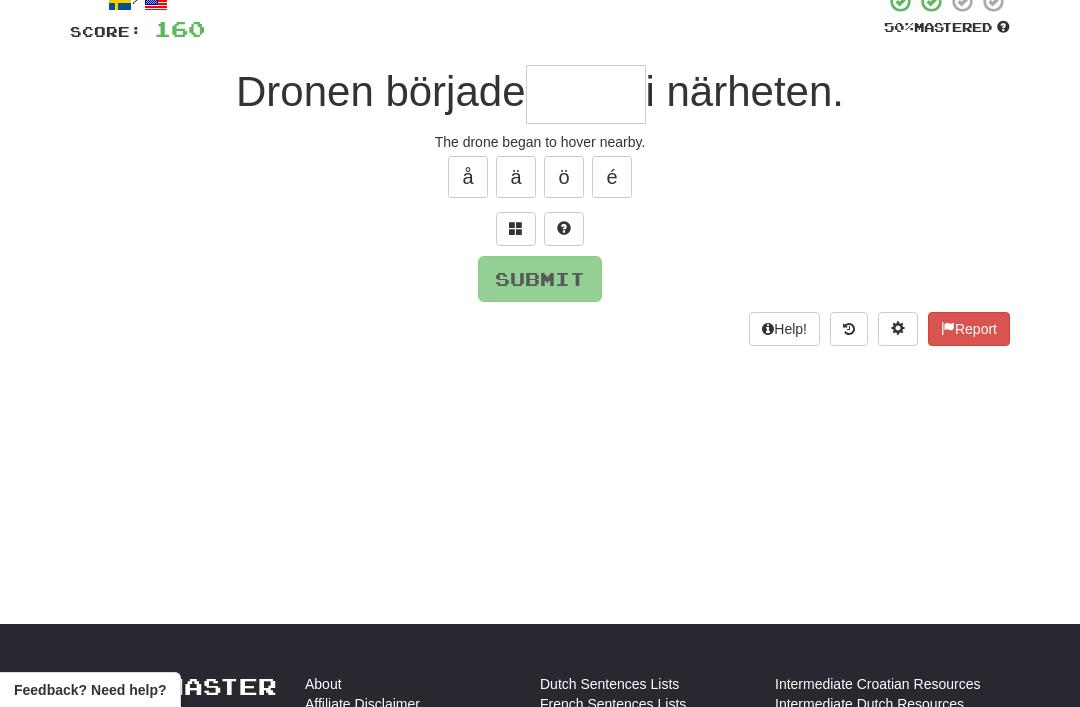 click at bounding box center (516, 228) 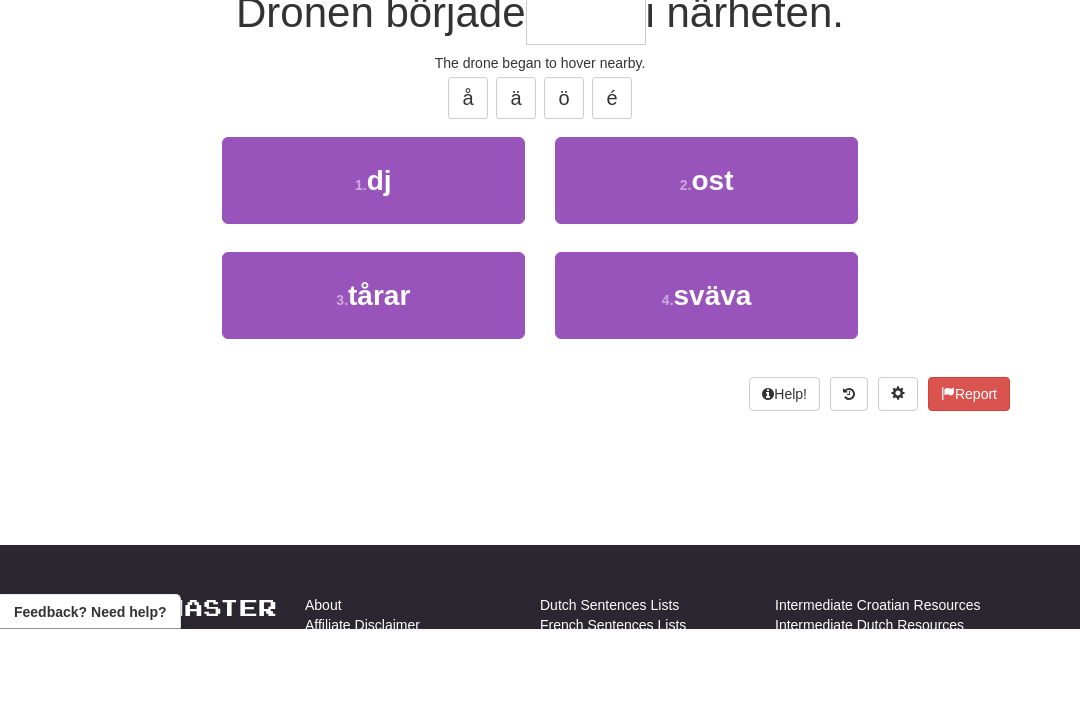 click on "4 .  sväva" at bounding box center (706, 374) 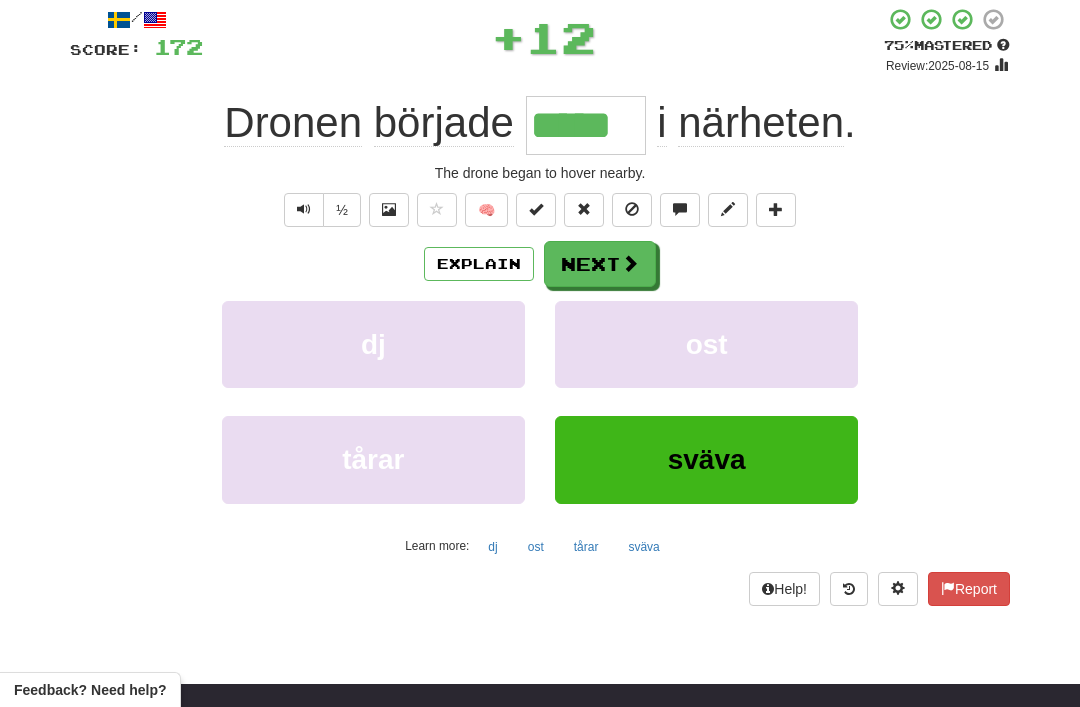 scroll, scrollTop: 114, scrollLeft: 0, axis: vertical 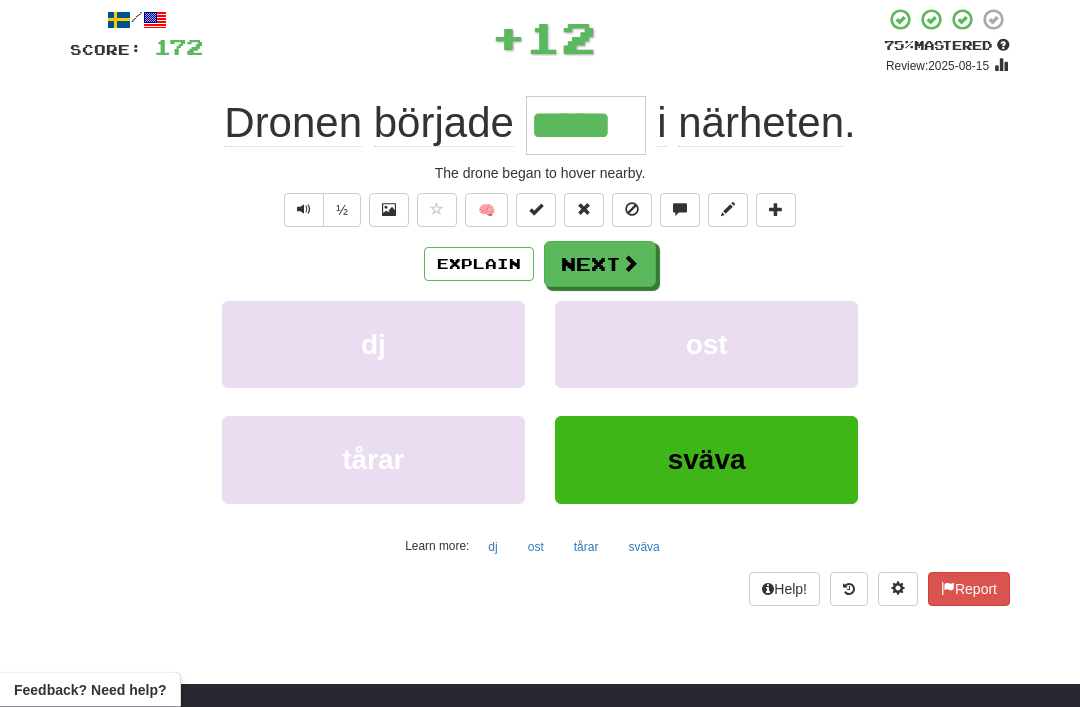 click at bounding box center (630, 264) 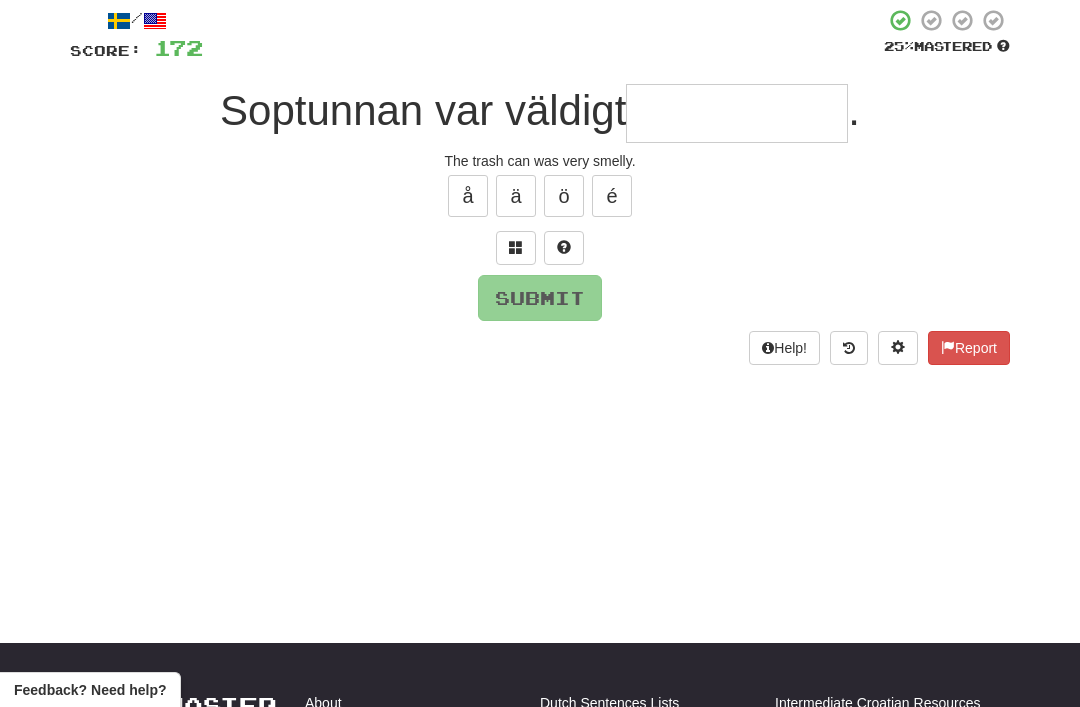 click at bounding box center (516, 247) 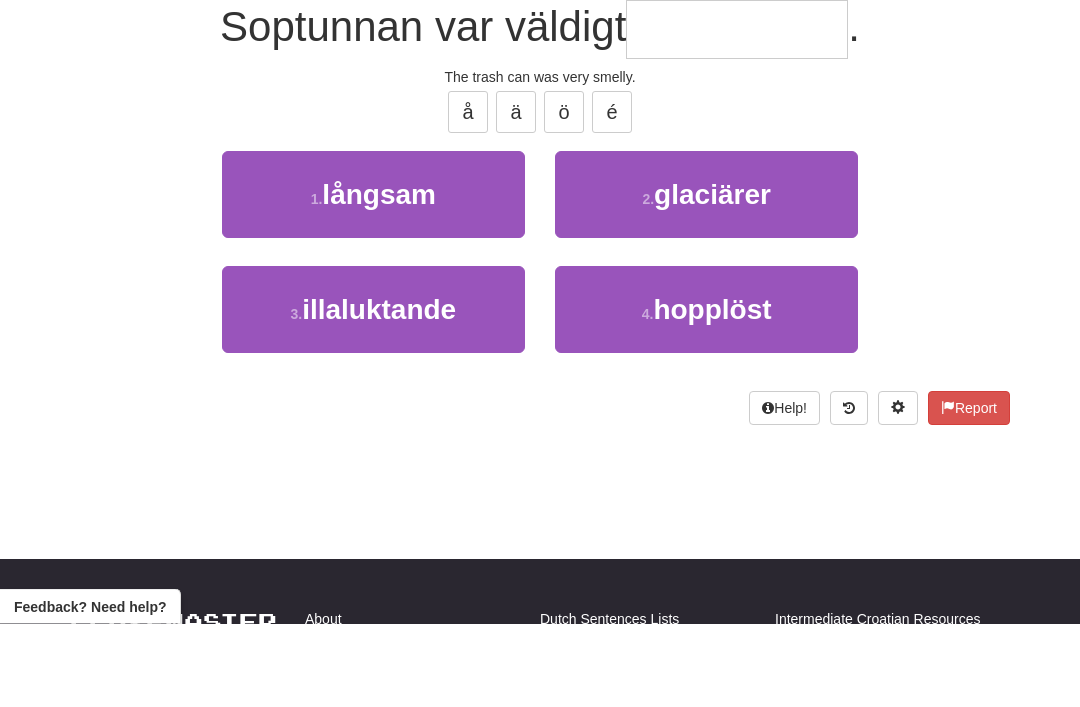 click on "illaluktande" at bounding box center [379, 393] 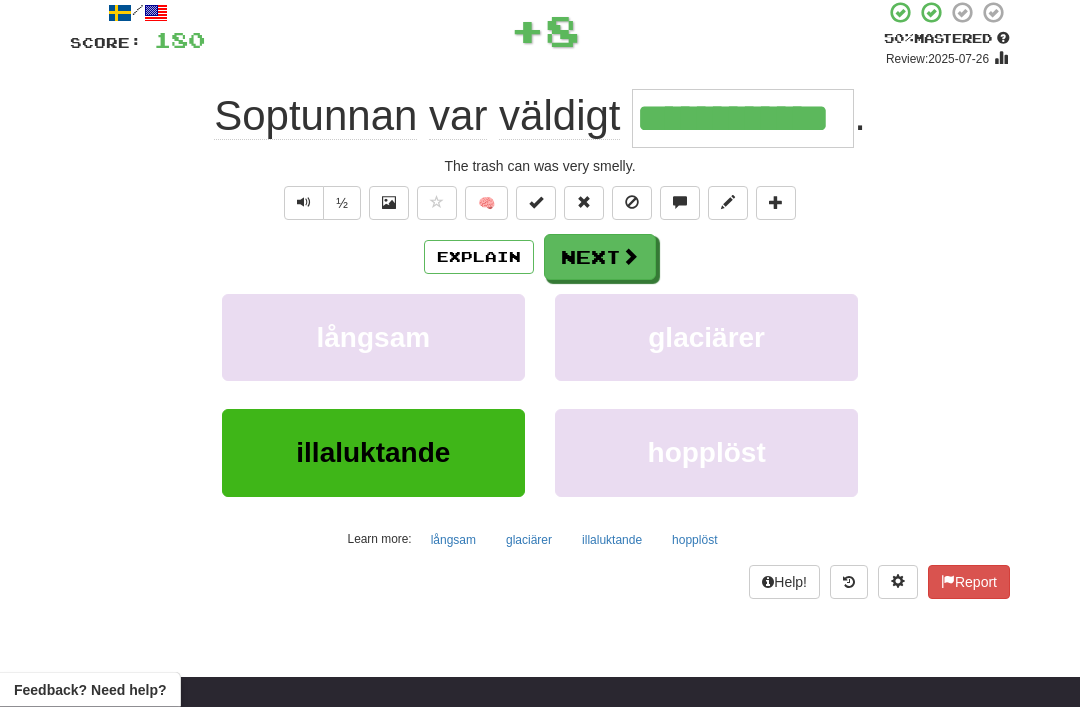 scroll, scrollTop: 121, scrollLeft: 0, axis: vertical 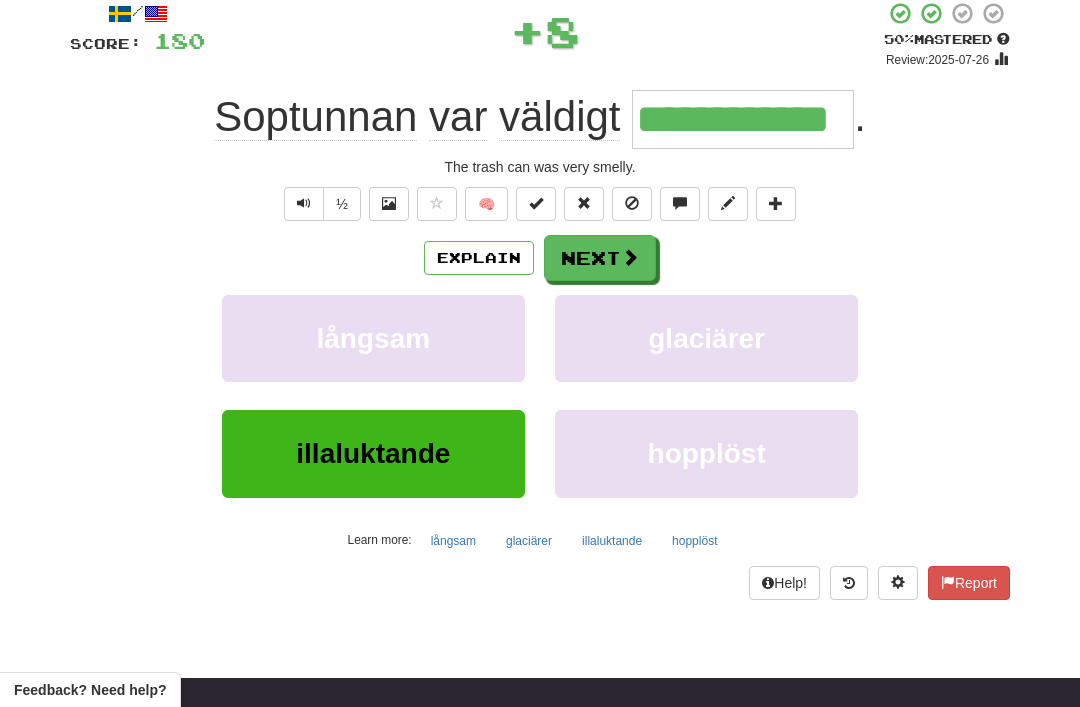 click at bounding box center (630, 257) 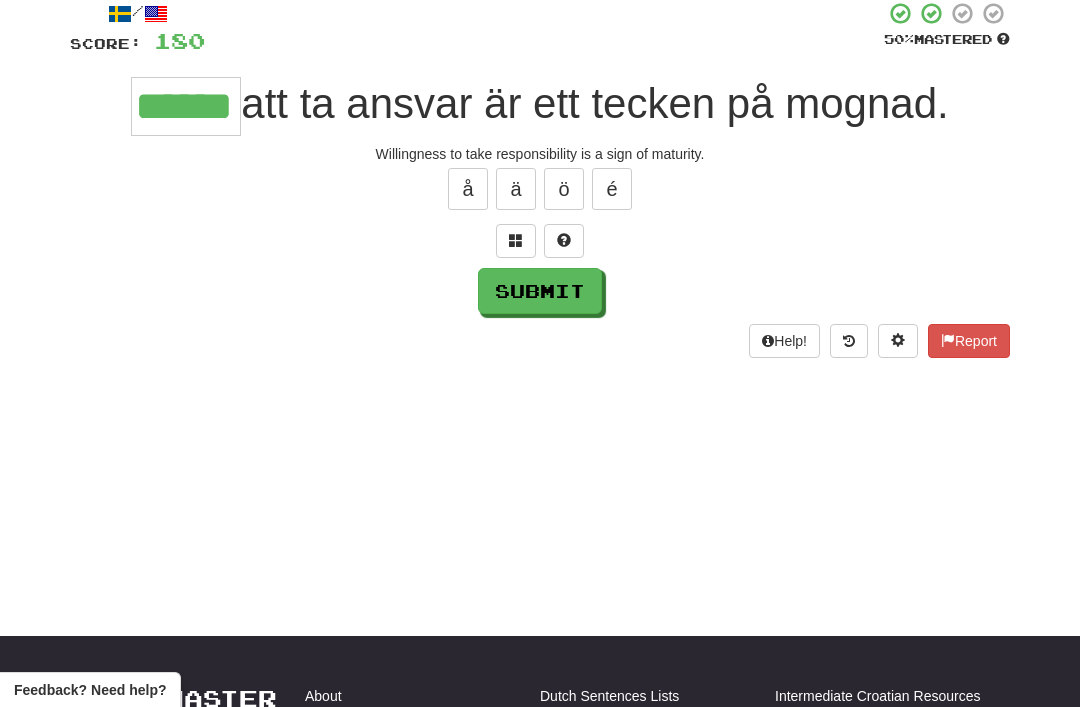 click on "Submit" at bounding box center [540, 291] 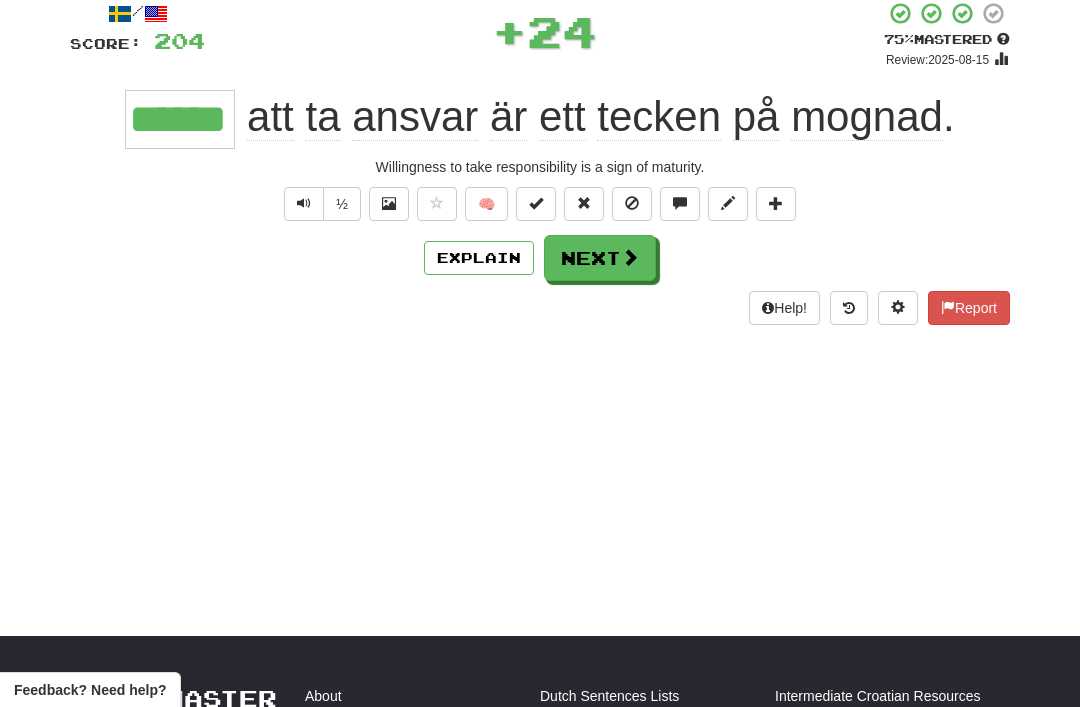 click on "Next" at bounding box center (600, 258) 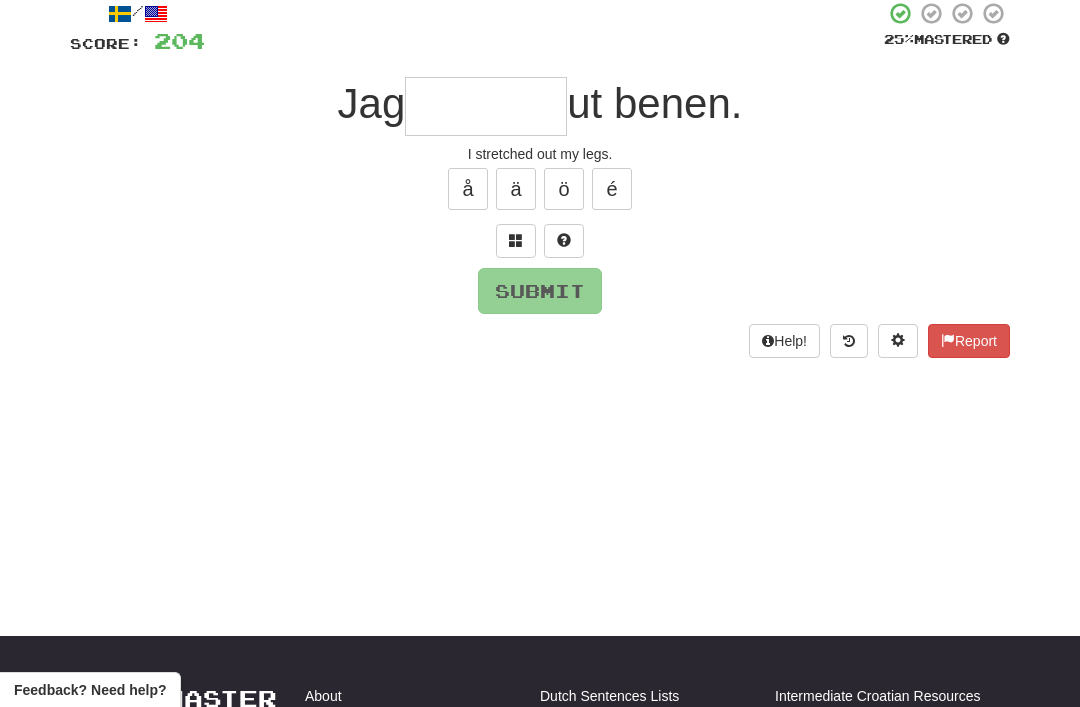 click at bounding box center (516, 241) 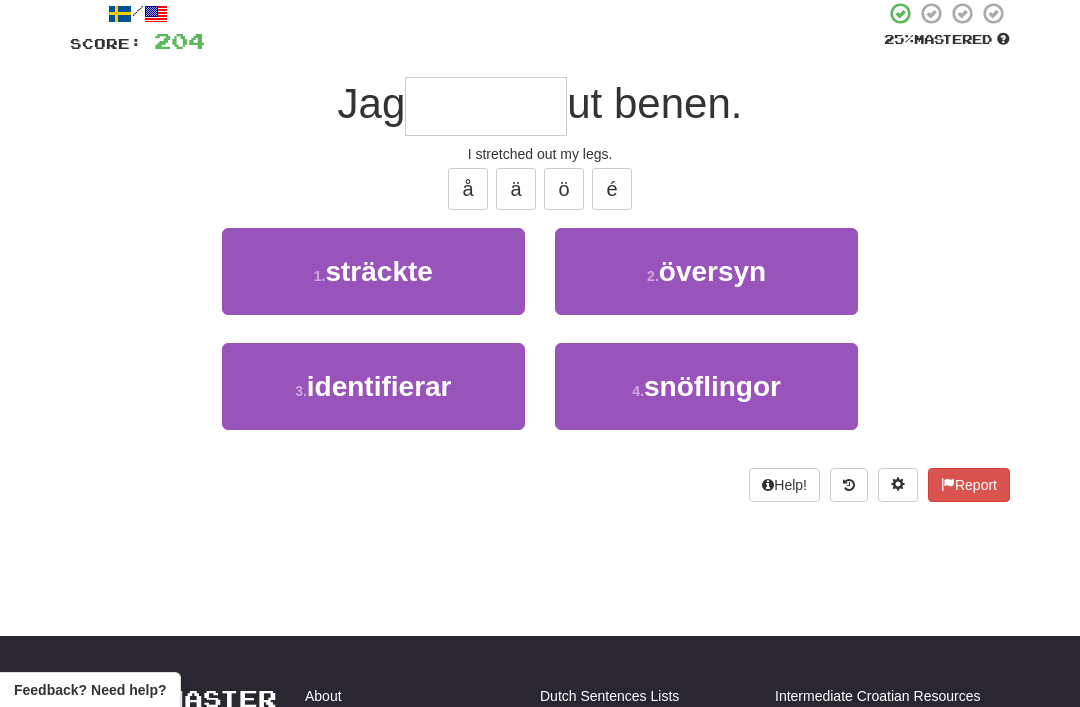 click on "1 .  sträckte" at bounding box center [373, 271] 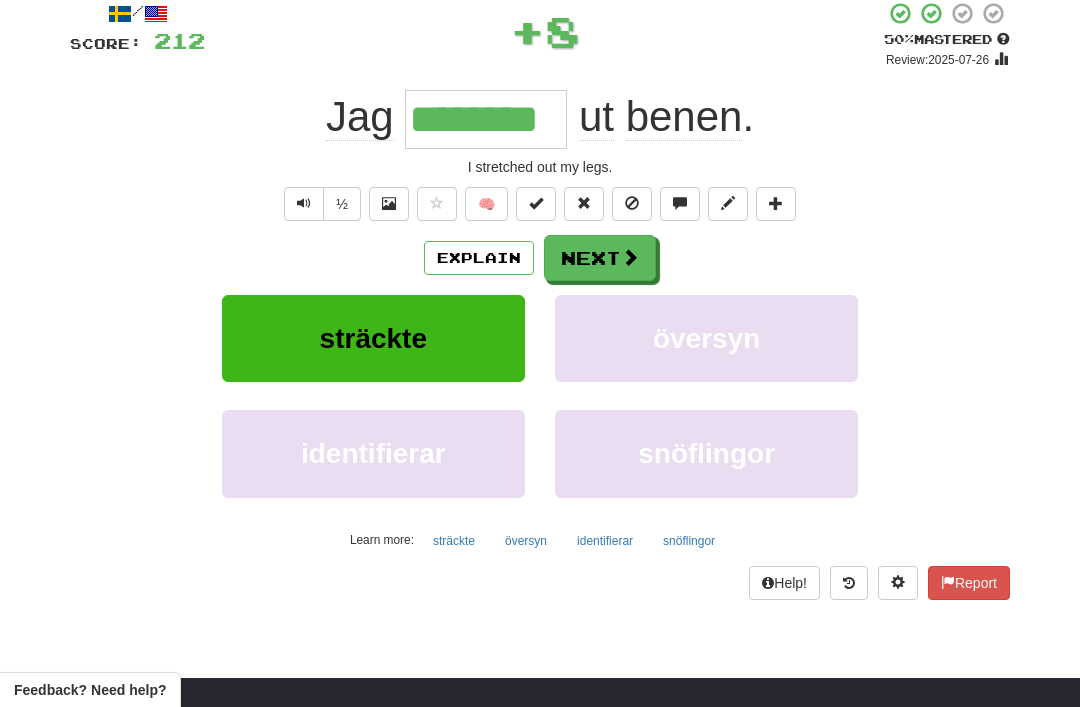 click on "Next" at bounding box center [600, 258] 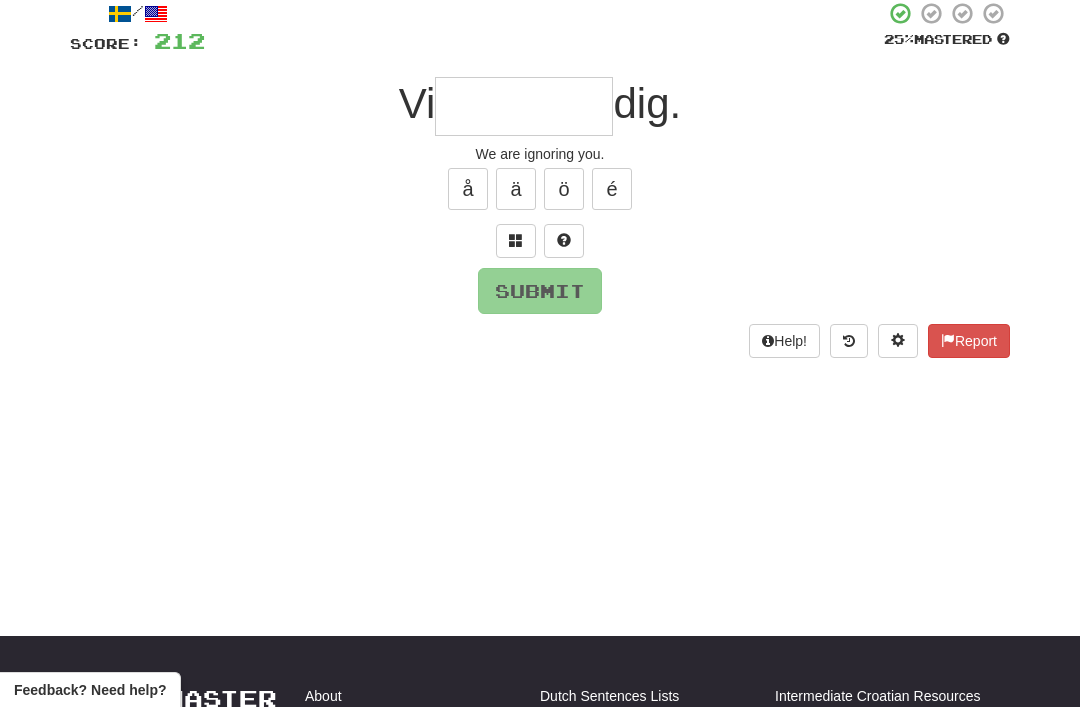 click at bounding box center [516, 240] 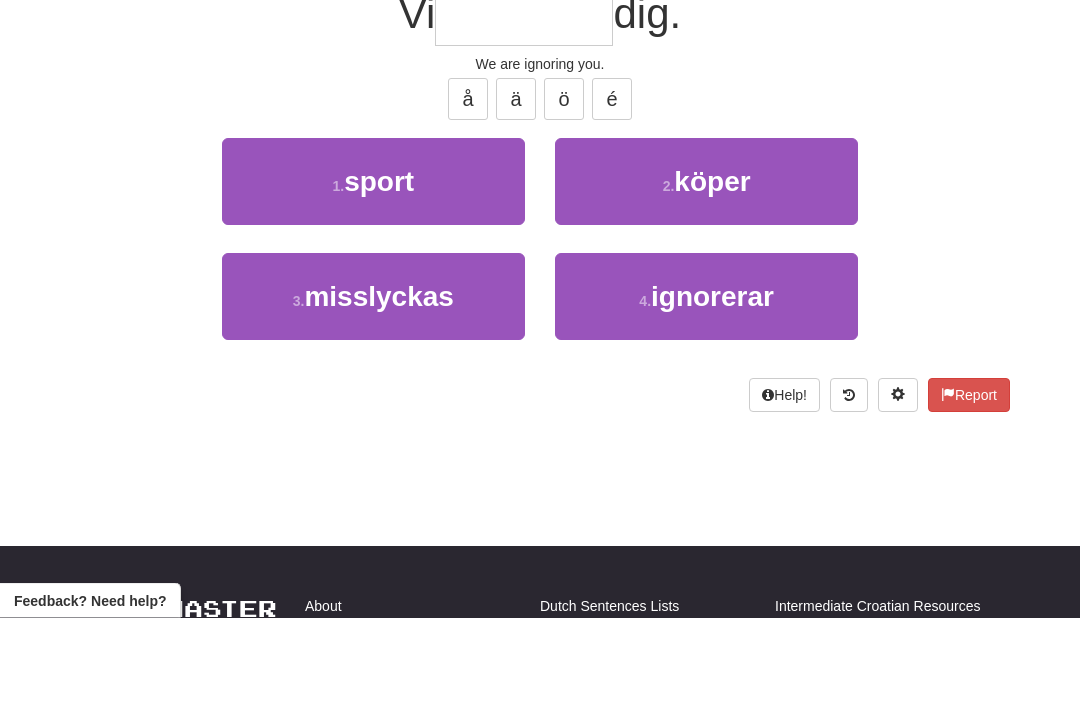 click on "ignorerar" at bounding box center (712, 386) 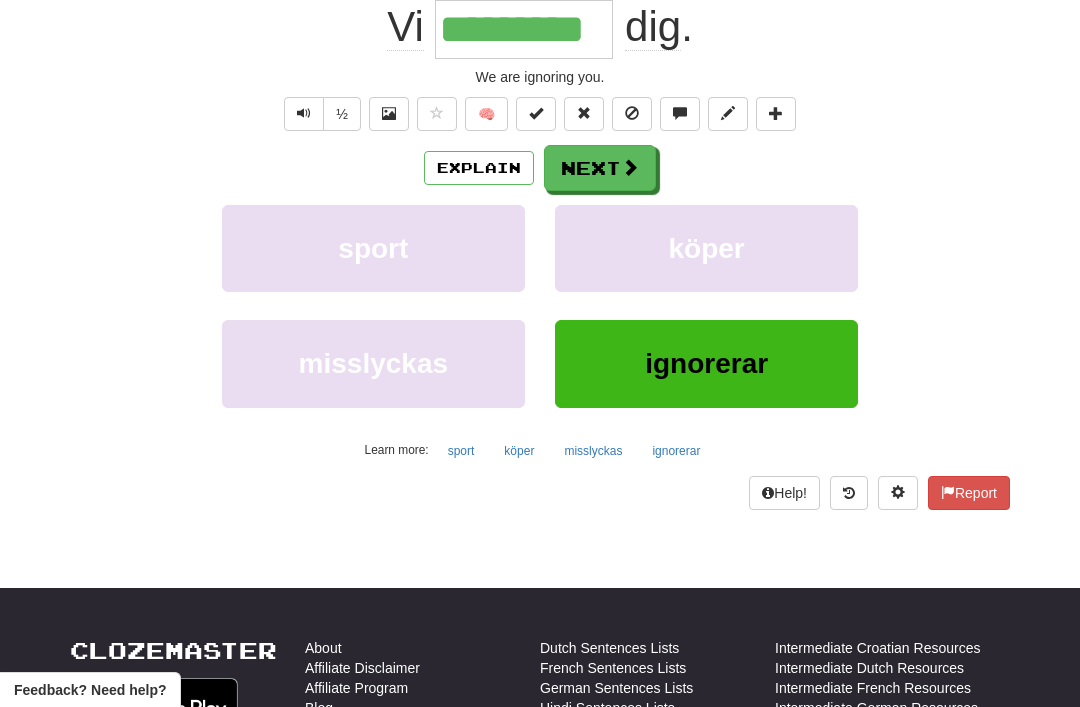 click on "Next" at bounding box center (600, 168) 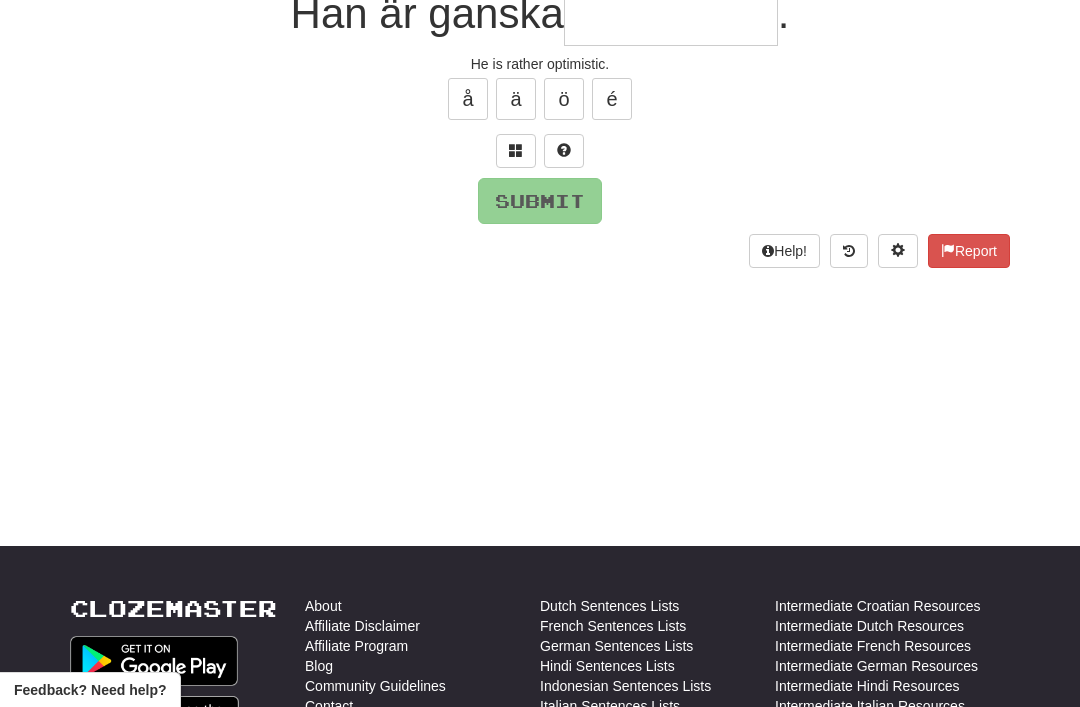 scroll, scrollTop: 44, scrollLeft: 0, axis: vertical 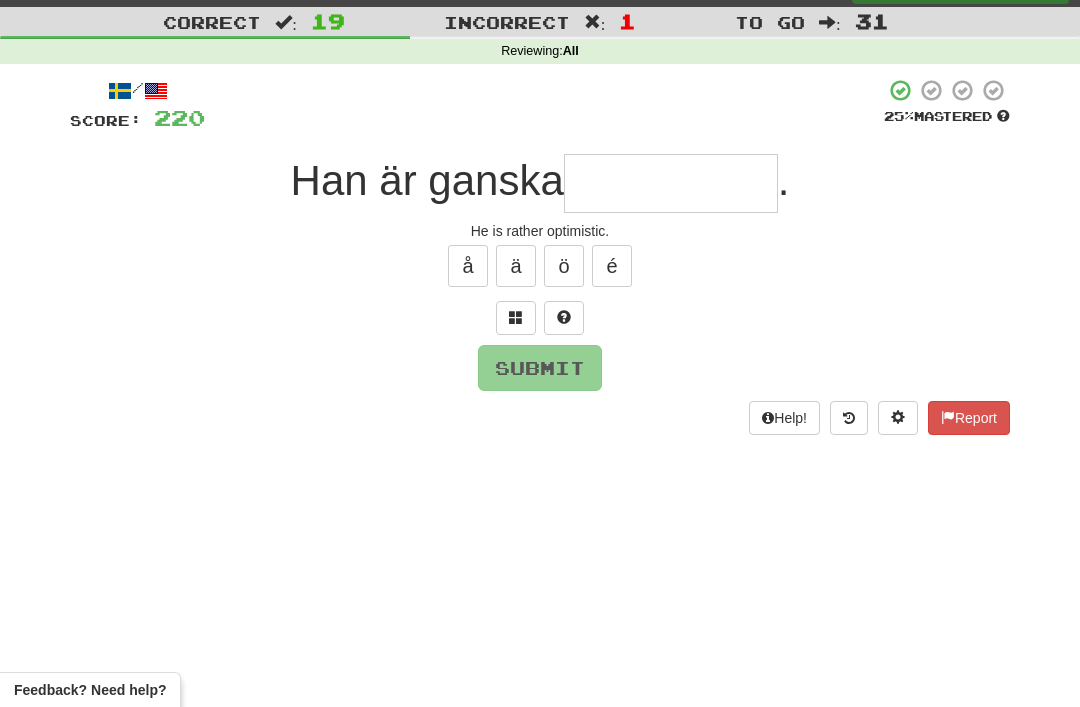 click at bounding box center [516, 317] 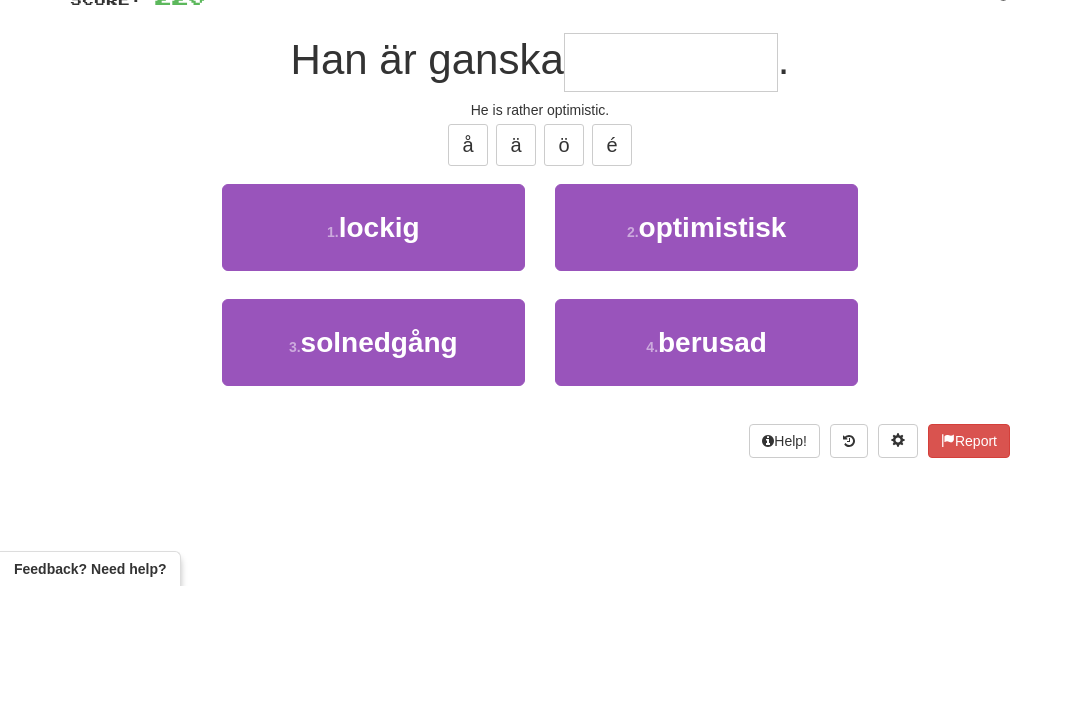 click on "optimistisk" at bounding box center [713, 348] 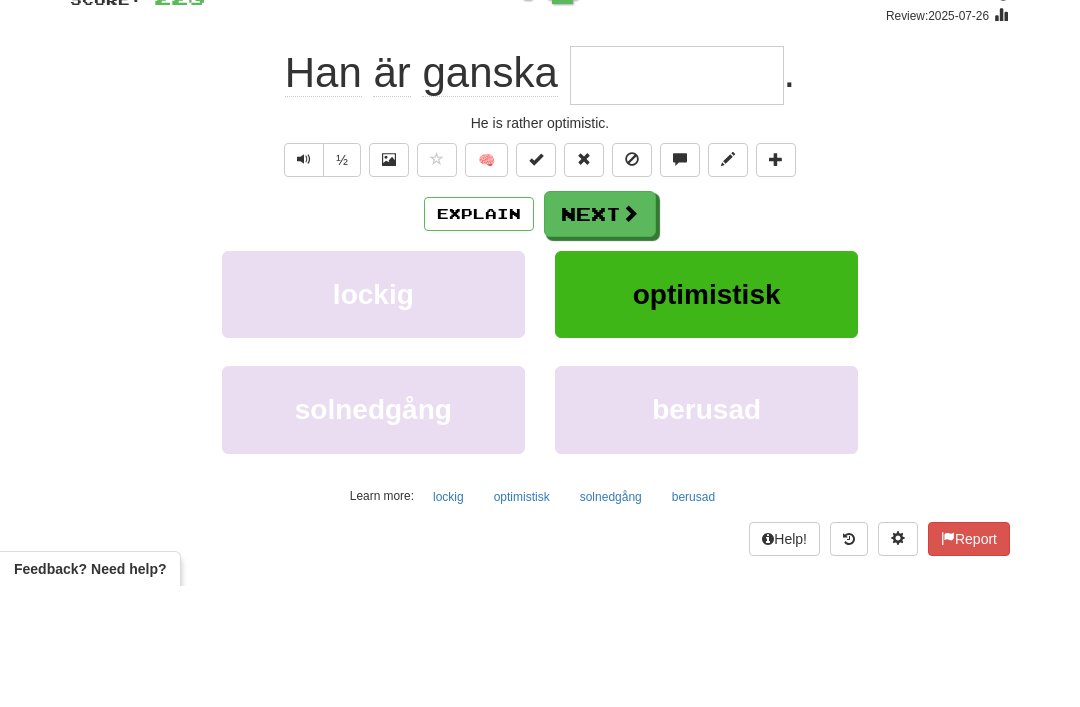 type on "**********" 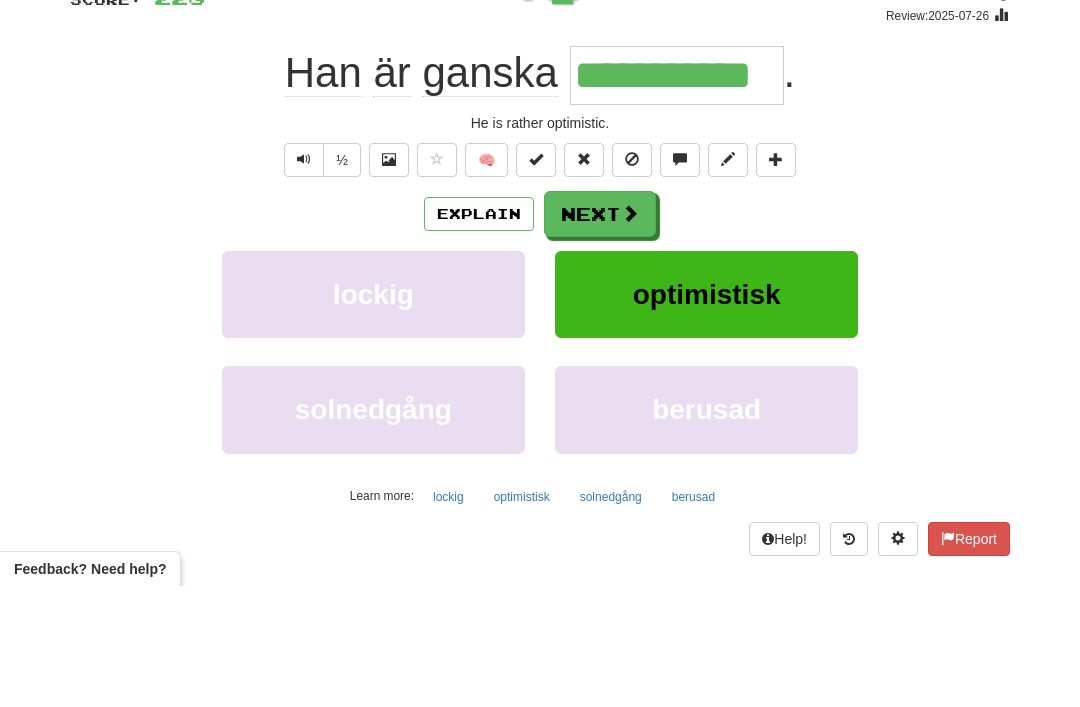 scroll, scrollTop: 165, scrollLeft: 0, axis: vertical 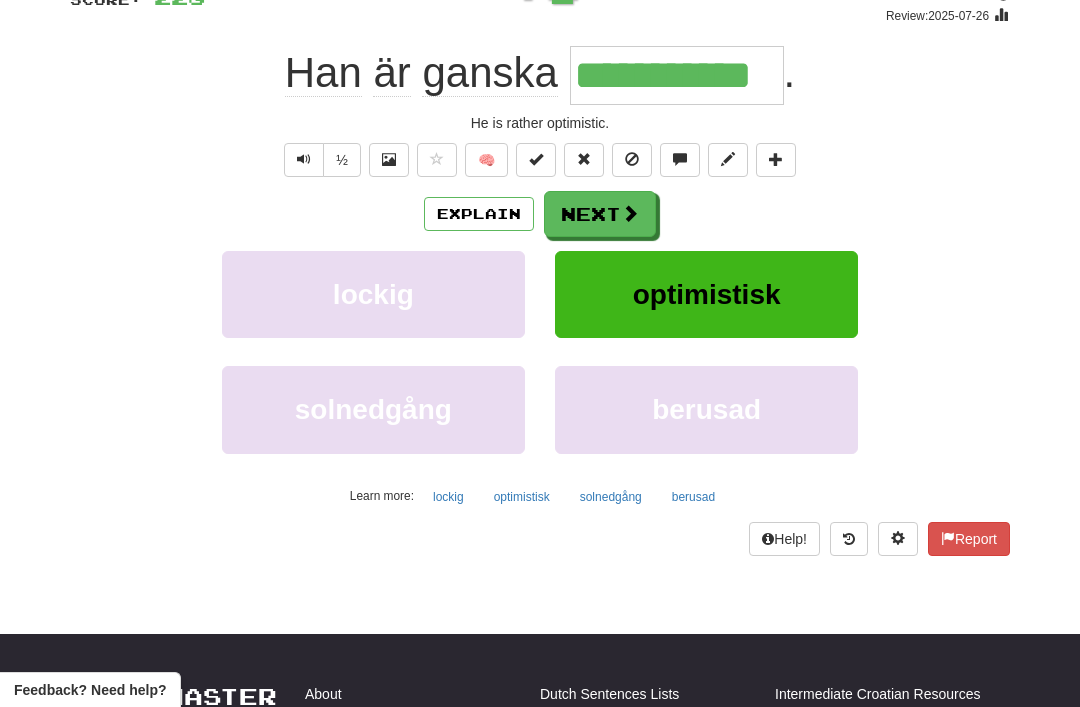click on "Next" at bounding box center [600, 214] 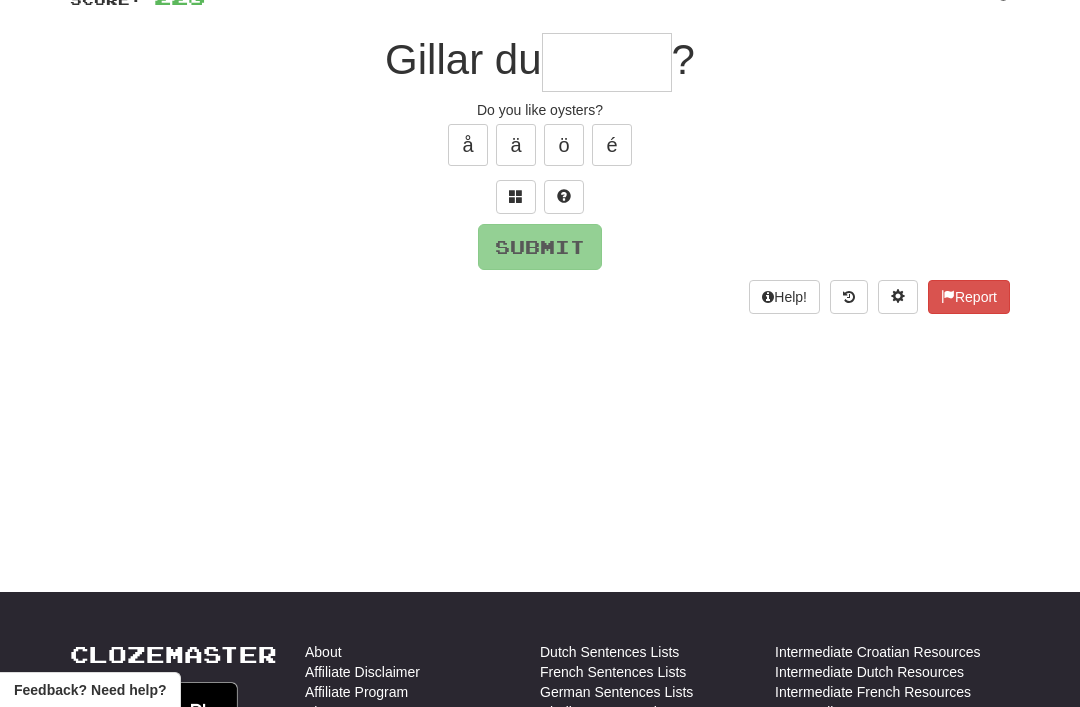 click at bounding box center [516, 196] 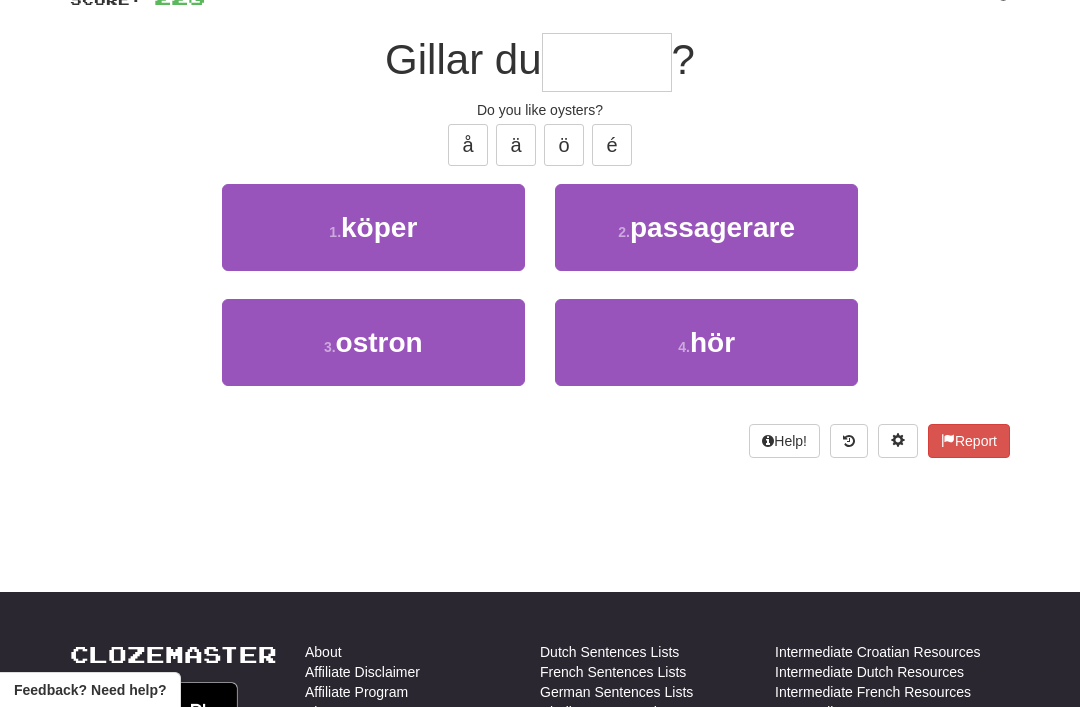 click on "3 .  ostron" at bounding box center (373, 342) 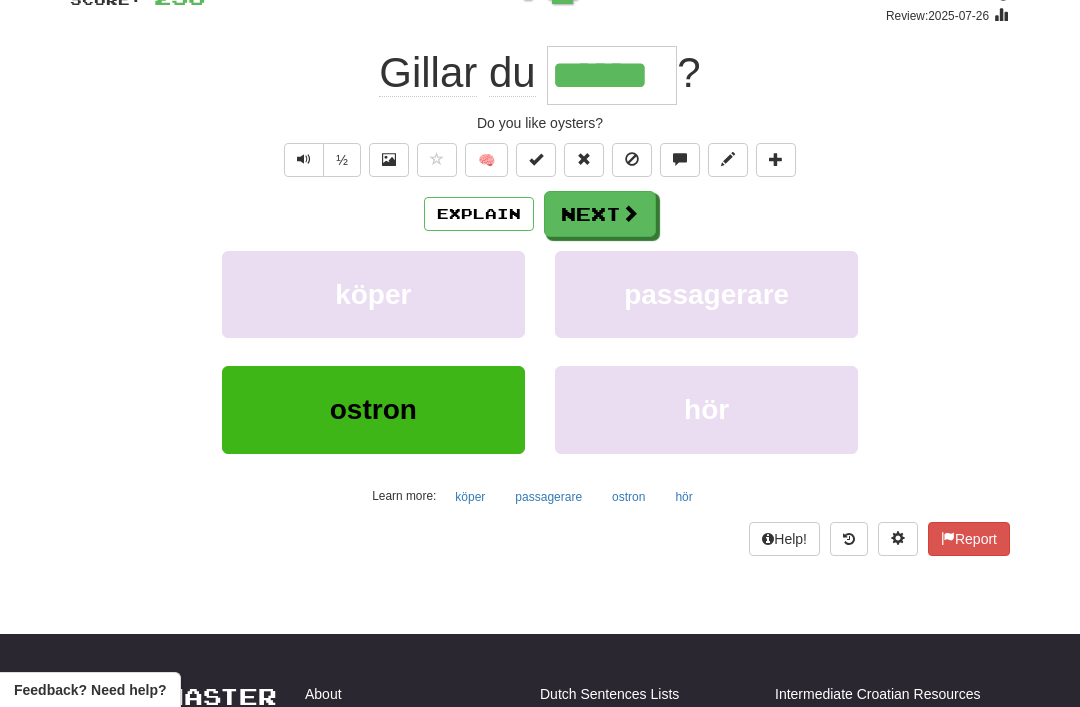 click on "Next" at bounding box center (600, 214) 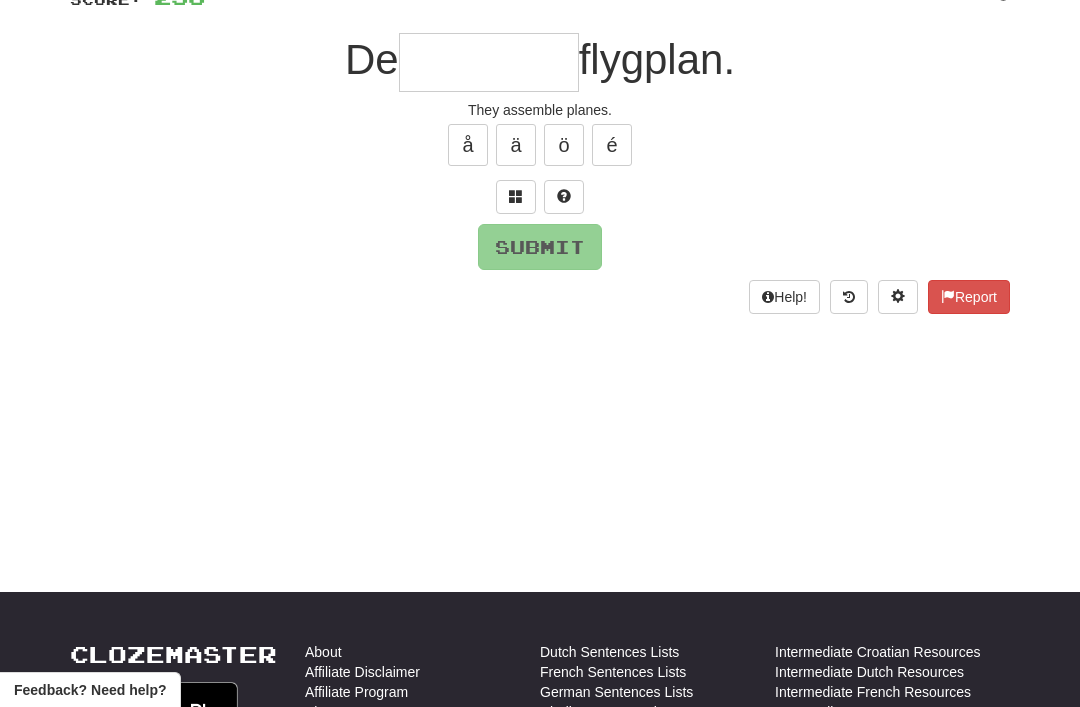 click at bounding box center [516, 196] 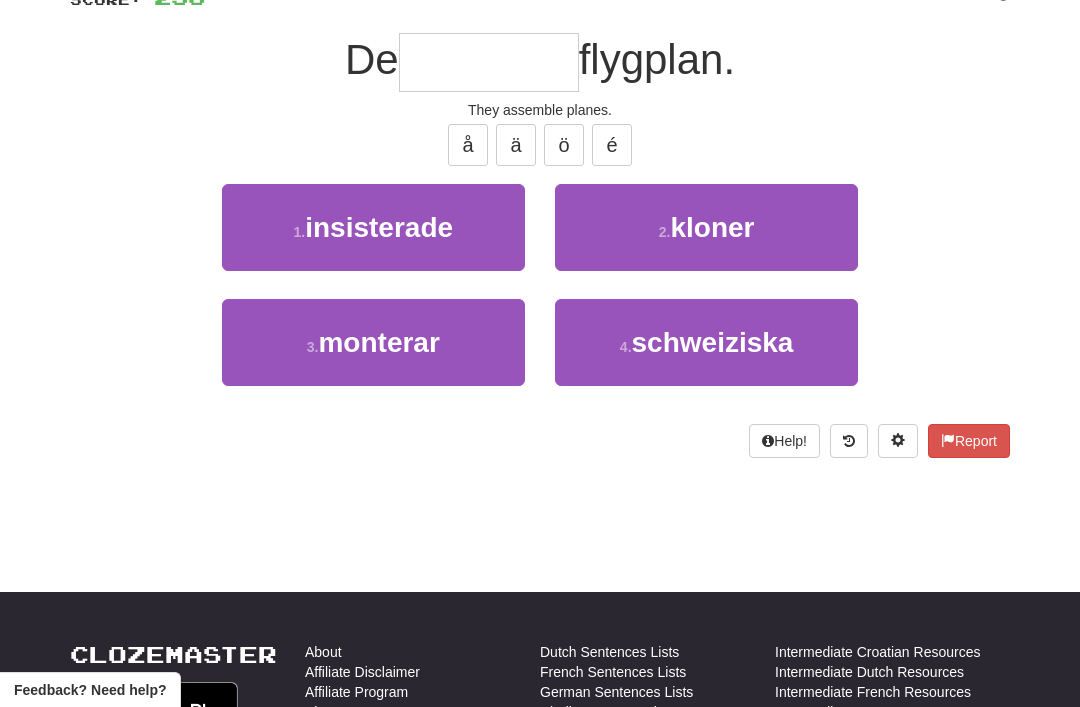 click on "3 .  monterar" at bounding box center (373, 342) 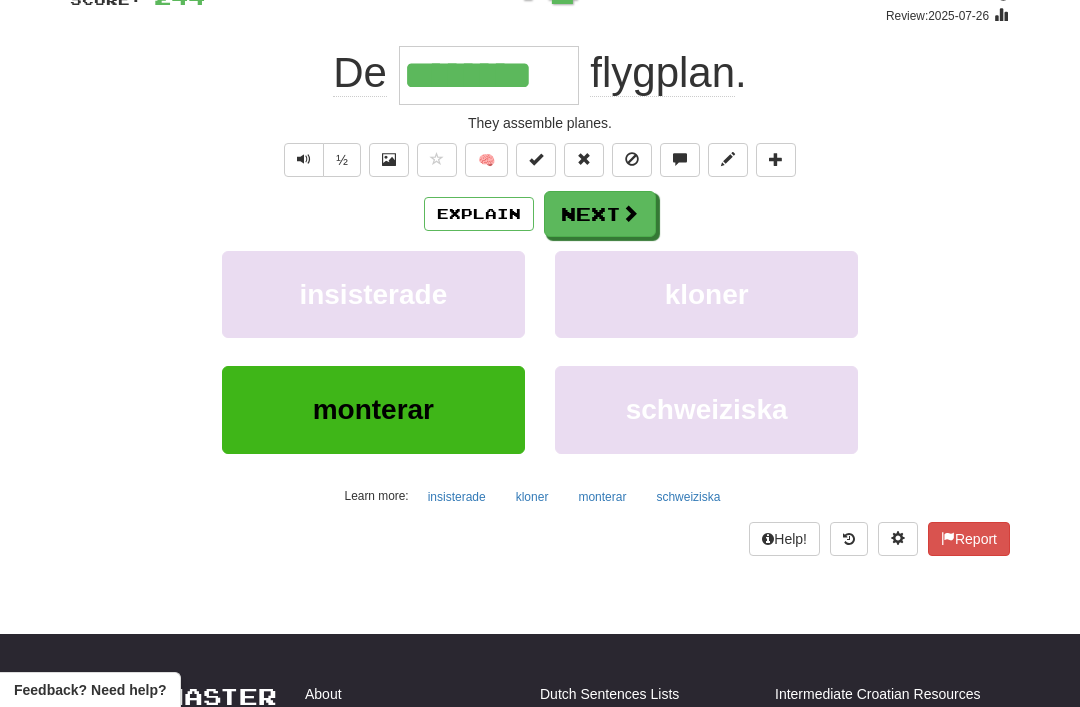 click on "Explain" at bounding box center [479, 214] 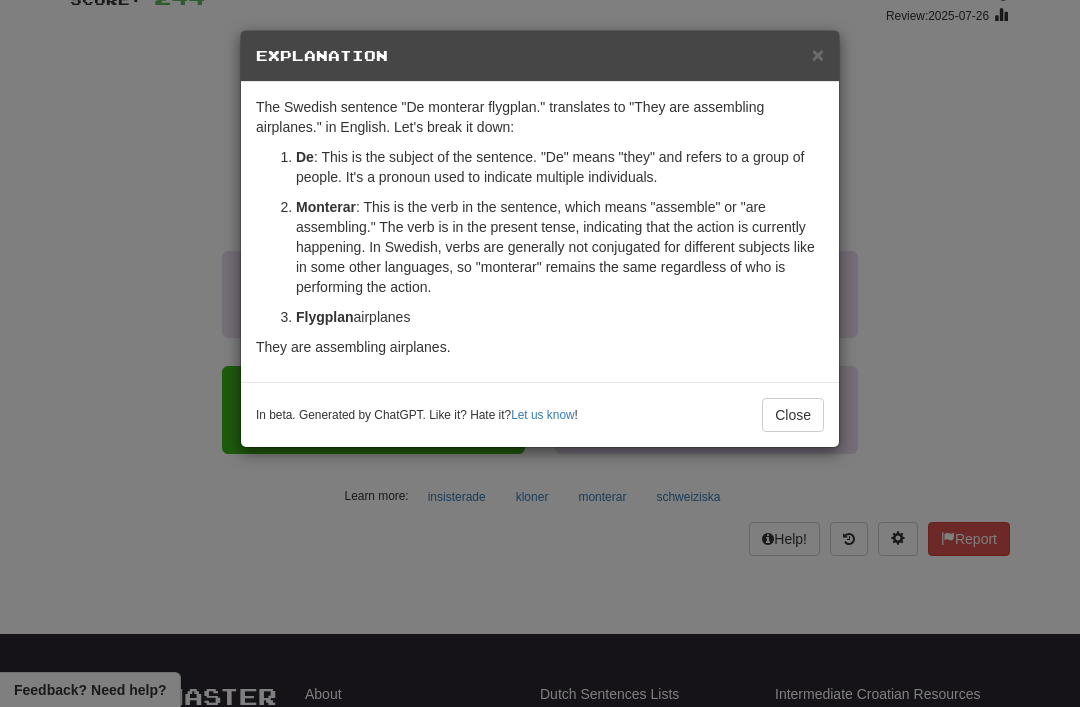 click on "×" at bounding box center (818, 54) 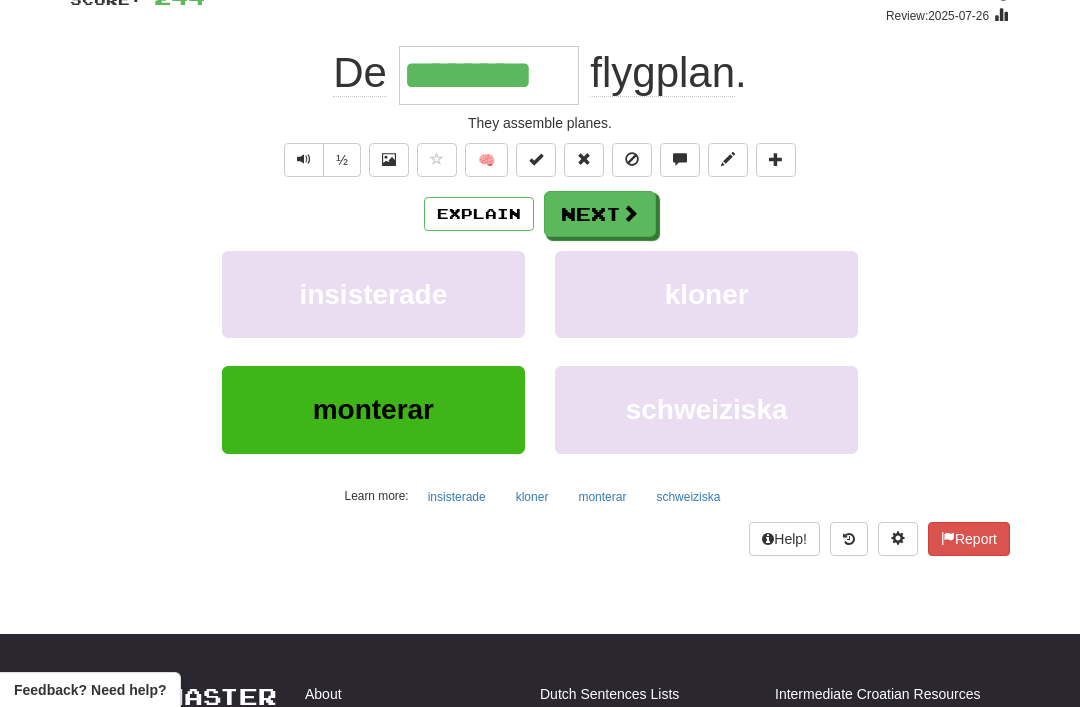 click on "Next" at bounding box center (600, 214) 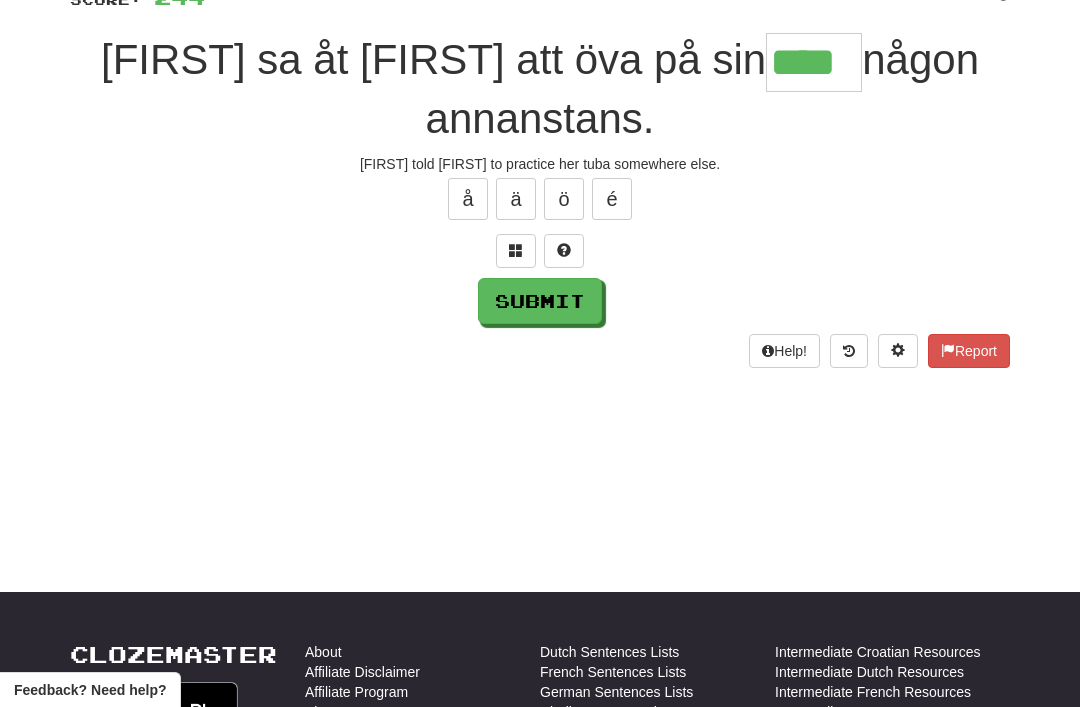 type on "****" 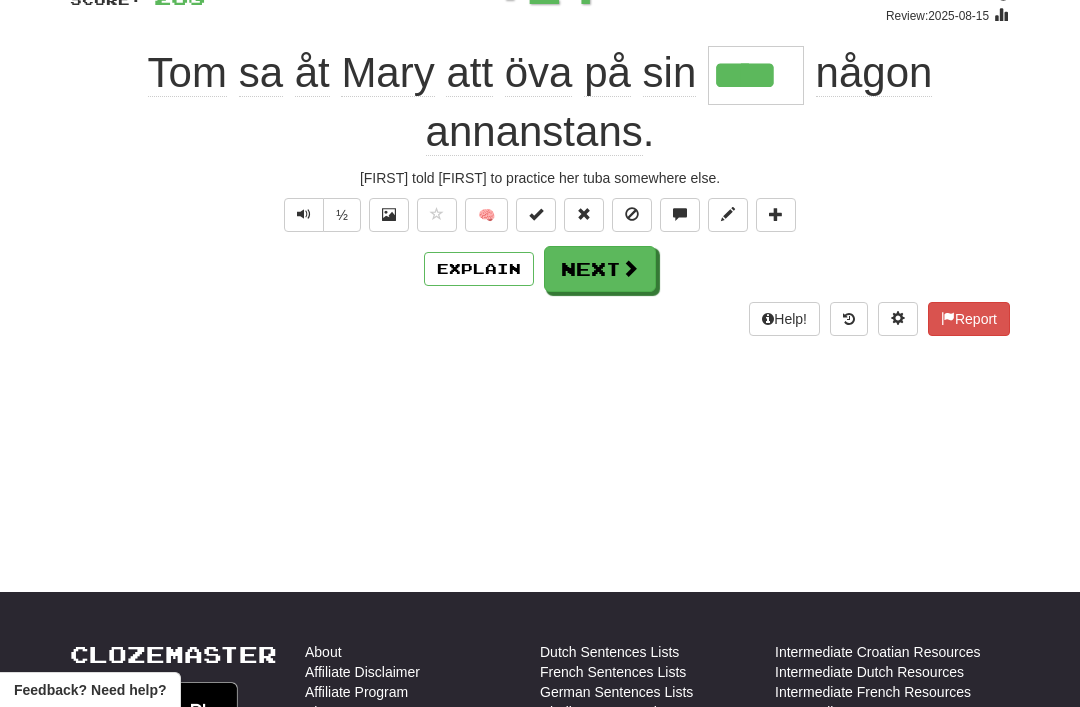 click on "Next" at bounding box center (600, 269) 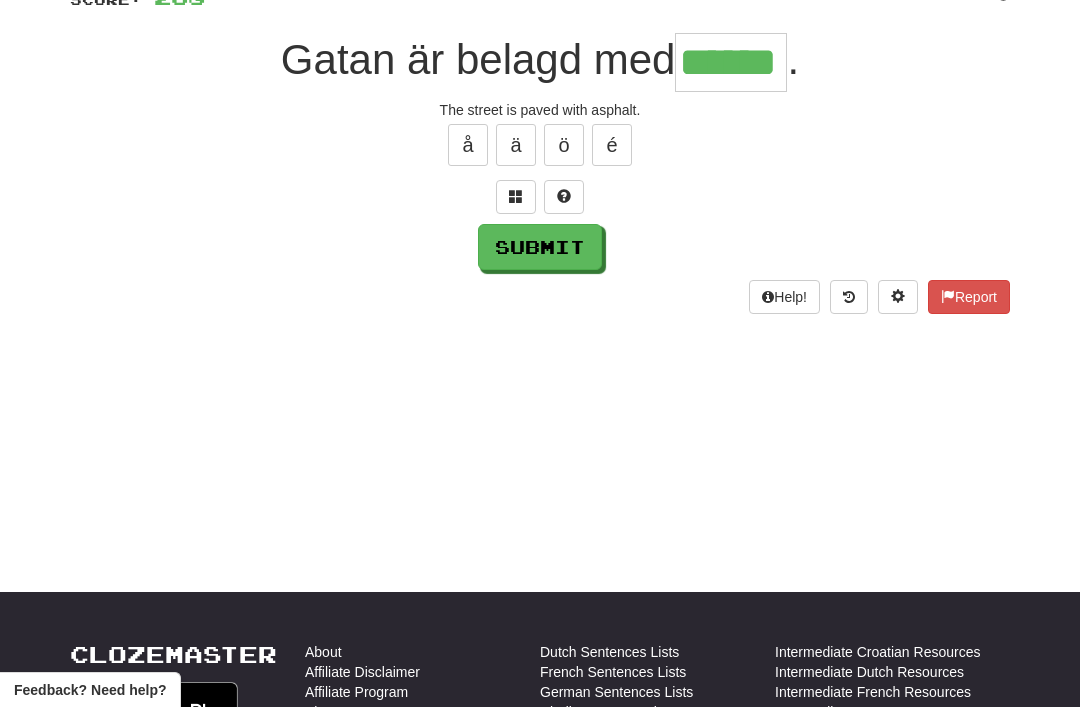type on "******" 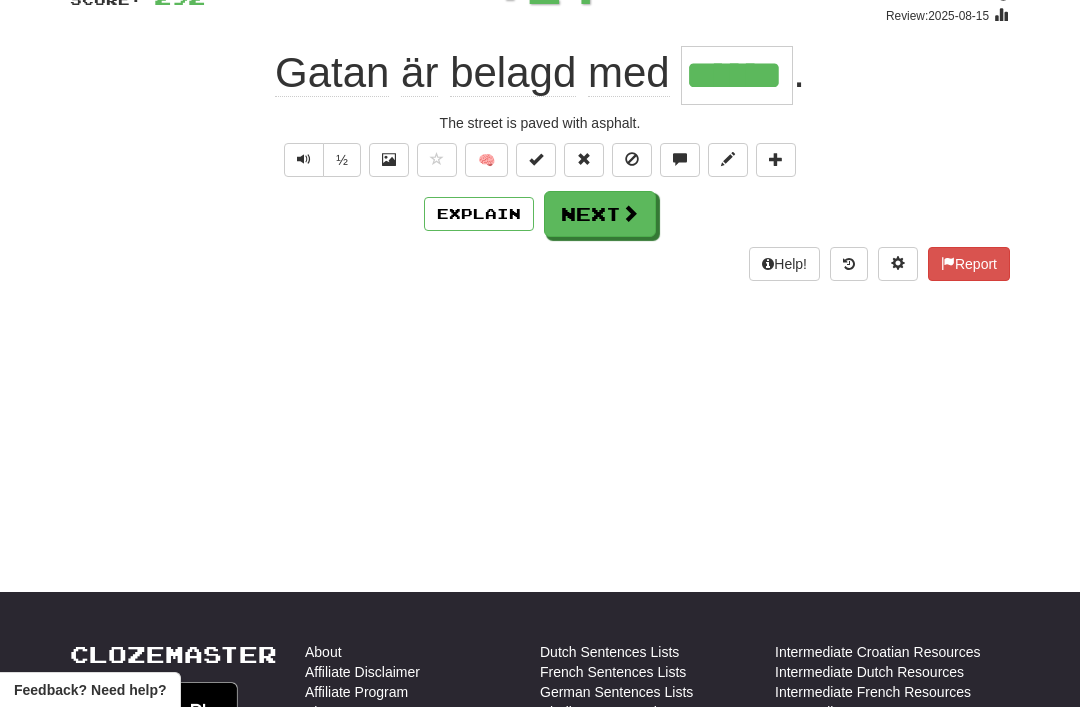 click on "Next" at bounding box center [600, 214] 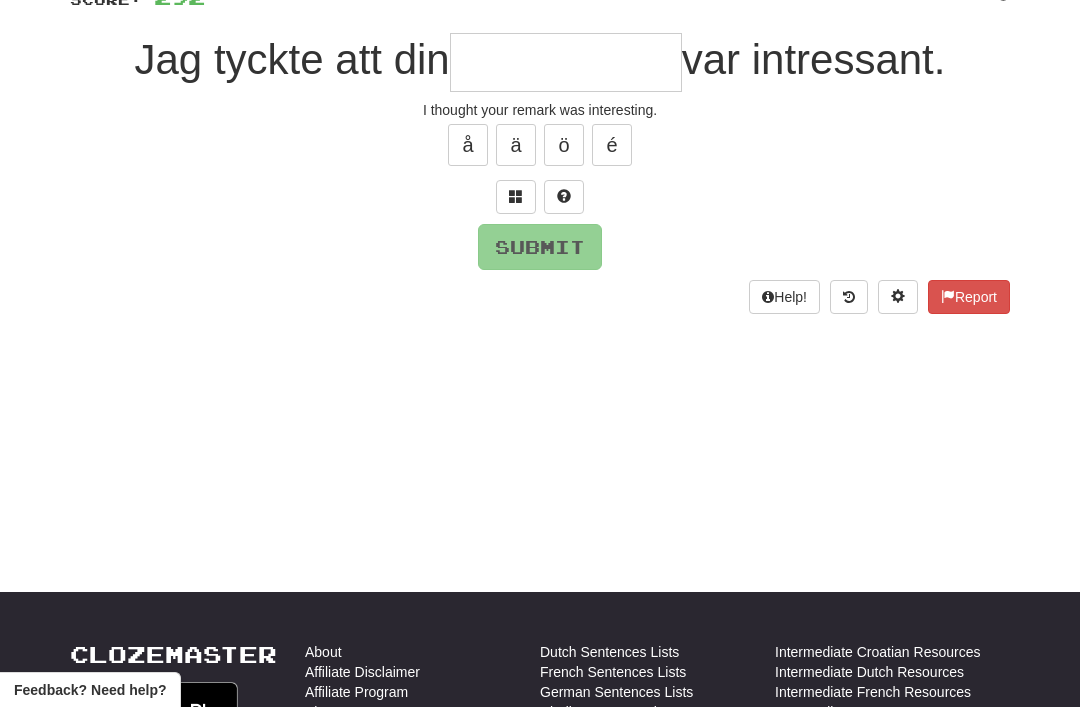 click at bounding box center (516, 197) 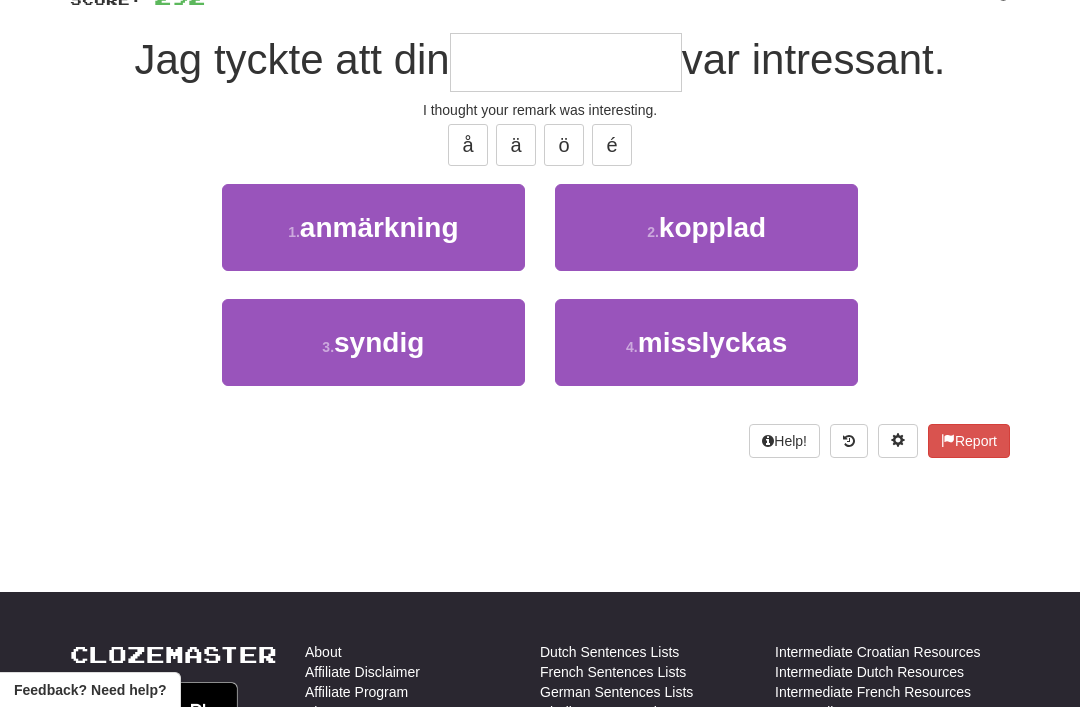 click on "1 .  anmärkning" at bounding box center (373, 227) 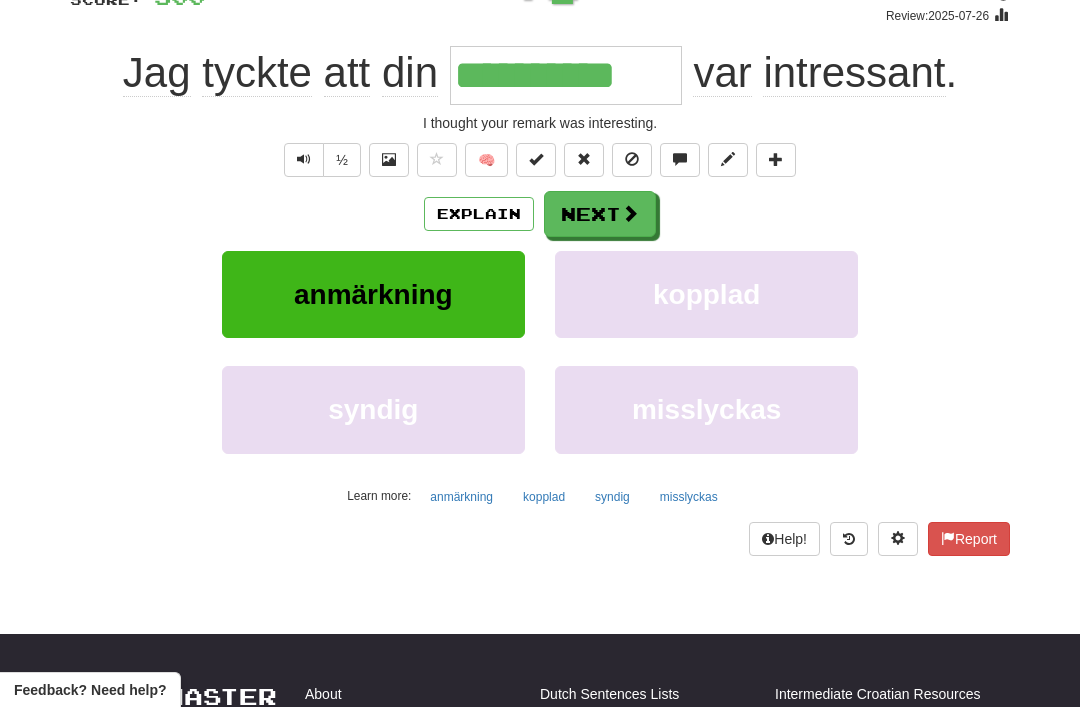 click on "Next" at bounding box center [600, 214] 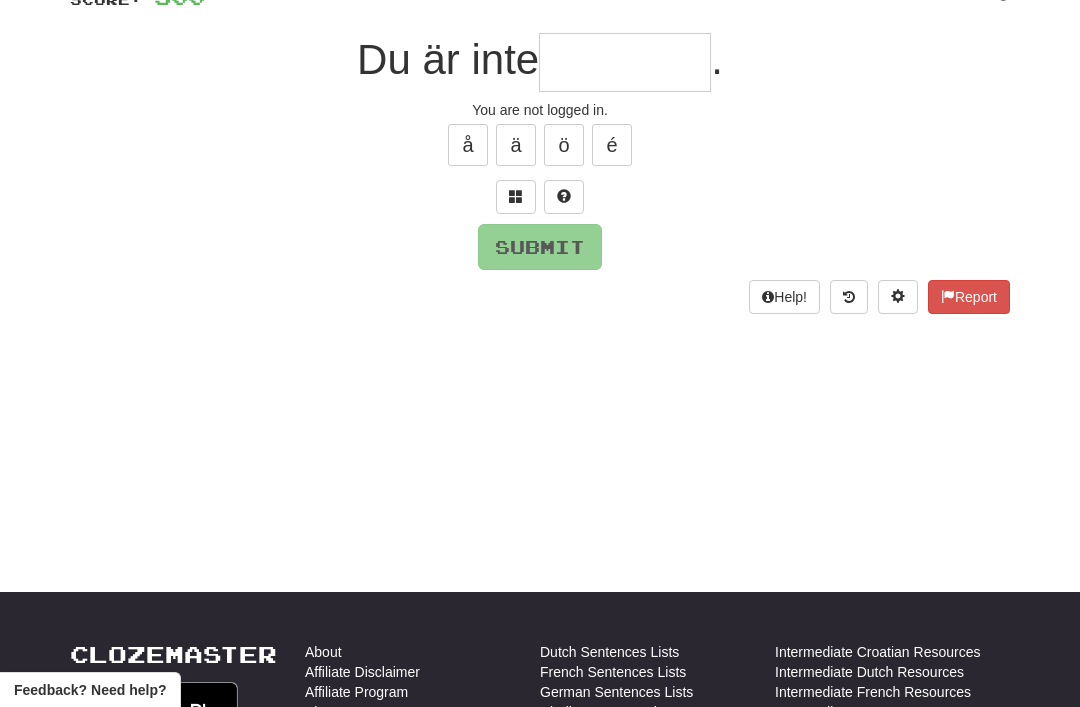 click at bounding box center (516, 196) 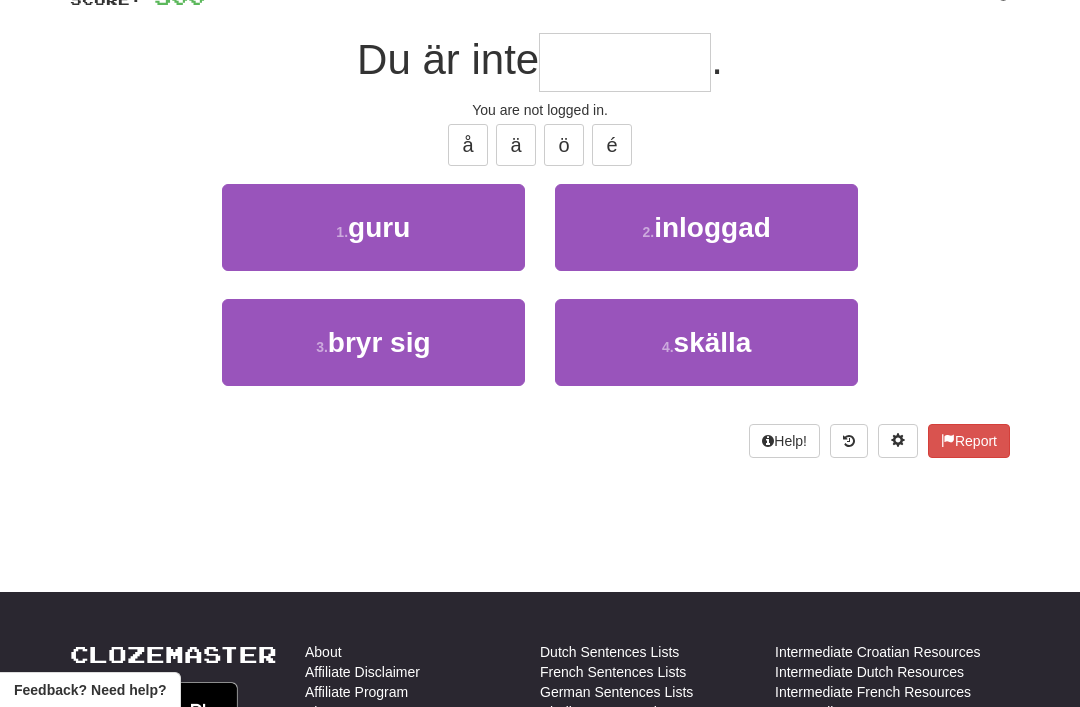 click on "inloggad" at bounding box center (712, 227) 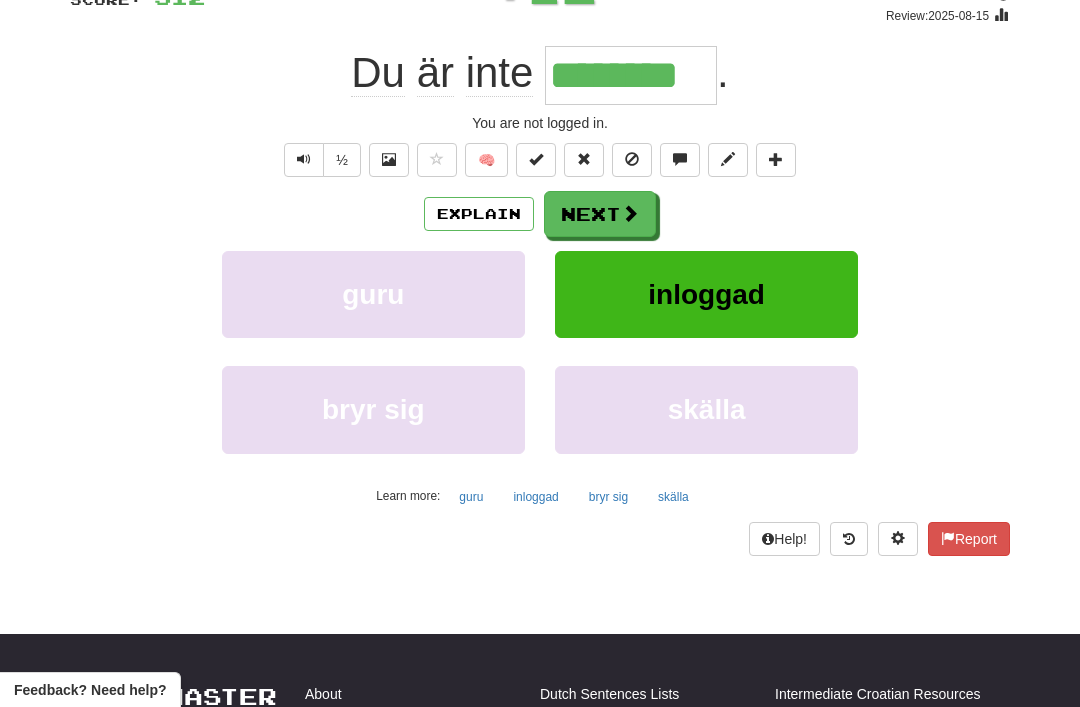 click on "Next" at bounding box center [600, 214] 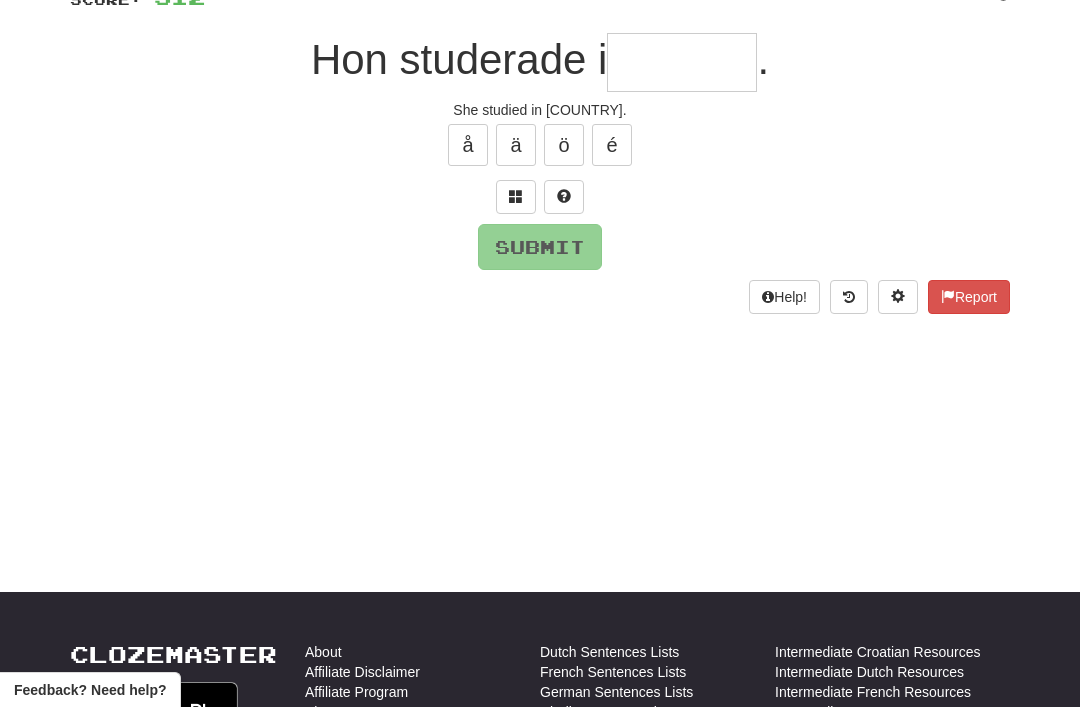 click at bounding box center (516, 196) 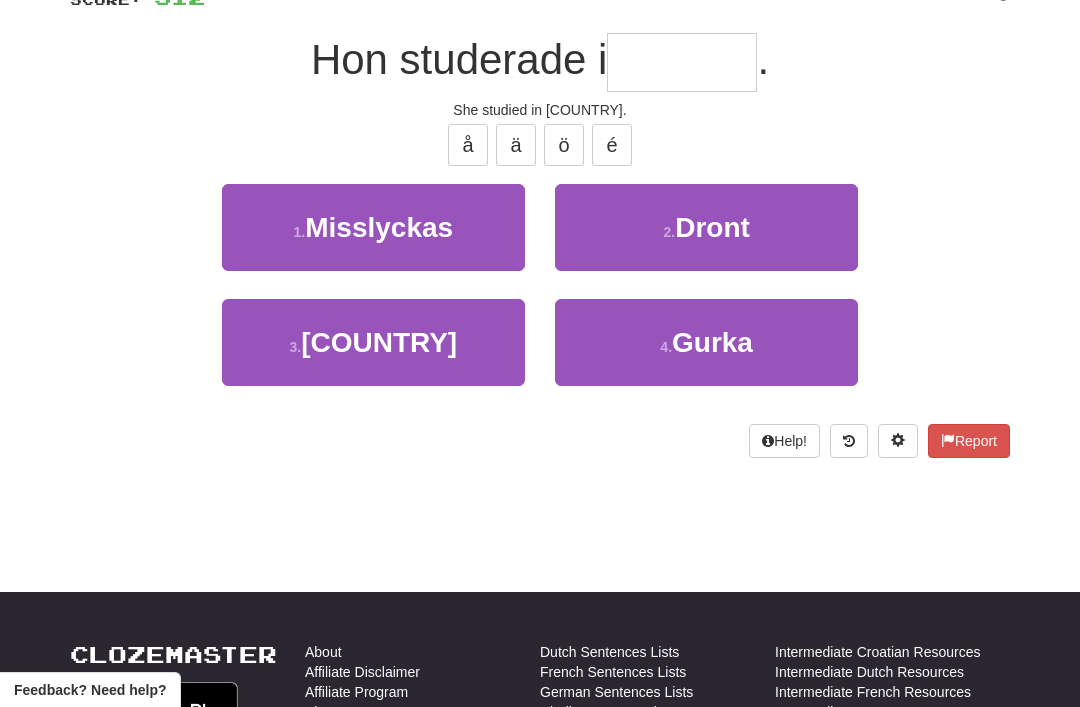 click on "3 .  Belgien" at bounding box center (373, 342) 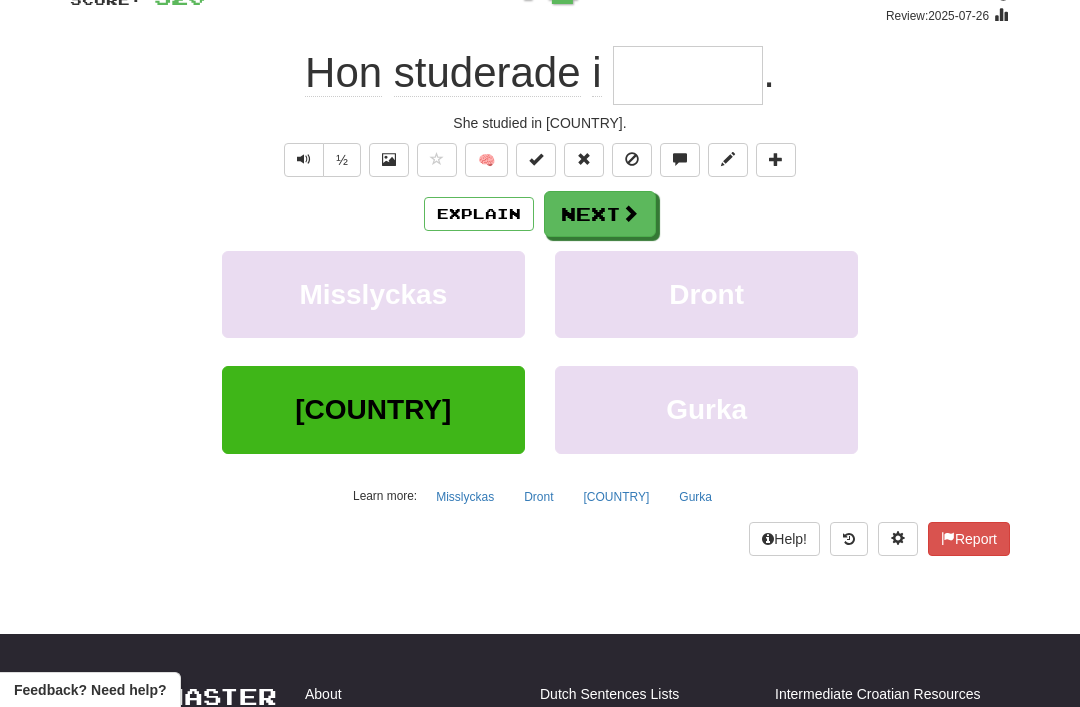 type on "*******" 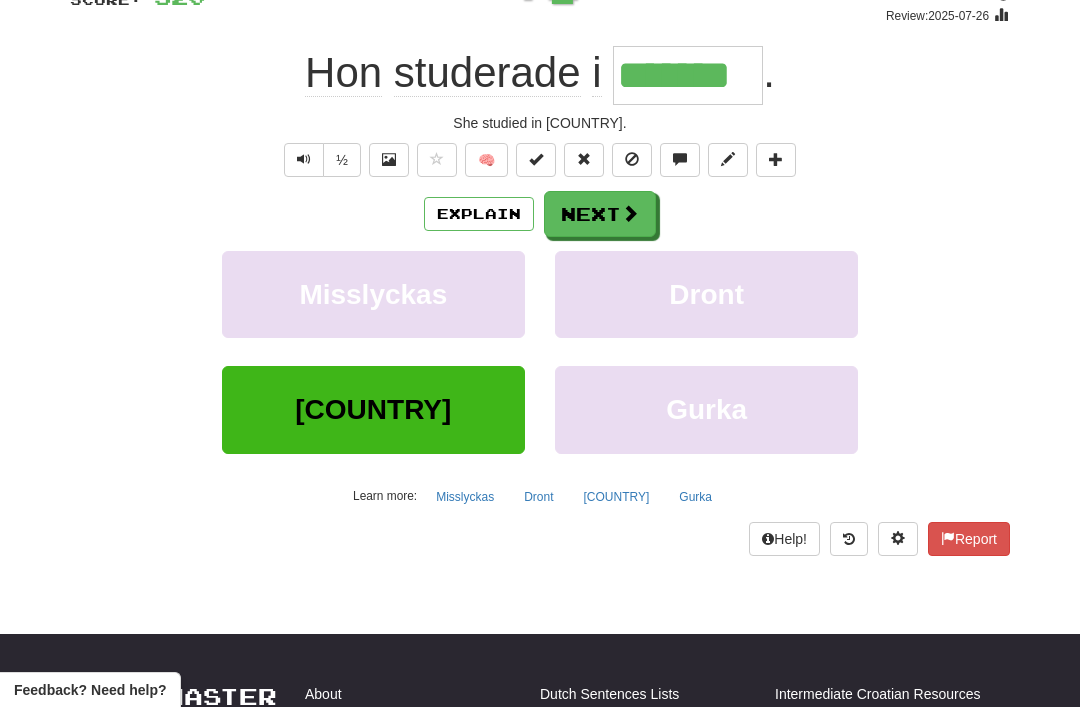 click at bounding box center (630, 213) 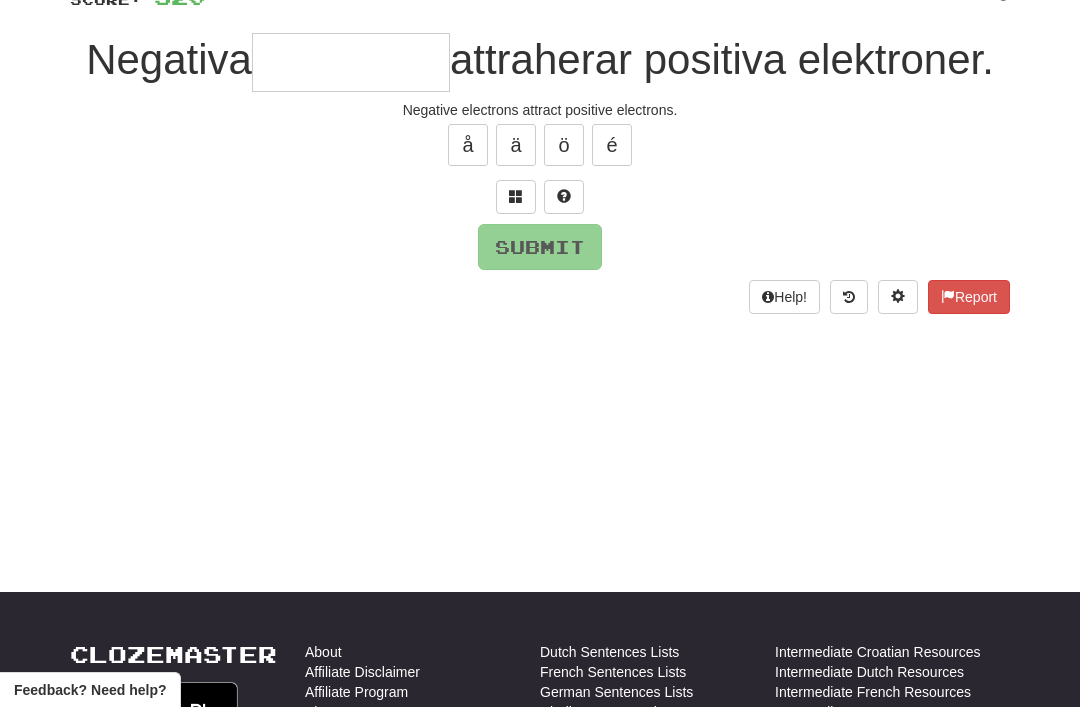 click at bounding box center (516, 197) 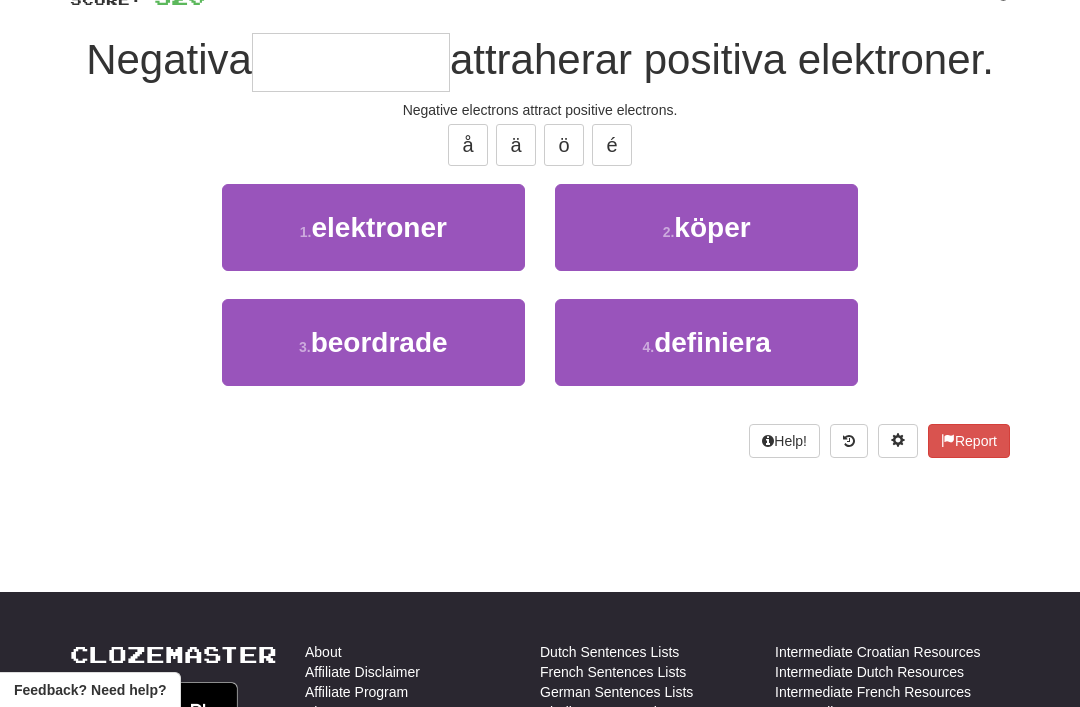 click on "1 .  elektroner" at bounding box center [373, 227] 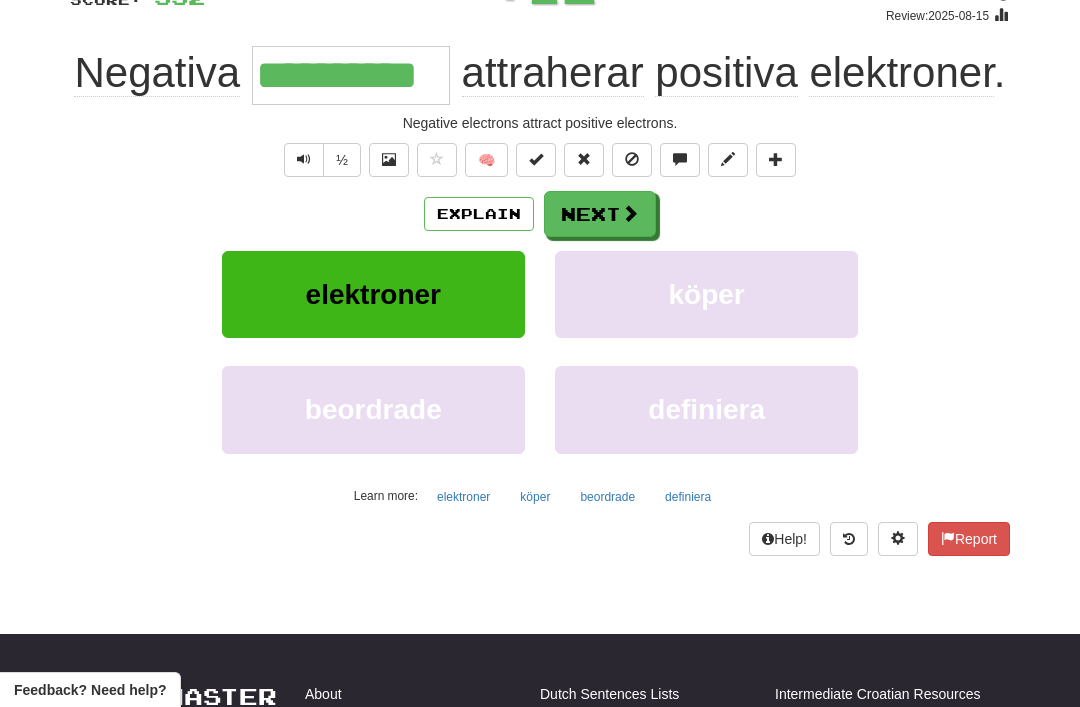 click at bounding box center (630, 213) 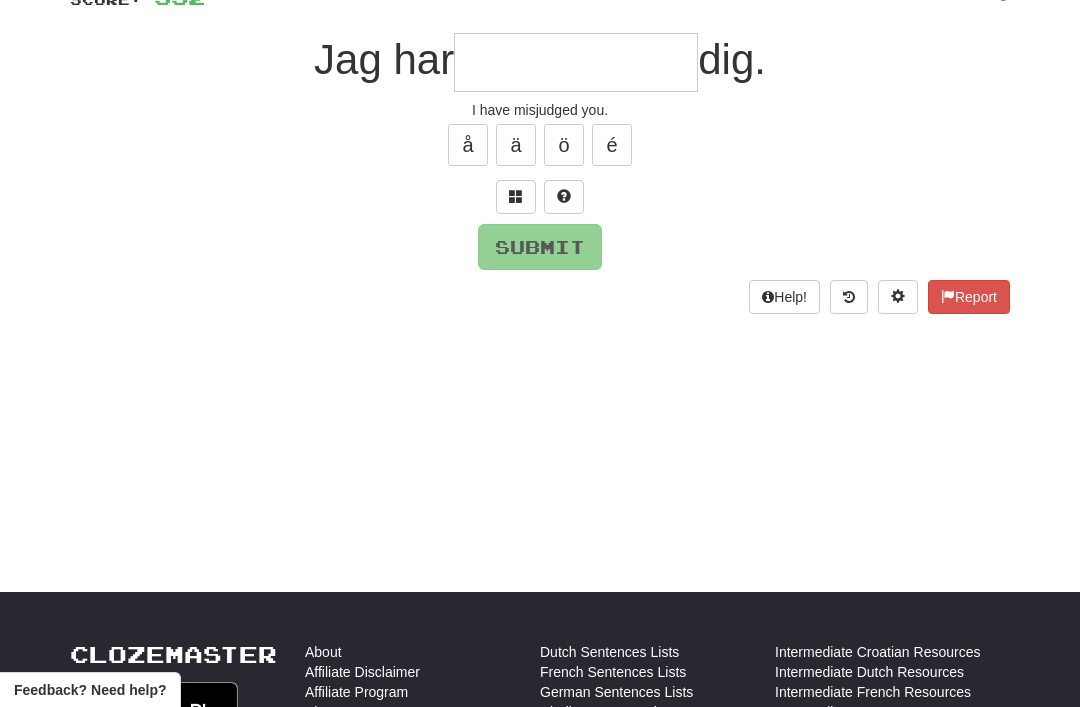 click at bounding box center [516, 197] 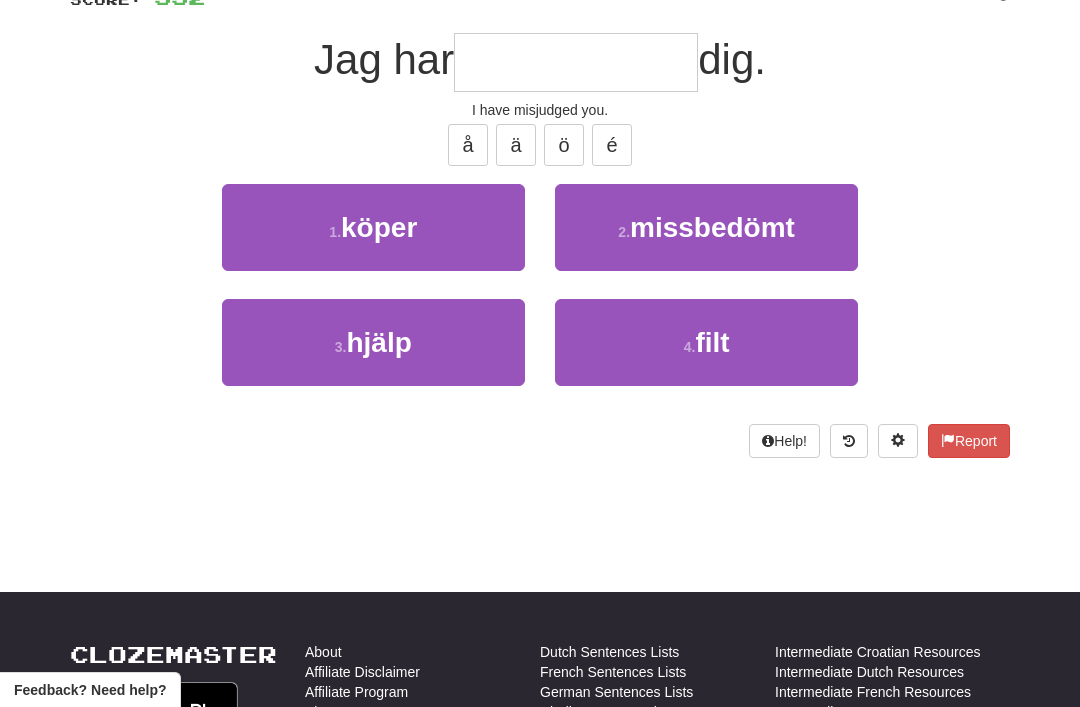 click on "missbedömt" at bounding box center [712, 227] 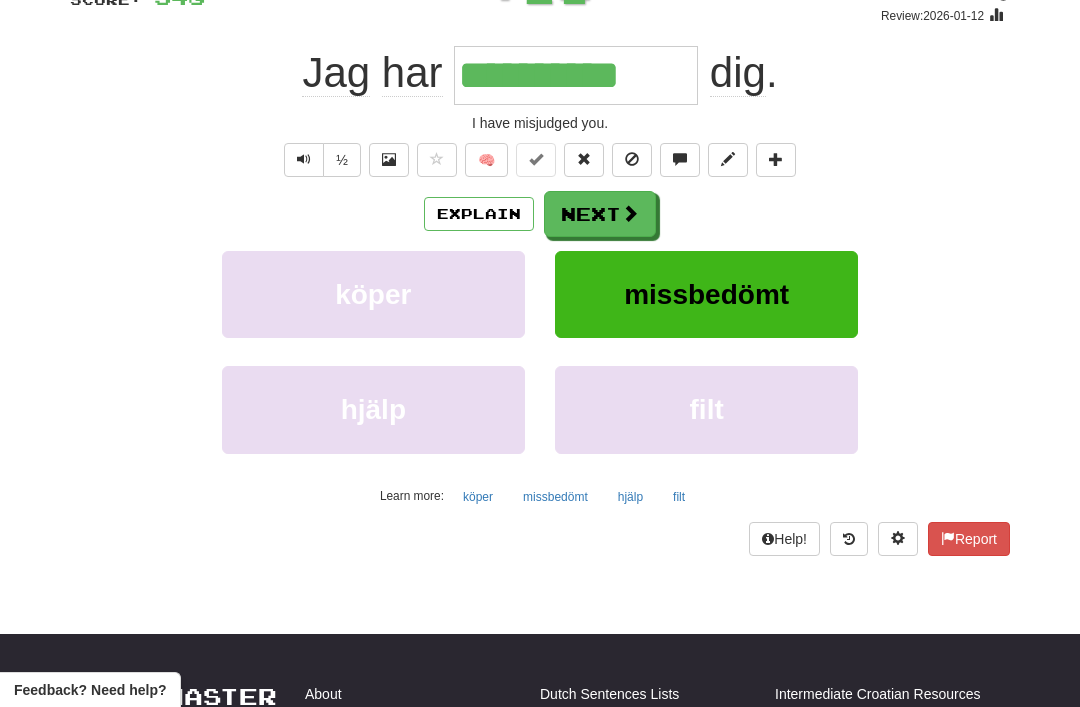 click on "Next" at bounding box center (600, 214) 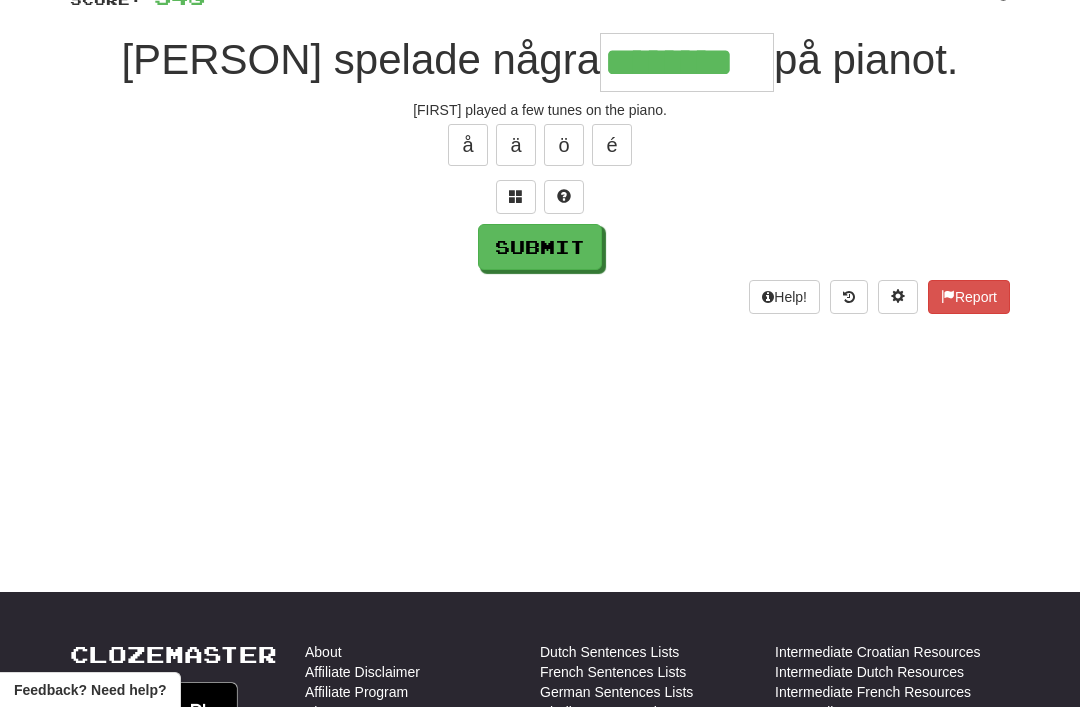 type on "********" 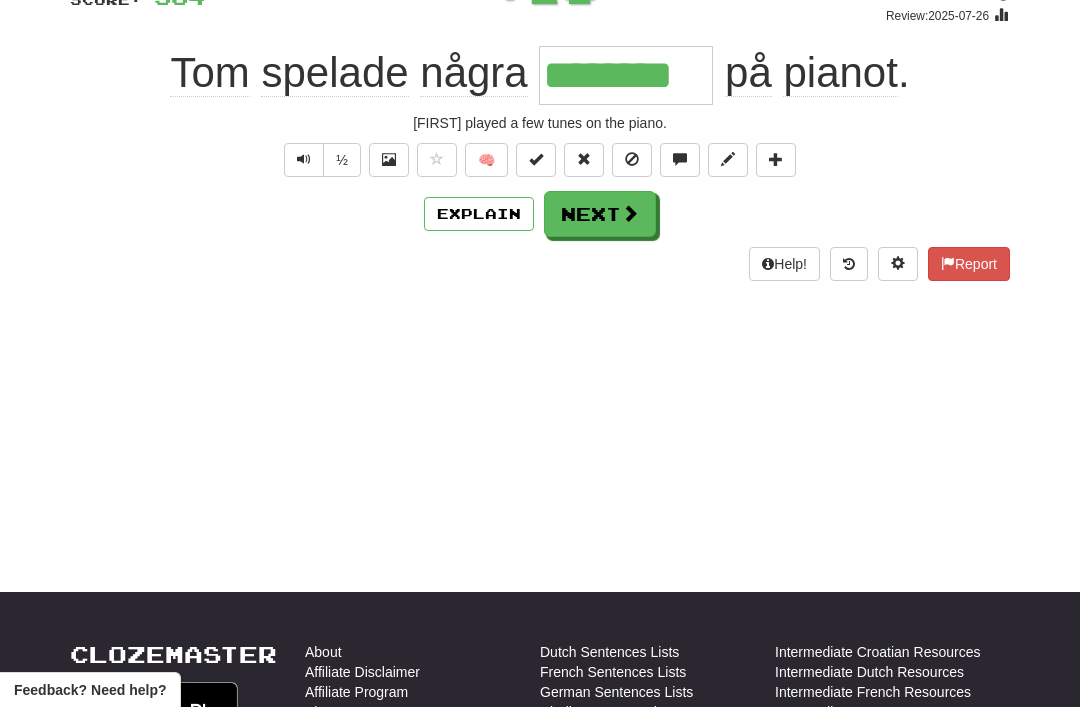 click on "Next" at bounding box center [600, 214] 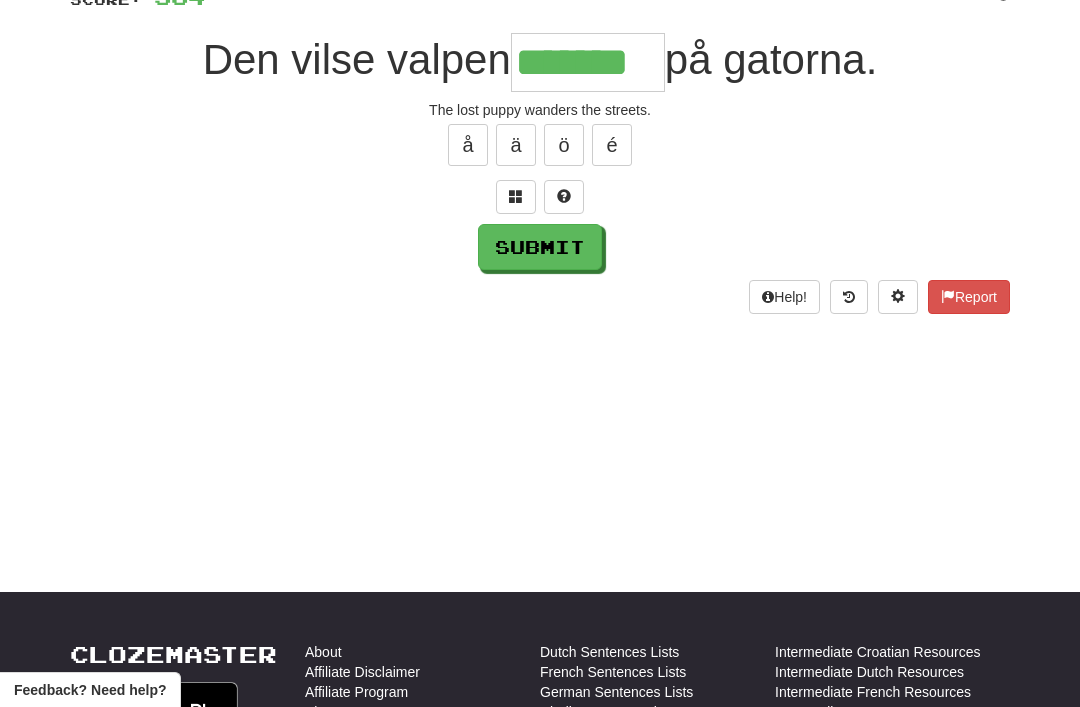 type on "*******" 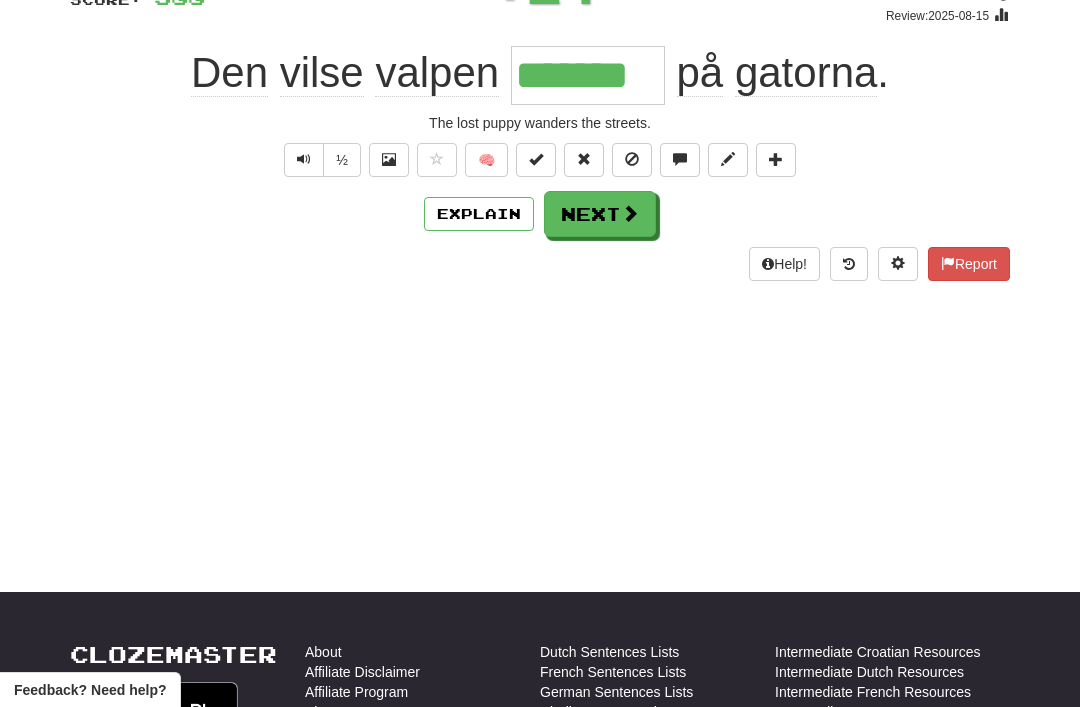 click on "Next" at bounding box center [600, 214] 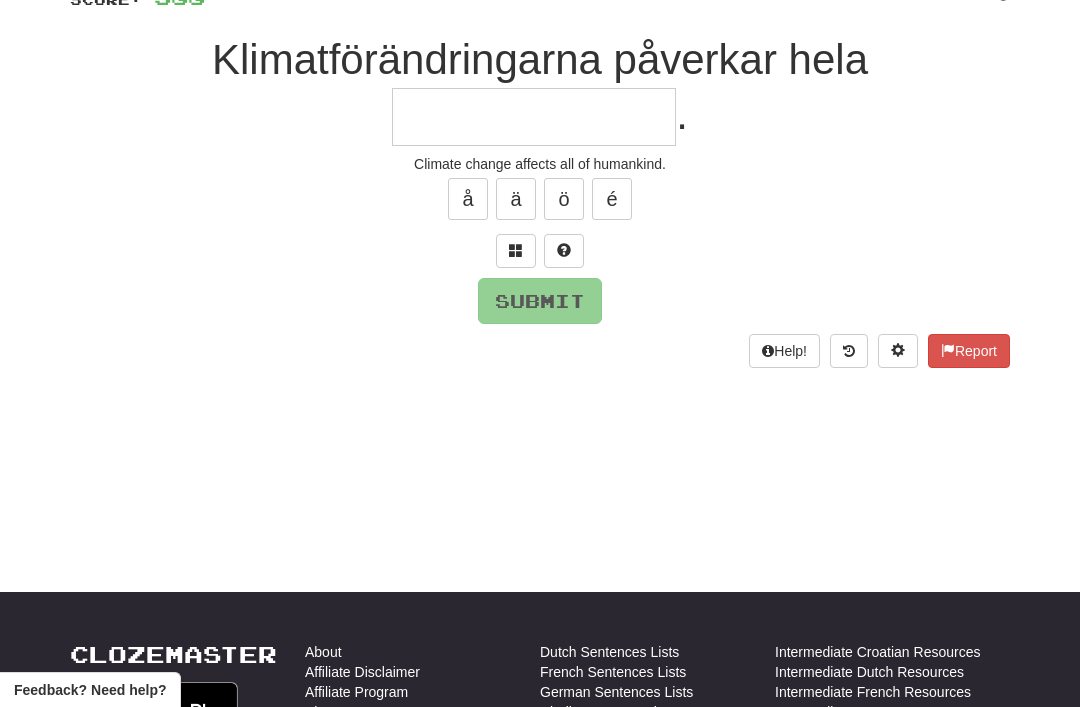 click at bounding box center (516, 250) 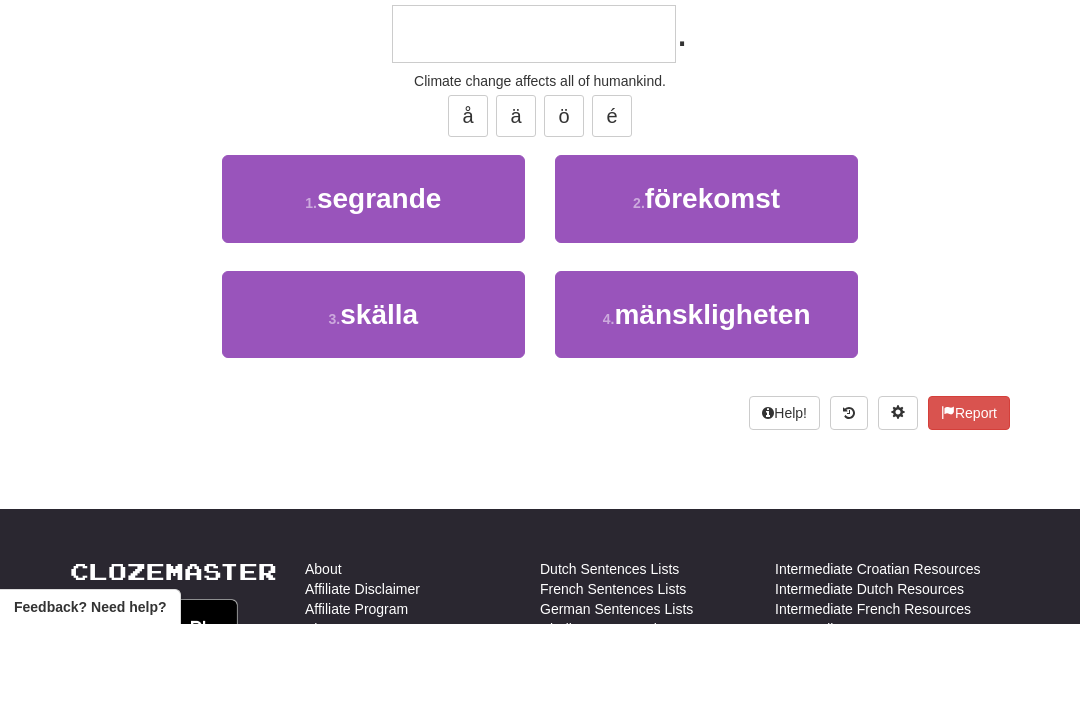 click on "mänskligheten" at bounding box center (712, 397) 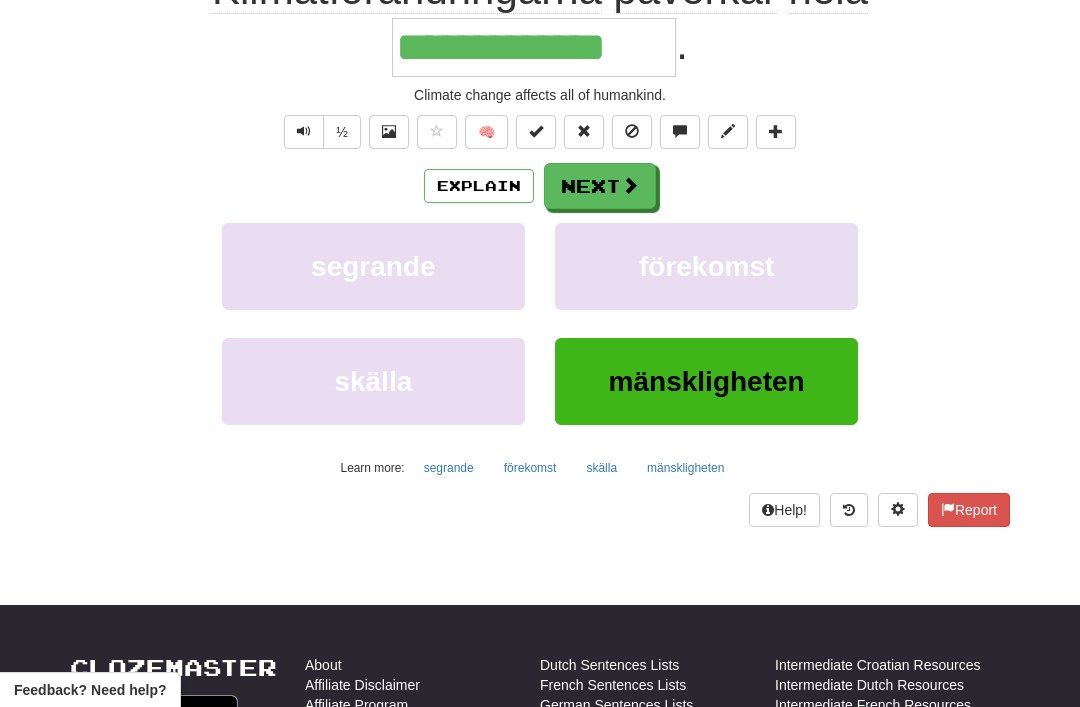 click on "Next" at bounding box center (600, 186) 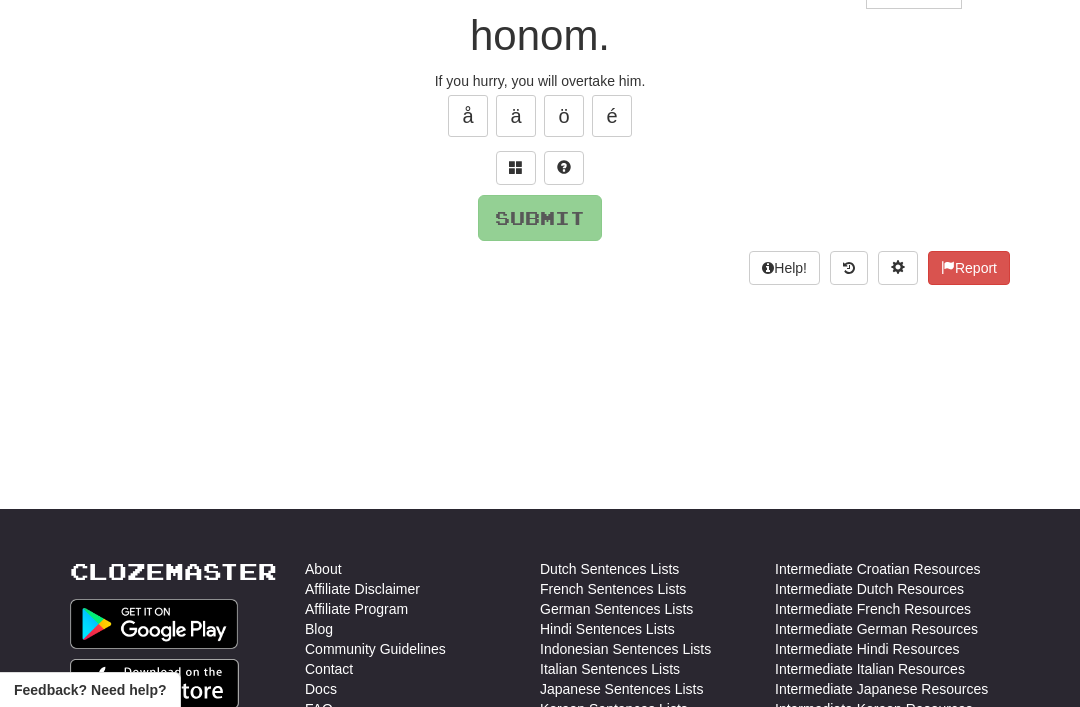 scroll, scrollTop: 44, scrollLeft: 0, axis: vertical 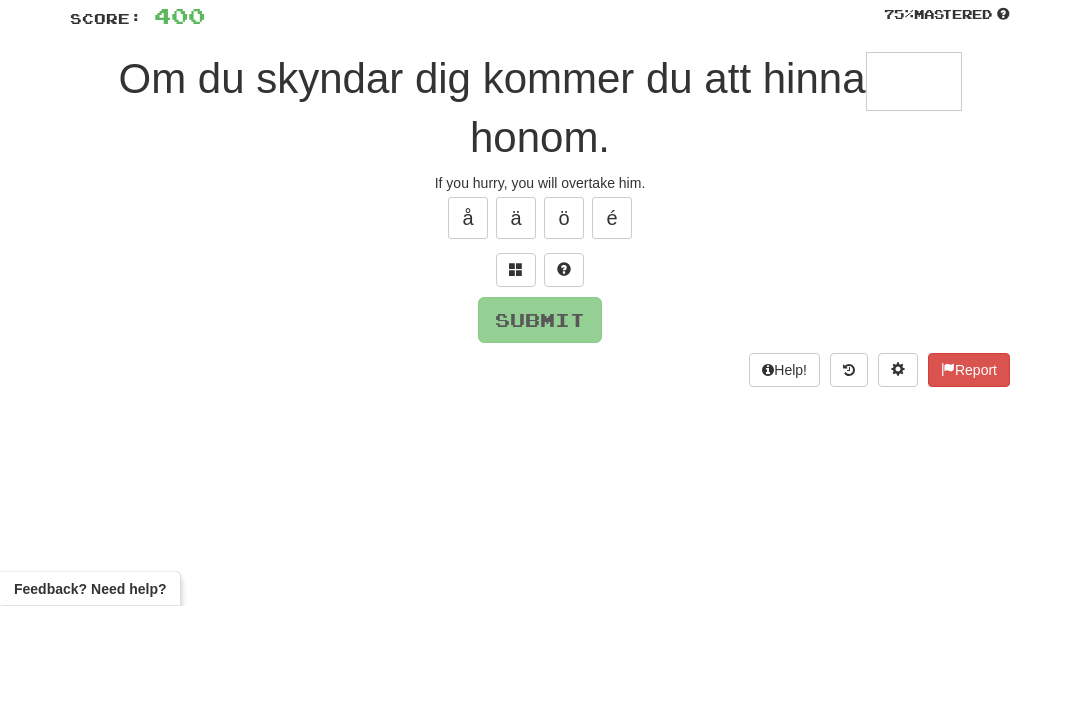 type on "*" 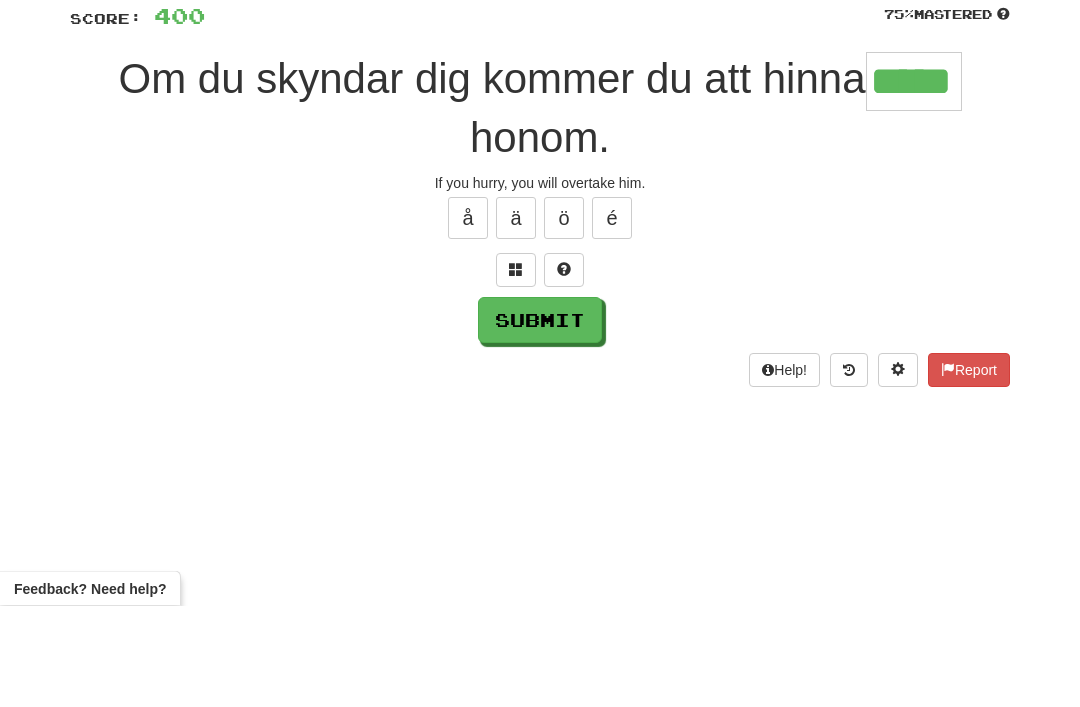 type on "*****" 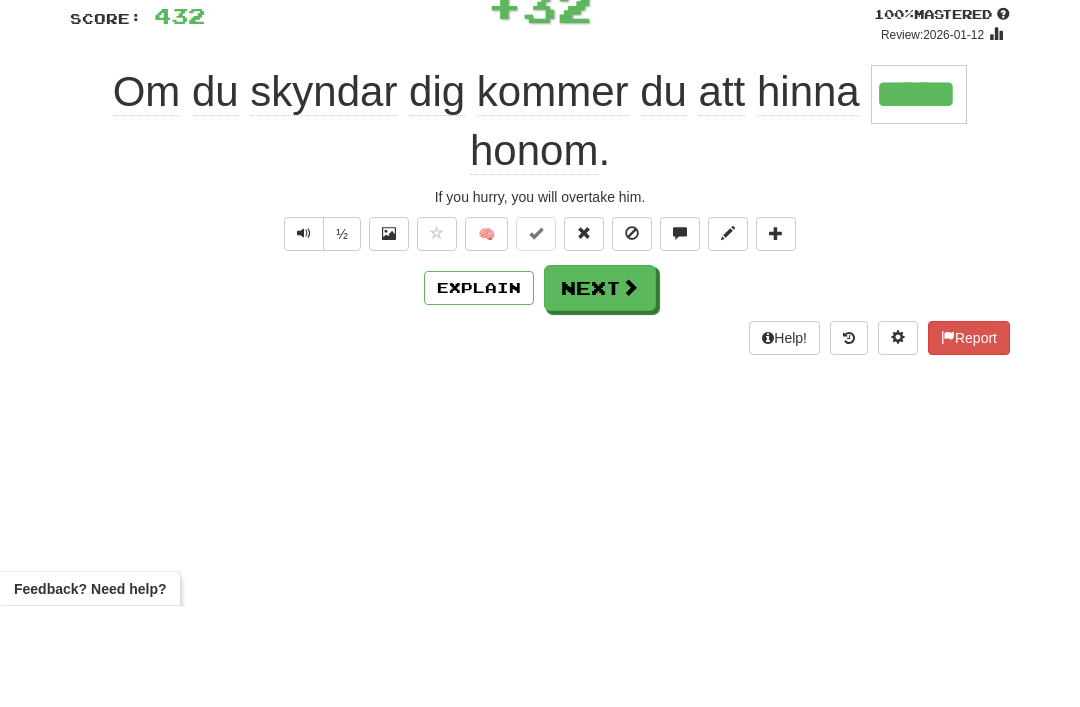 scroll, scrollTop: 146, scrollLeft: 0, axis: vertical 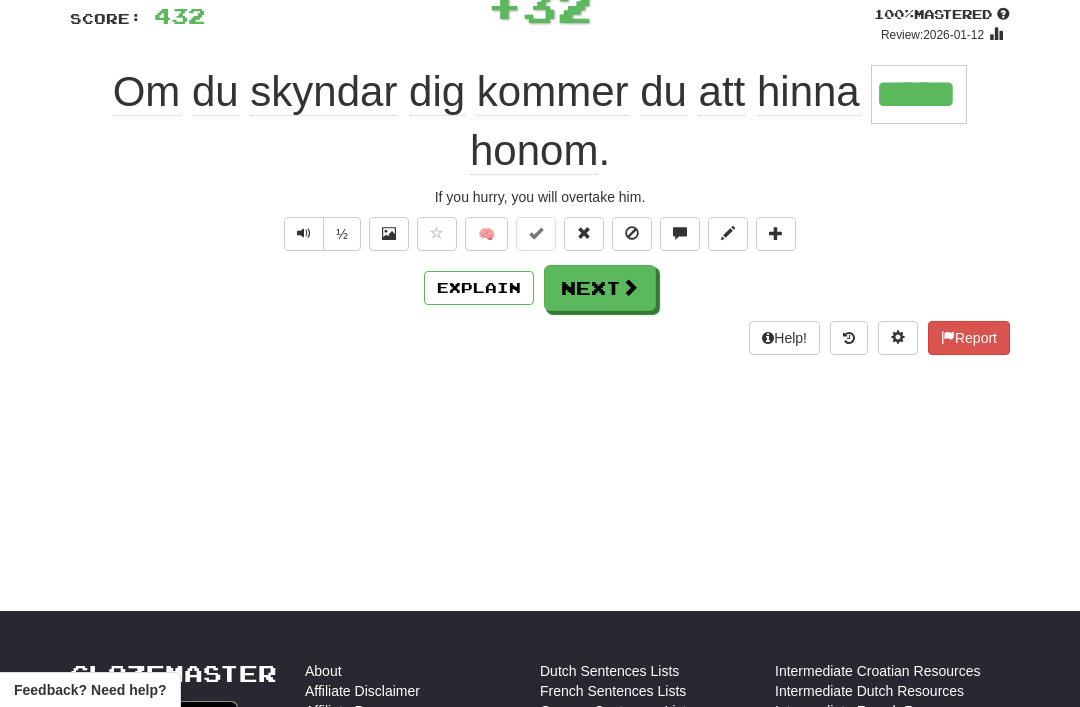 click on "Explain" at bounding box center [479, 288] 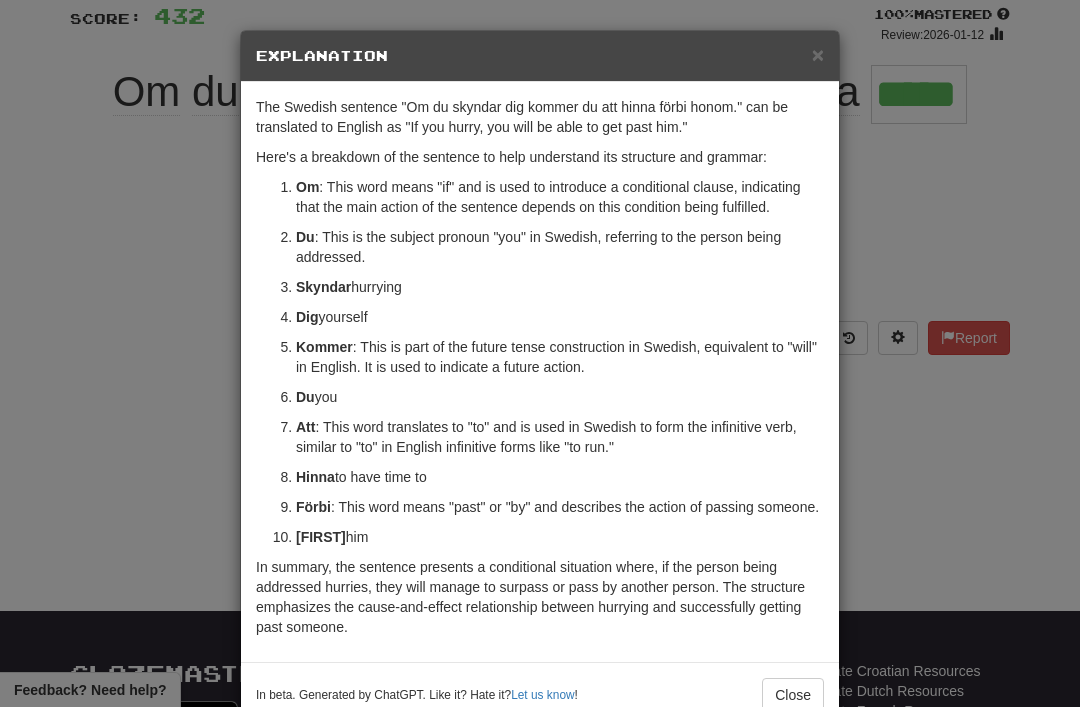 click on "×" at bounding box center [818, 54] 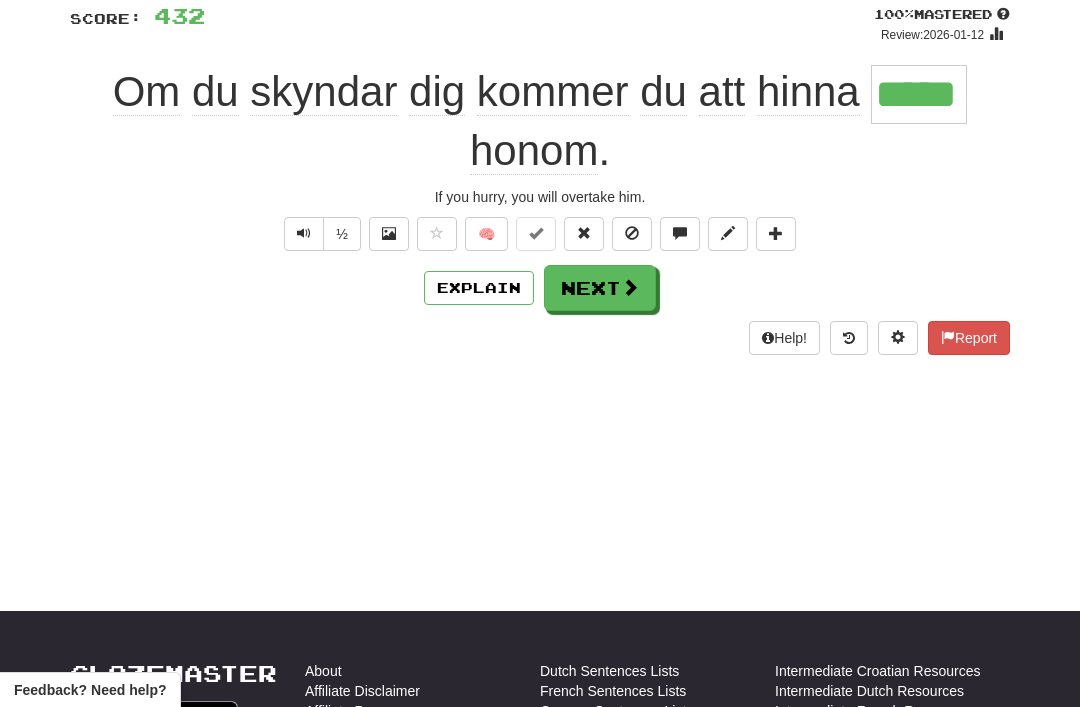 click on "Next" at bounding box center [600, 288] 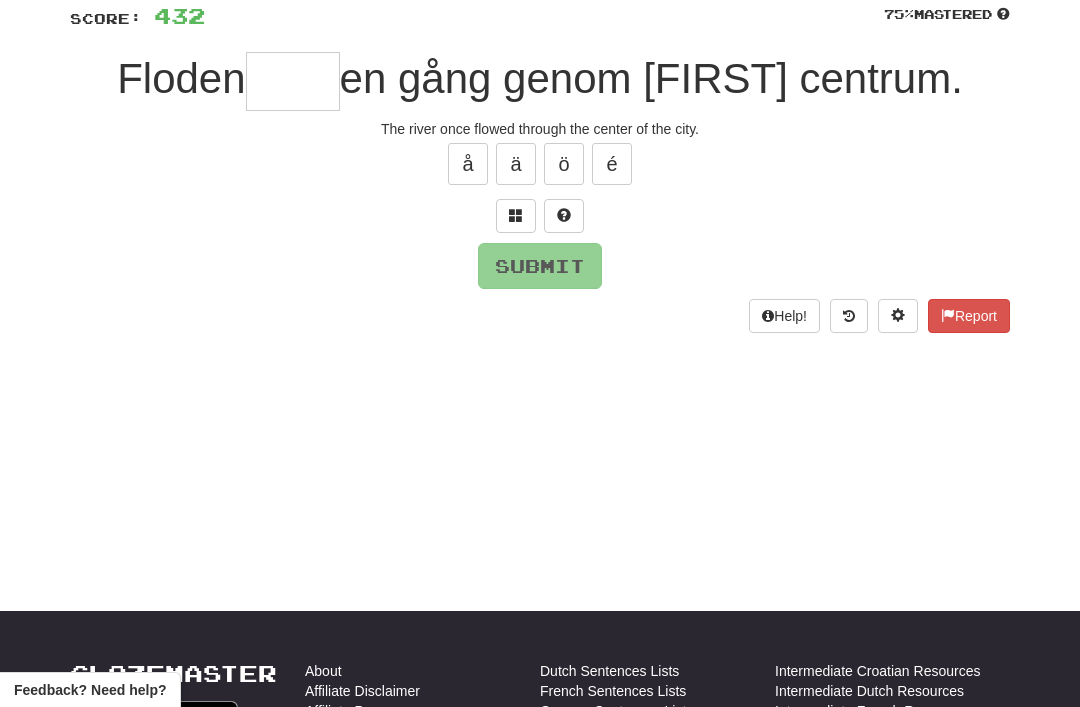 scroll, scrollTop: 145, scrollLeft: 0, axis: vertical 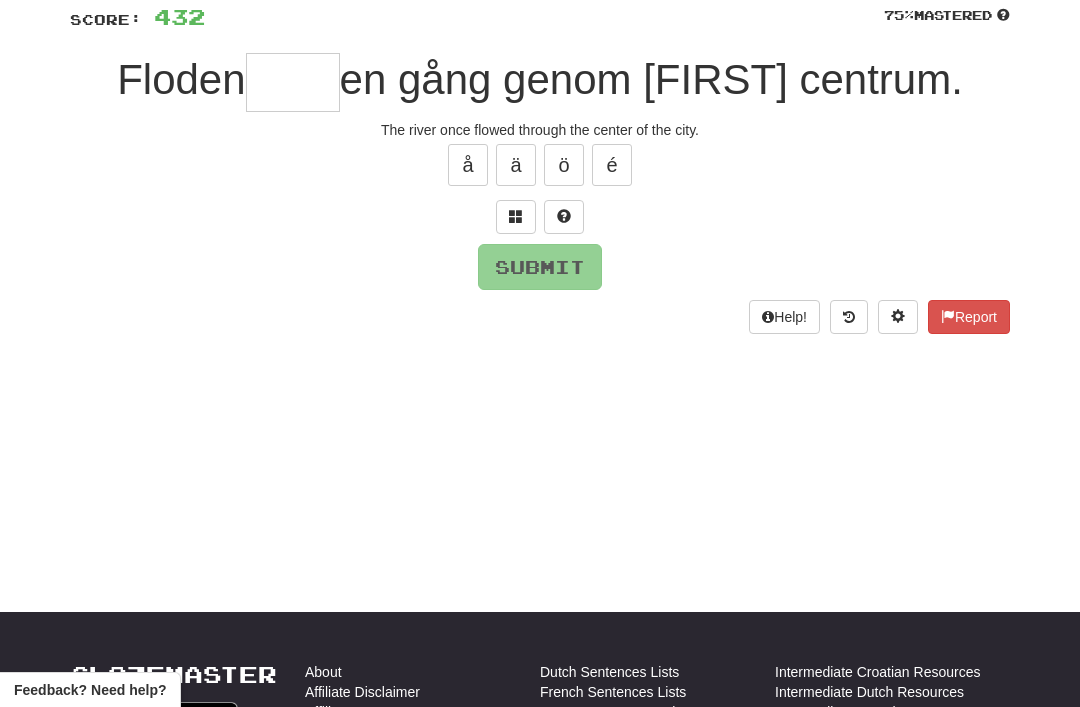 type on "*" 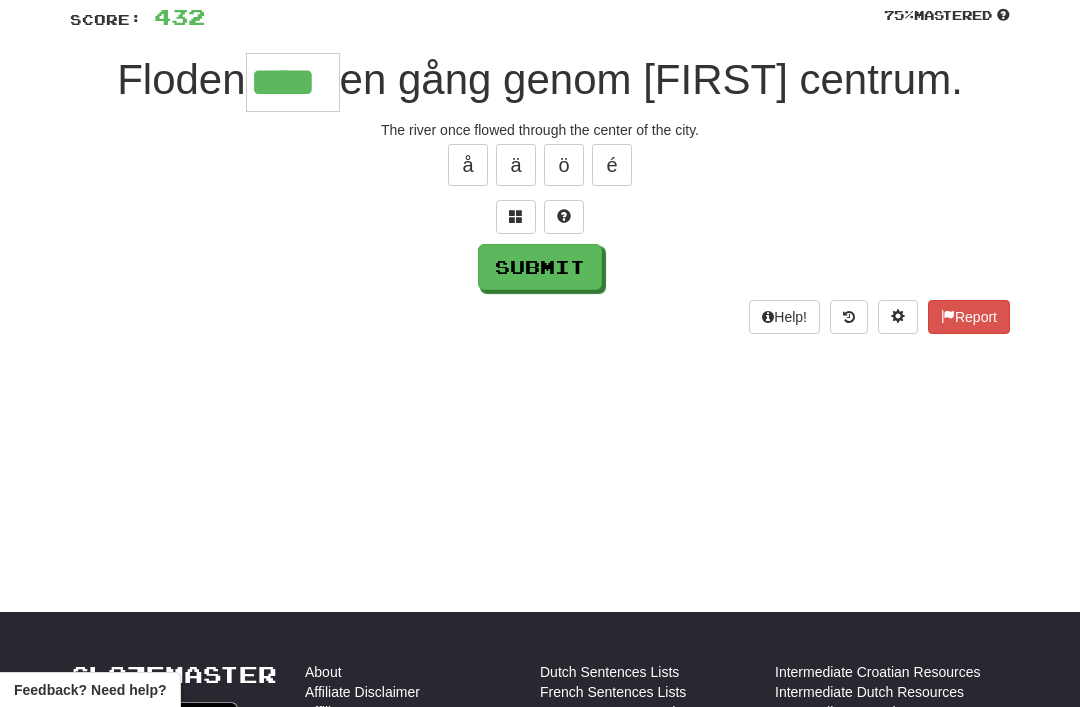 type on "****" 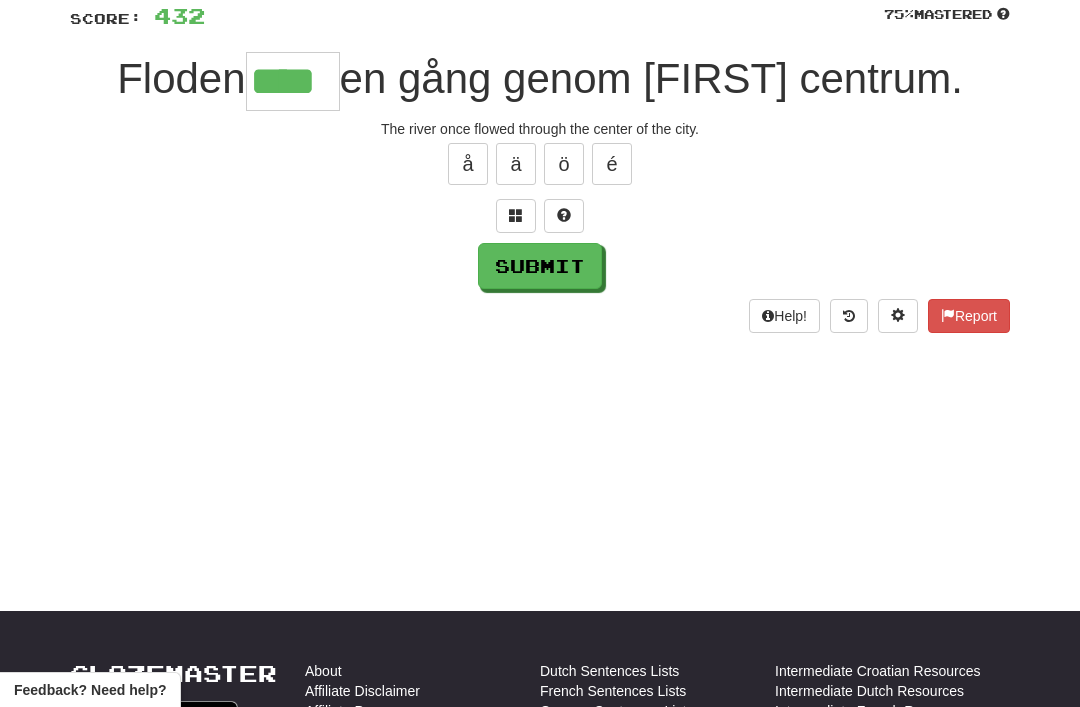 click on "Submit" at bounding box center (540, 266) 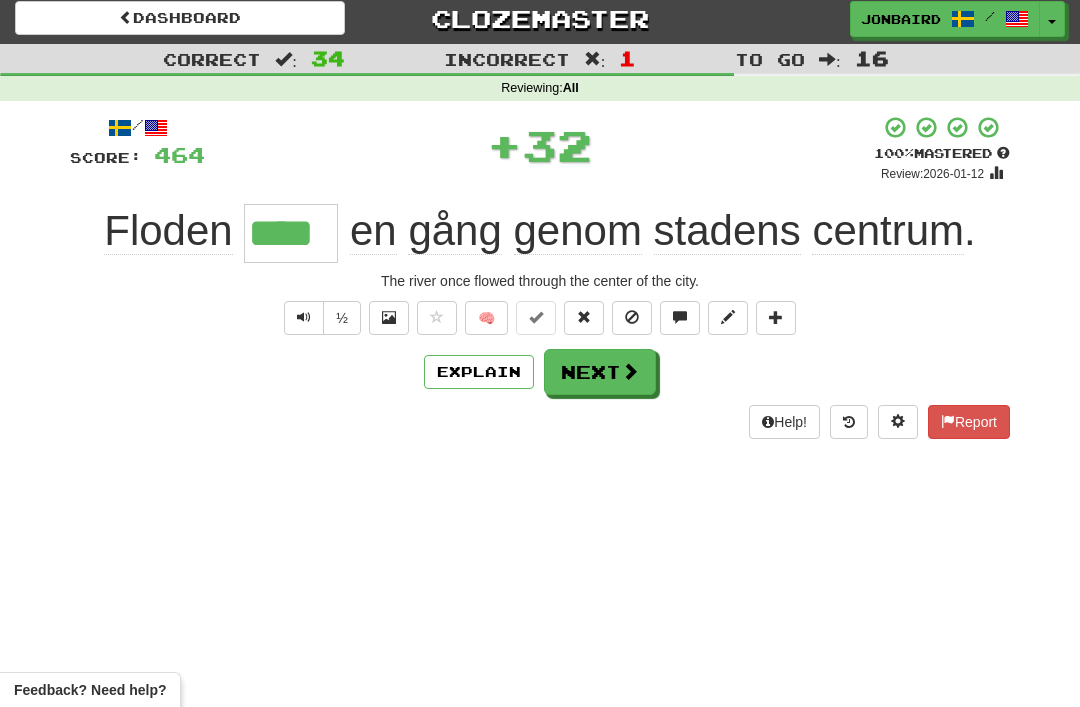 scroll, scrollTop: 49, scrollLeft: 0, axis: vertical 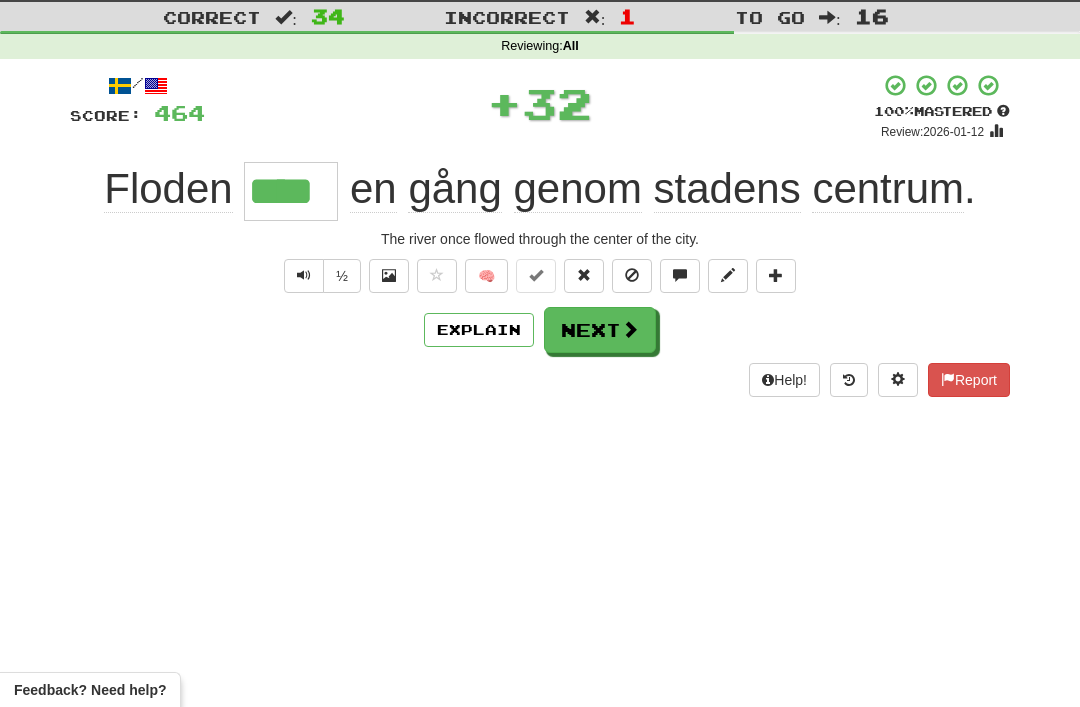 click on "Next" at bounding box center (600, 330) 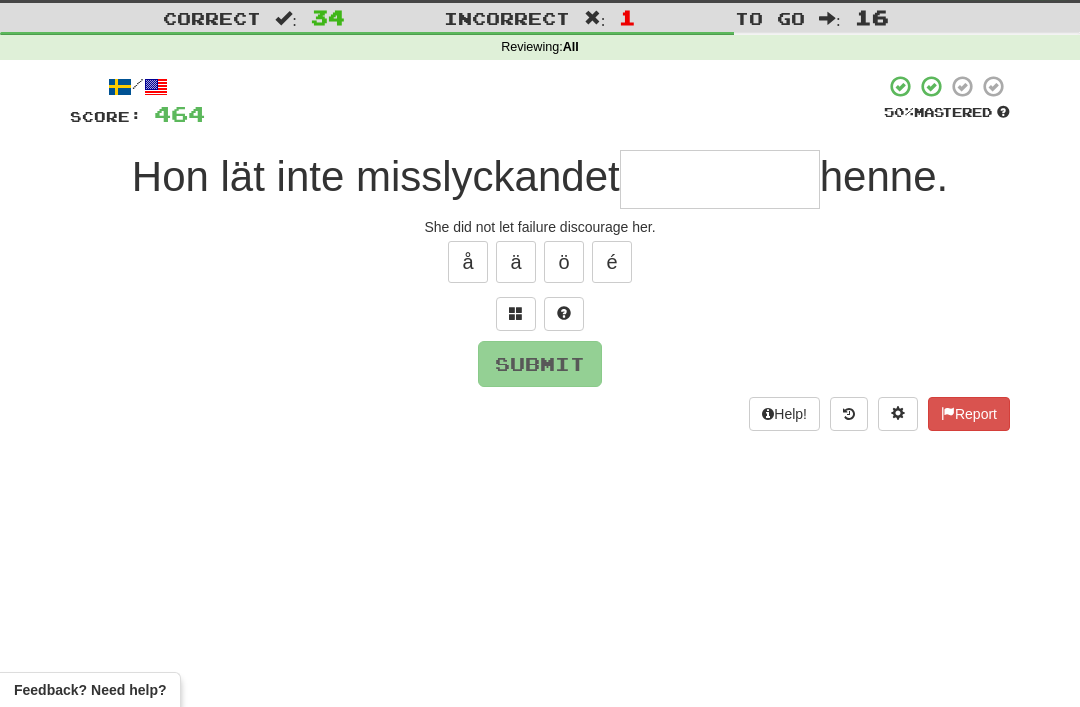 scroll, scrollTop: 48, scrollLeft: 0, axis: vertical 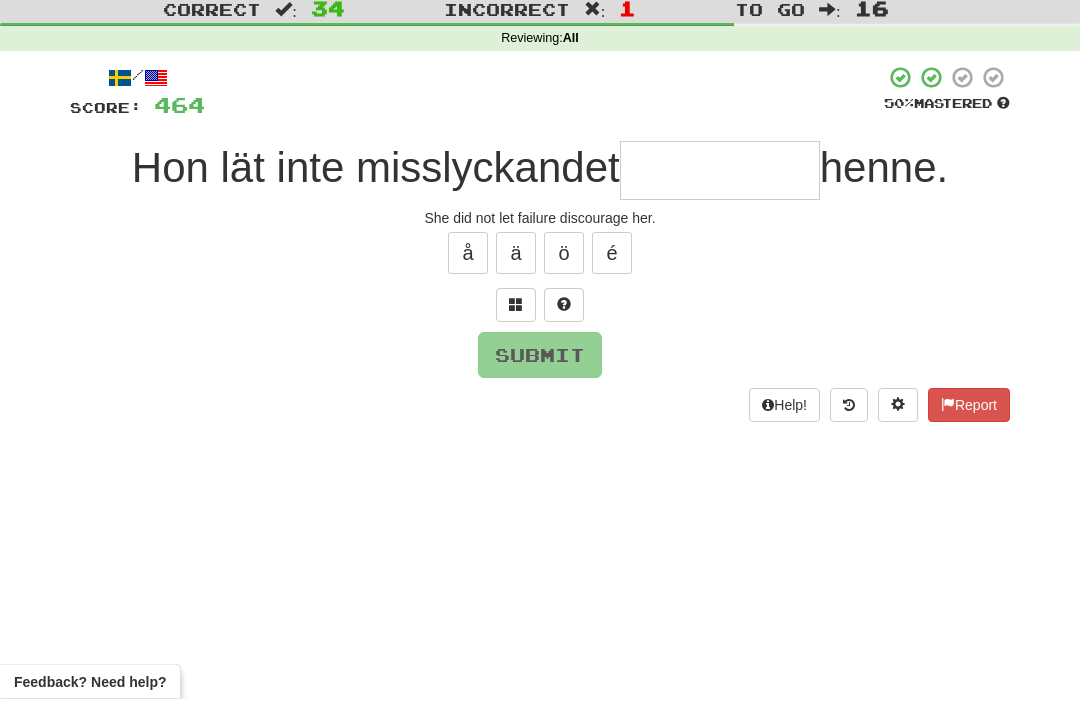 type on "*" 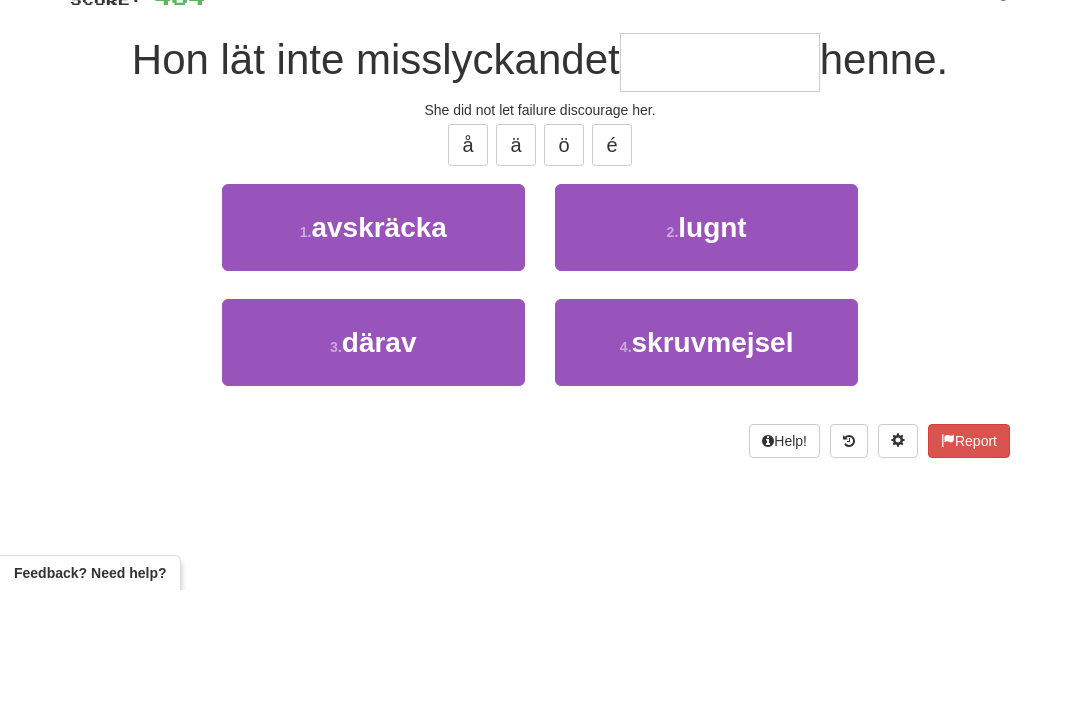 click on "1 .  avskräcka" at bounding box center (373, 344) 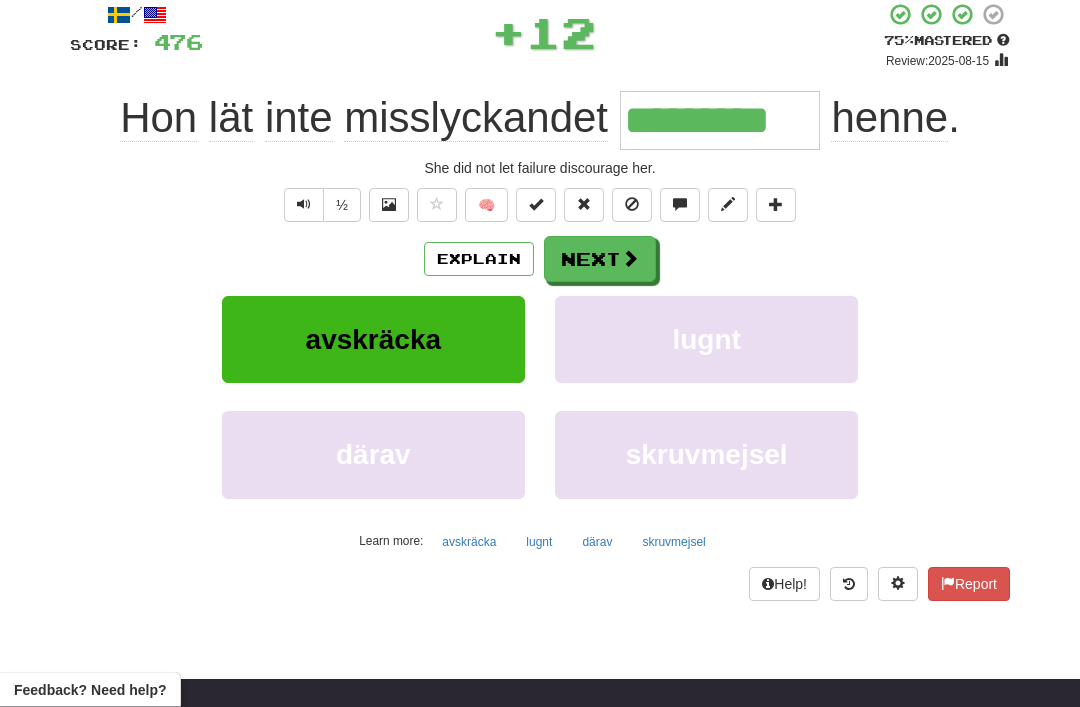 click on "Explain" at bounding box center [479, 260] 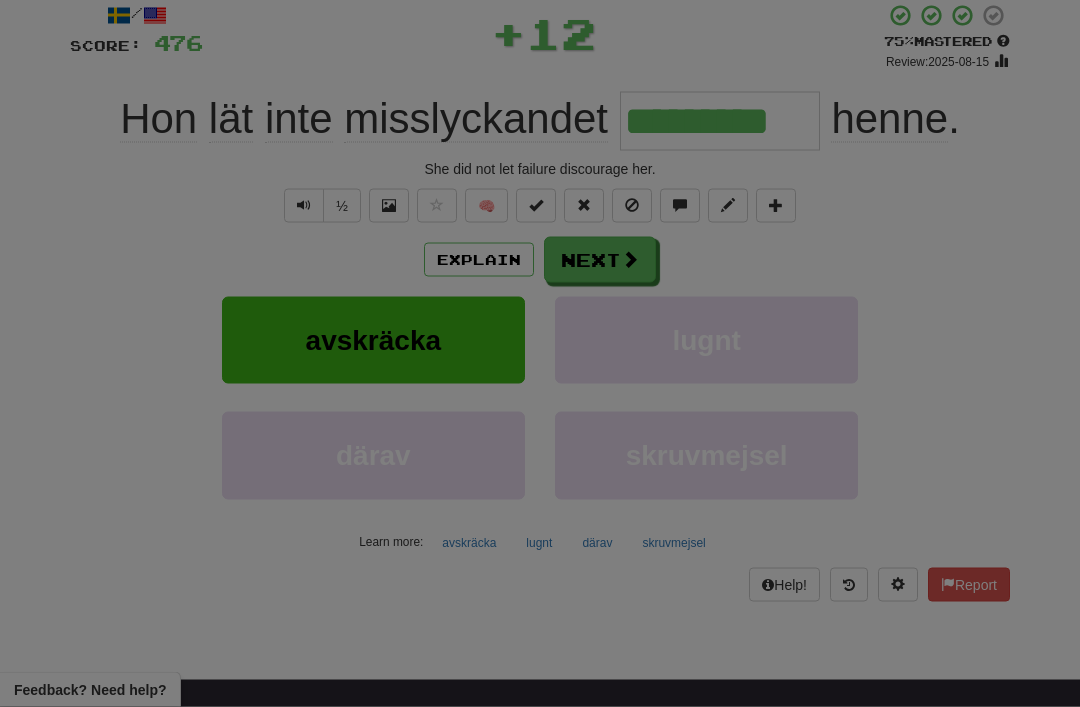 scroll, scrollTop: 120, scrollLeft: 0, axis: vertical 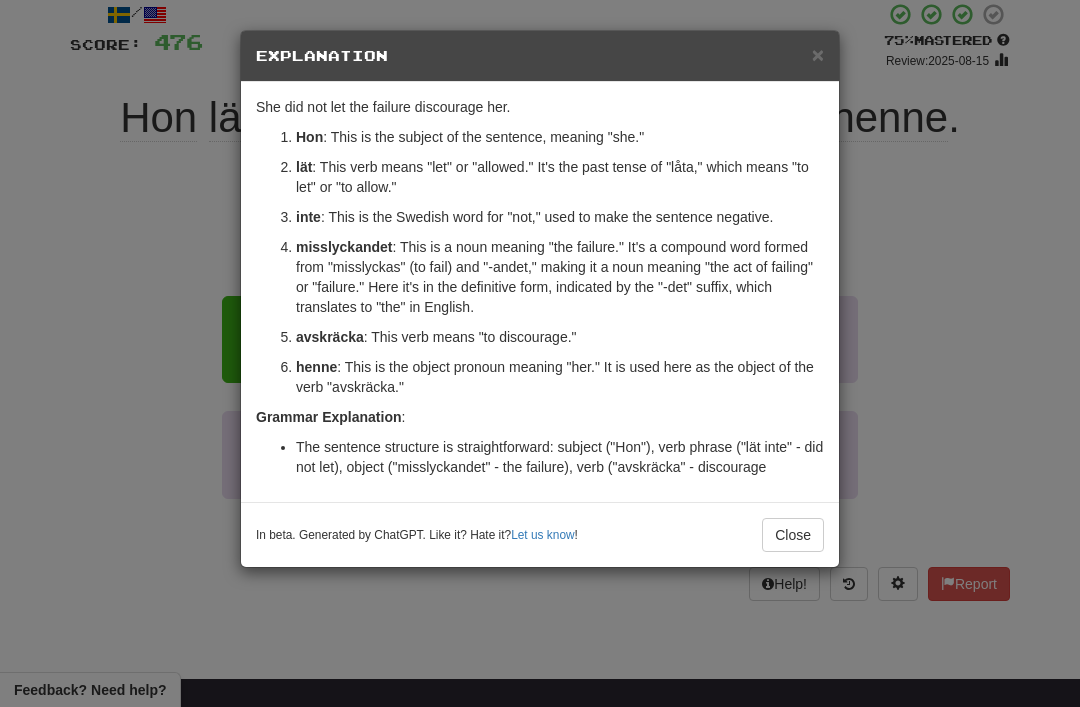 click on "×" at bounding box center (818, 54) 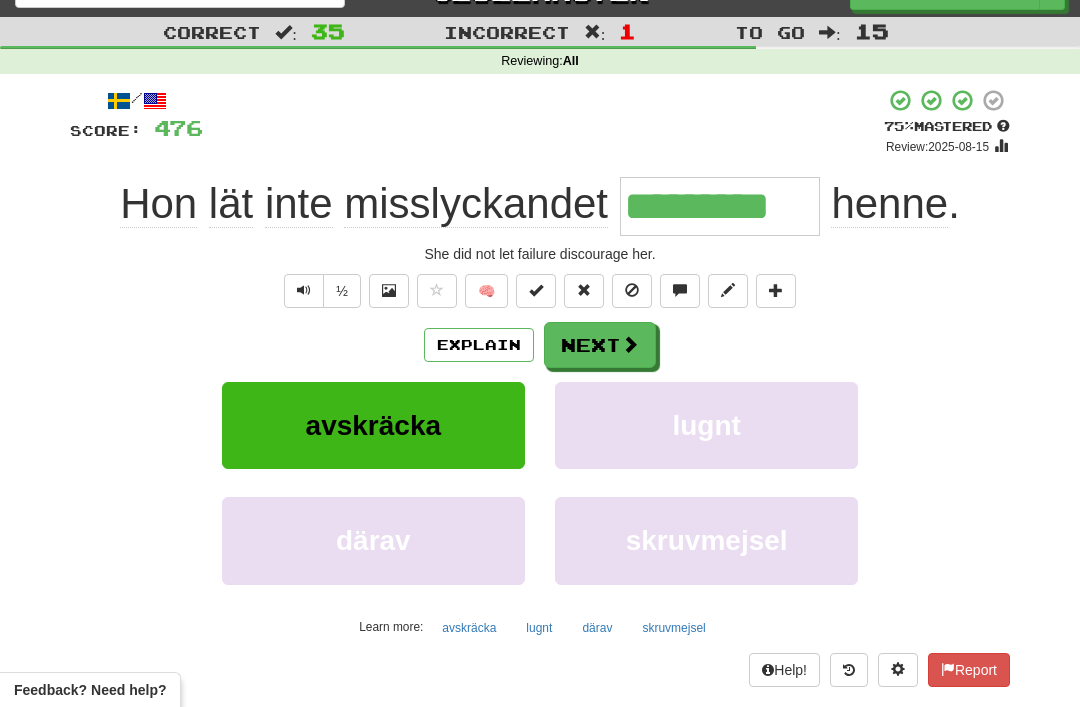 scroll, scrollTop: 0, scrollLeft: 0, axis: both 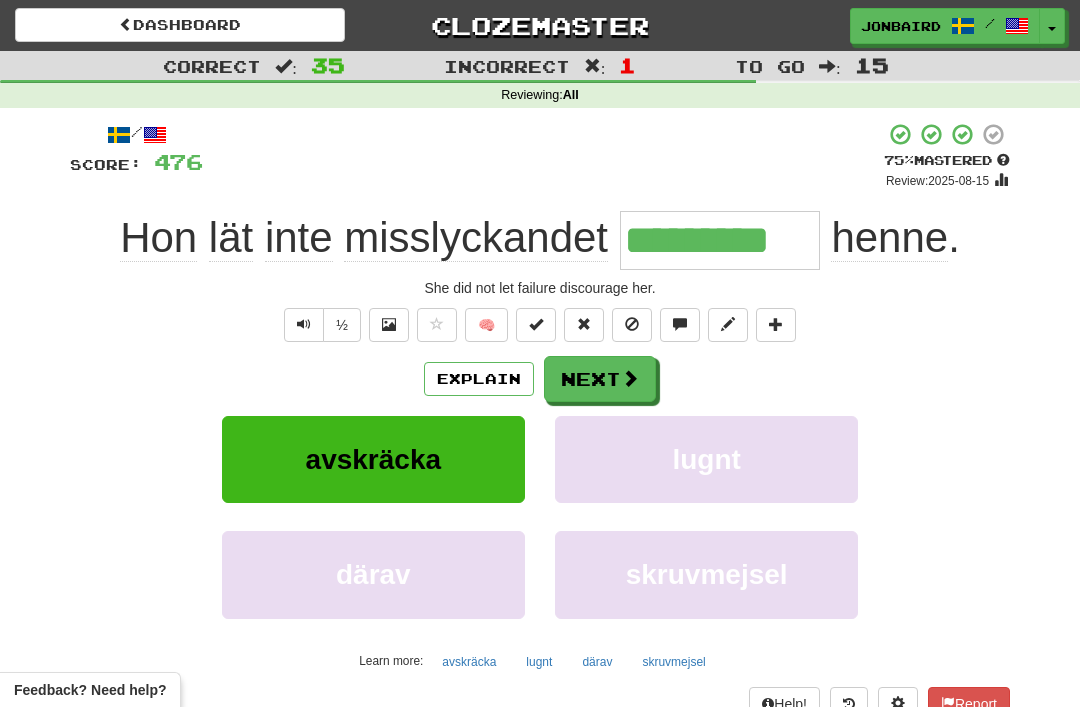 click on "Next" at bounding box center [600, 379] 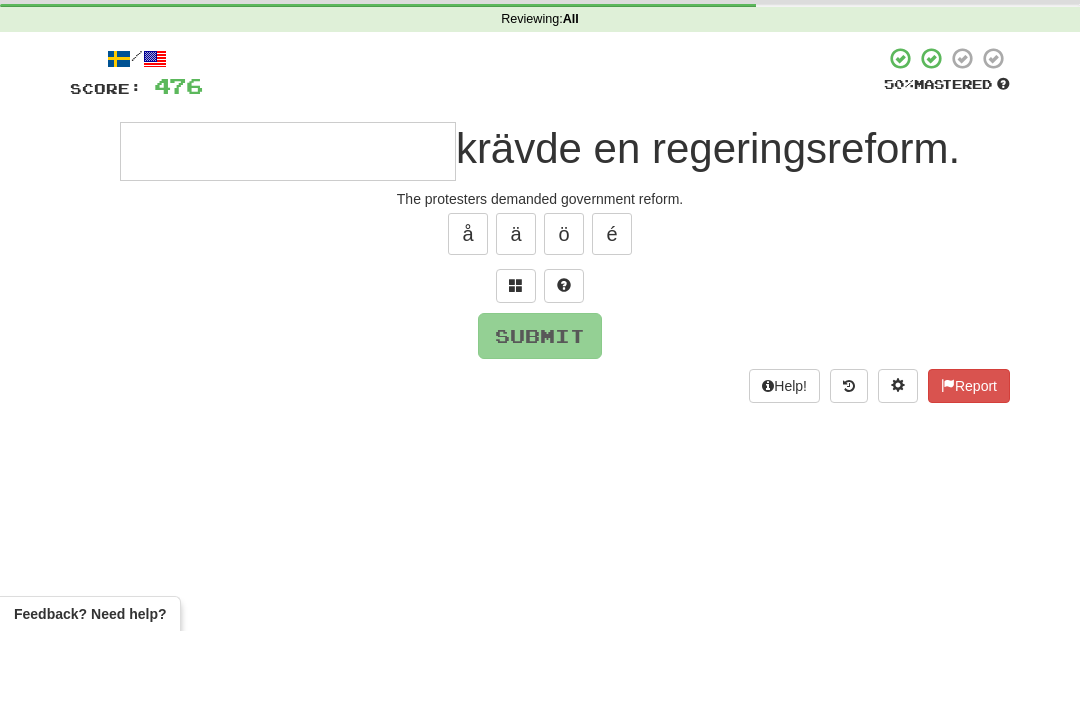 click at bounding box center (516, 361) 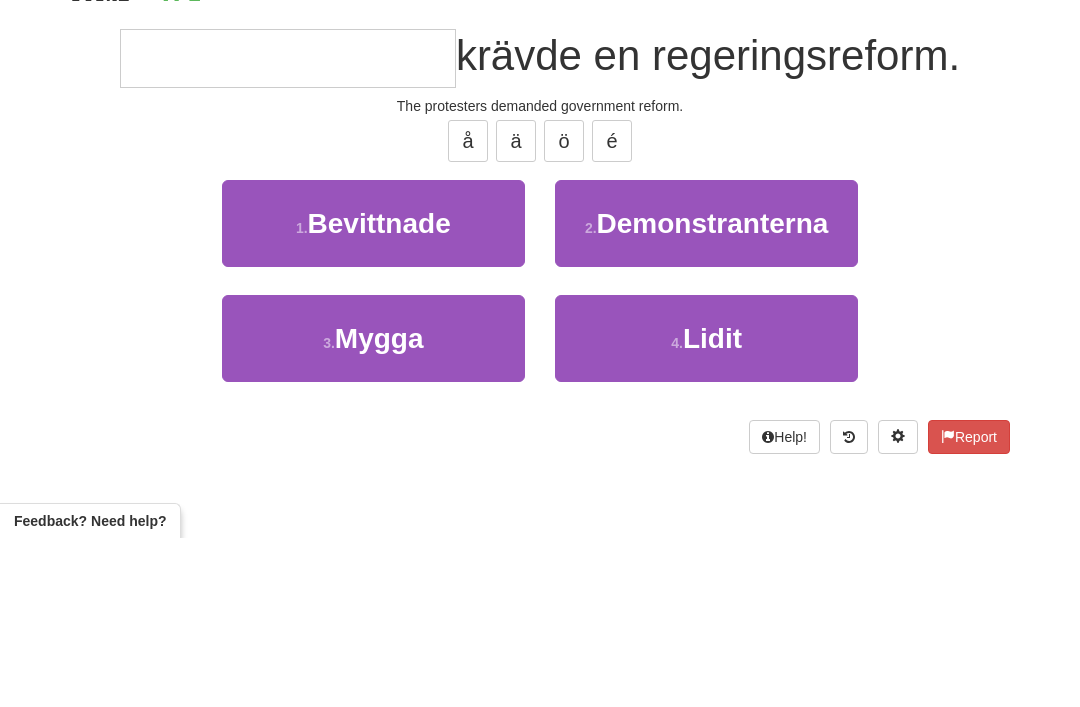 click on "Demonstranterna" at bounding box center [713, 392] 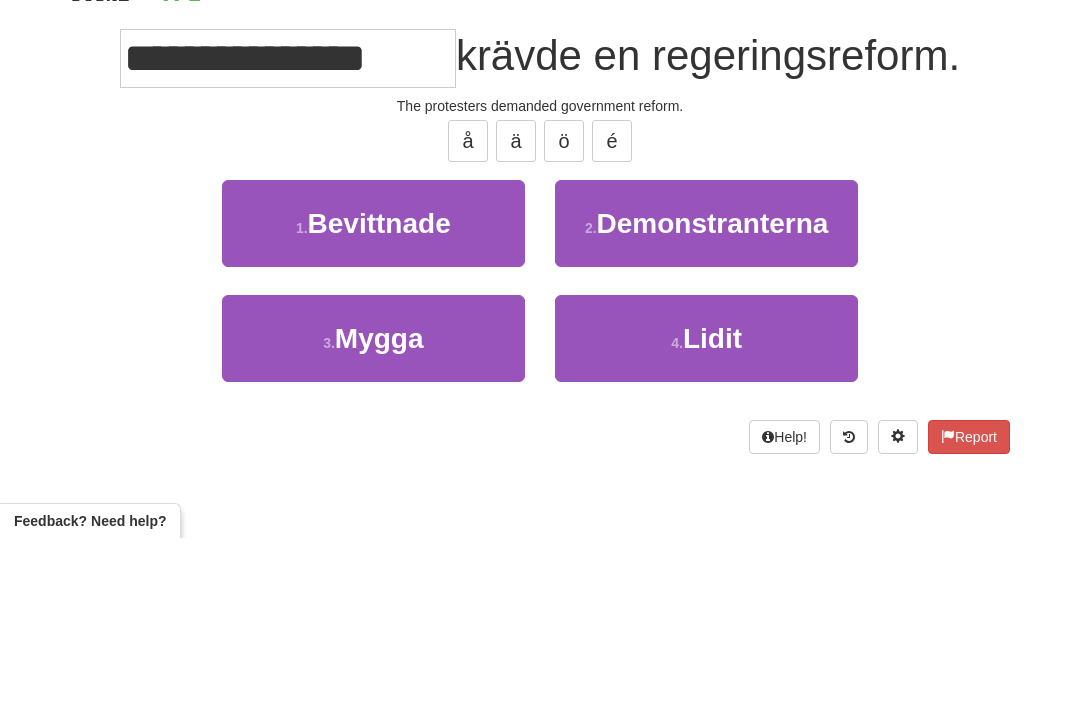 scroll, scrollTop: 169, scrollLeft: 0, axis: vertical 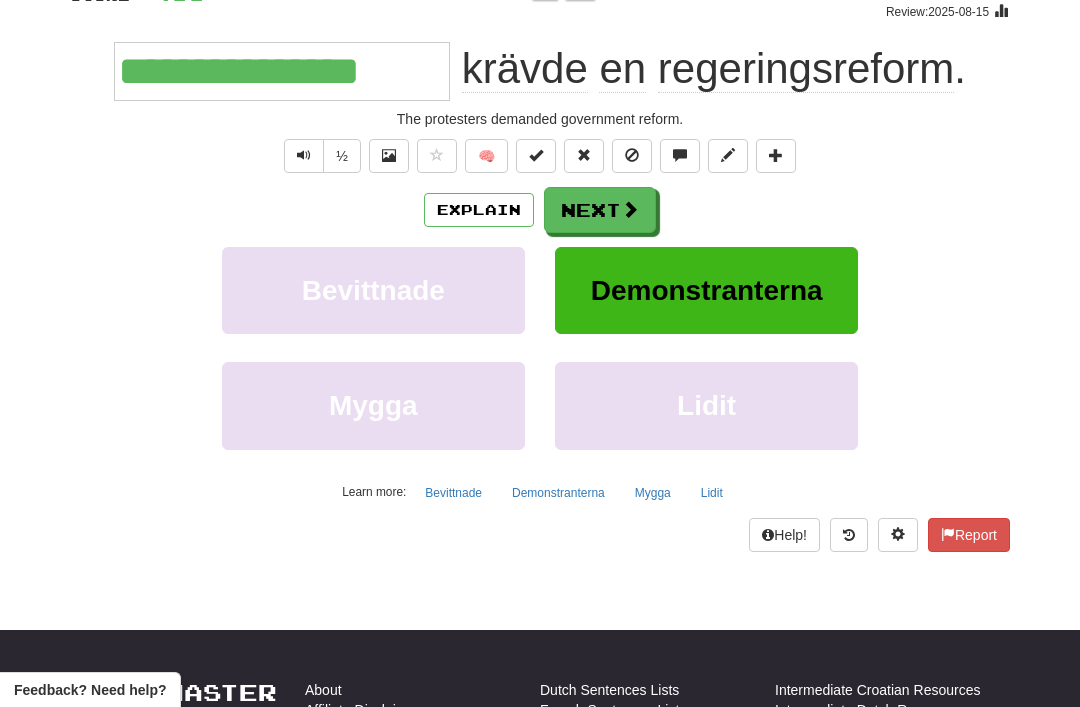click on "Next" at bounding box center [600, 210] 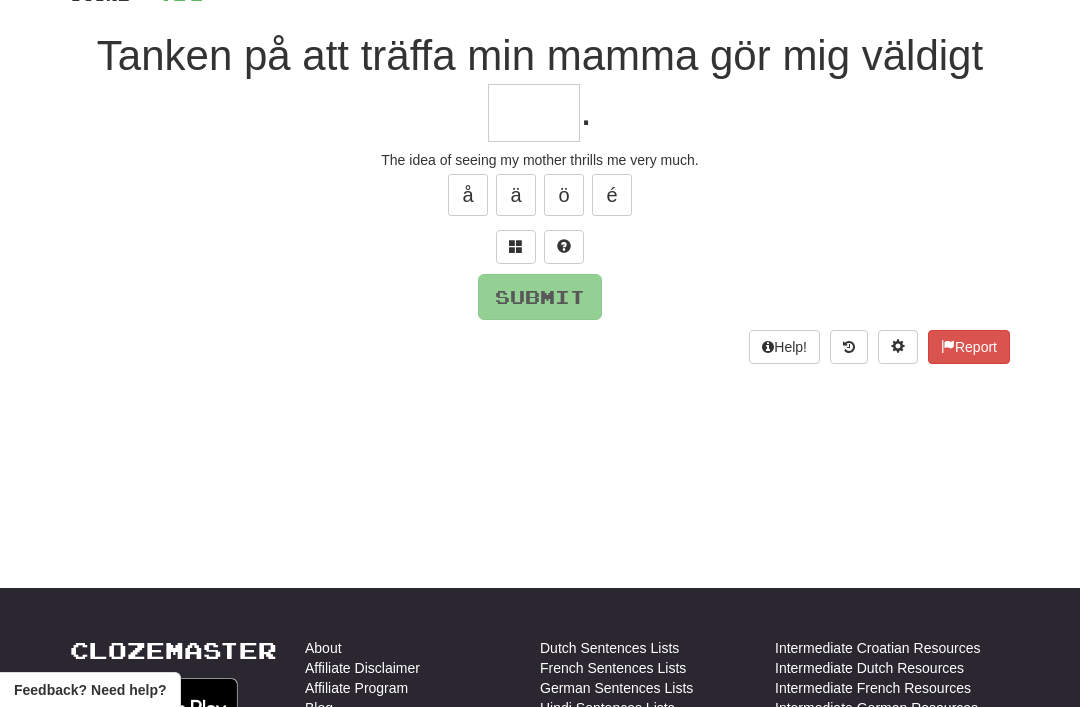 click at bounding box center [516, 246] 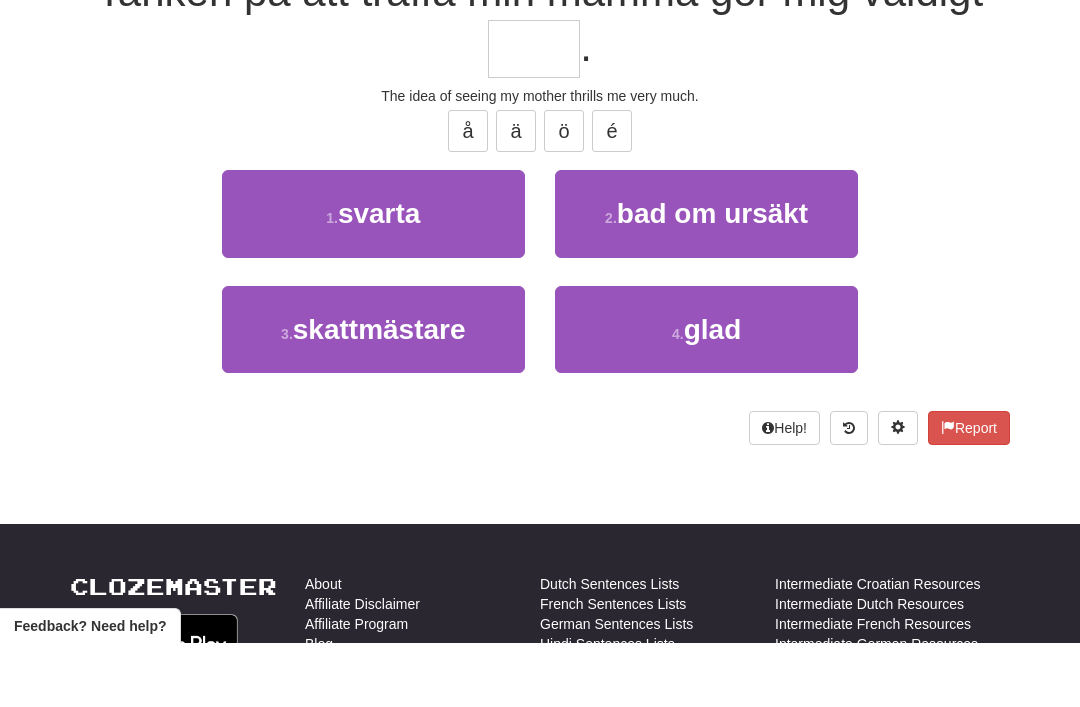 click on "4 ." at bounding box center (678, 398) 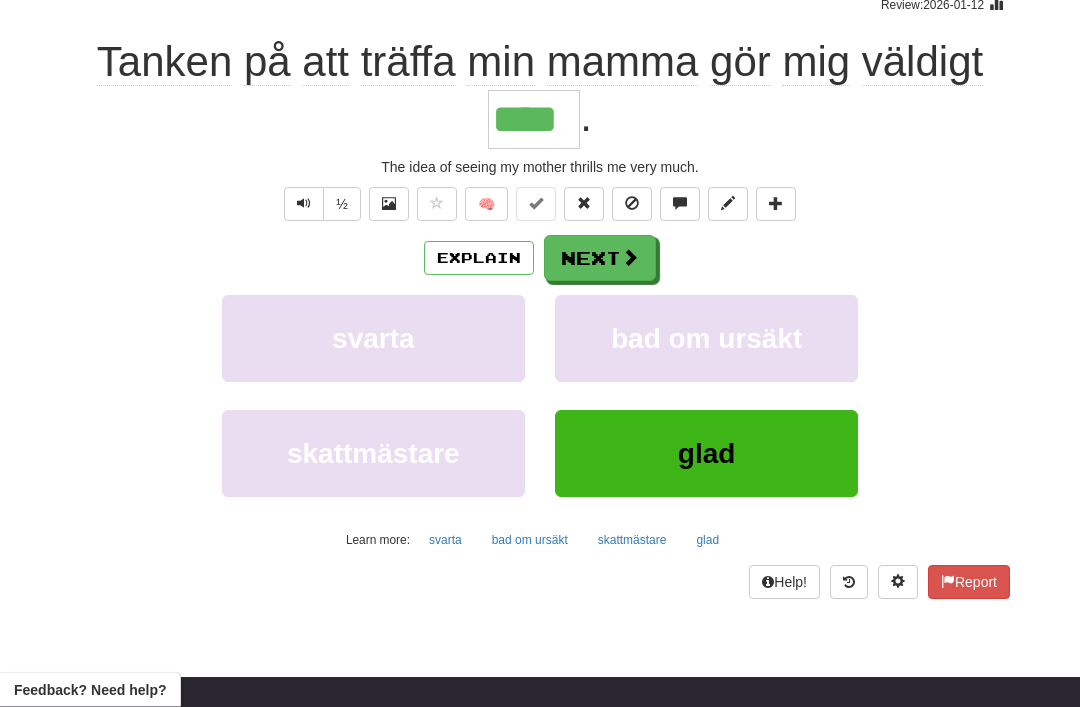 scroll, scrollTop: 168, scrollLeft: 0, axis: vertical 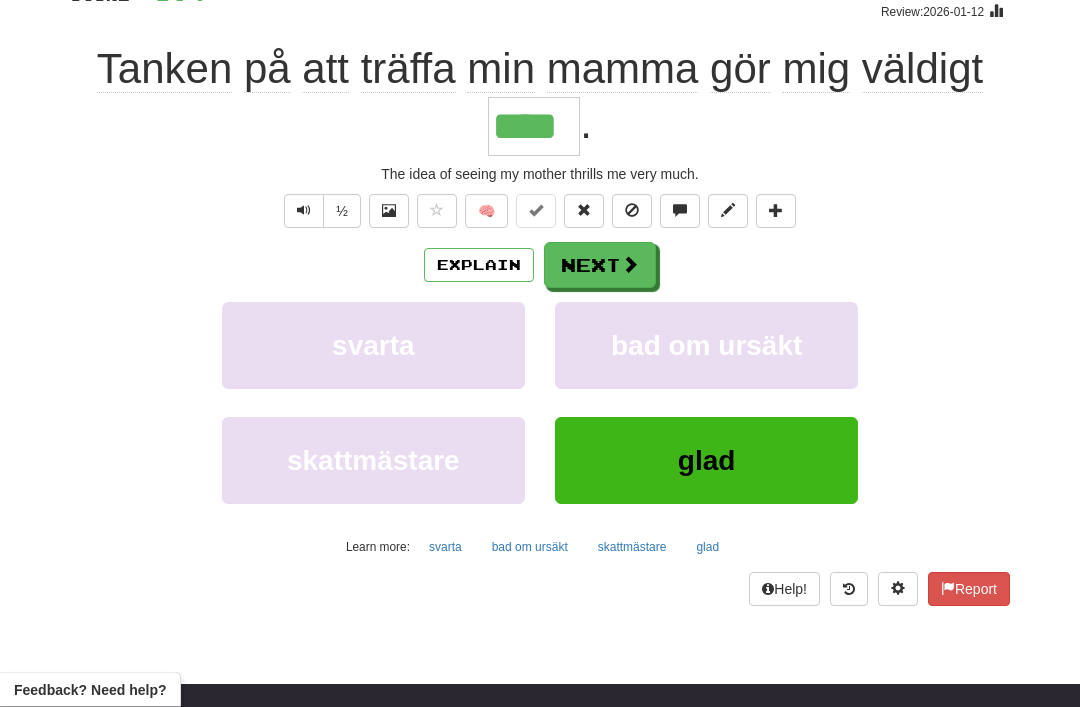click on "Next" at bounding box center (600, 266) 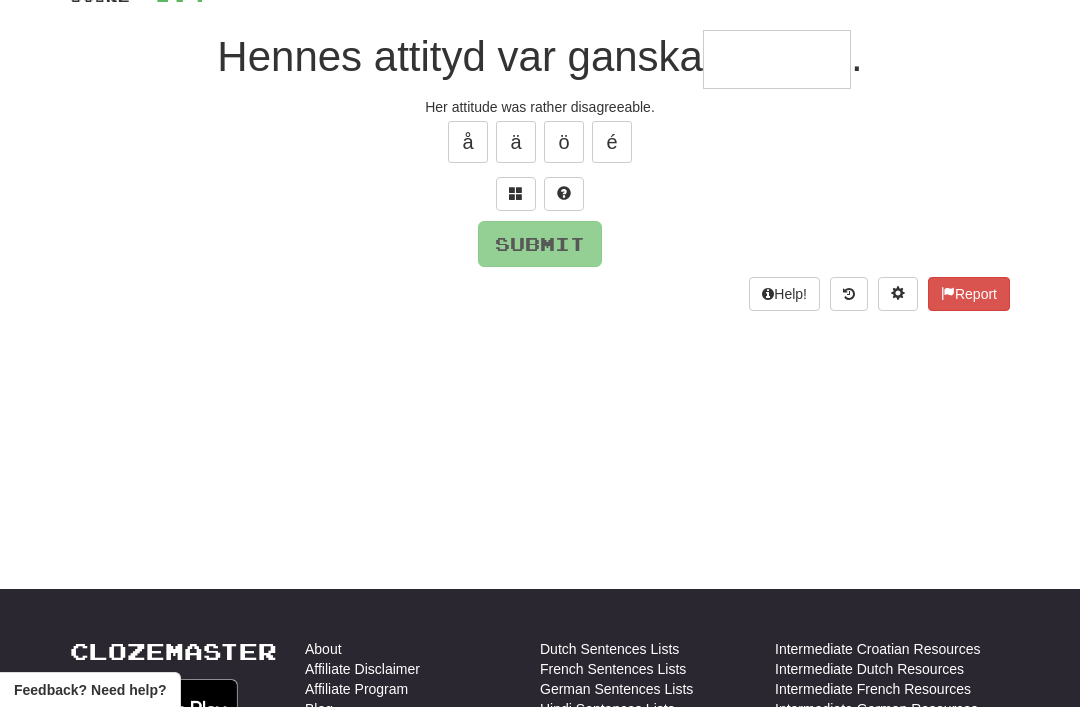 click at bounding box center (516, 194) 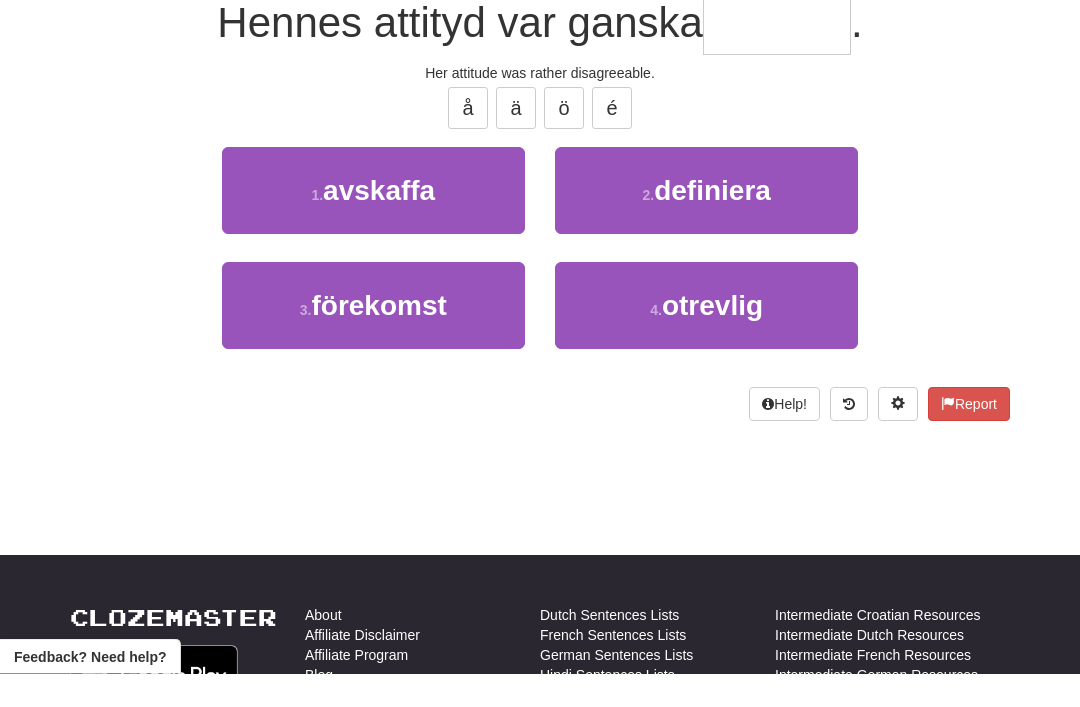 click on "otrevlig" at bounding box center (712, 339) 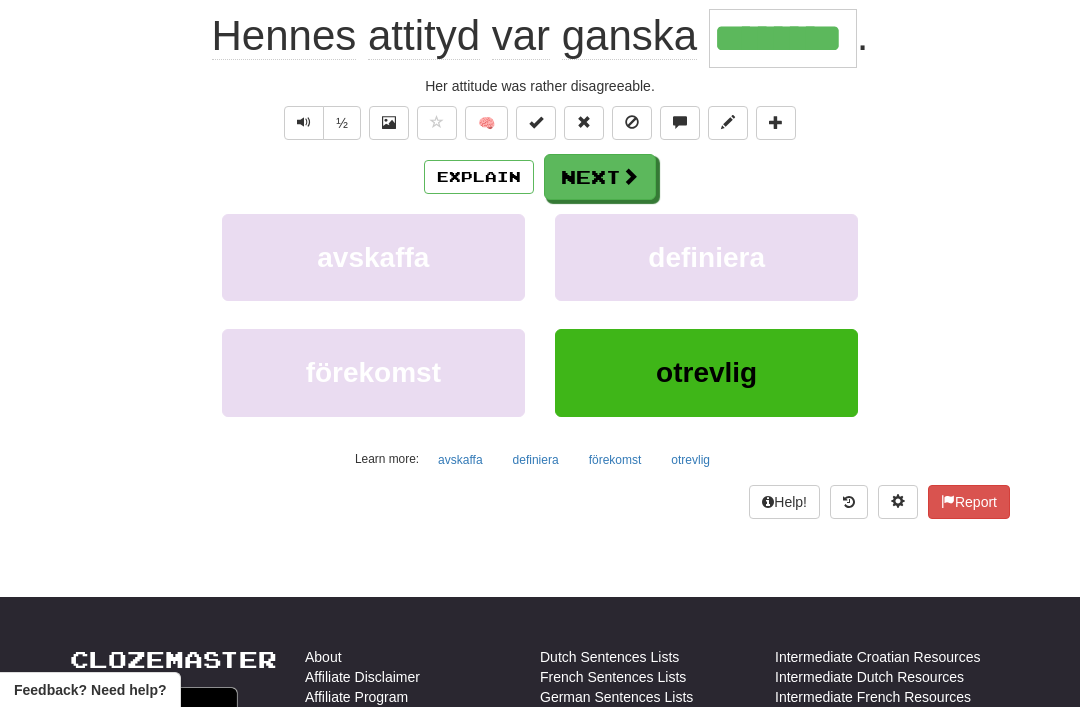 click on "Next" at bounding box center (600, 177) 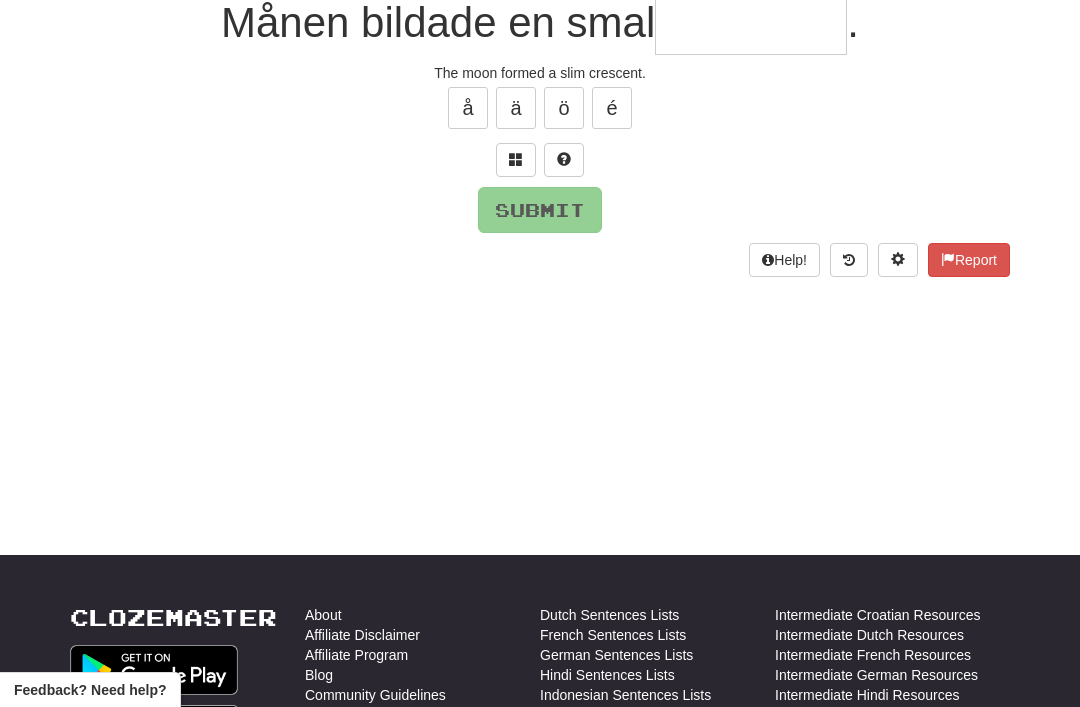 scroll, scrollTop: 44, scrollLeft: 0, axis: vertical 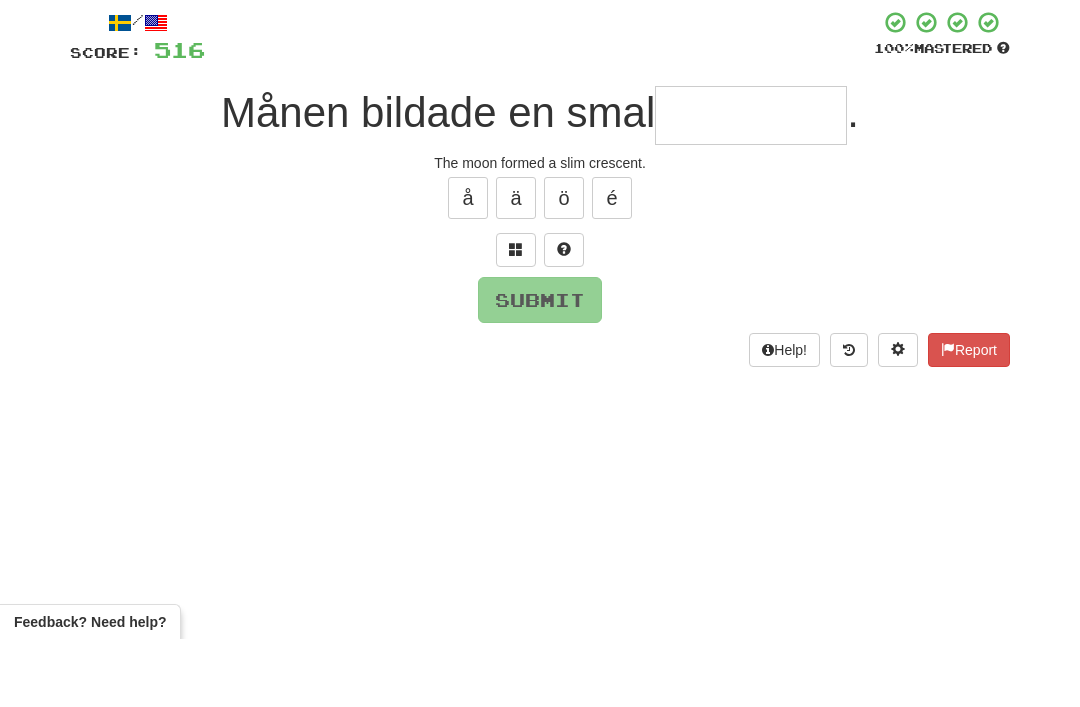 click at bounding box center [516, 317] 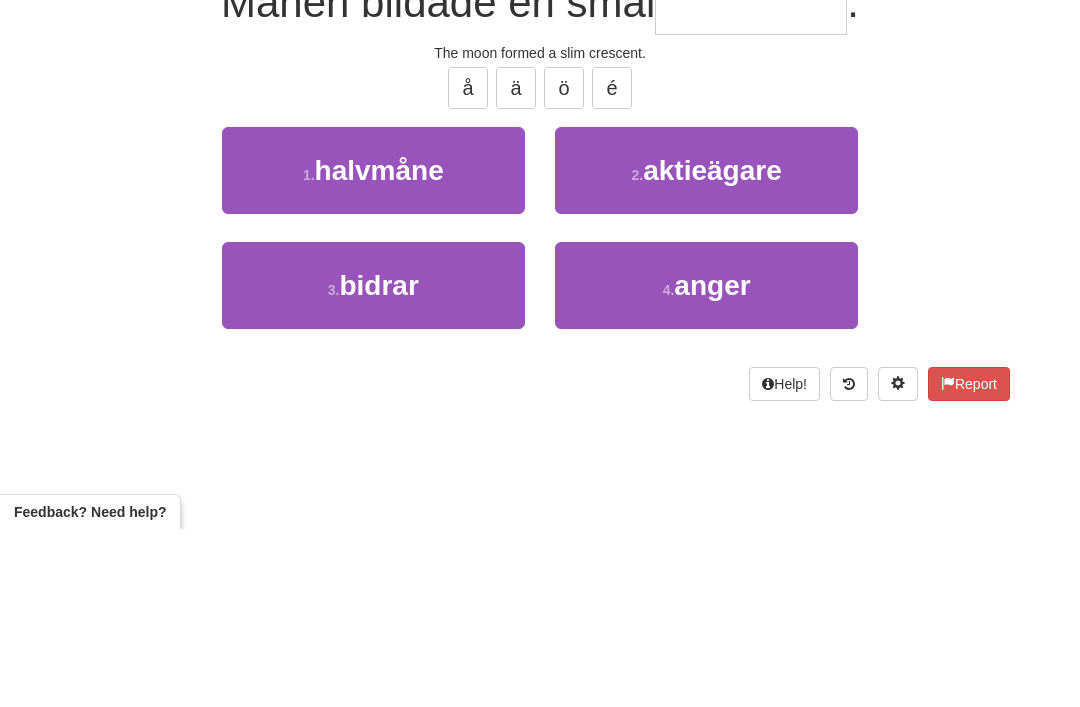 click on "1 .  halvmåne" at bounding box center [373, 348] 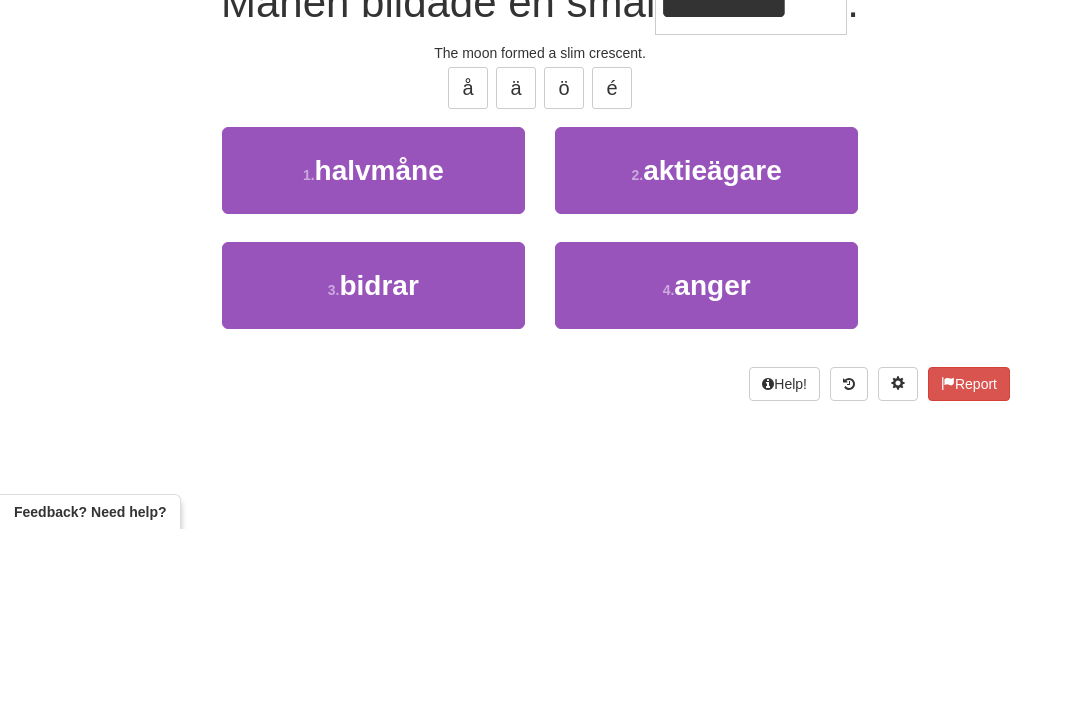 scroll, scrollTop: 222, scrollLeft: 0, axis: vertical 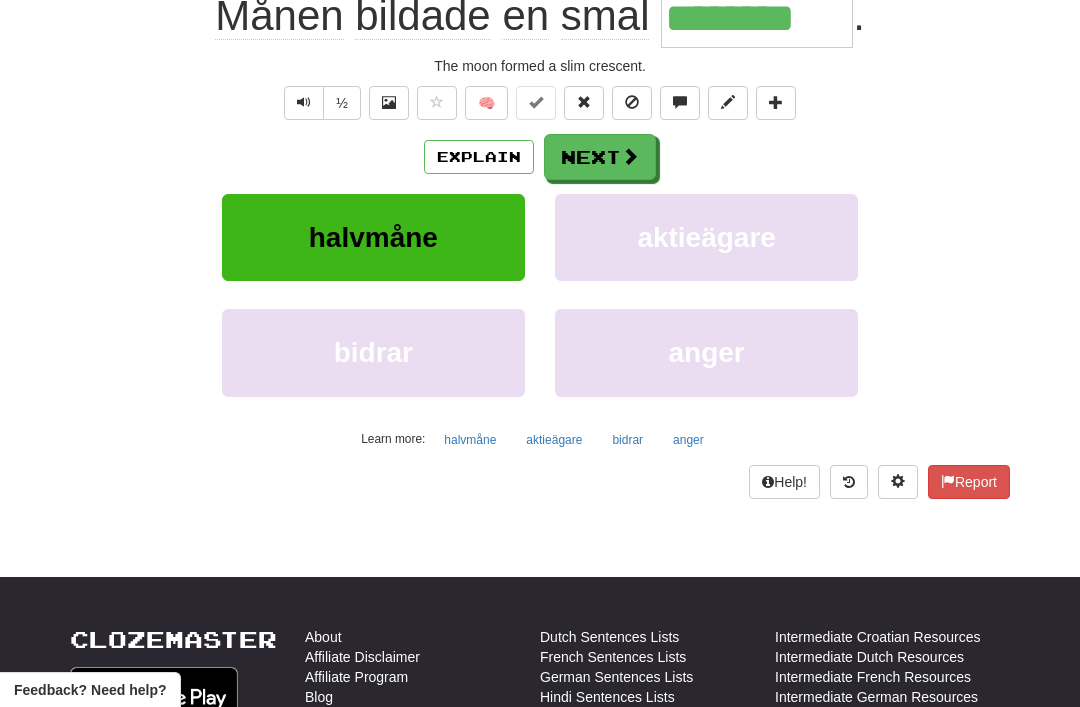 click on "Next" at bounding box center (600, 157) 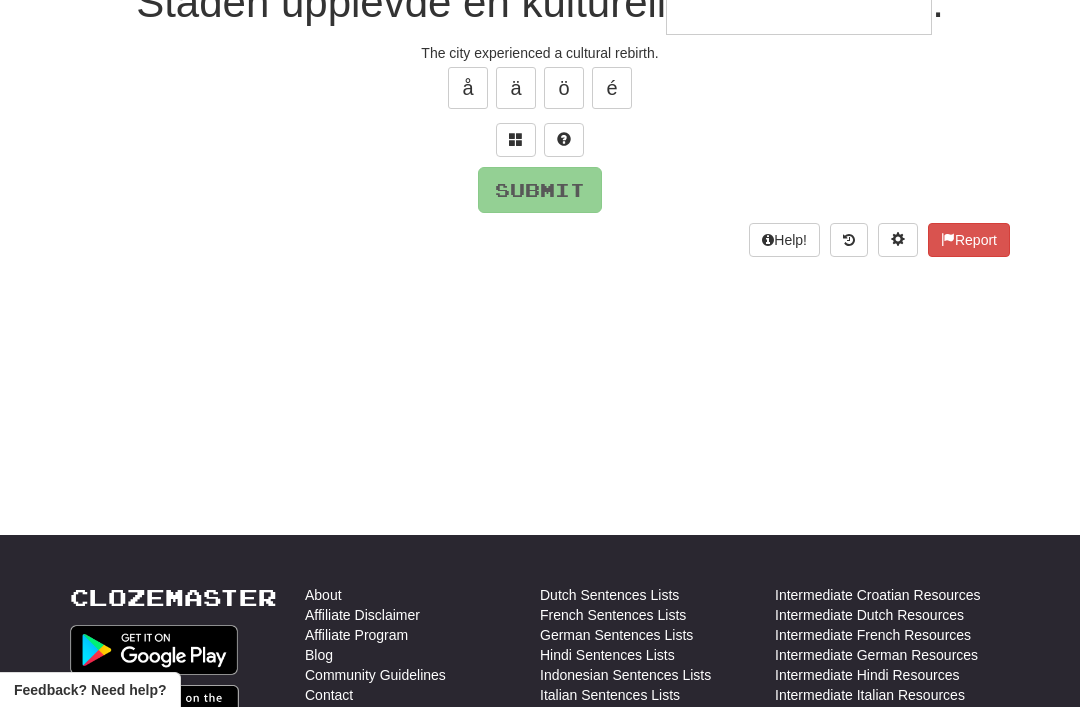 scroll, scrollTop: 44, scrollLeft: 0, axis: vertical 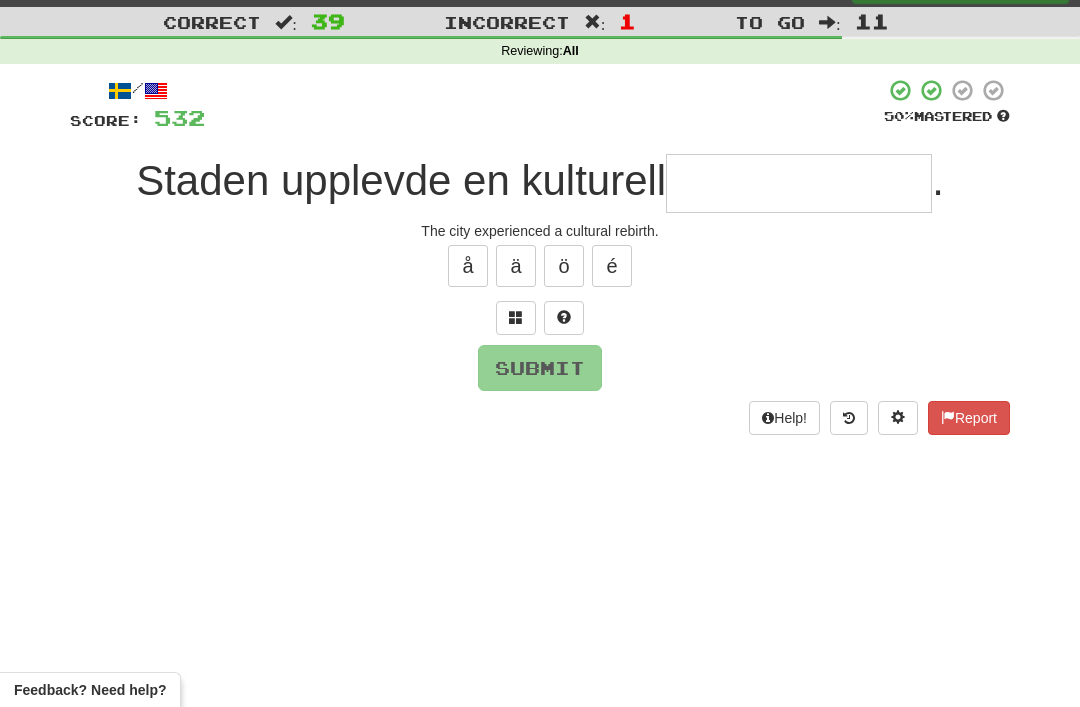 click at bounding box center (516, 317) 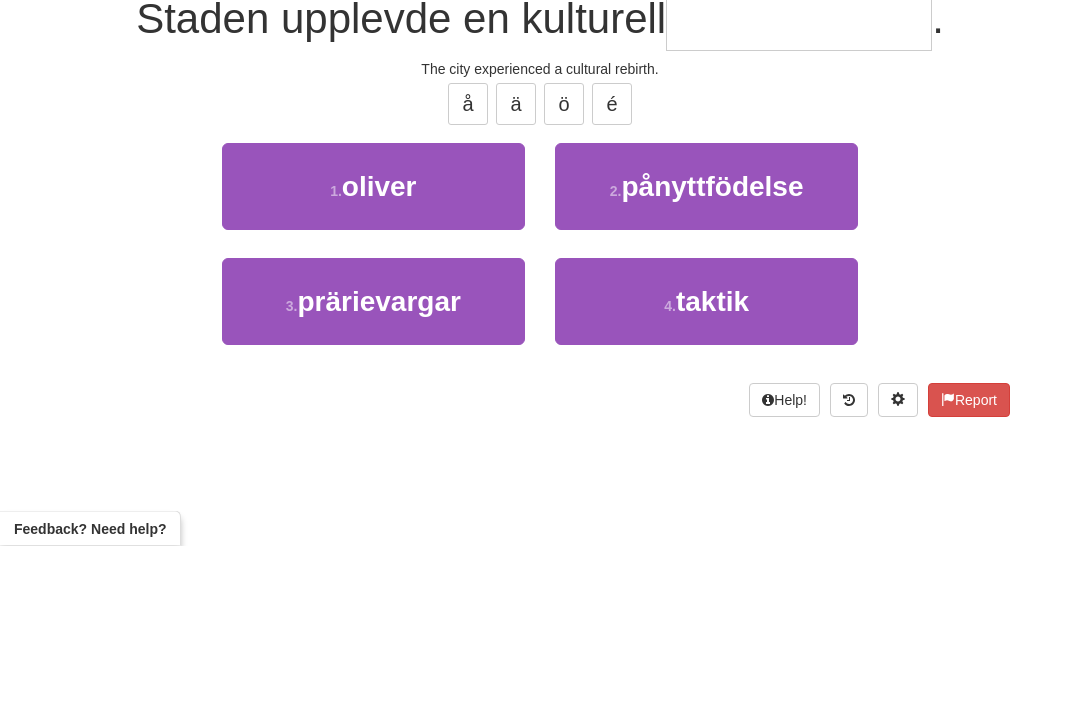 click on "pånyttfödelse" at bounding box center [712, 348] 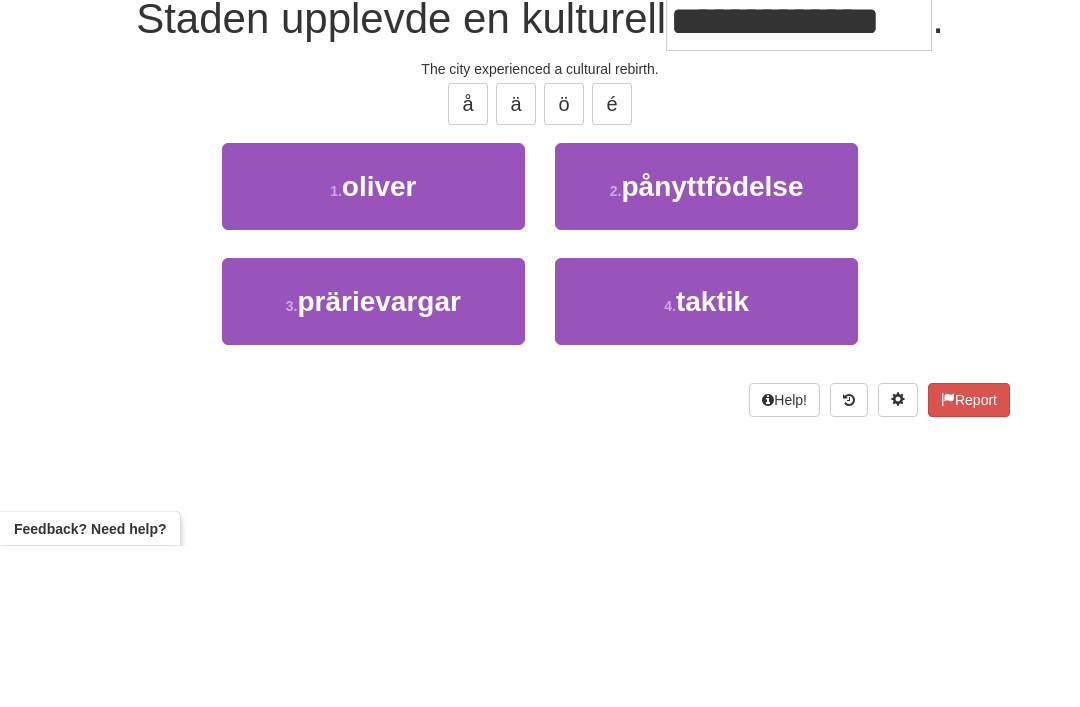 scroll, scrollTop: 206, scrollLeft: 0, axis: vertical 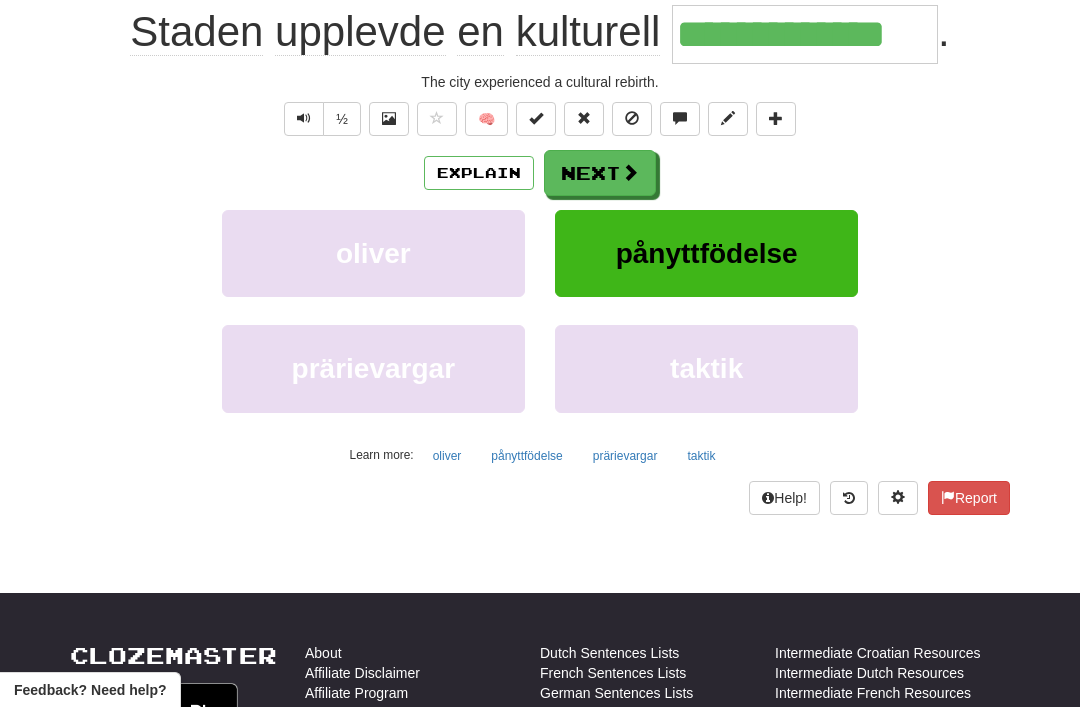 click at bounding box center (304, 118) 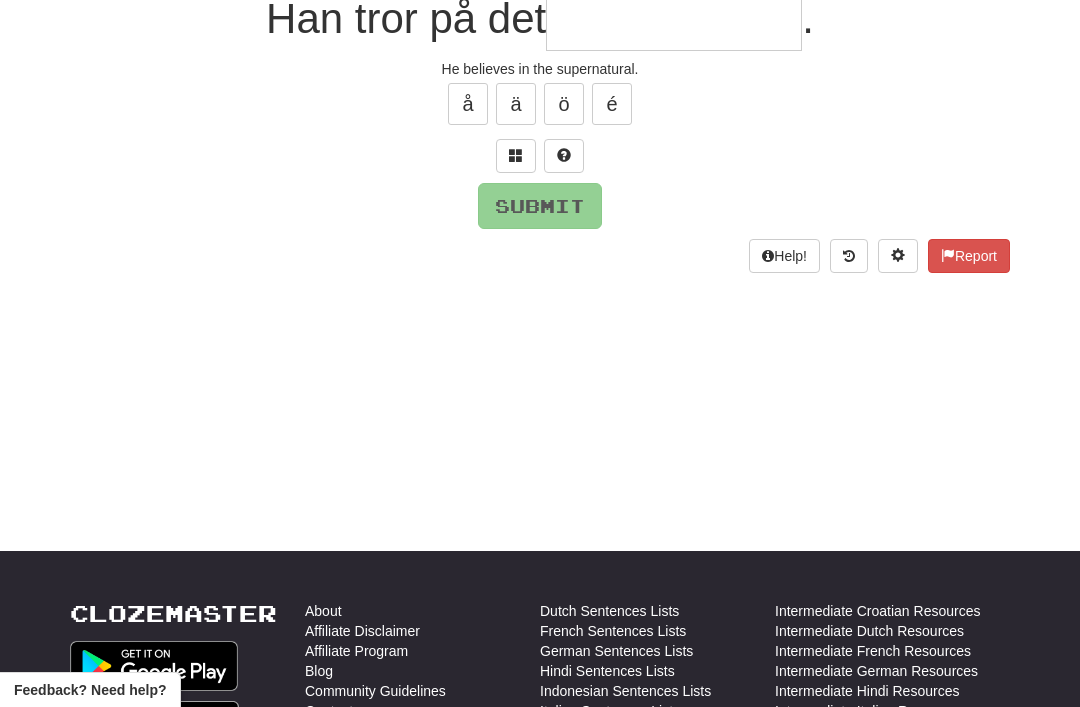 scroll, scrollTop: 44, scrollLeft: 0, axis: vertical 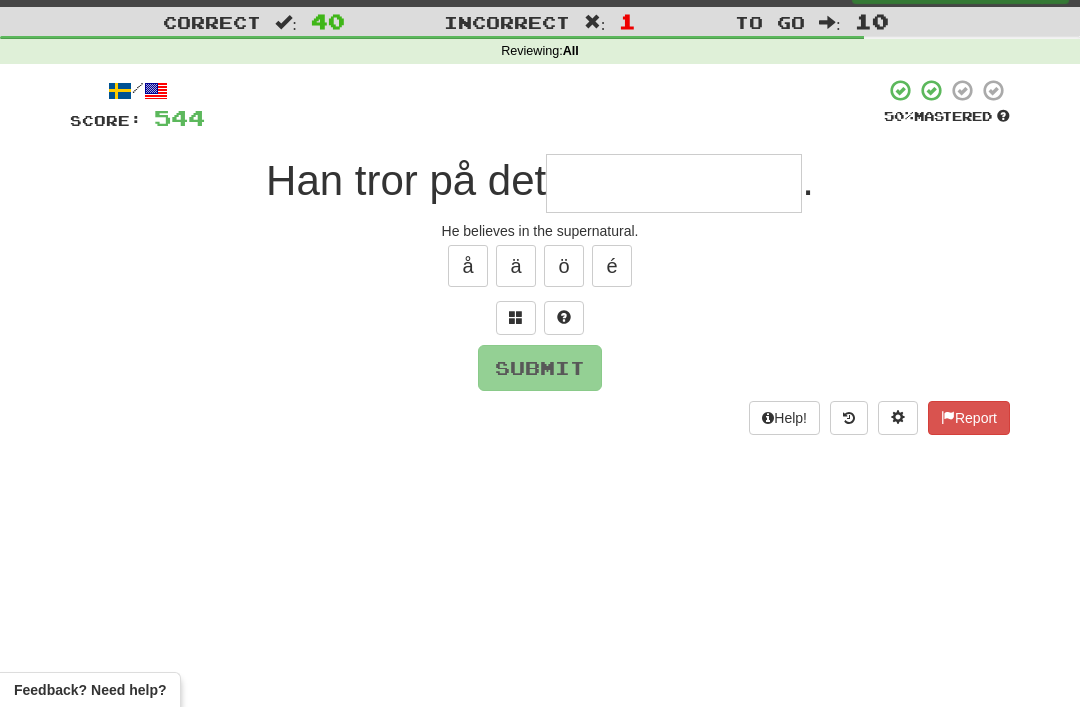 click at bounding box center [516, 317] 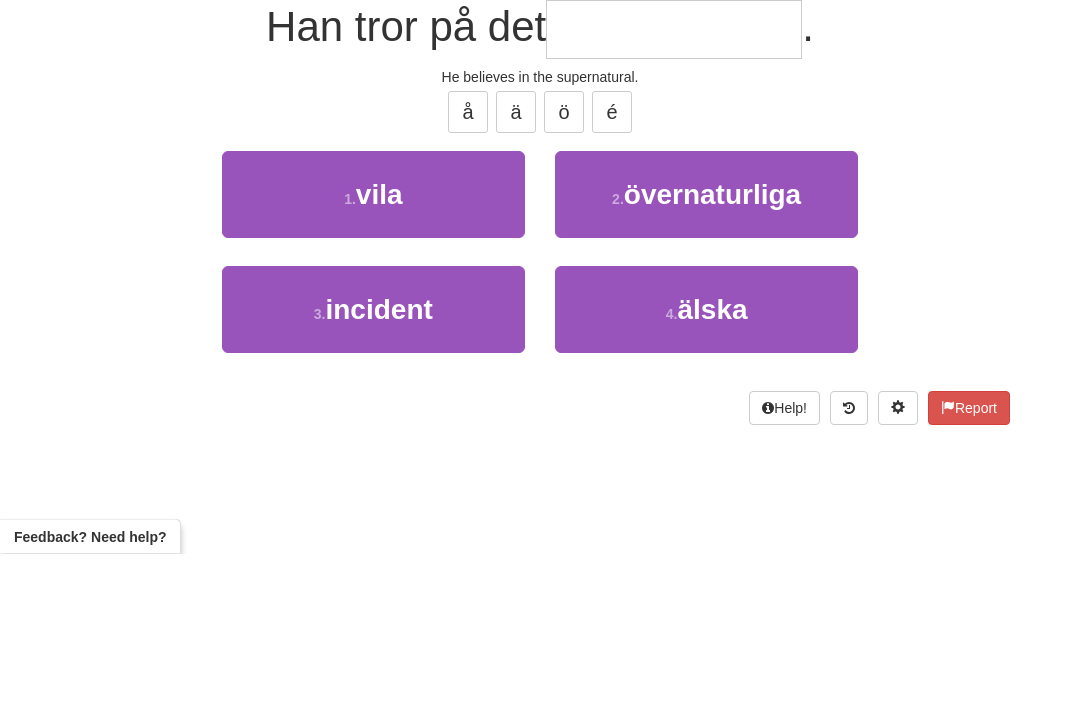 click on "övernaturliga" at bounding box center [712, 348] 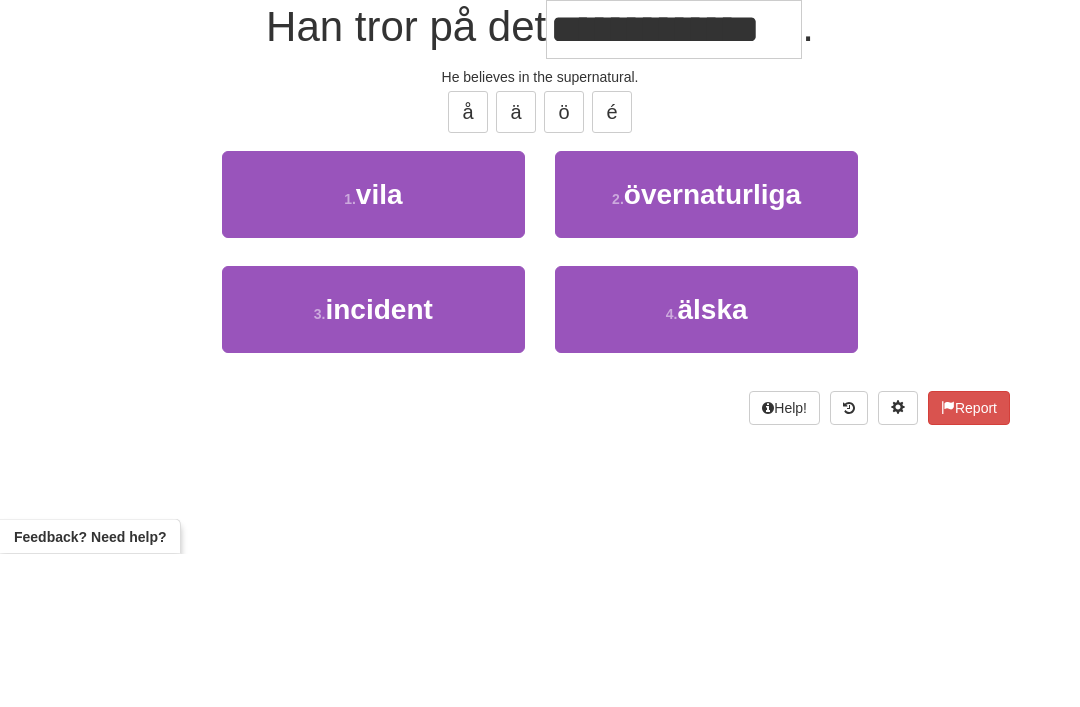 scroll, scrollTop: 198, scrollLeft: 0, axis: vertical 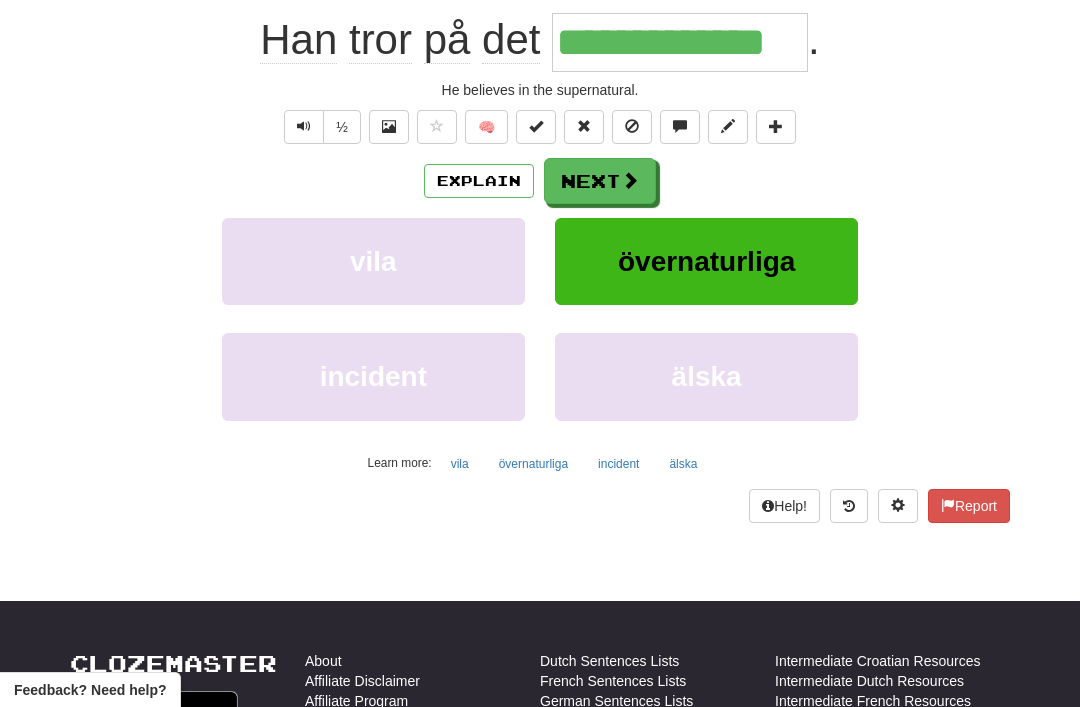 click on "Next" at bounding box center [600, 181] 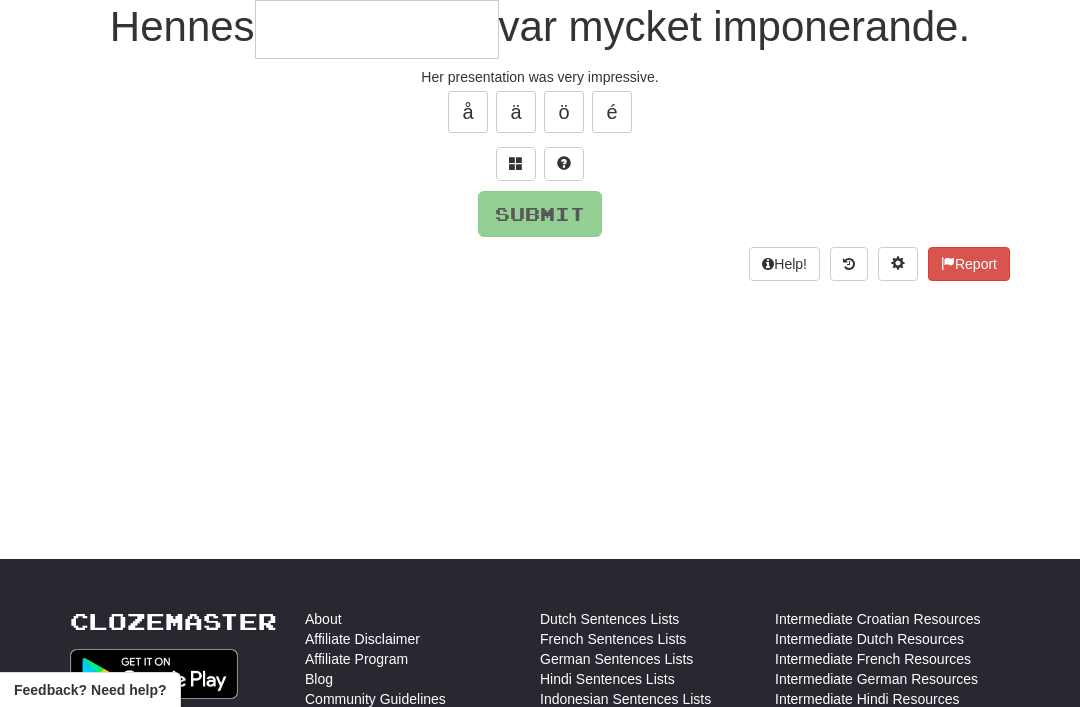 scroll, scrollTop: 44, scrollLeft: 0, axis: vertical 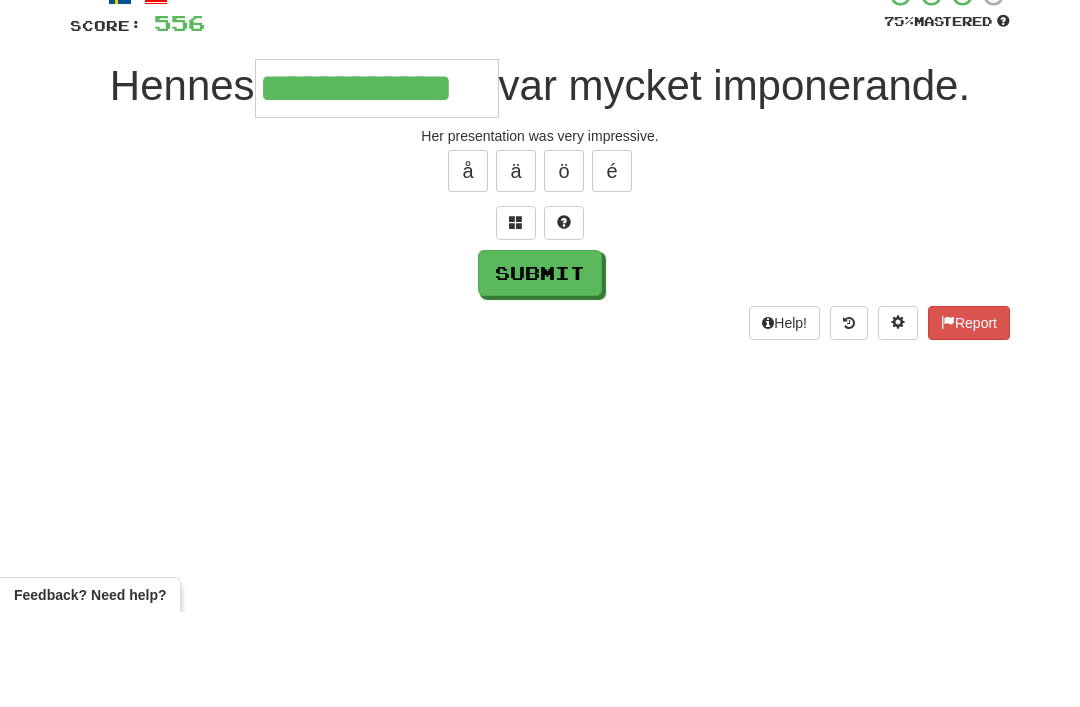 type on "**********" 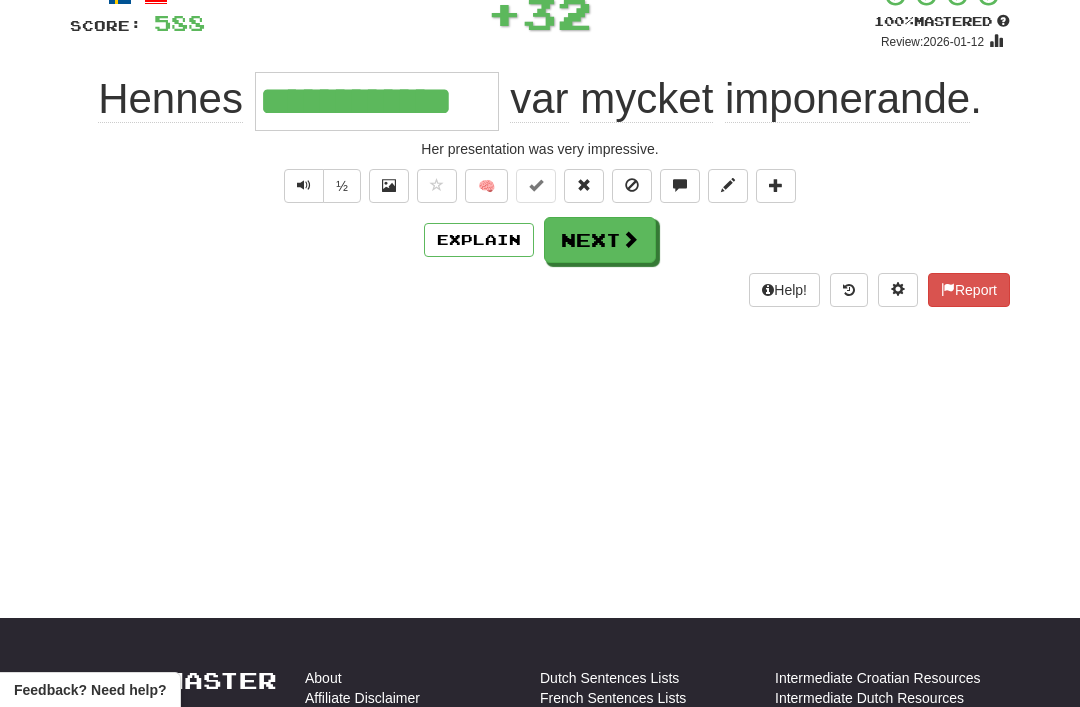 click on "Next" at bounding box center [600, 240] 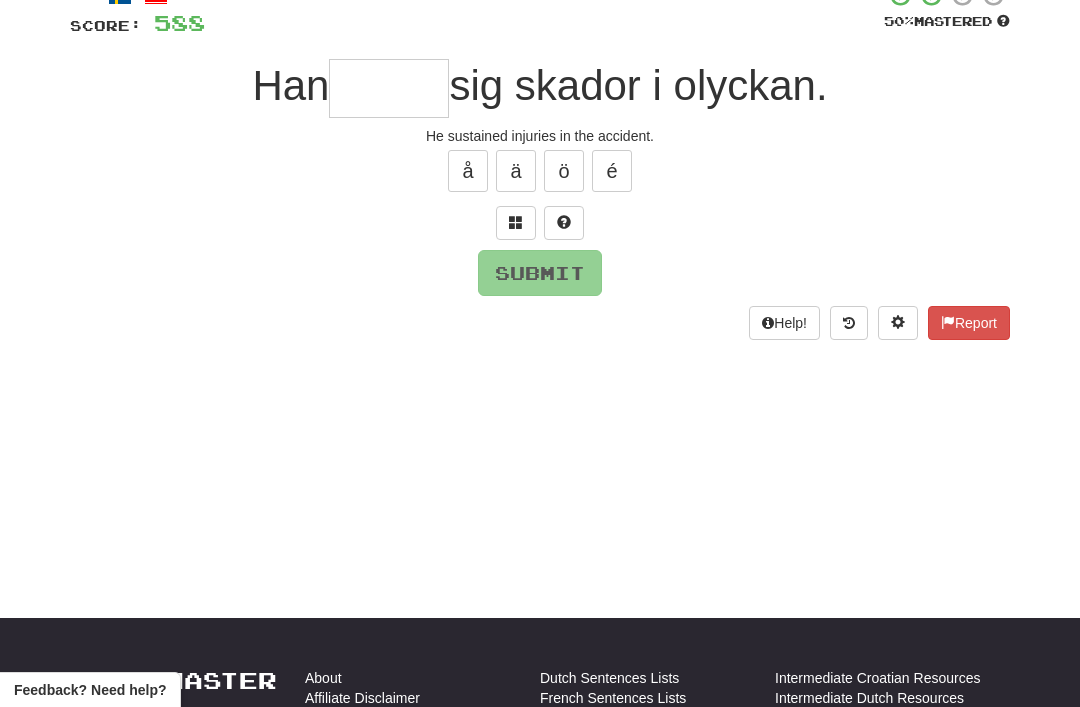 click at bounding box center (516, 223) 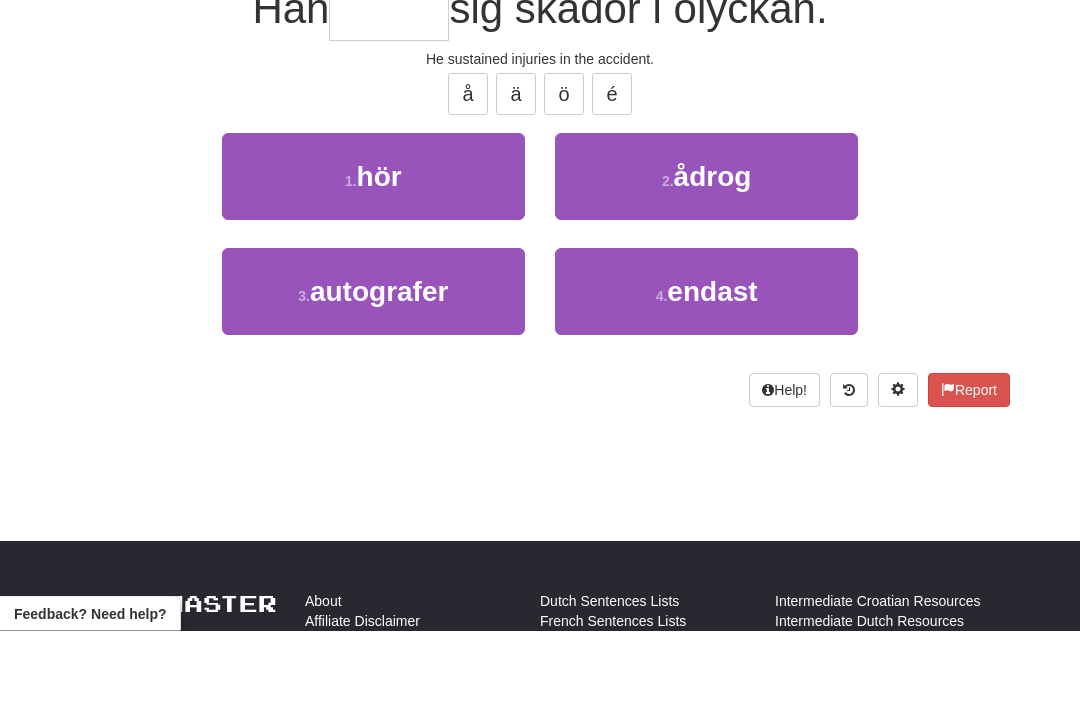 click on "2 .  ådrog" at bounding box center (706, 253) 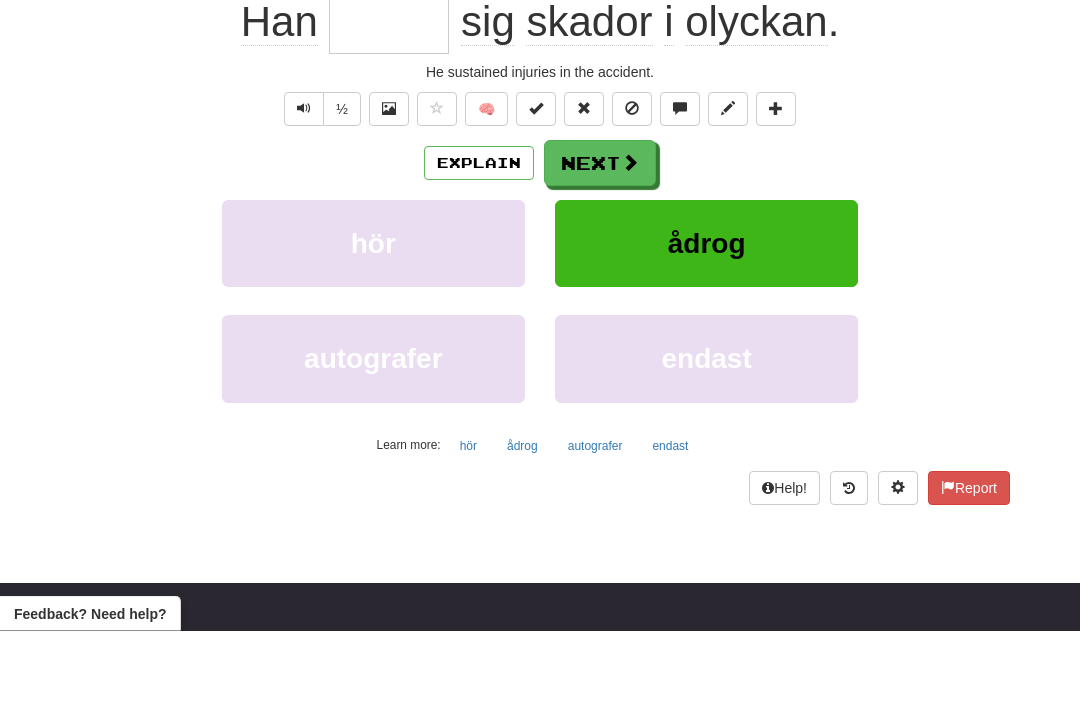 type on "*****" 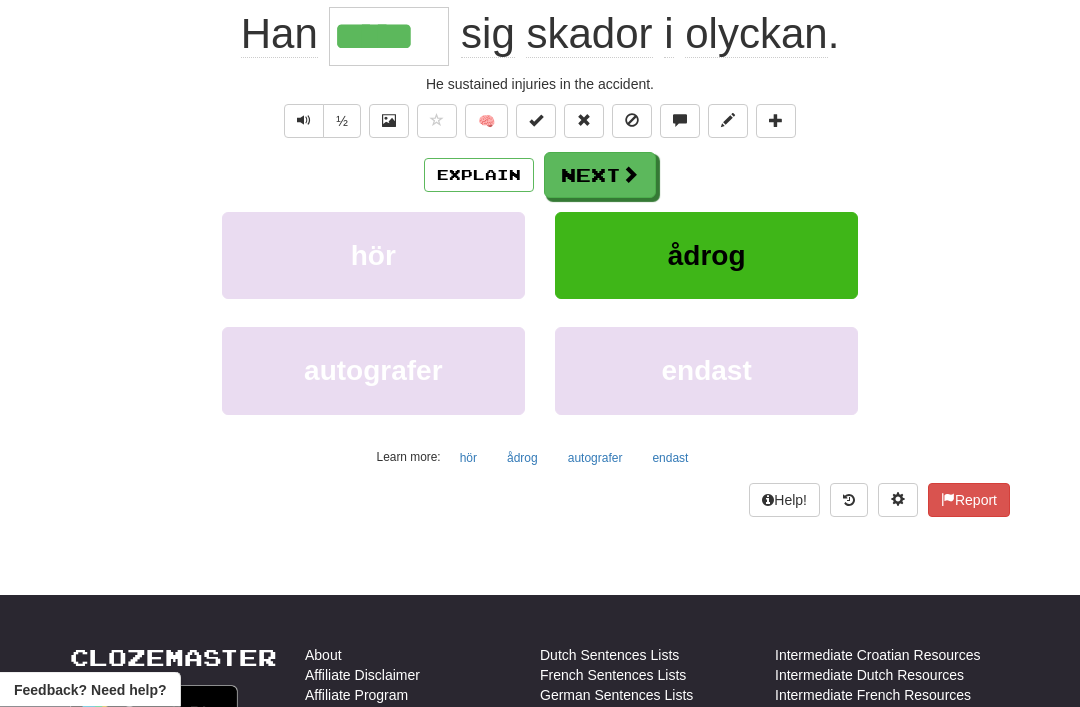 scroll, scrollTop: 159, scrollLeft: 0, axis: vertical 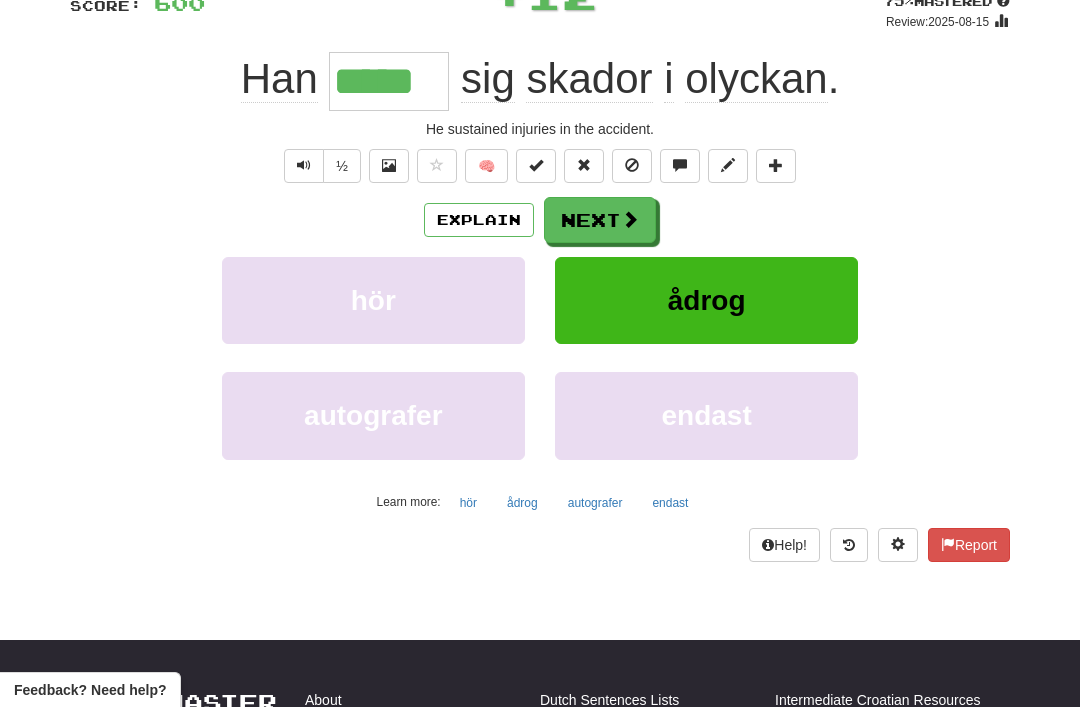 click on "Explain" at bounding box center (479, 220) 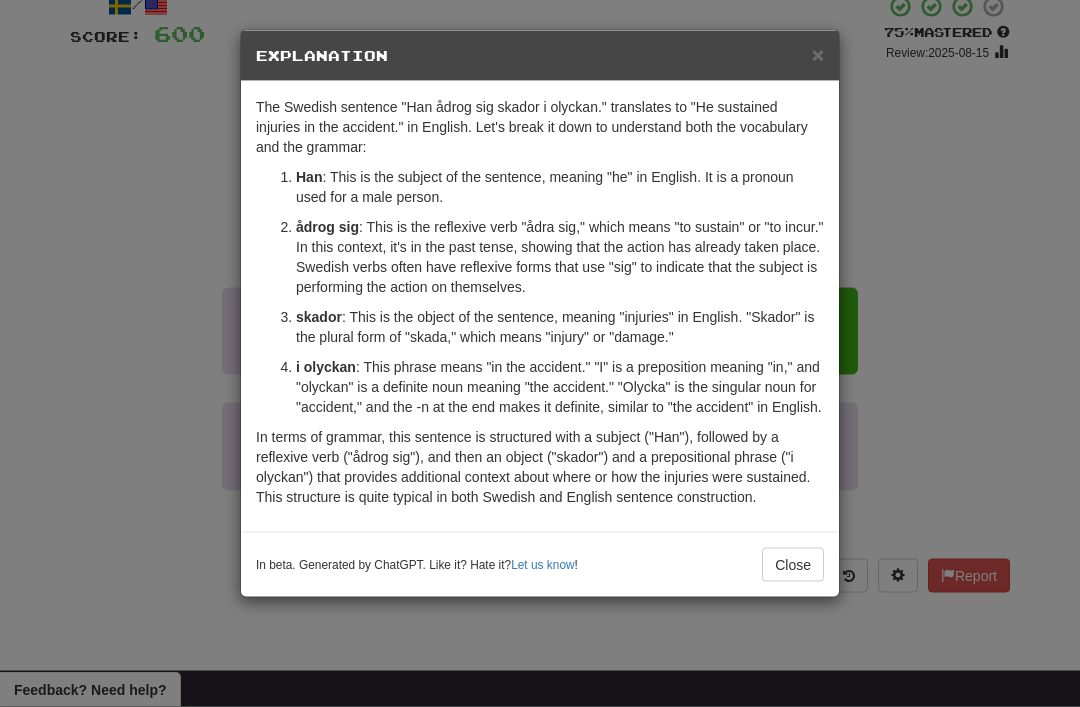 scroll, scrollTop: 125, scrollLeft: 0, axis: vertical 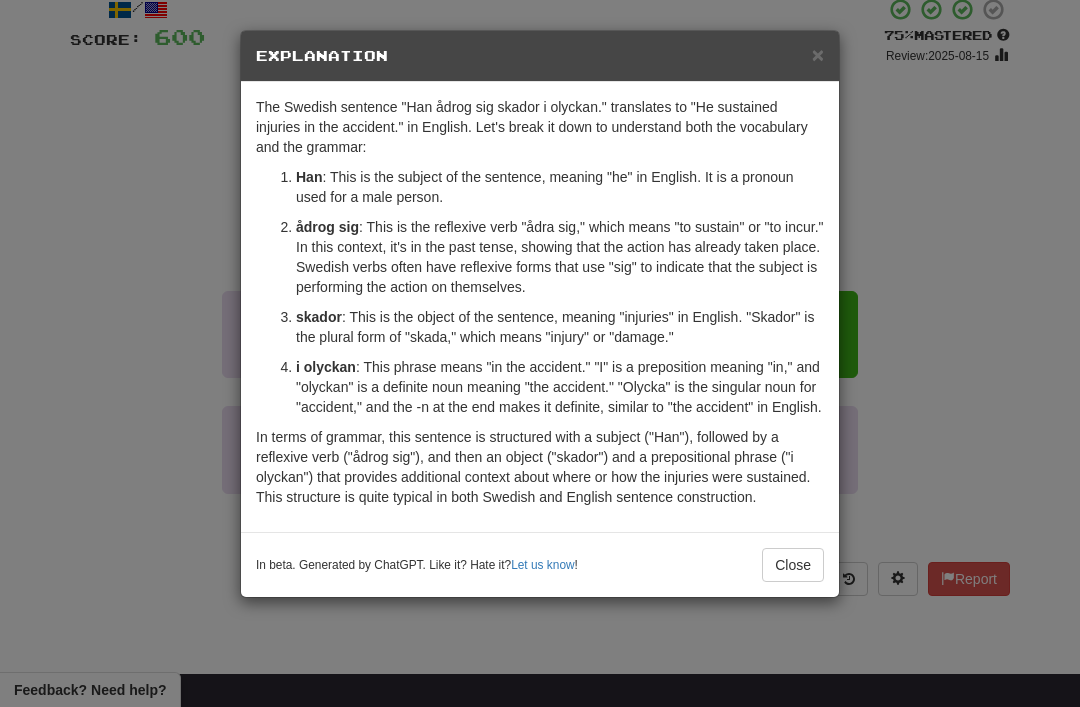 click on "×" at bounding box center (818, 54) 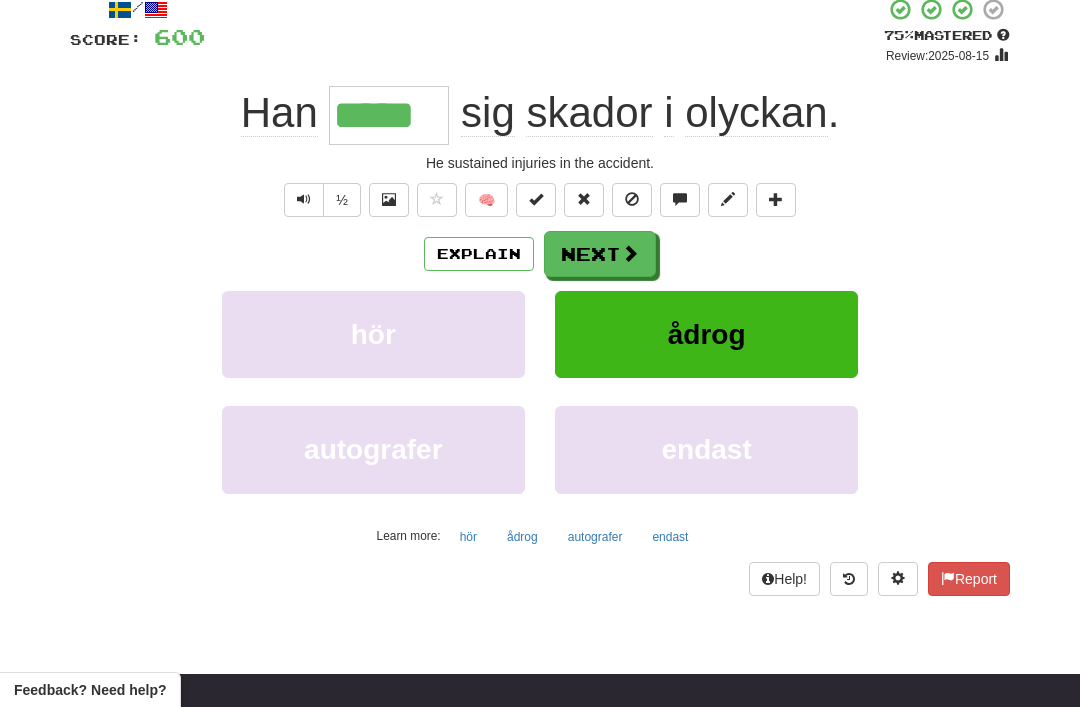 click on "Explain" at bounding box center (479, 254) 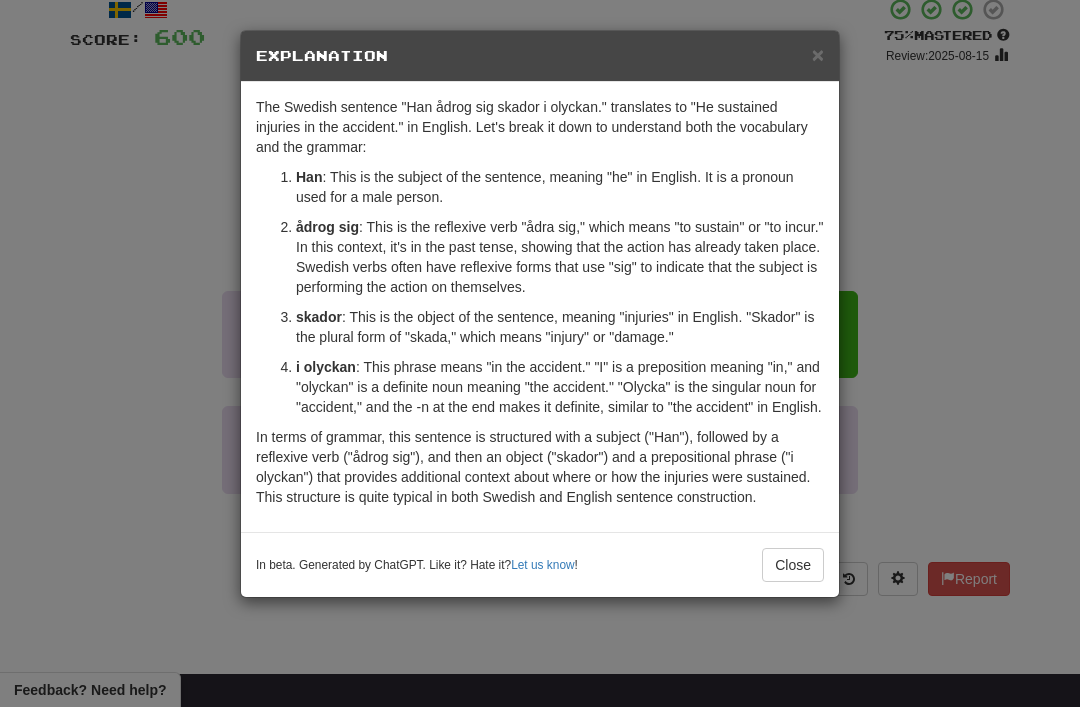 click on "×" at bounding box center [818, 54] 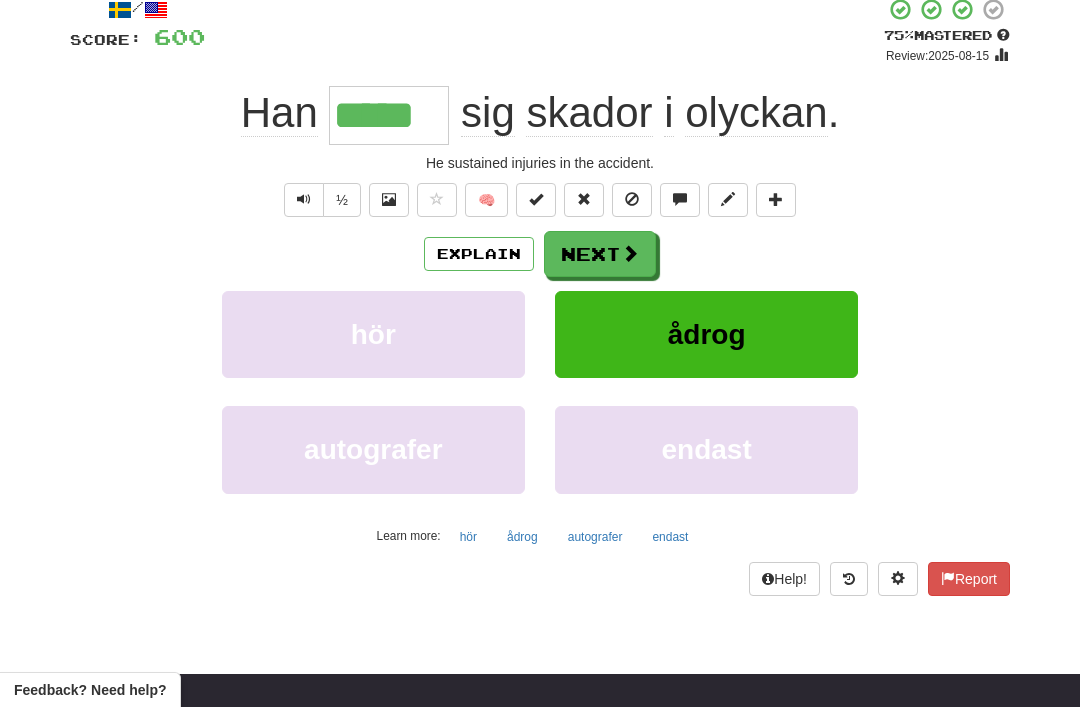 click at bounding box center [437, 200] 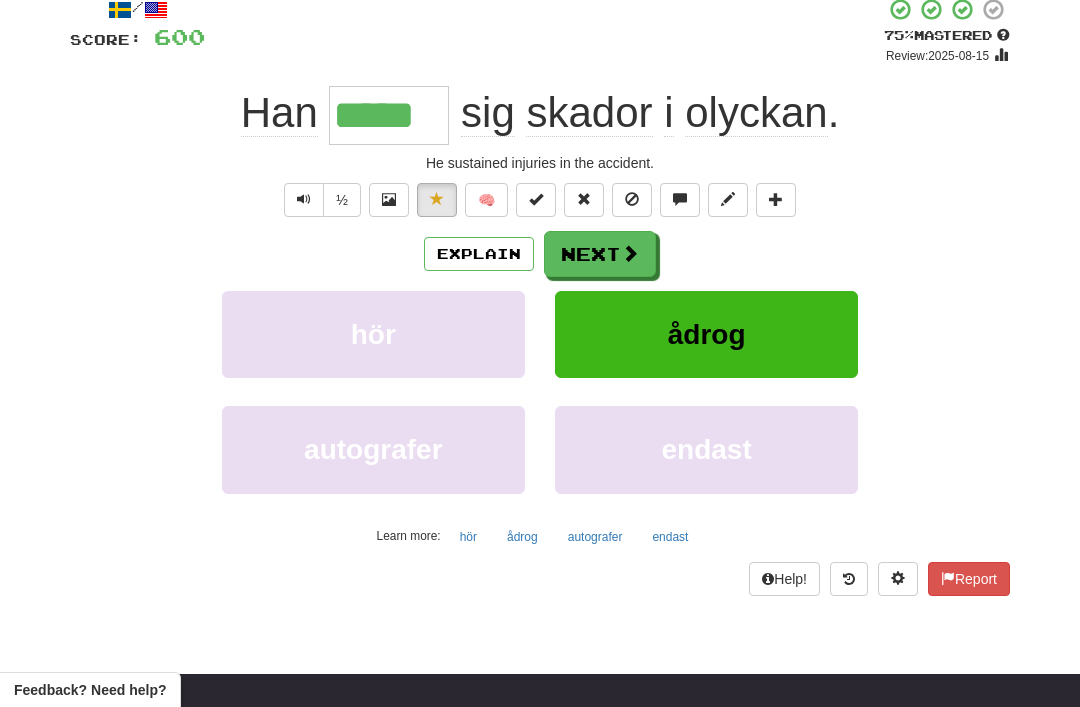 click at bounding box center [630, 253] 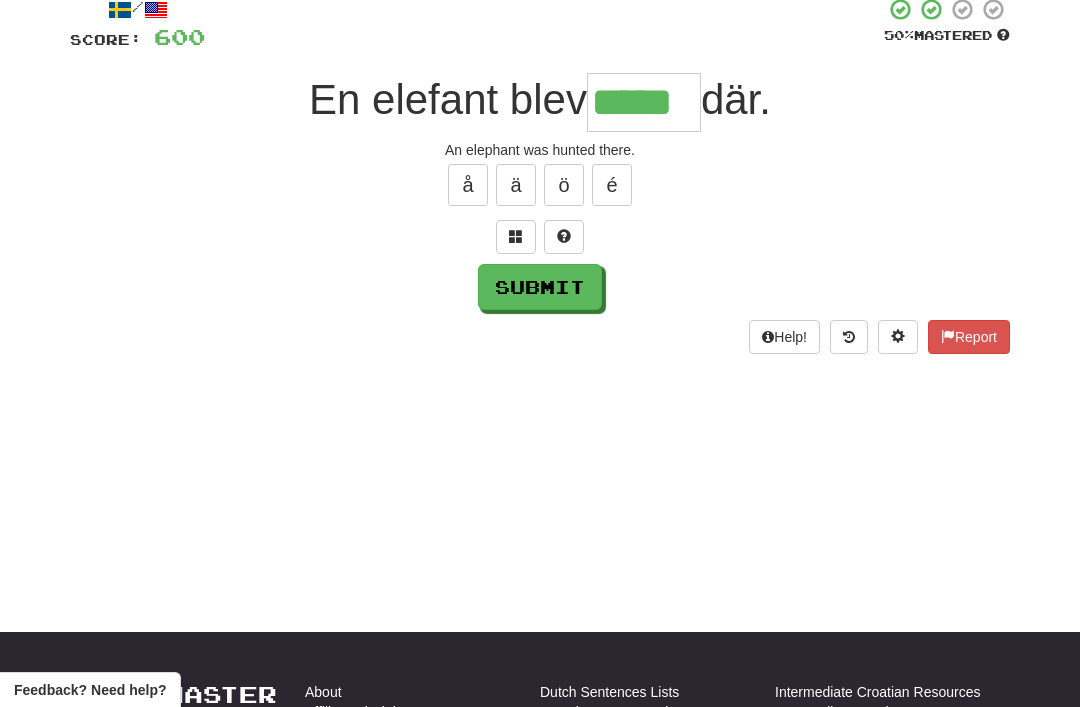 type on "*****" 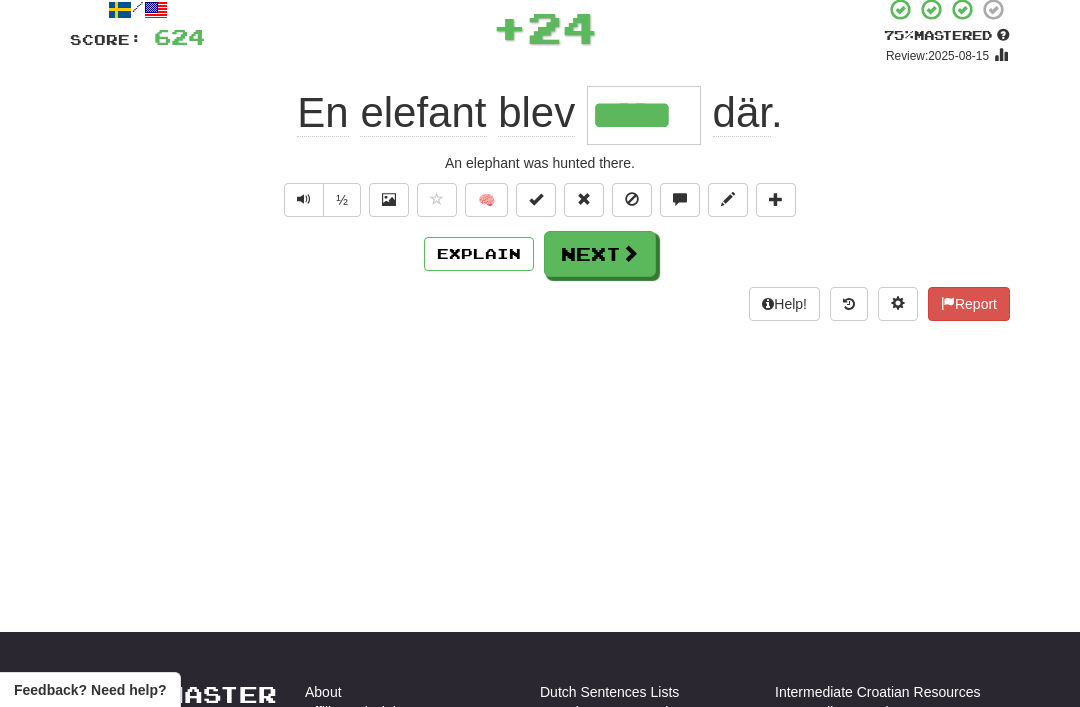 click on "Next" at bounding box center [600, 254] 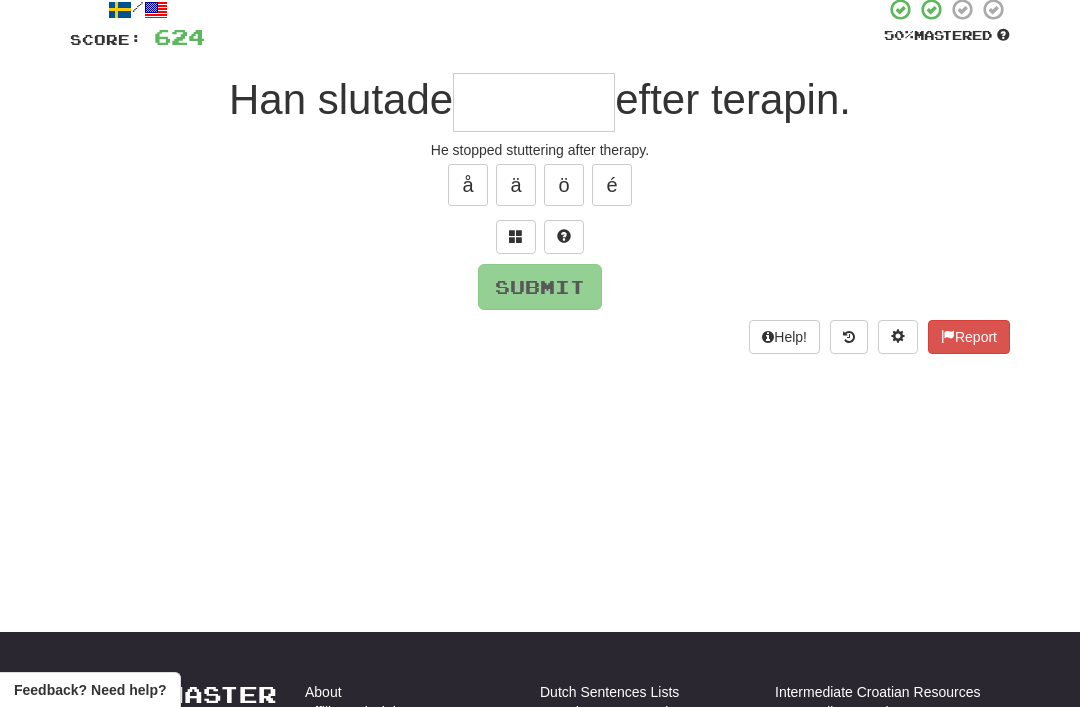 click at bounding box center (516, 237) 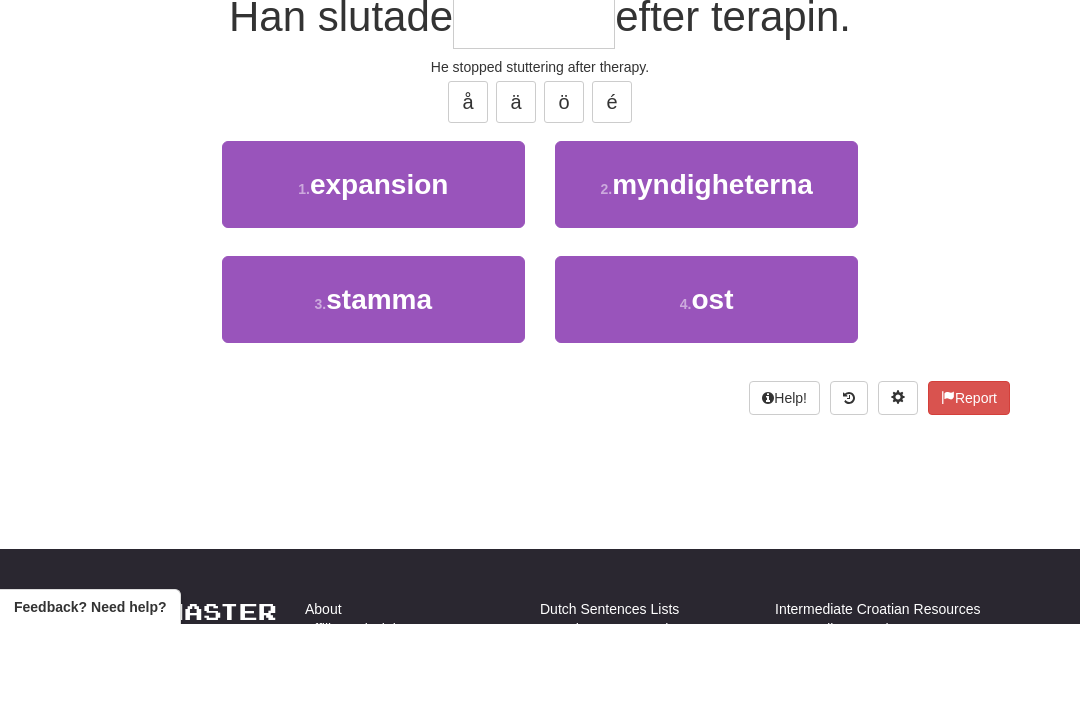 click on "3 .  stamma" at bounding box center (373, 382) 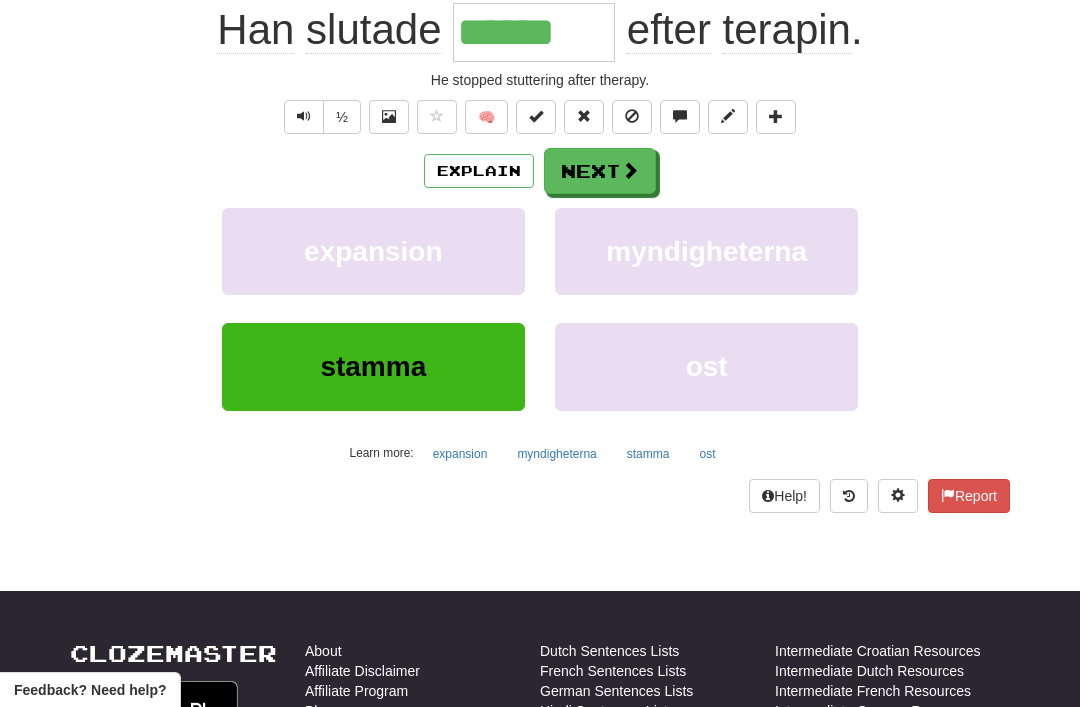 scroll, scrollTop: 188, scrollLeft: 0, axis: vertical 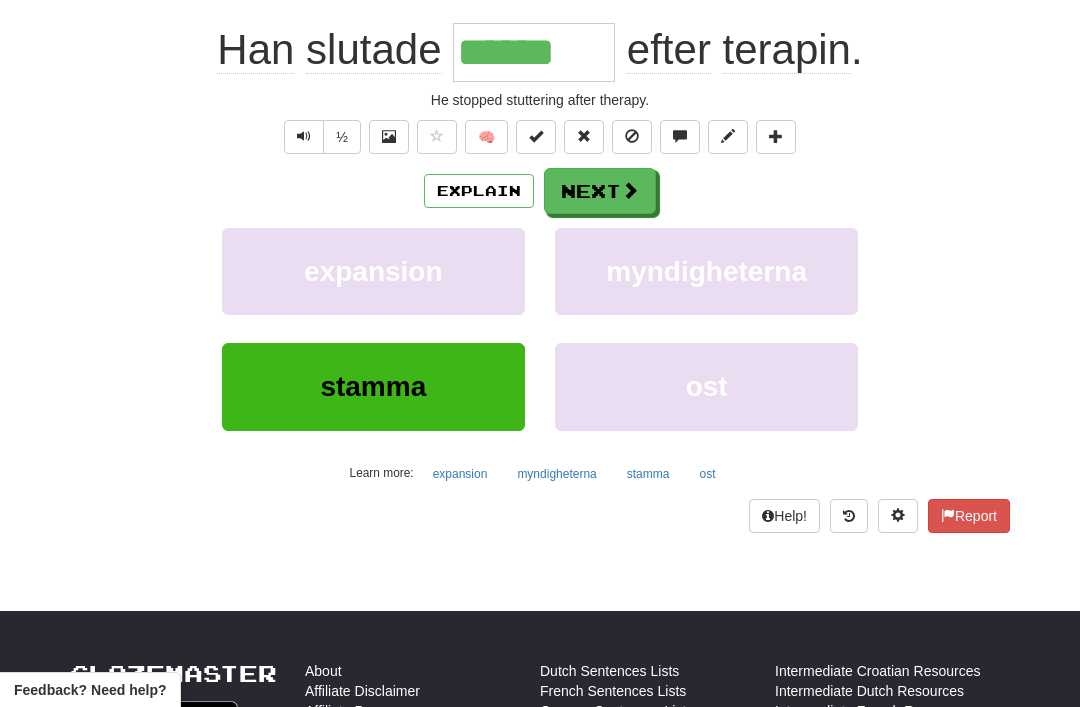 click on "Explain" at bounding box center (479, 191) 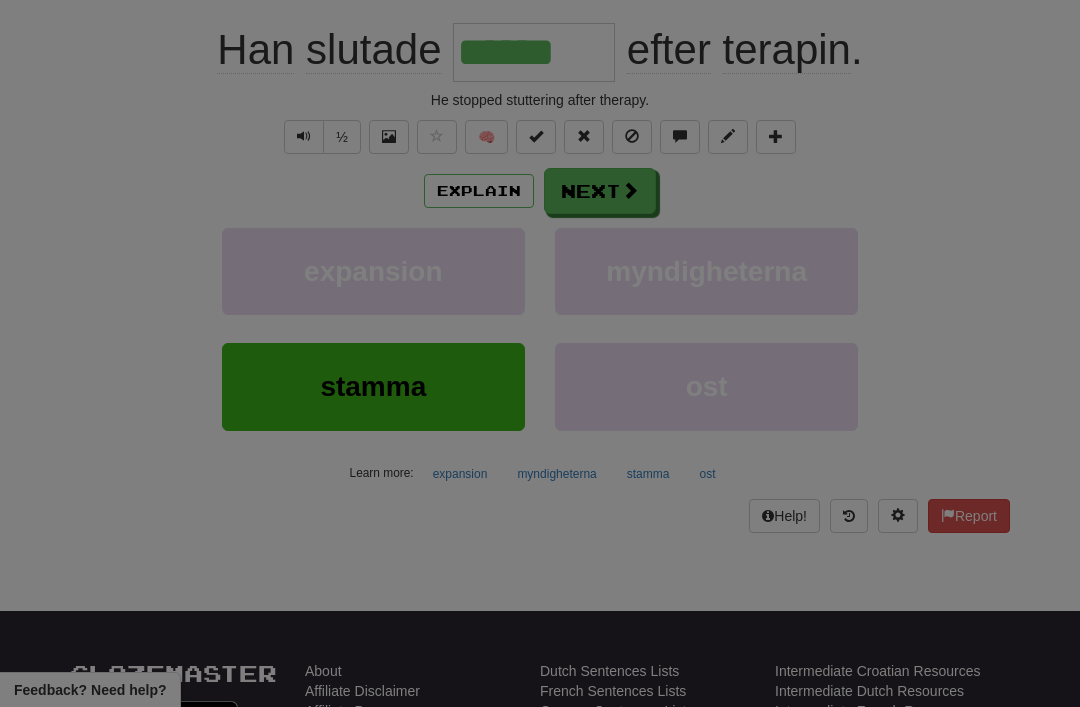 scroll, scrollTop: 181, scrollLeft: 0, axis: vertical 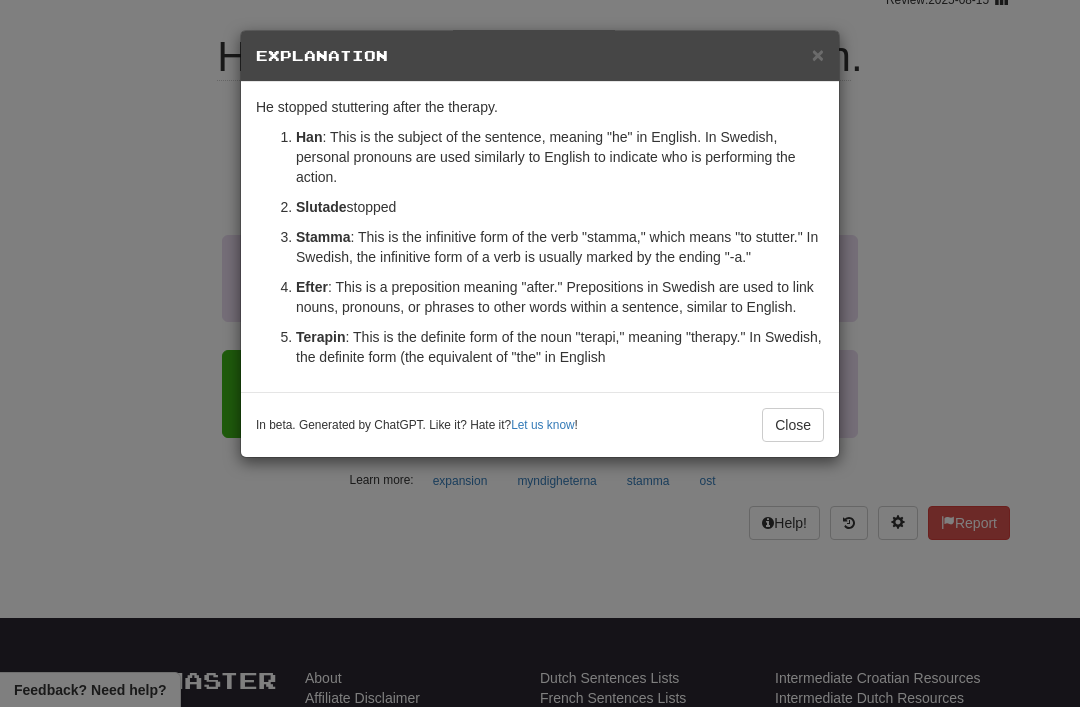 click on "×" at bounding box center [818, 54] 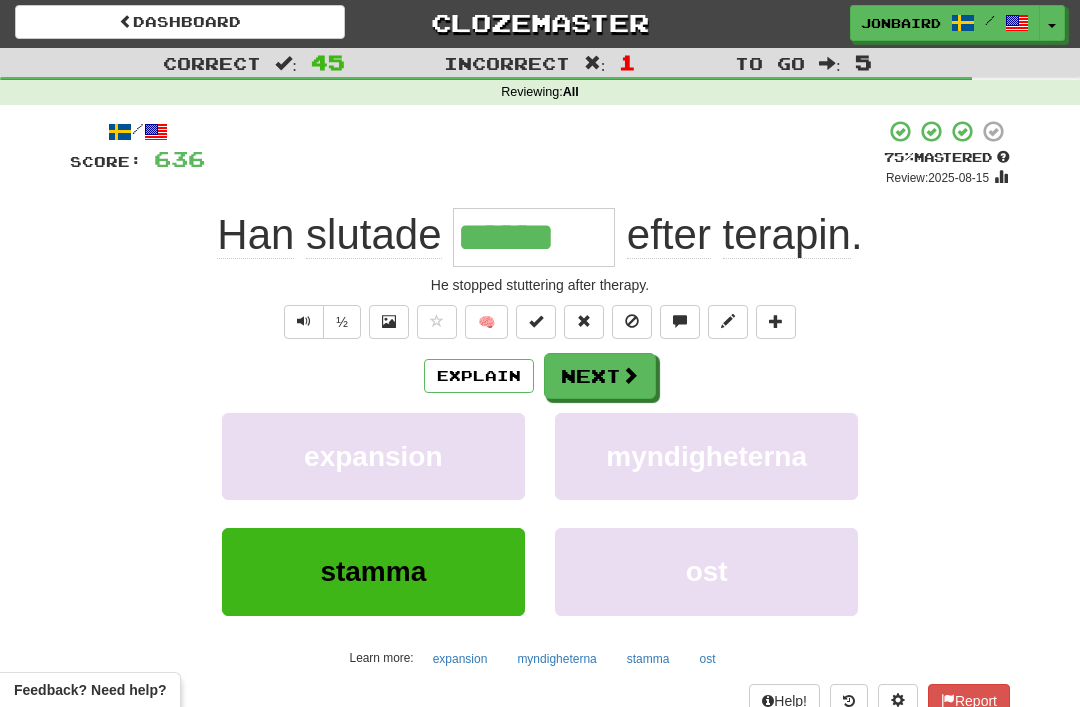 scroll, scrollTop: 0, scrollLeft: 0, axis: both 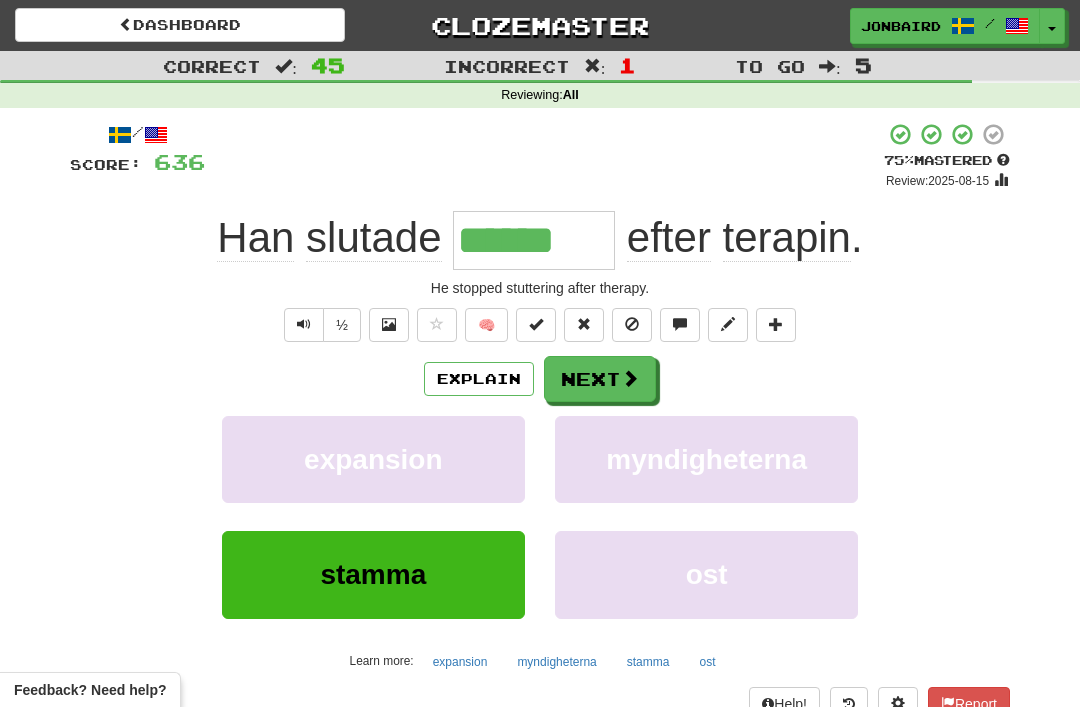 click on "Next" at bounding box center (600, 379) 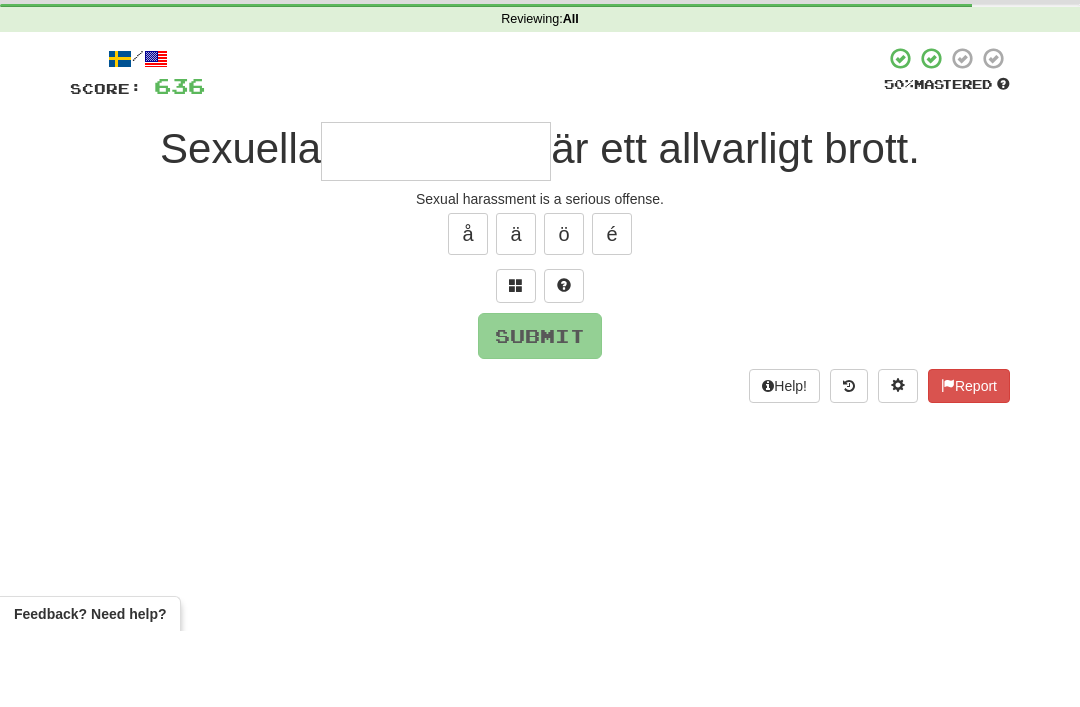 click at bounding box center (516, 361) 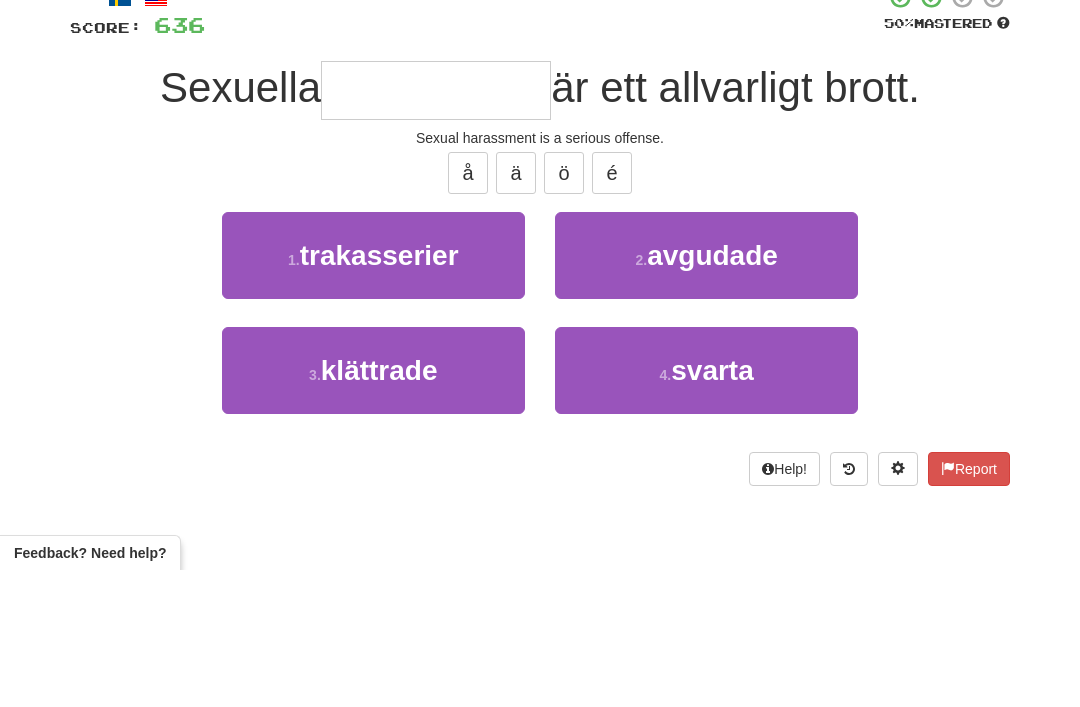 click on "trakasserier" at bounding box center [379, 392] 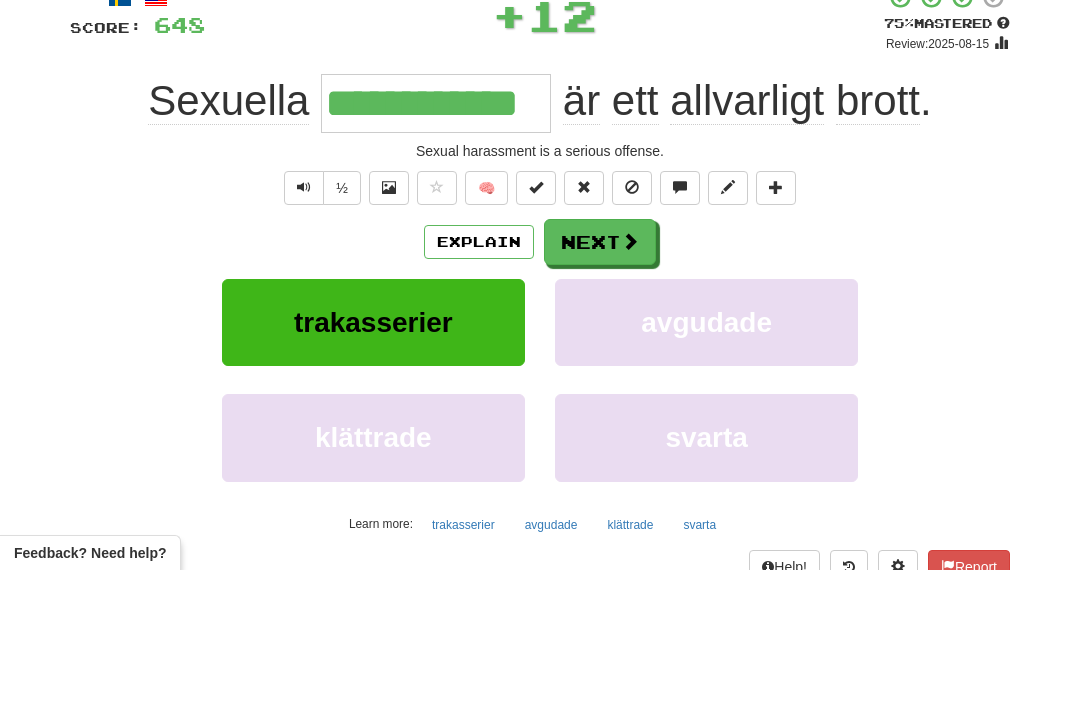 scroll, scrollTop: 137, scrollLeft: 0, axis: vertical 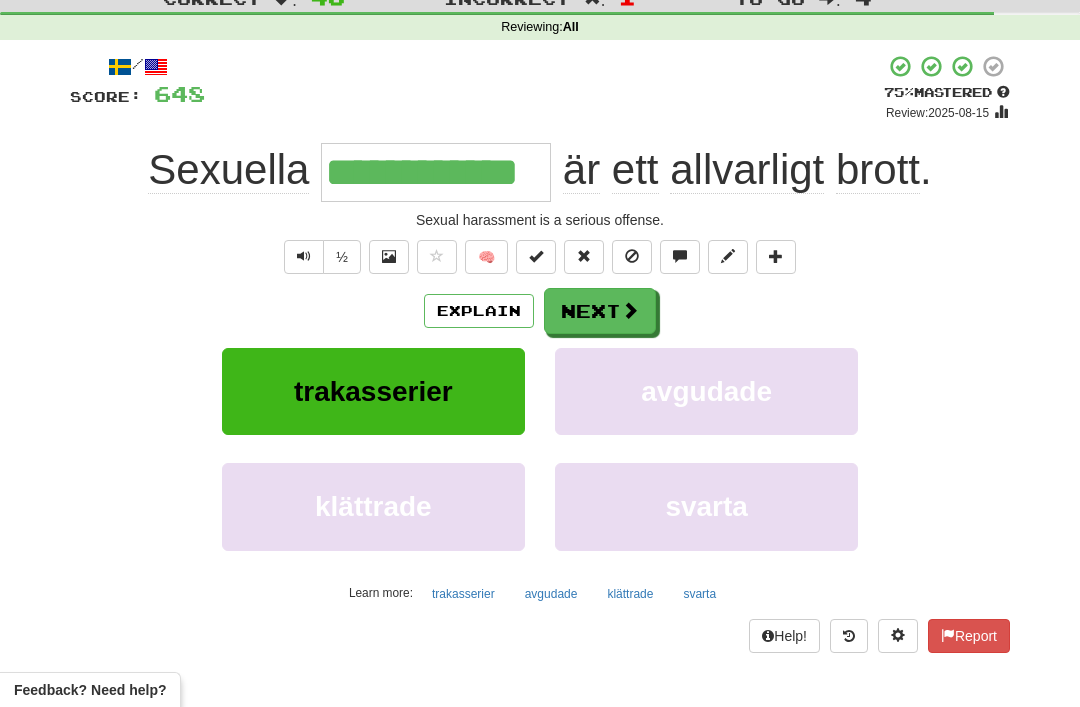 click on "Next" at bounding box center [600, 311] 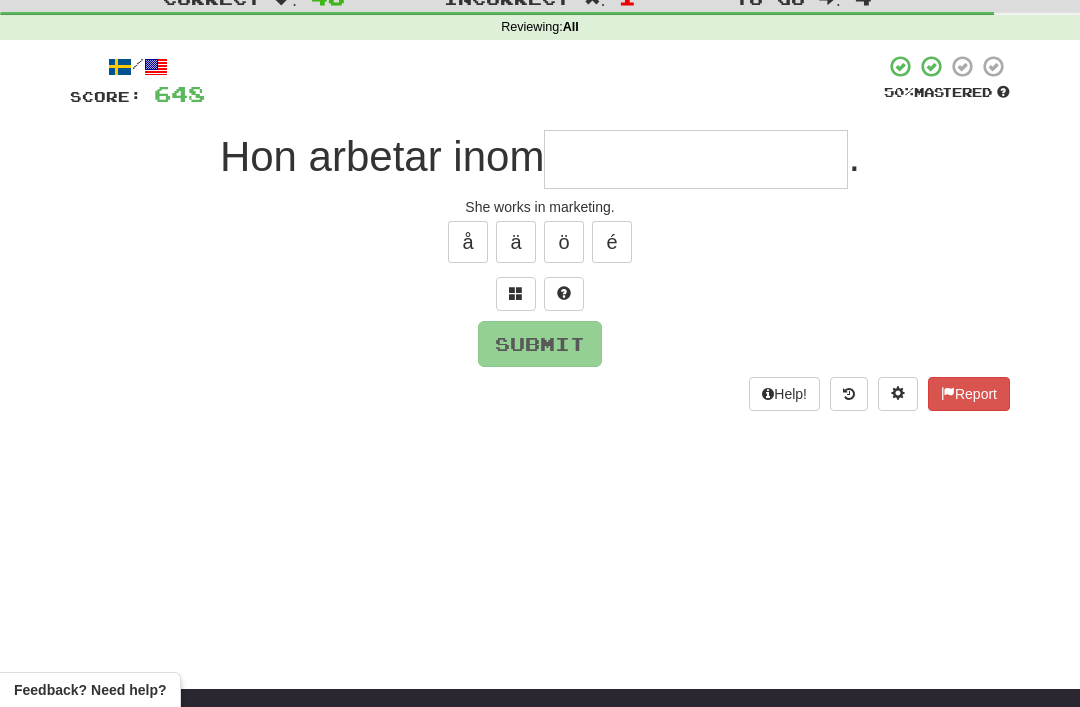 scroll, scrollTop: 67, scrollLeft: 0, axis: vertical 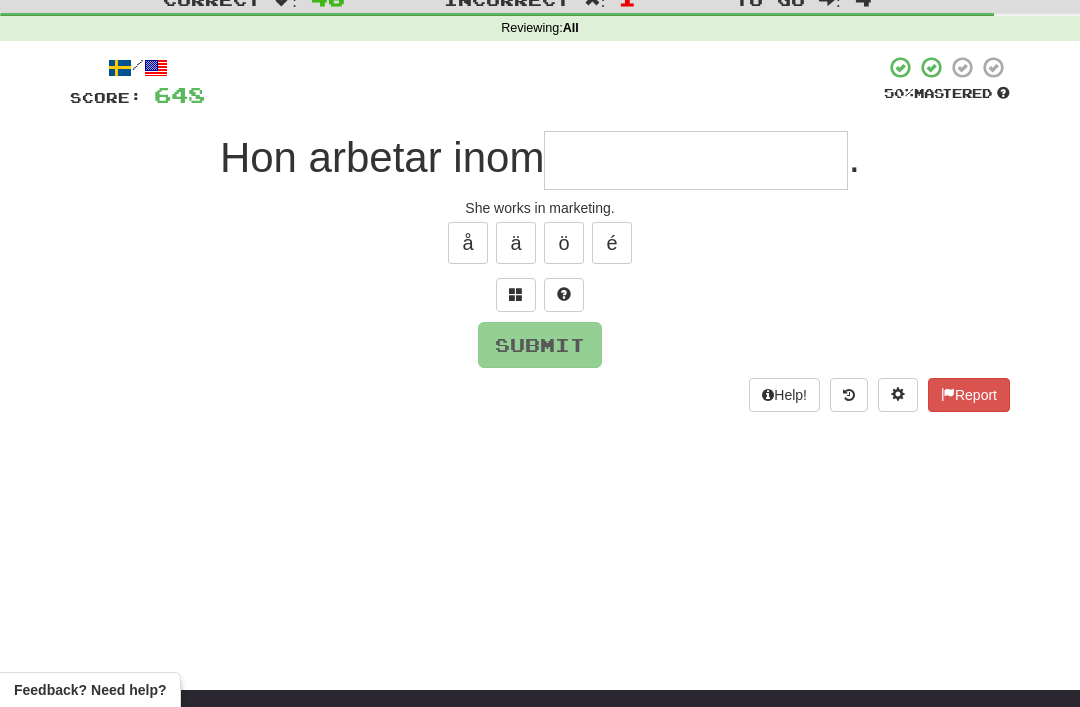 click at bounding box center [516, 294] 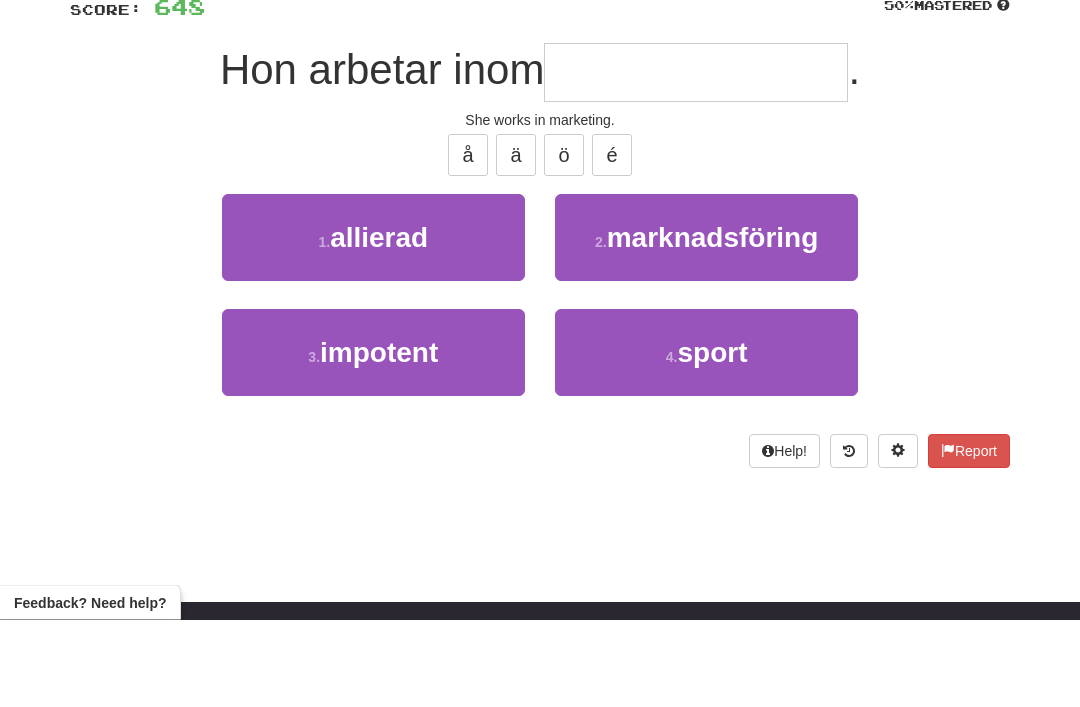 click on "marknadsföring" at bounding box center (713, 325) 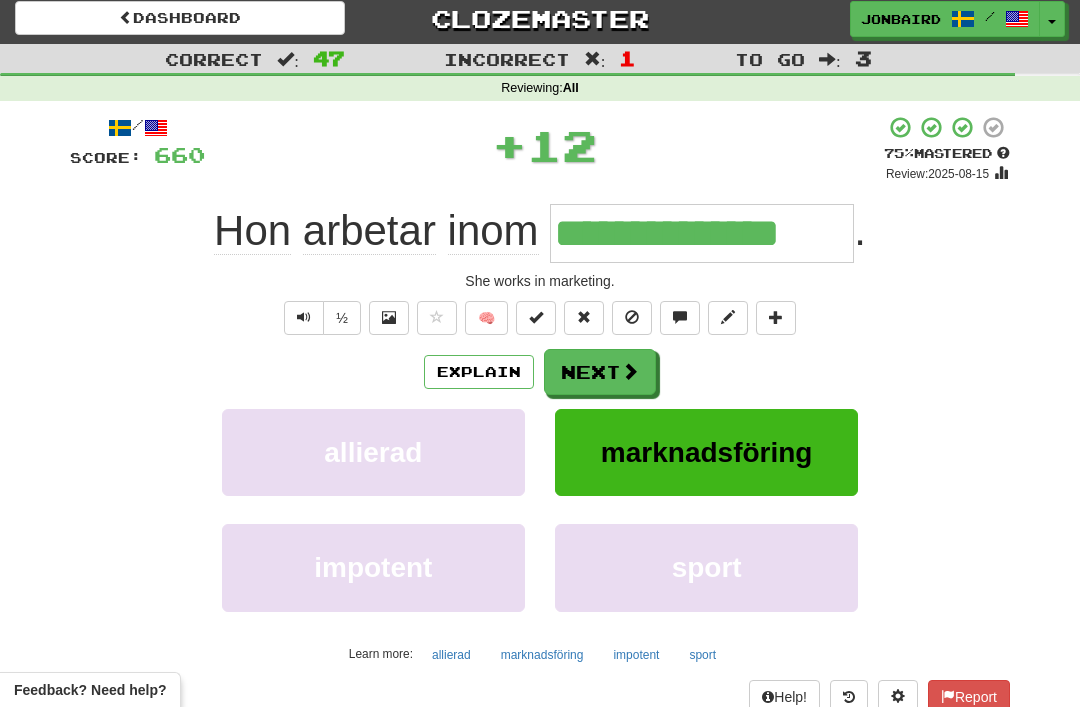 scroll, scrollTop: 0, scrollLeft: 0, axis: both 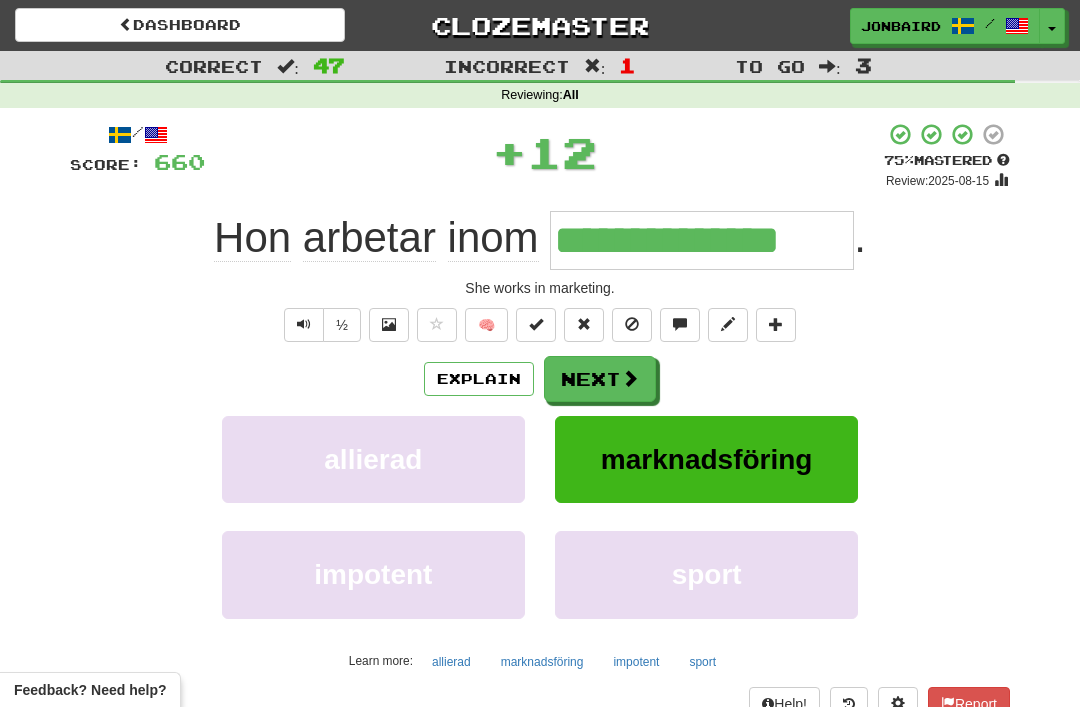 click on "Next" at bounding box center [600, 379] 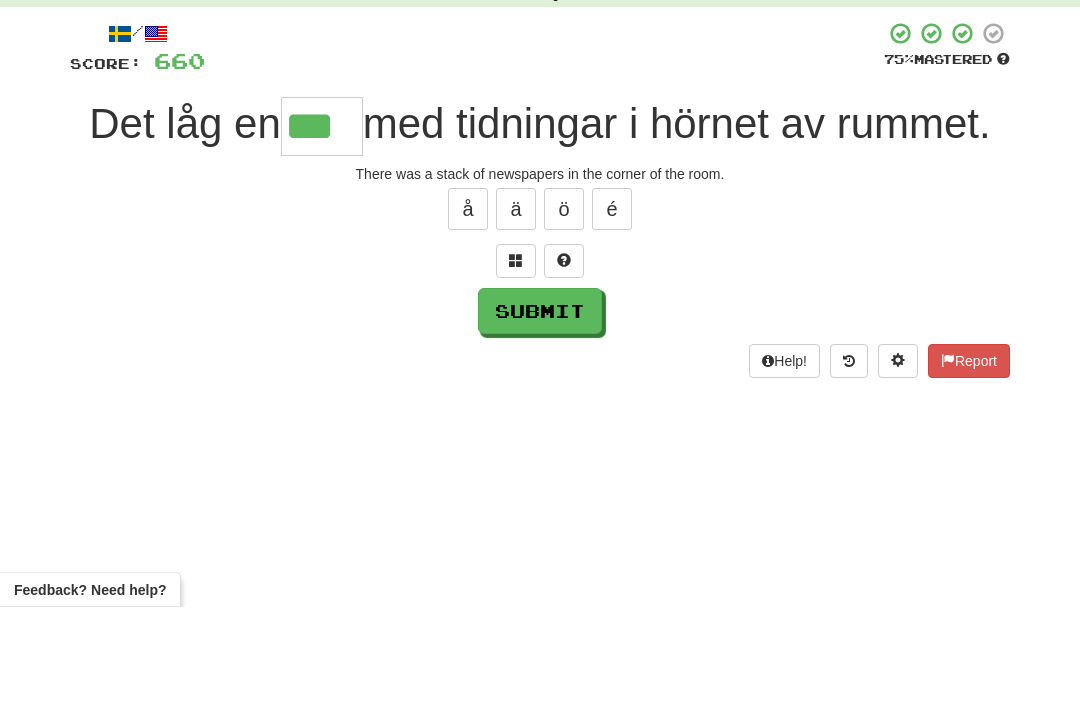 type on "***" 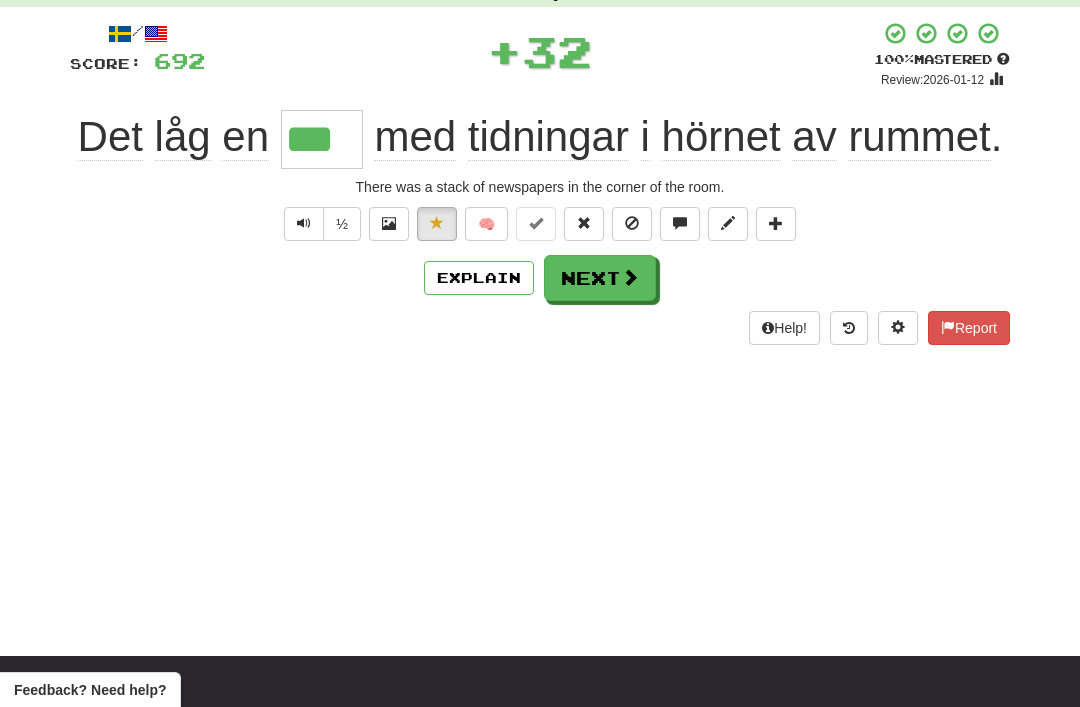 click at bounding box center (630, 277) 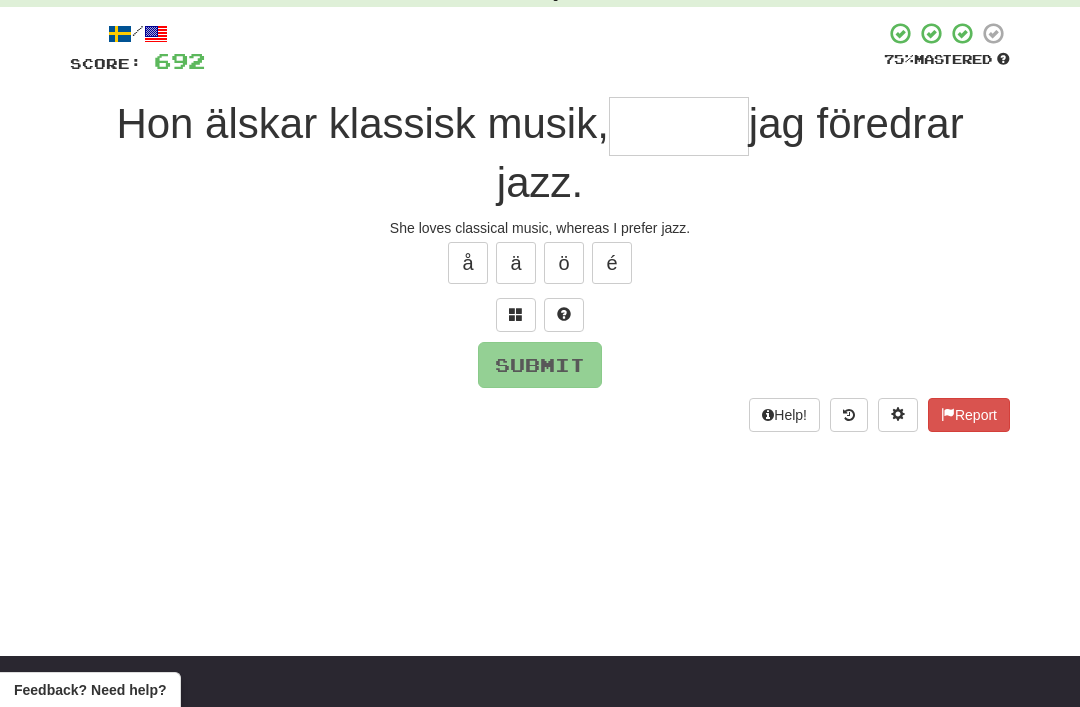 scroll, scrollTop: 100, scrollLeft: 0, axis: vertical 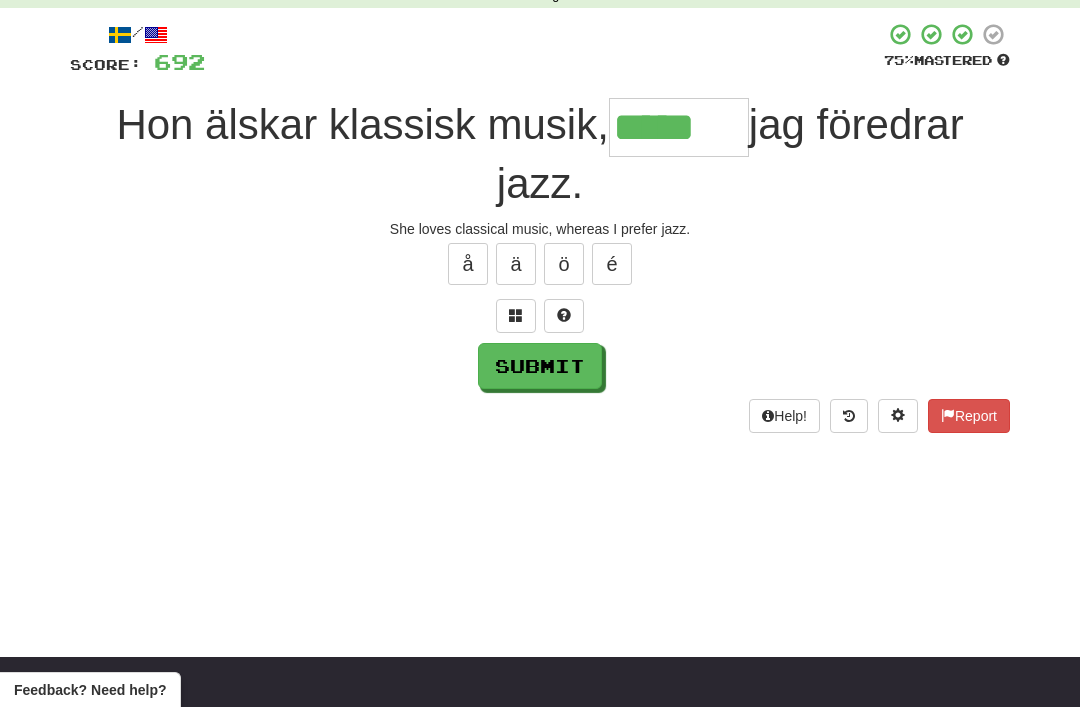 type on "*****" 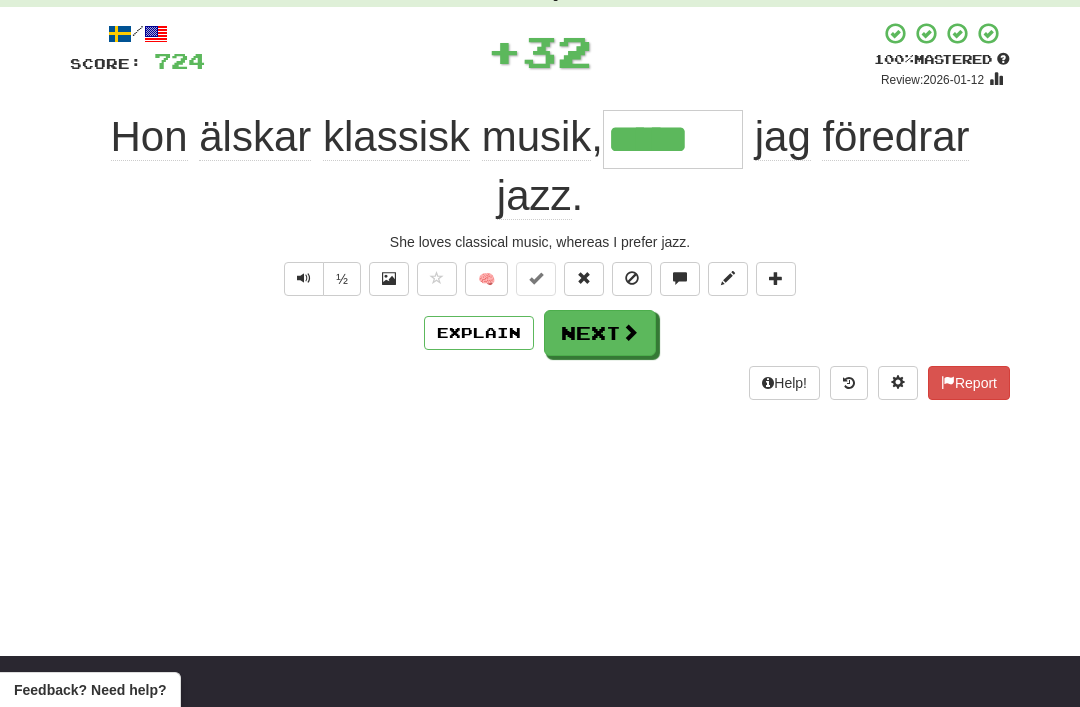 click on "Next" at bounding box center [600, 333] 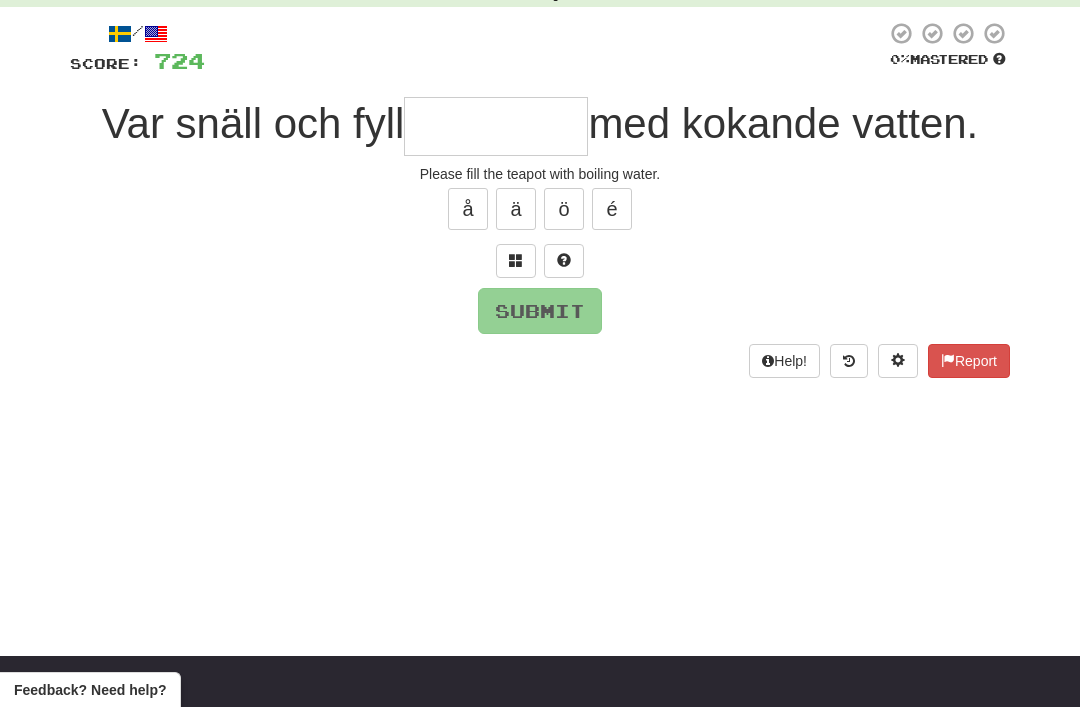 scroll, scrollTop: 100, scrollLeft: 0, axis: vertical 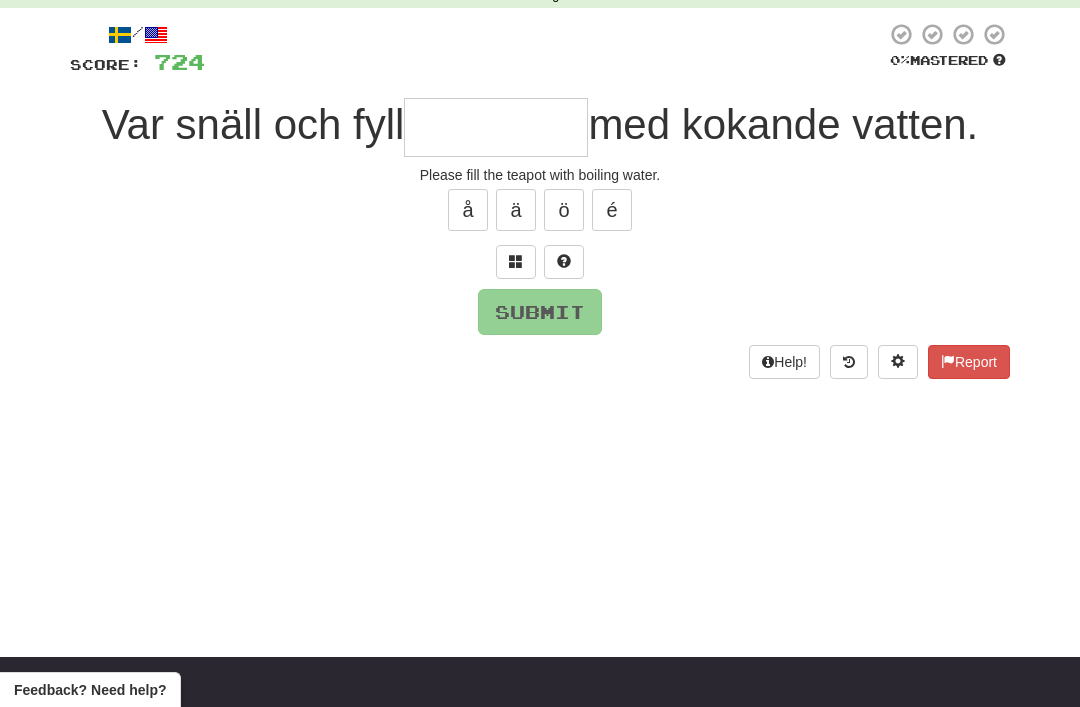 click at bounding box center [516, 261] 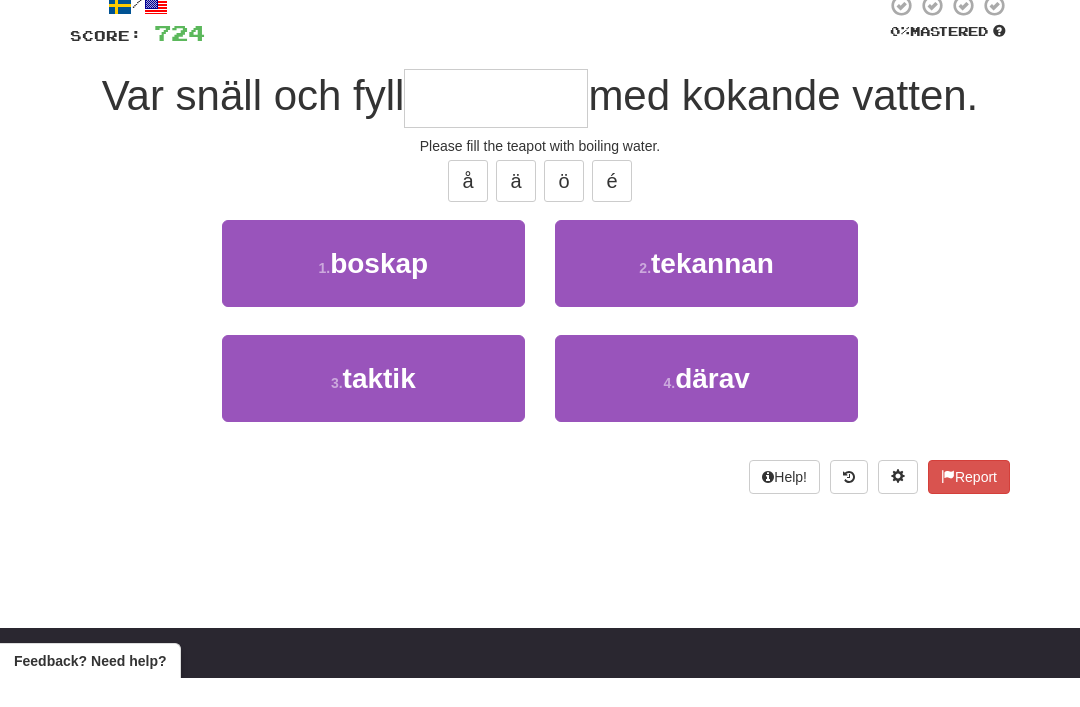 click on "tekannan" at bounding box center [712, 292] 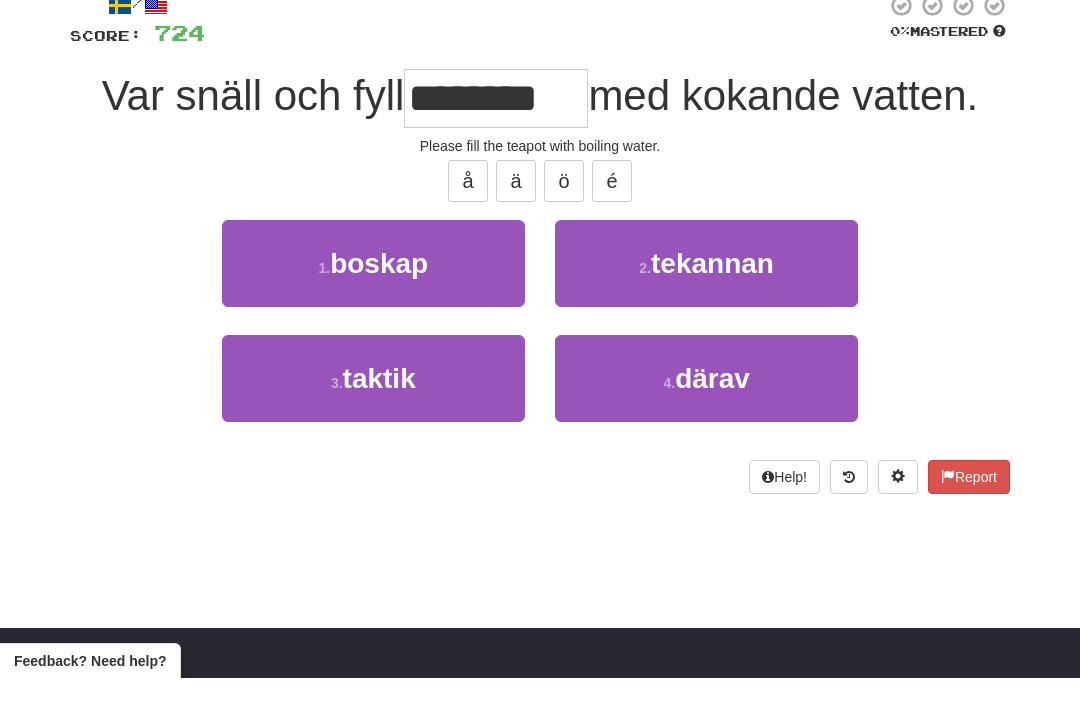scroll, scrollTop: 130, scrollLeft: 0, axis: vertical 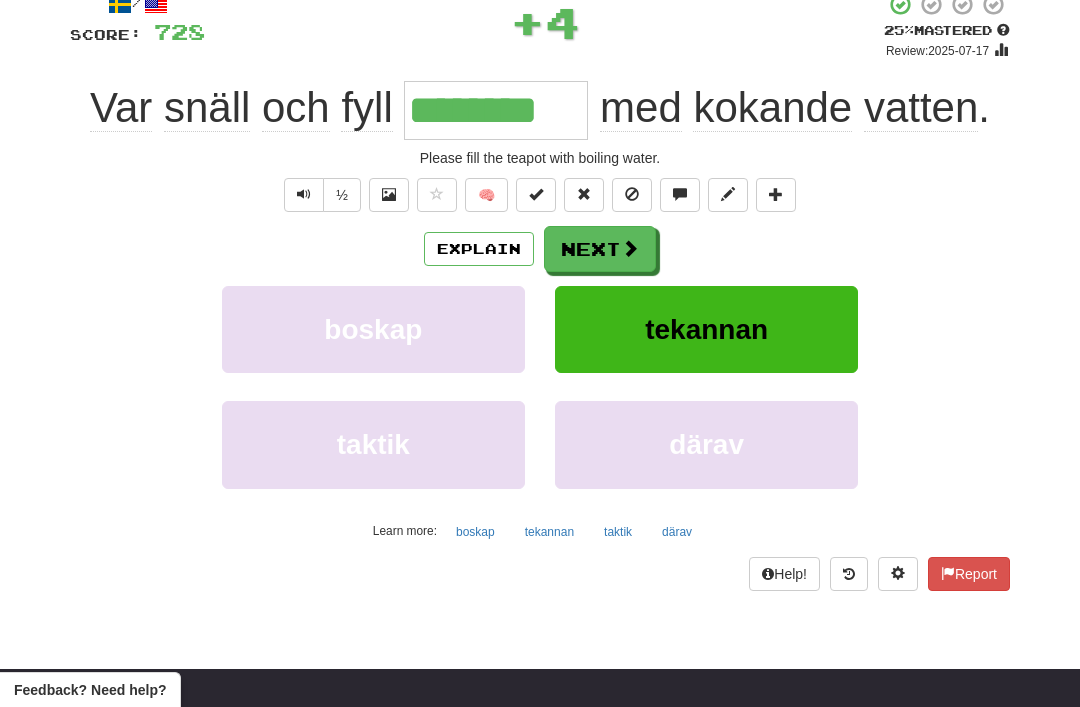 click on "Next" at bounding box center (600, 249) 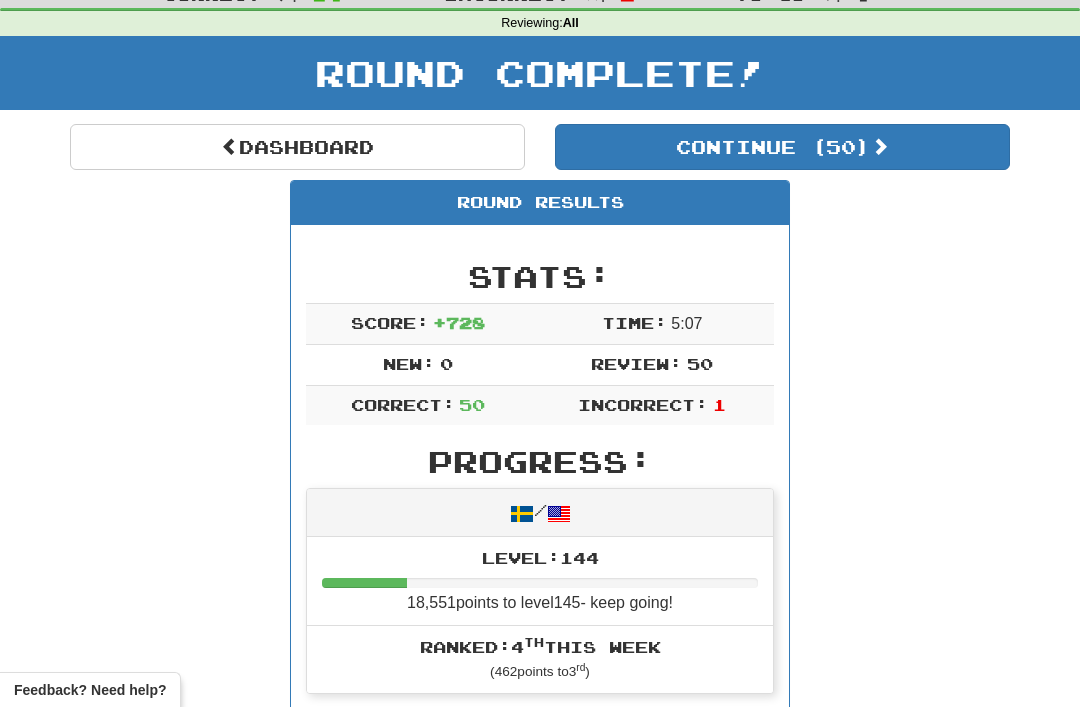 scroll, scrollTop: 0, scrollLeft: 0, axis: both 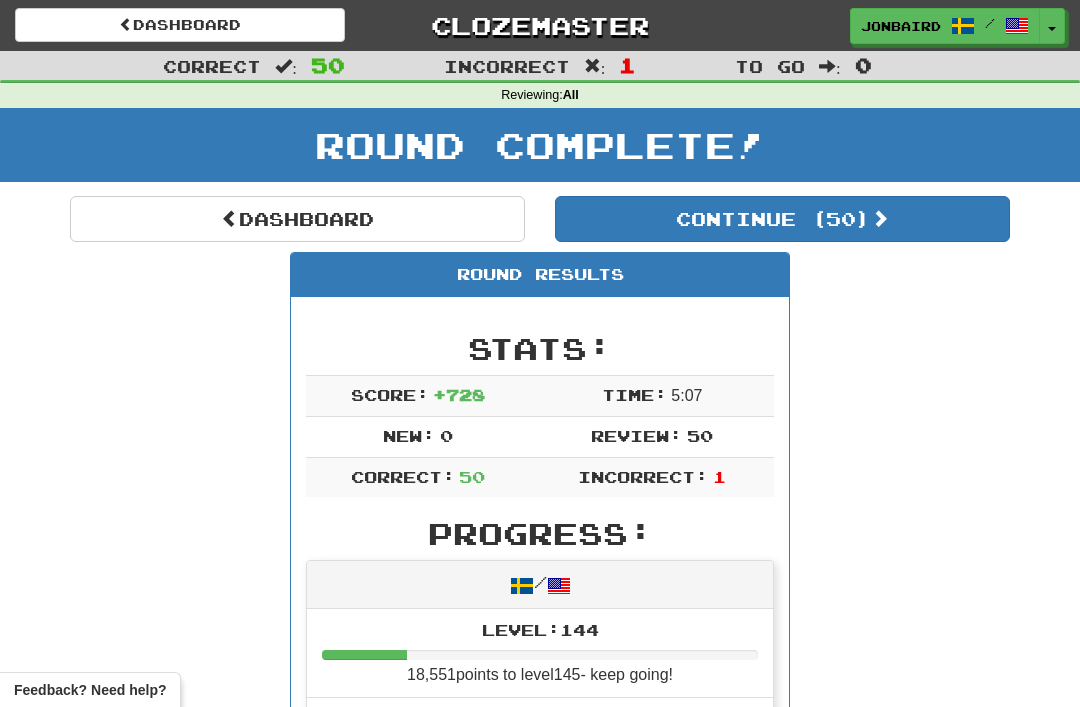 click on "Continue ( 50 )" at bounding box center [782, 219] 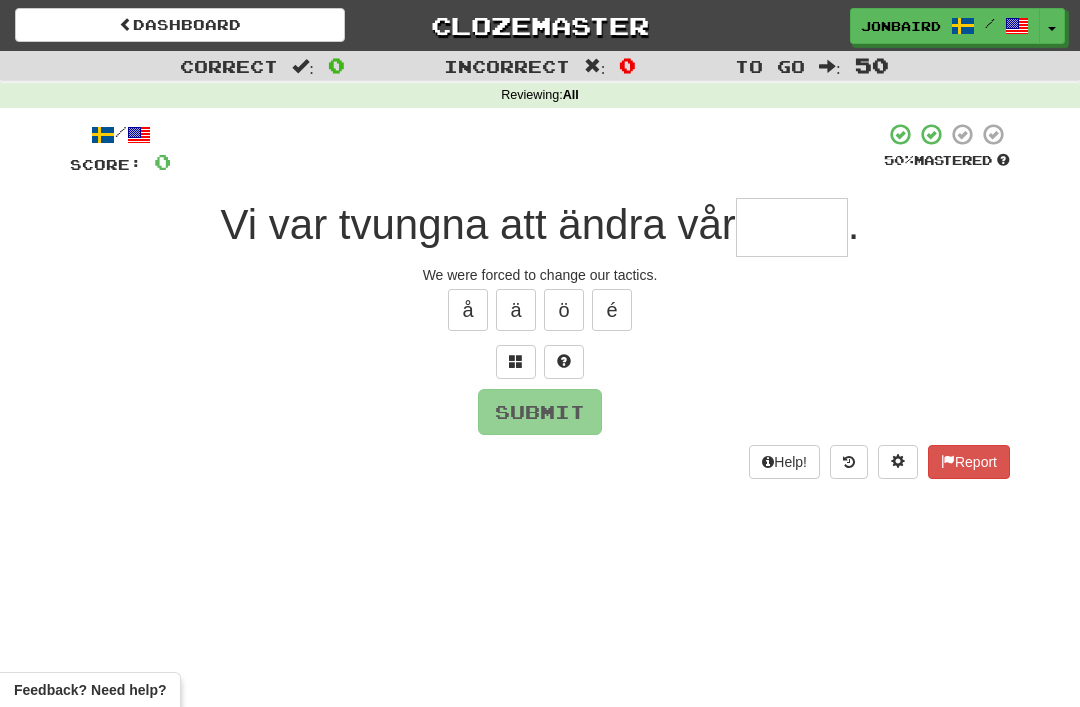 click at bounding box center (792, 227) 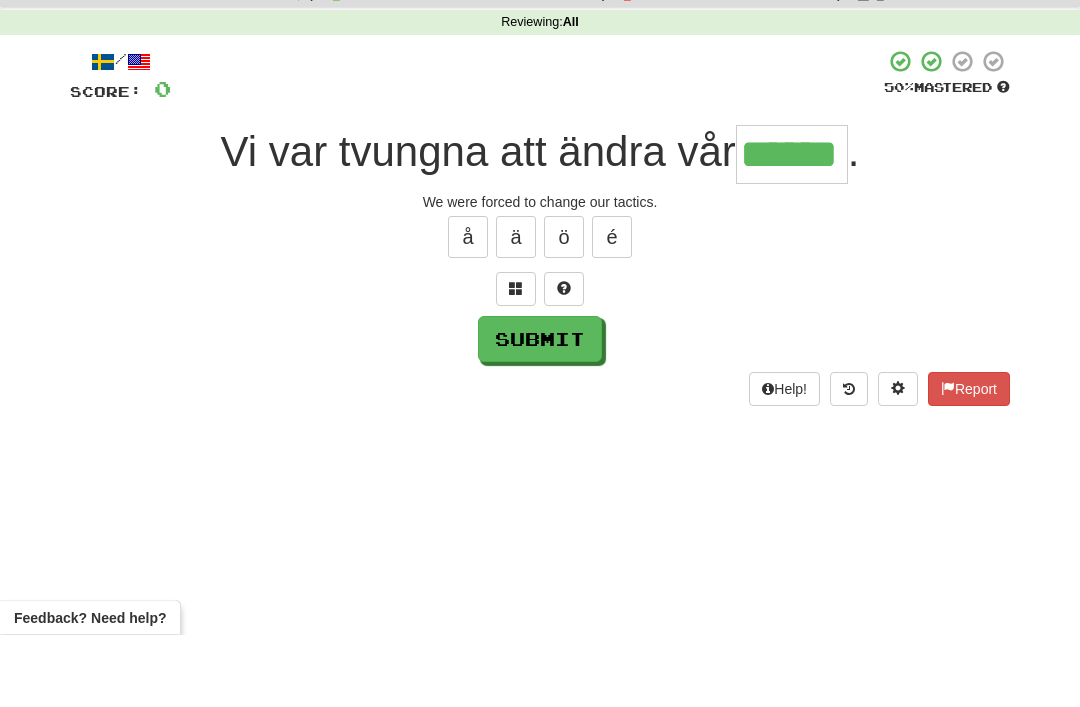 type on "******" 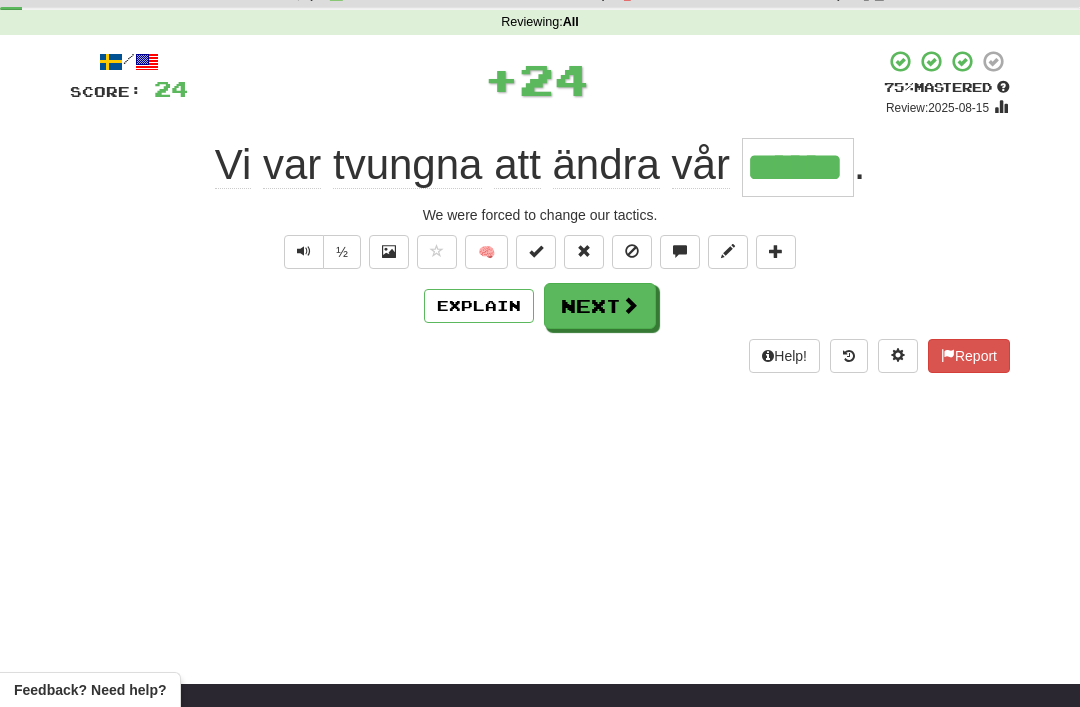 click on "Next" at bounding box center (600, 306) 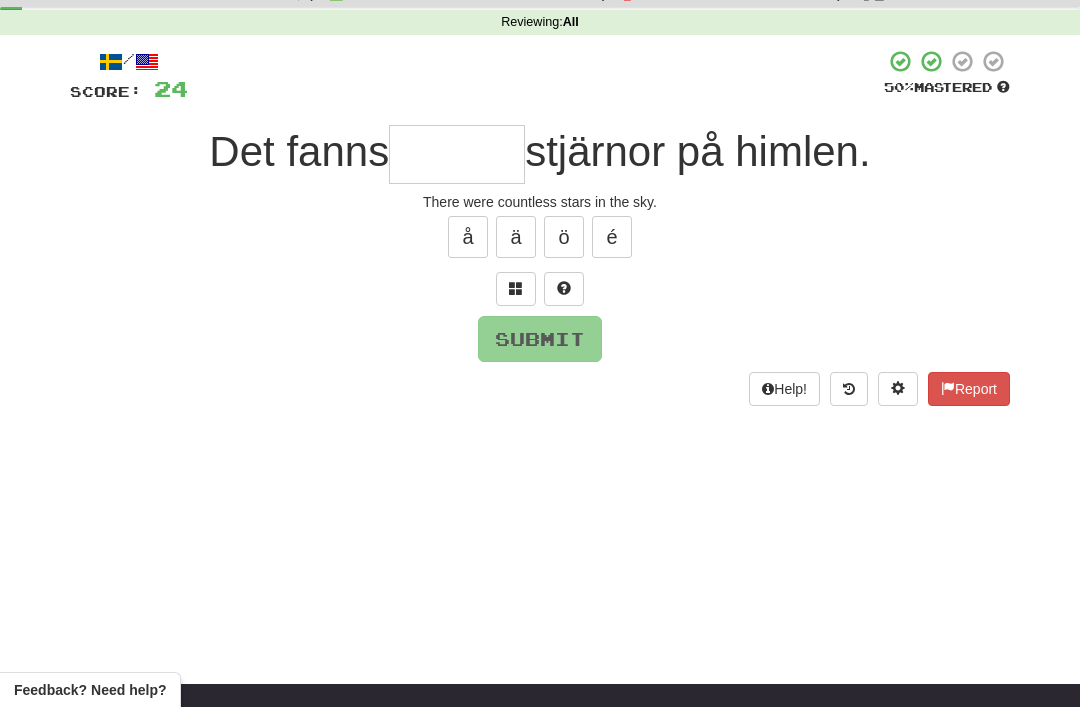 scroll, scrollTop: 72, scrollLeft: 0, axis: vertical 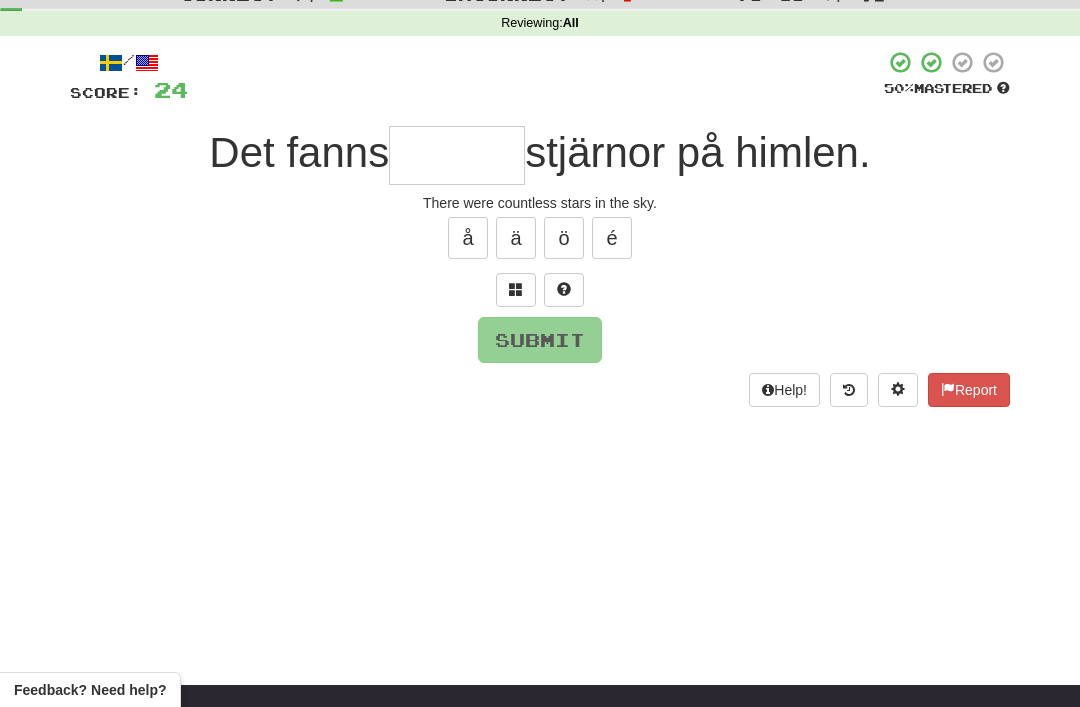 click at bounding box center [516, 289] 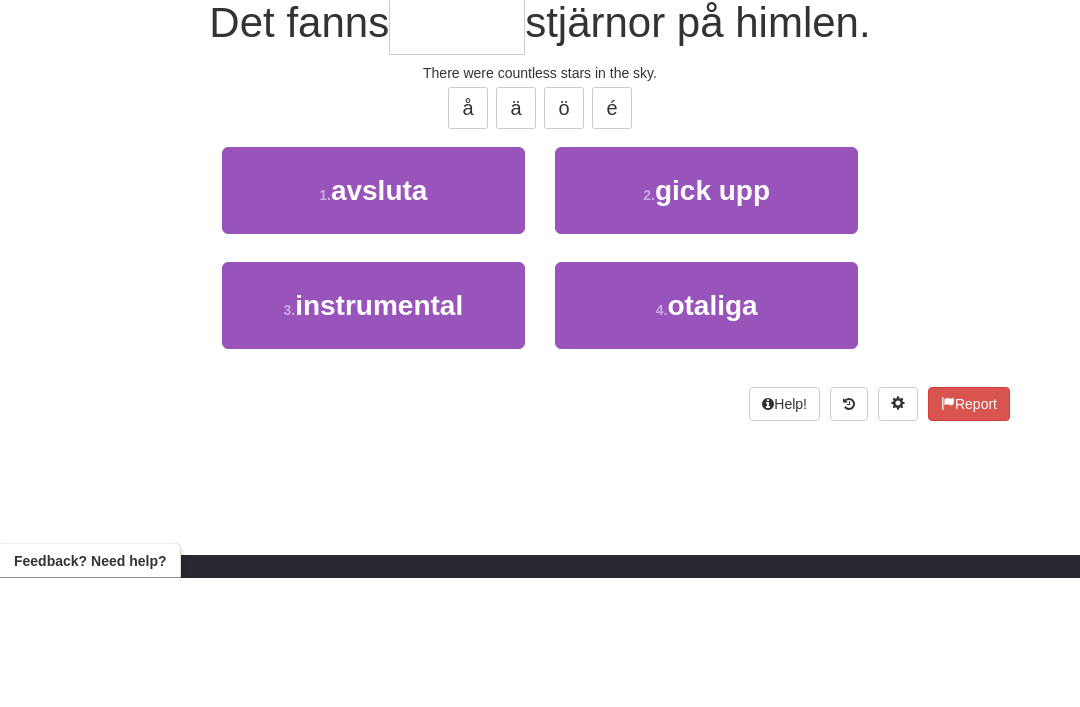 click on "otaliga" at bounding box center (712, 435) 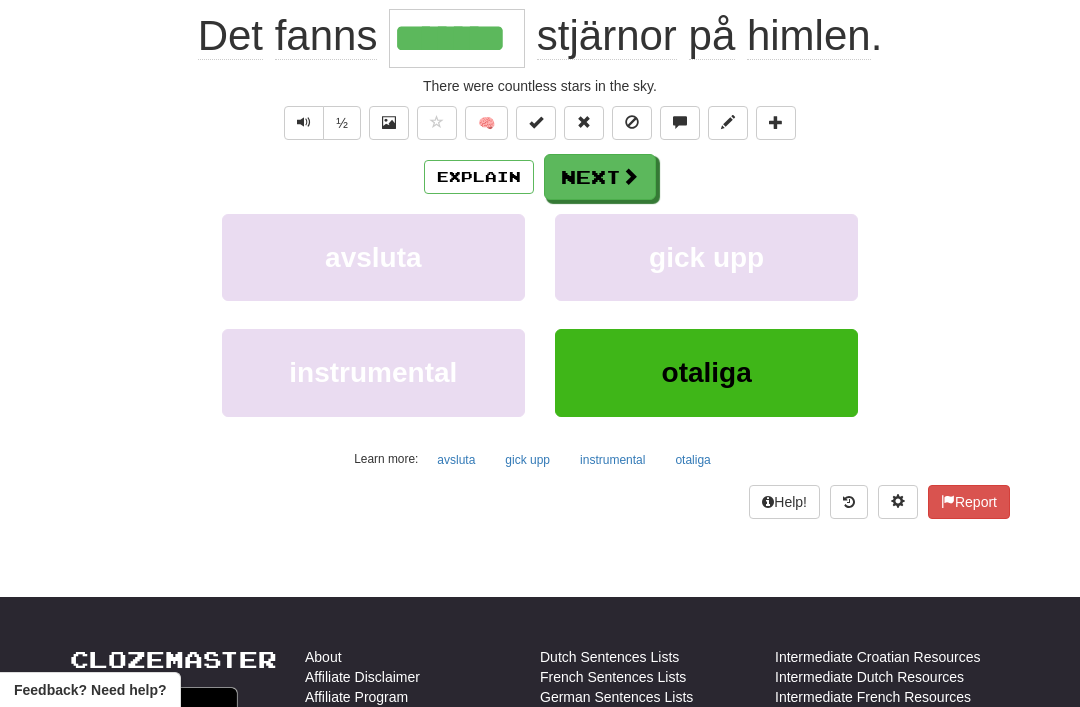 click on "Next" at bounding box center (600, 177) 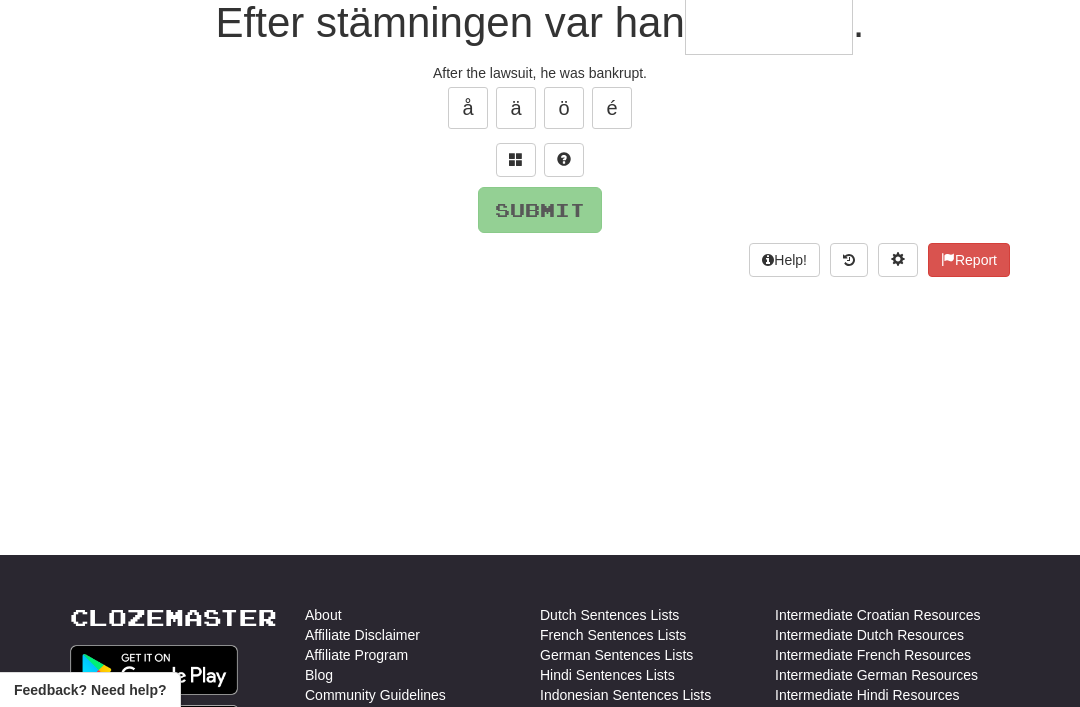scroll, scrollTop: 44, scrollLeft: 0, axis: vertical 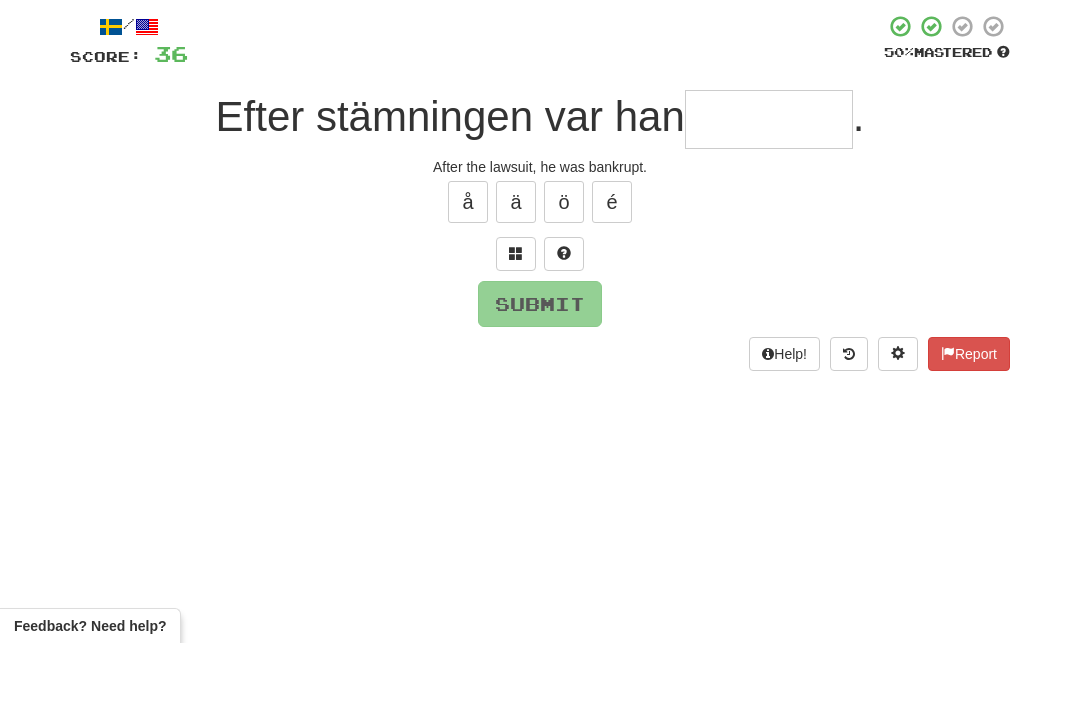 click at bounding box center (516, 317) 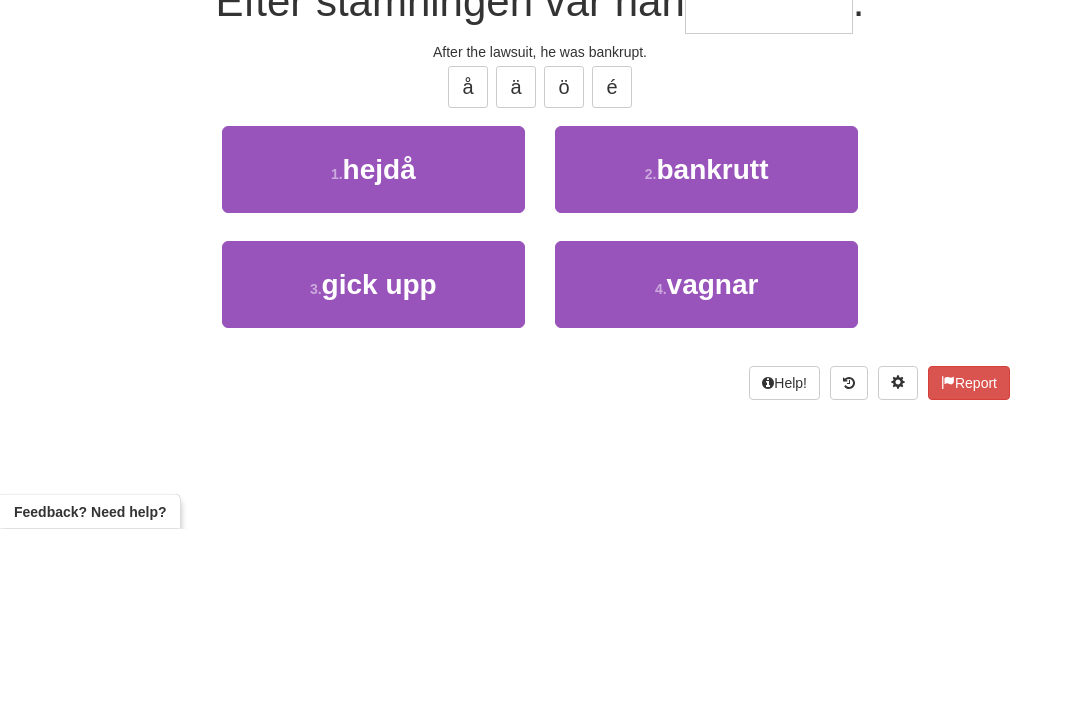 click on "bankrutt" at bounding box center (712, 348) 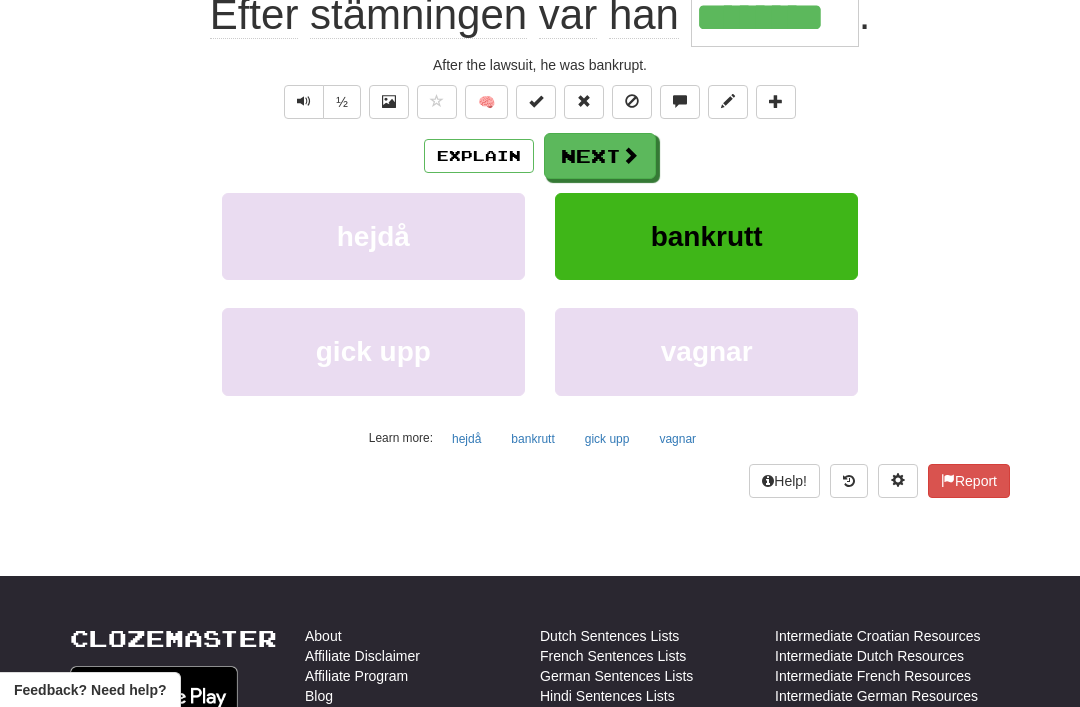 click on "Next" at bounding box center (600, 156) 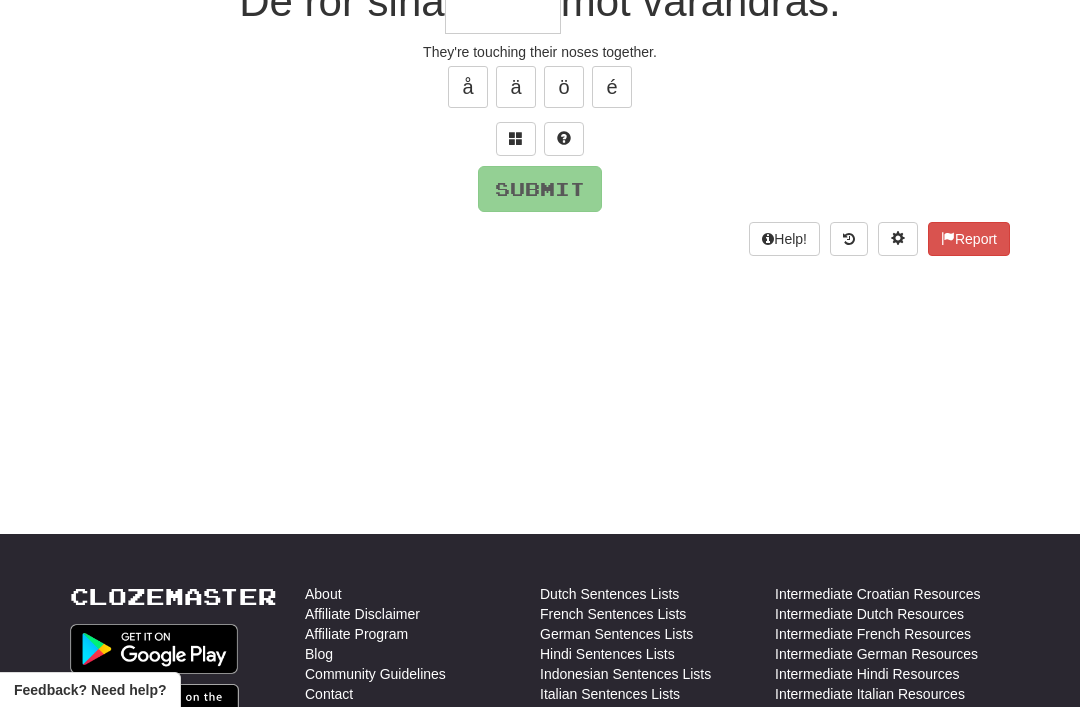 scroll, scrollTop: 44, scrollLeft: 0, axis: vertical 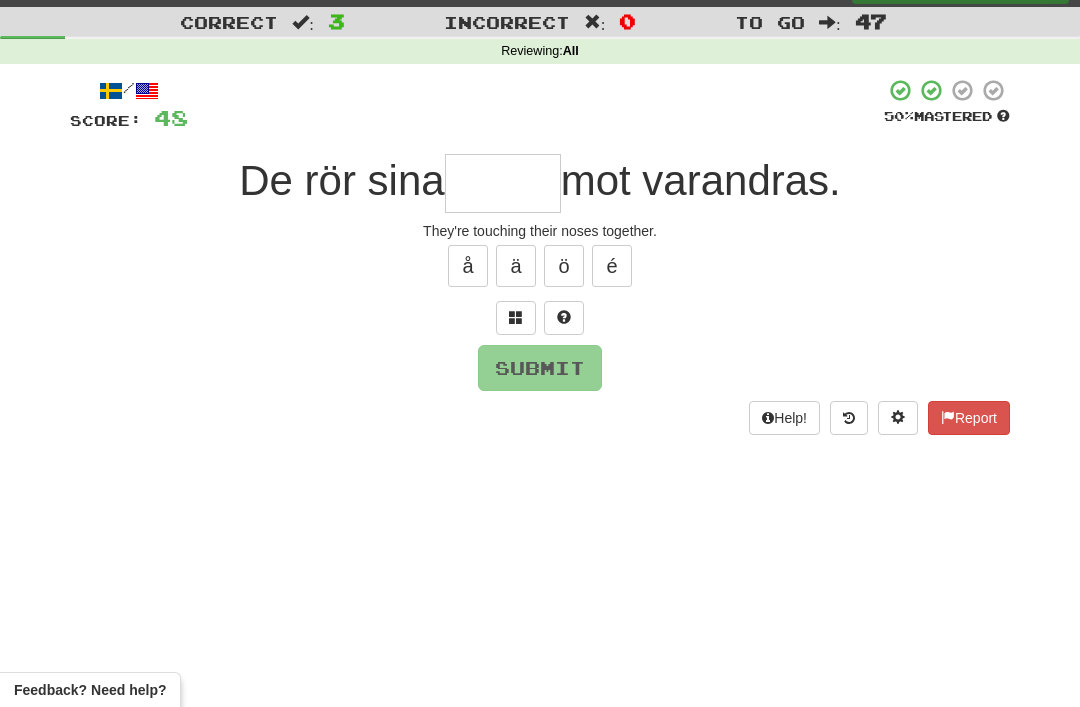 click at bounding box center [516, 317] 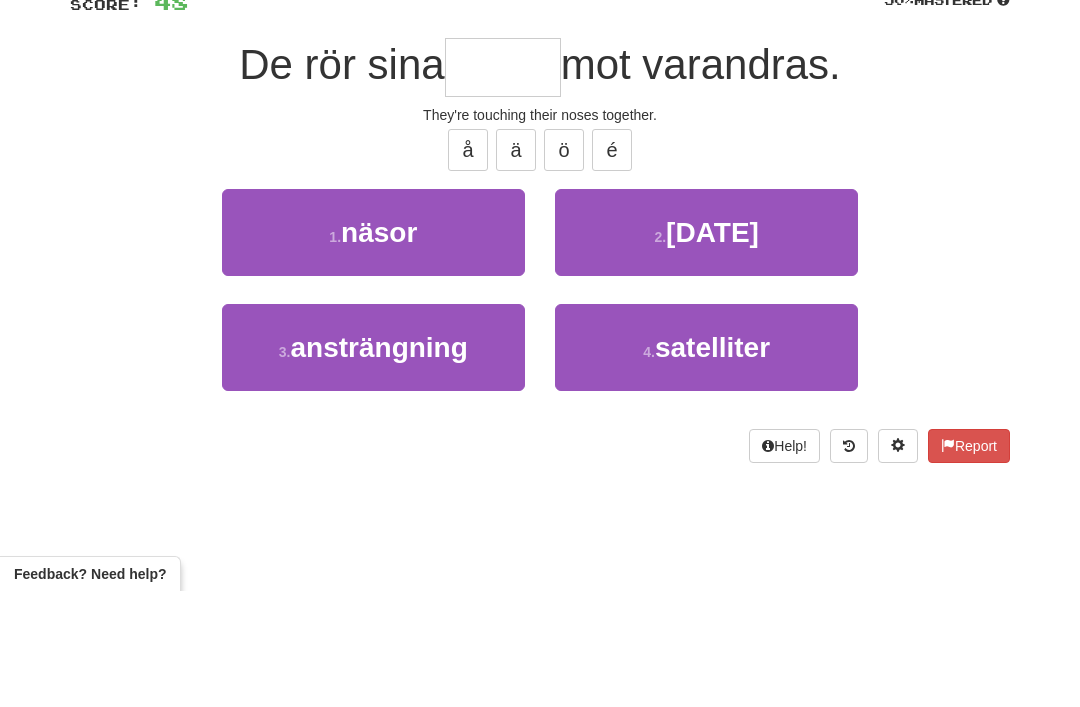 click on "1 .  näsor" at bounding box center (373, 348) 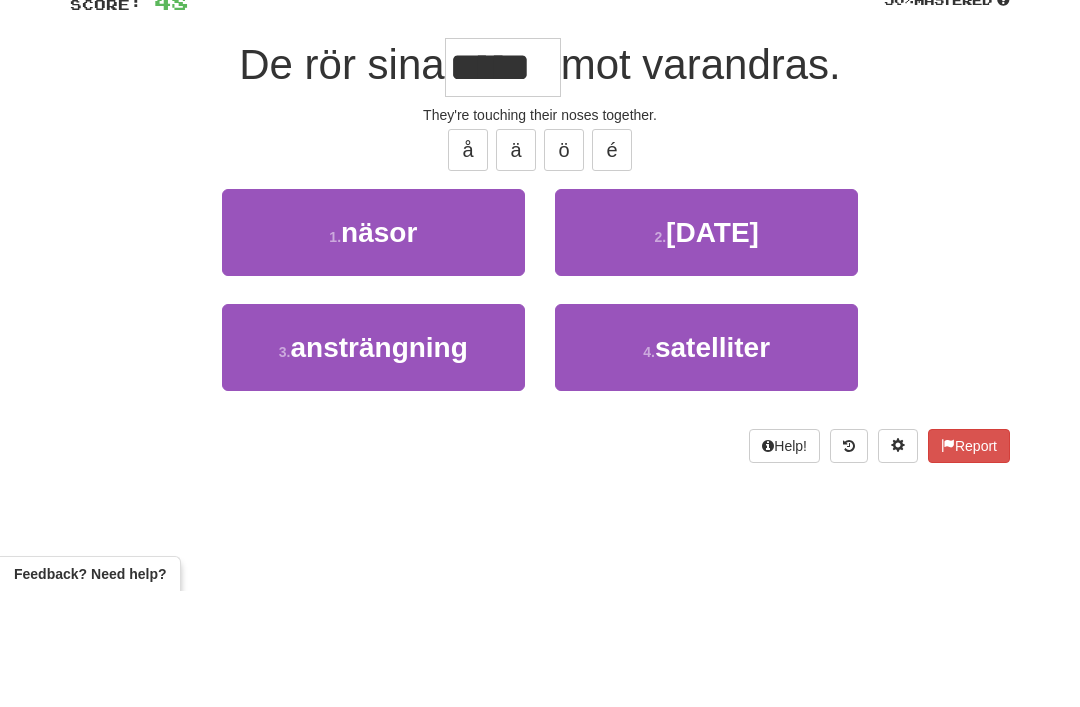 scroll, scrollTop: 160, scrollLeft: 0, axis: vertical 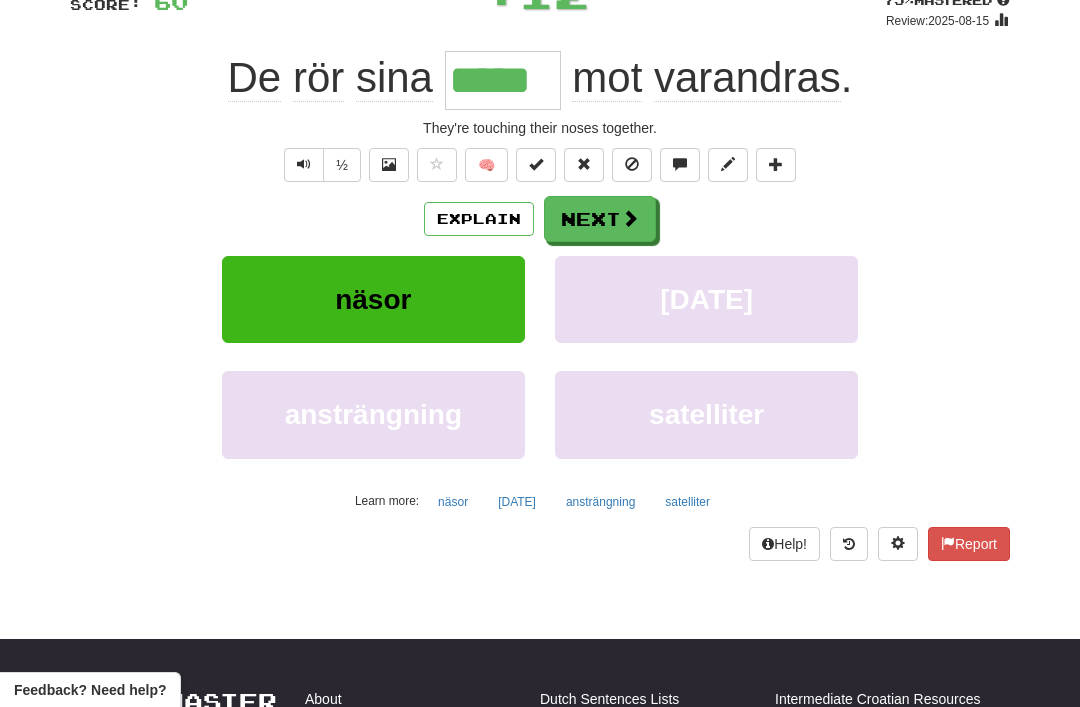 click at bounding box center (630, 218) 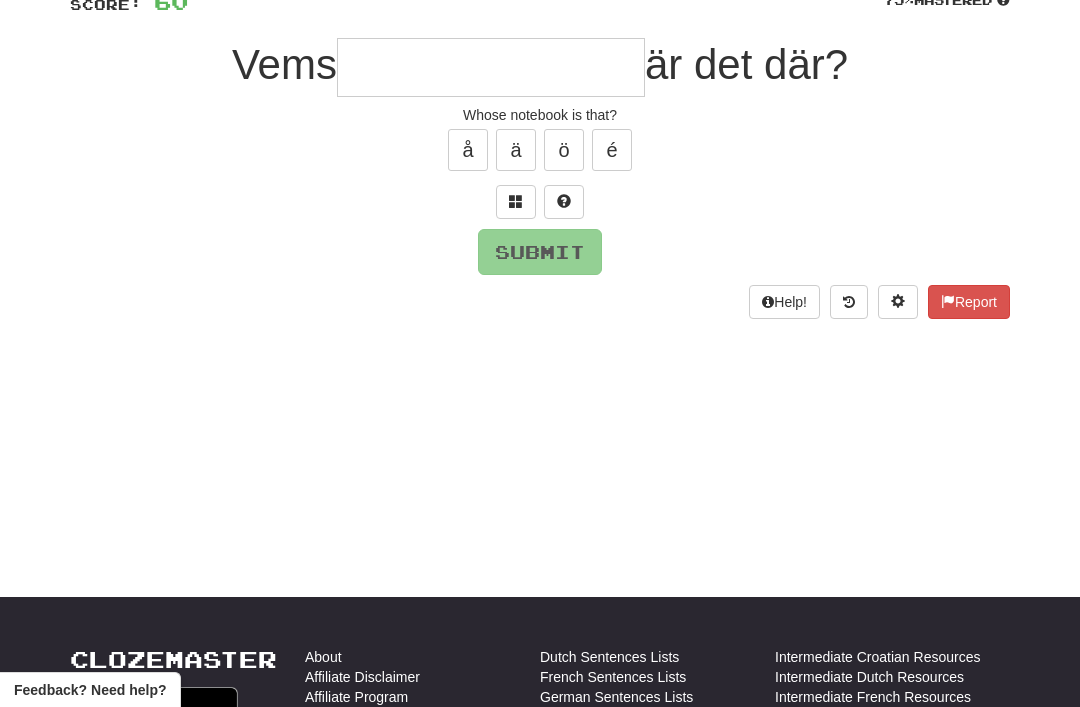 click at bounding box center (516, 201) 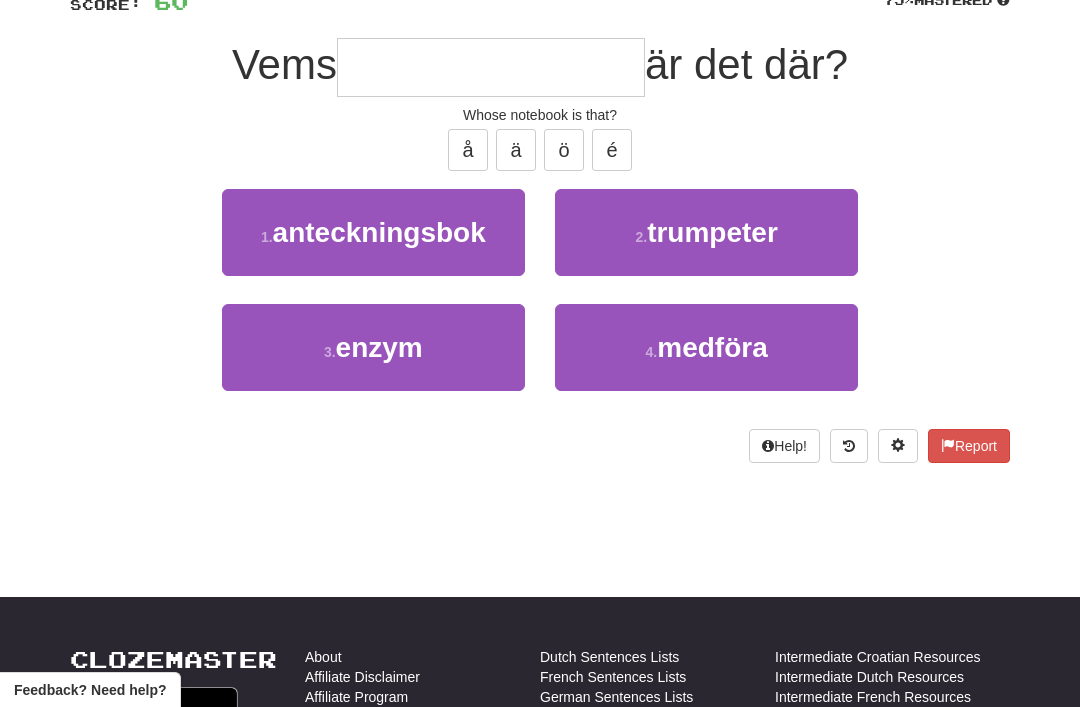click on "anteckningsbok" at bounding box center [379, 232] 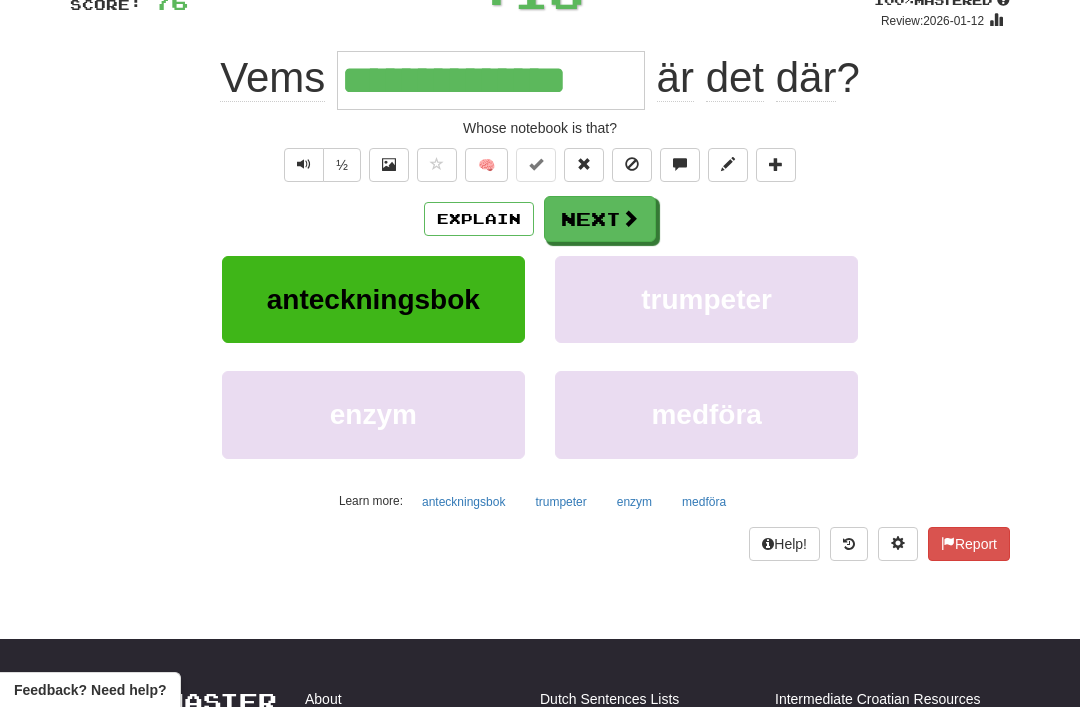 click at bounding box center (630, 218) 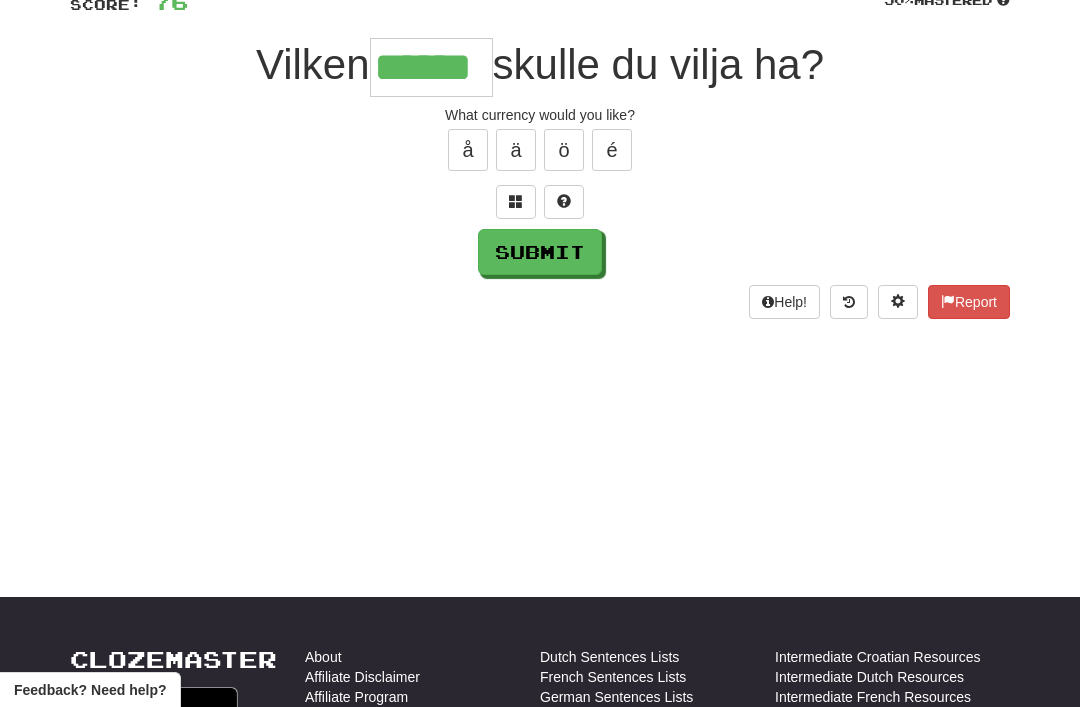 type on "******" 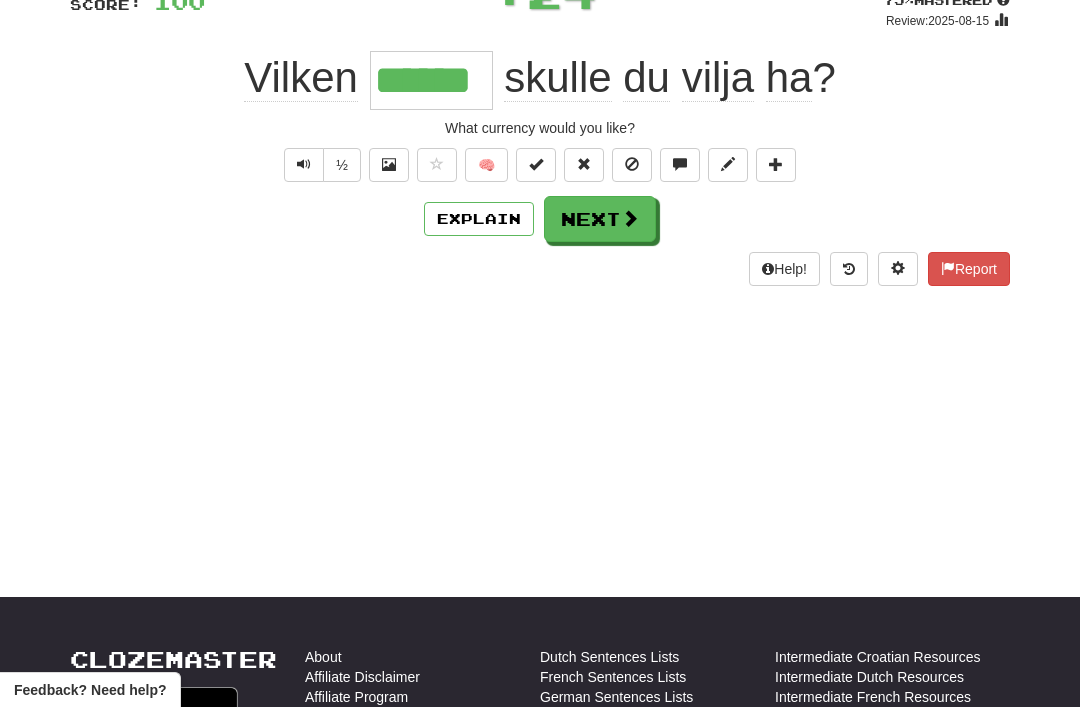 click on "Next" at bounding box center (600, 219) 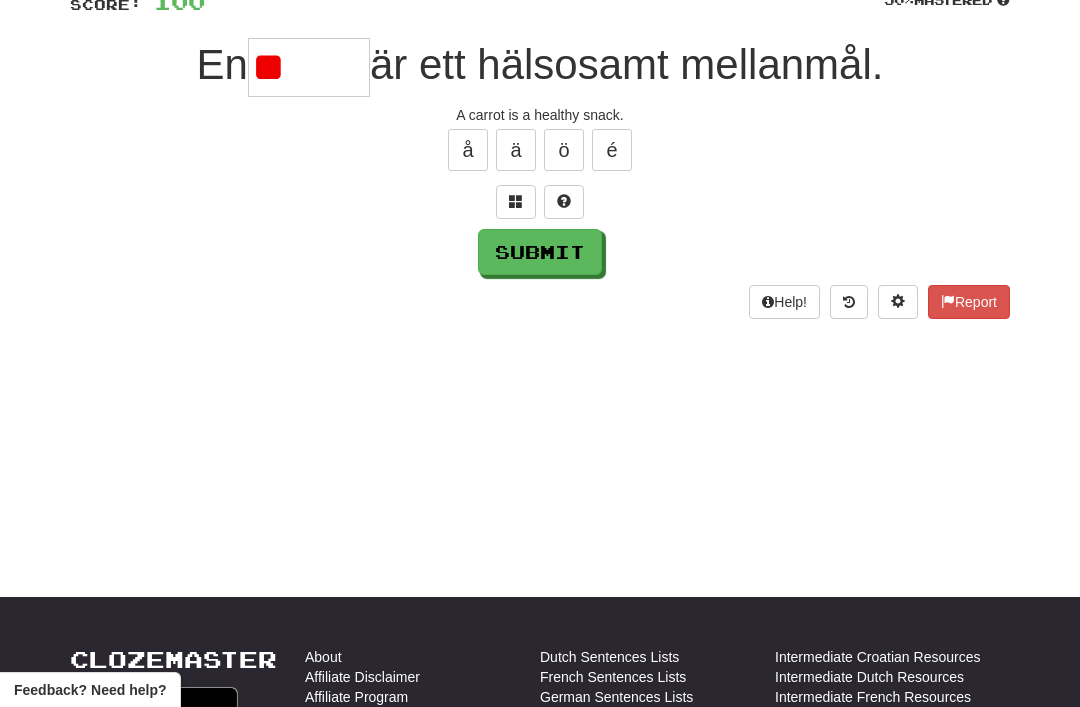 type on "*" 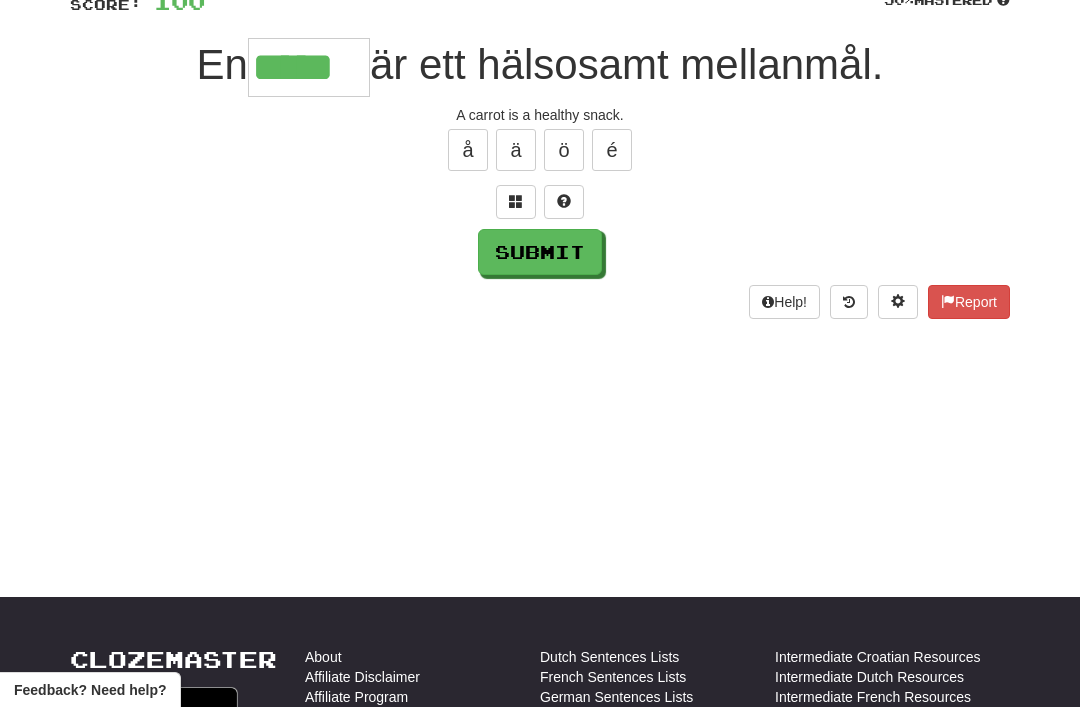 type on "*****" 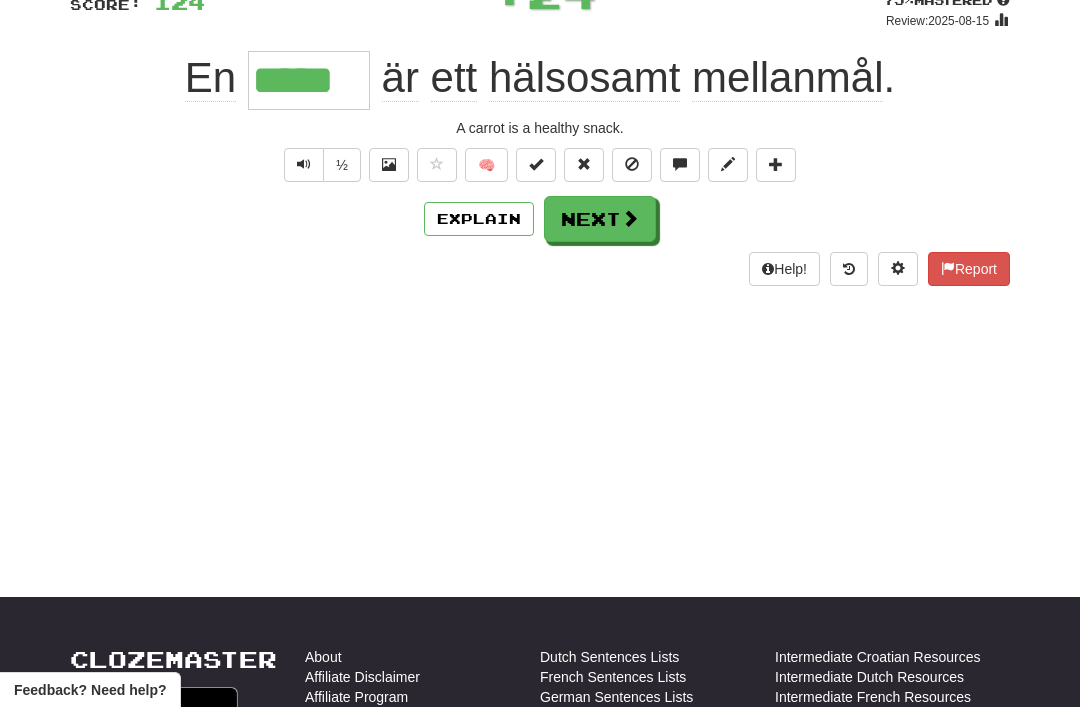 click on "Next" at bounding box center (600, 219) 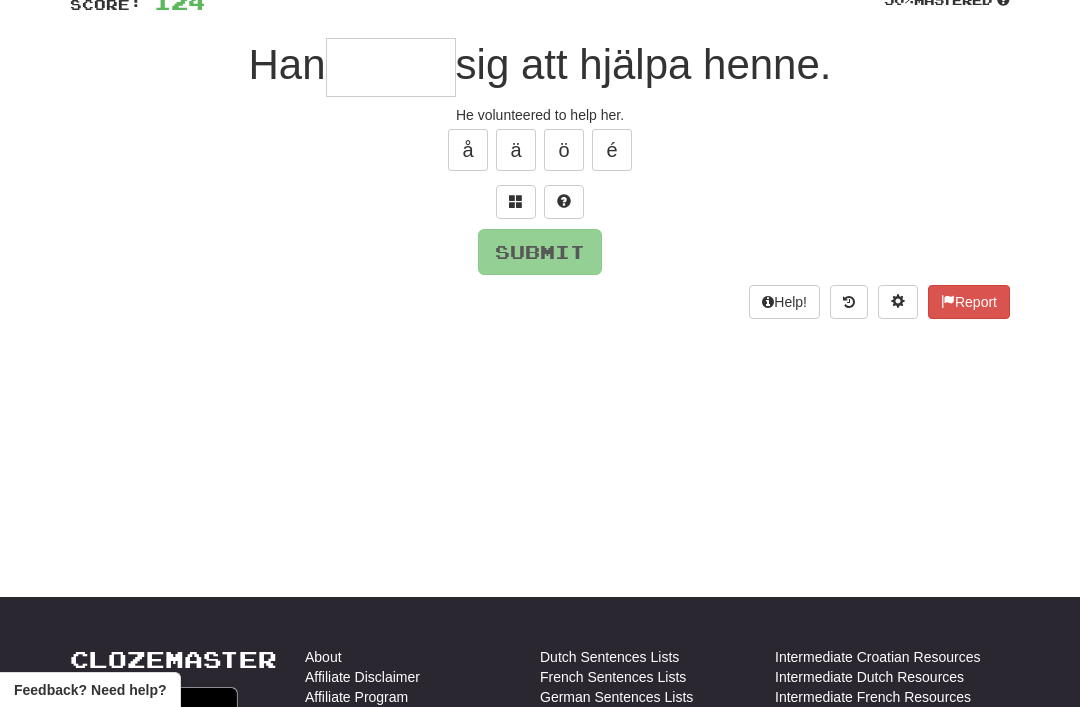 click at bounding box center [516, 201] 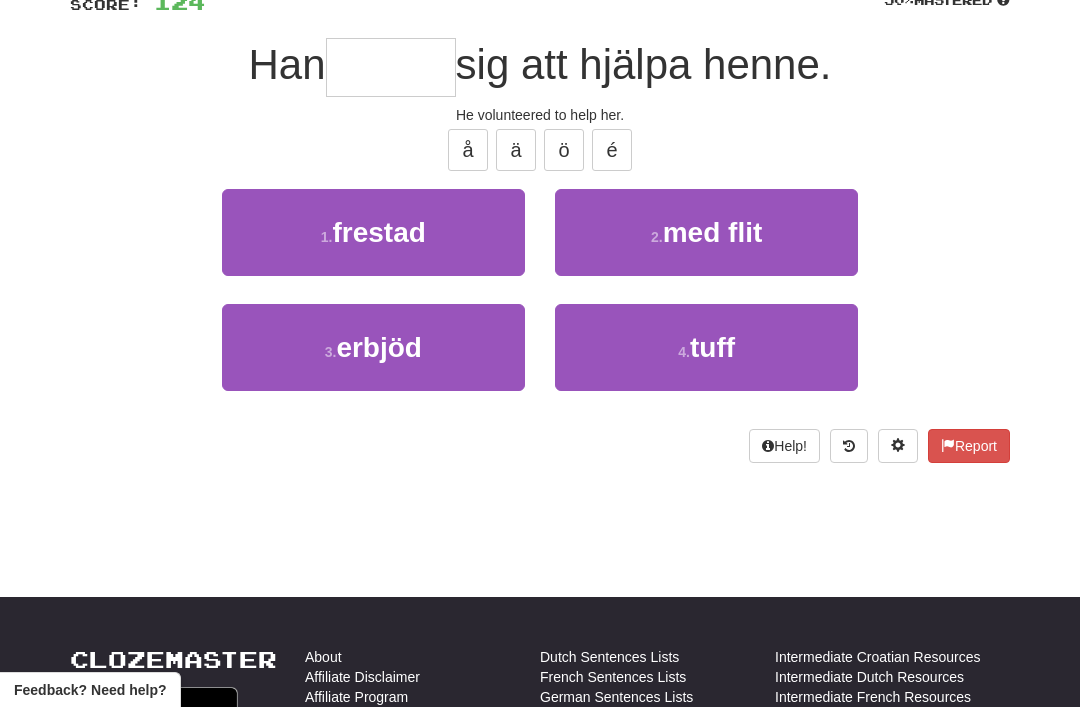 click on "3 .  erbjöd" at bounding box center (373, 347) 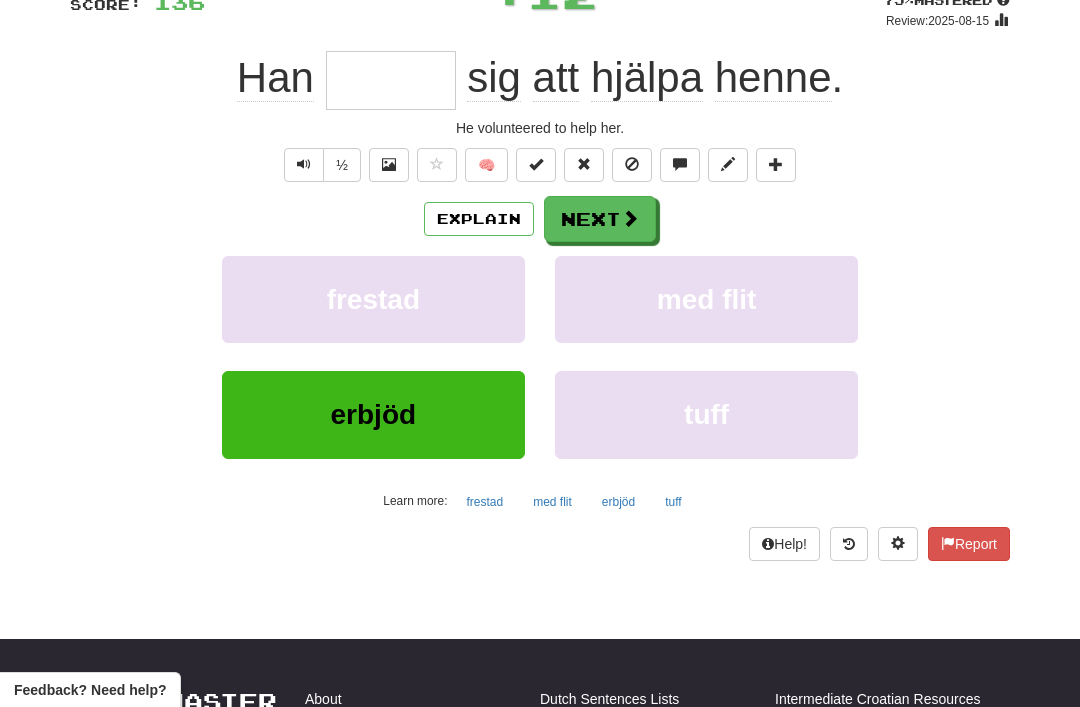 type on "******" 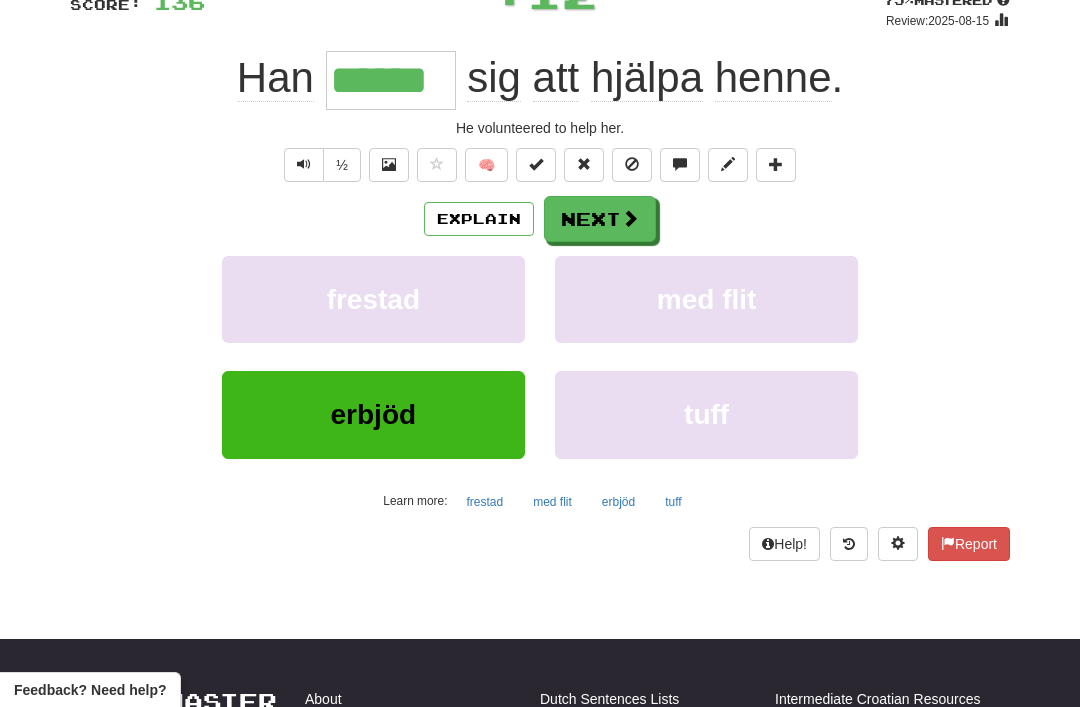 click on "Next" at bounding box center (600, 219) 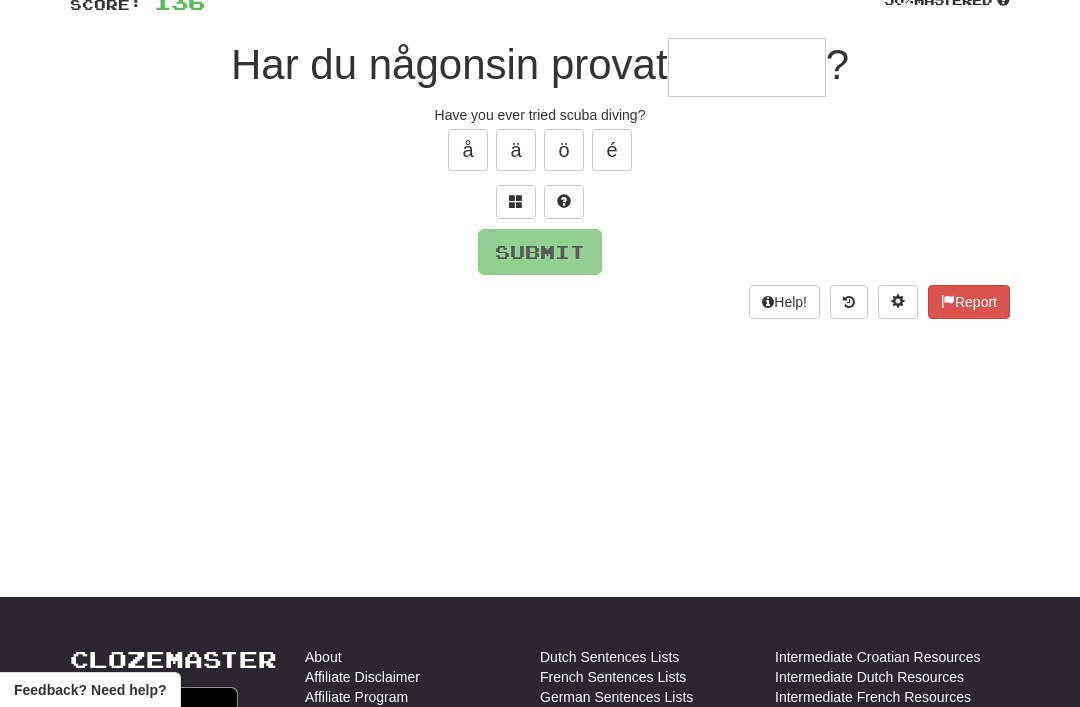 click at bounding box center [516, 201] 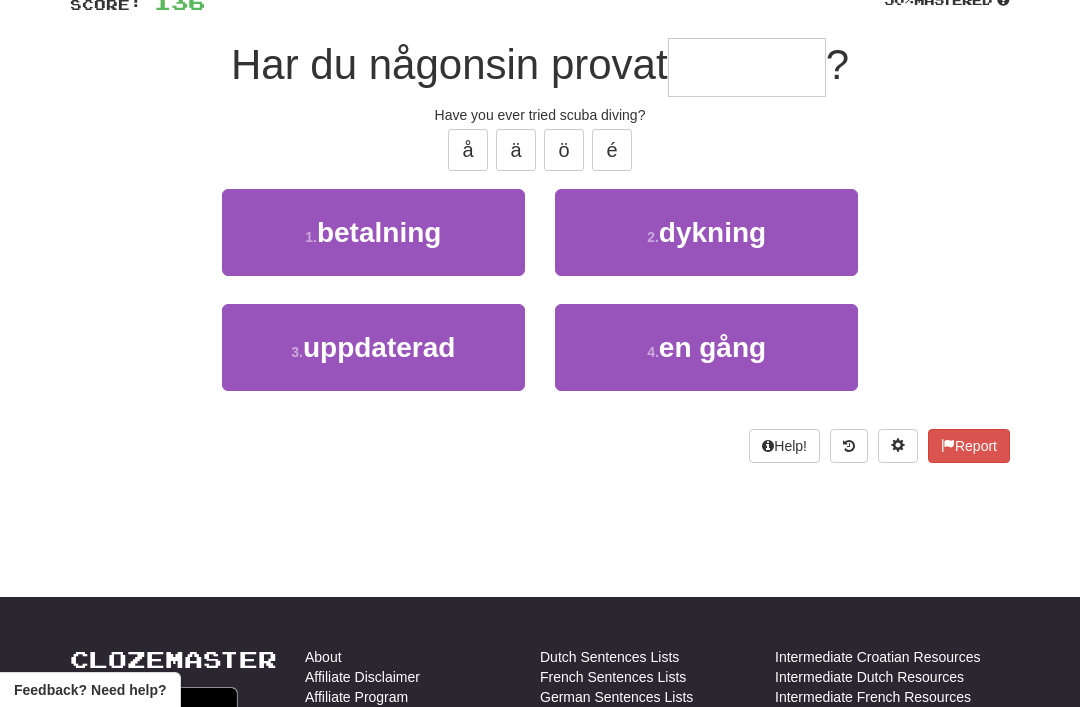 click on "dykning" at bounding box center [712, 232] 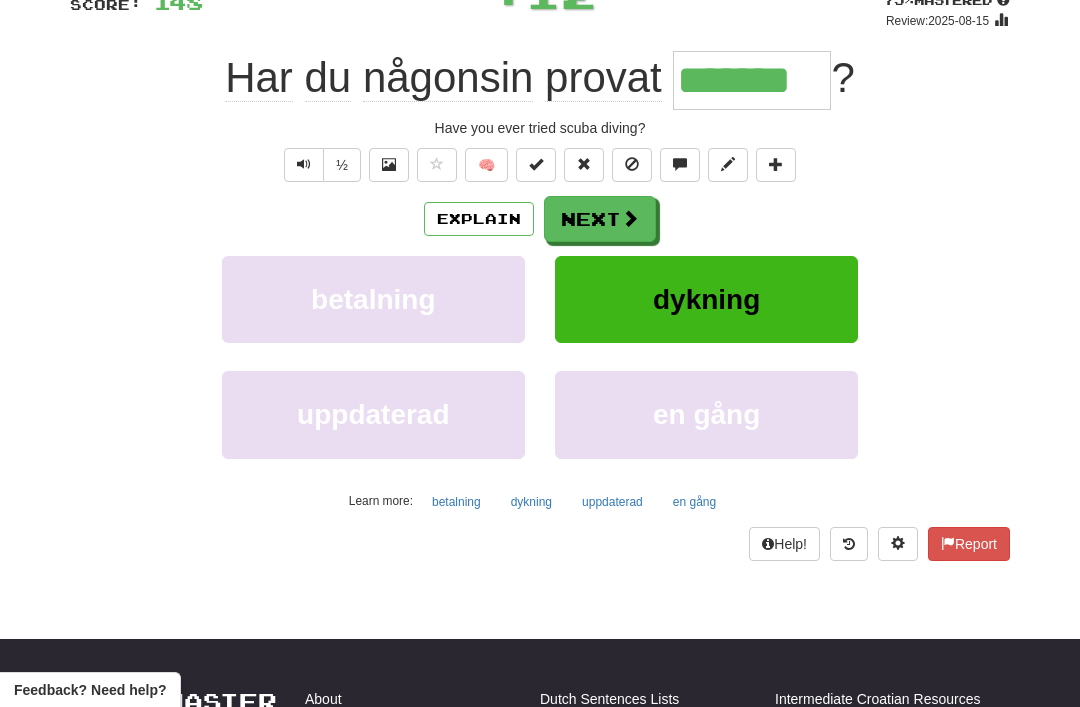 click at bounding box center [630, 218] 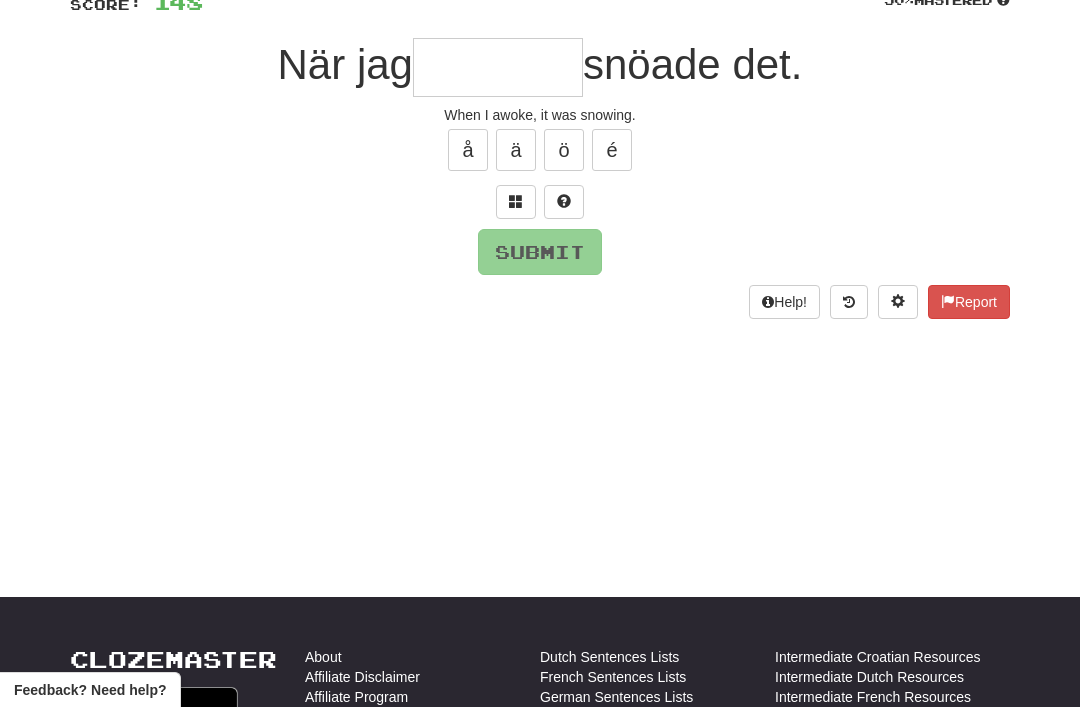 click at bounding box center (516, 201) 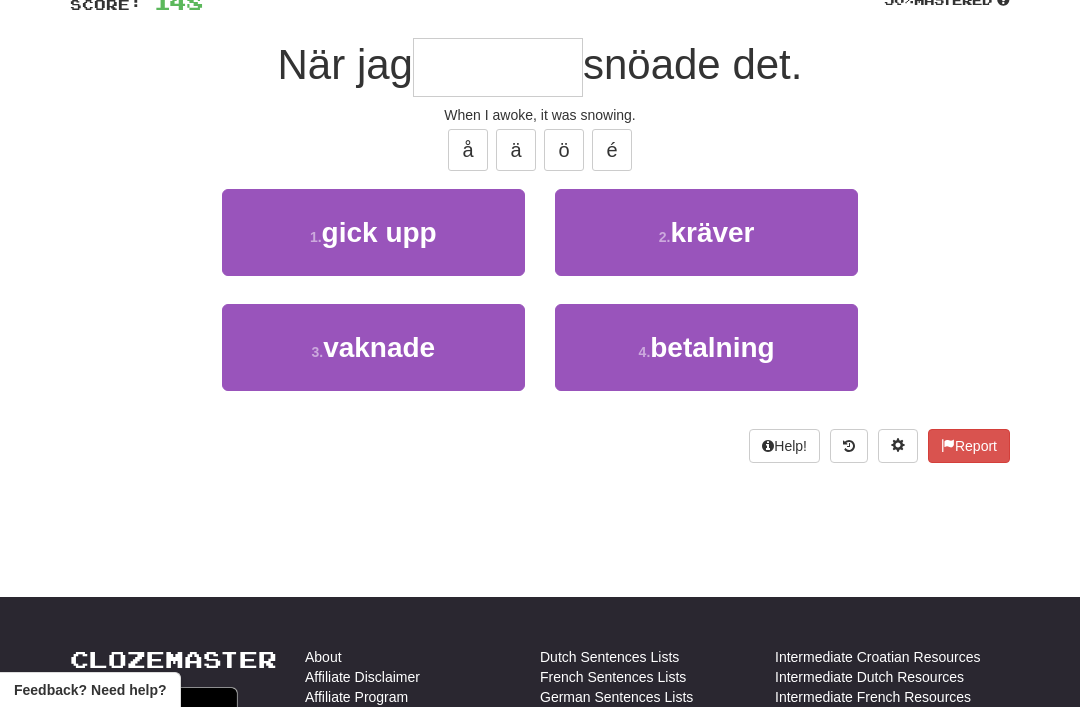 click on "3 .  vaknade" at bounding box center (373, 347) 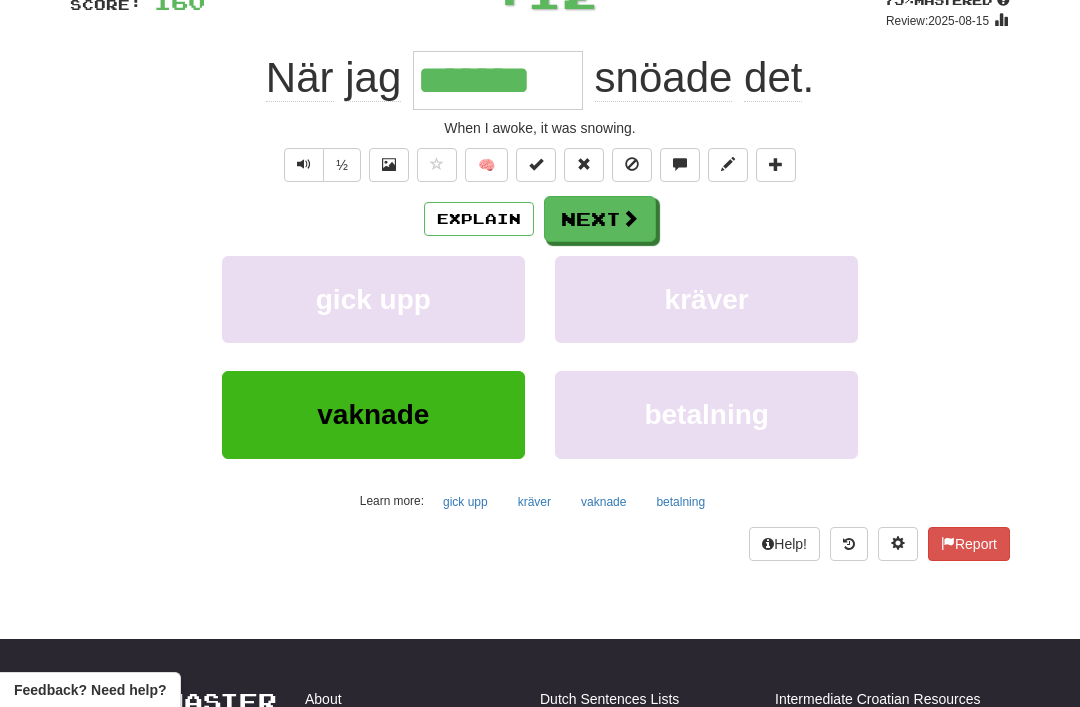 click on "Next" at bounding box center (600, 219) 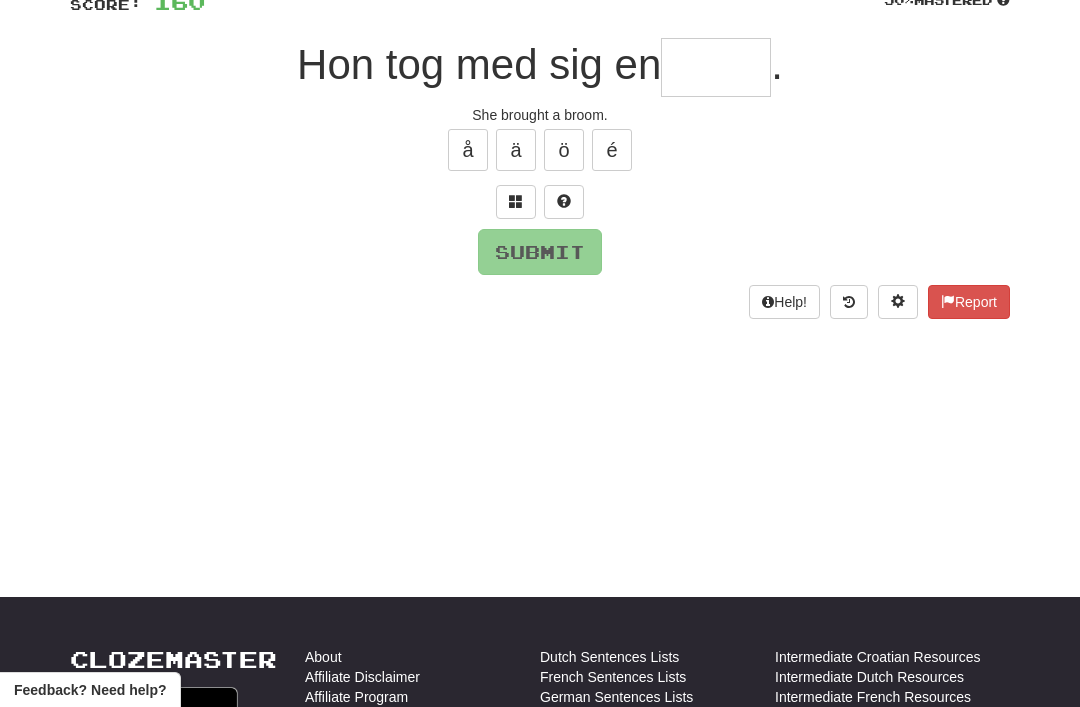 click at bounding box center [516, 201] 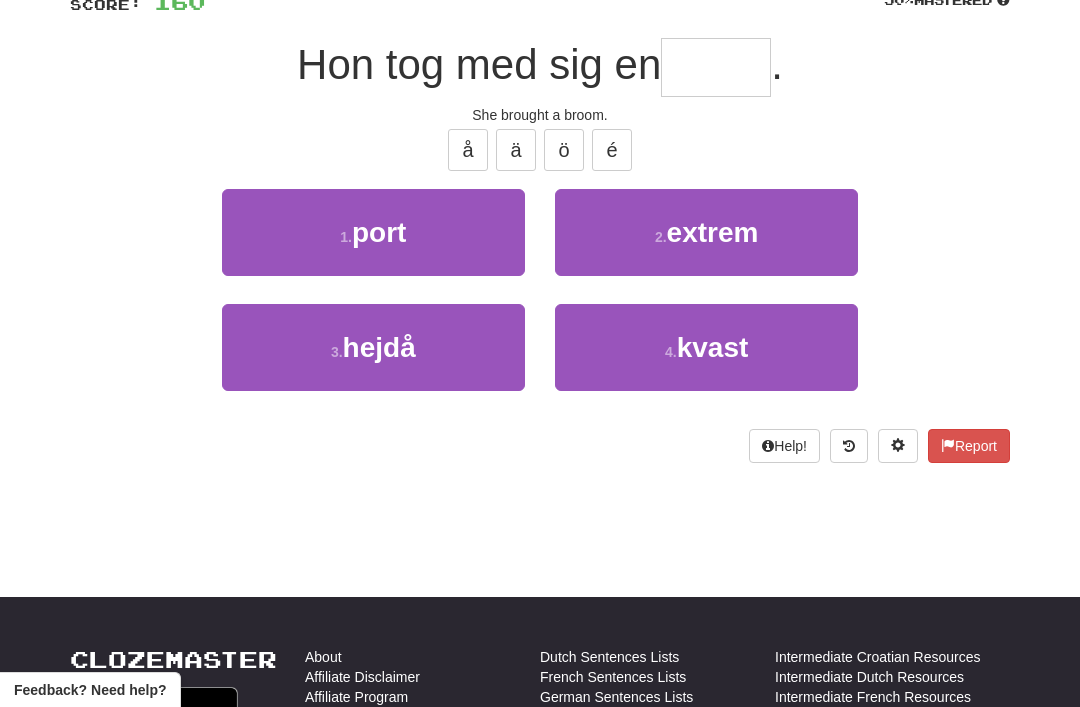 click on "kvast" at bounding box center [713, 347] 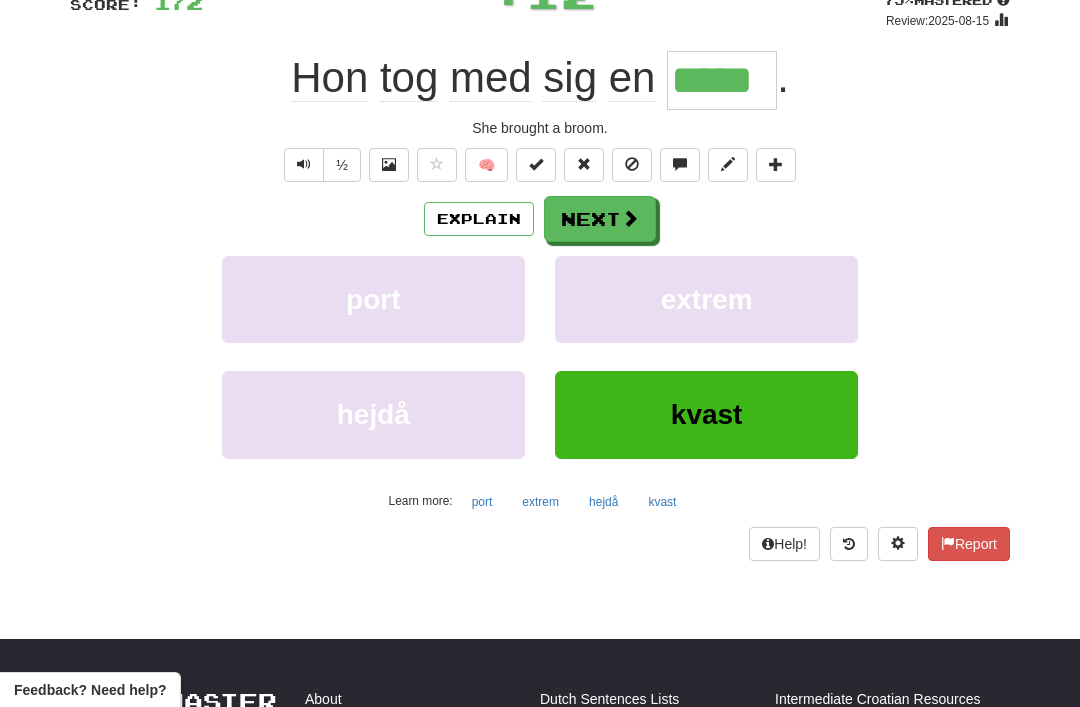 click on "Next" at bounding box center (600, 219) 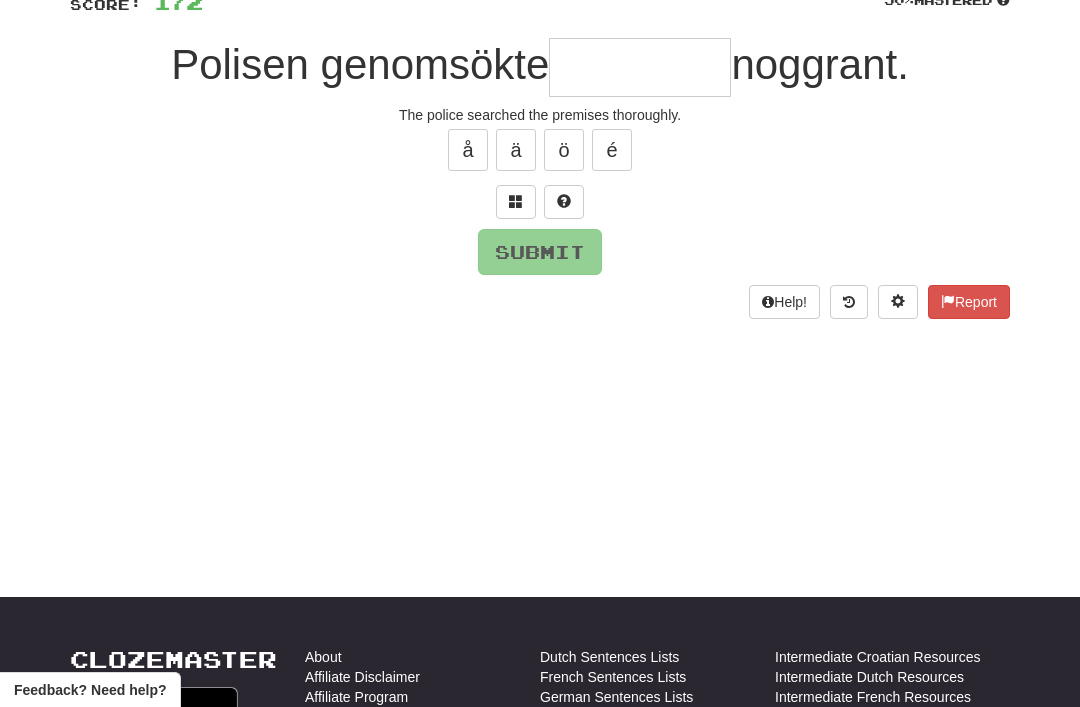 click at bounding box center (516, 201) 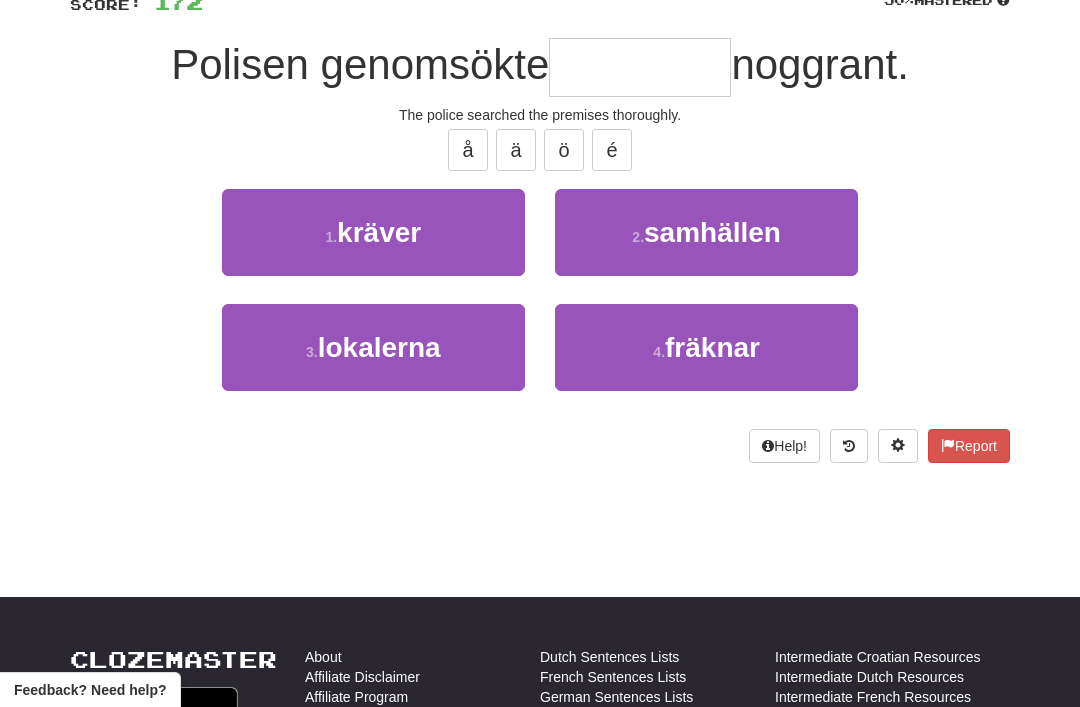click on "lokalerna" at bounding box center (379, 347) 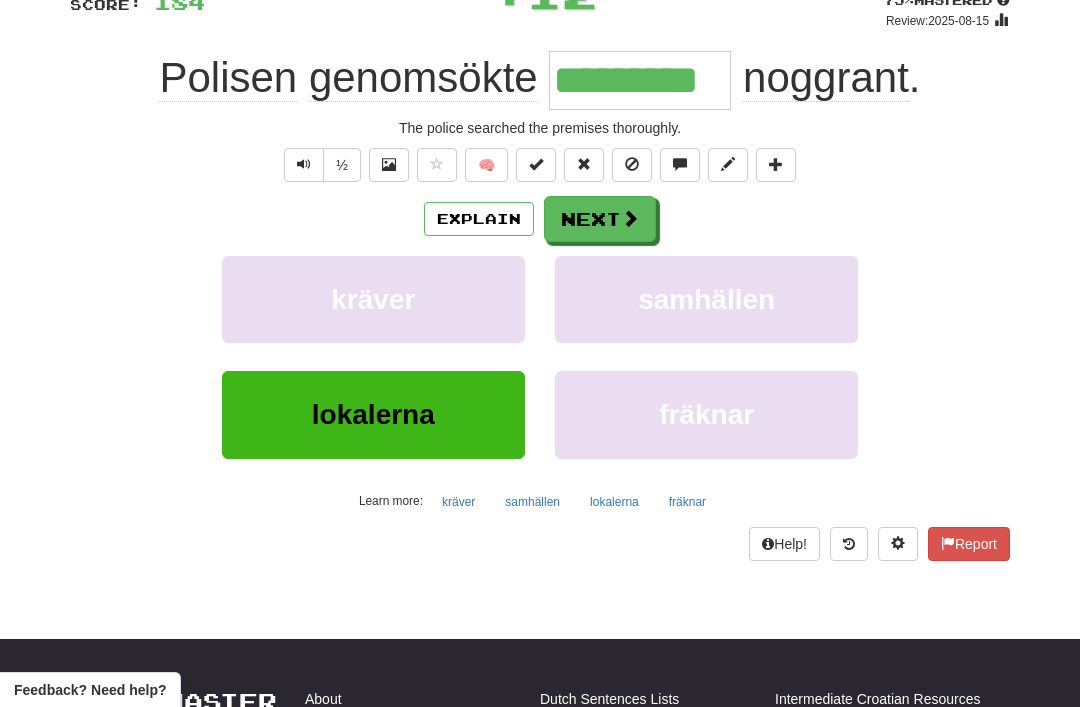 click at bounding box center [630, 218] 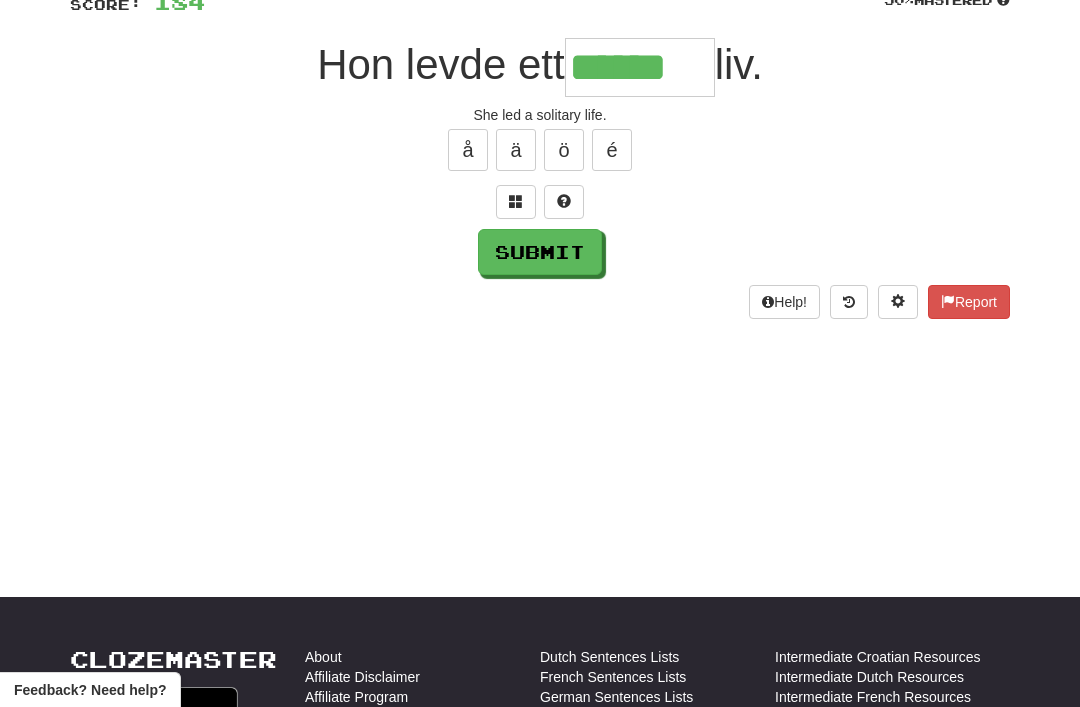 type on "******" 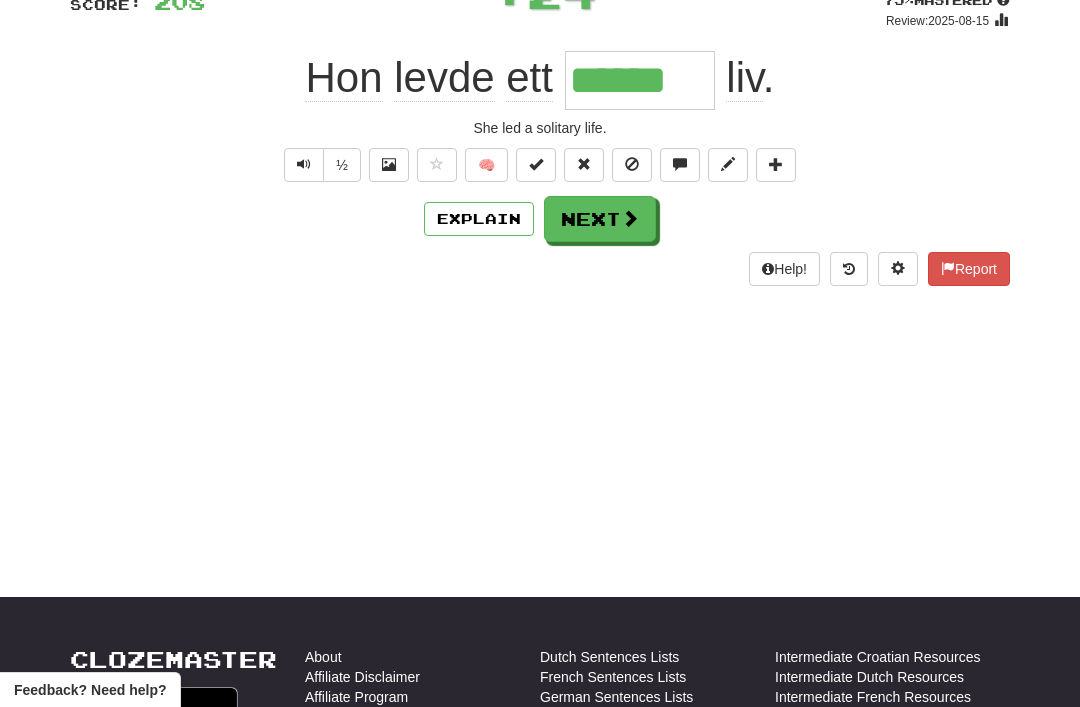 click on "Next" at bounding box center [600, 219] 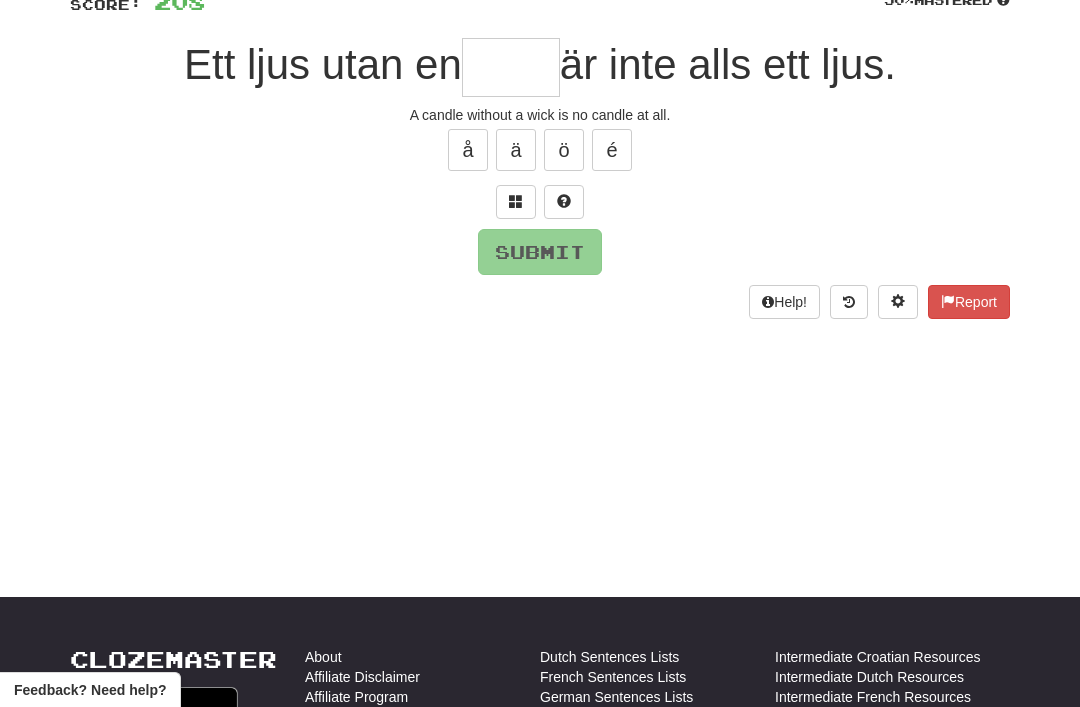 click at bounding box center (516, 201) 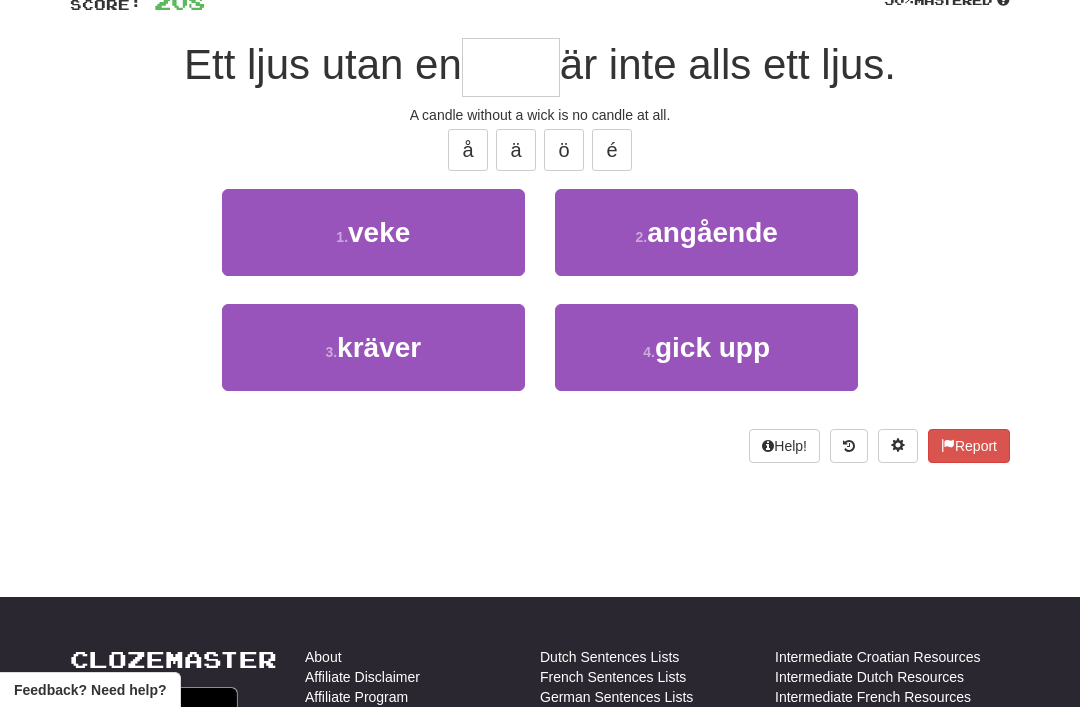 click on "veke" at bounding box center (379, 232) 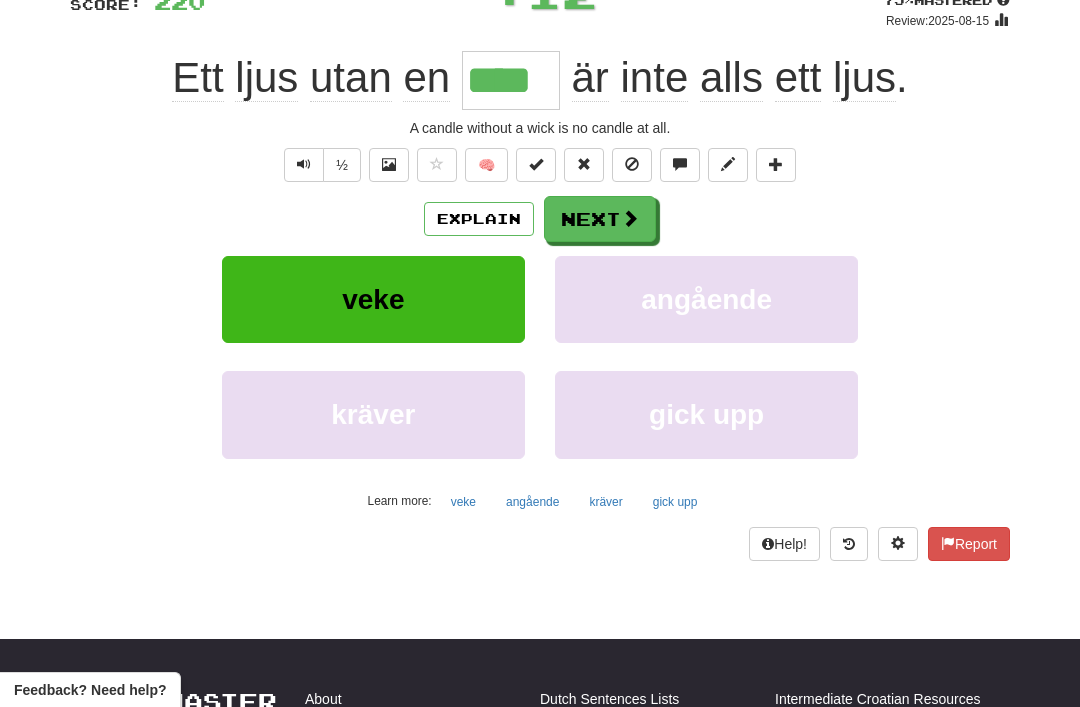click on "Next" at bounding box center [600, 219] 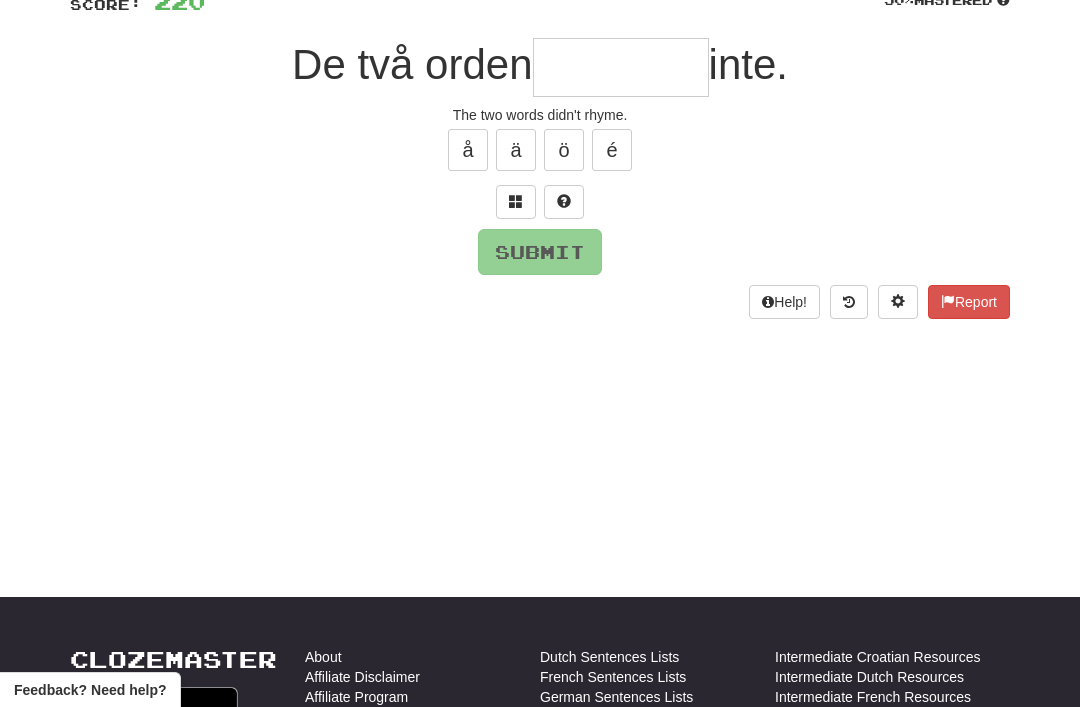click at bounding box center (516, 202) 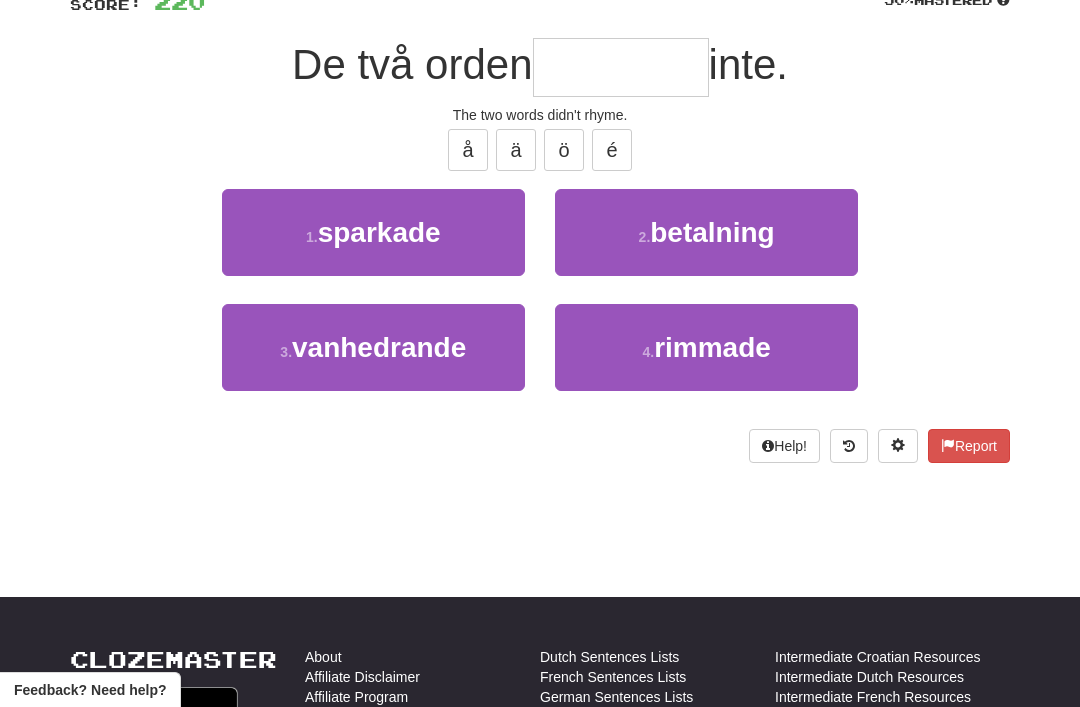 click on "rimmade" at bounding box center [712, 347] 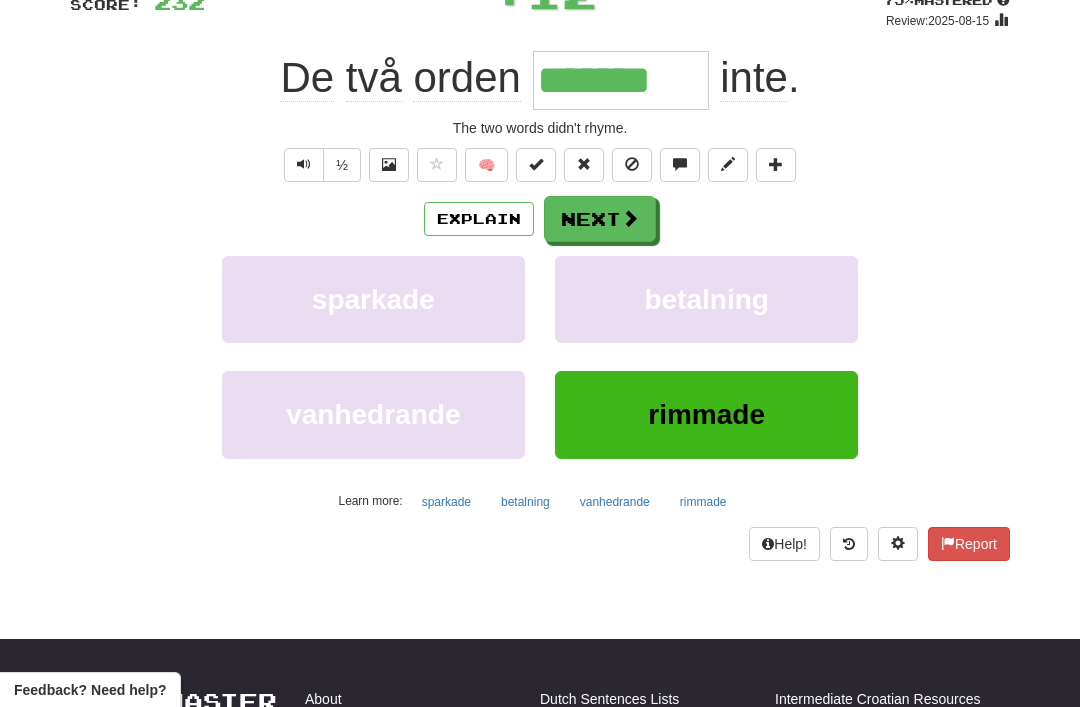 click on "Next" at bounding box center [600, 219] 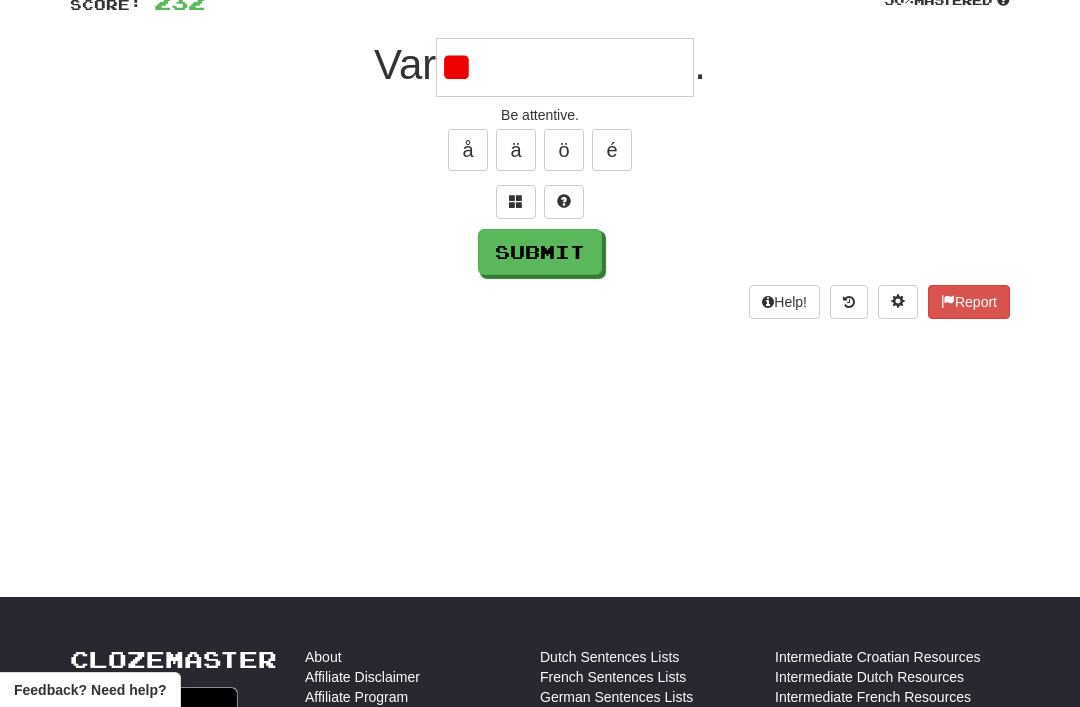 type on "*" 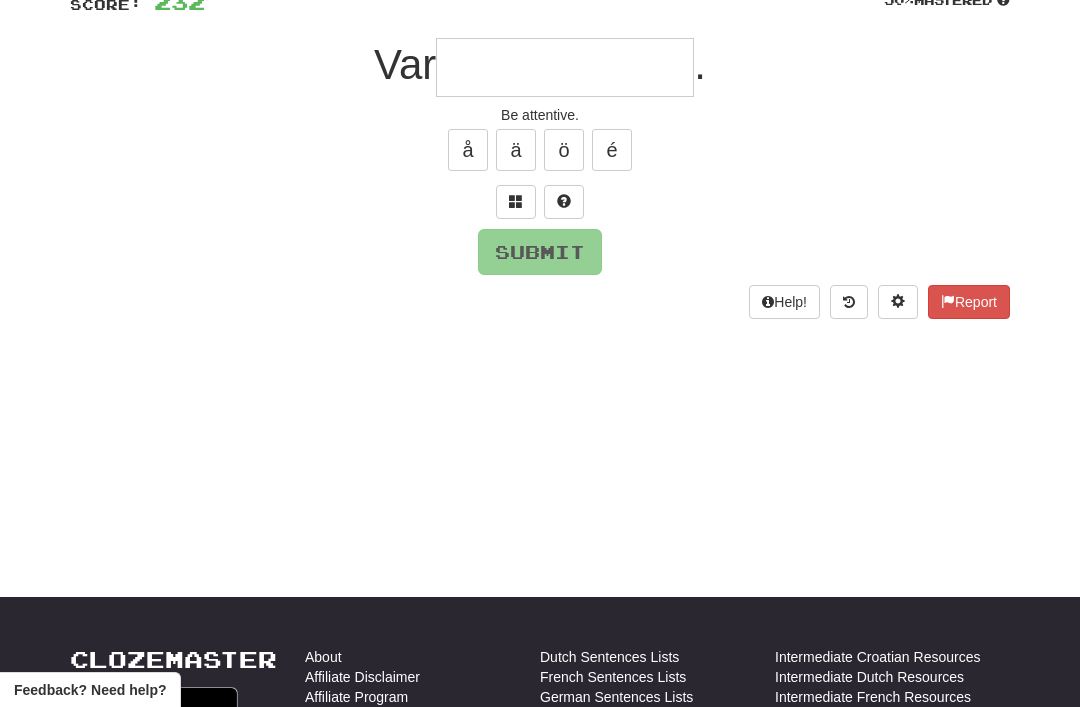 type on "*" 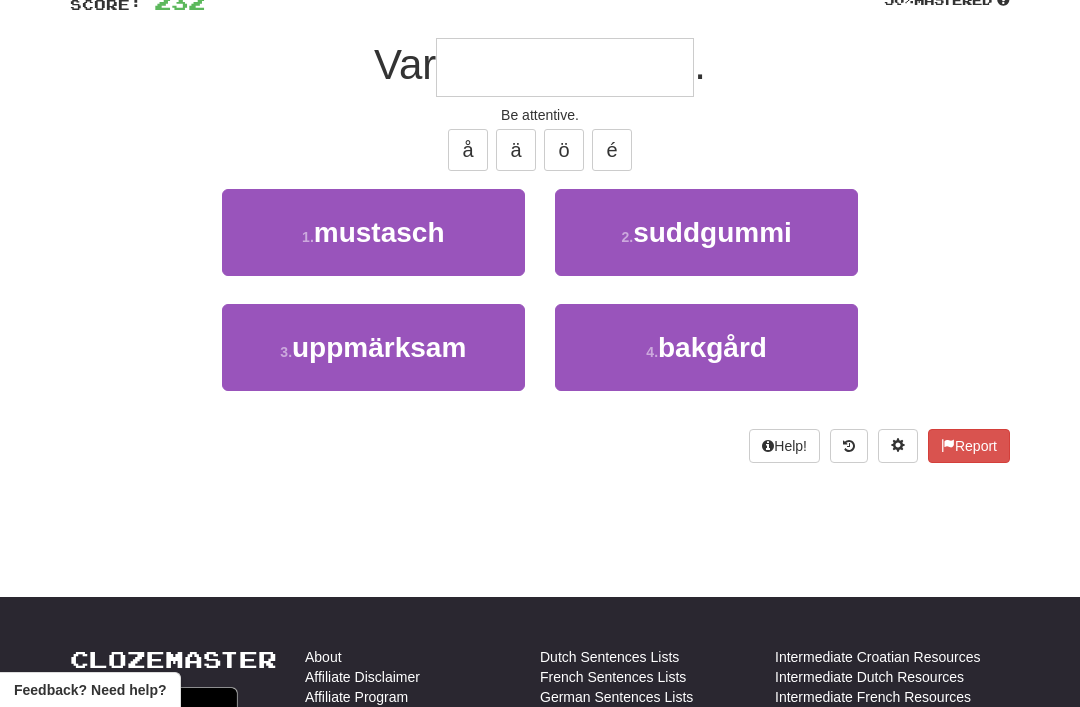 click on "uppmärksam" at bounding box center (379, 347) 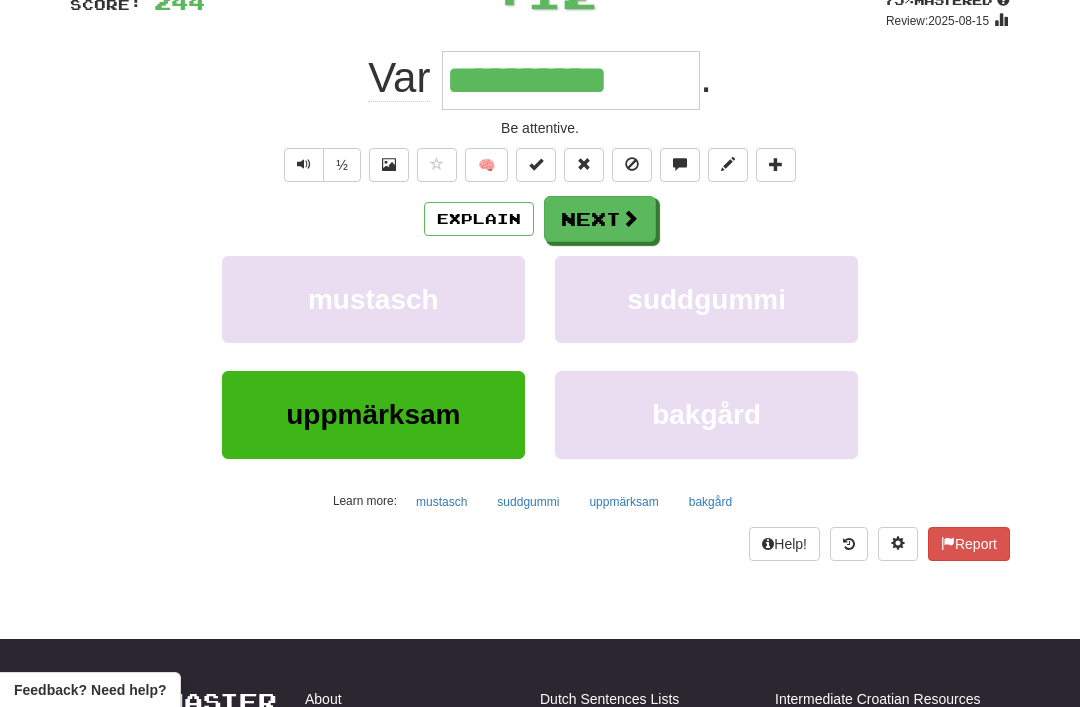 click at bounding box center (584, 165) 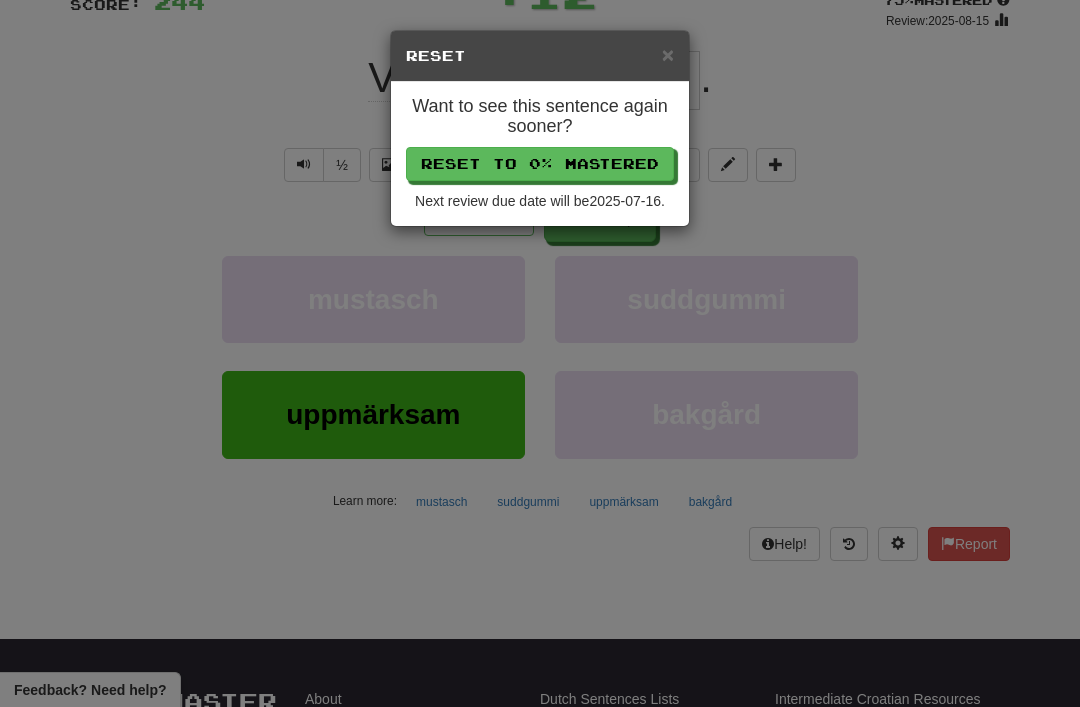 click on "× Reset Want to see this sentence again sooner? Reset to 0% Mastered Next review due date will be  2025-07-16 ." at bounding box center [540, 353] 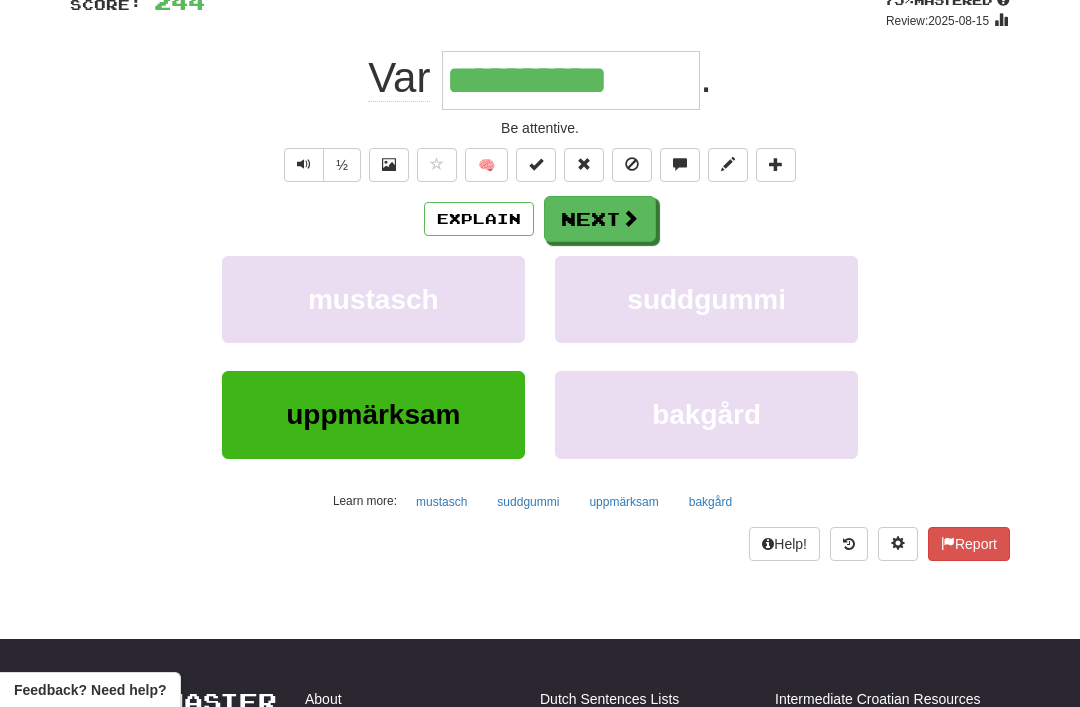 click on "Next" at bounding box center [600, 219] 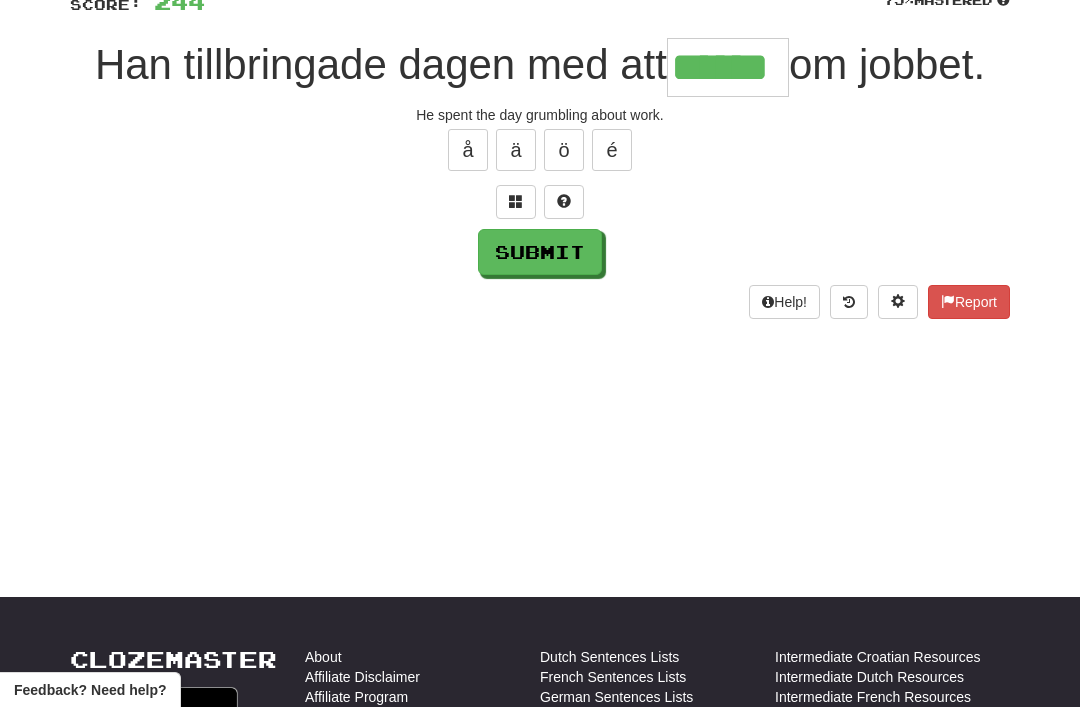 type on "******" 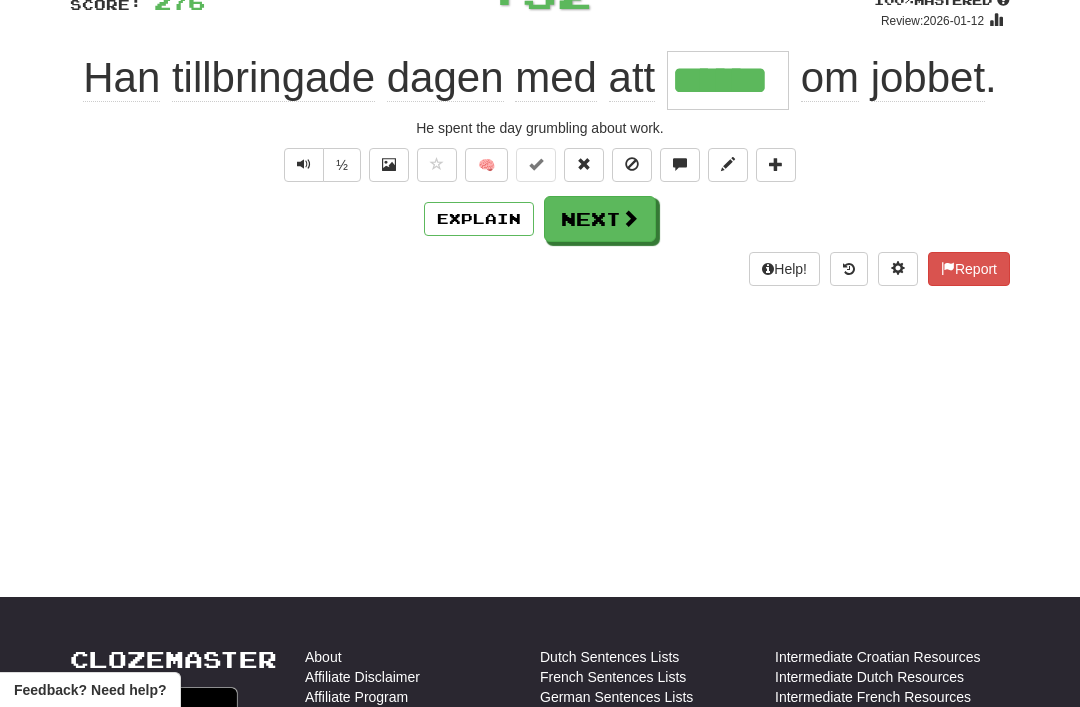 click on "Next" at bounding box center [600, 219] 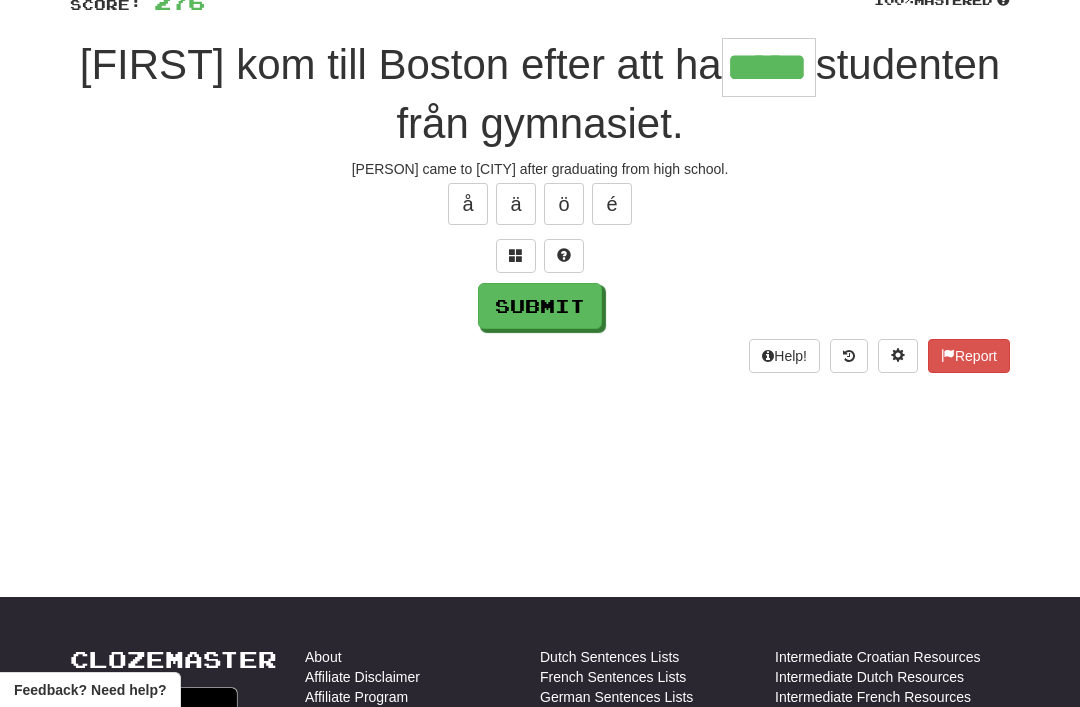 type on "*****" 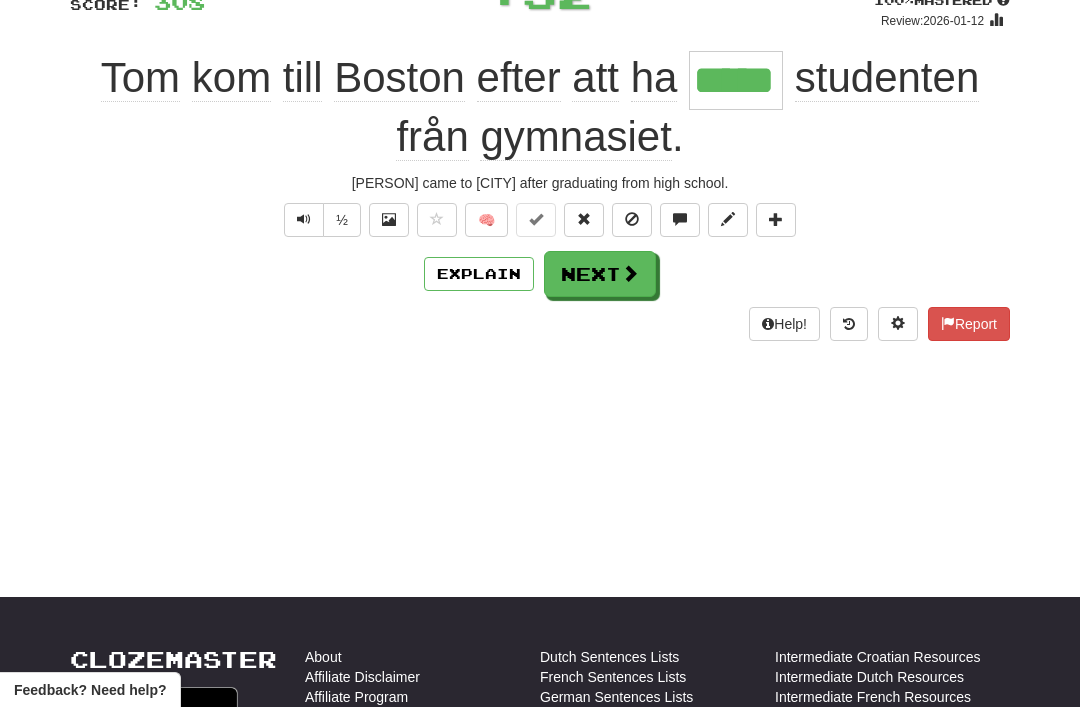 click on "Next" at bounding box center (600, 274) 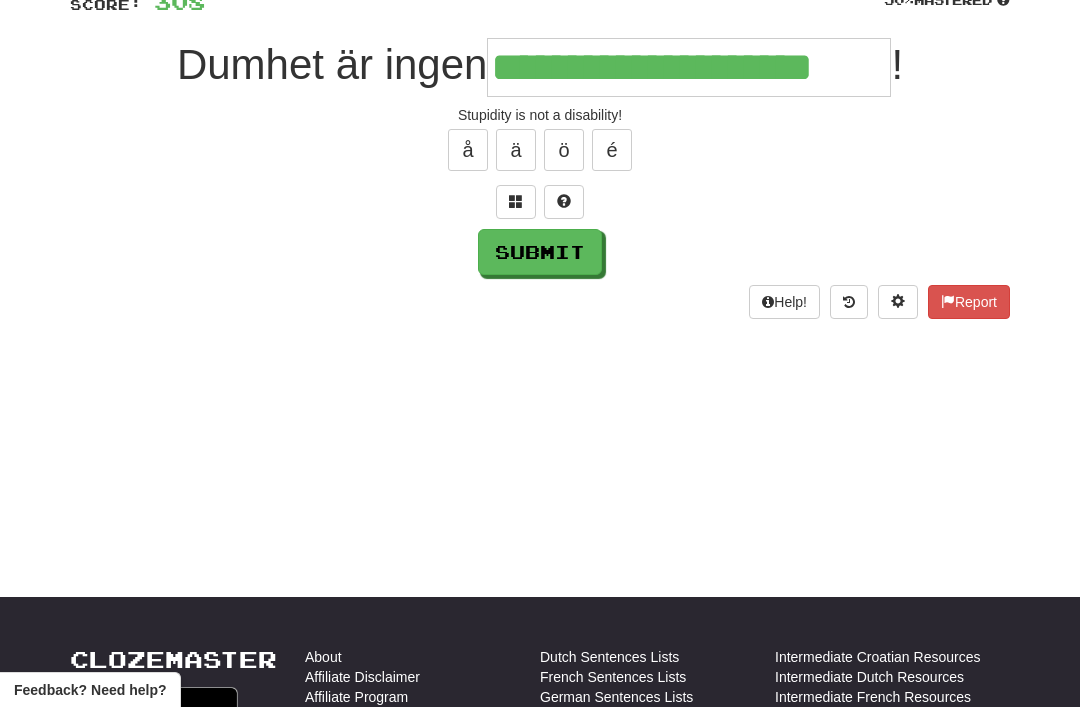 type on "**********" 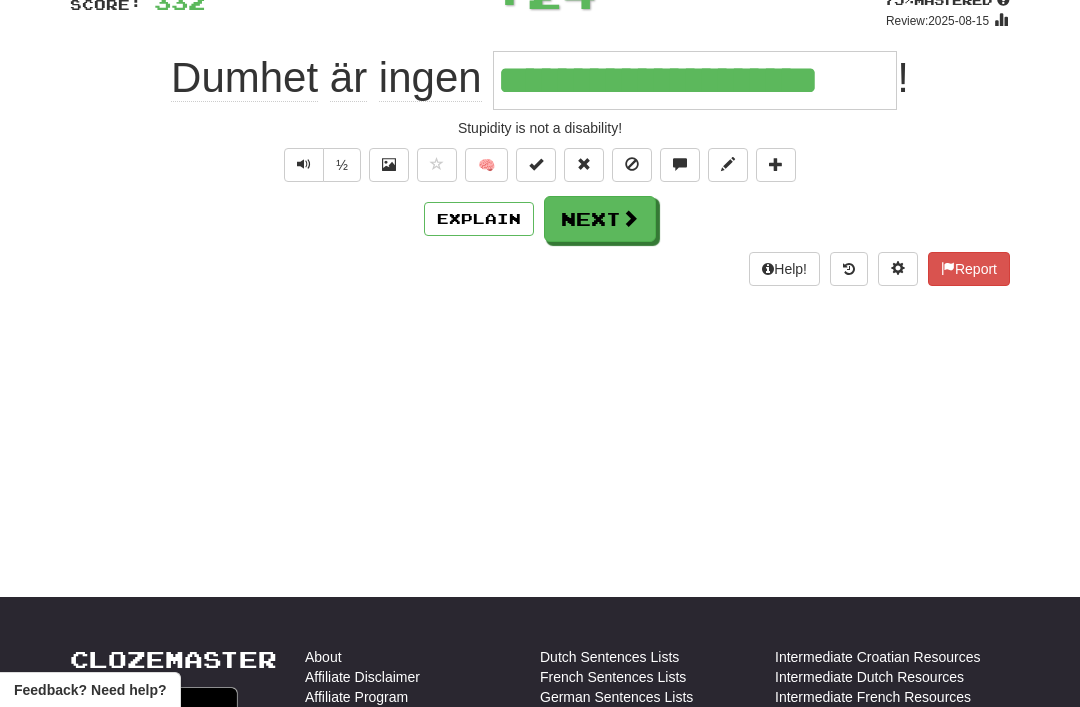 click on "Explain Next" at bounding box center (540, 219) 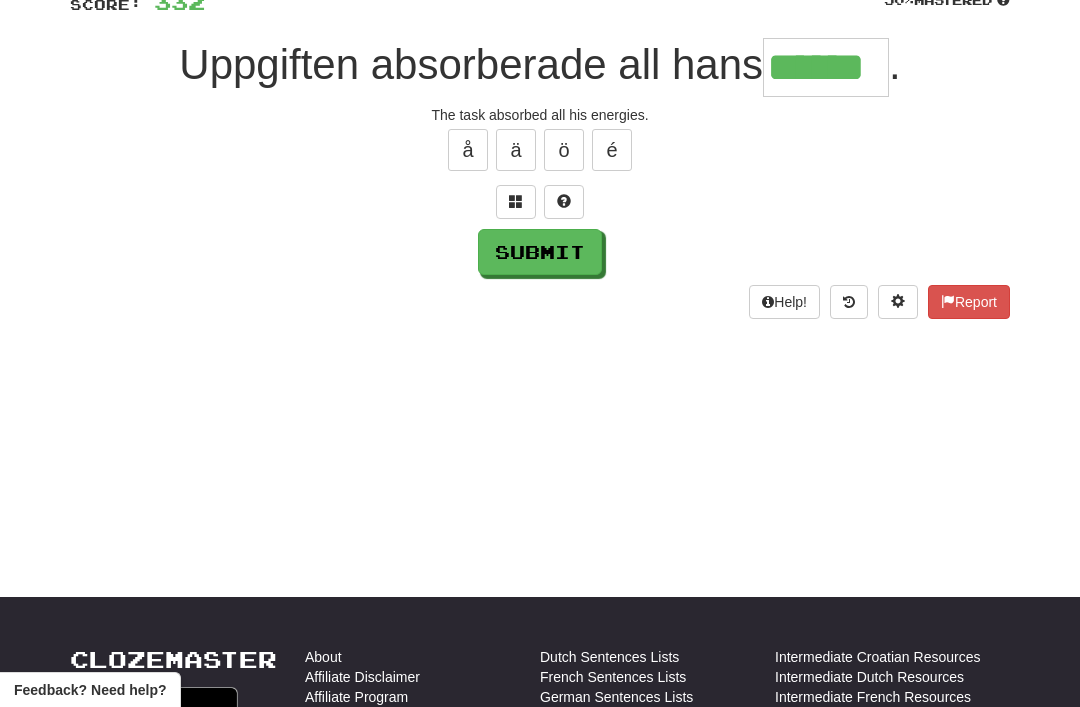 type on "******" 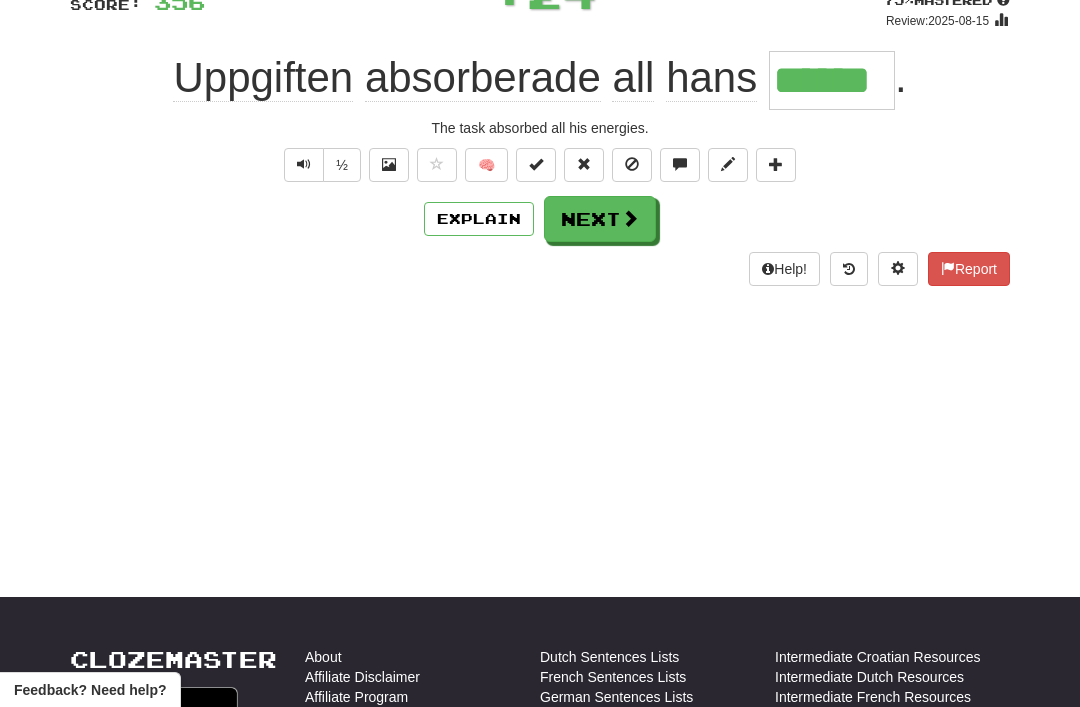 click on "Next" at bounding box center [600, 219] 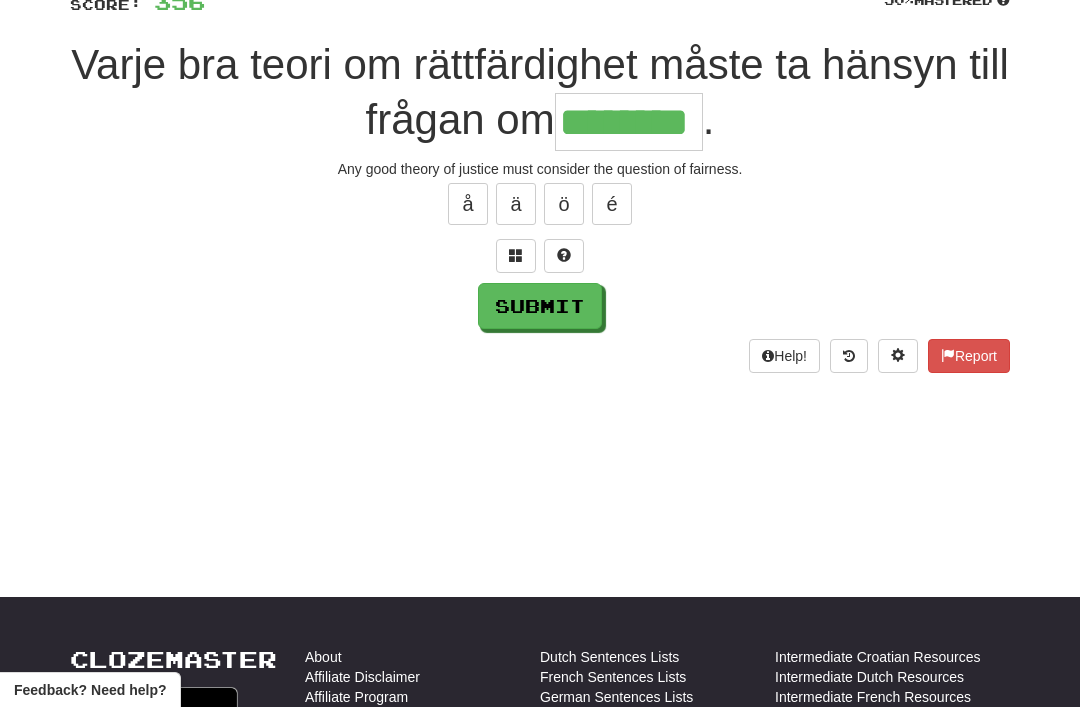type on "********" 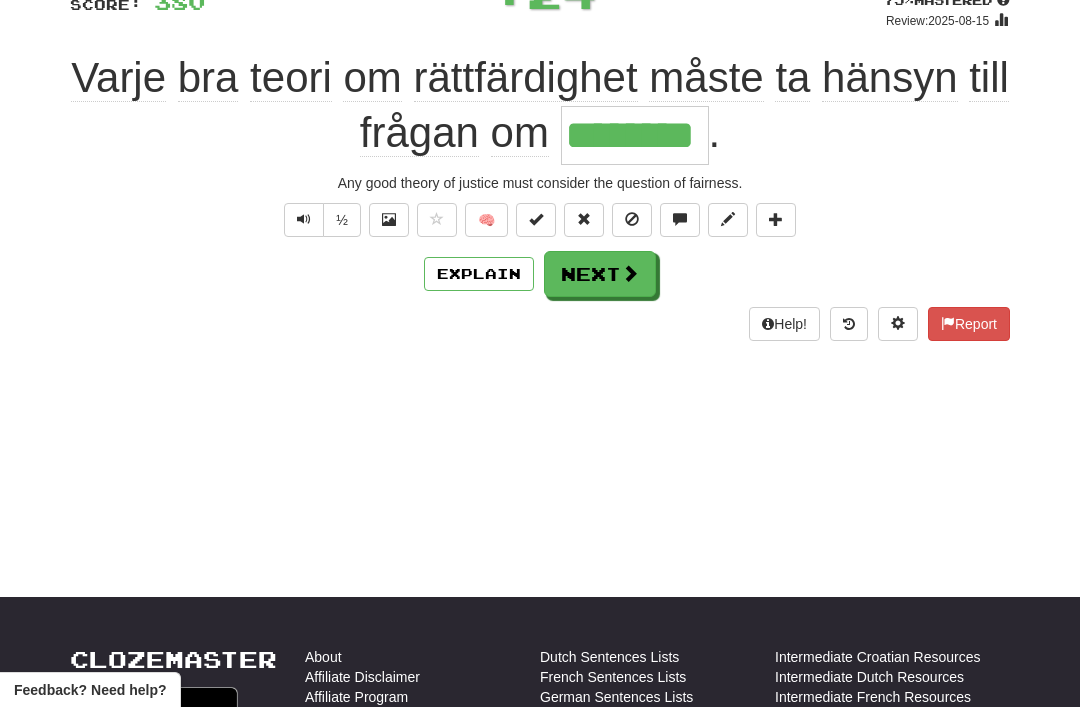 click on "Next" at bounding box center (600, 274) 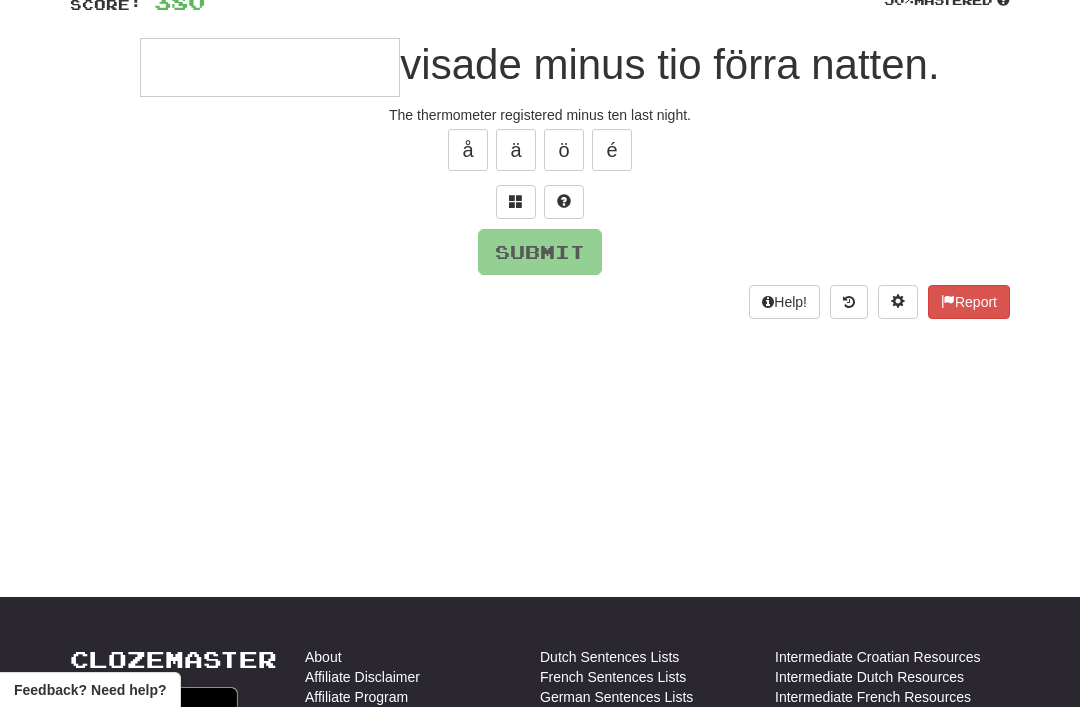 click at bounding box center [516, 202] 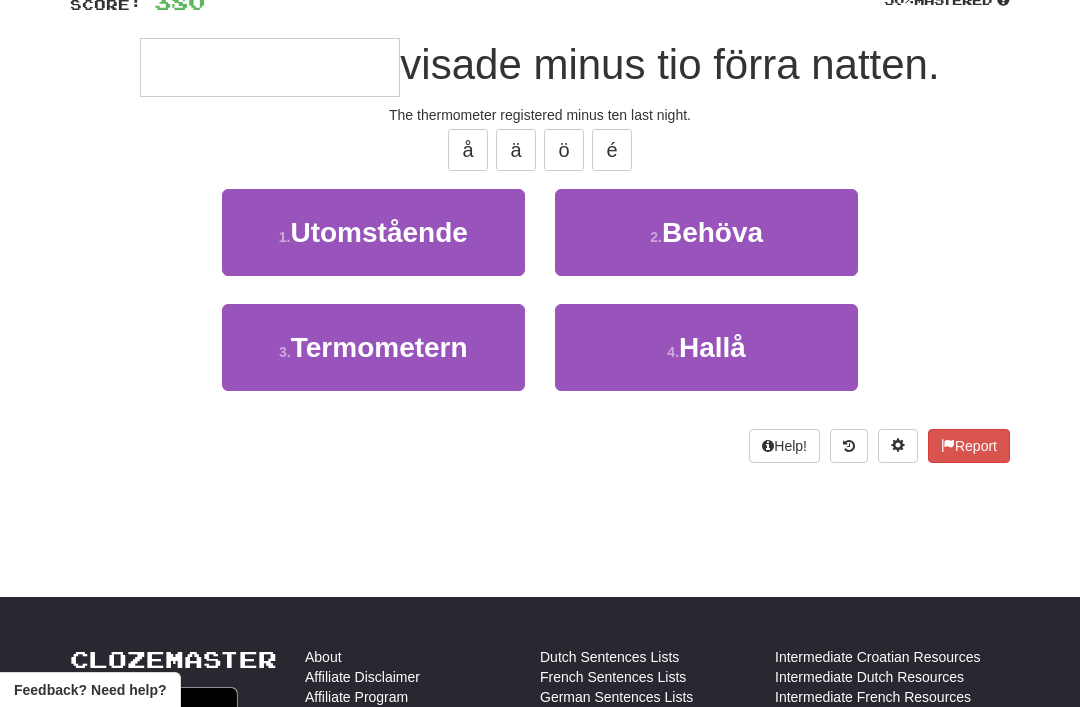 click on "Termometern" at bounding box center (379, 347) 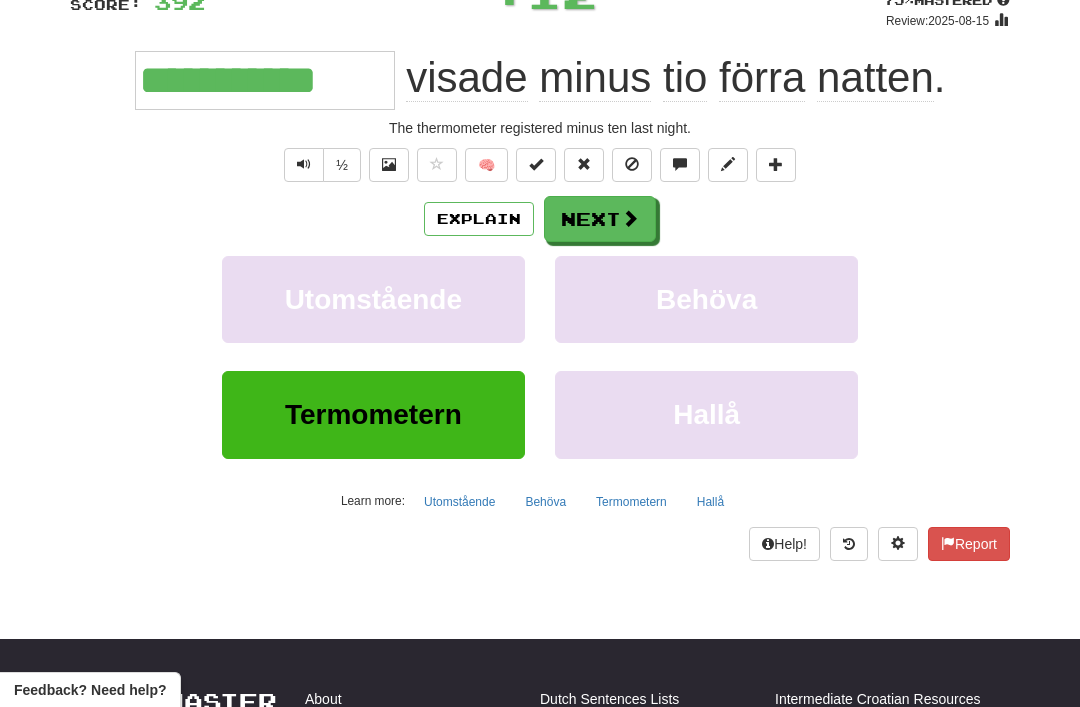 click on "Next" at bounding box center [600, 219] 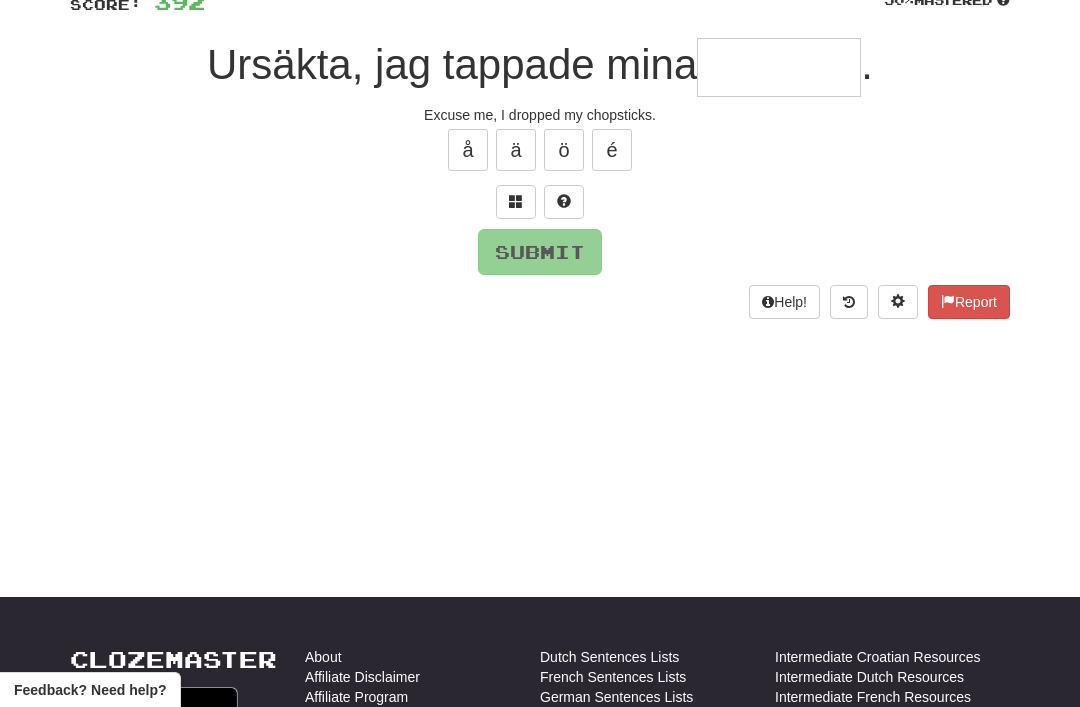 click at bounding box center [516, 201] 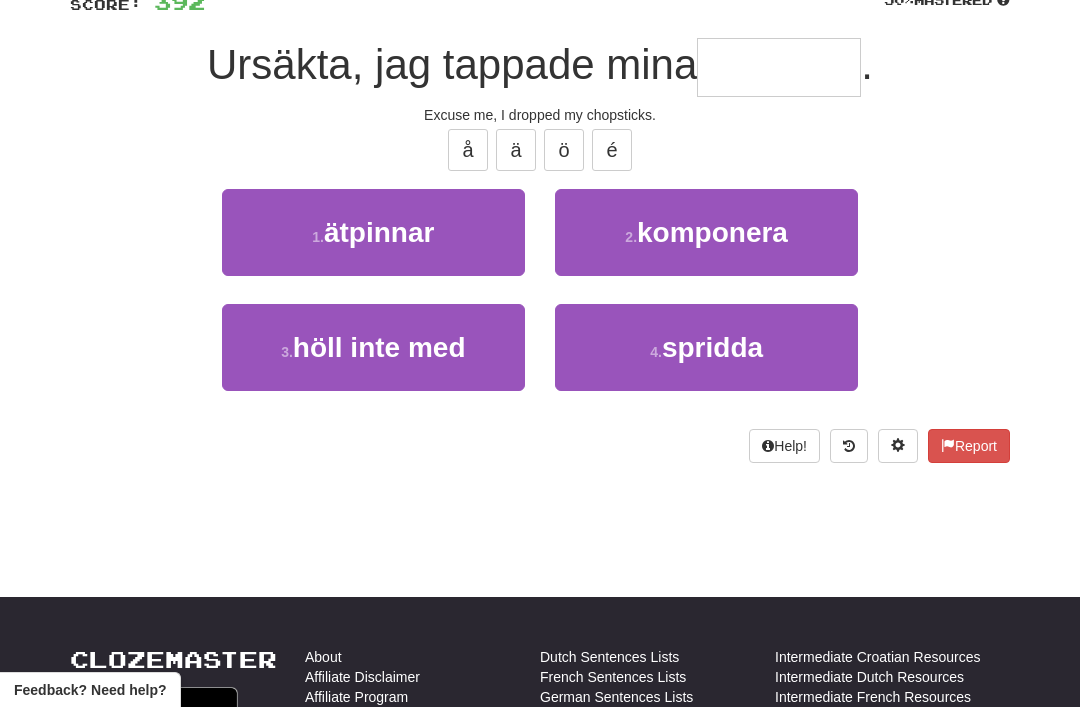 click on "ätpinnar" at bounding box center (379, 232) 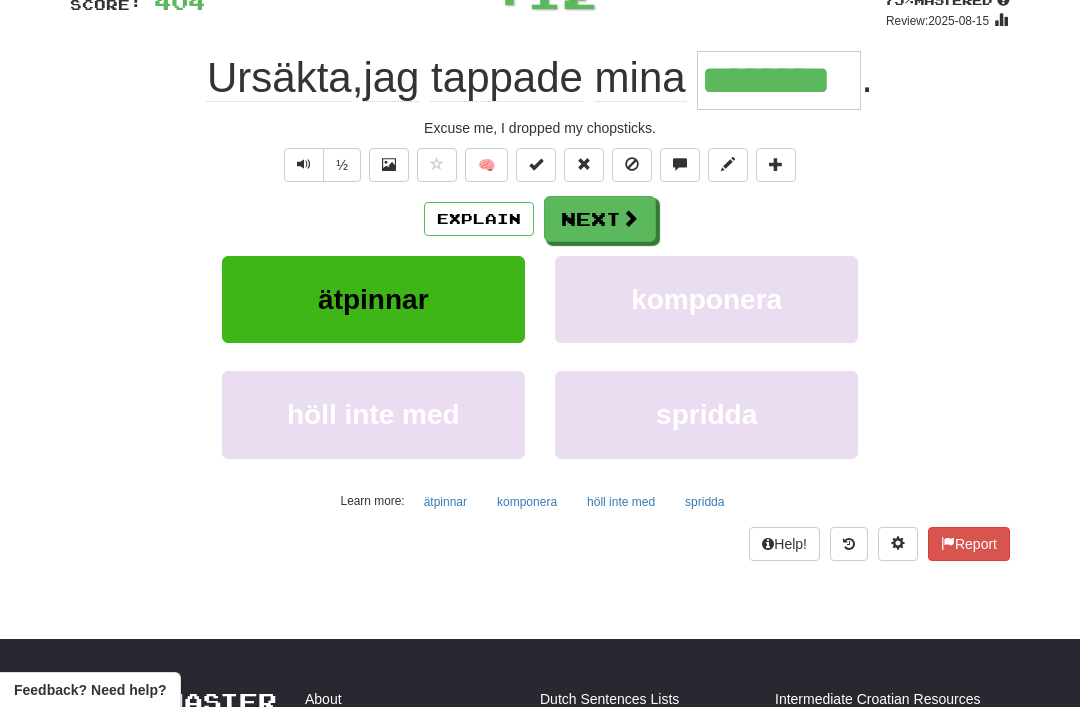 click on "Next" at bounding box center [600, 219] 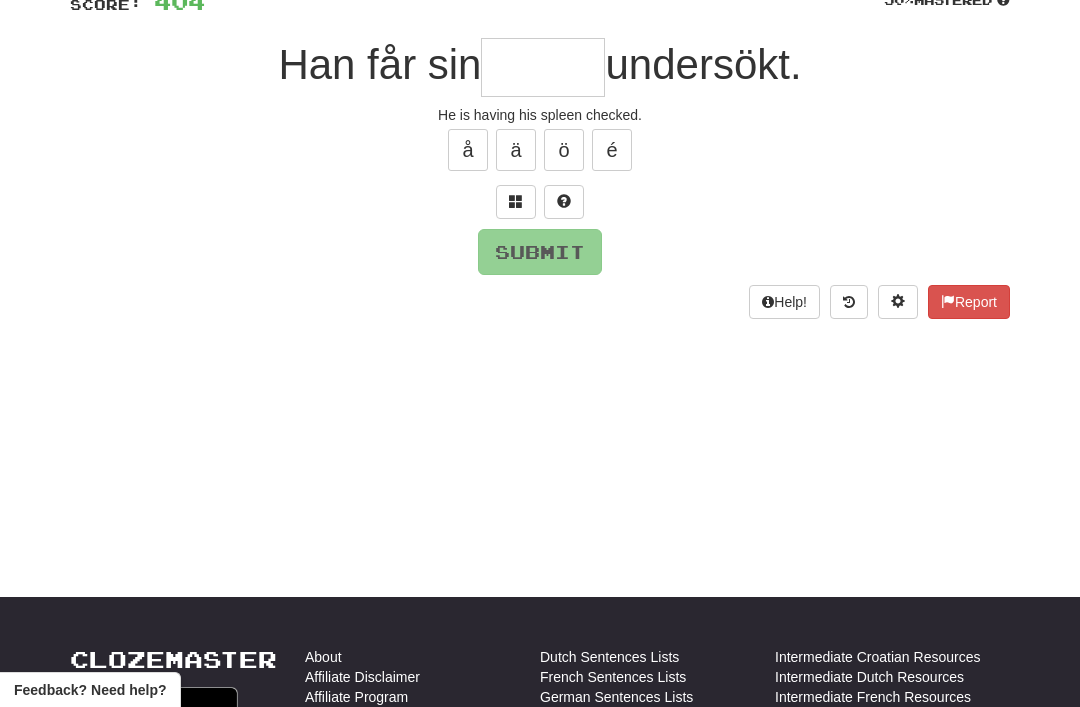 click at bounding box center [516, 201] 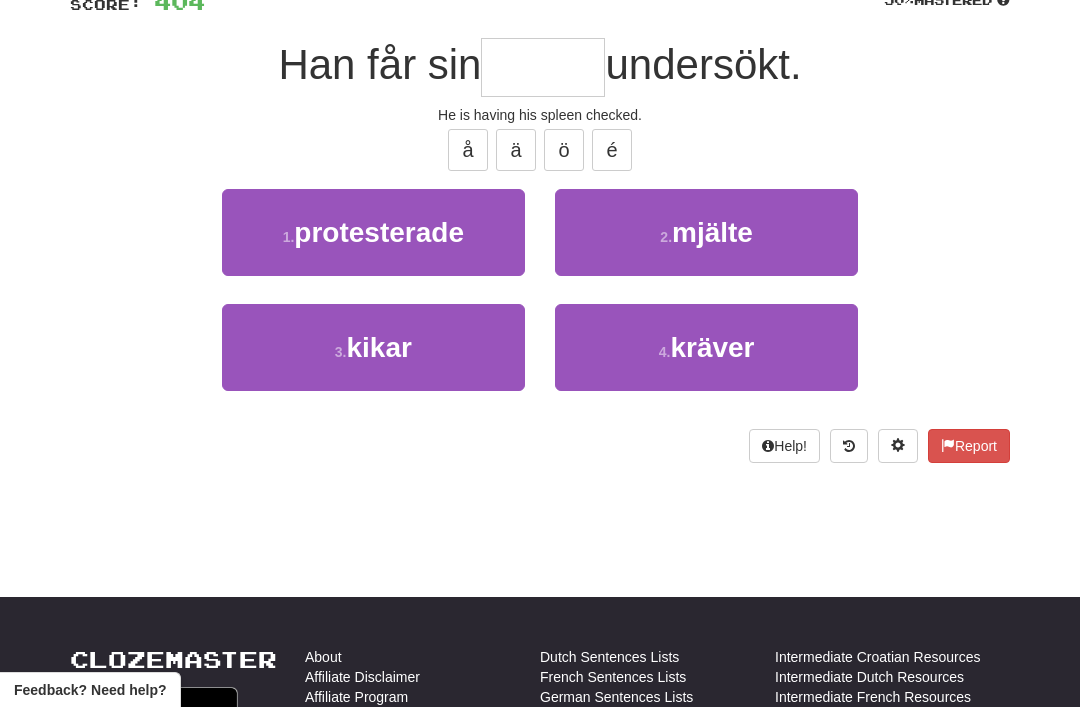 click on "2 .  mjälte" at bounding box center (706, 232) 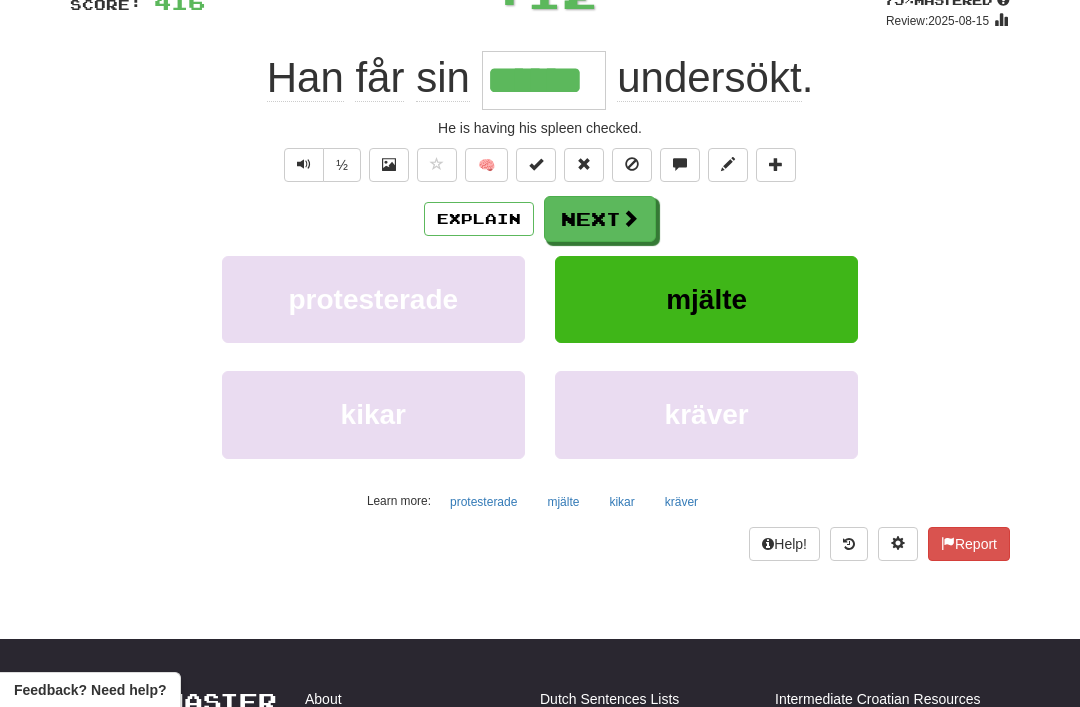 click on "Explain" at bounding box center [479, 219] 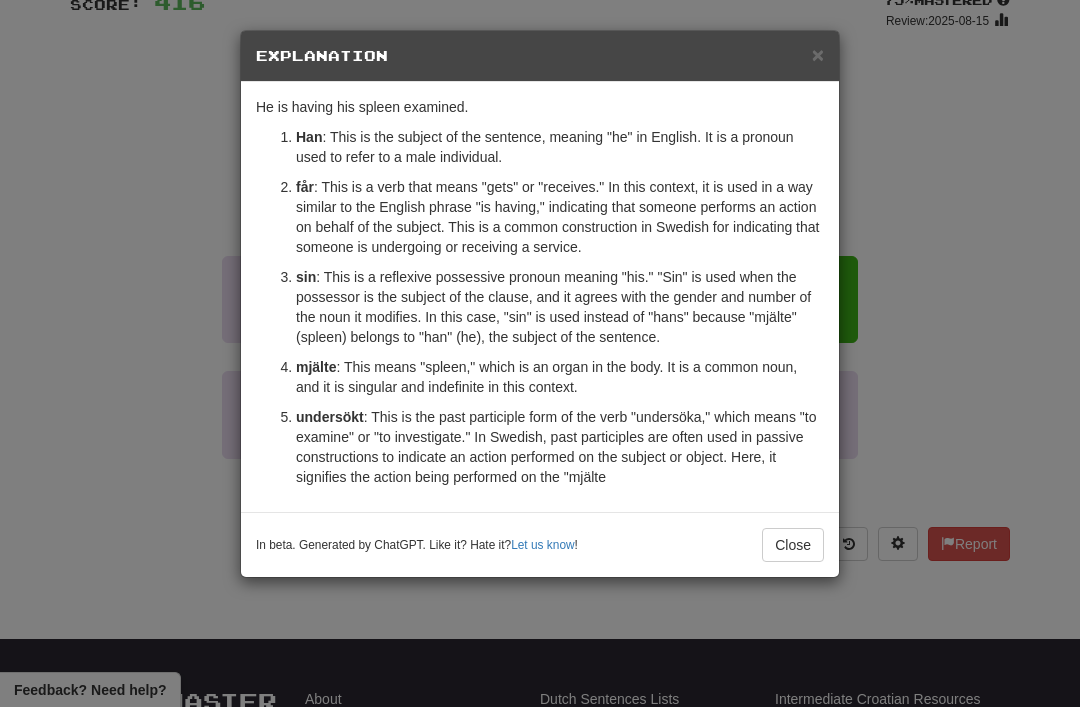 click on "×" at bounding box center (818, 54) 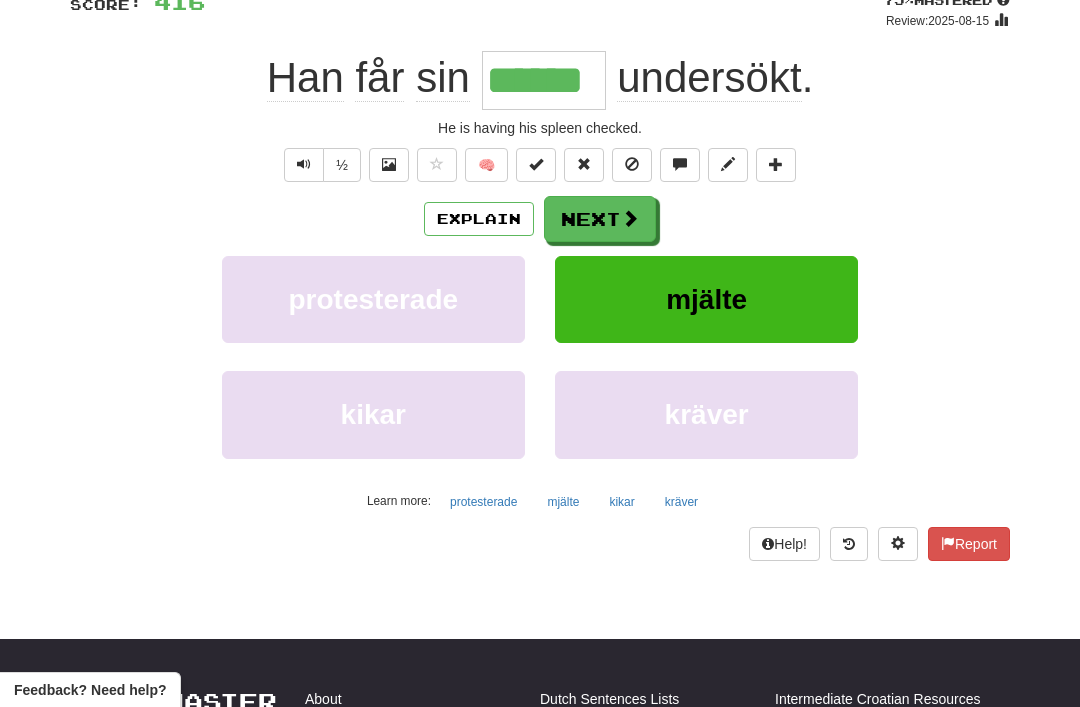 click on "Next" at bounding box center (600, 219) 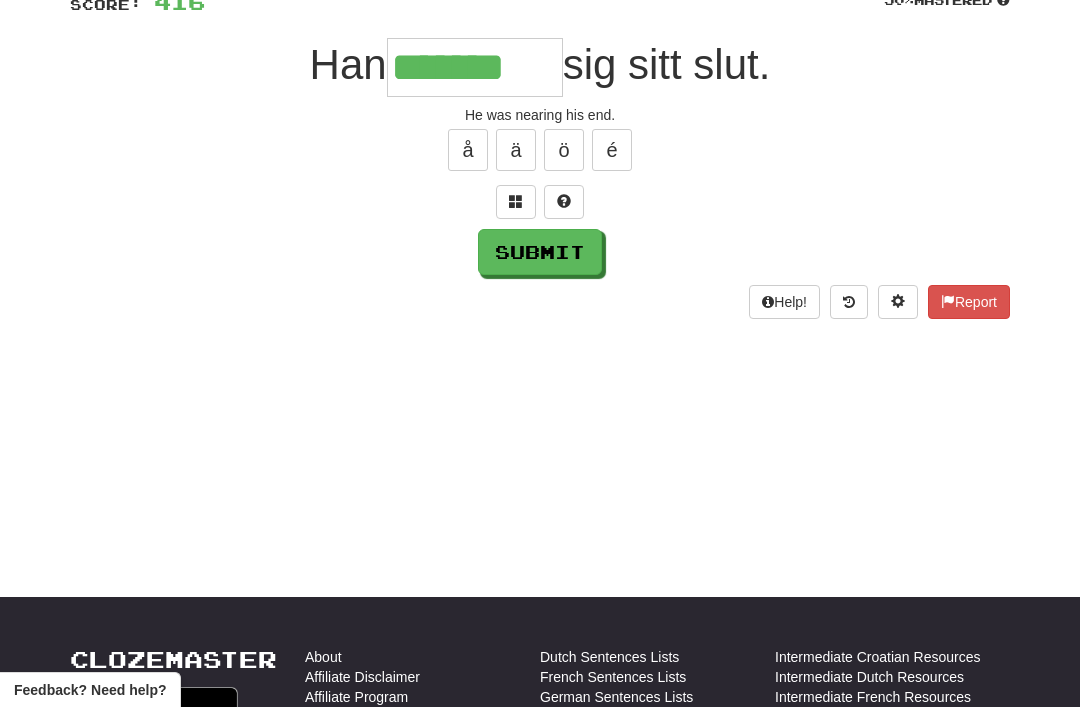 type on "*******" 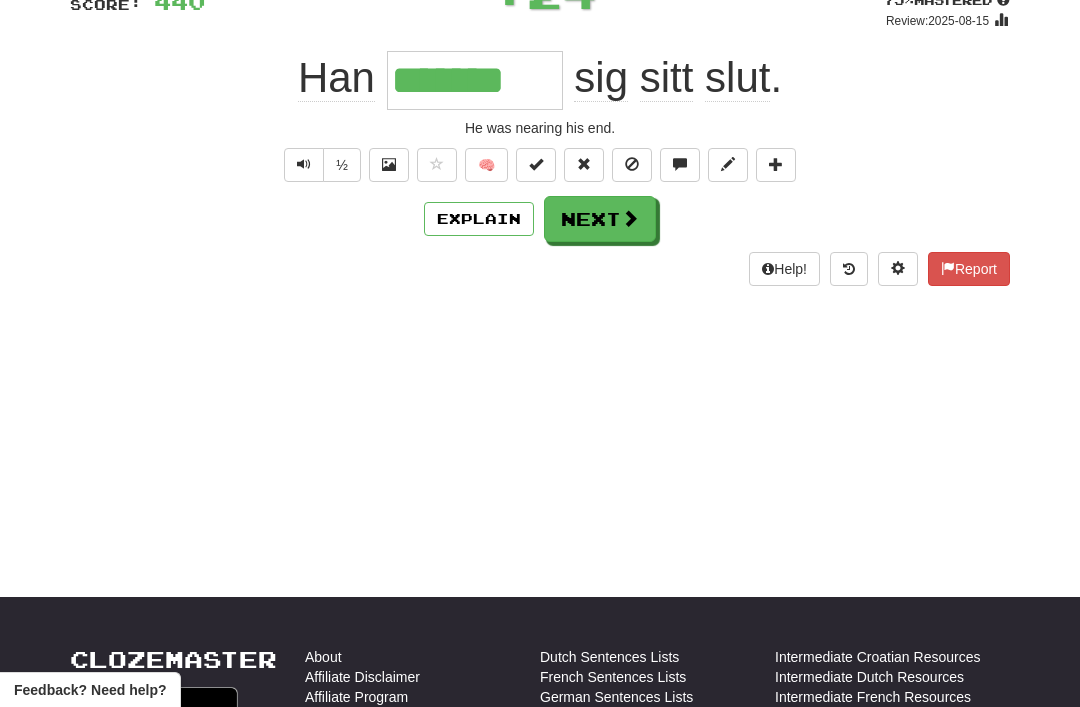 click on "Next" at bounding box center [600, 219] 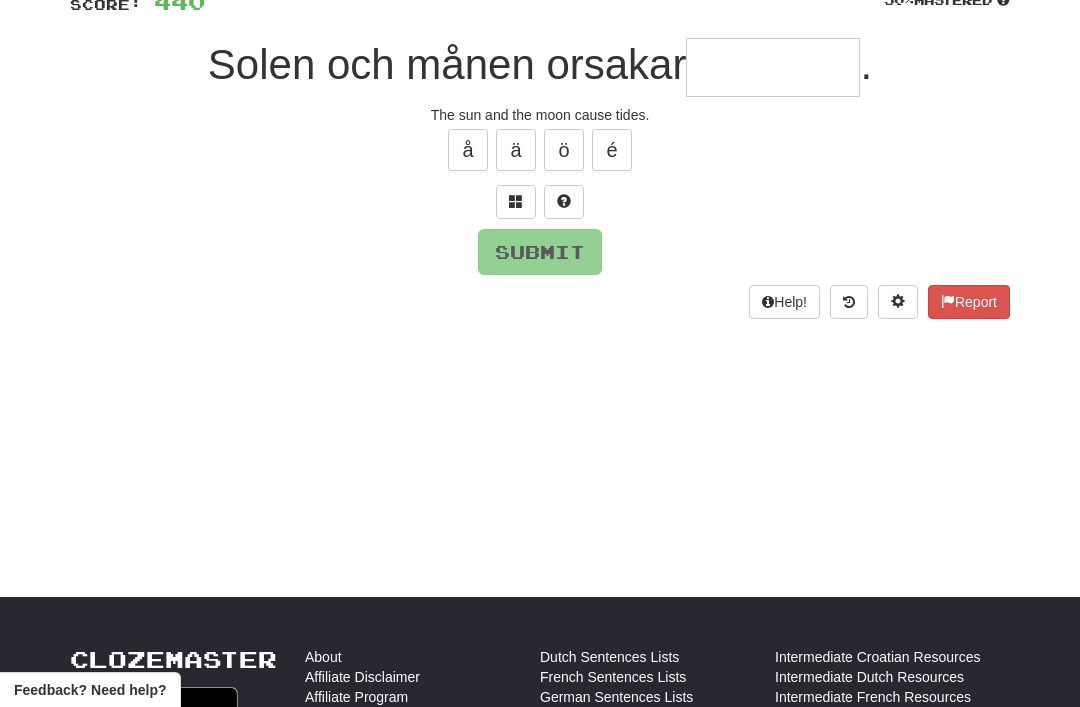 click at bounding box center [516, 202] 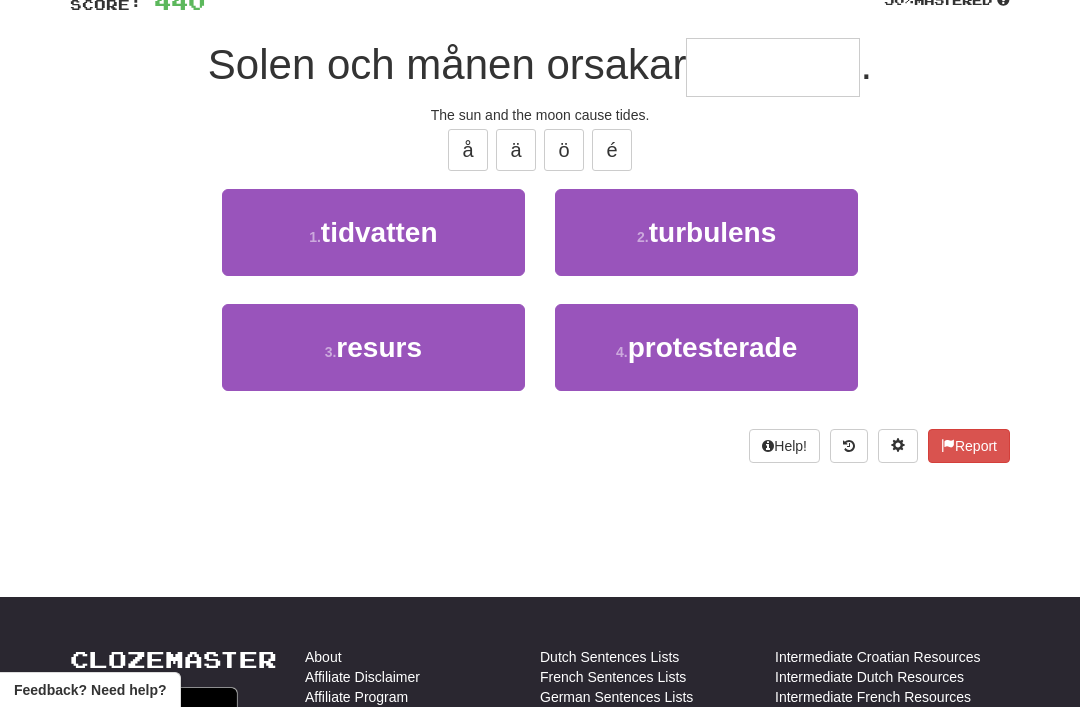 click on "1 .  tidvatten" at bounding box center (373, 232) 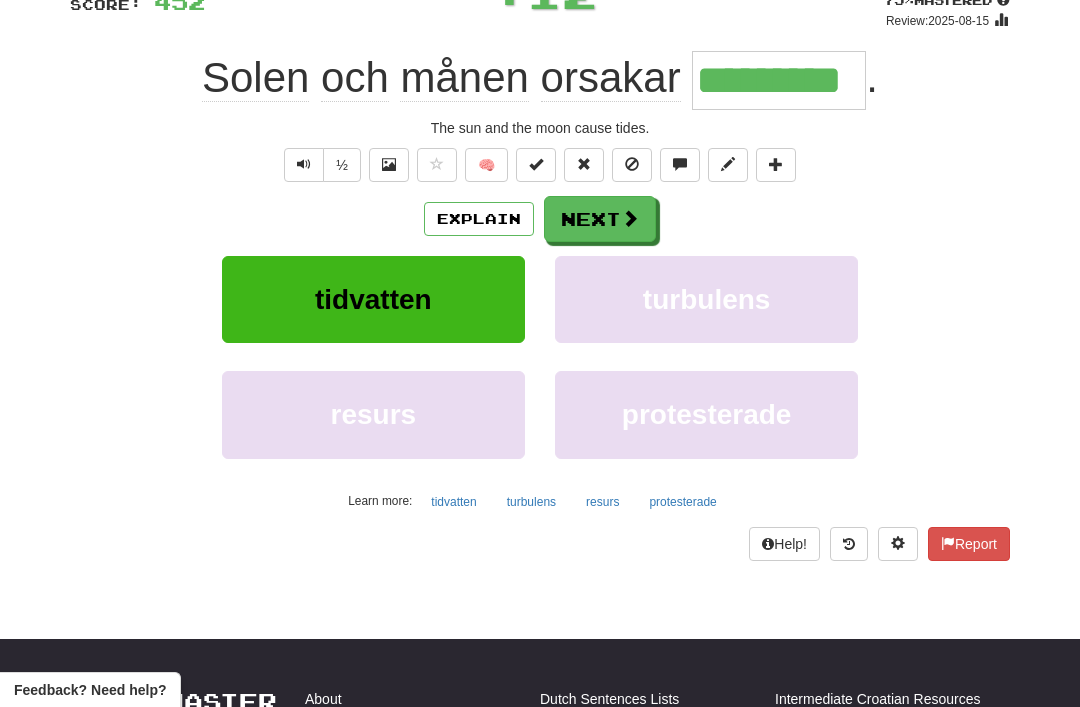 click at bounding box center [630, 218] 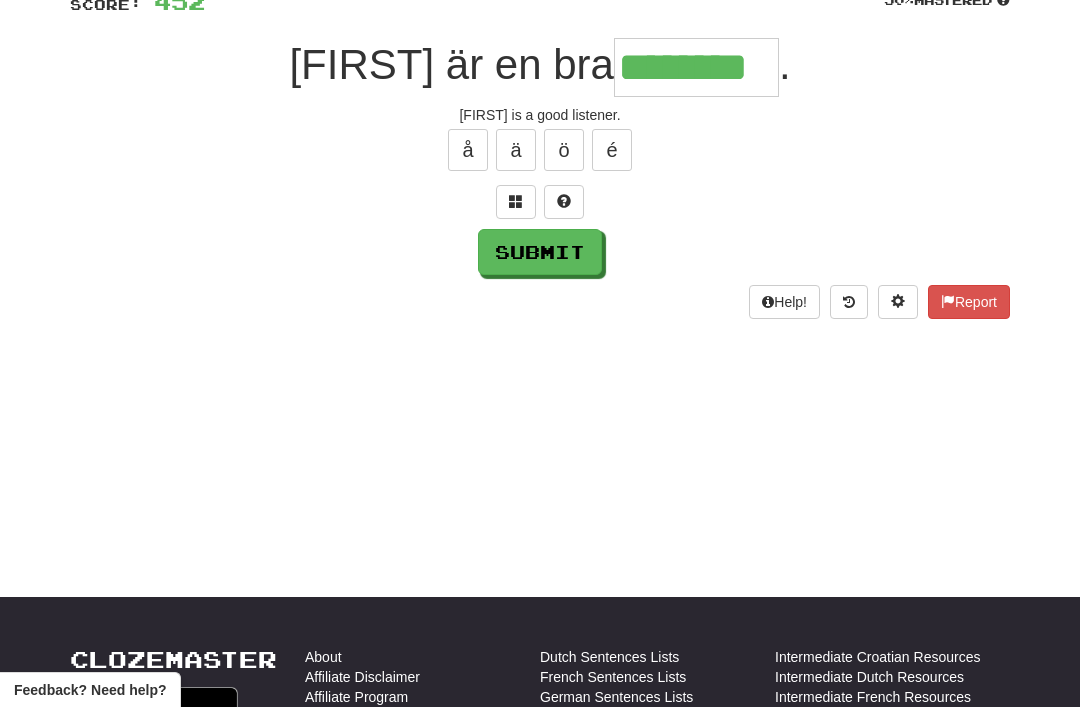 type on "********" 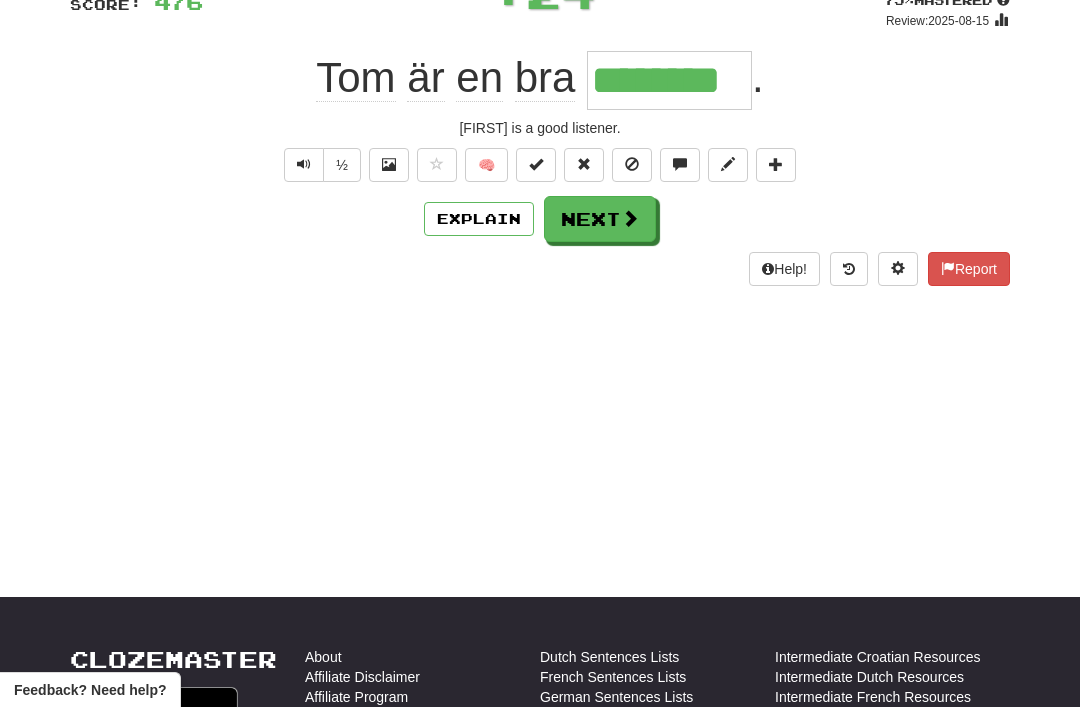 click on "Next" at bounding box center (600, 219) 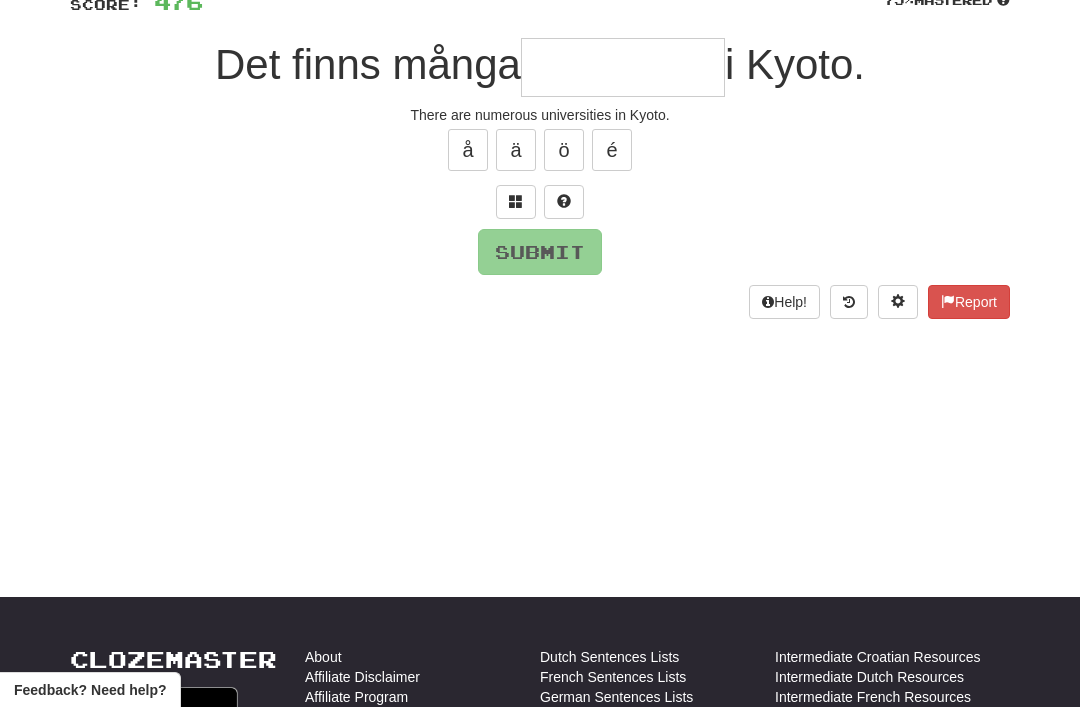 click at bounding box center [516, 202] 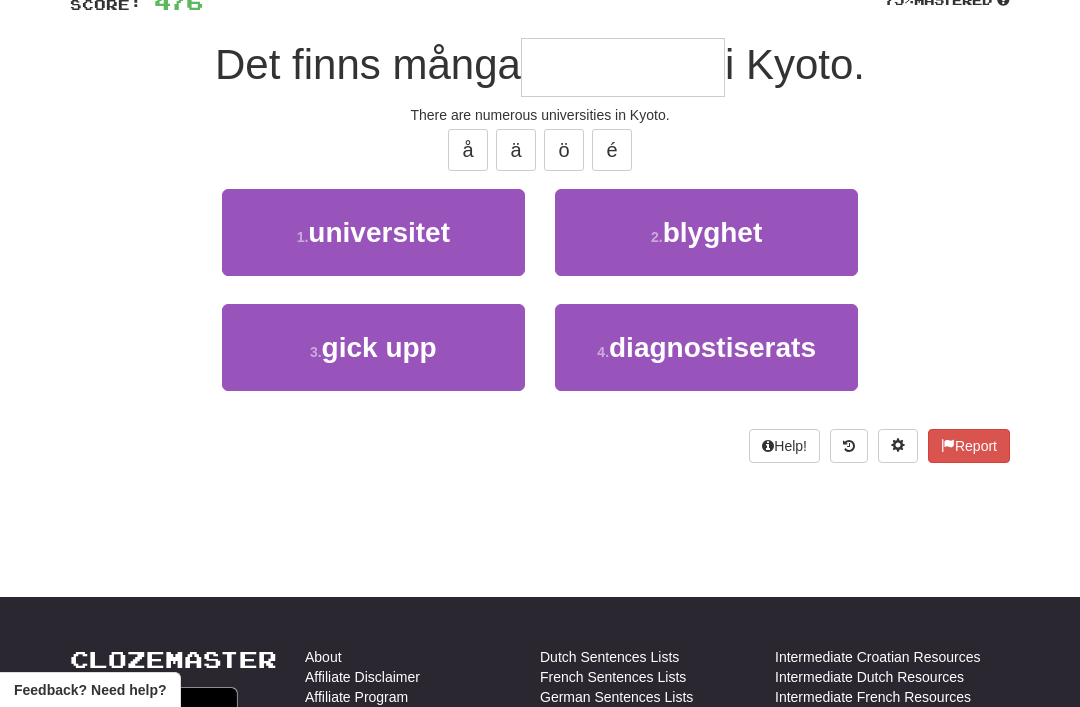 click on "universitet" at bounding box center (379, 232) 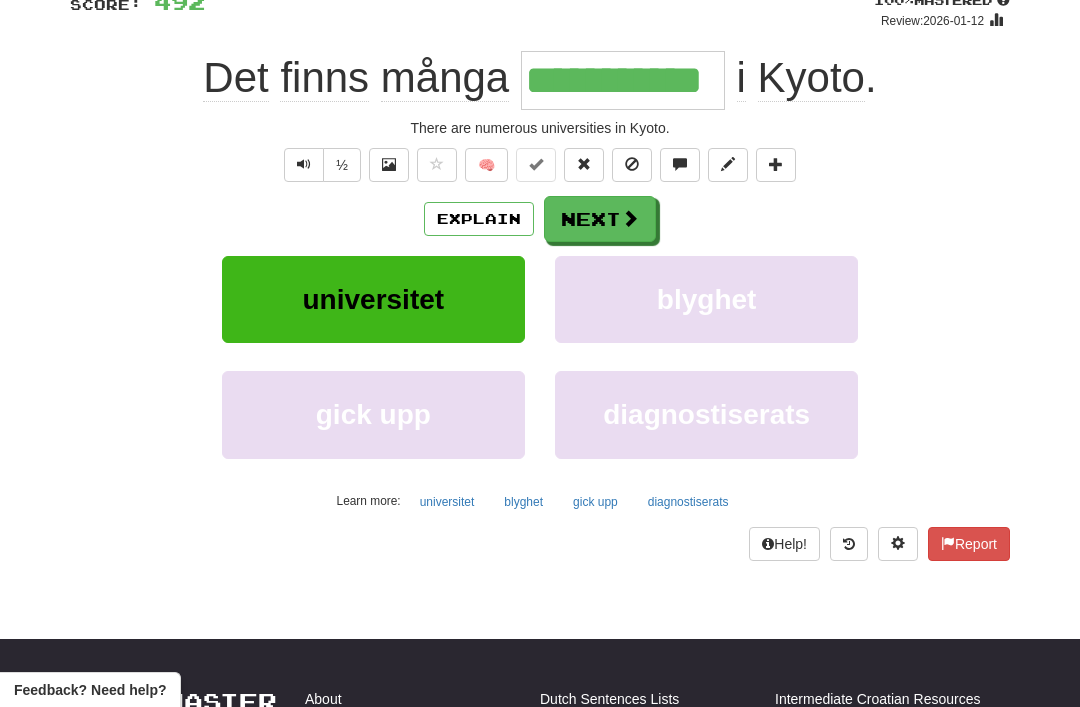 click on "Explain" at bounding box center (479, 219) 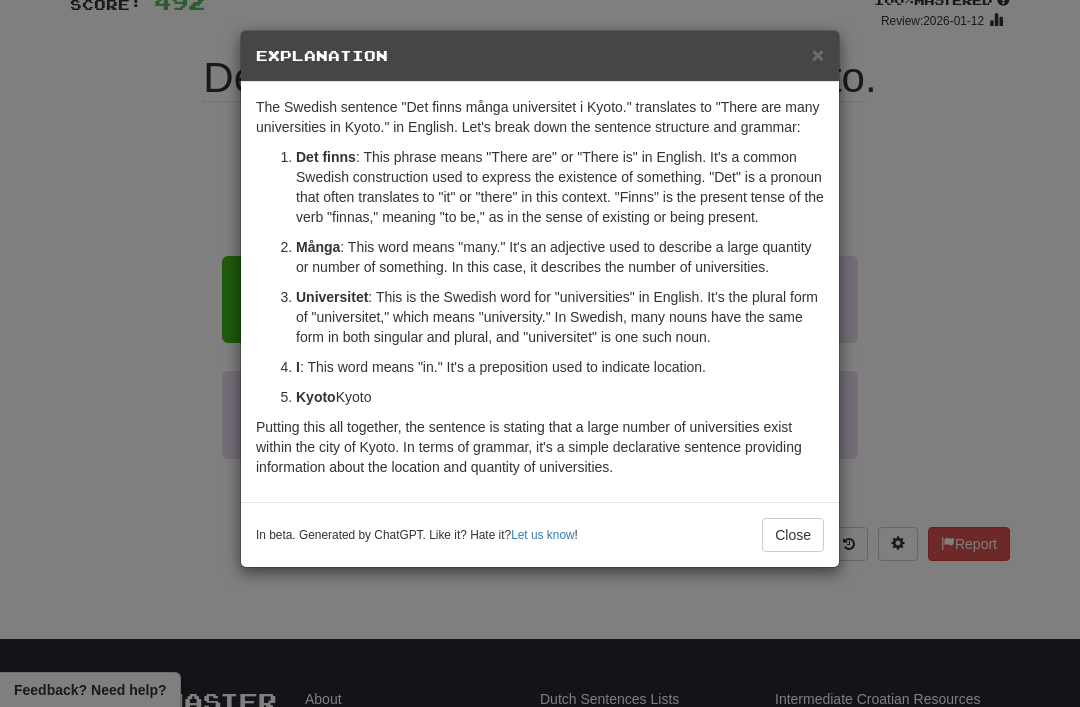 click on "×" at bounding box center (818, 54) 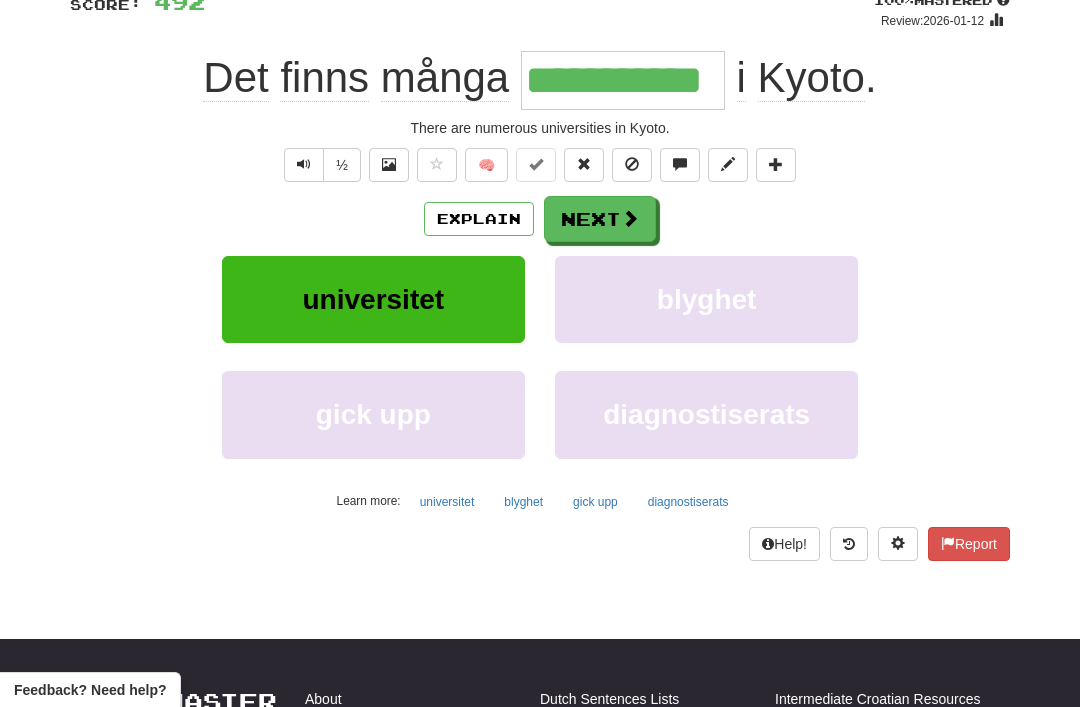 click on "Next" at bounding box center [600, 219] 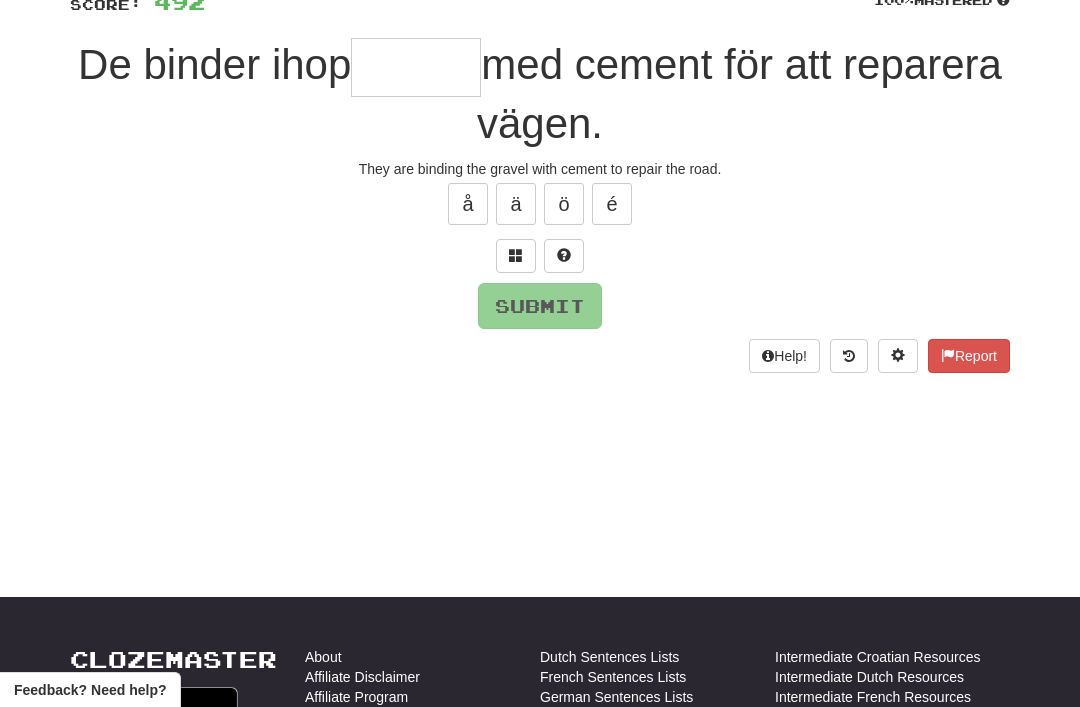 click at bounding box center [516, 256] 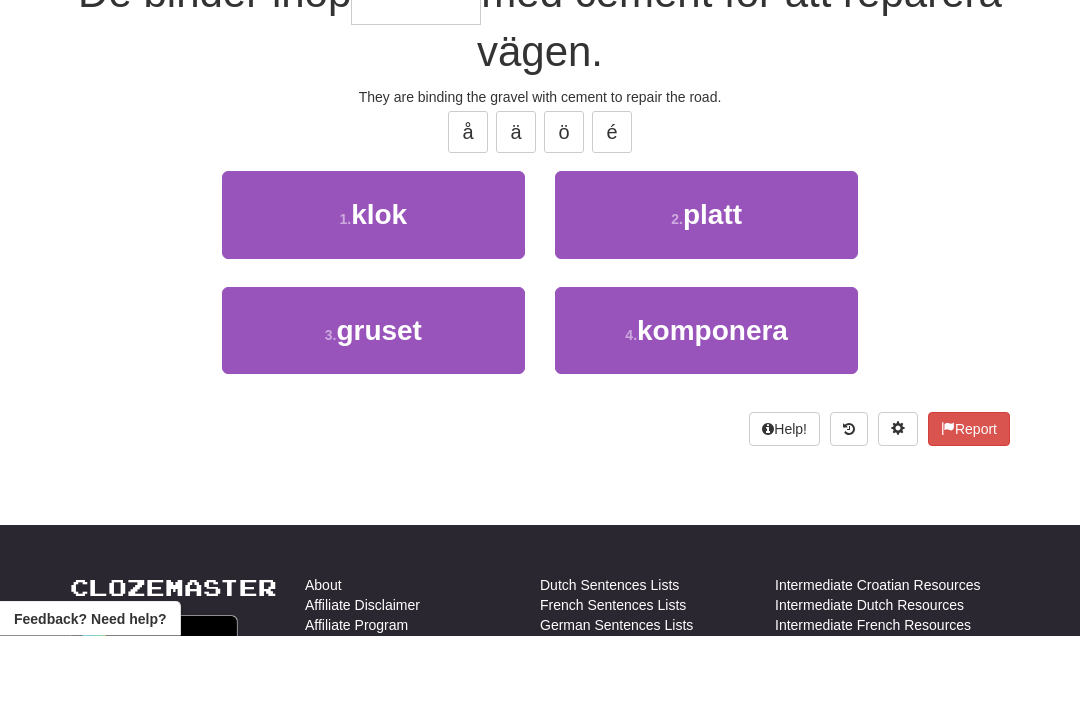 click on "gruset" at bounding box center [379, 402] 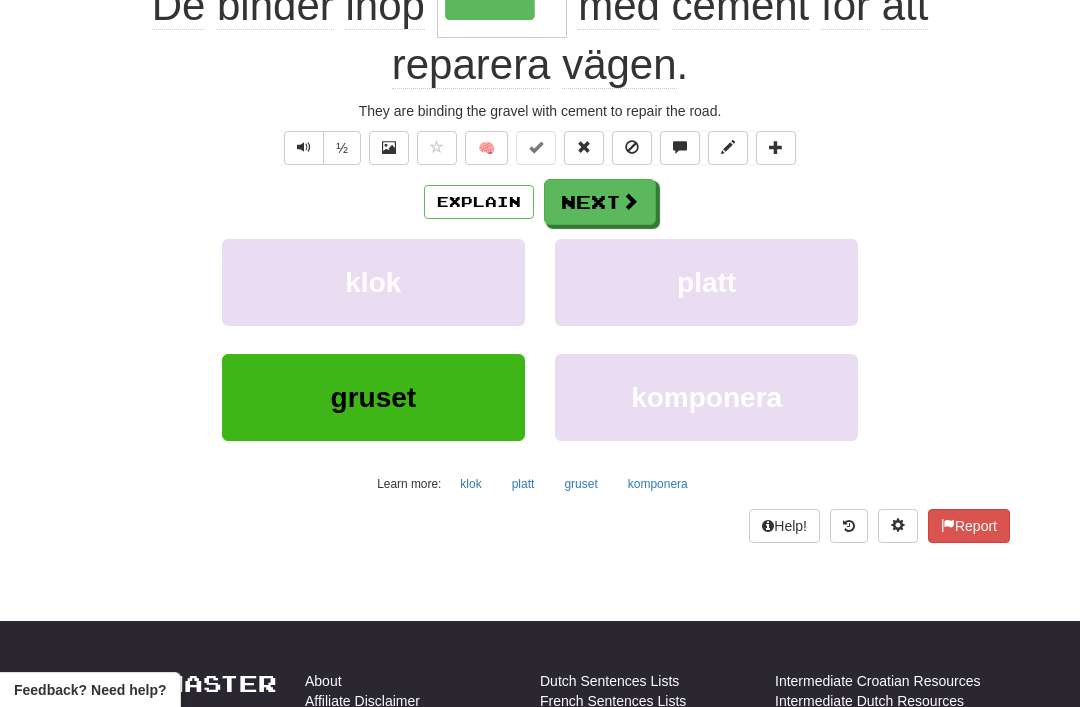 scroll, scrollTop: 186, scrollLeft: 0, axis: vertical 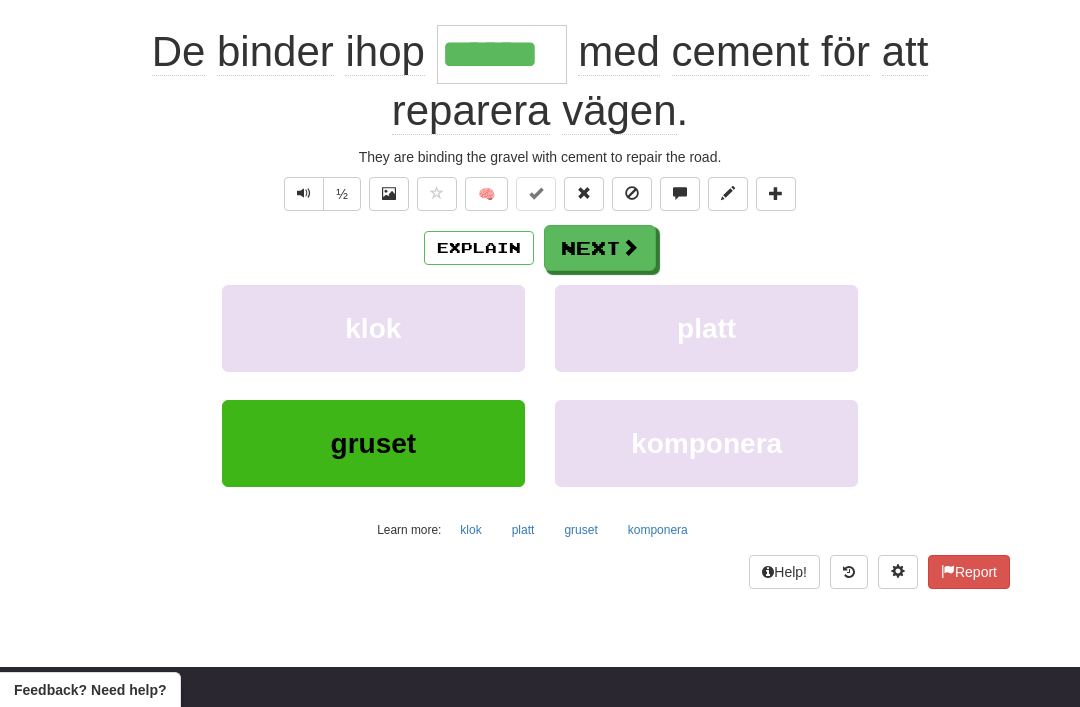 click on "Next" at bounding box center (600, 248) 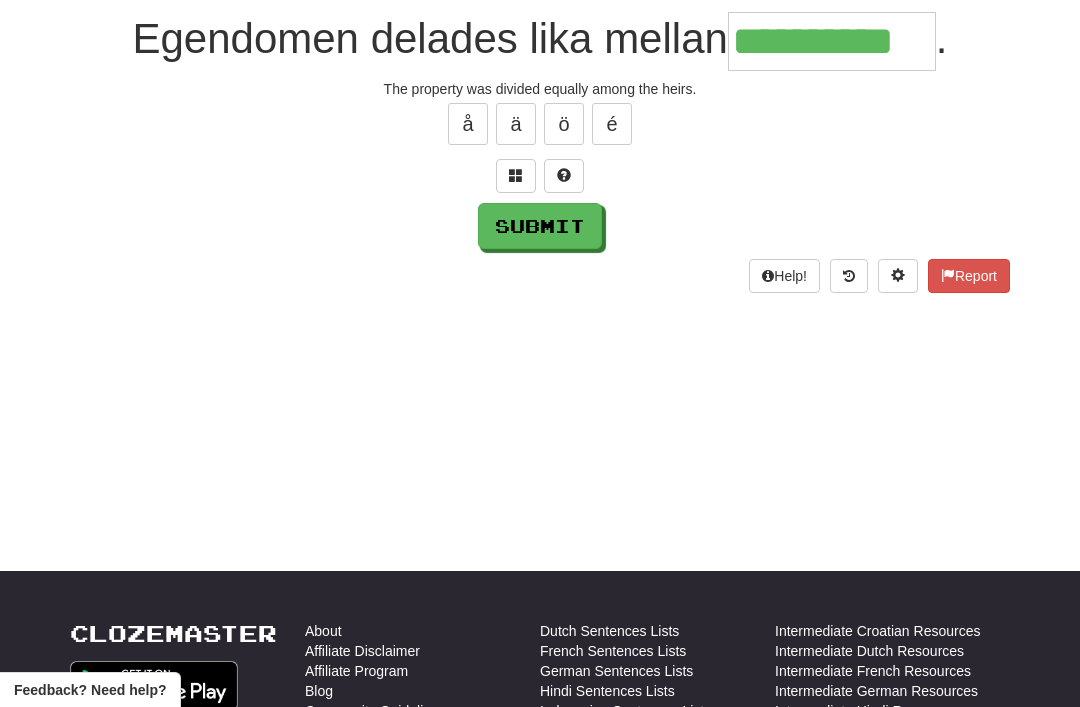 type on "**********" 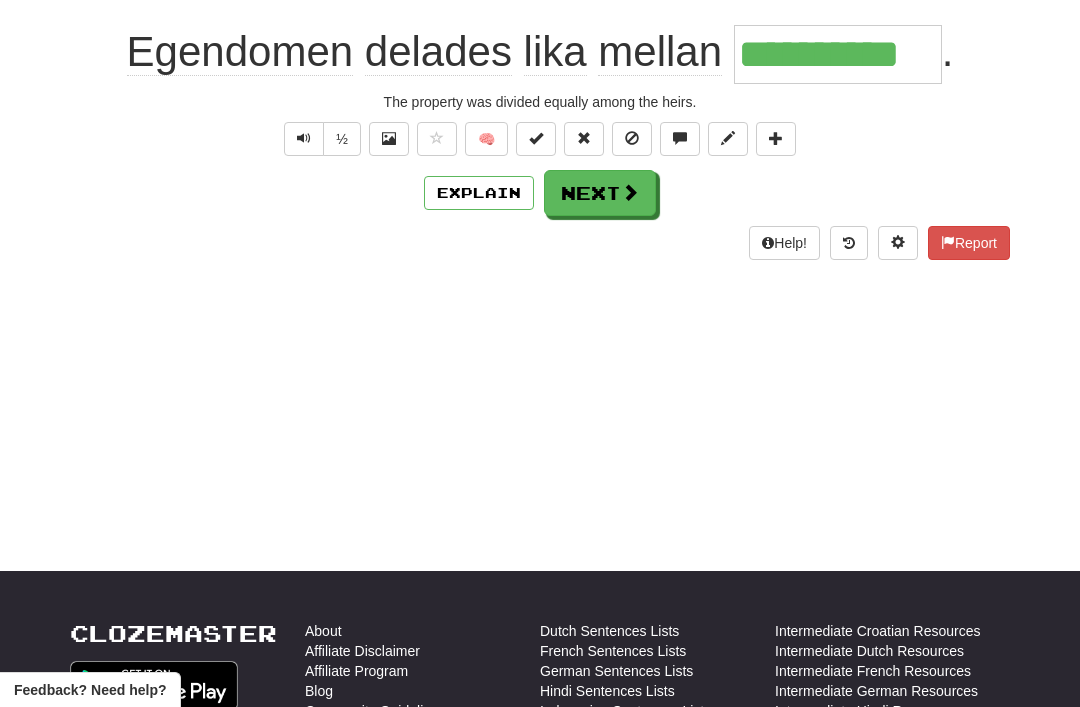 click on "Next" at bounding box center (600, 193) 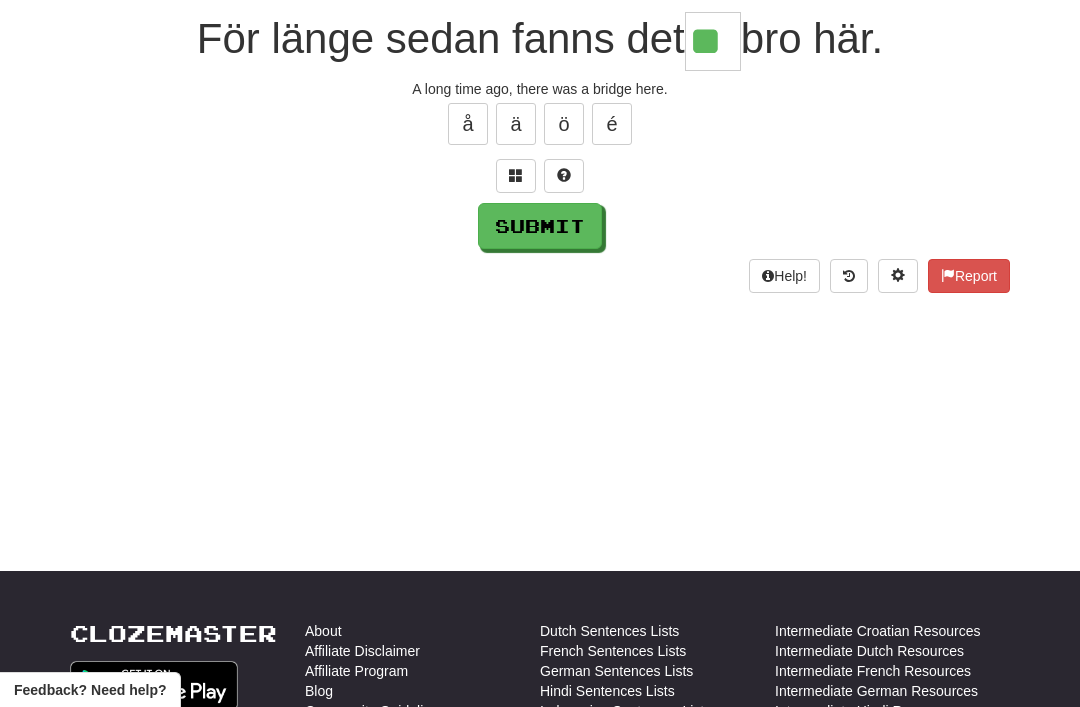 type on "**" 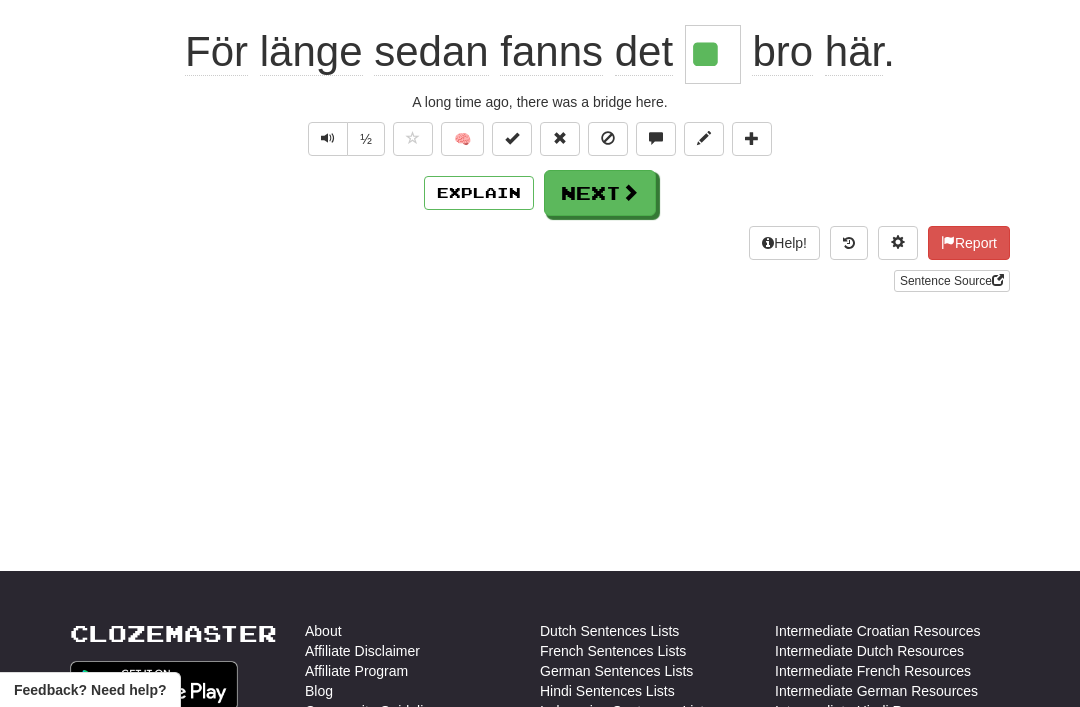click on "Next" at bounding box center [600, 193] 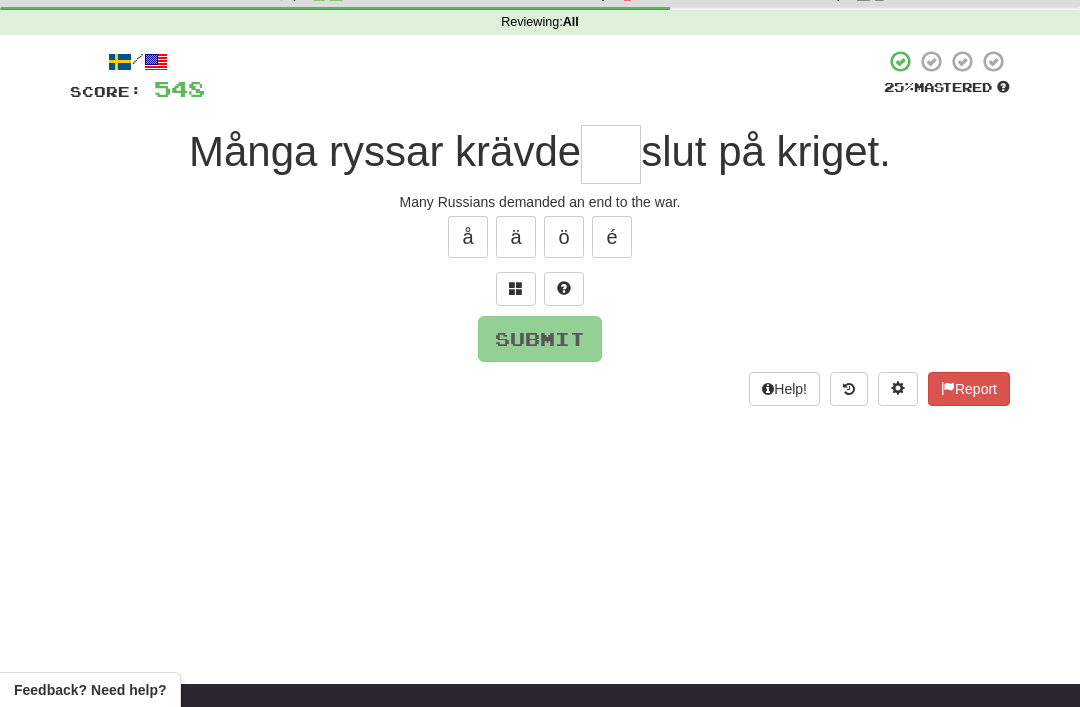 scroll, scrollTop: 59, scrollLeft: 0, axis: vertical 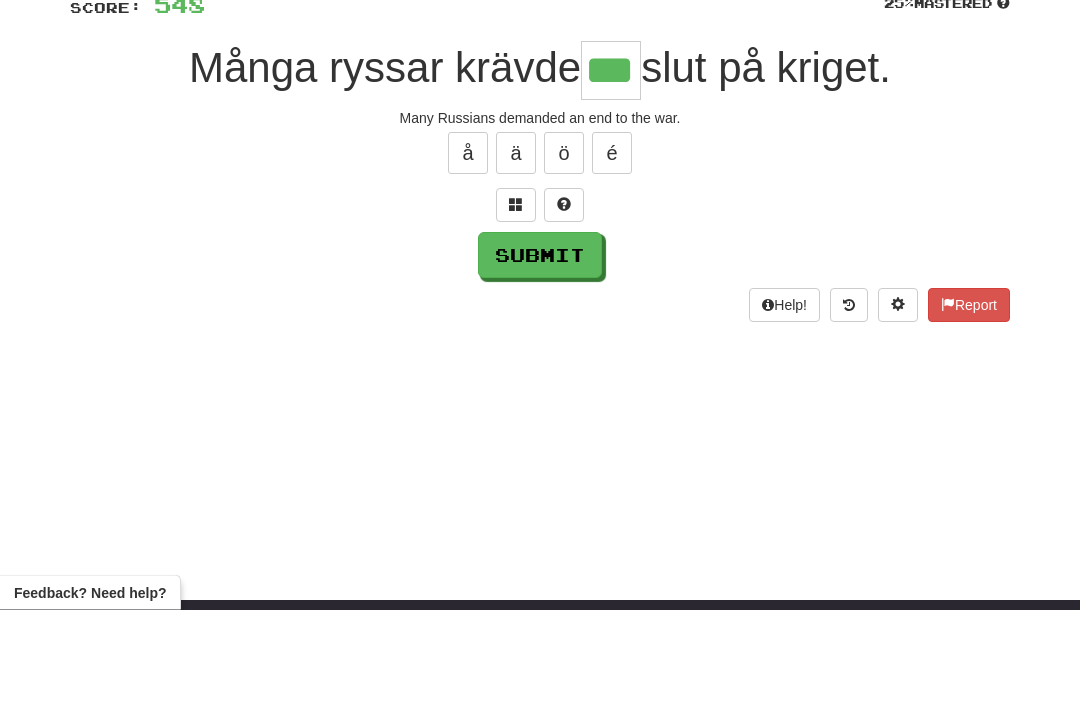 type on "***" 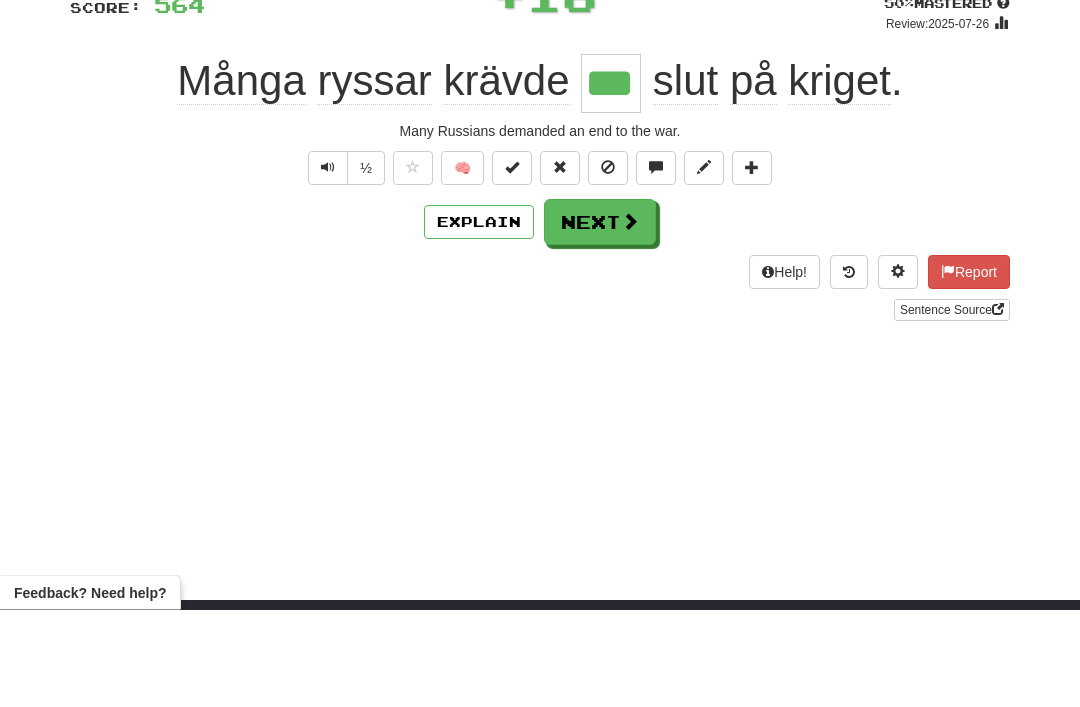 scroll, scrollTop: 157, scrollLeft: 0, axis: vertical 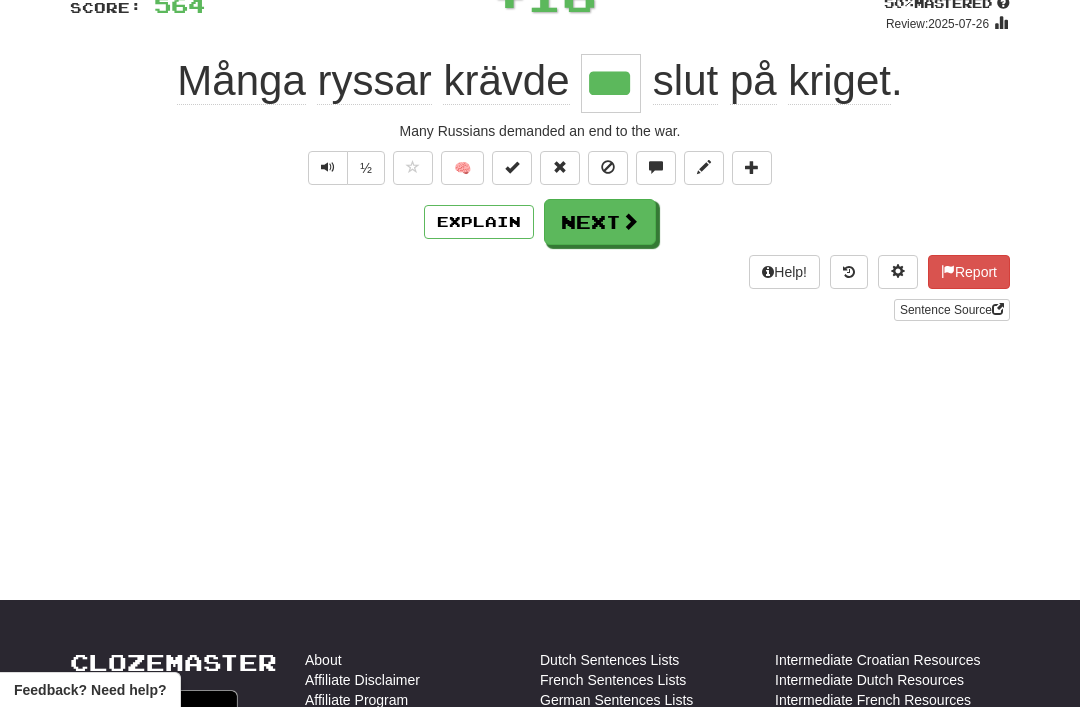 click on "Next" at bounding box center (600, 222) 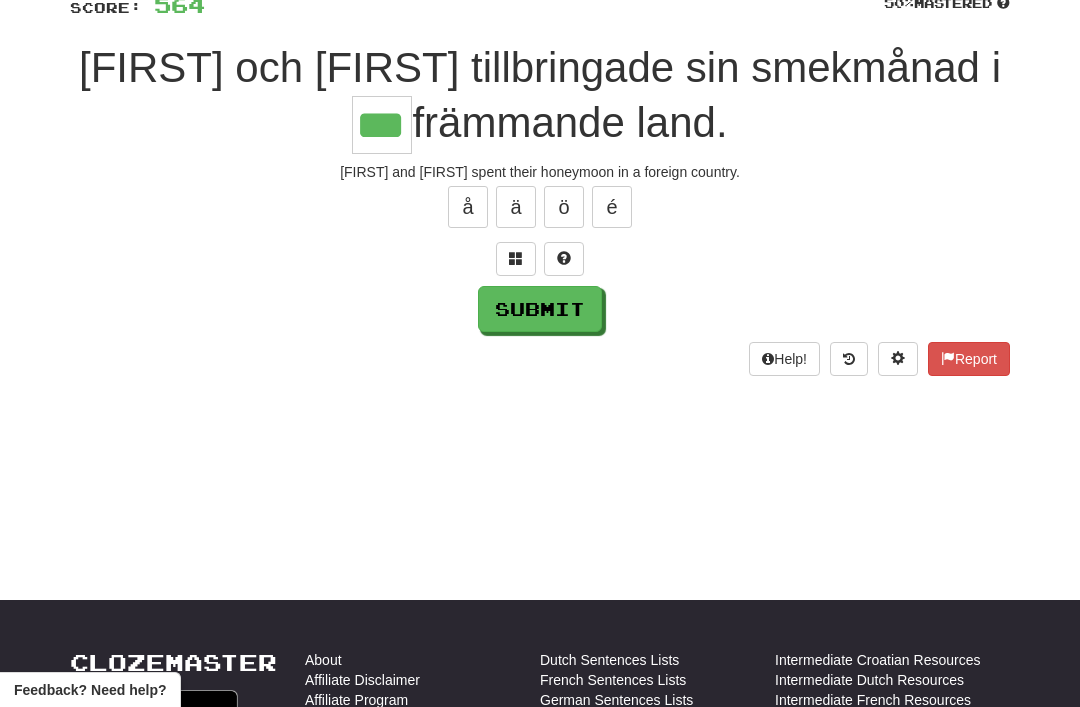 type on "***" 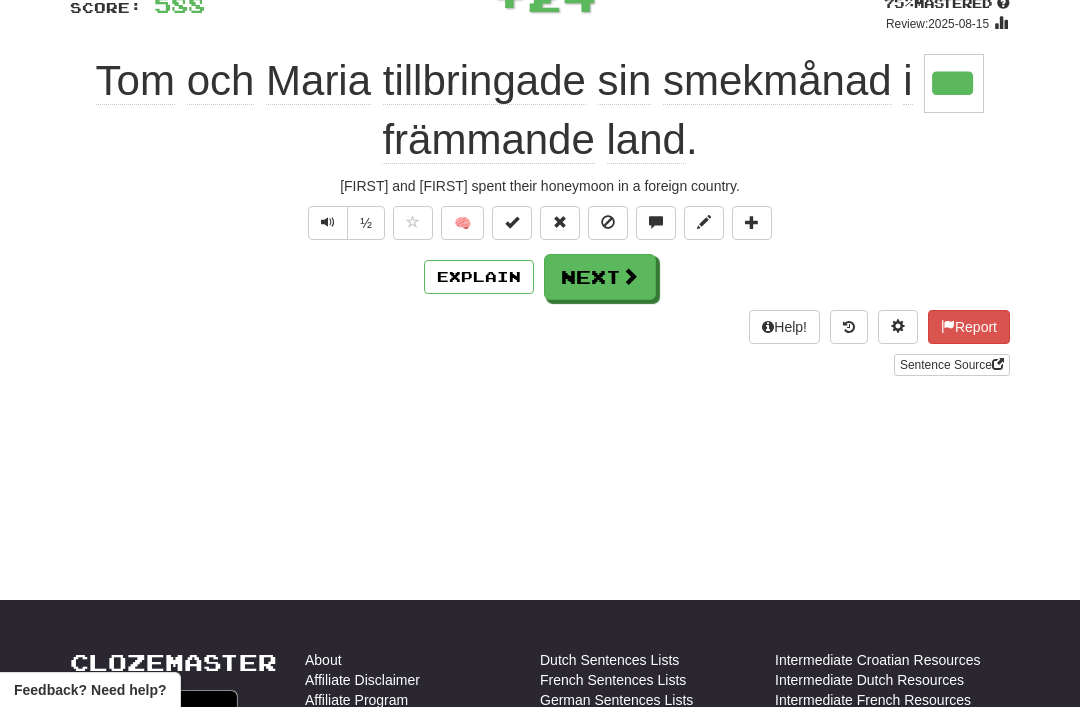 click on "Next" at bounding box center (600, 277) 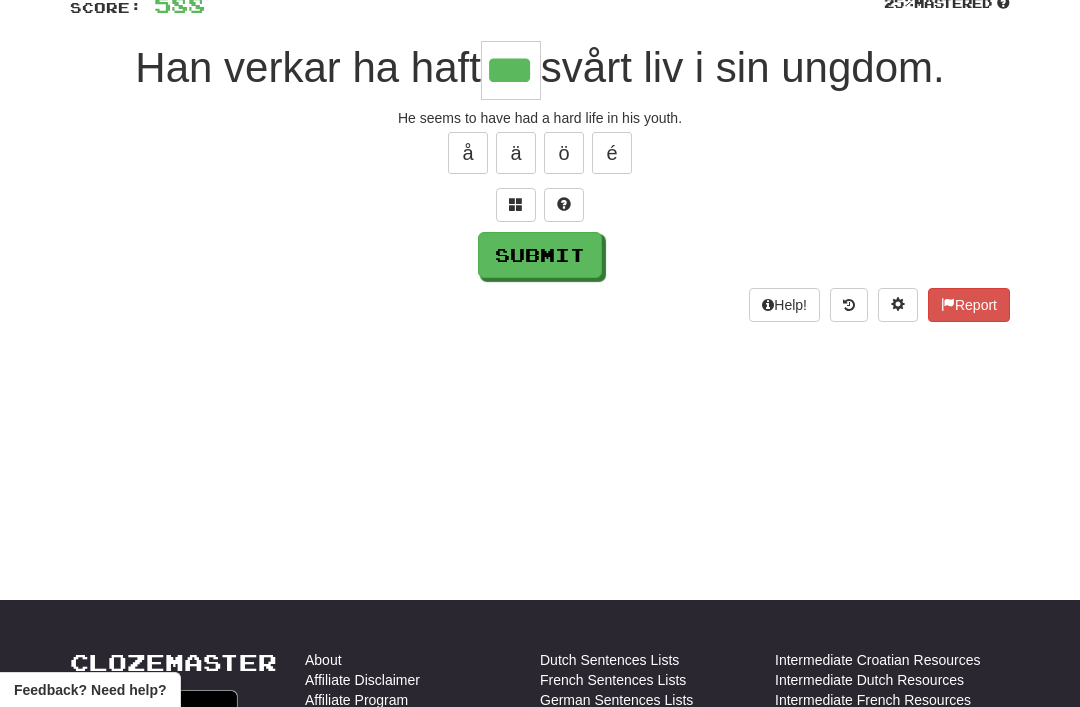 type on "***" 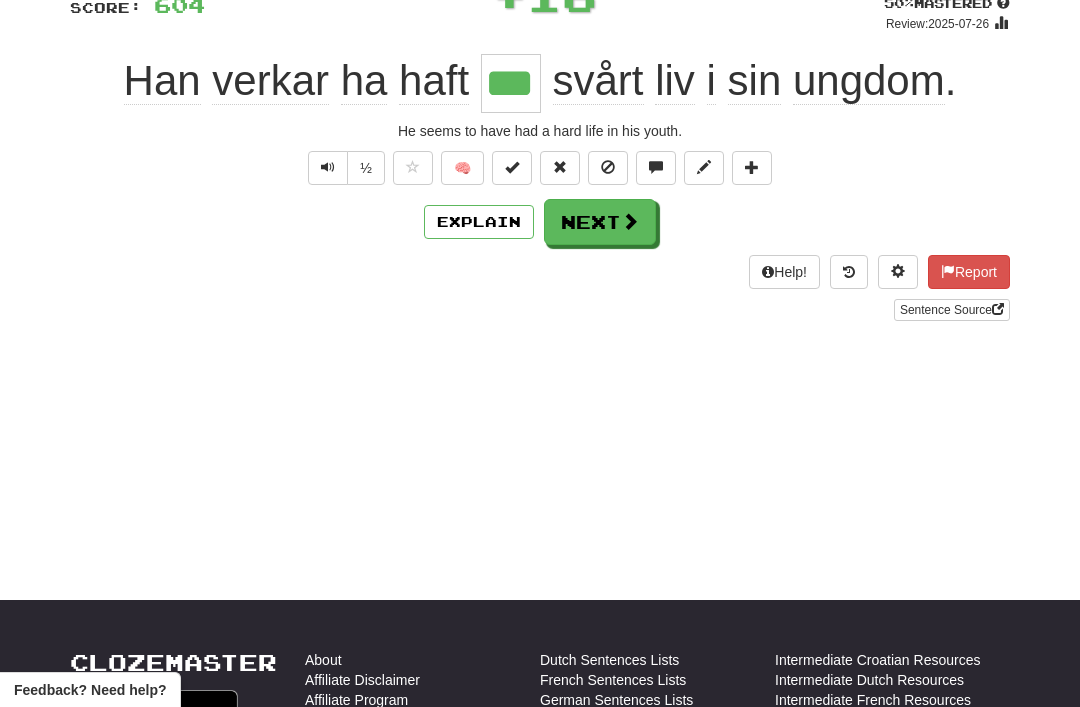 click on "Next" at bounding box center [600, 222] 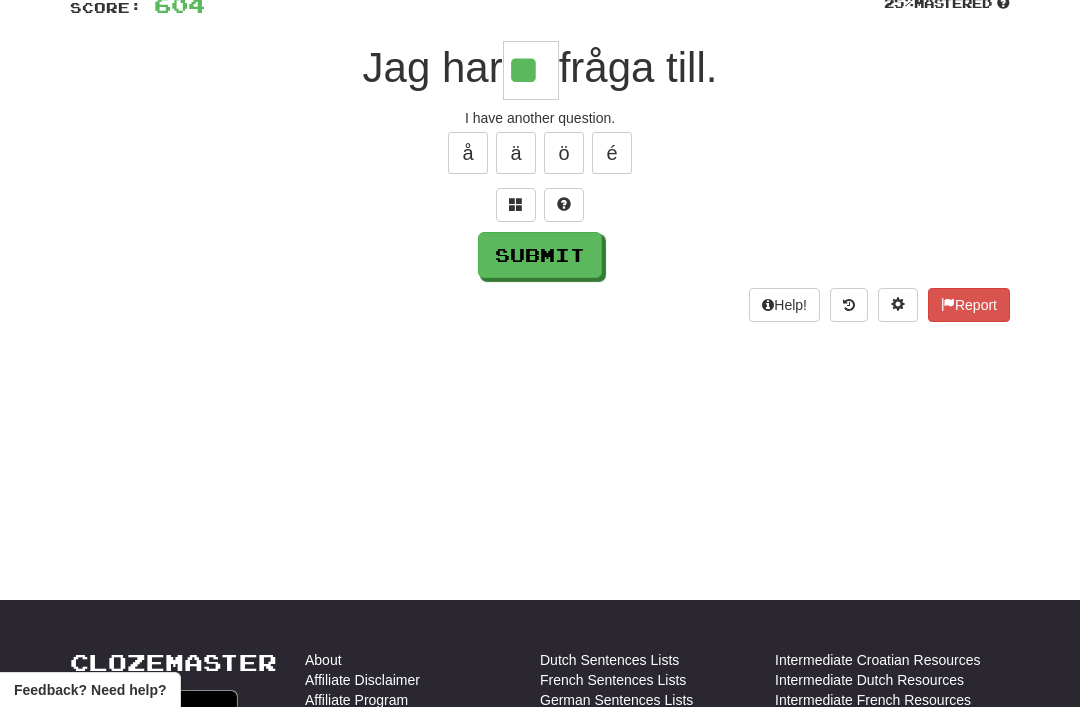 type on "**" 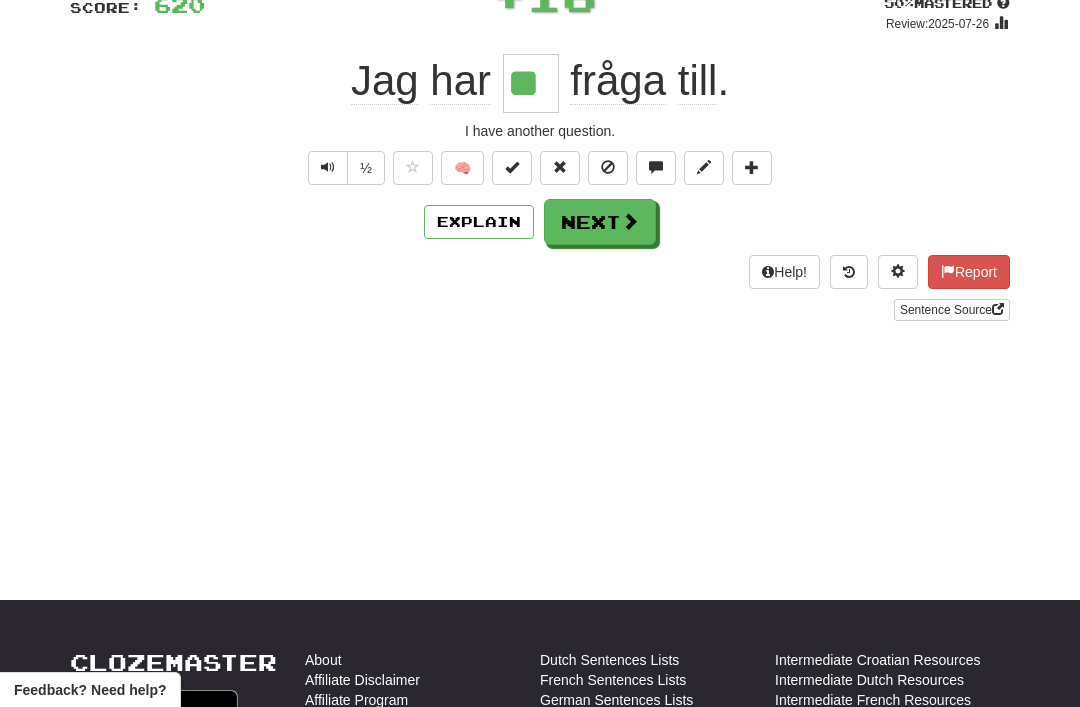 click at bounding box center (512, 168) 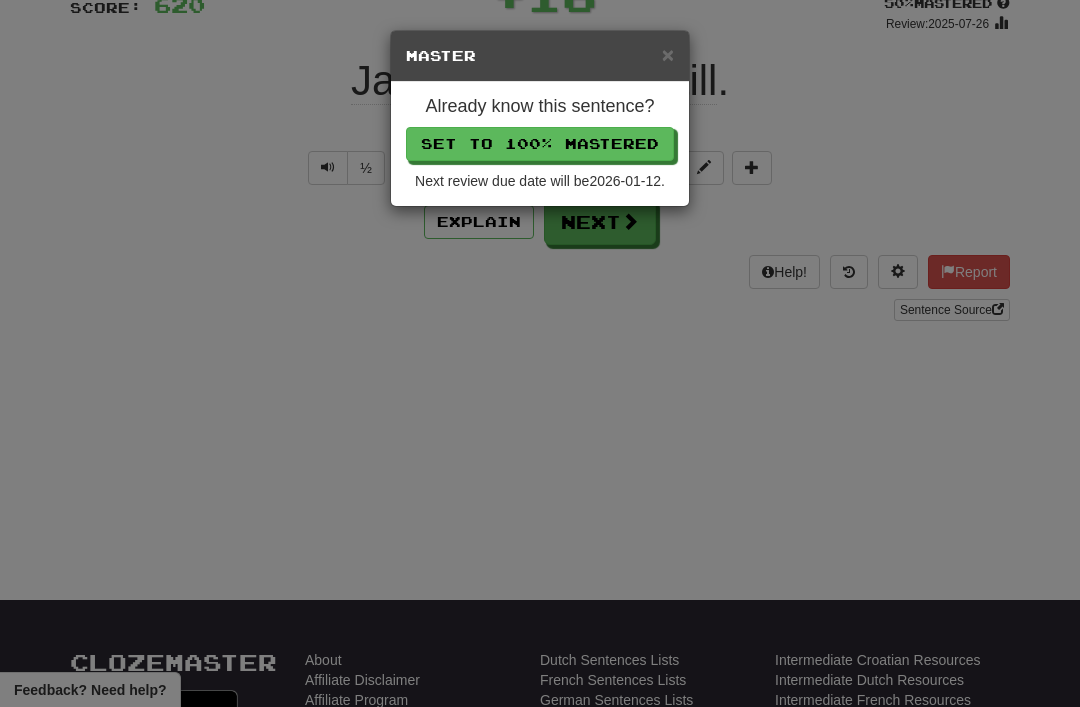 click on "Set to 100% Mastered" at bounding box center [540, 144] 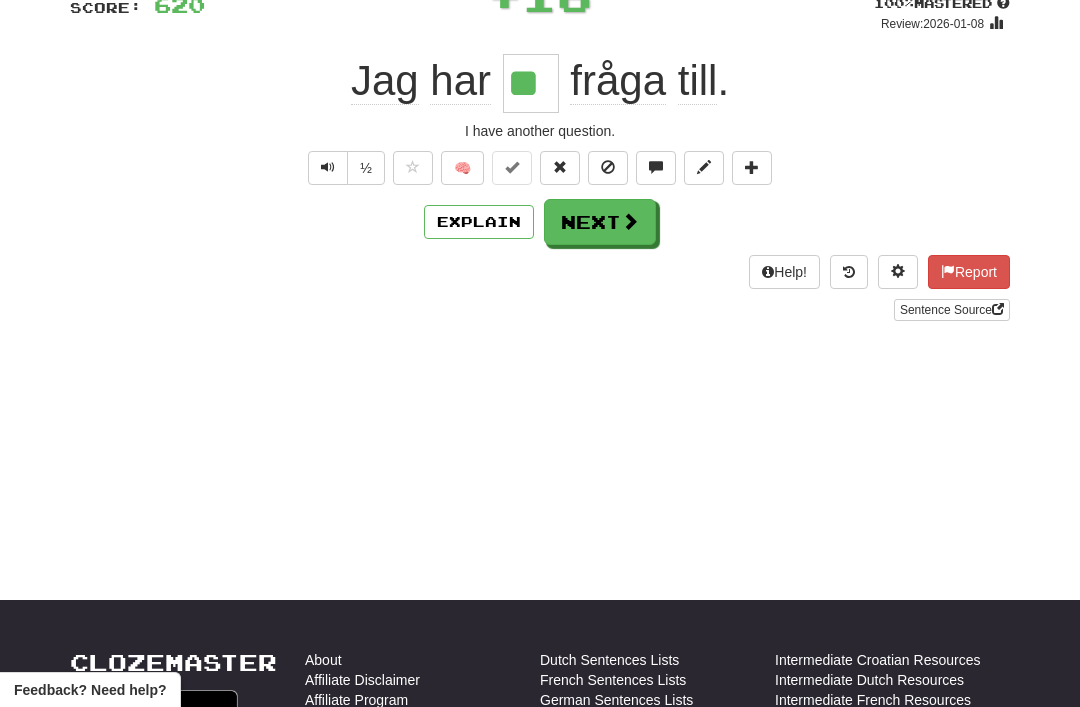 click on "Next" at bounding box center [600, 222] 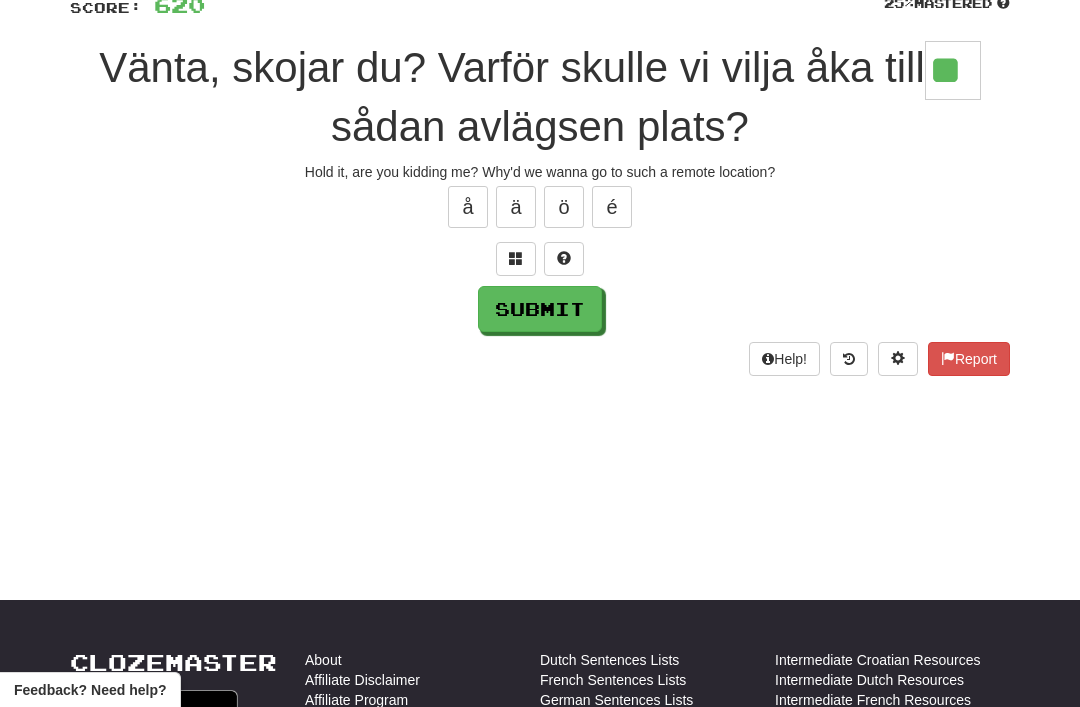 type on "**" 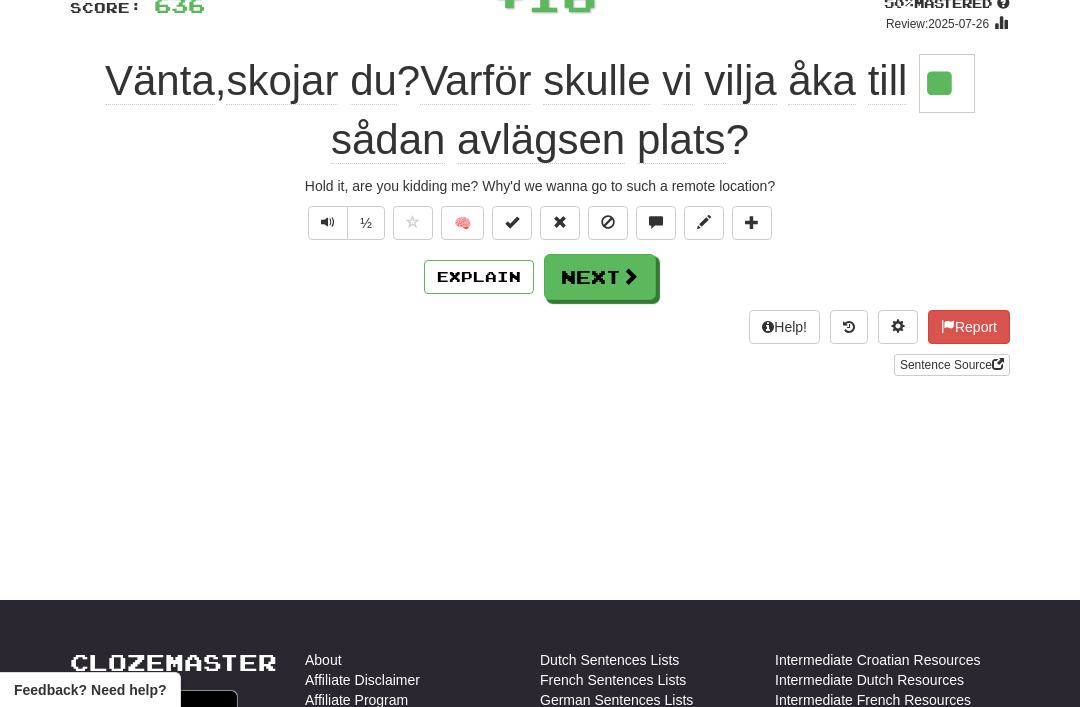 click on "Next" at bounding box center (600, 277) 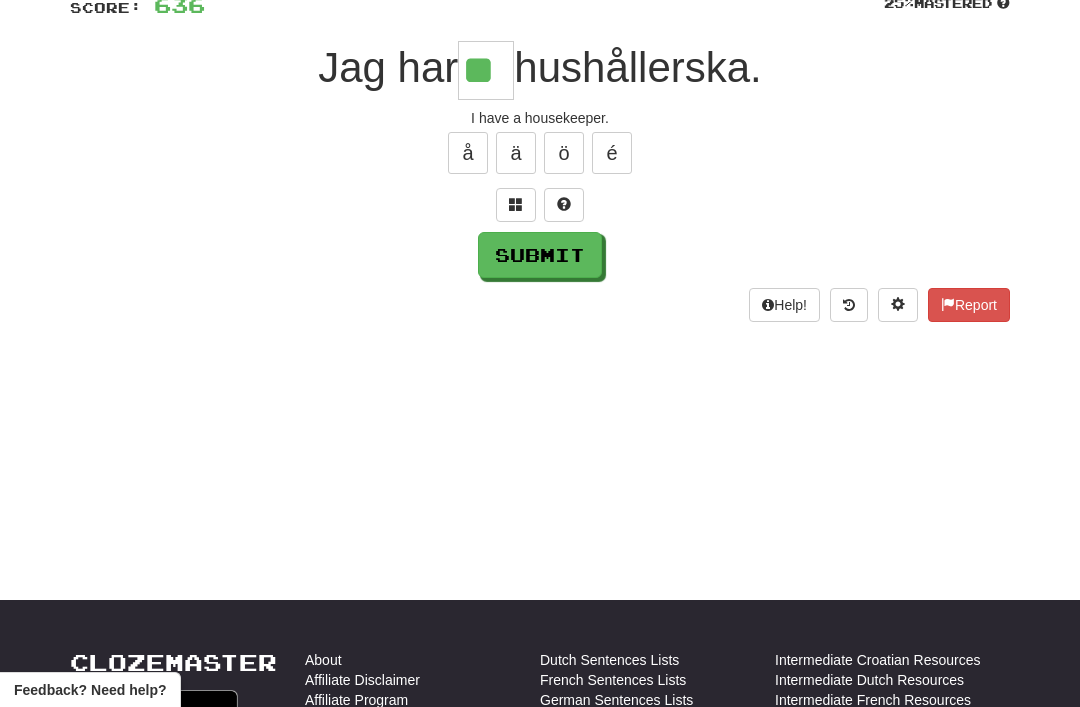 type on "**" 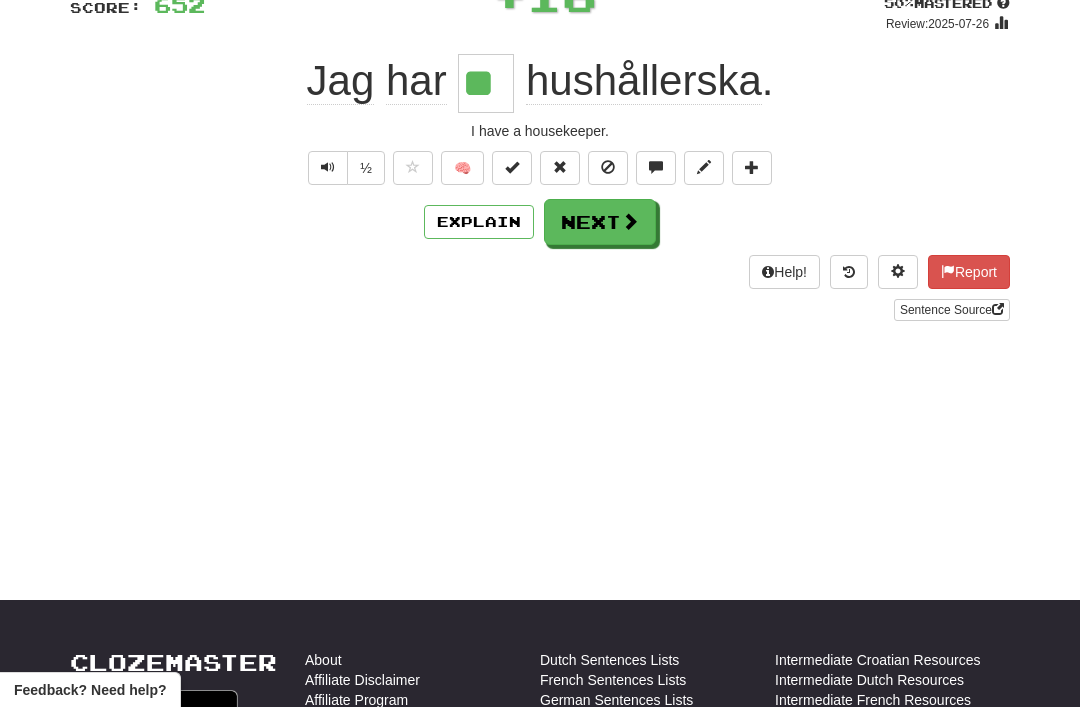 click on "Next" at bounding box center (600, 222) 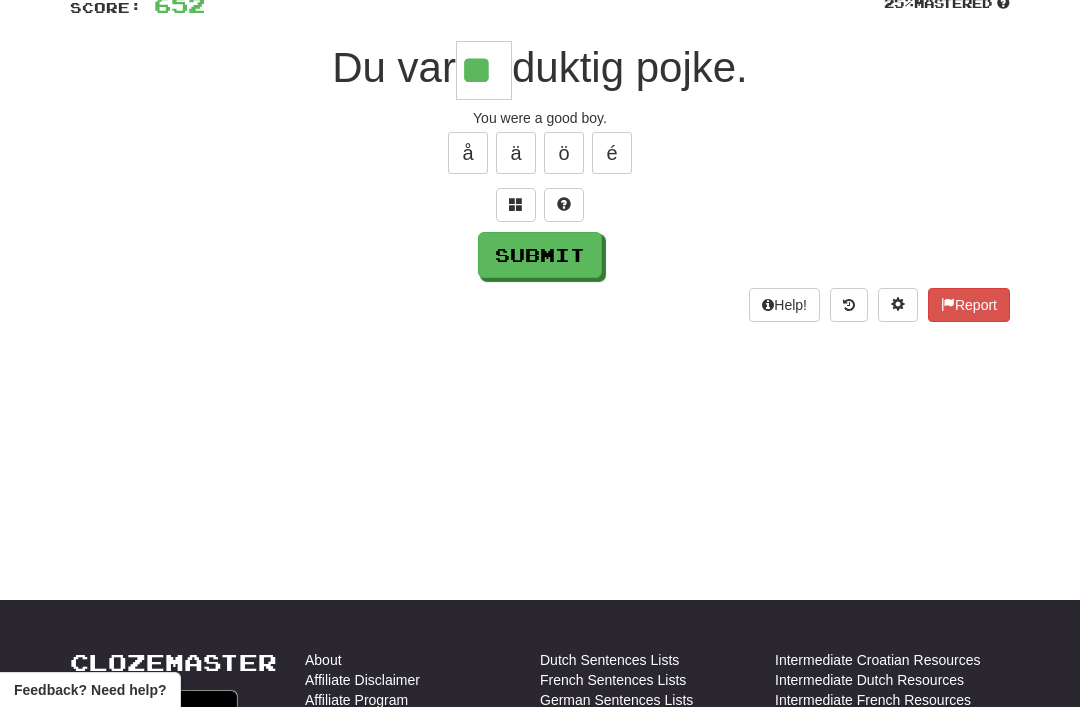 type on "**" 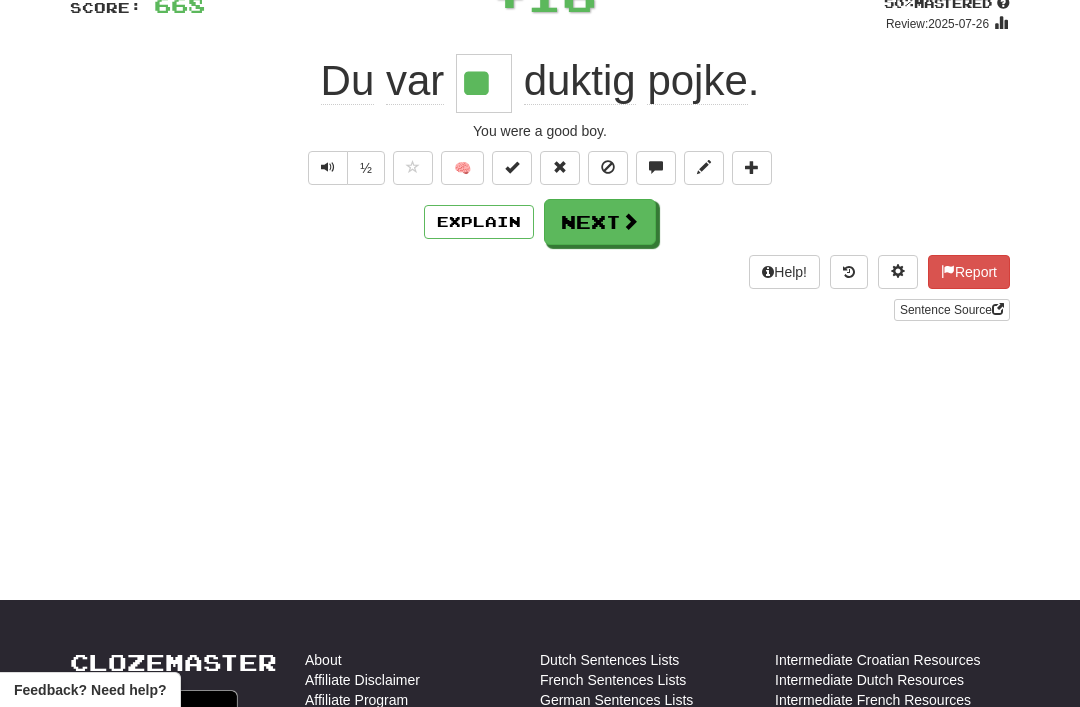 click on "Next" at bounding box center [600, 222] 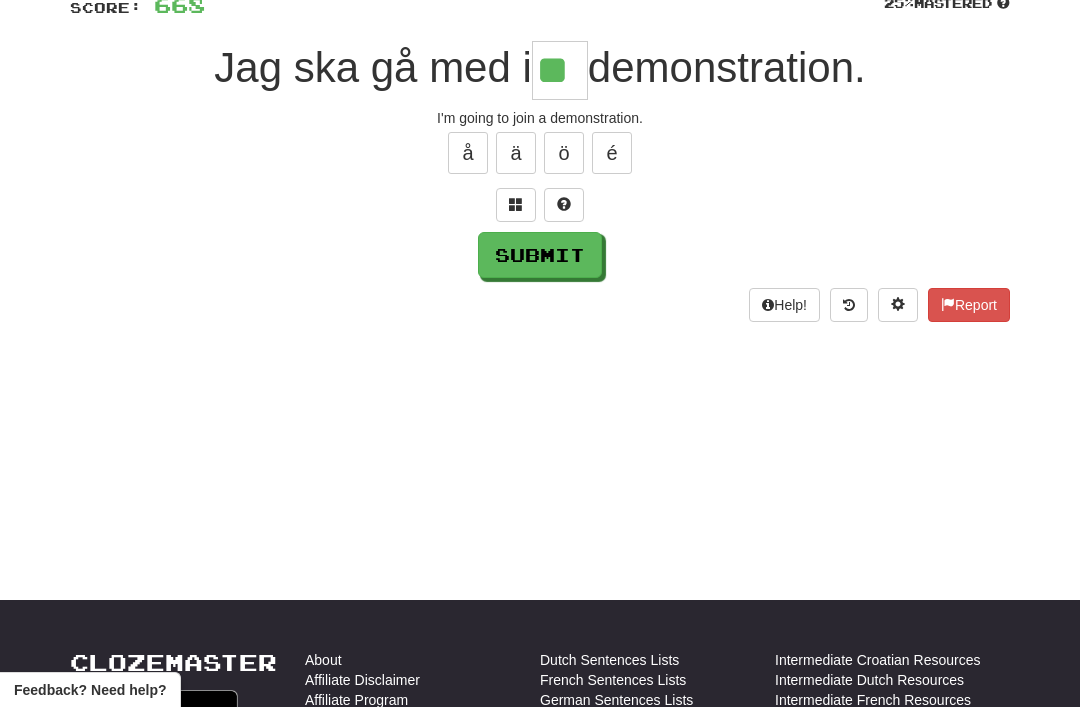 type on "**" 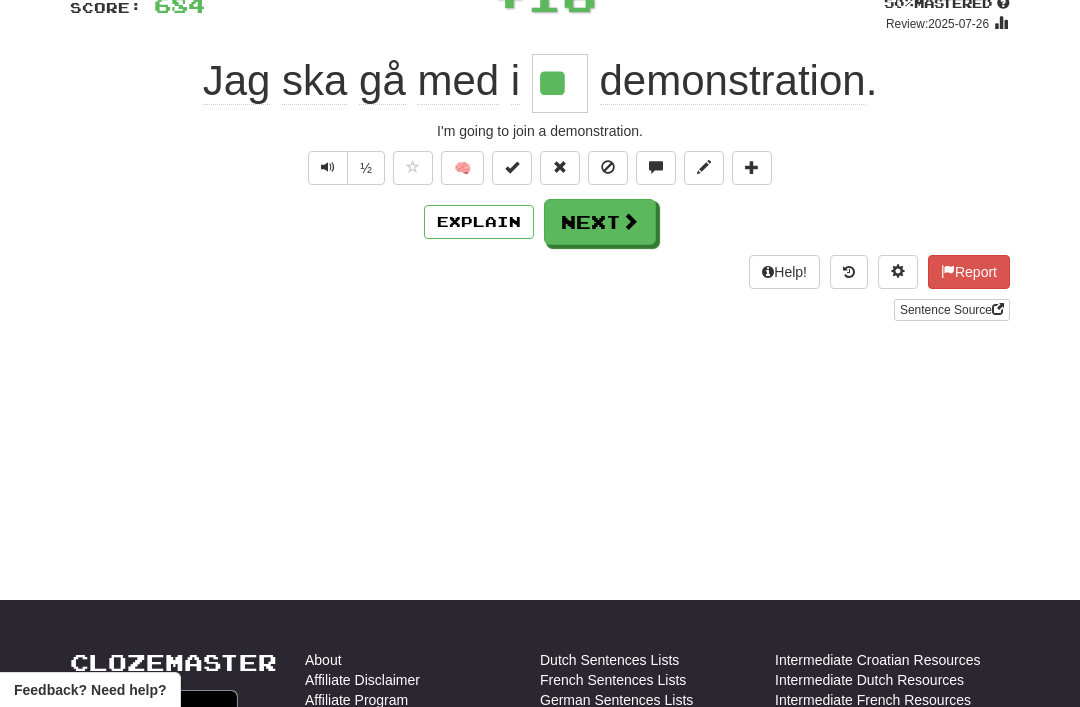 click on "Next" at bounding box center (600, 222) 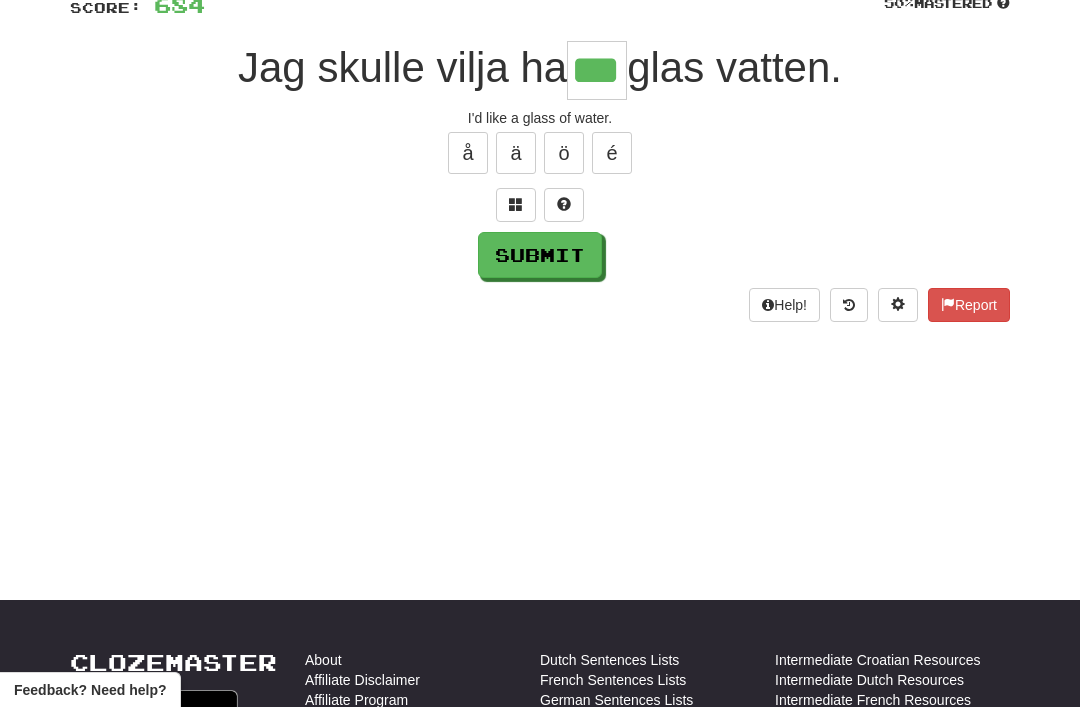type on "***" 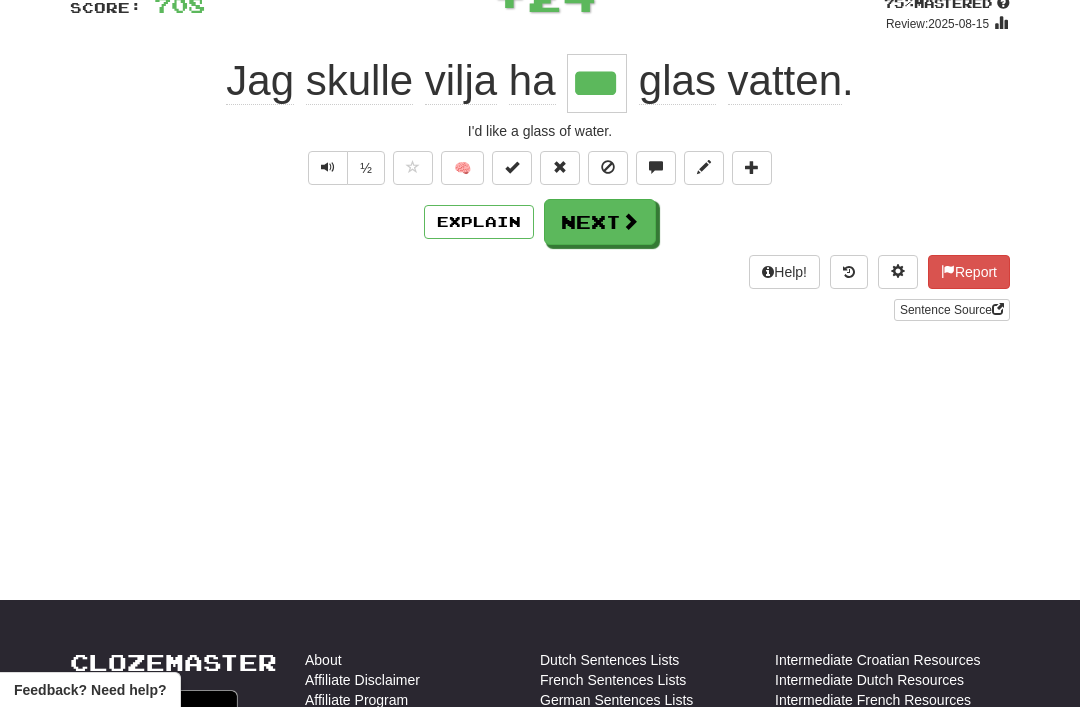 click at bounding box center (512, 168) 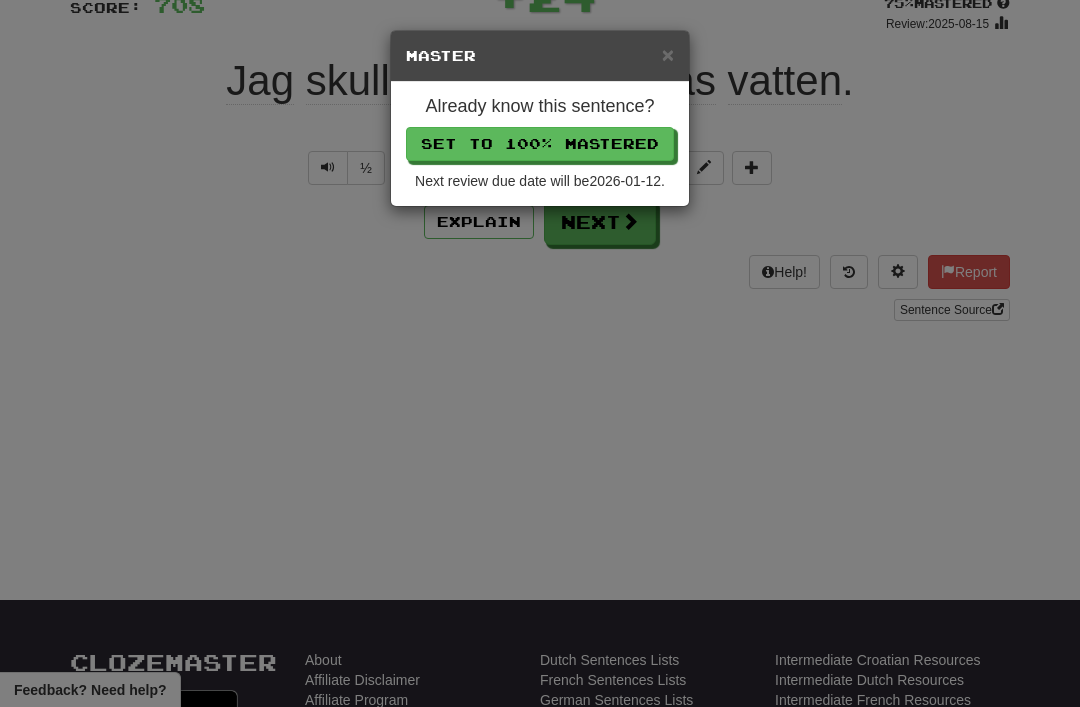 click on "Set to 100% Mastered" at bounding box center [540, 144] 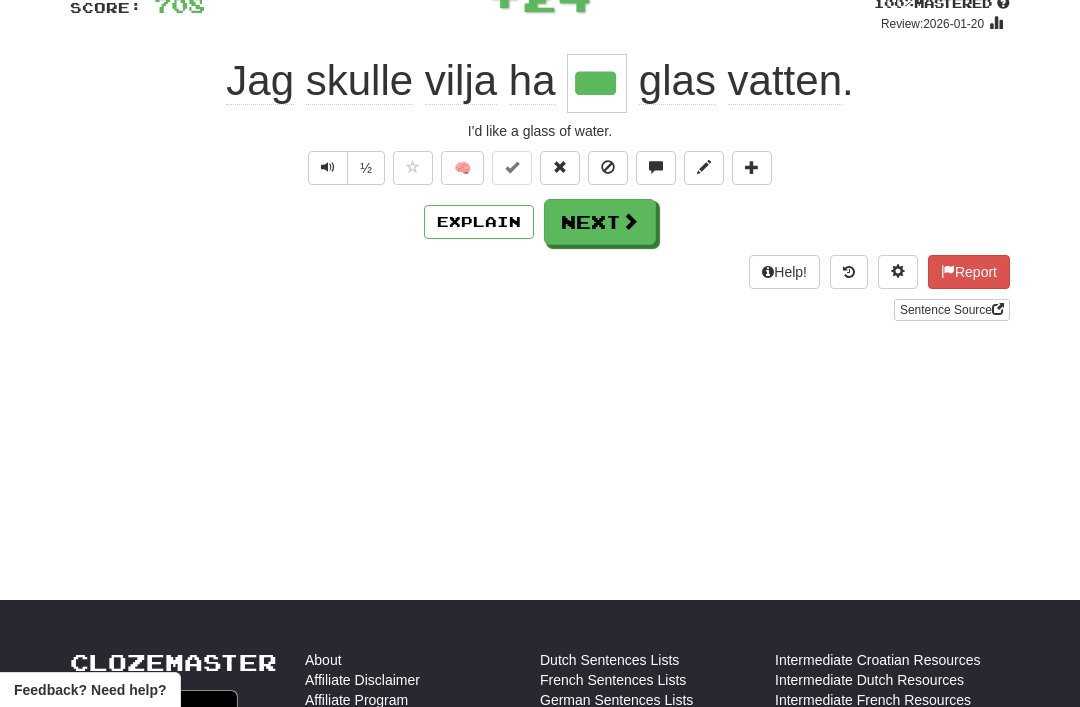 click on "Next" at bounding box center (600, 222) 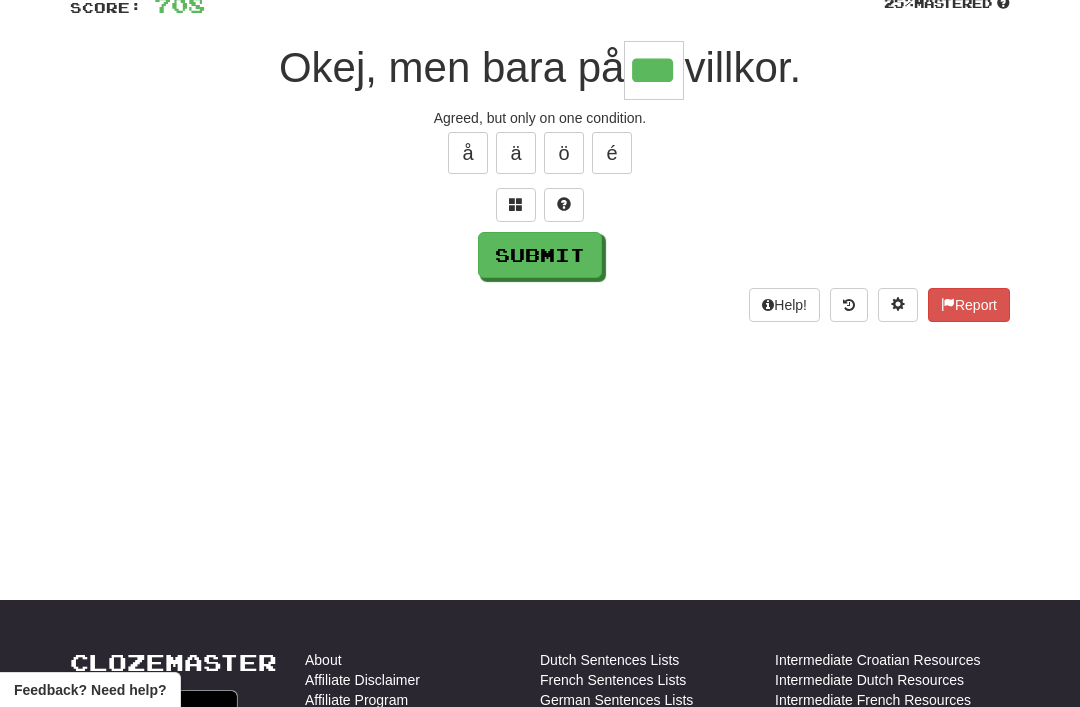type on "***" 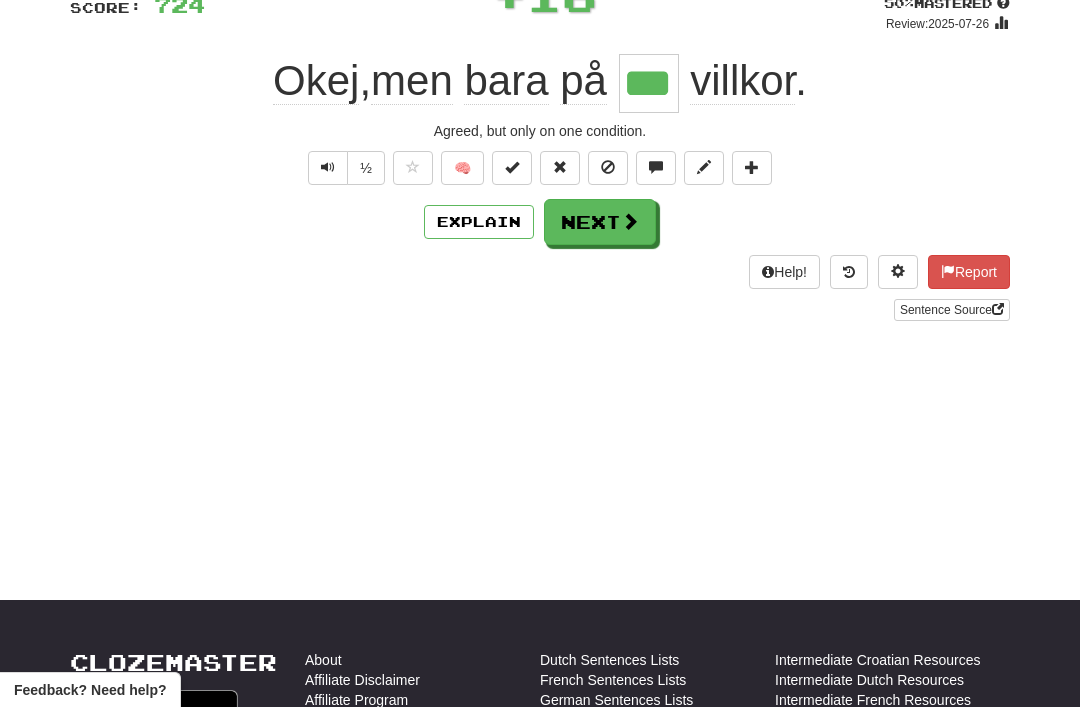 click on "Next" at bounding box center (600, 222) 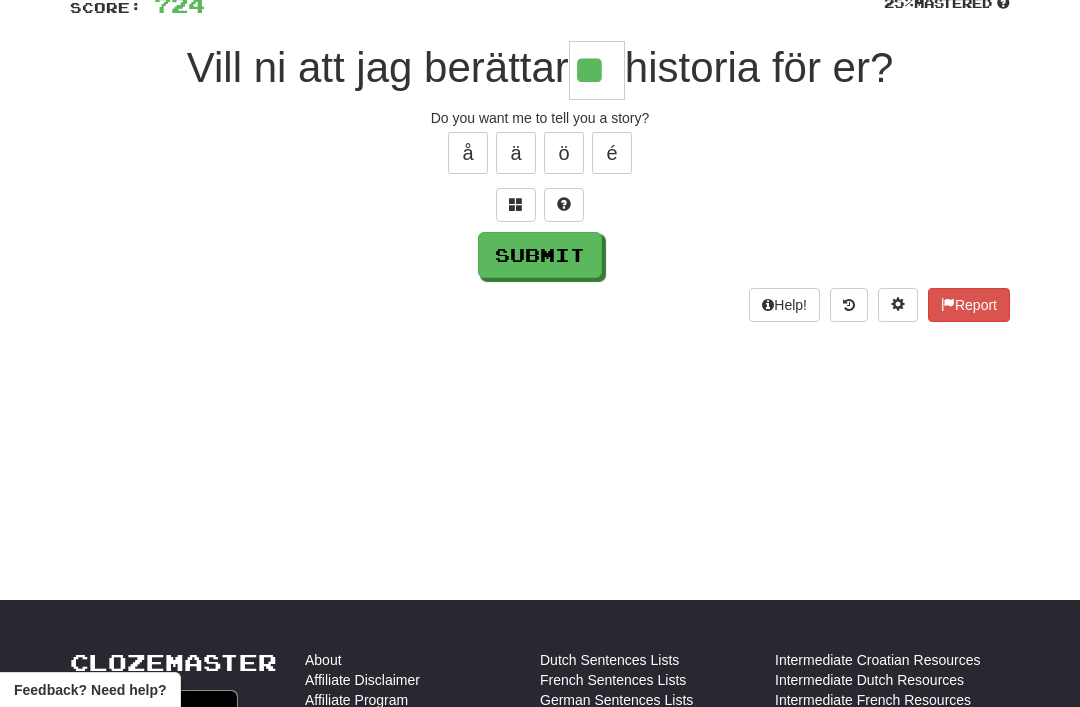 type on "**" 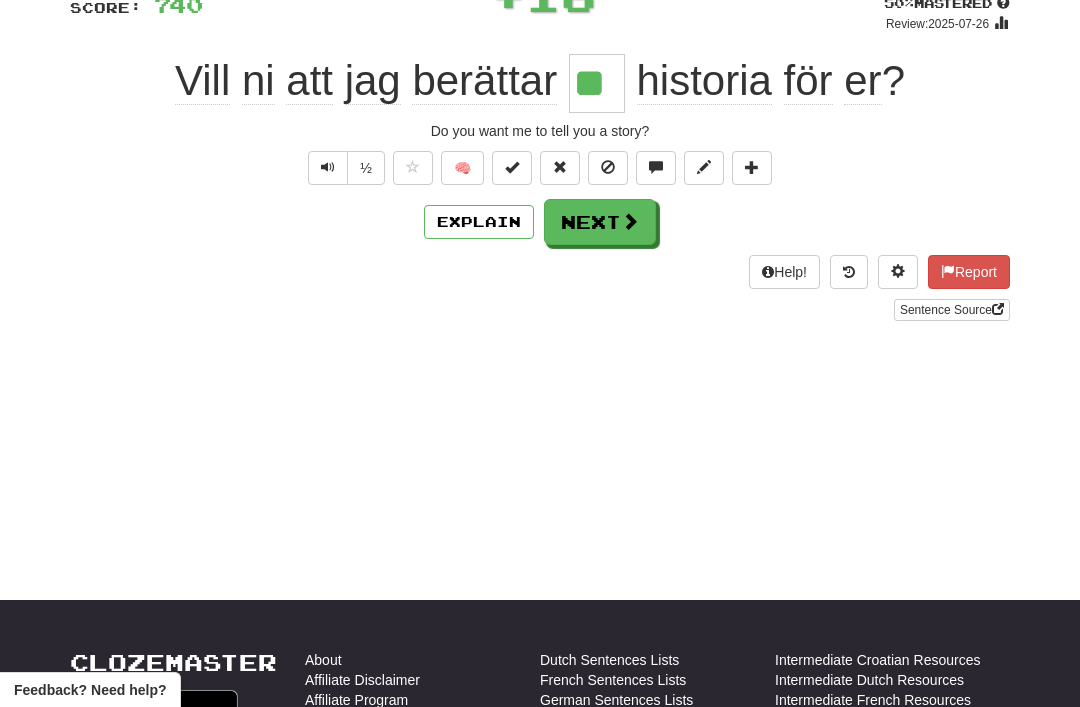 click on "Next" at bounding box center (600, 222) 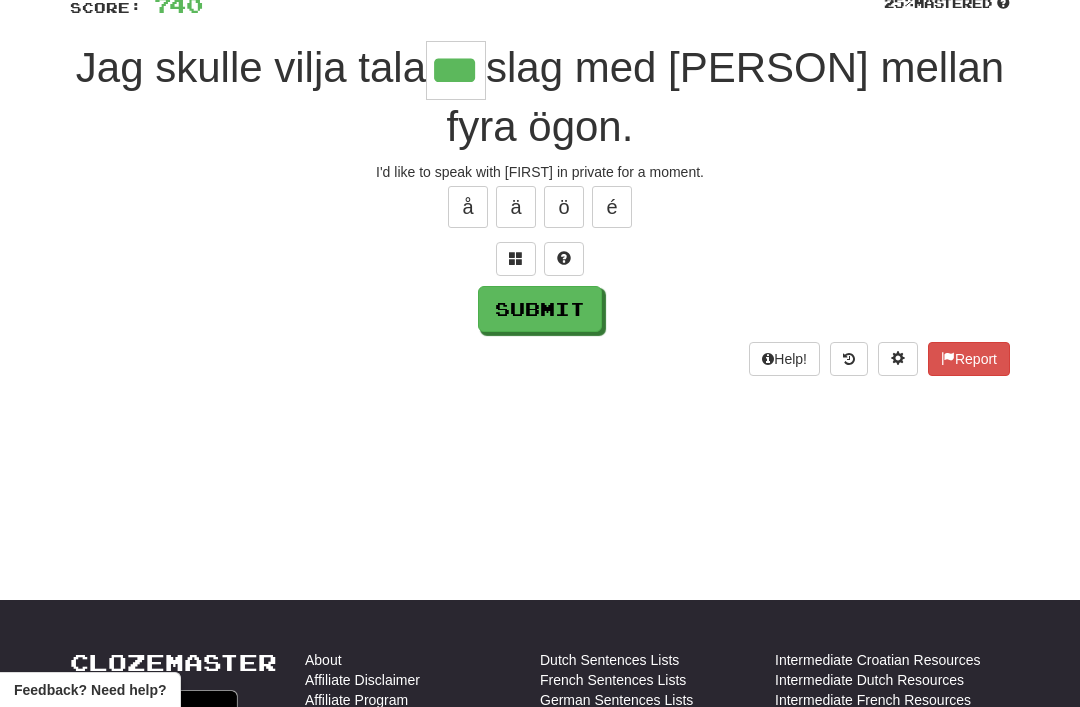 type on "***" 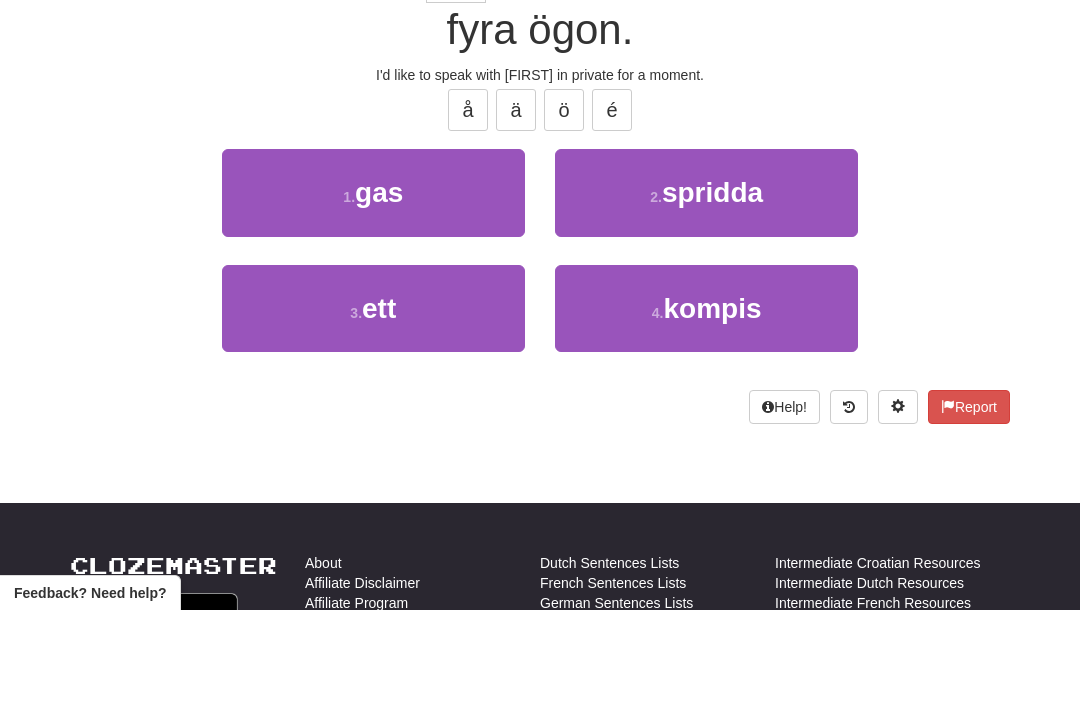 click on "3 .  ett" at bounding box center (373, 405) 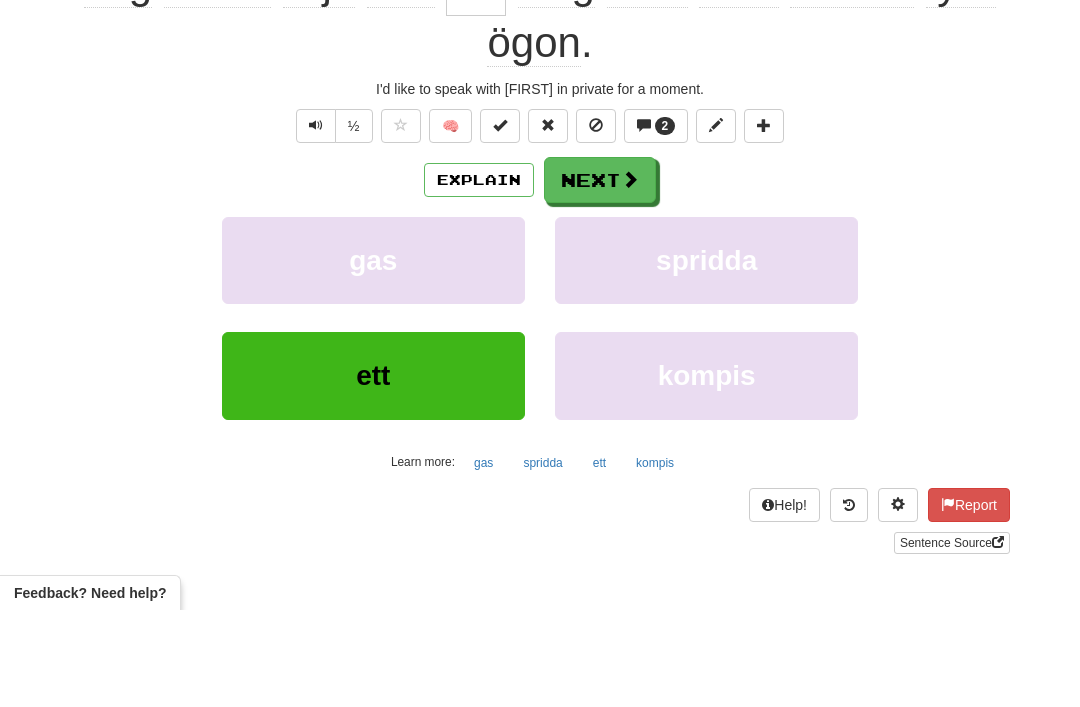 scroll, scrollTop: 254, scrollLeft: 0, axis: vertical 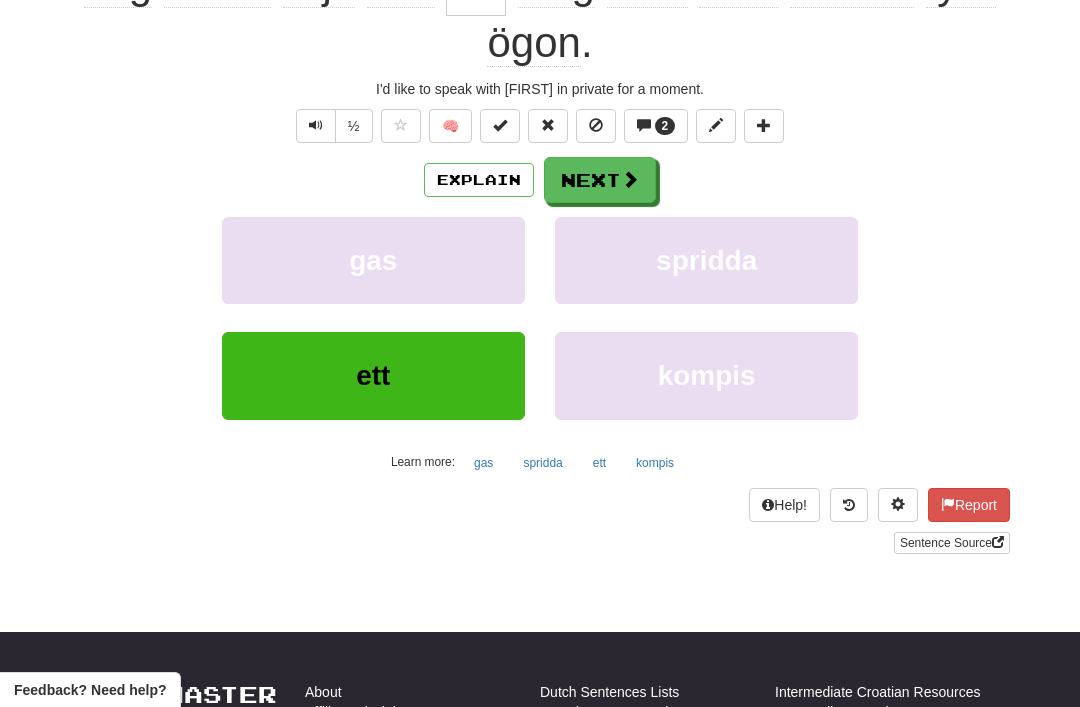 click on "Explain" at bounding box center [479, 180] 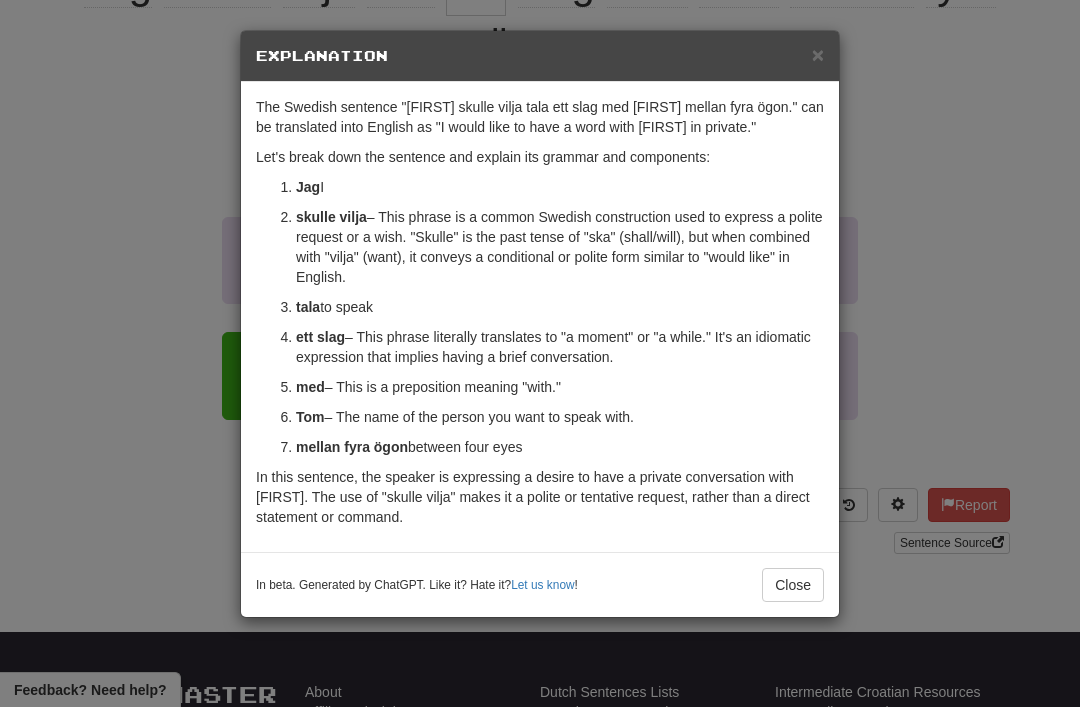 click on "Explanation" at bounding box center [540, 56] 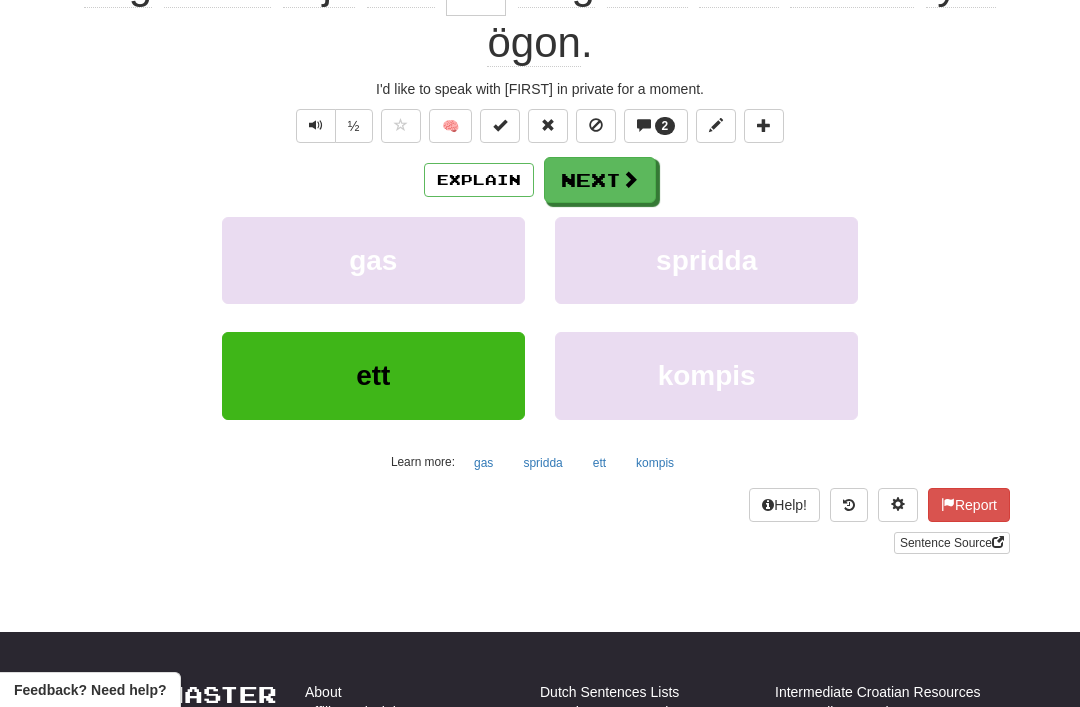 click on "Next" at bounding box center [600, 180] 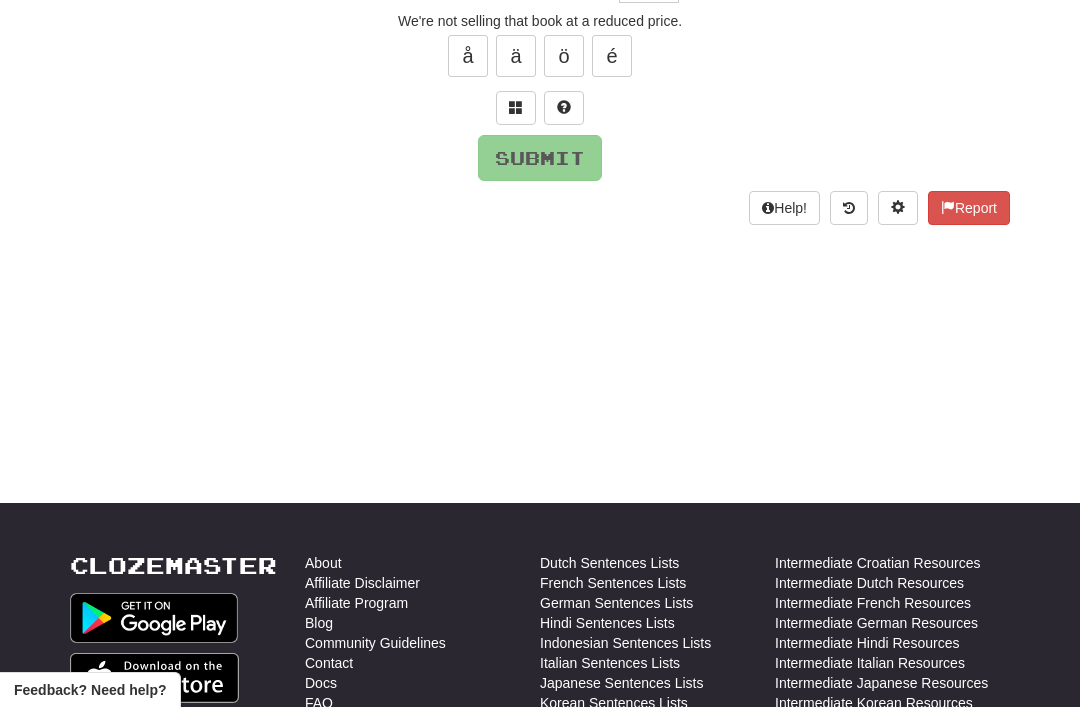 scroll, scrollTop: 44, scrollLeft: 0, axis: vertical 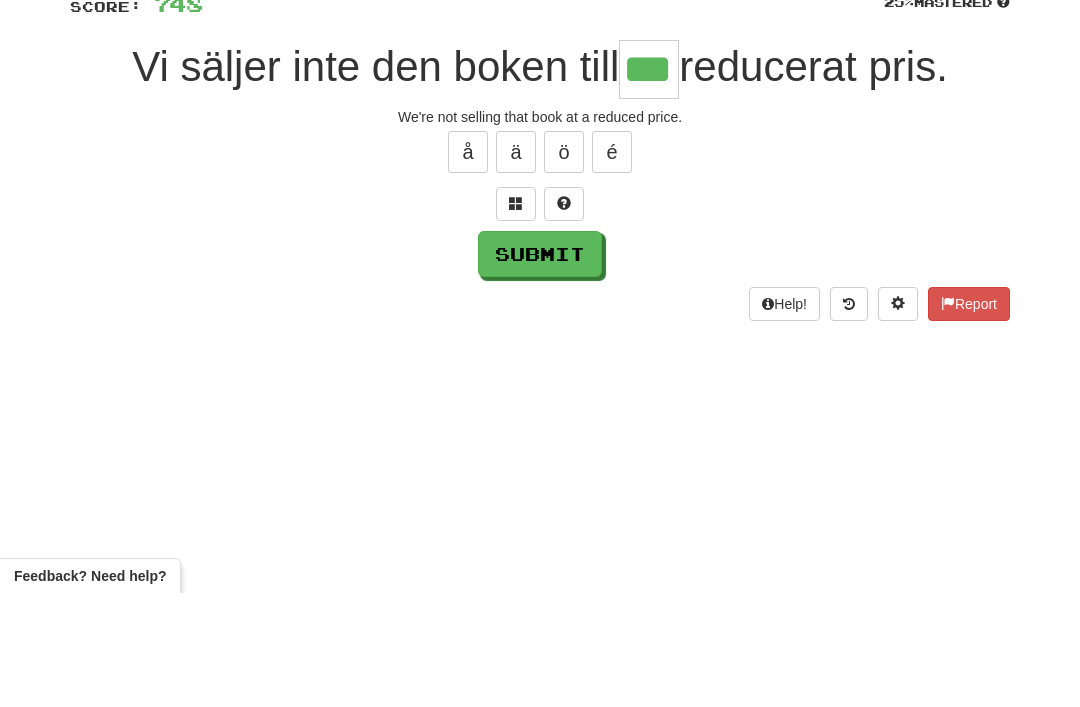 type on "***" 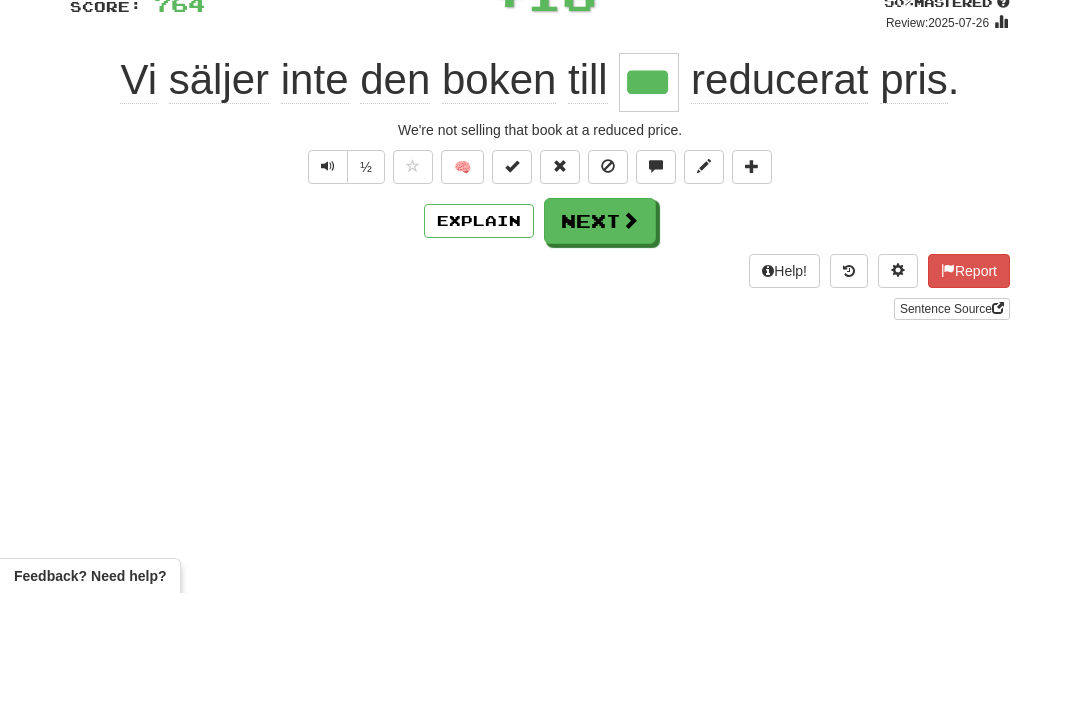scroll, scrollTop: 158, scrollLeft: 0, axis: vertical 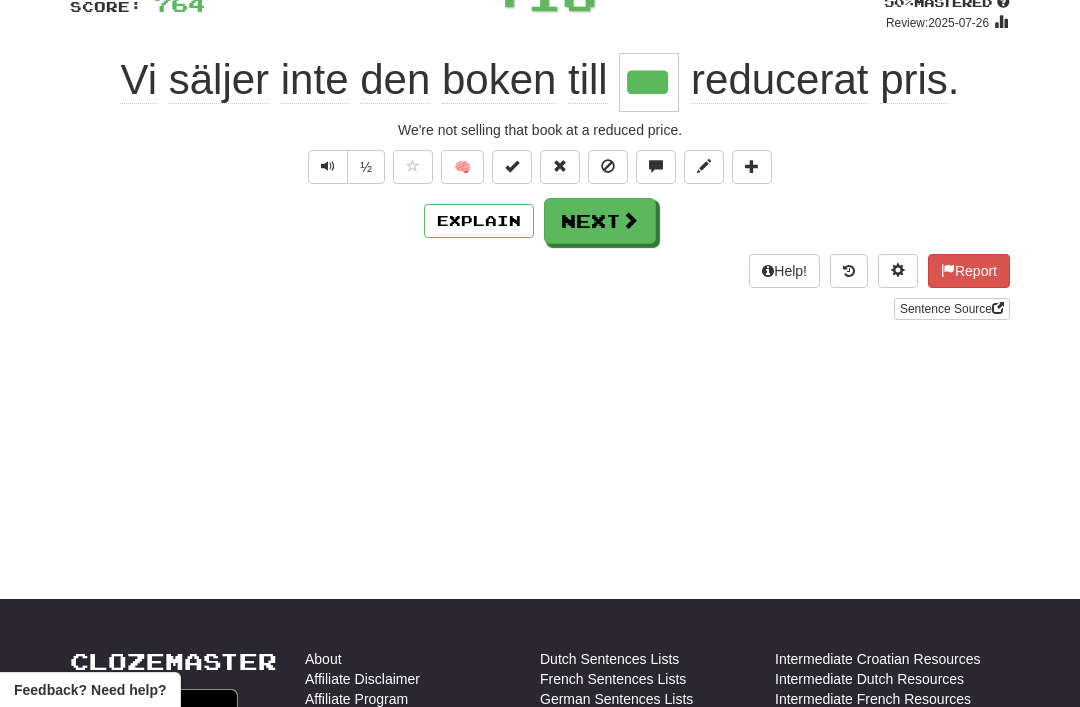 click on "Next" at bounding box center (600, 221) 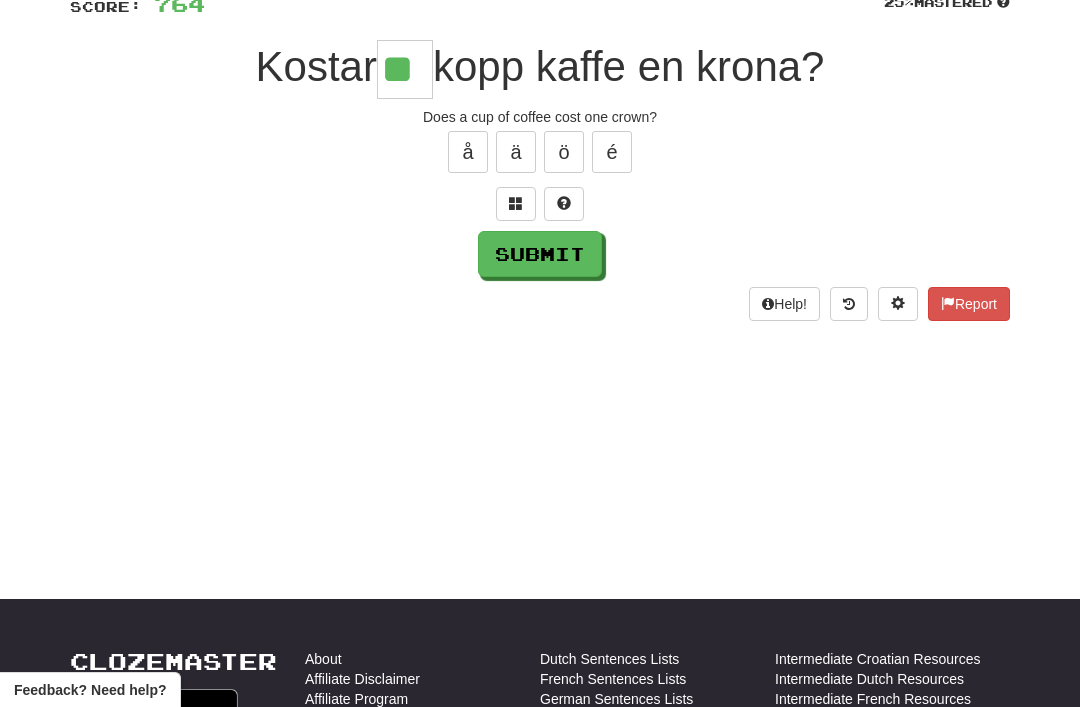 type on "**" 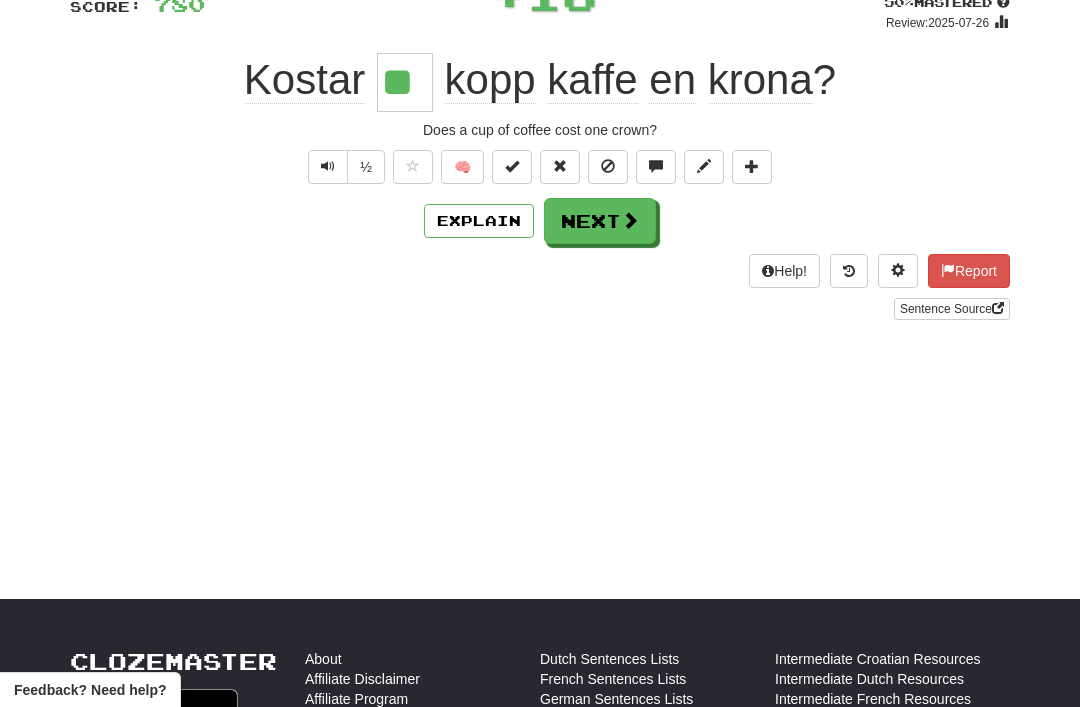 click on "Next" at bounding box center [600, 221] 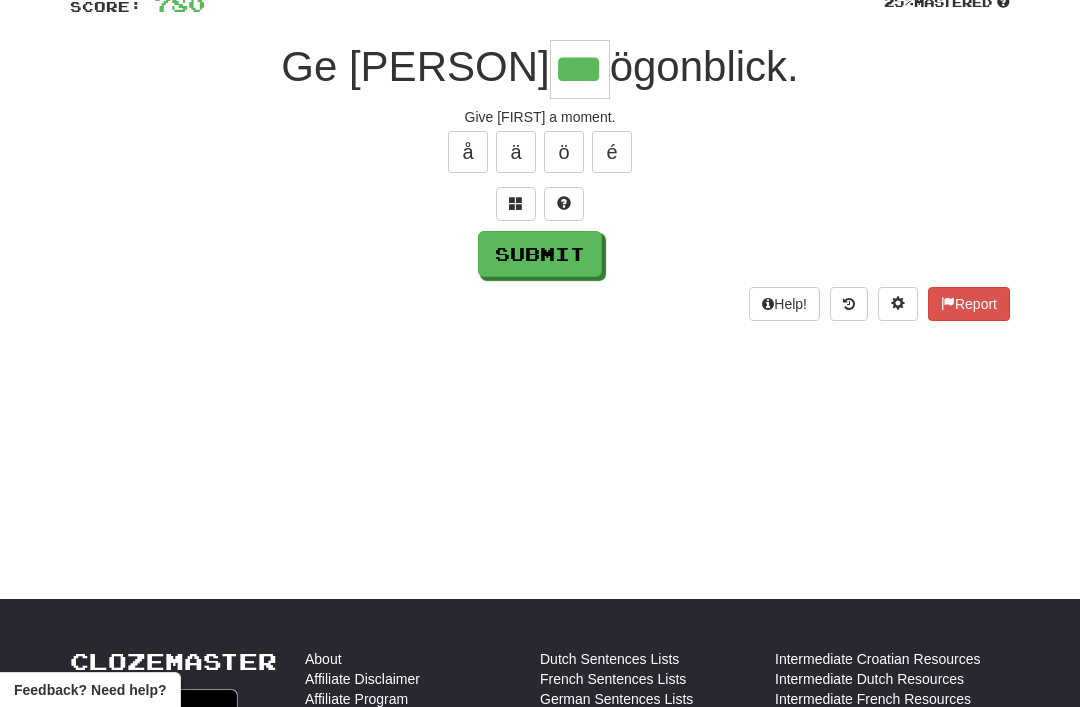 type on "***" 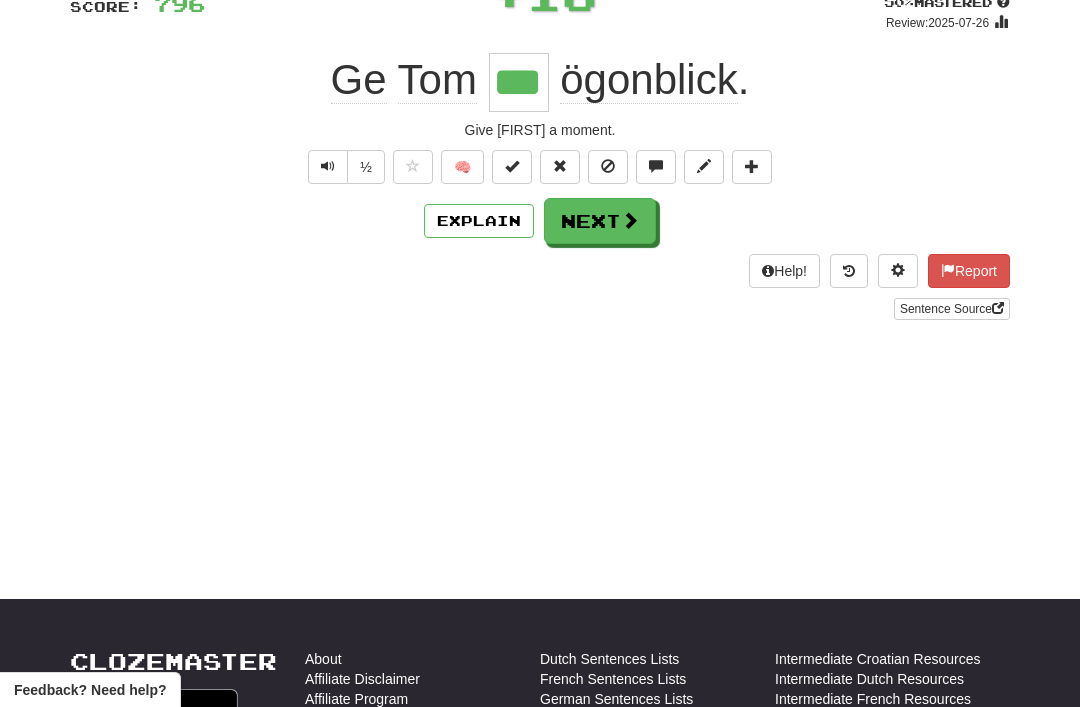 click on "Next" at bounding box center (600, 221) 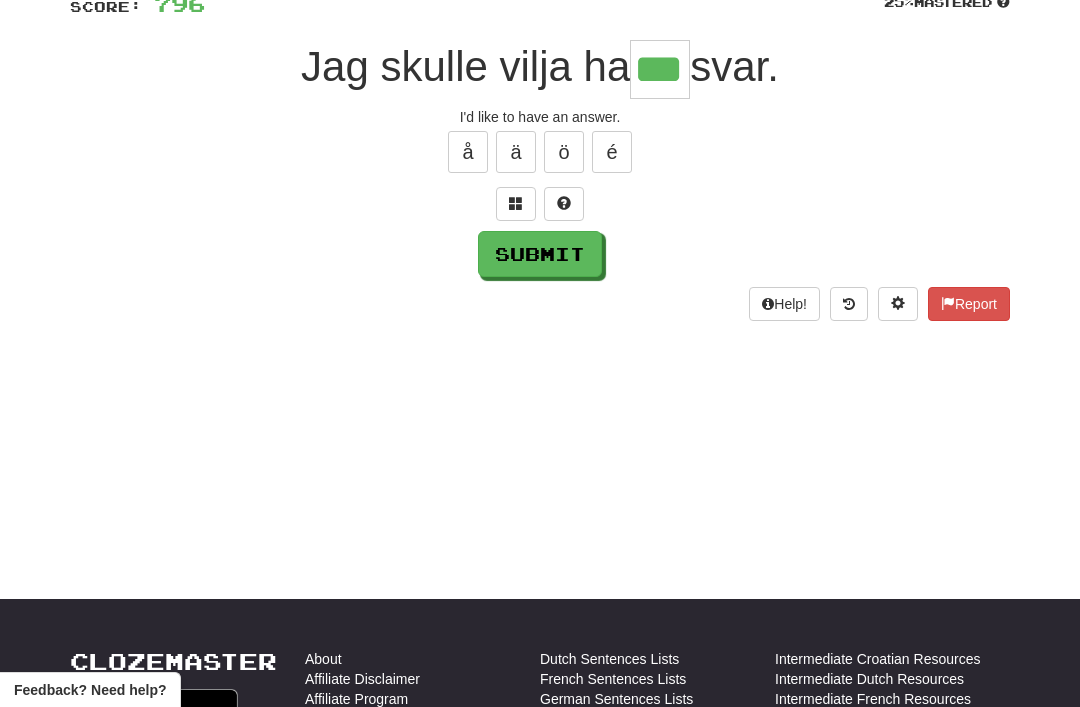 type on "***" 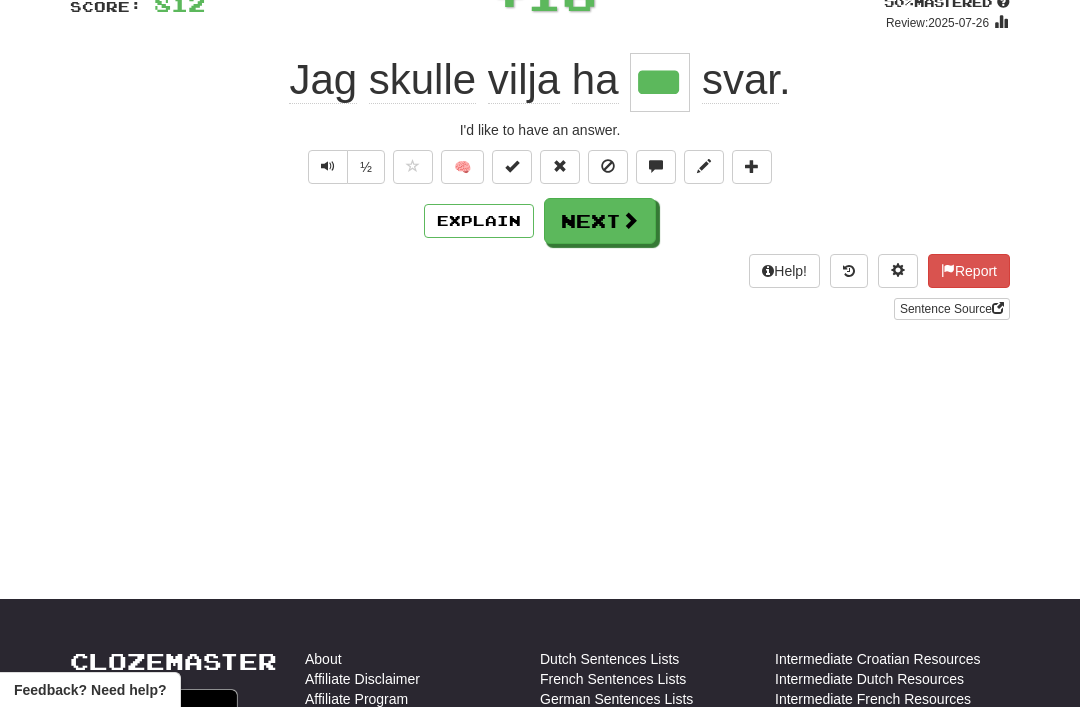 click on "Next" at bounding box center (600, 221) 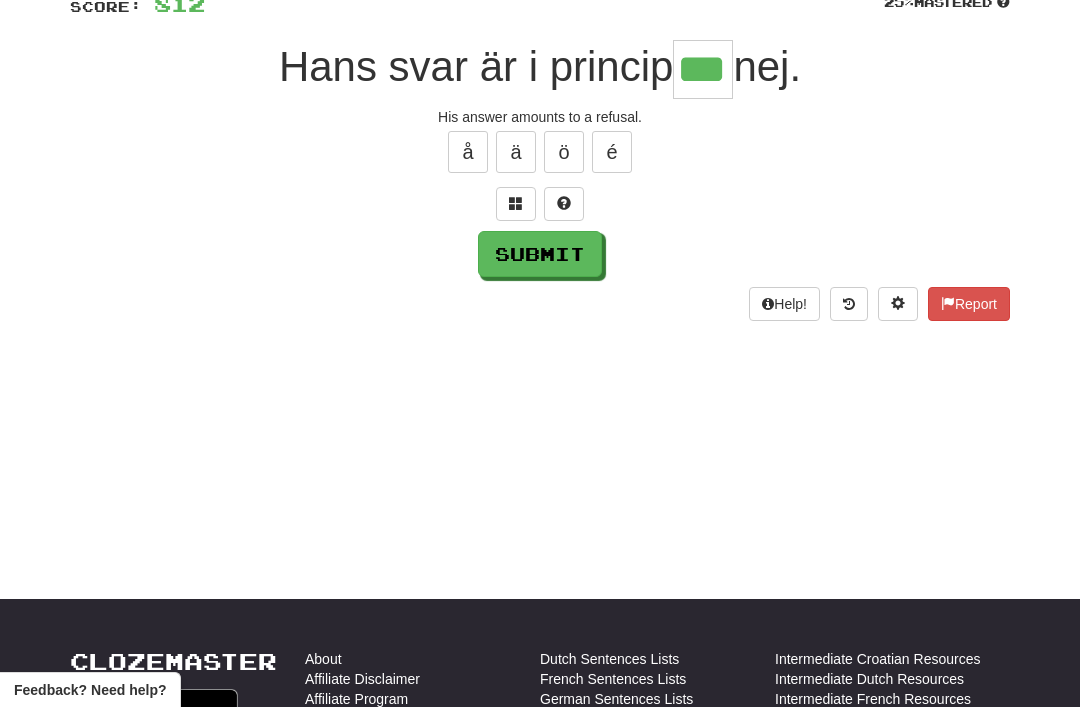 type on "***" 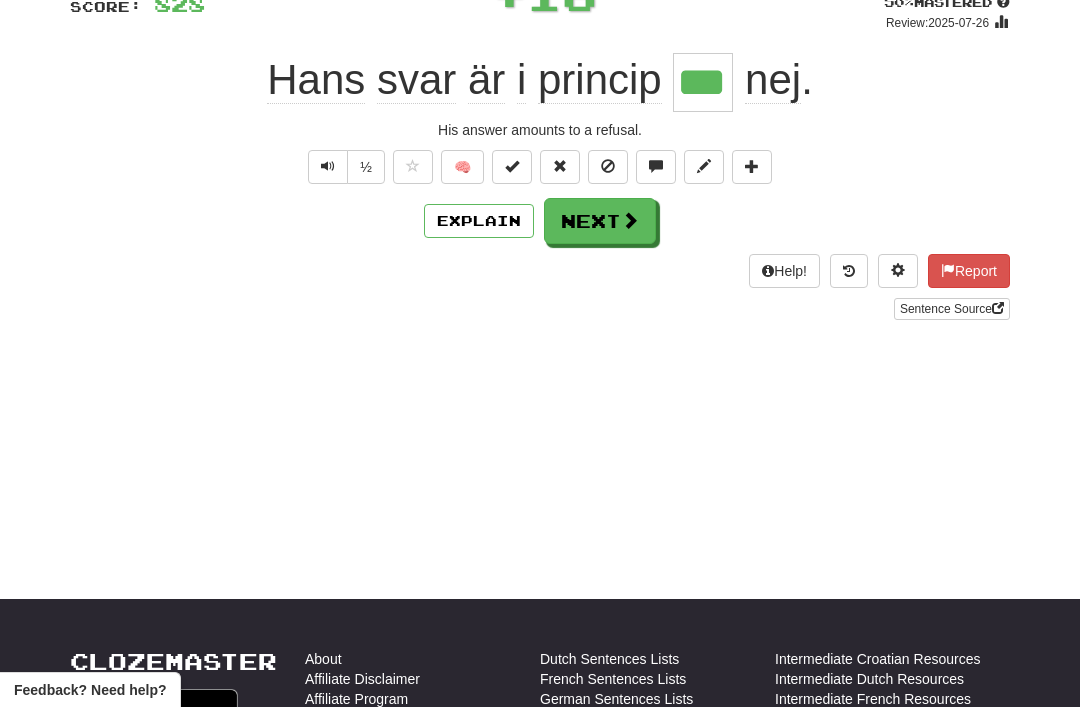 click on "Next" at bounding box center (600, 221) 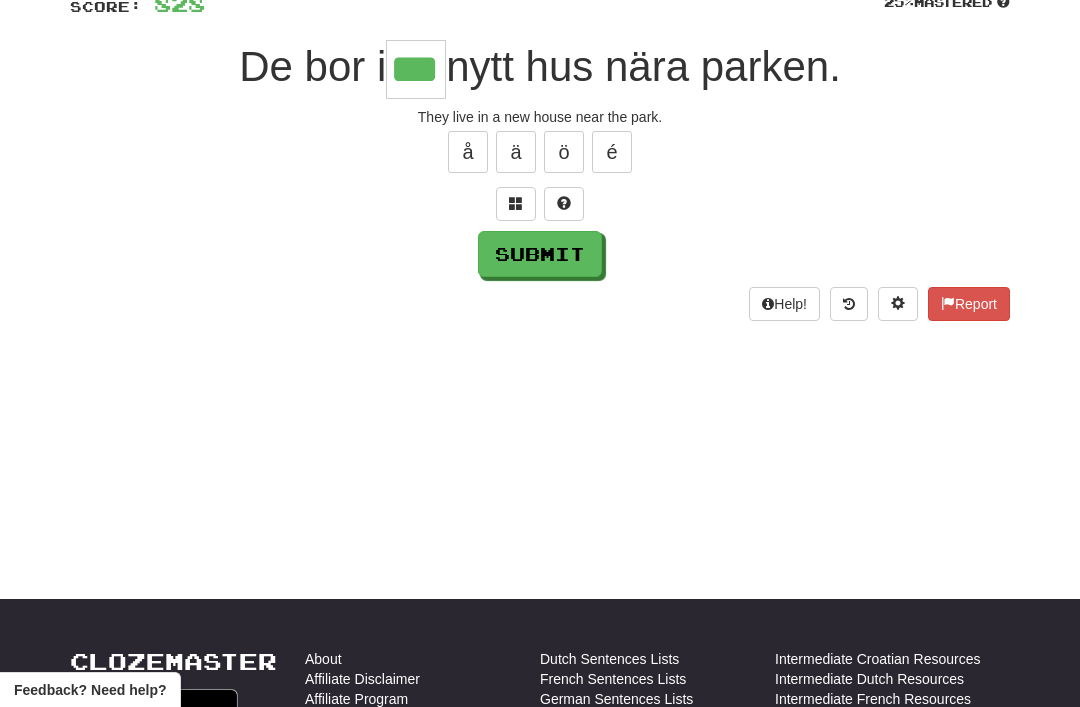 type on "***" 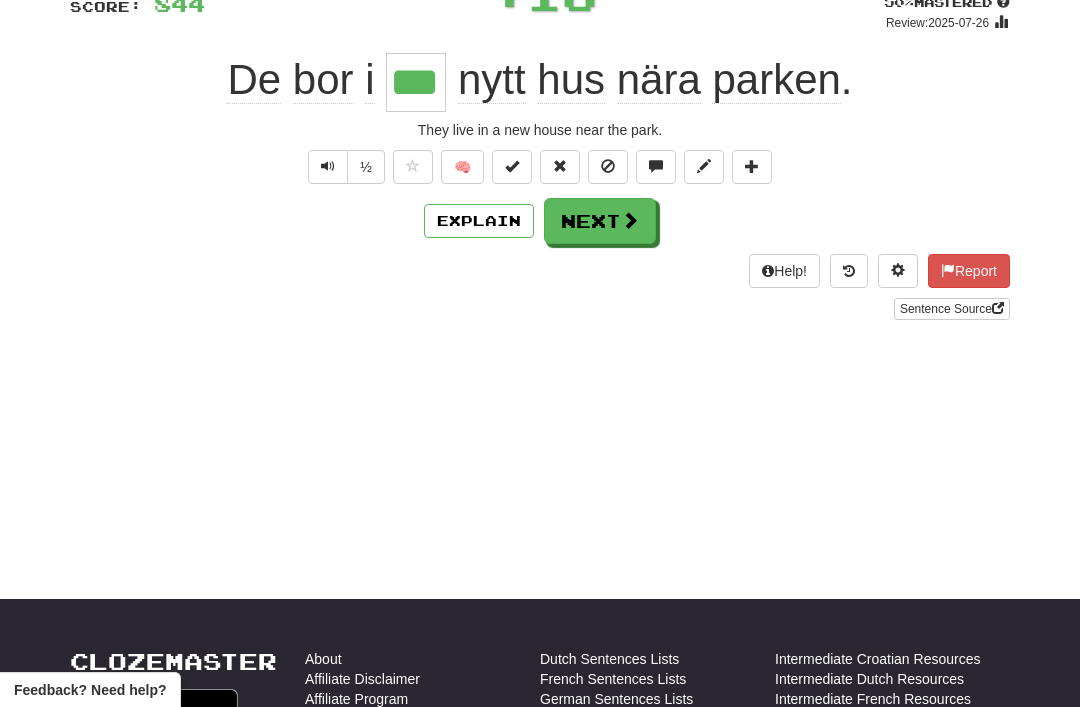 click at bounding box center [512, 167] 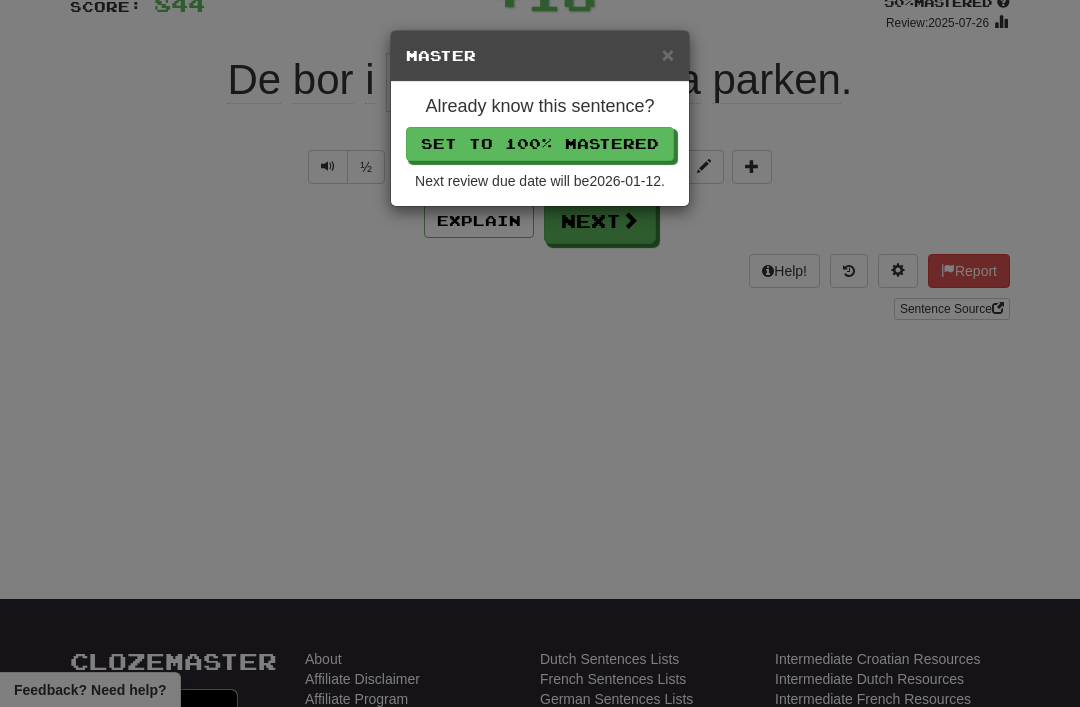click on "Set to 100% Mastered" at bounding box center (540, 144) 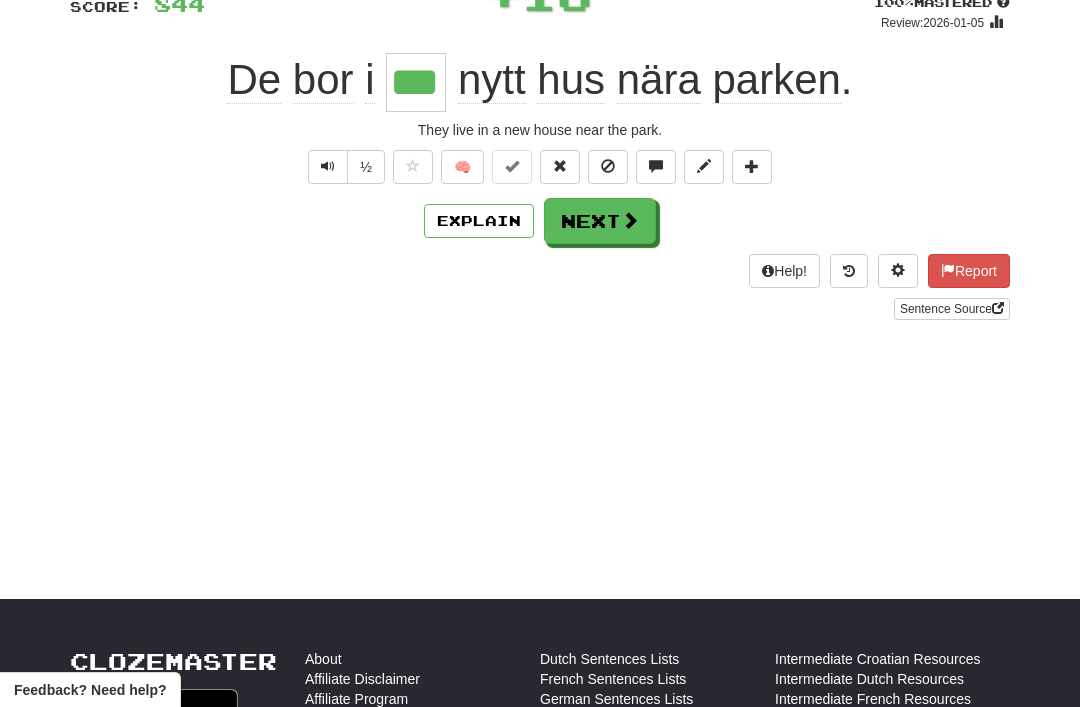 click on "Next" at bounding box center [600, 221] 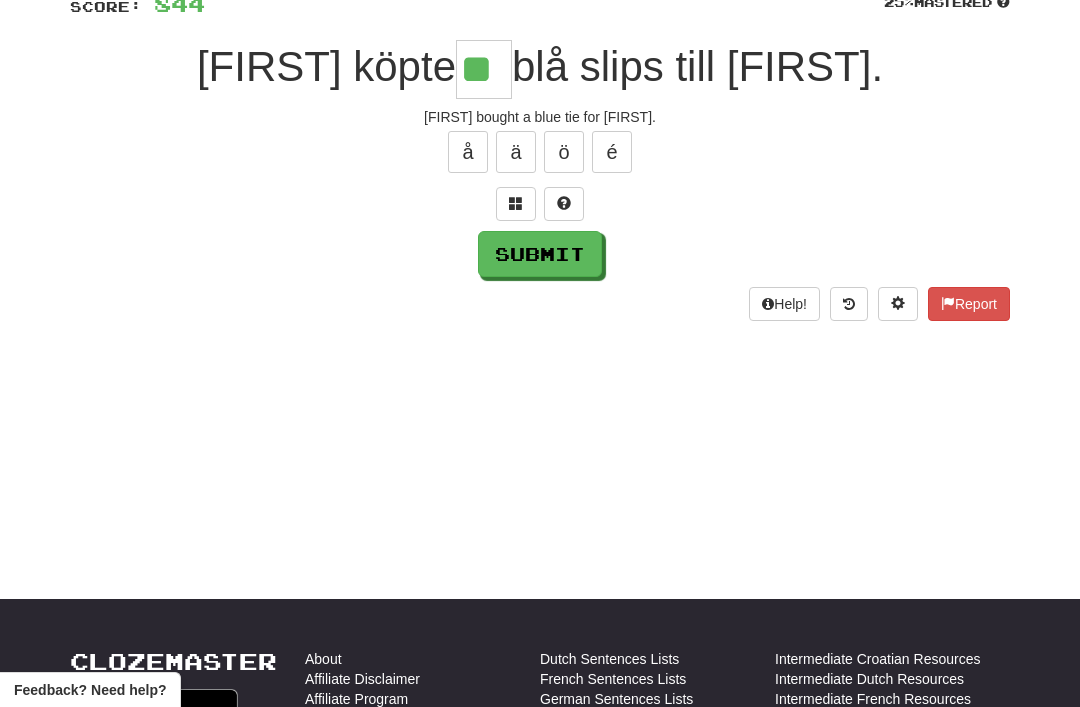 type on "**" 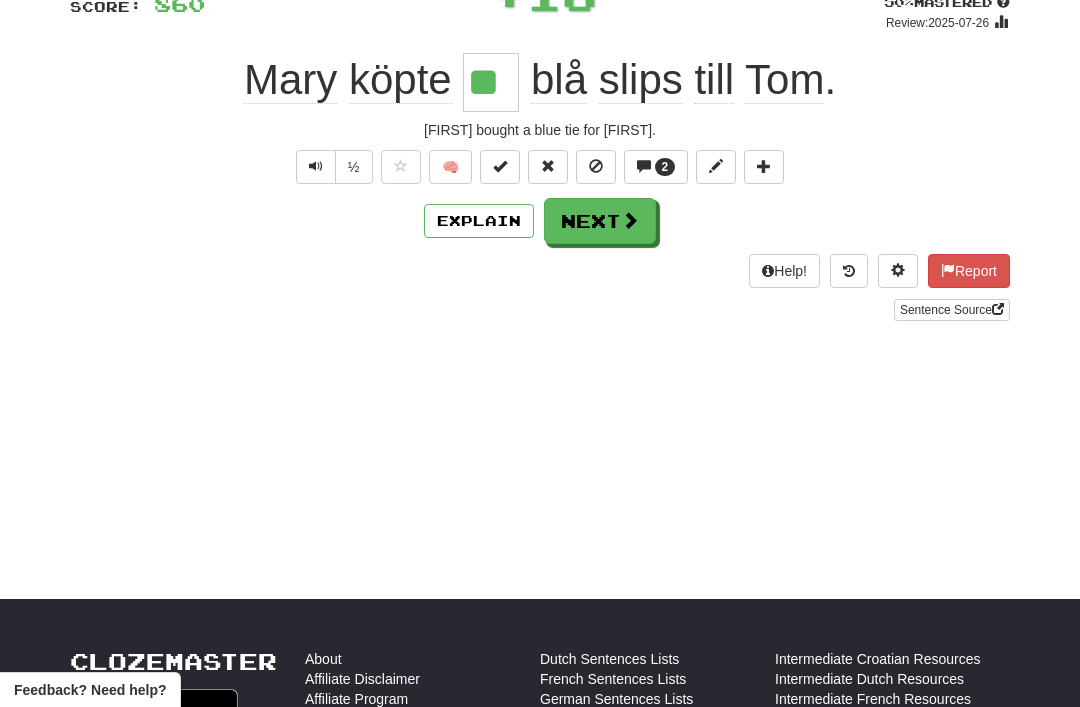 click on "Next" at bounding box center [600, 221] 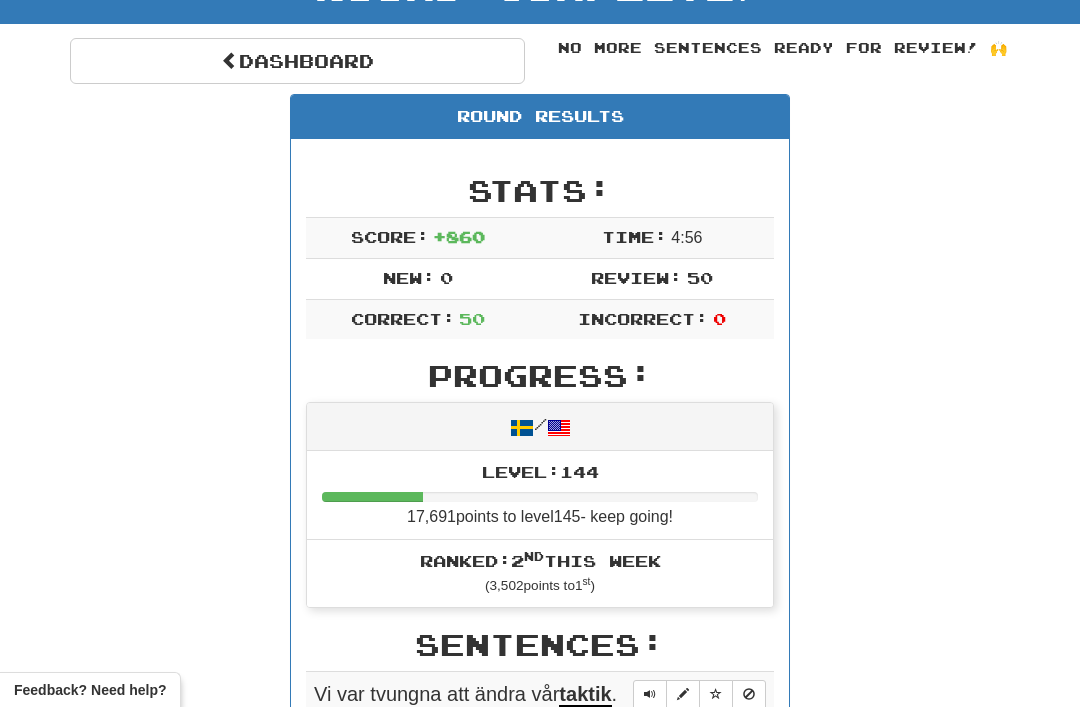 click on "Dashboard" at bounding box center [297, 61] 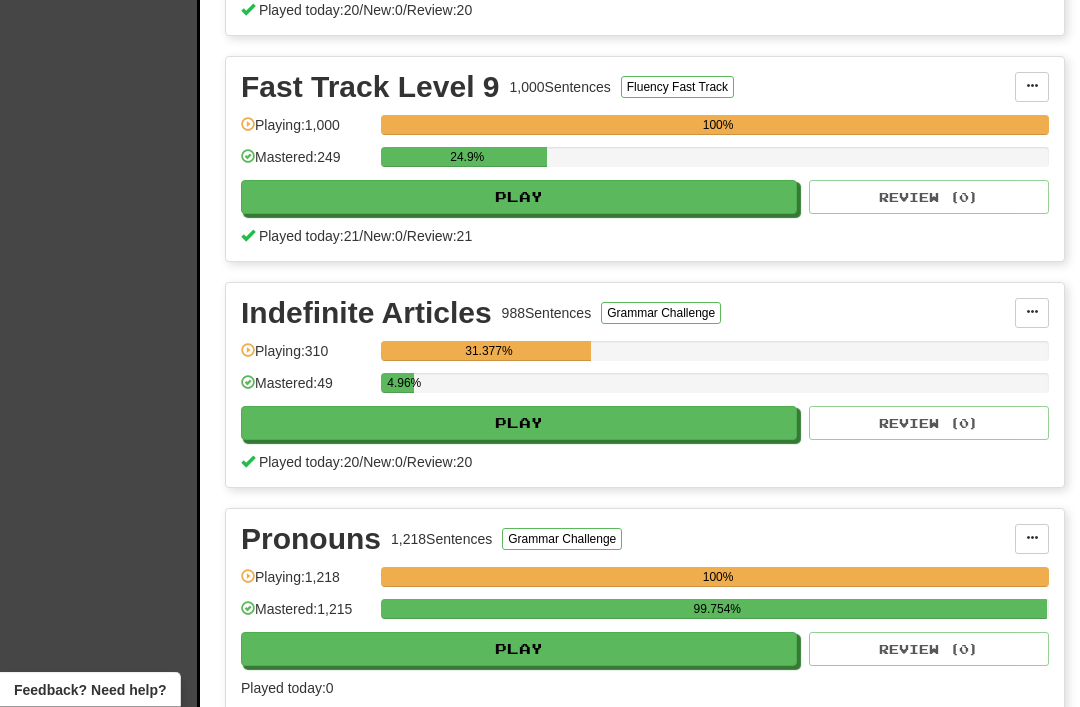scroll, scrollTop: 2249, scrollLeft: 0, axis: vertical 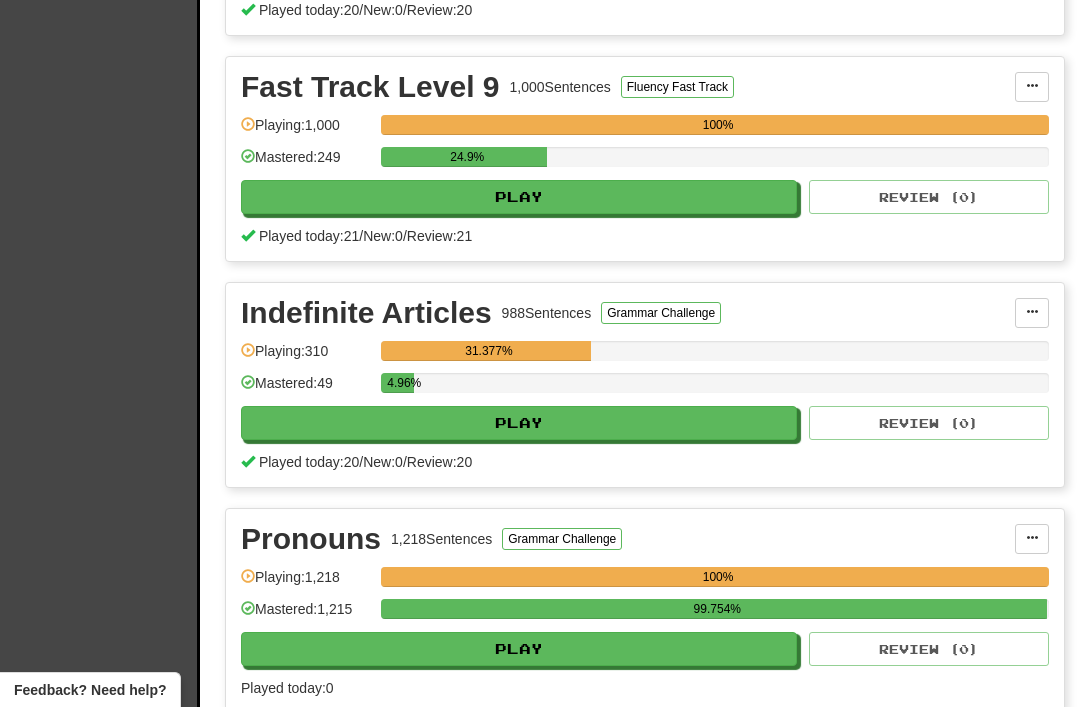 click on "Play" at bounding box center (519, 423) 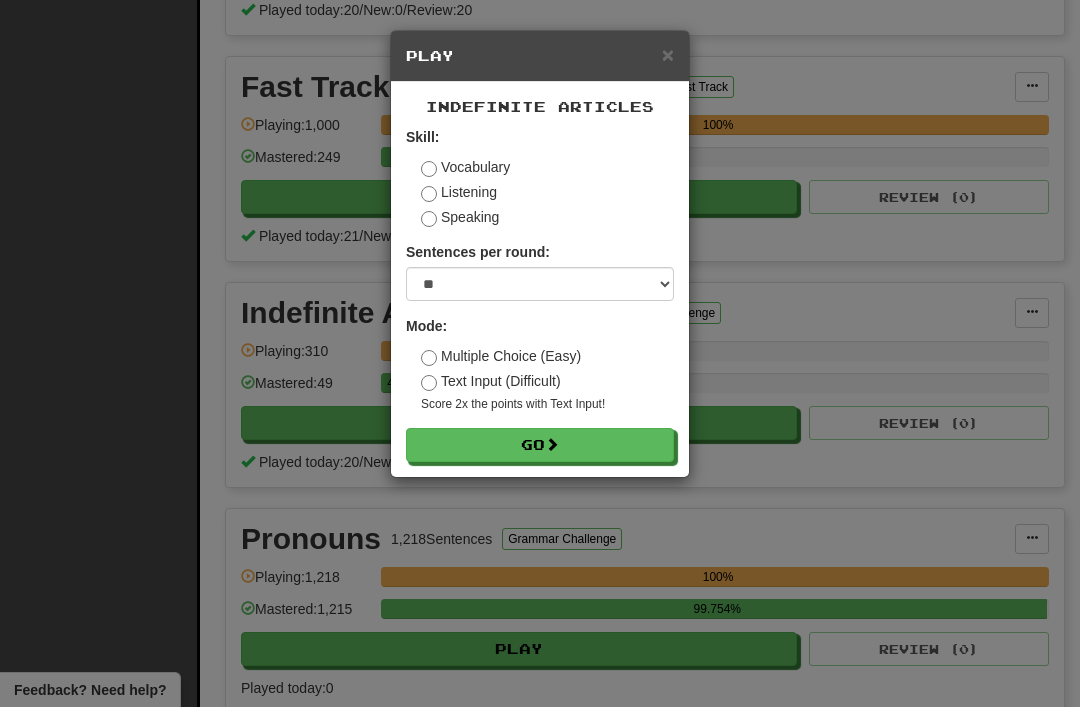 click on "Go" at bounding box center [540, 445] 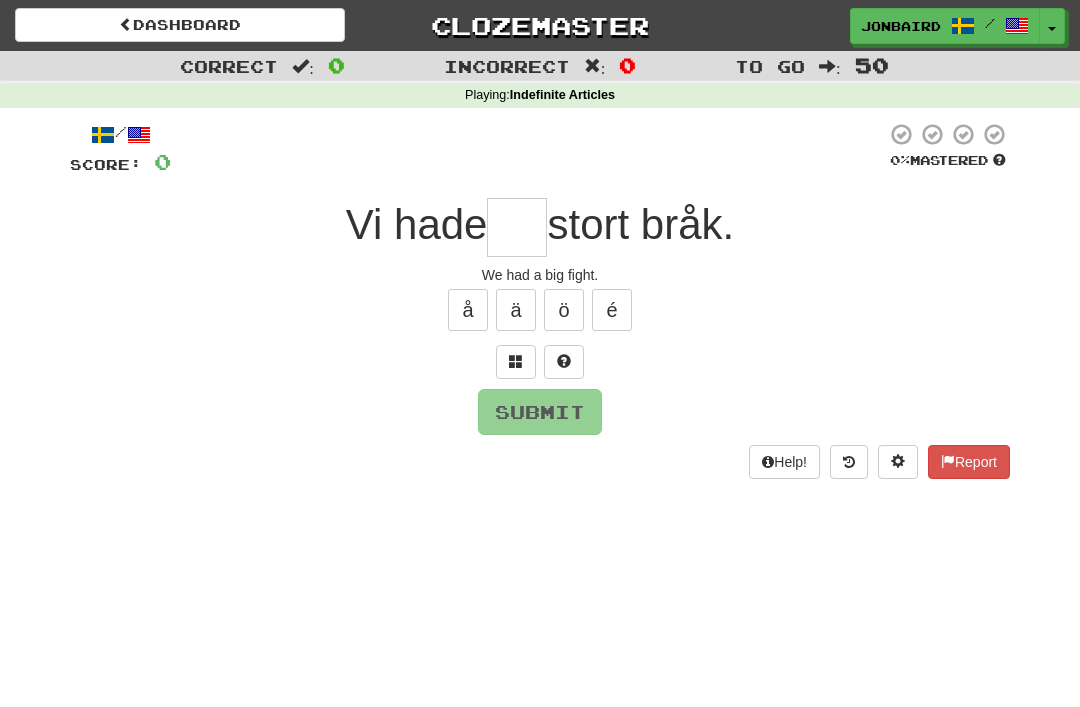 scroll, scrollTop: 0, scrollLeft: 0, axis: both 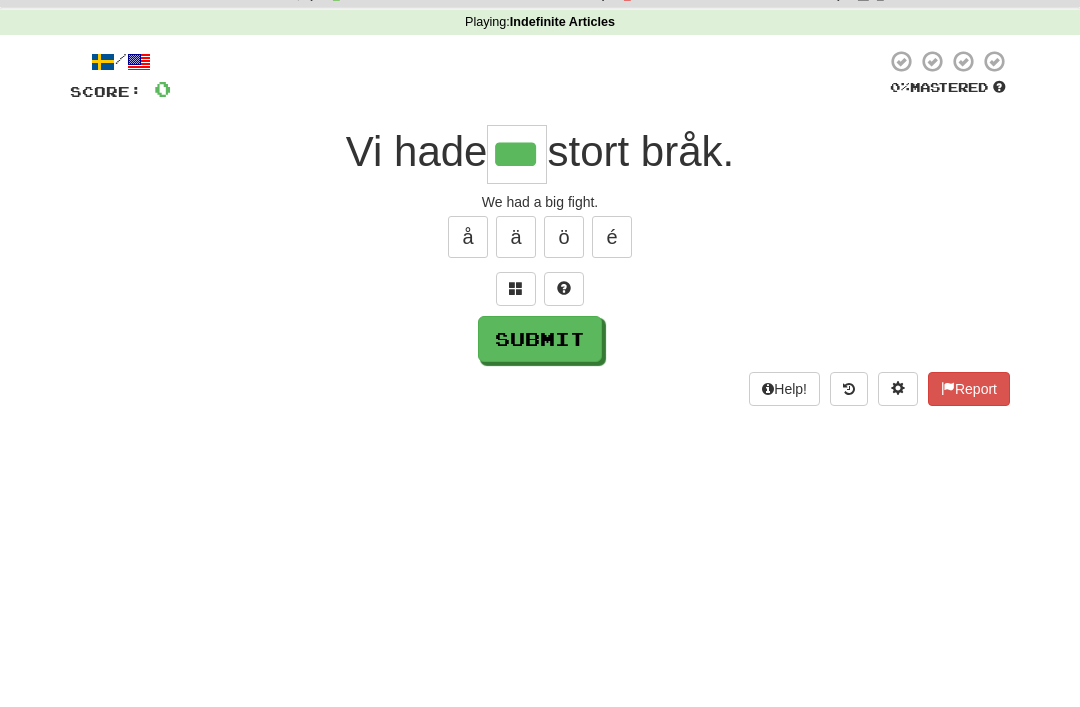 type on "***" 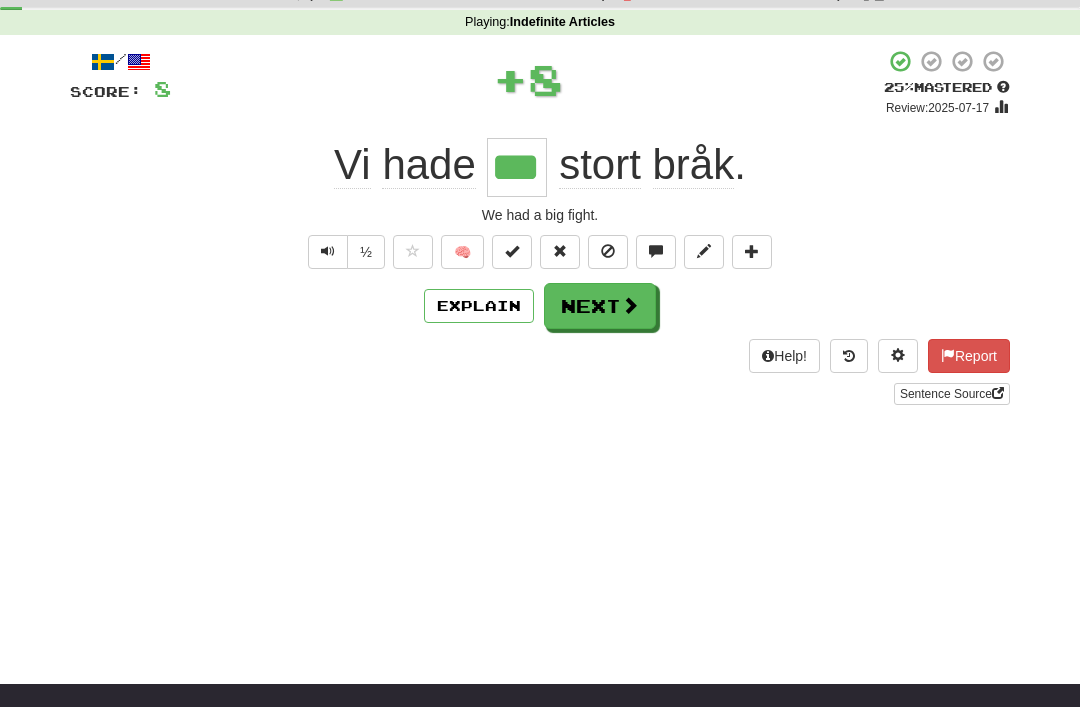 click on "Next" at bounding box center [600, 306] 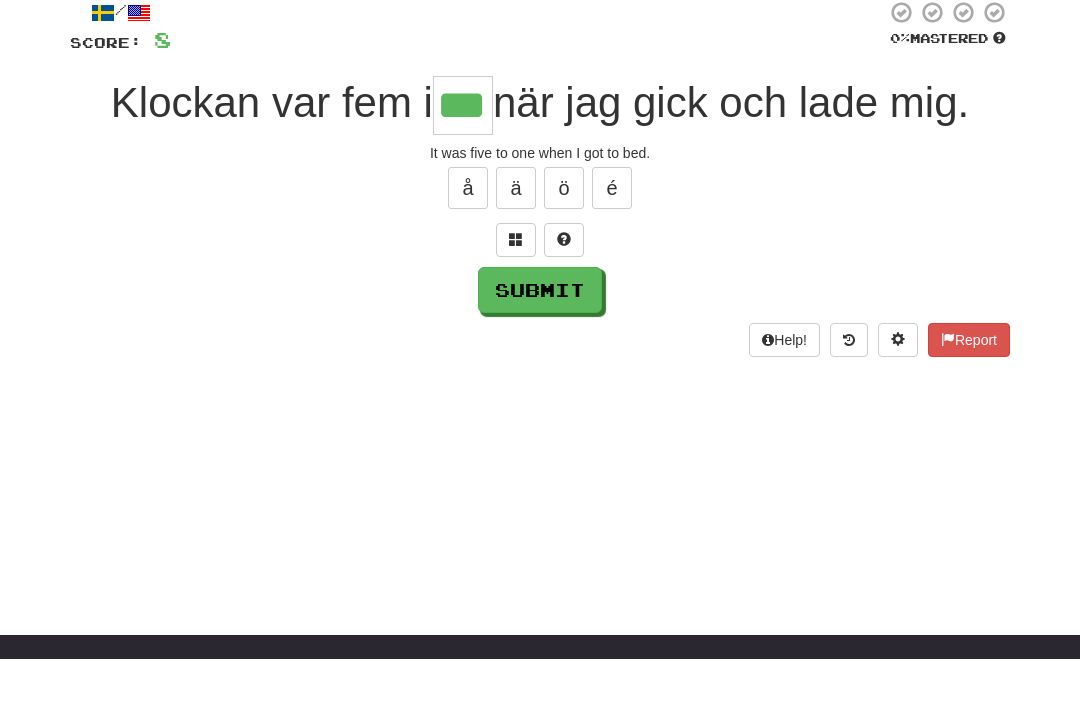 type on "***" 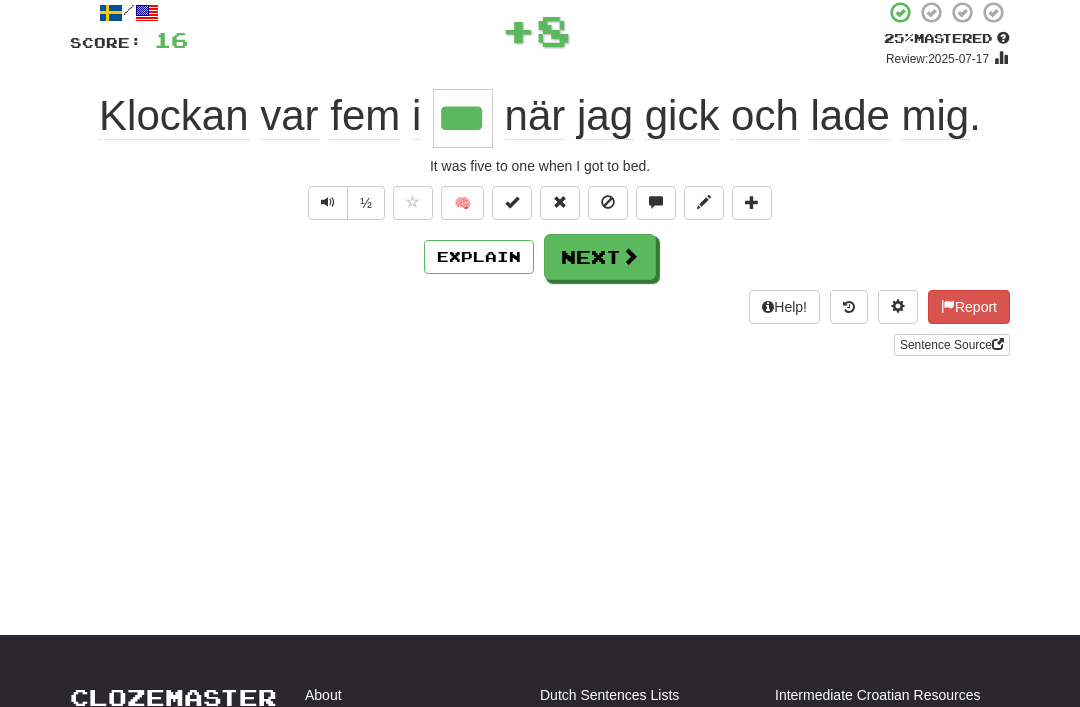click on "Next" at bounding box center [600, 257] 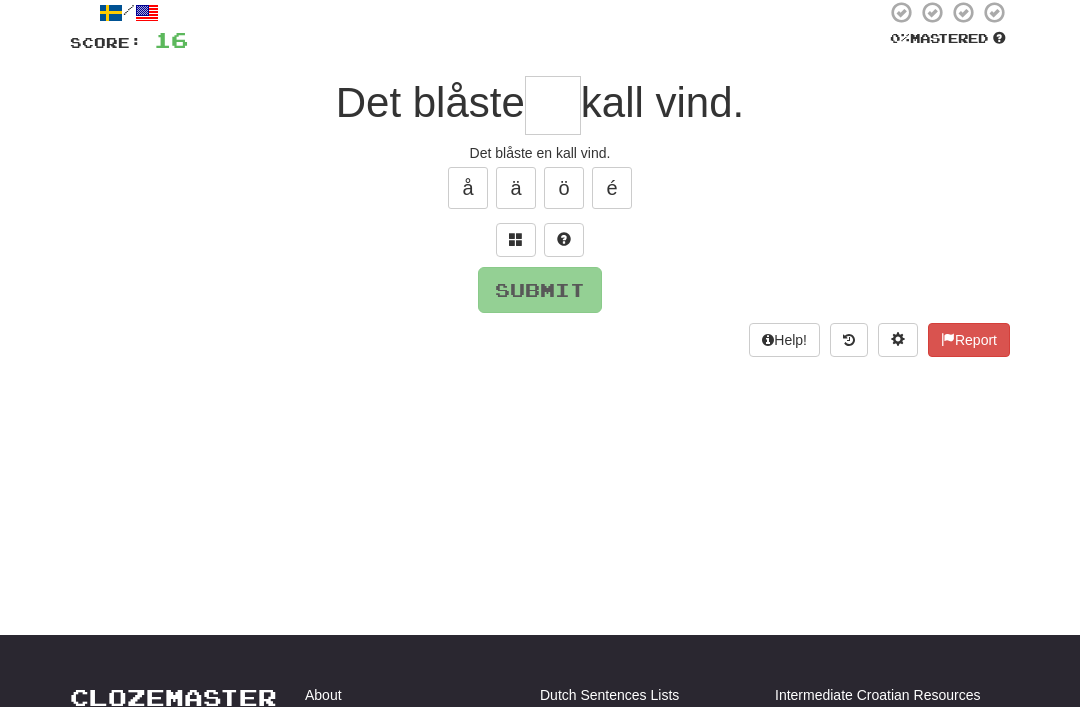 scroll, scrollTop: 121, scrollLeft: 0, axis: vertical 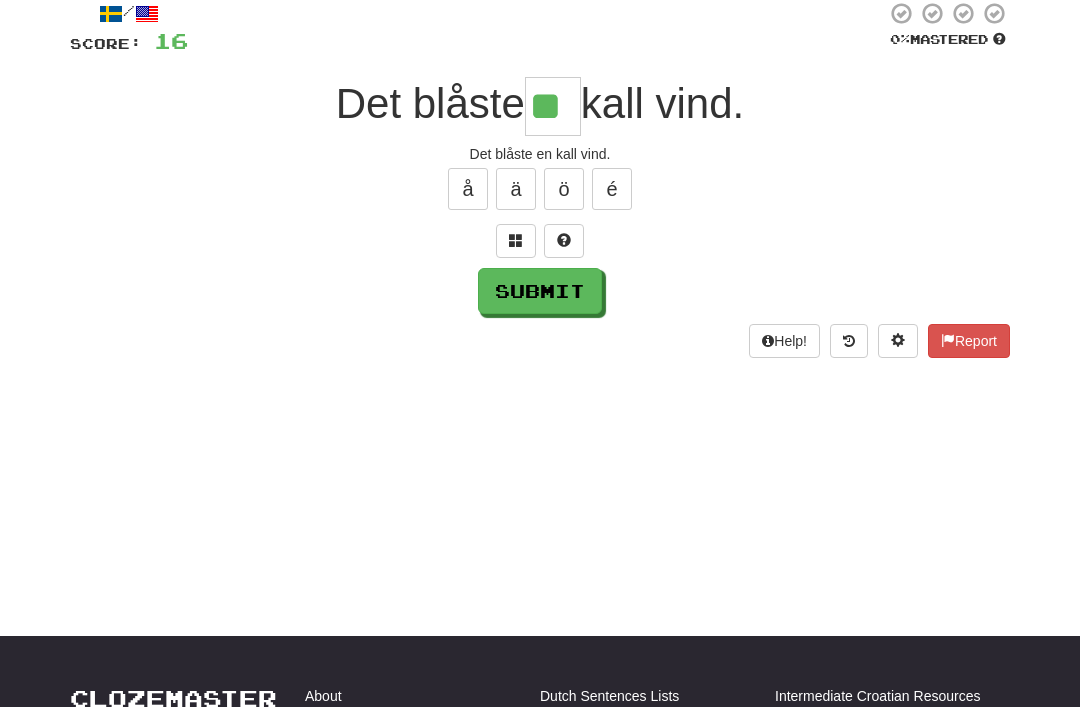 type on "**" 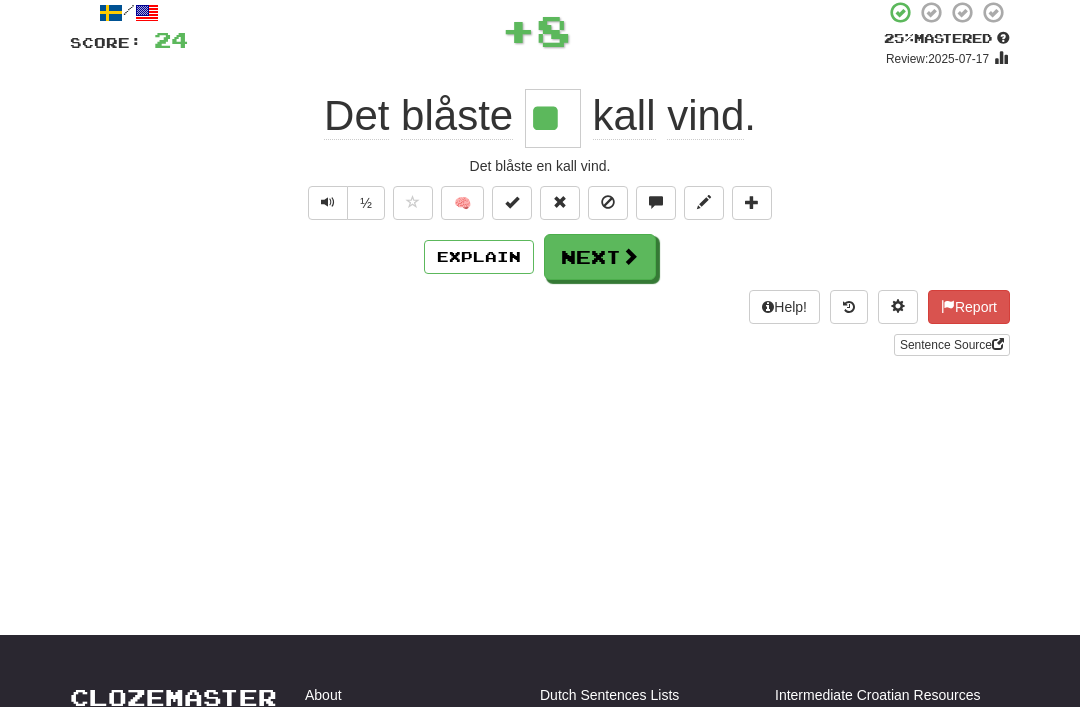 click on "Next" at bounding box center (600, 257) 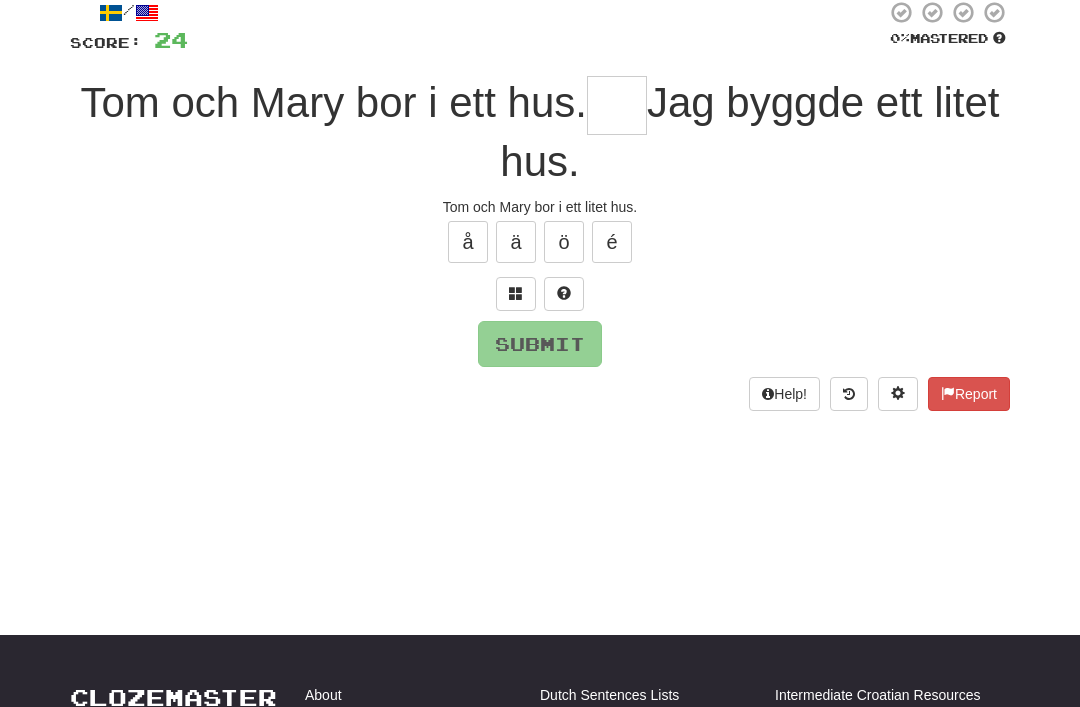 scroll, scrollTop: 121, scrollLeft: 0, axis: vertical 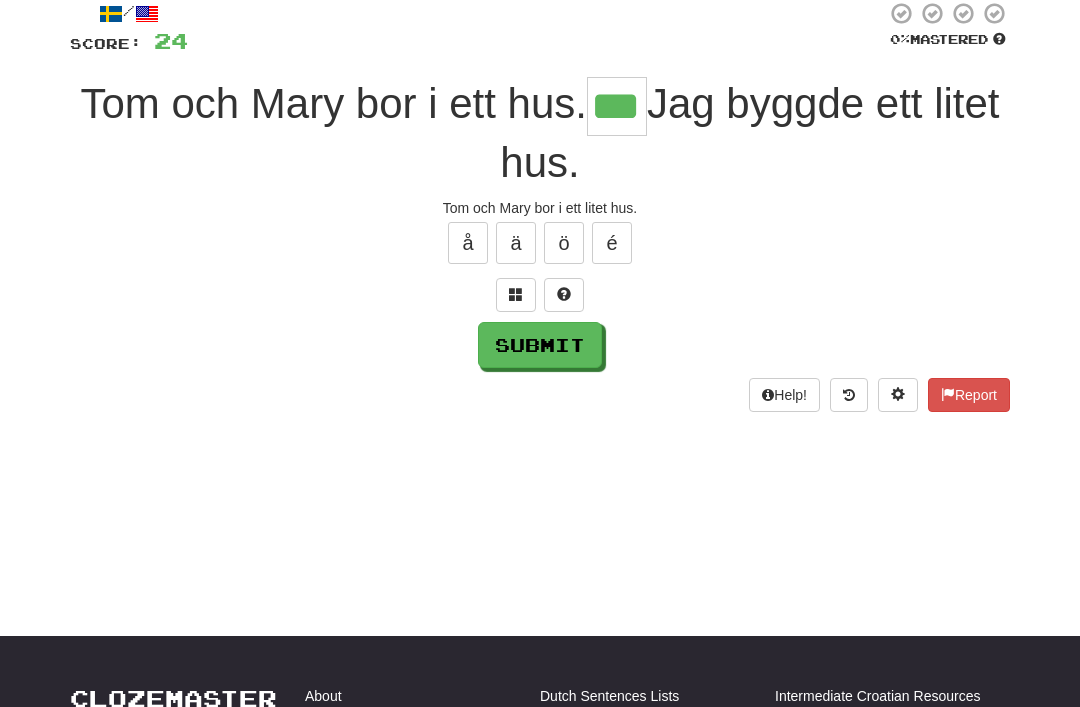 type on "***" 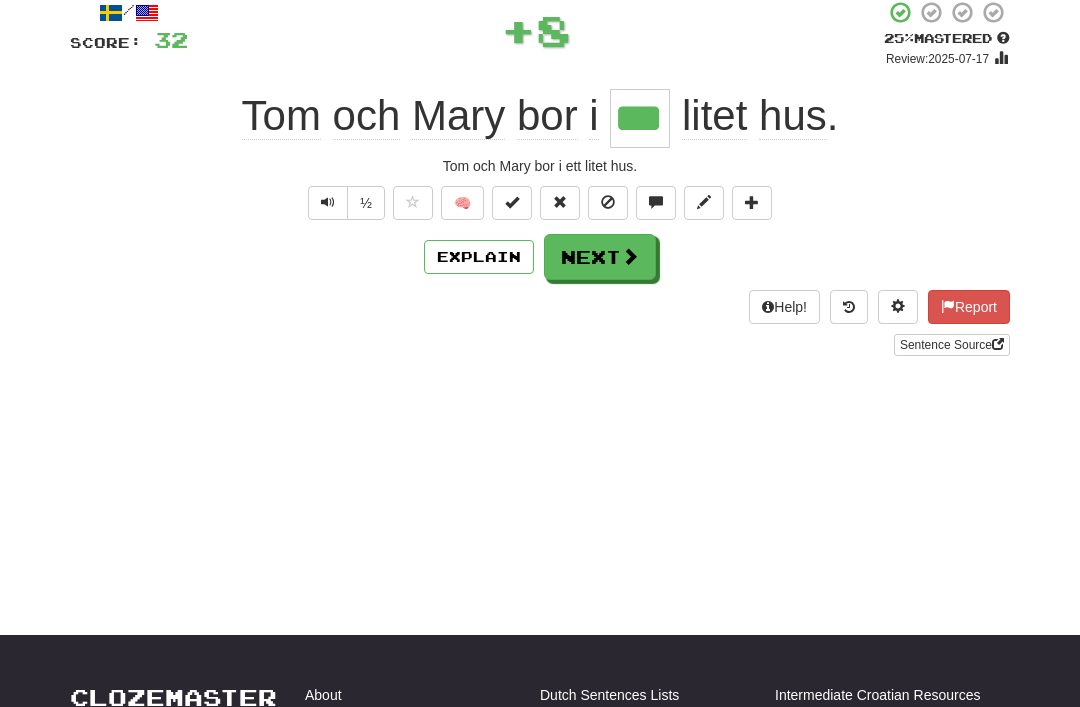 click at bounding box center [512, 203] 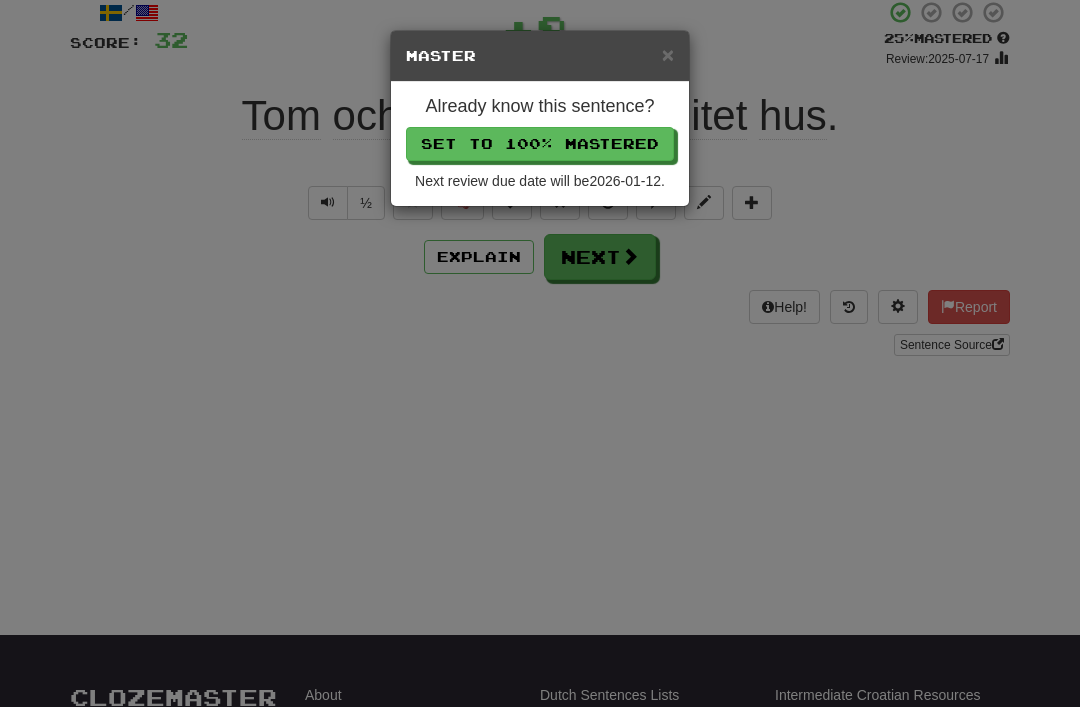 click on "Set to 100% Mastered" at bounding box center (540, 144) 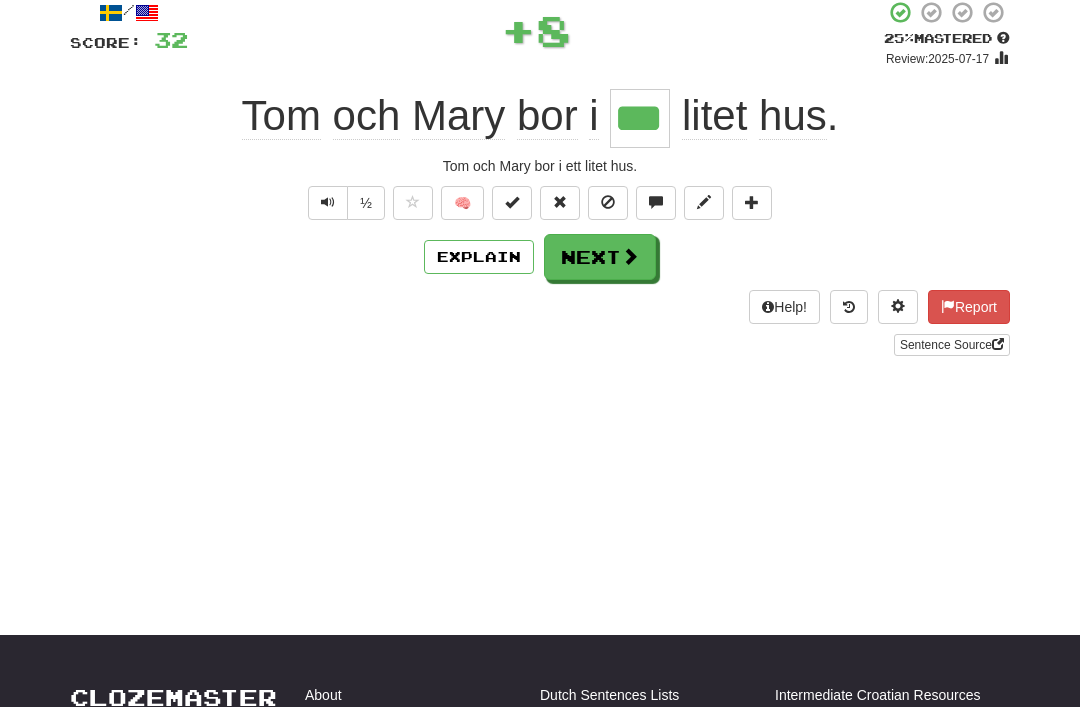 click on "Next" at bounding box center (600, 257) 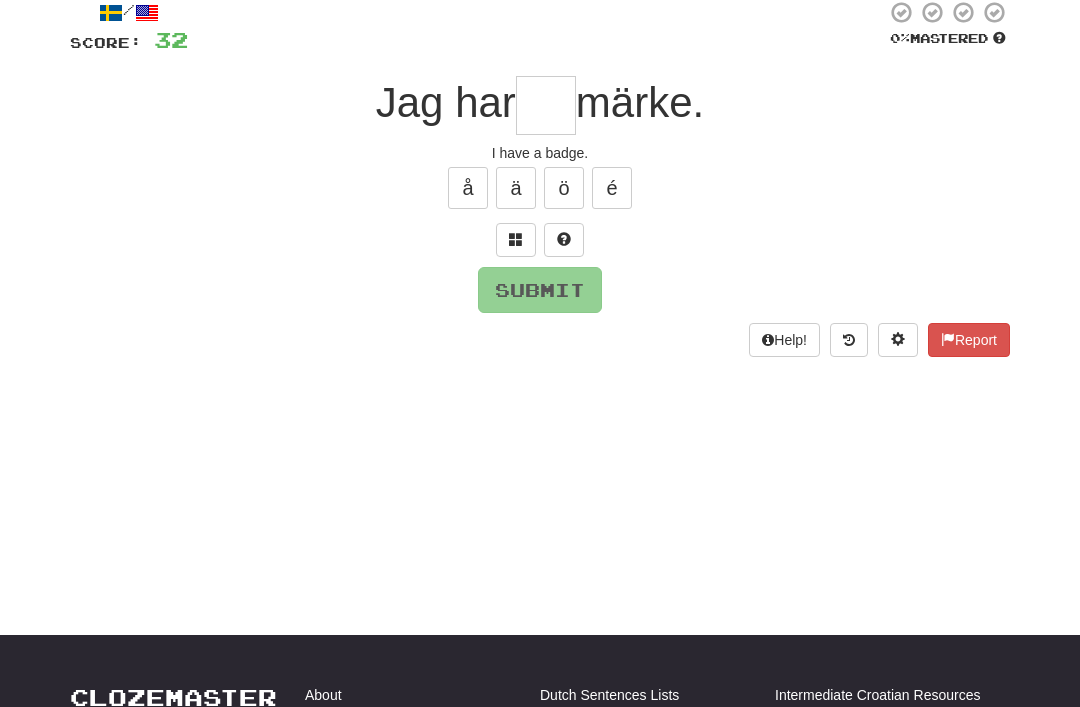 scroll, scrollTop: 121, scrollLeft: 0, axis: vertical 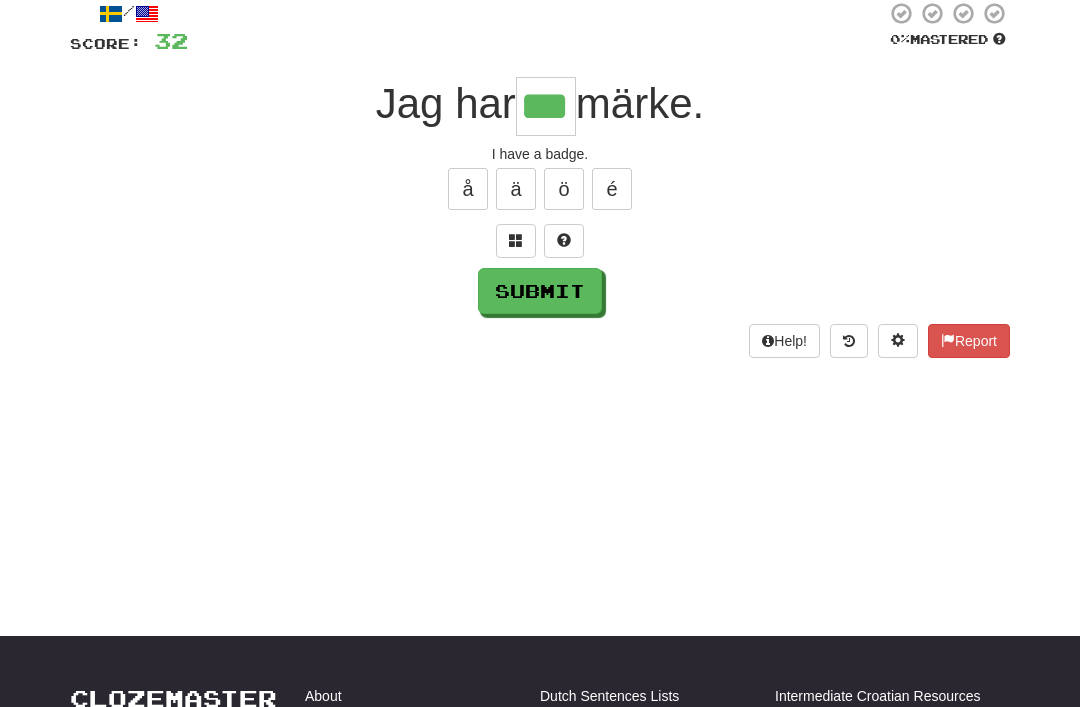 type on "***" 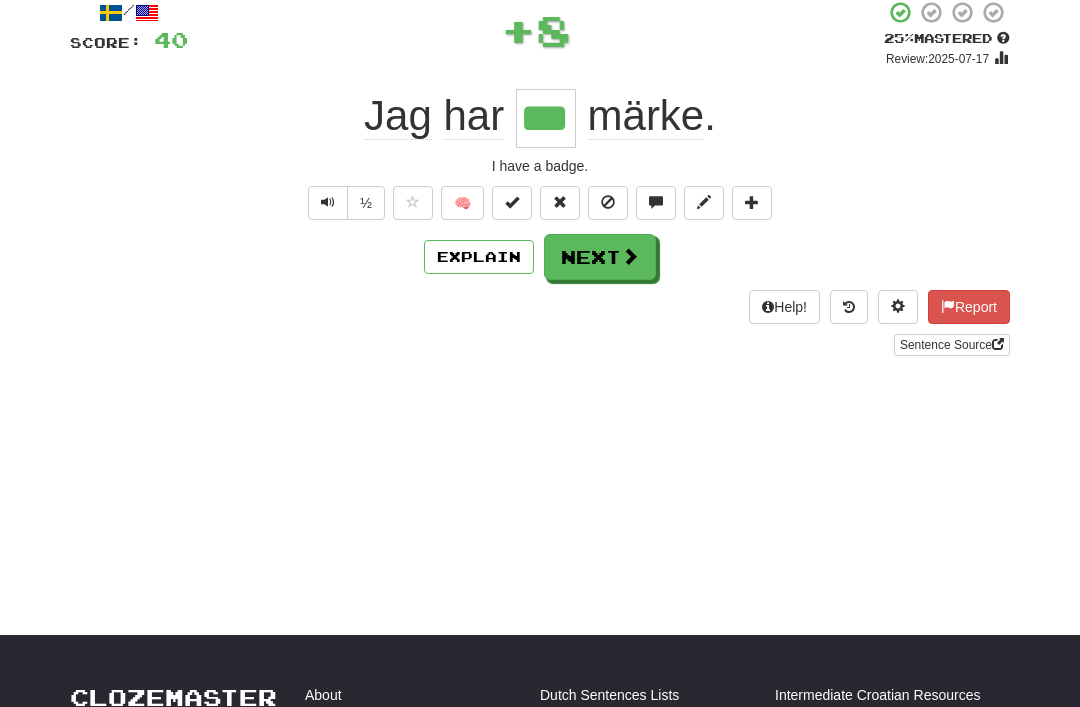 click at bounding box center [630, 256] 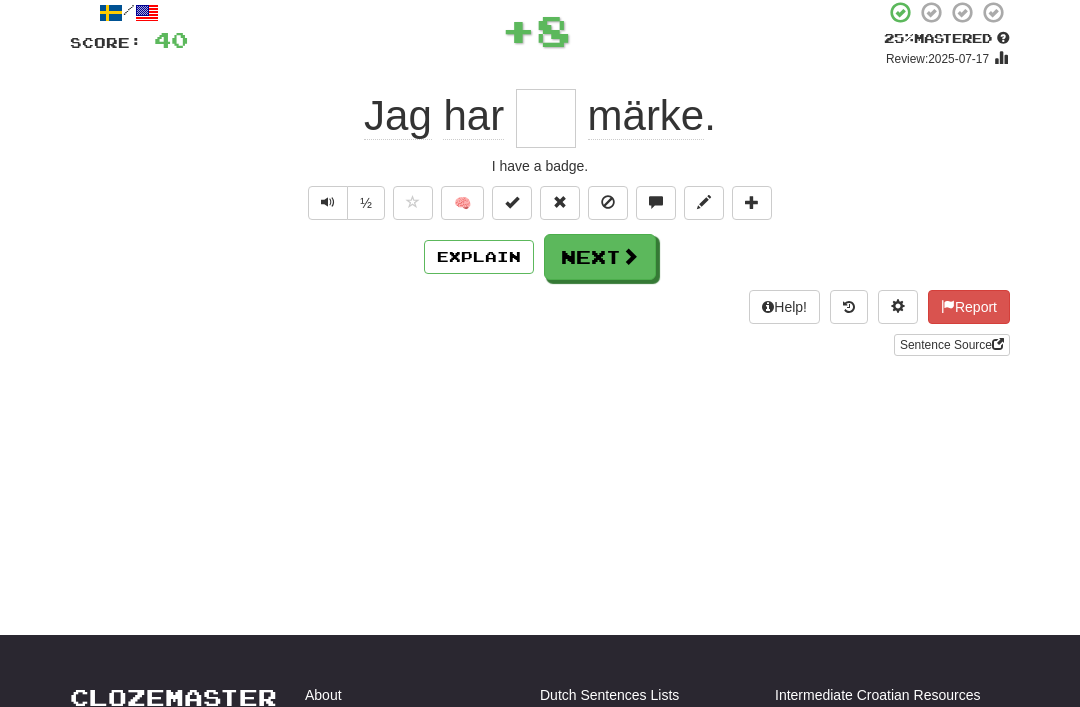 scroll, scrollTop: 121, scrollLeft: 0, axis: vertical 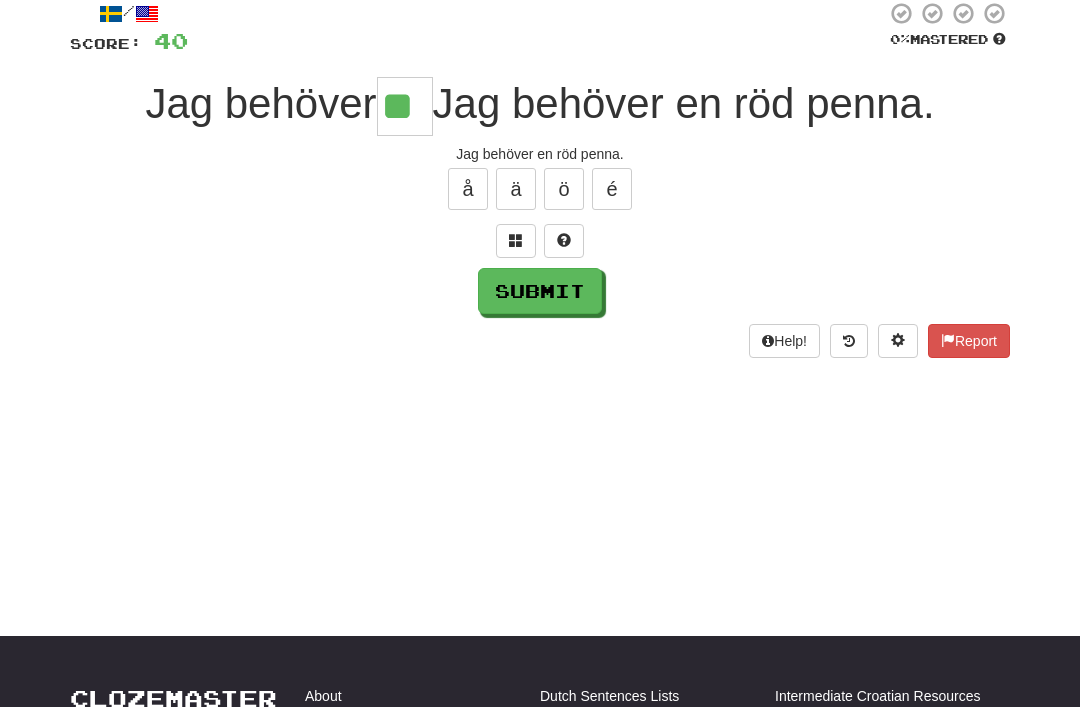 type on "**" 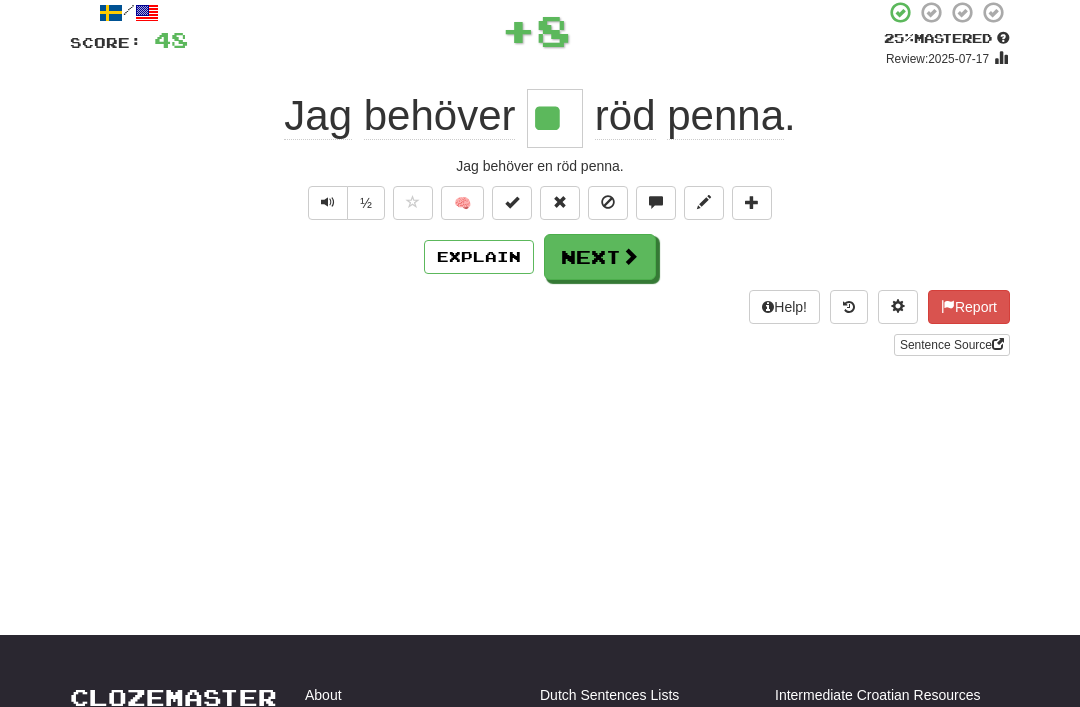 click on "Next" at bounding box center (600, 257) 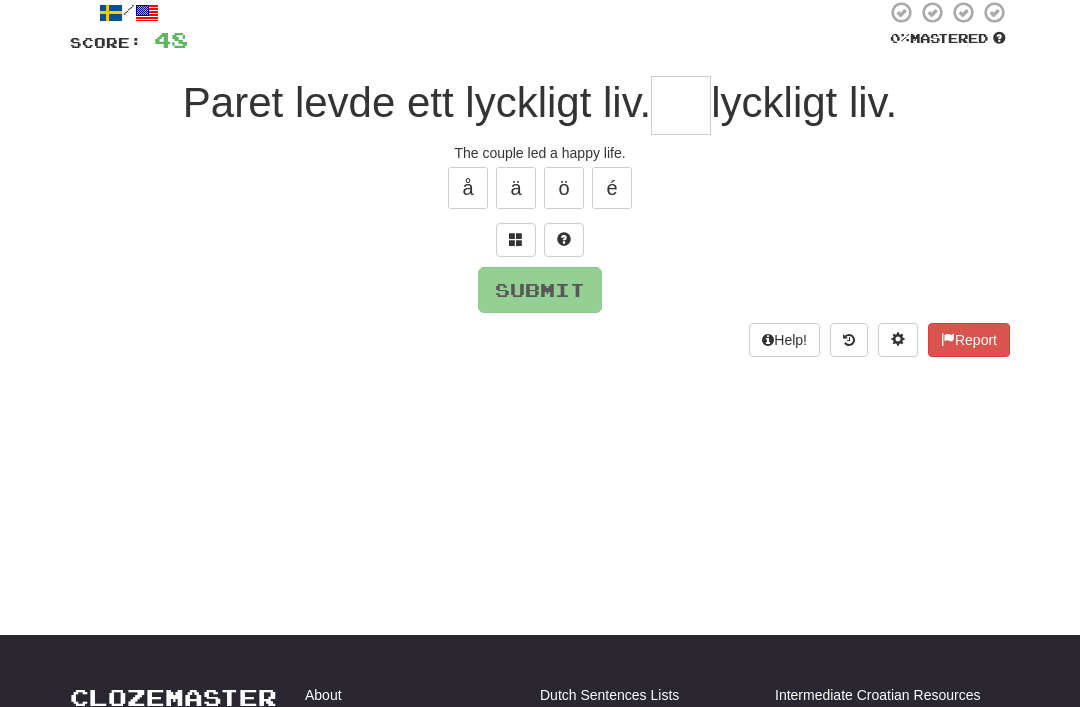 scroll, scrollTop: 121, scrollLeft: 0, axis: vertical 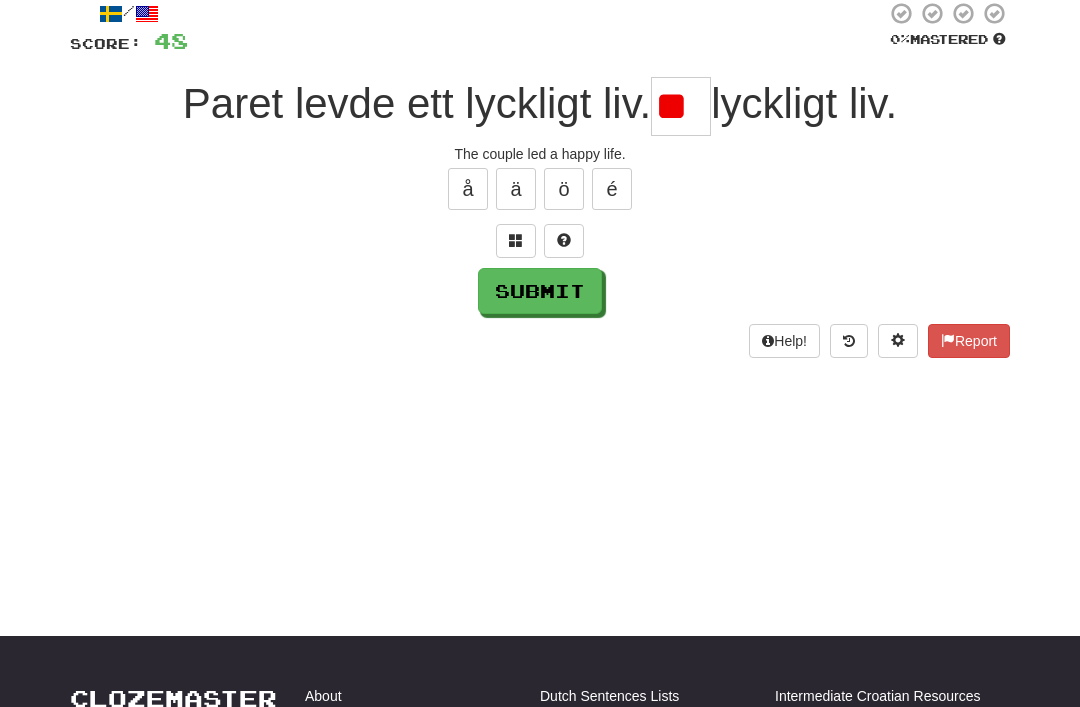 type on "*" 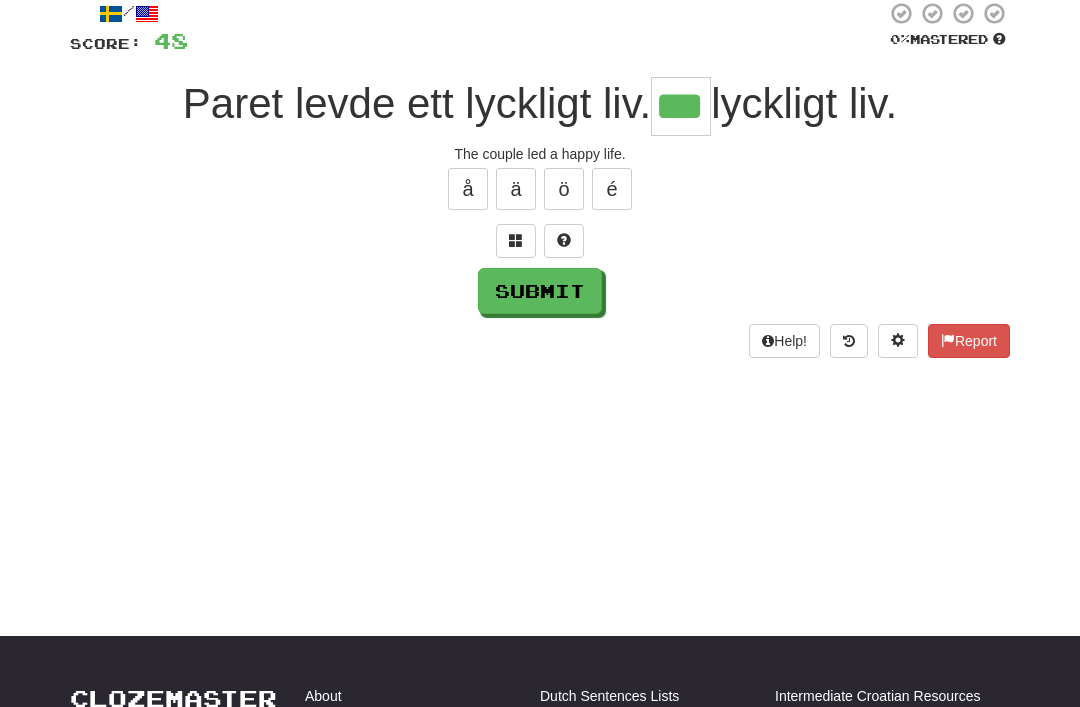 type on "***" 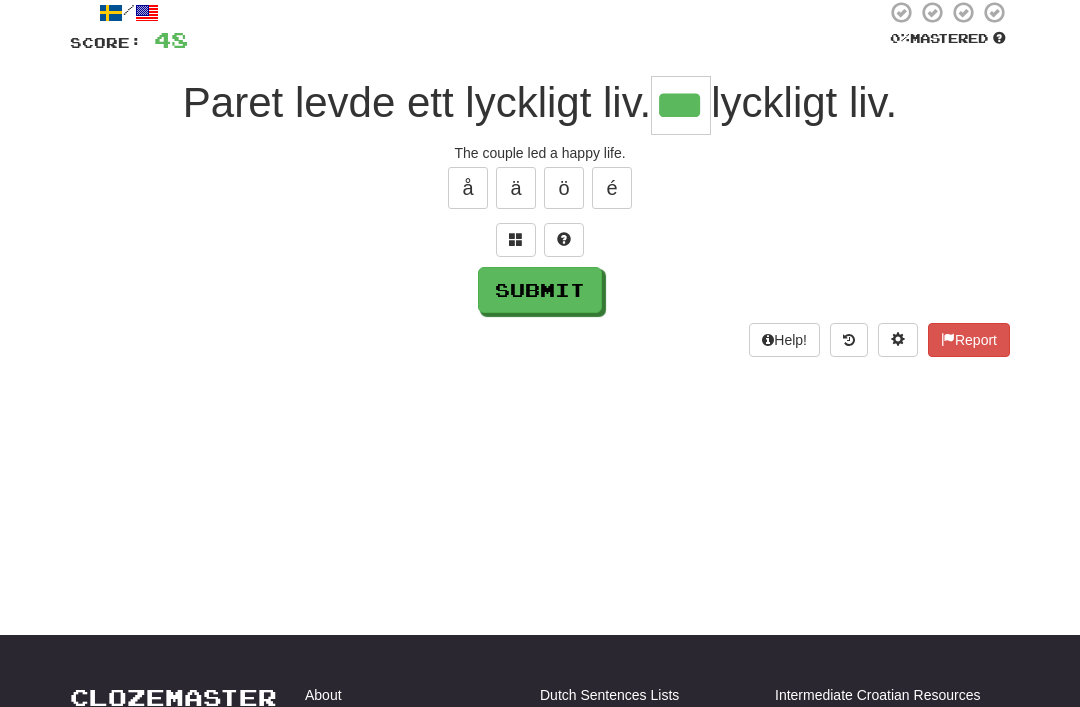 click on "Submit" at bounding box center [540, 290] 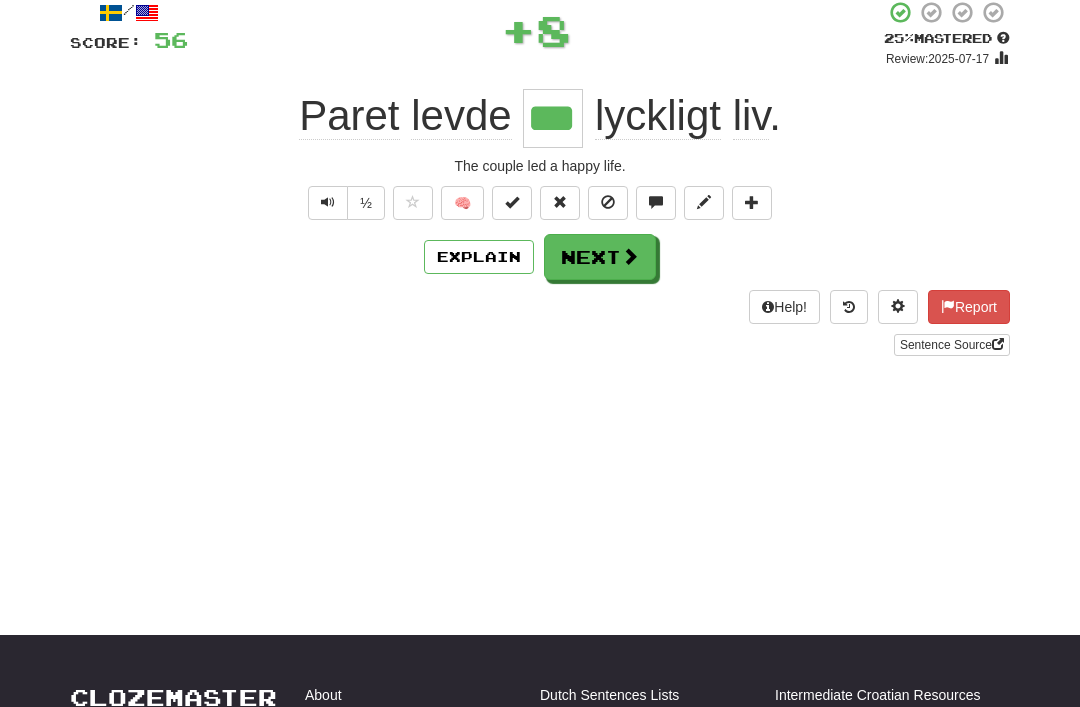 click at bounding box center (630, 256) 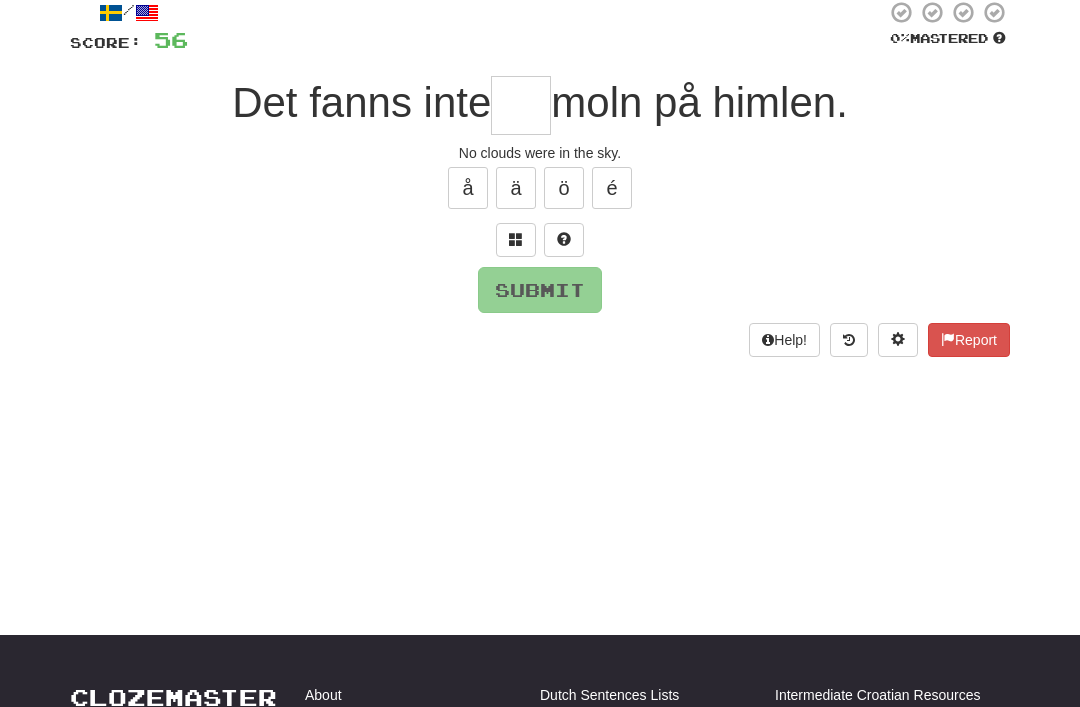 scroll, scrollTop: 121, scrollLeft: 0, axis: vertical 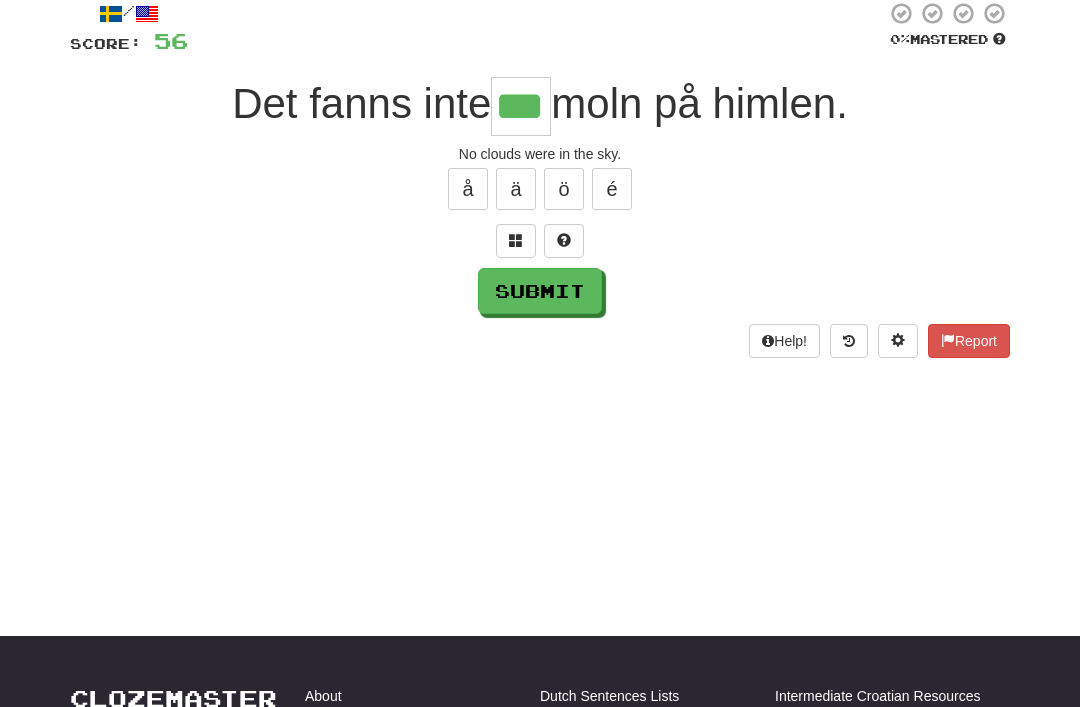 type on "***" 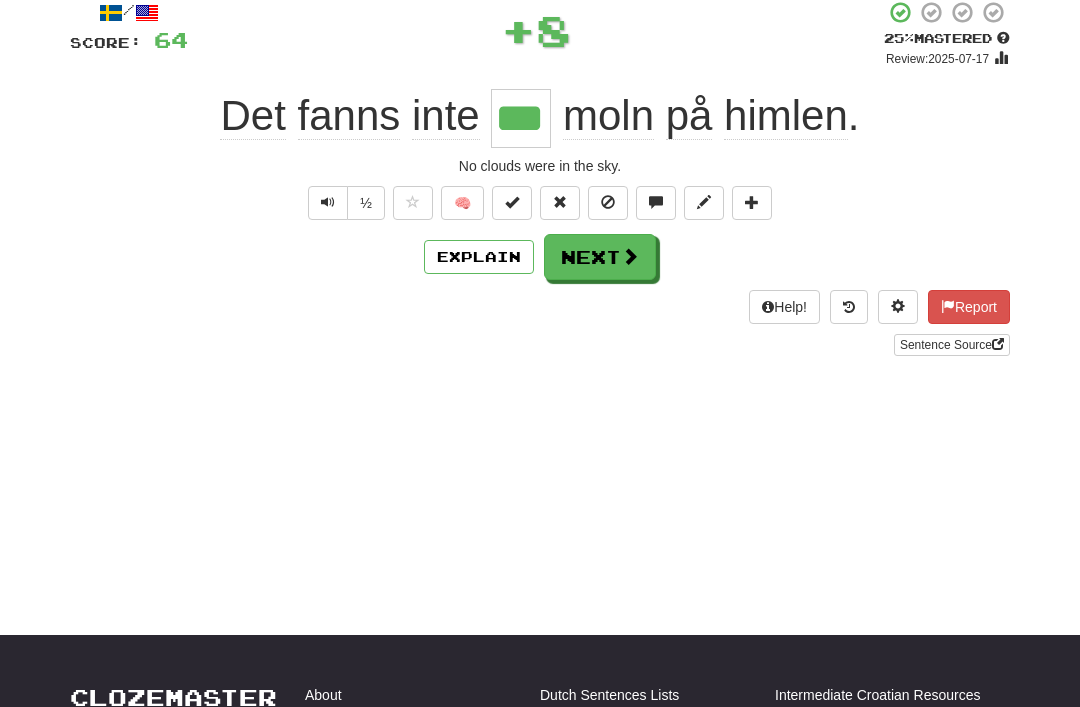 click on "Next" at bounding box center (600, 257) 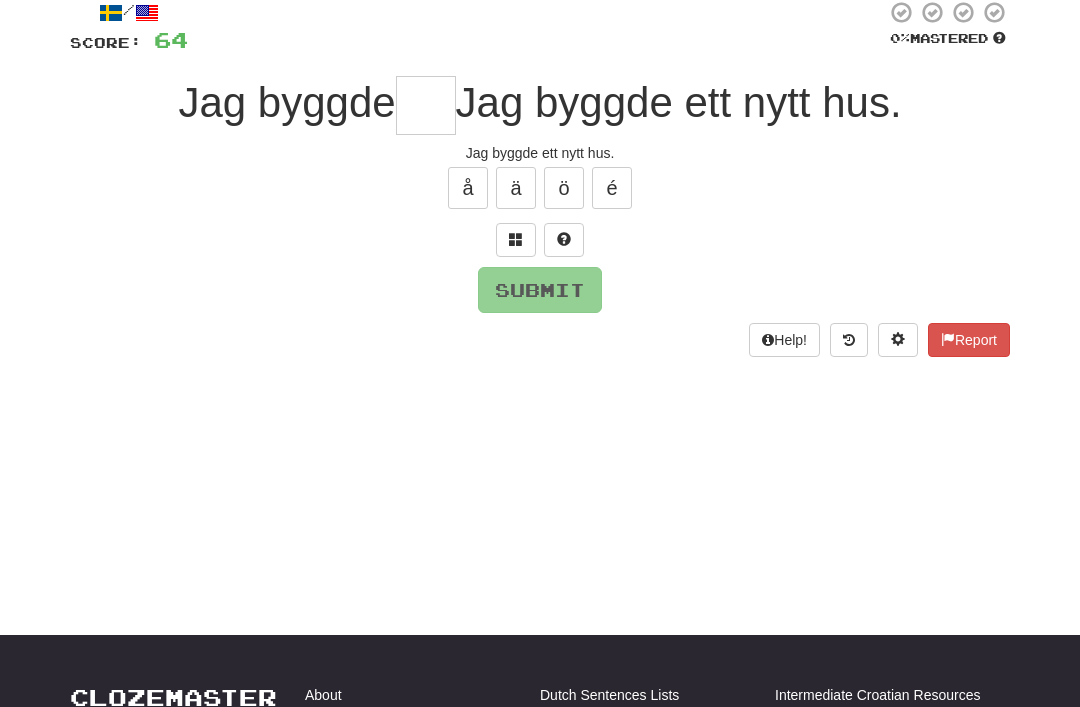 scroll, scrollTop: 121, scrollLeft: 0, axis: vertical 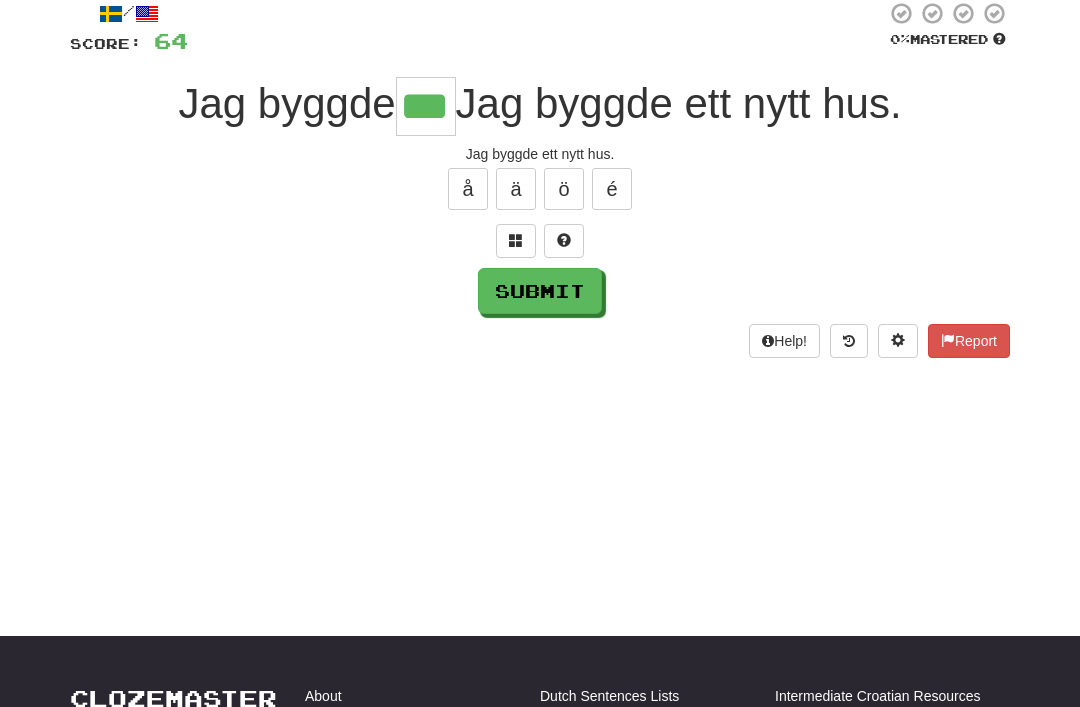 type on "***" 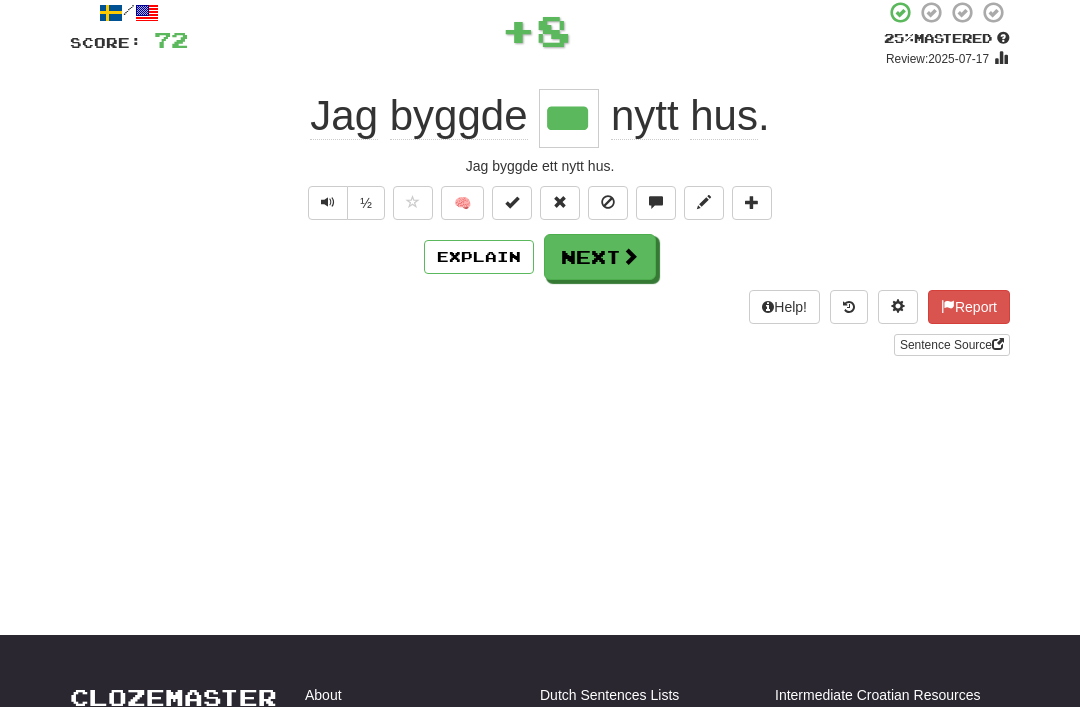click at bounding box center [512, 202] 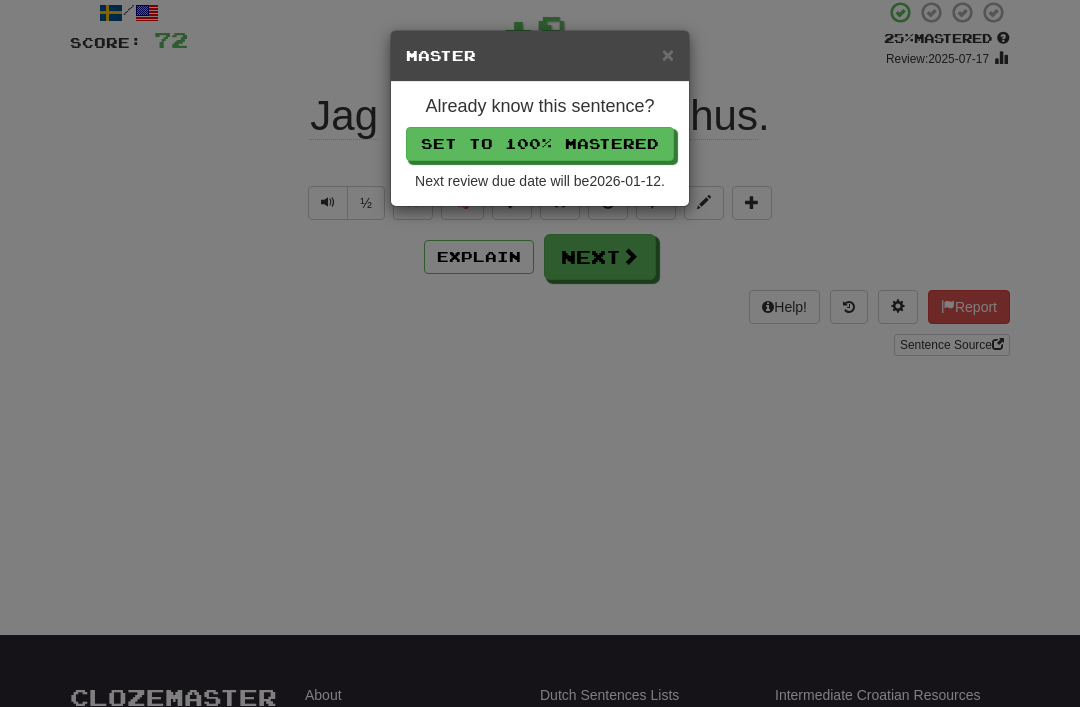 click on "Set to 100% Mastered" at bounding box center (540, 144) 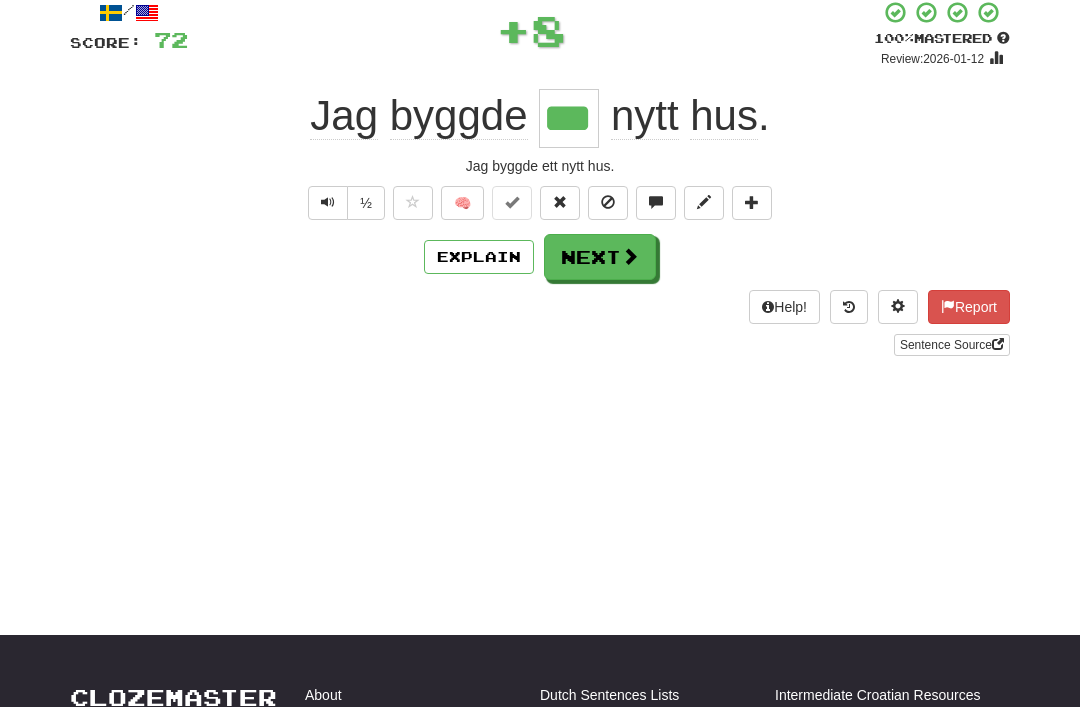 click on "Next" at bounding box center (600, 257) 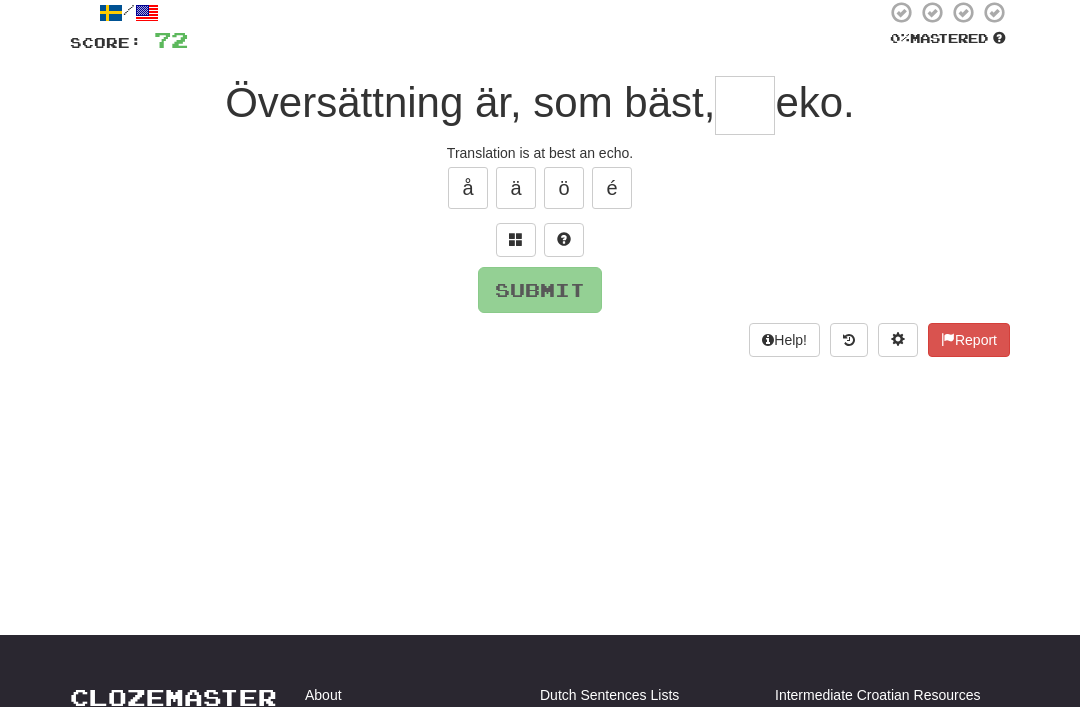 scroll, scrollTop: 121, scrollLeft: 0, axis: vertical 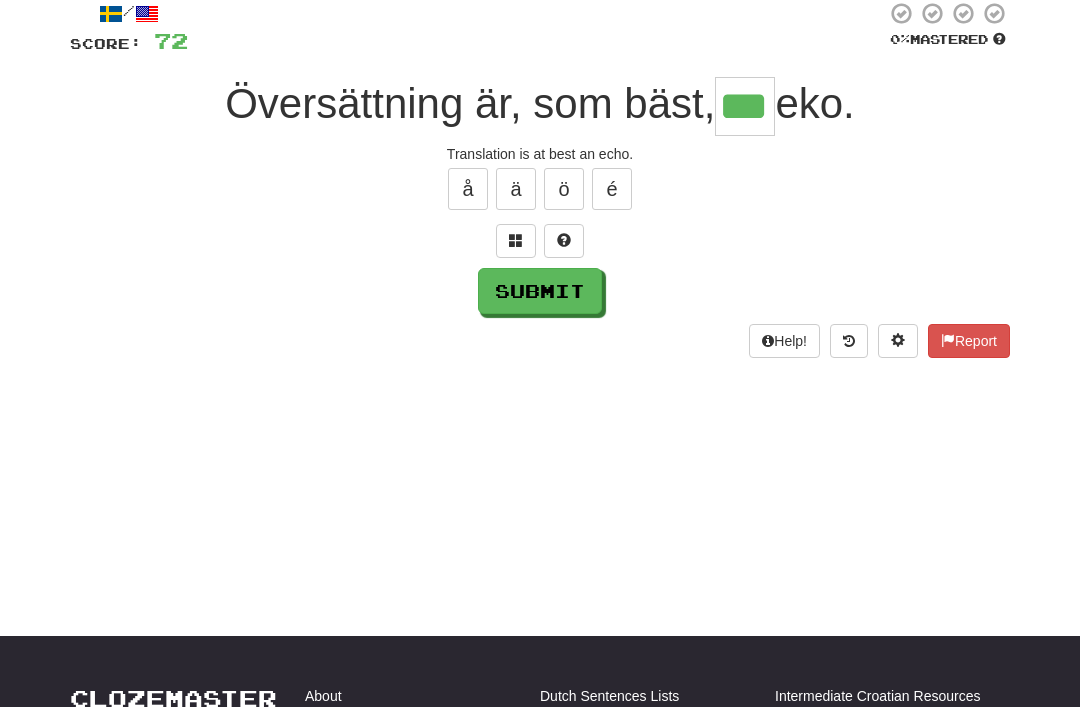 type on "***" 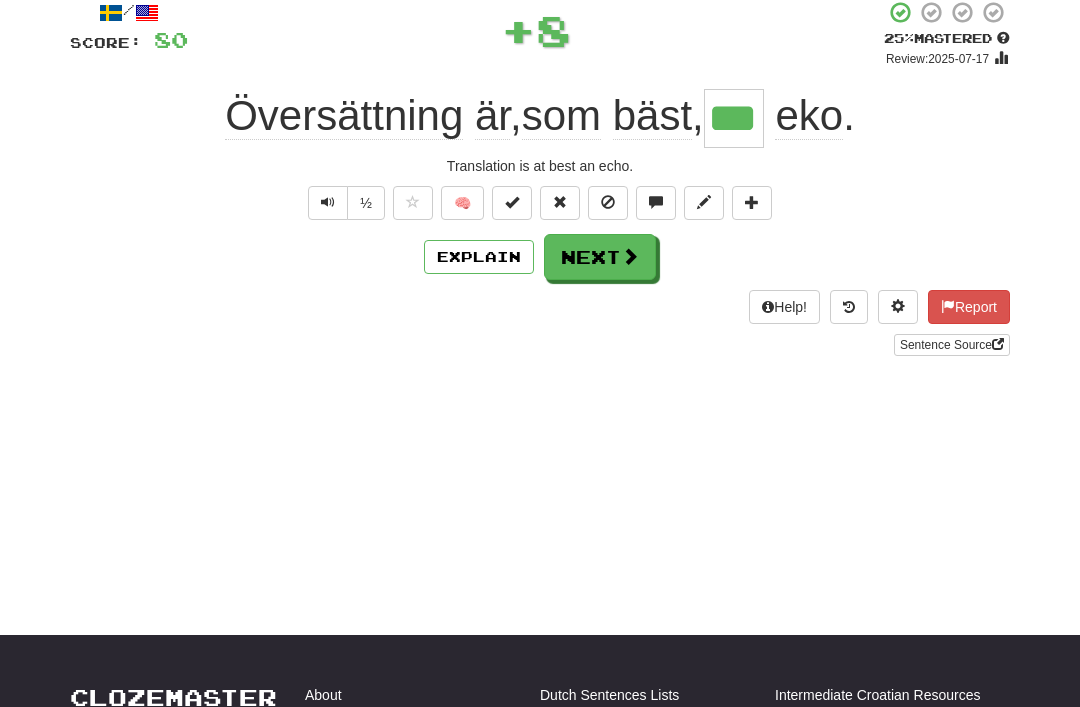 click on "Next" at bounding box center (600, 257) 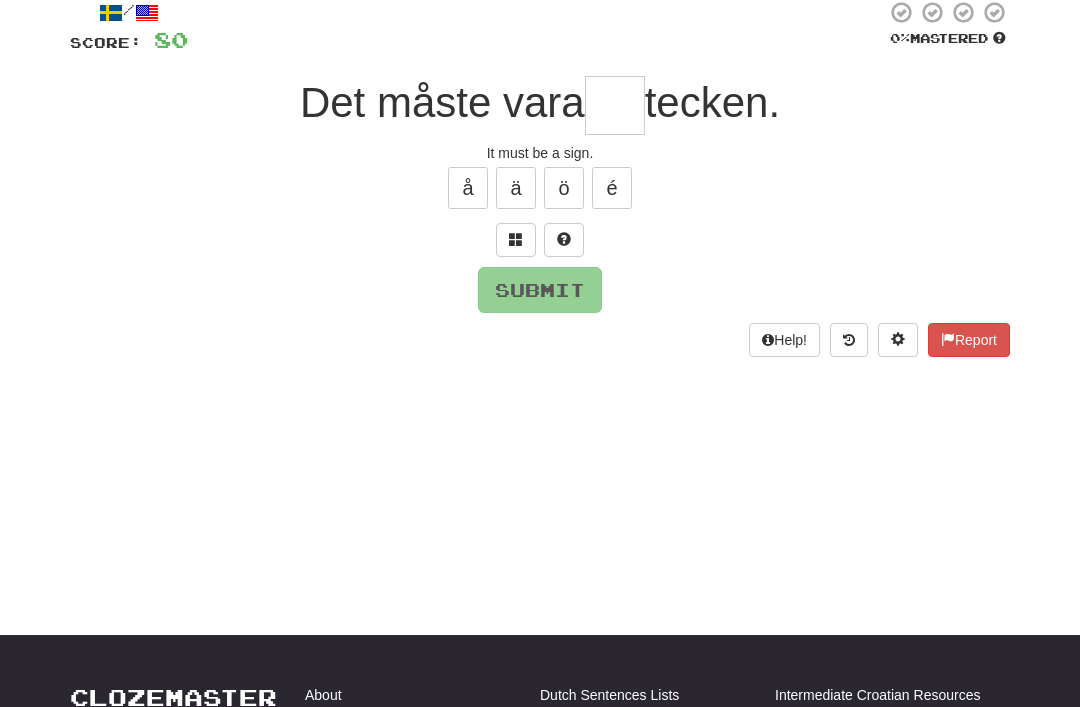 scroll, scrollTop: 121, scrollLeft: 0, axis: vertical 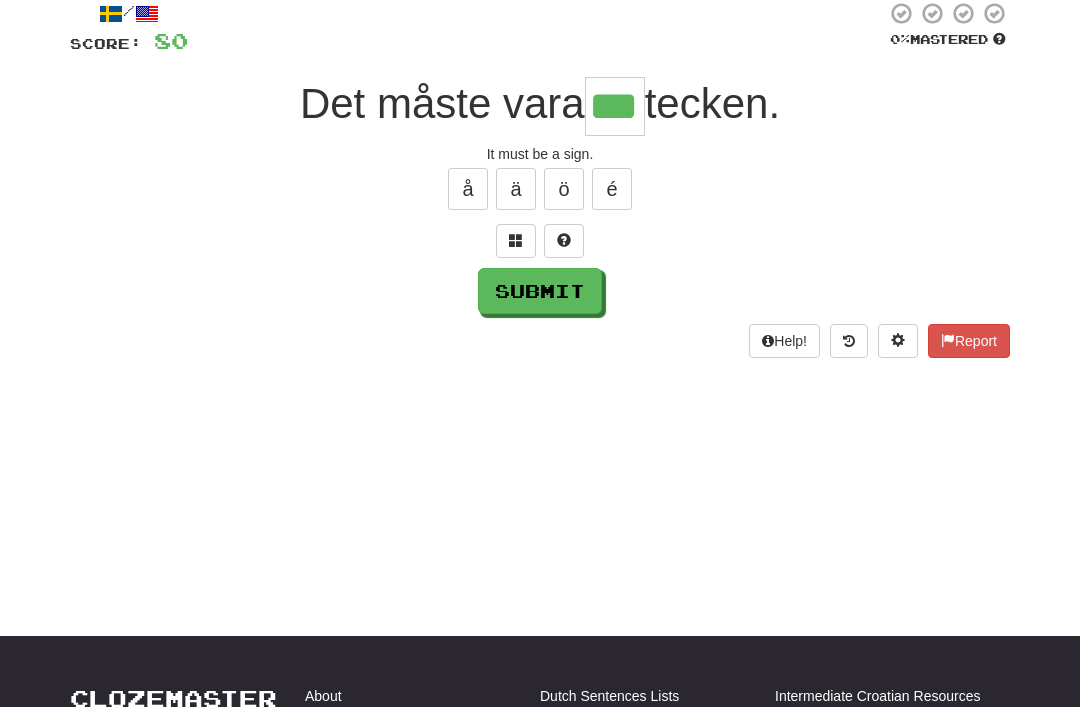 type on "***" 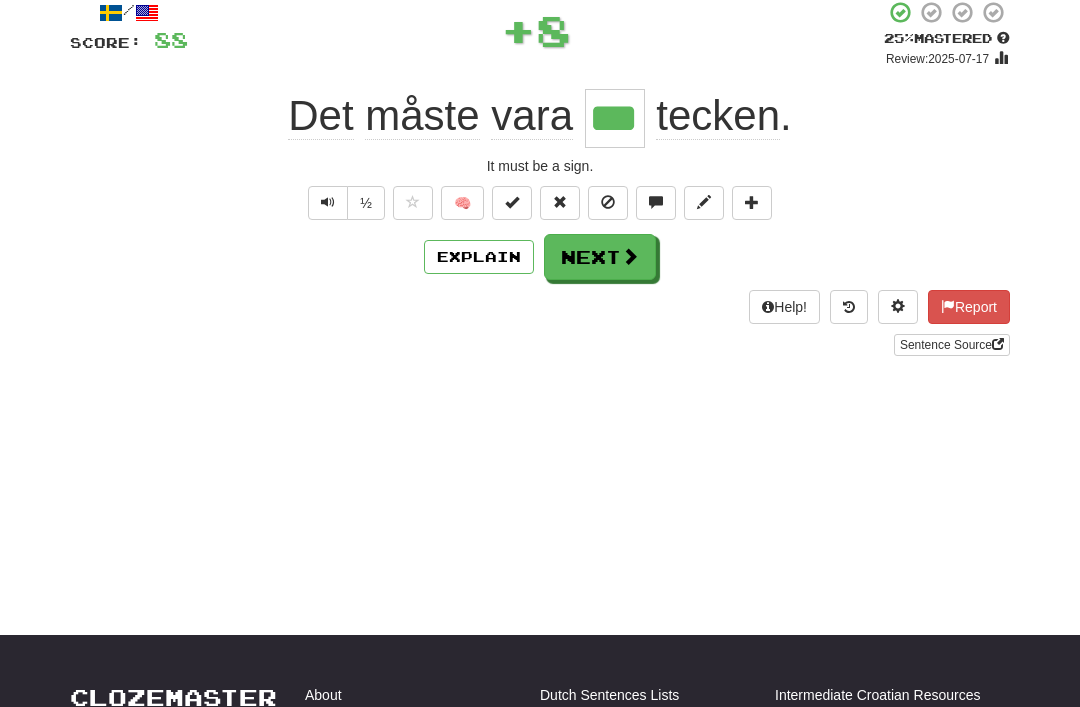 click on "Next" at bounding box center (600, 257) 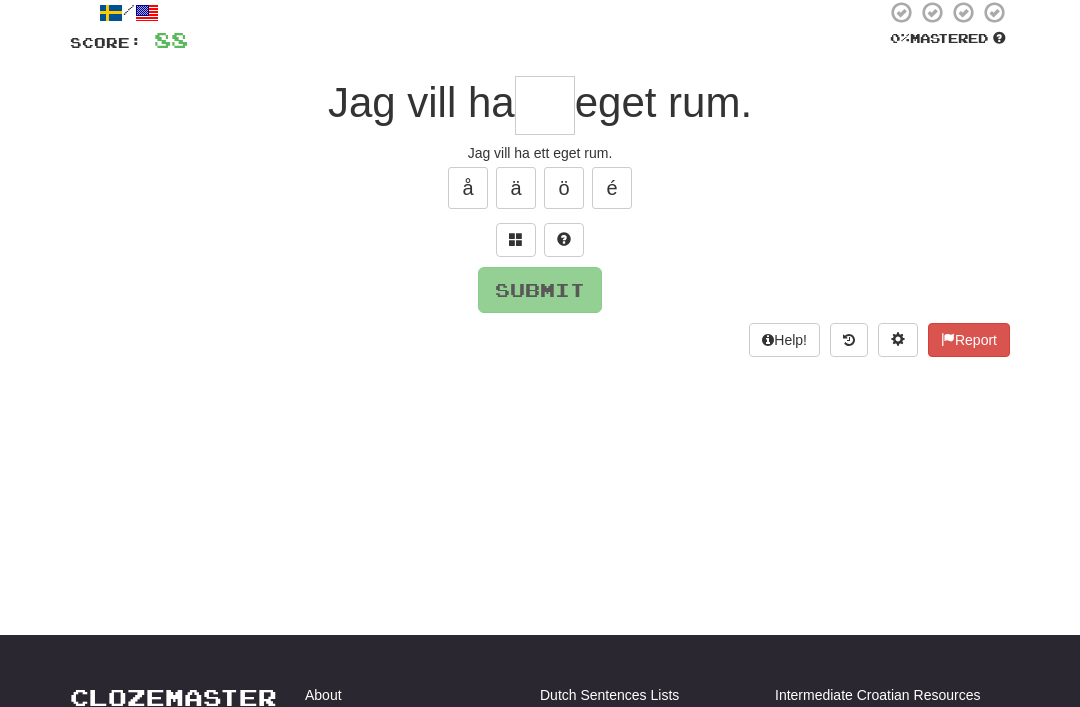scroll, scrollTop: 121, scrollLeft: 0, axis: vertical 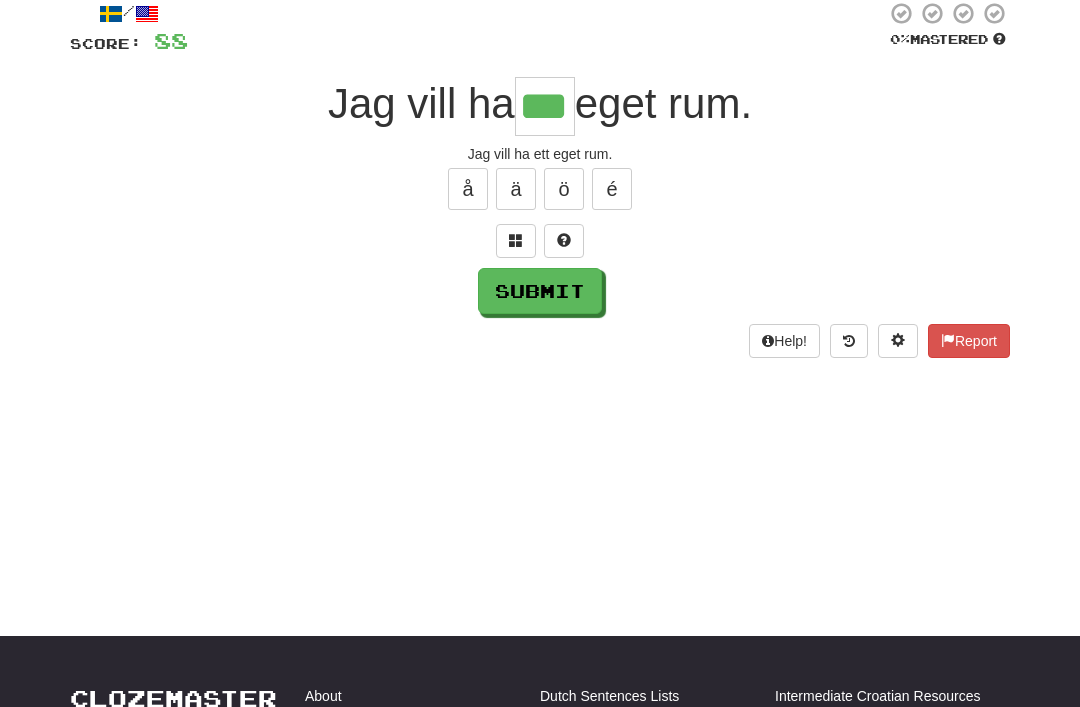 type on "***" 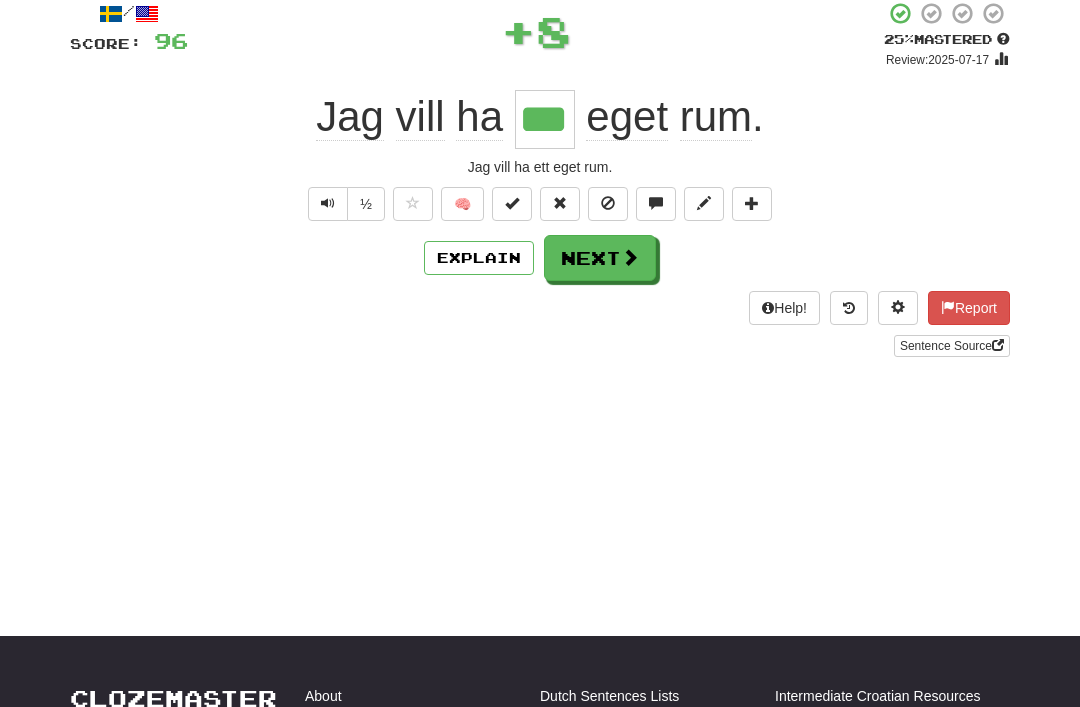 scroll, scrollTop: 122, scrollLeft: 0, axis: vertical 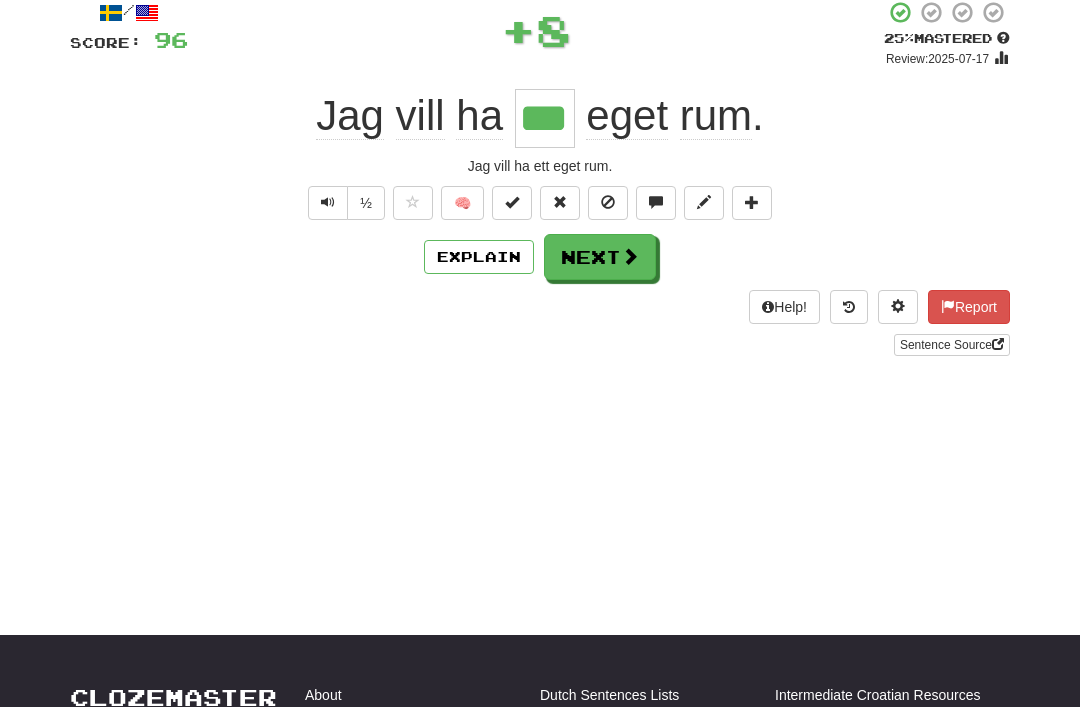 click at bounding box center (512, 203) 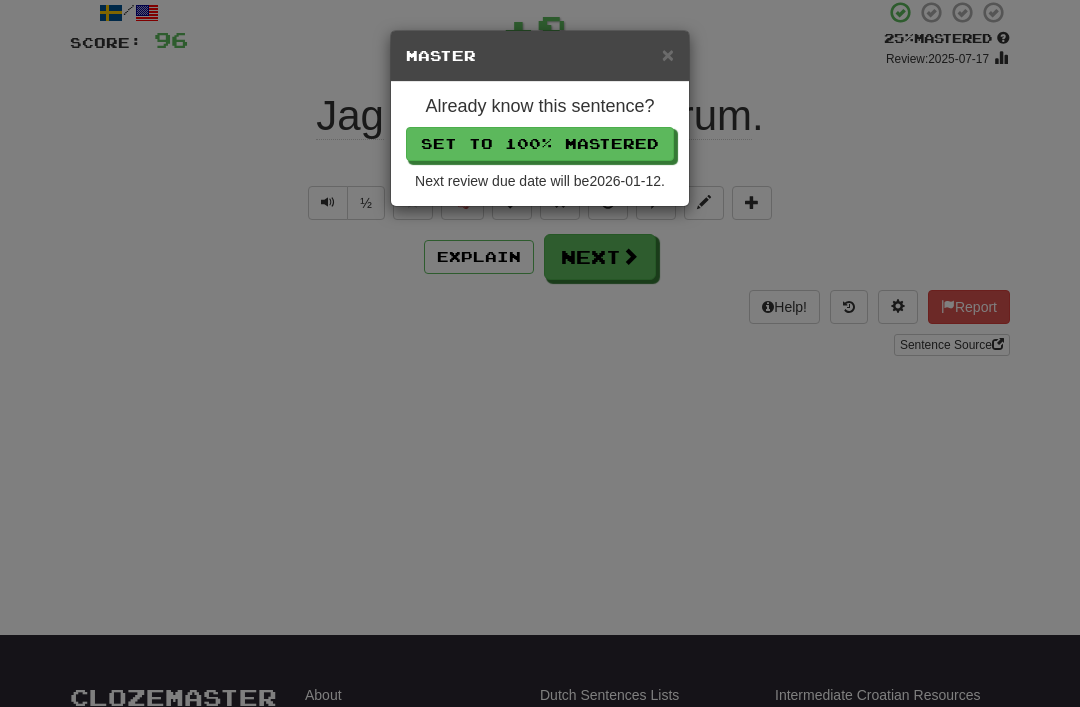 click on "Set to 100% Mastered" at bounding box center [540, 144] 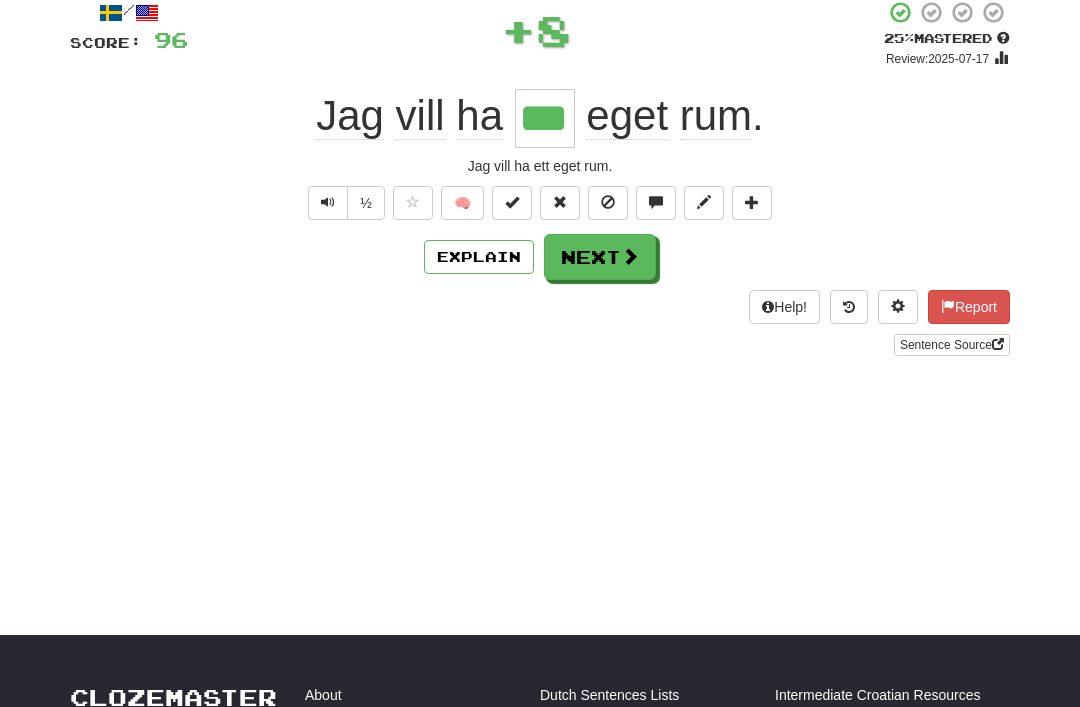 click on "Next" at bounding box center [600, 257] 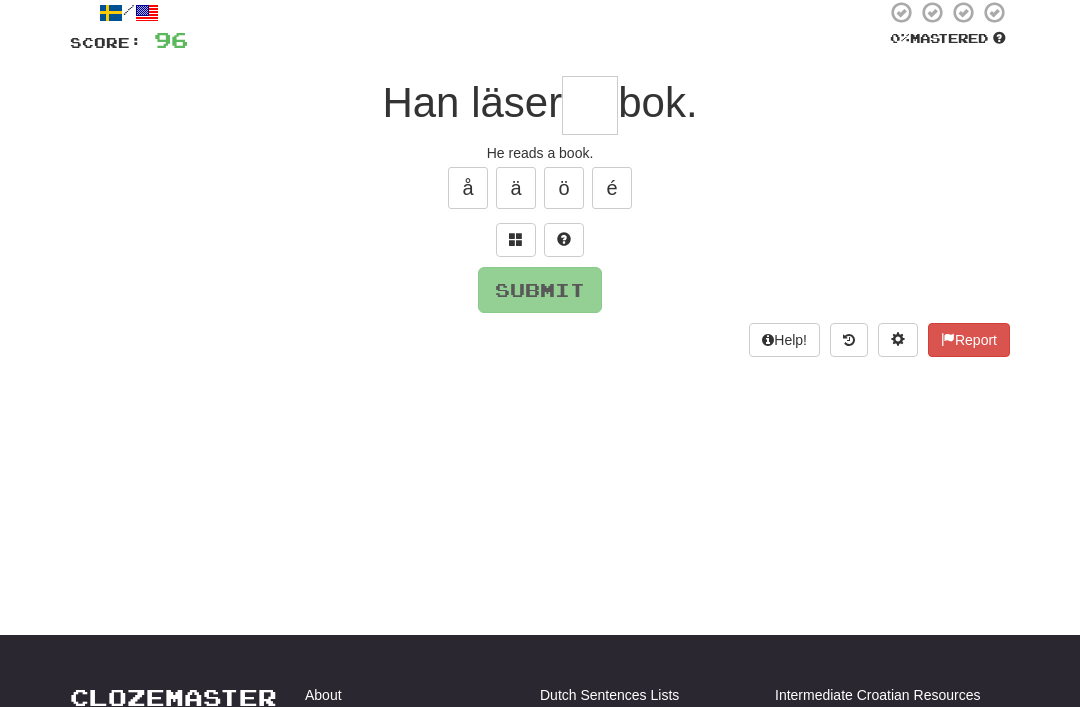 scroll, scrollTop: 121, scrollLeft: 0, axis: vertical 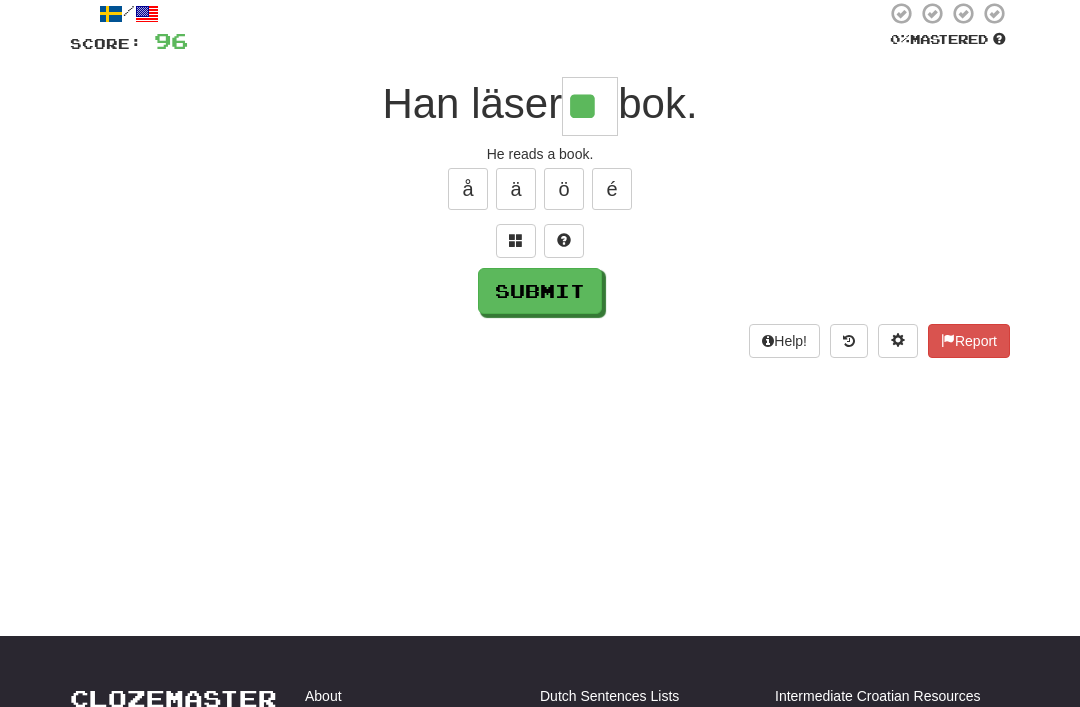 type on "**" 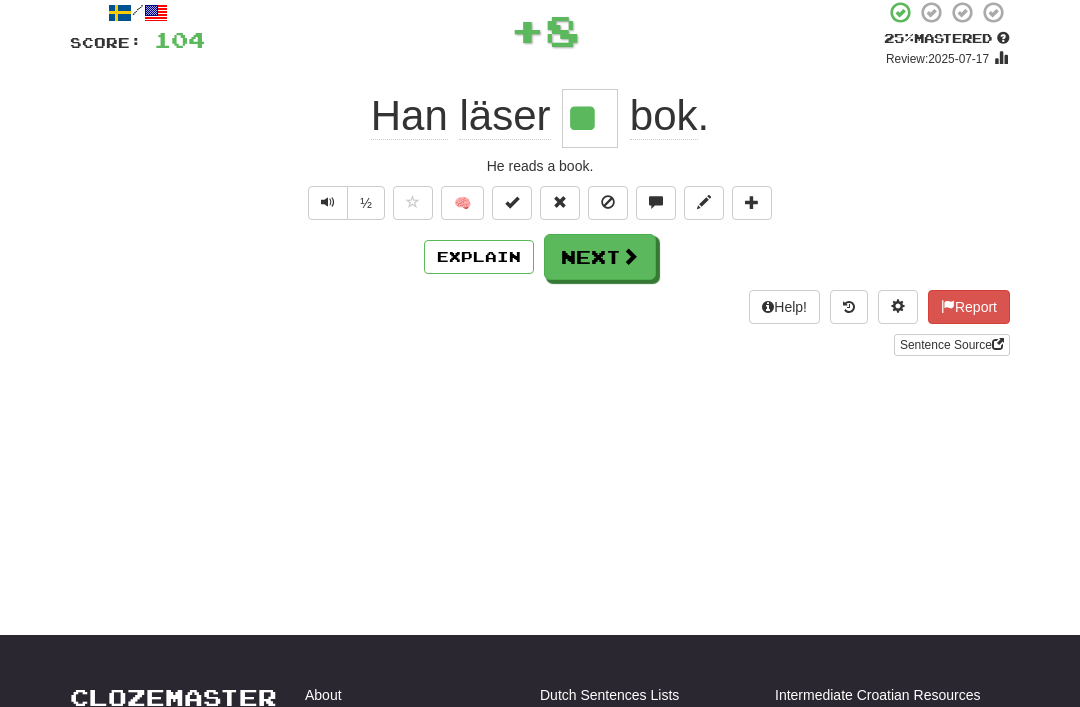 click at bounding box center [512, 203] 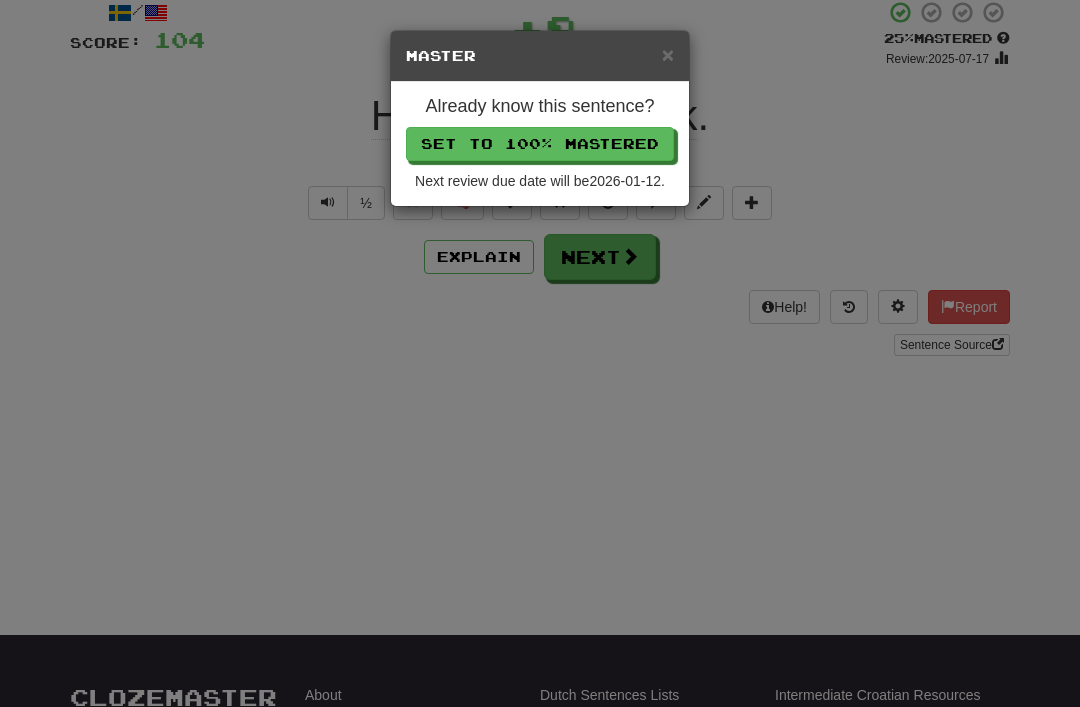 click on "Set to 100% Mastered" at bounding box center [540, 144] 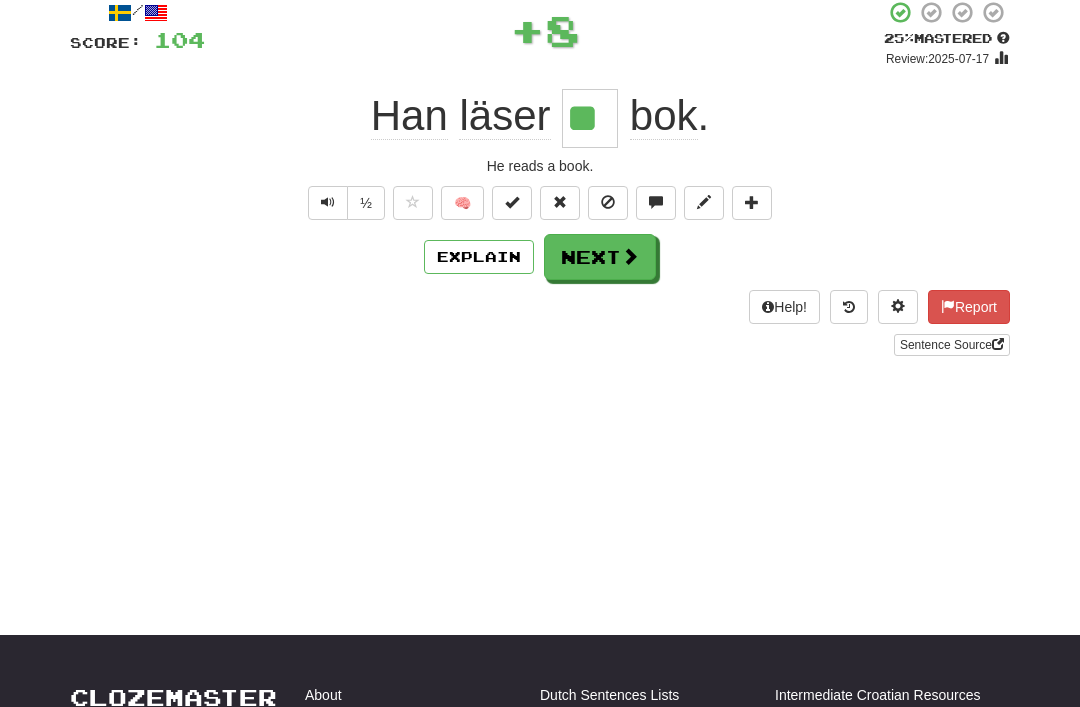 click on "Next" at bounding box center (600, 257) 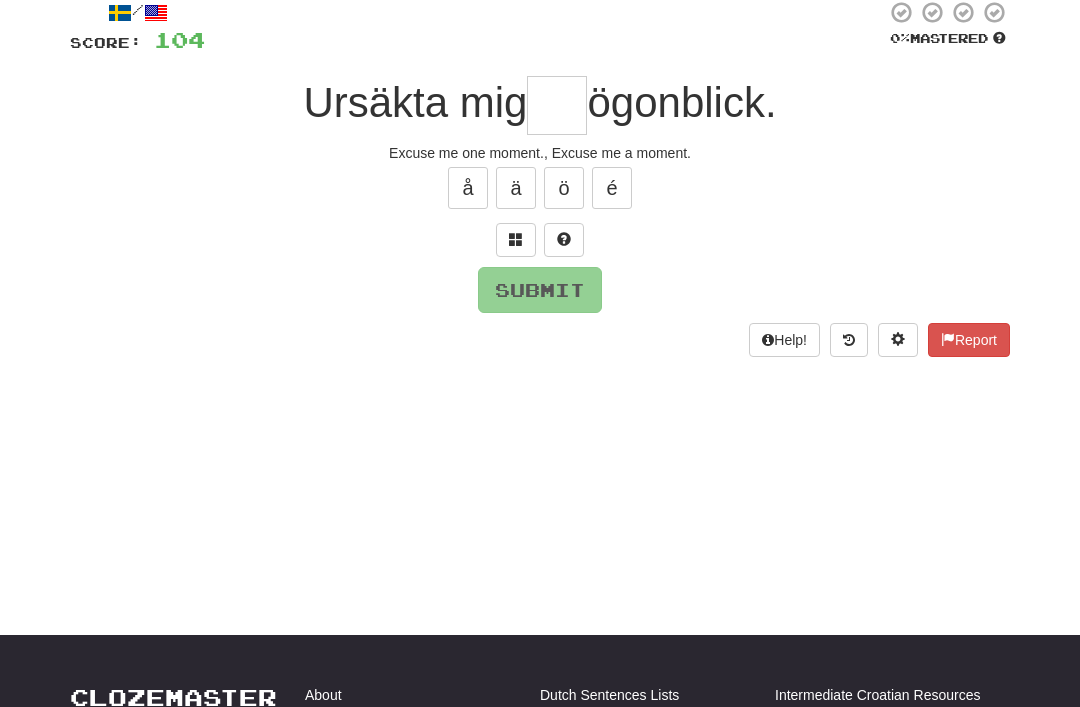 scroll, scrollTop: 121, scrollLeft: 0, axis: vertical 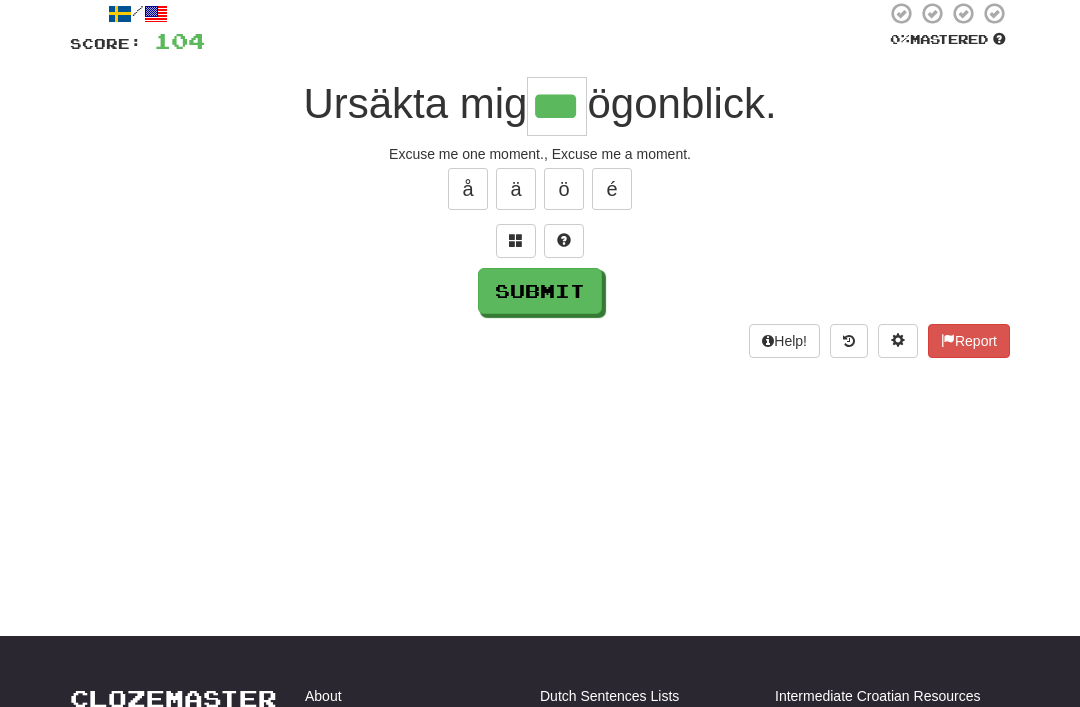 type on "***" 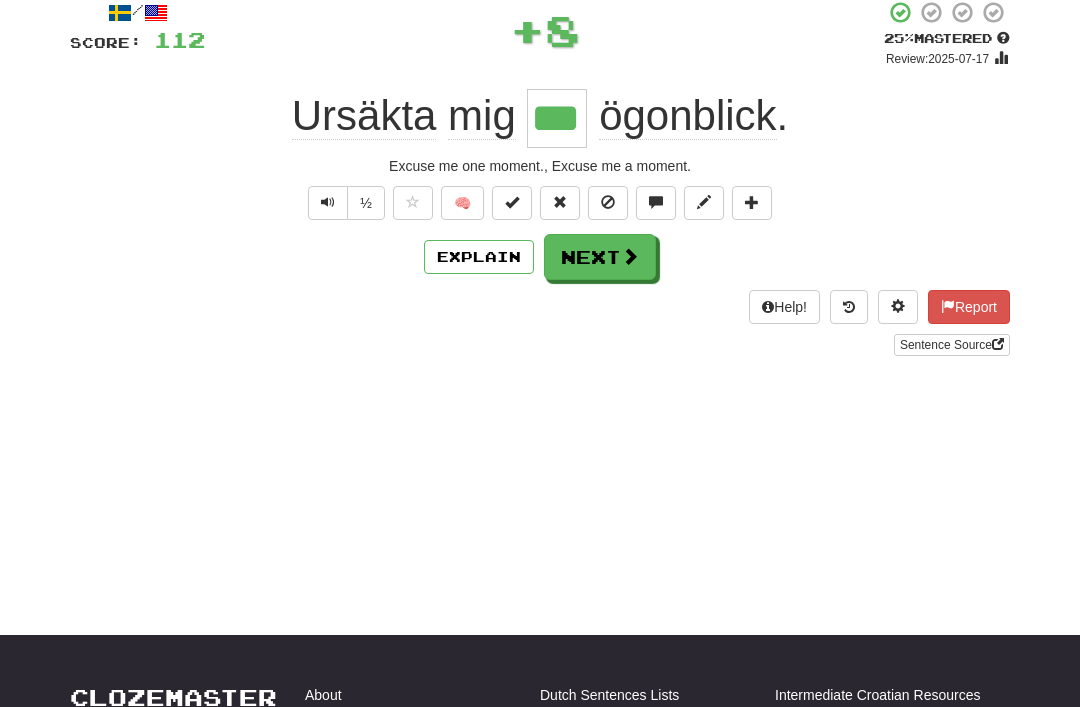 click at bounding box center [512, 202] 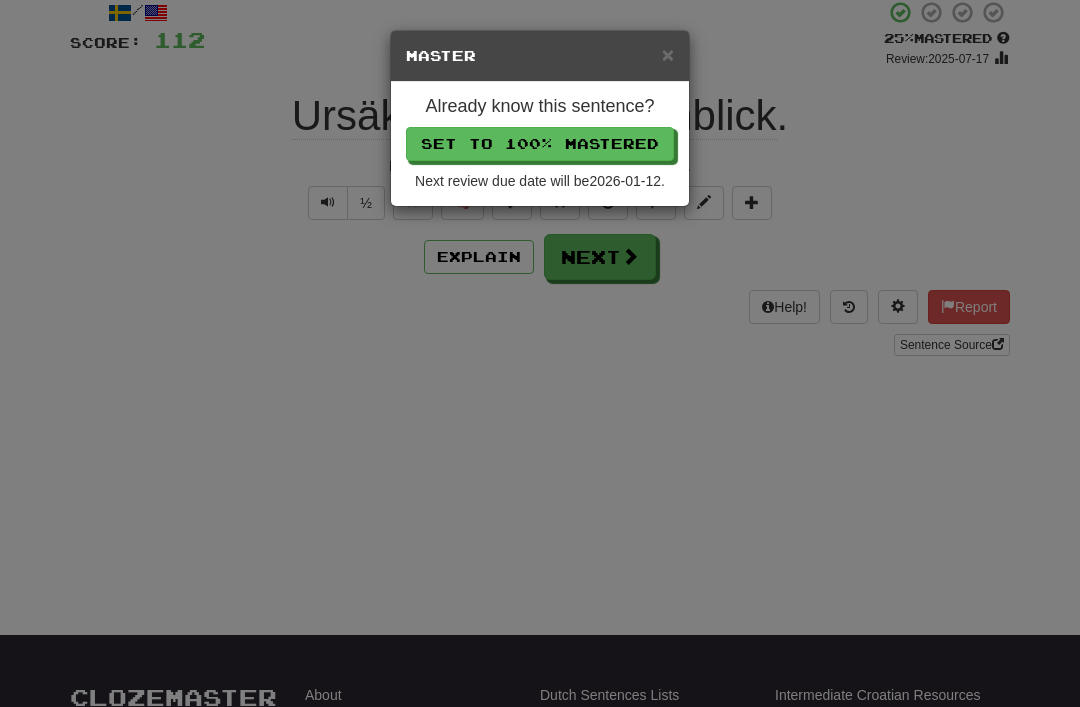 click on "Set to 100% Mastered" at bounding box center (540, 144) 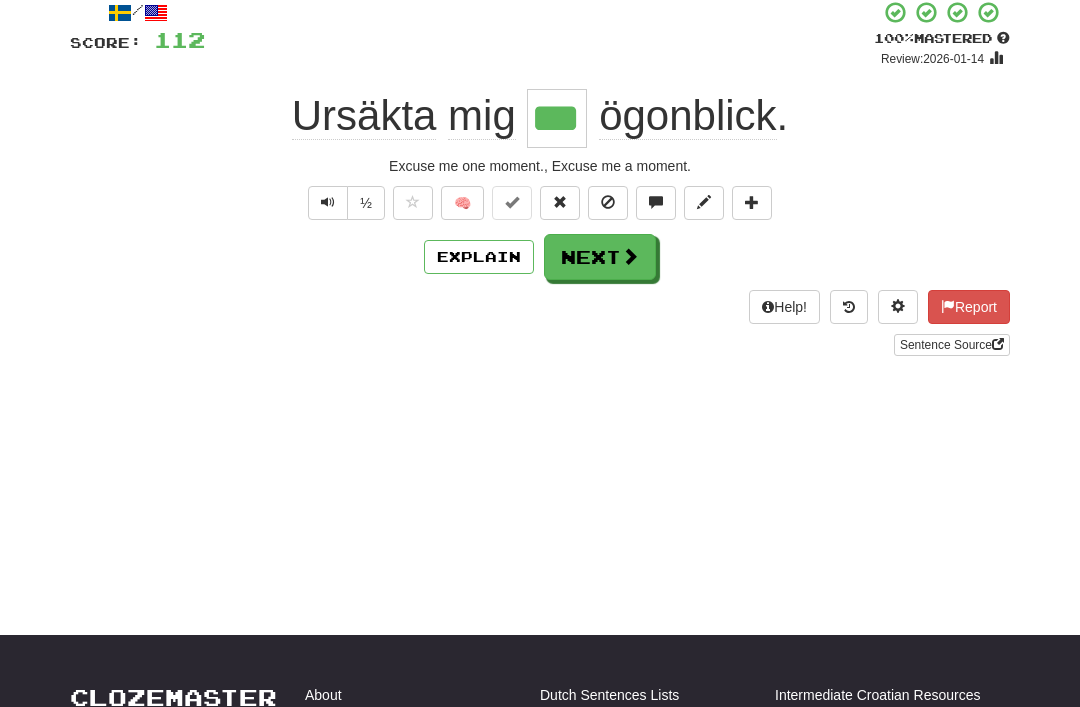 click on "Next" at bounding box center [600, 257] 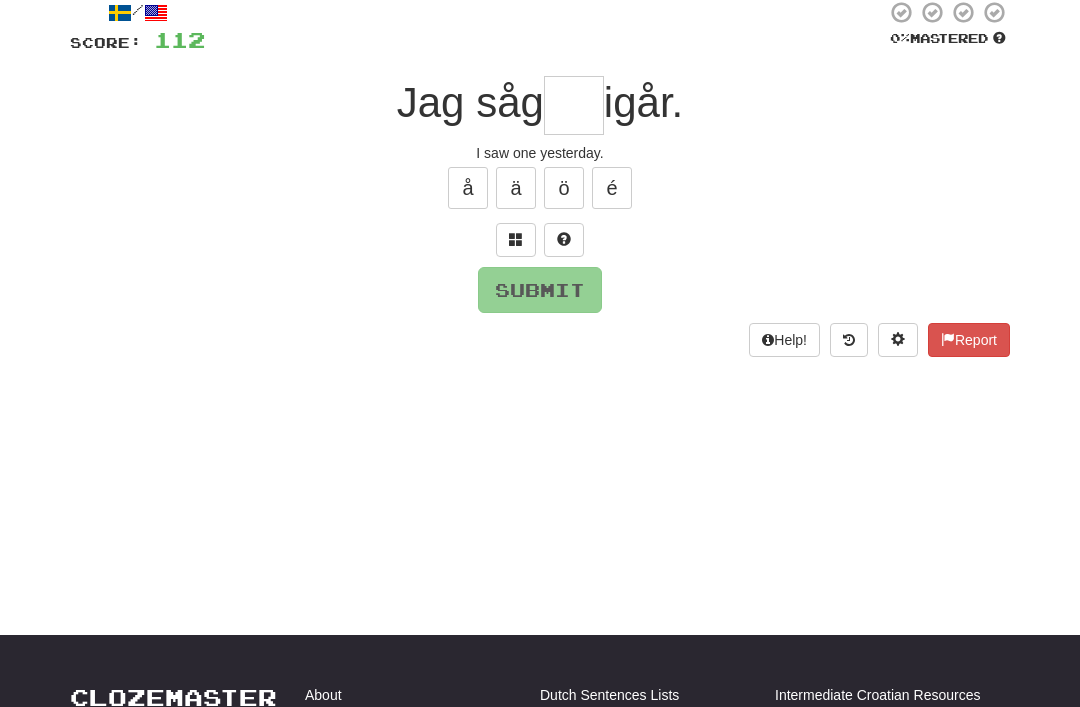 scroll, scrollTop: 121, scrollLeft: 0, axis: vertical 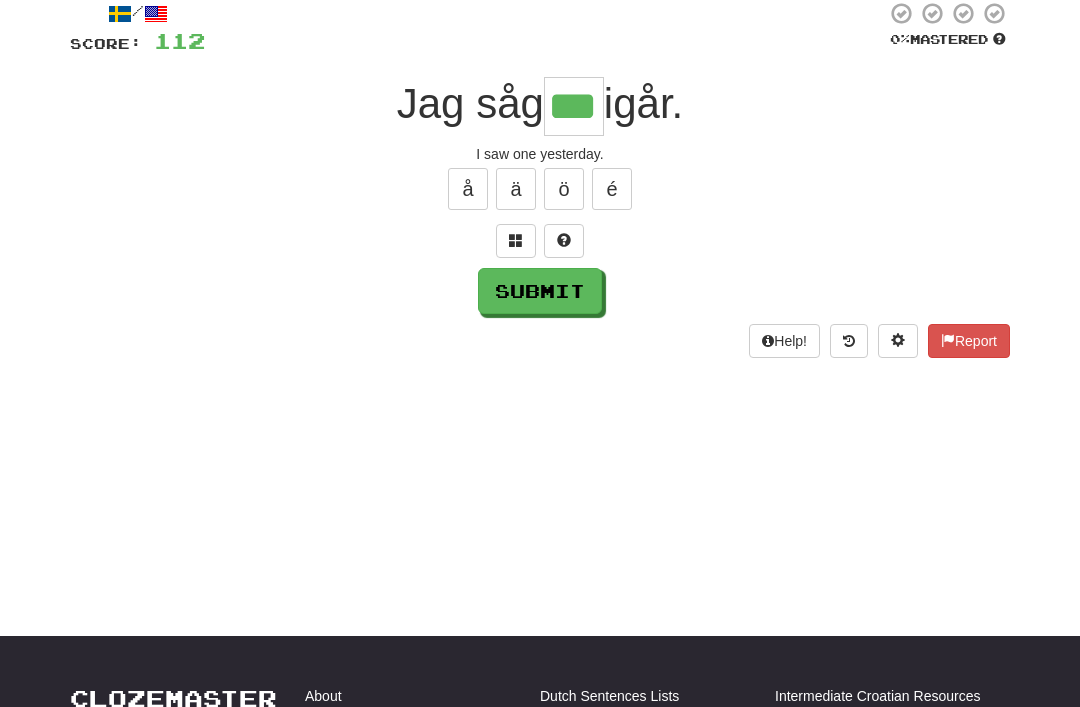 type on "***" 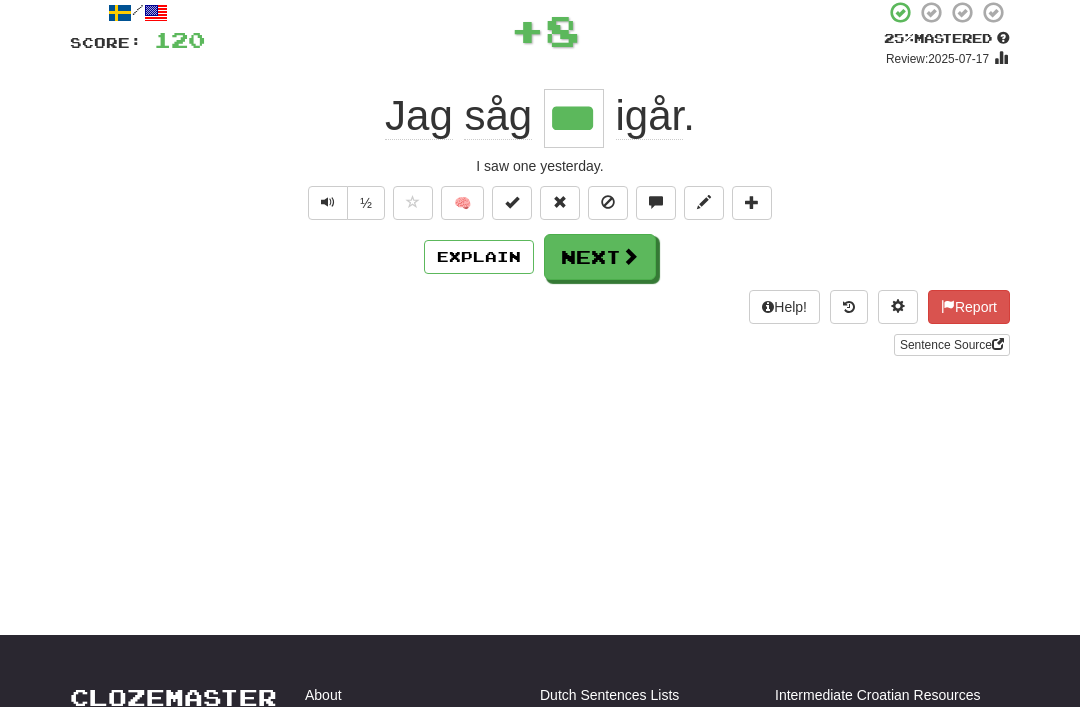 click on "Next" at bounding box center (600, 257) 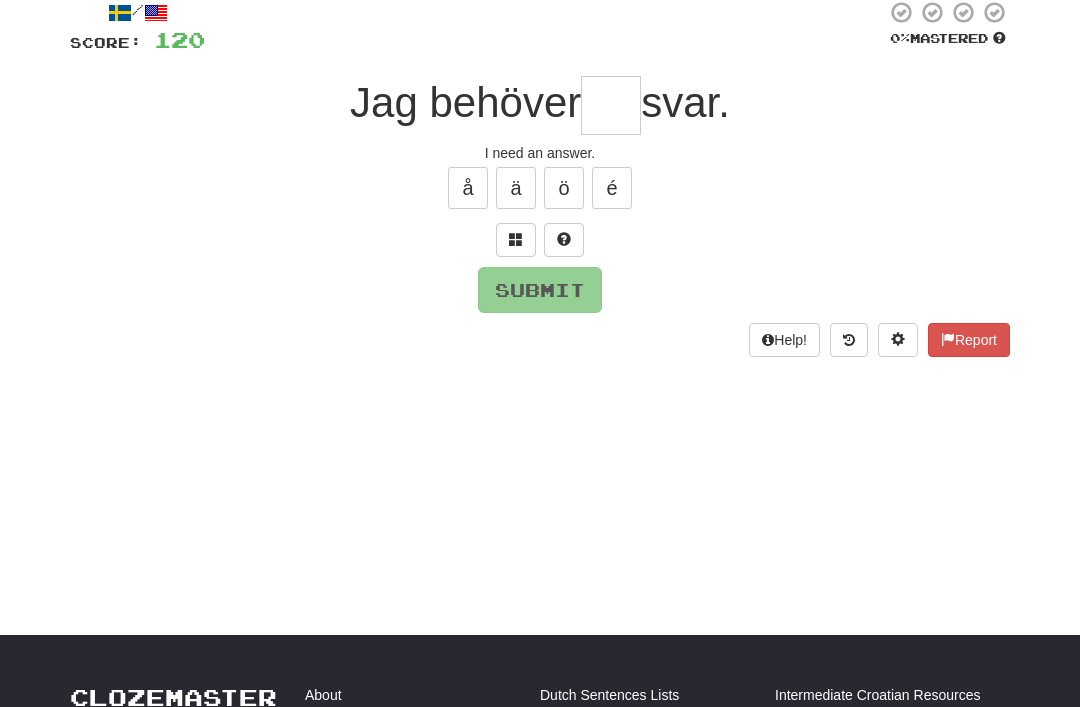 scroll, scrollTop: 121, scrollLeft: 0, axis: vertical 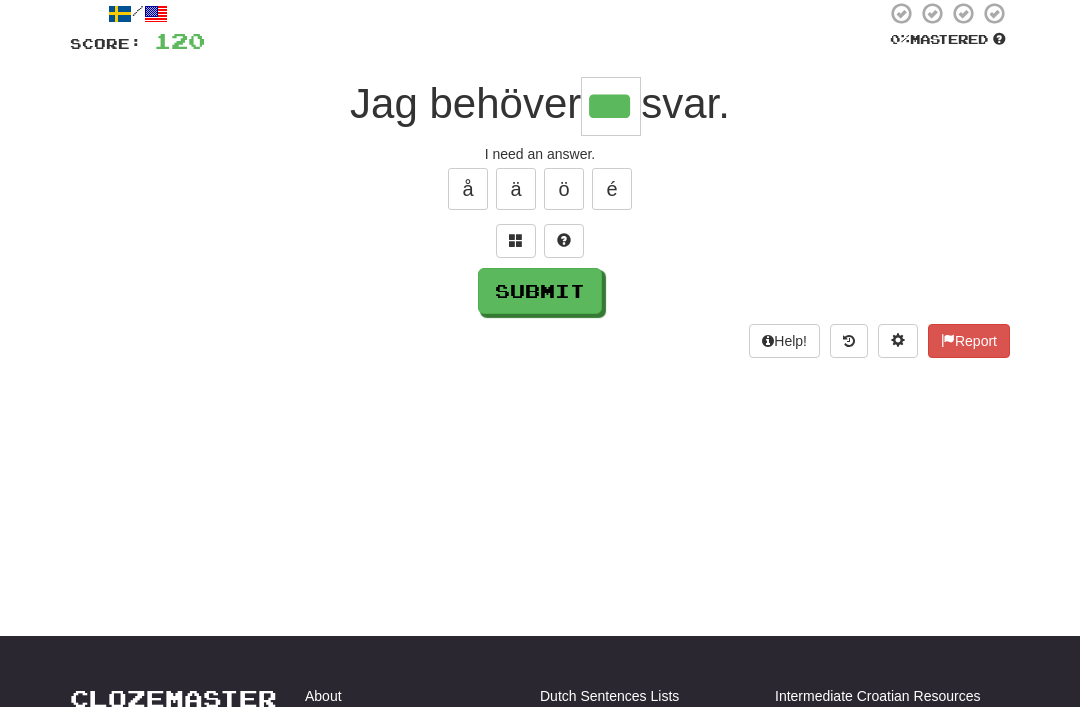 type on "***" 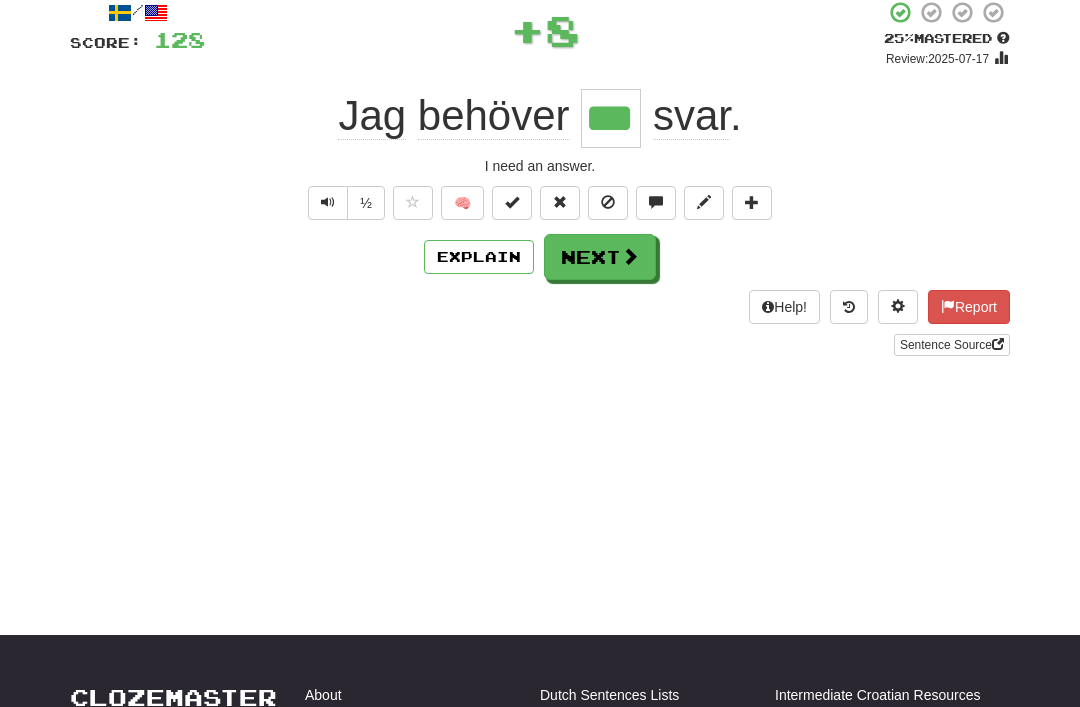 click on "Next" at bounding box center (600, 257) 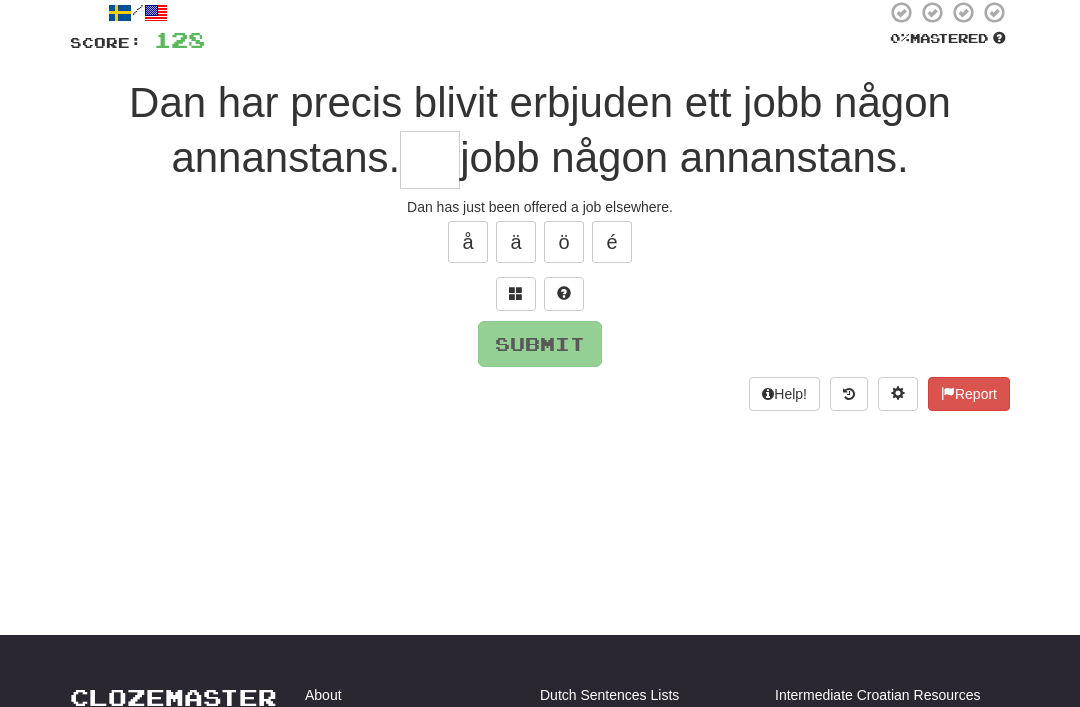 scroll, scrollTop: 121, scrollLeft: 0, axis: vertical 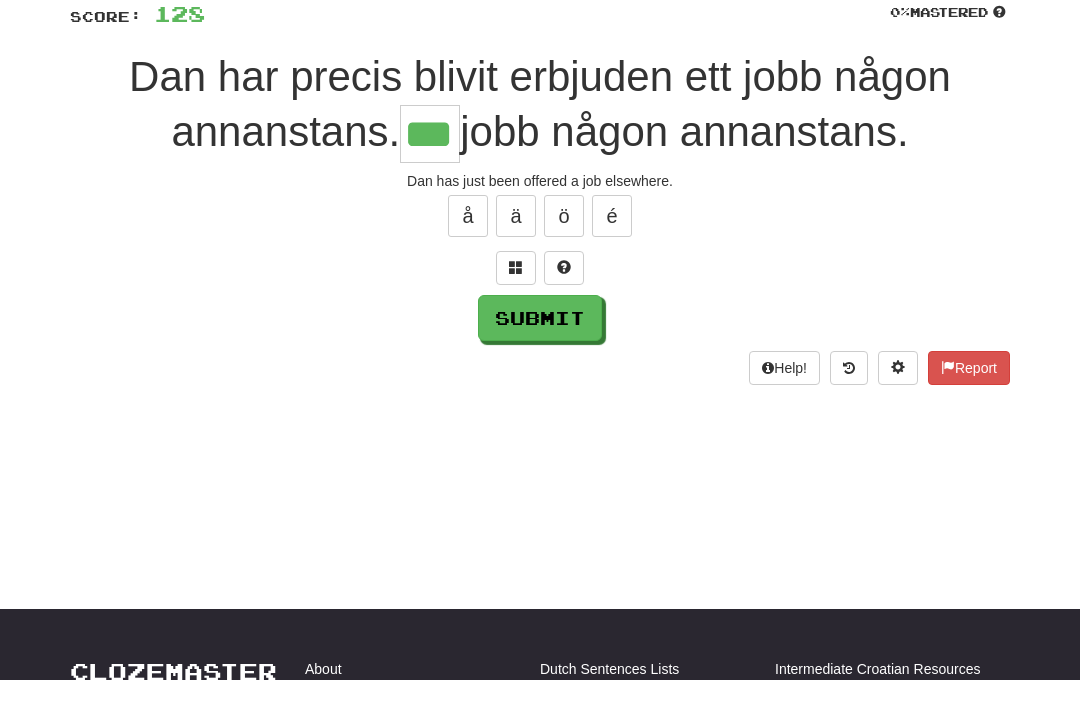 type on "***" 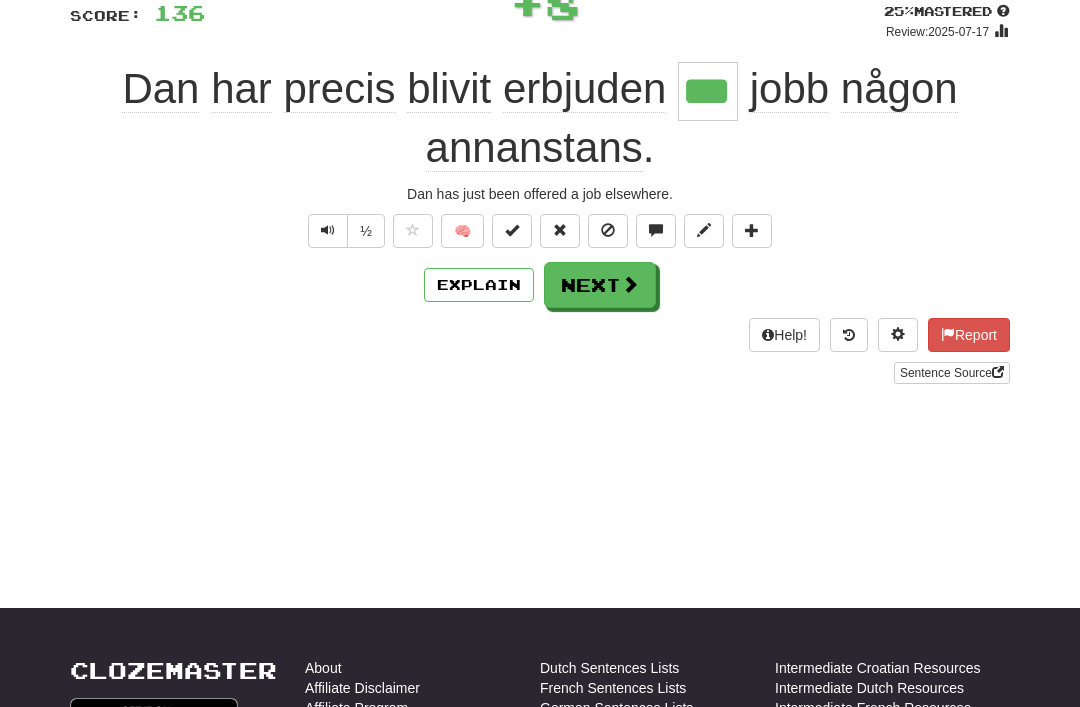 click on "Next" at bounding box center (600, 285) 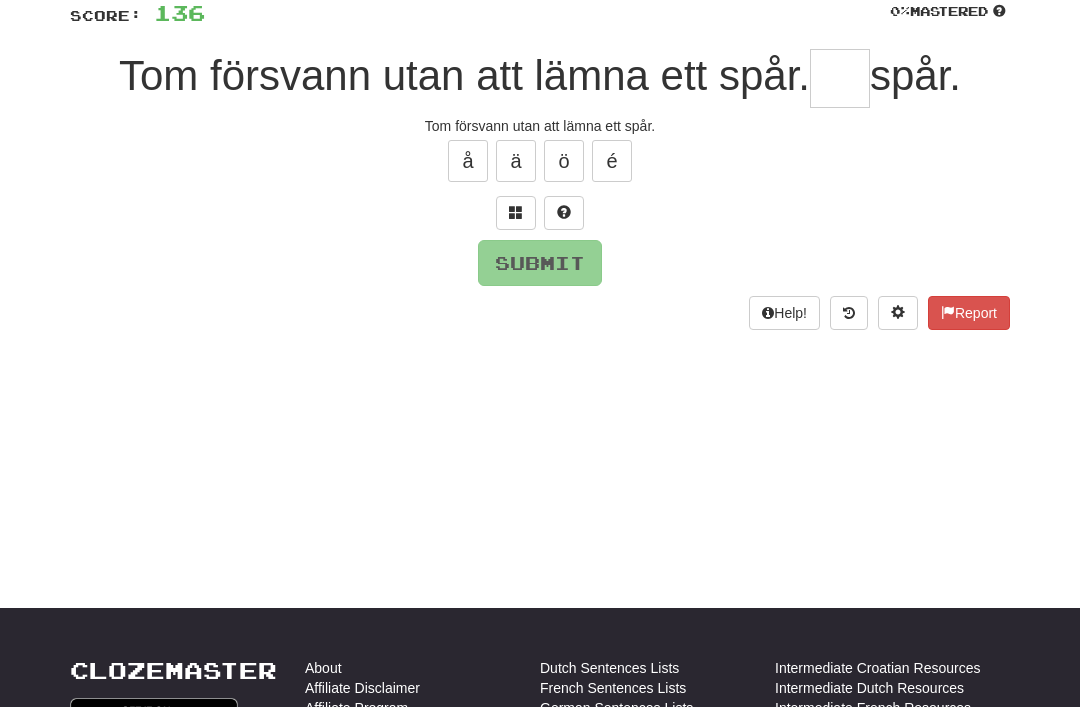 scroll, scrollTop: 148, scrollLeft: 0, axis: vertical 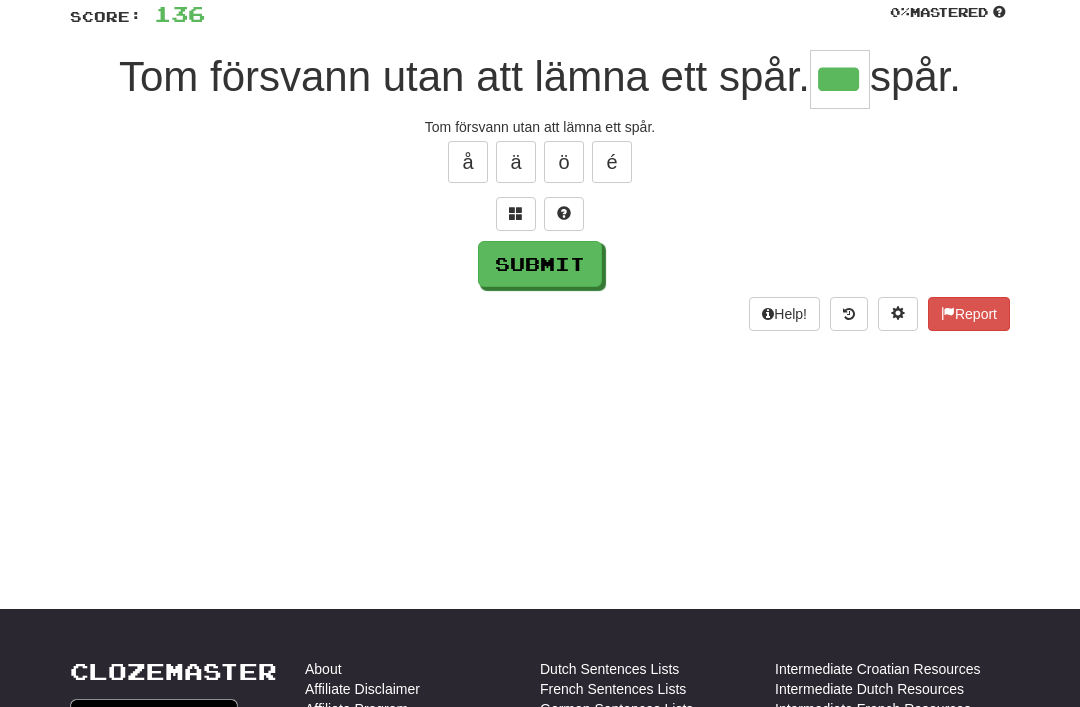type on "***" 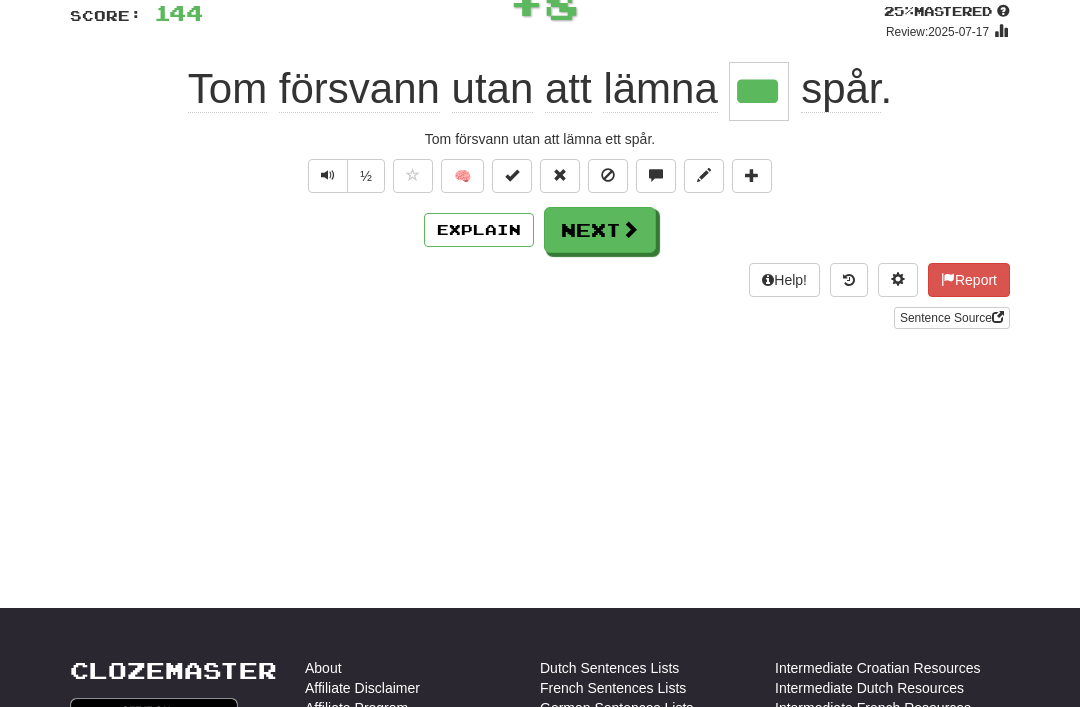 click at bounding box center (630, 229) 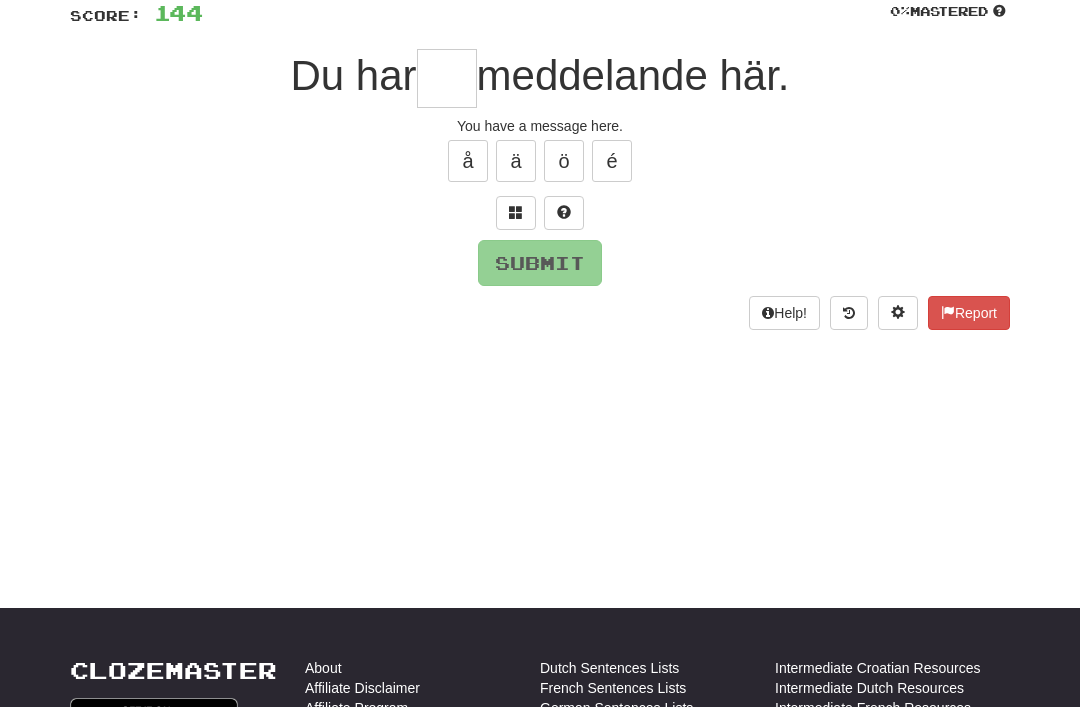 scroll, scrollTop: 148, scrollLeft: 0, axis: vertical 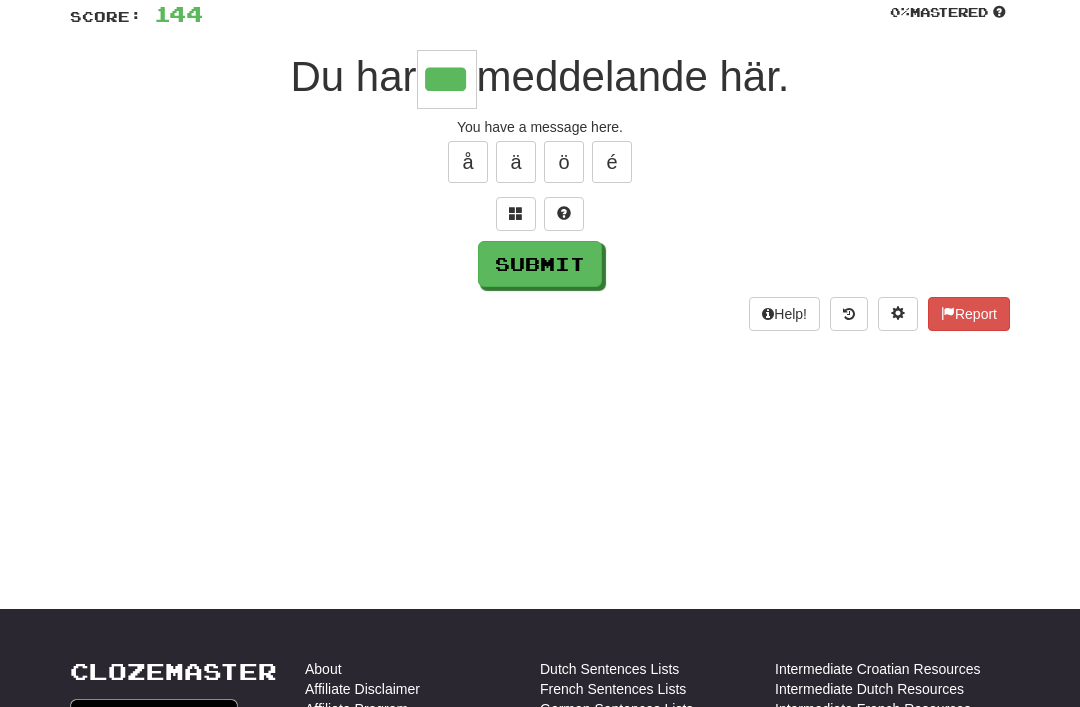 type on "***" 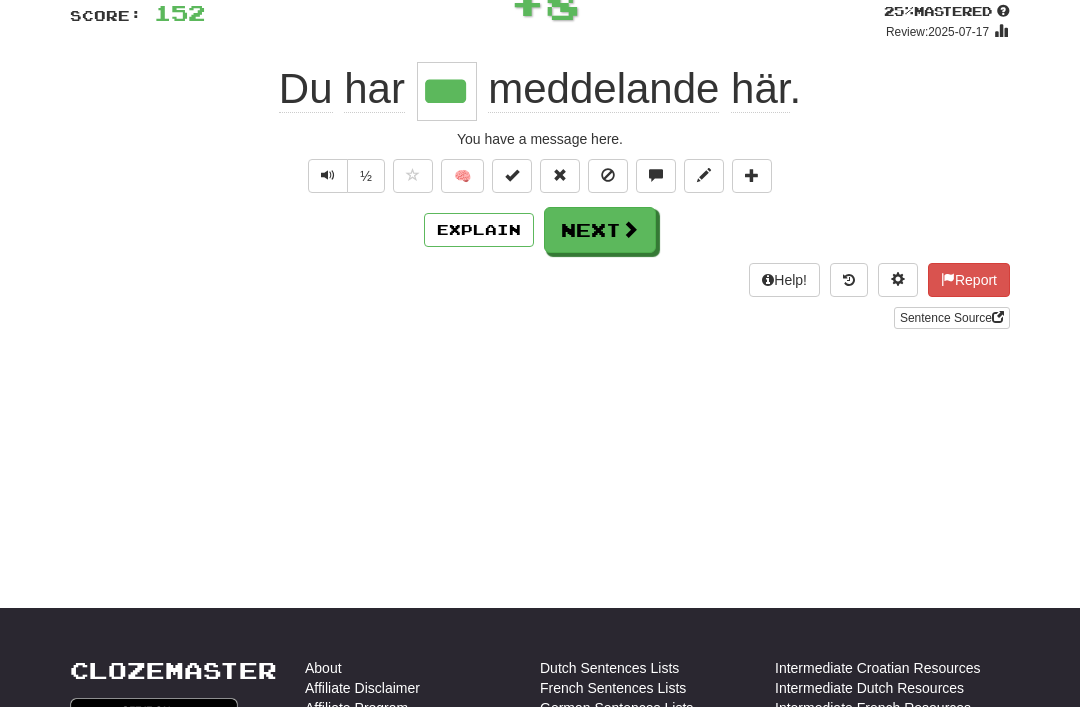 click on "Next" at bounding box center [600, 230] 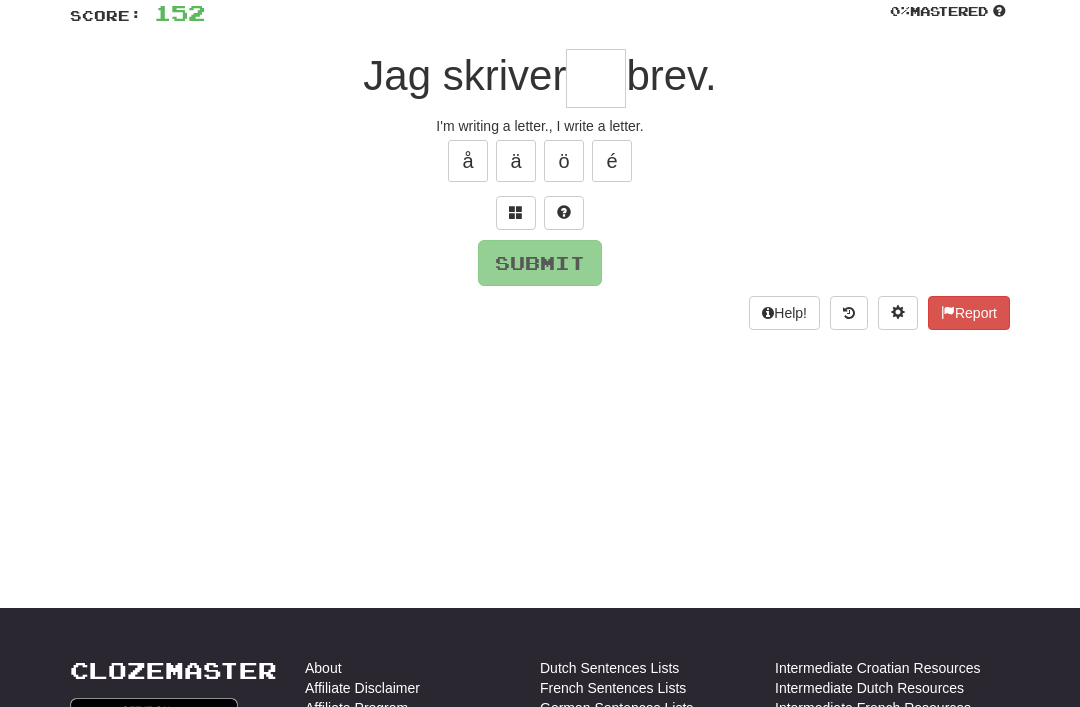 scroll, scrollTop: 148, scrollLeft: 0, axis: vertical 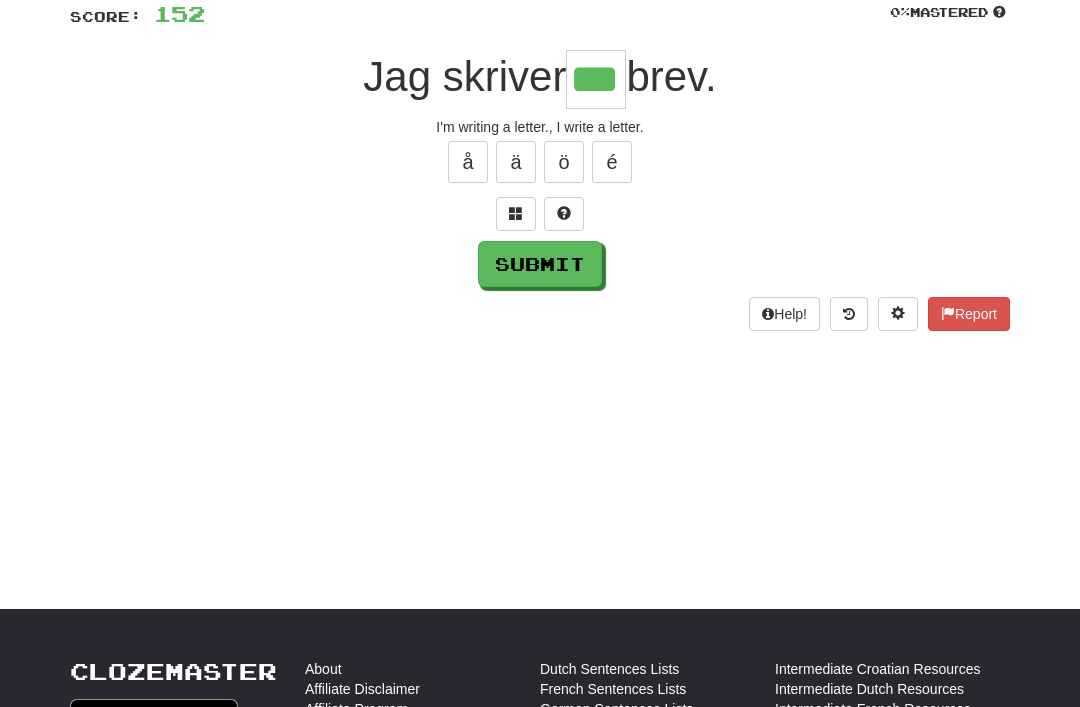 type on "***" 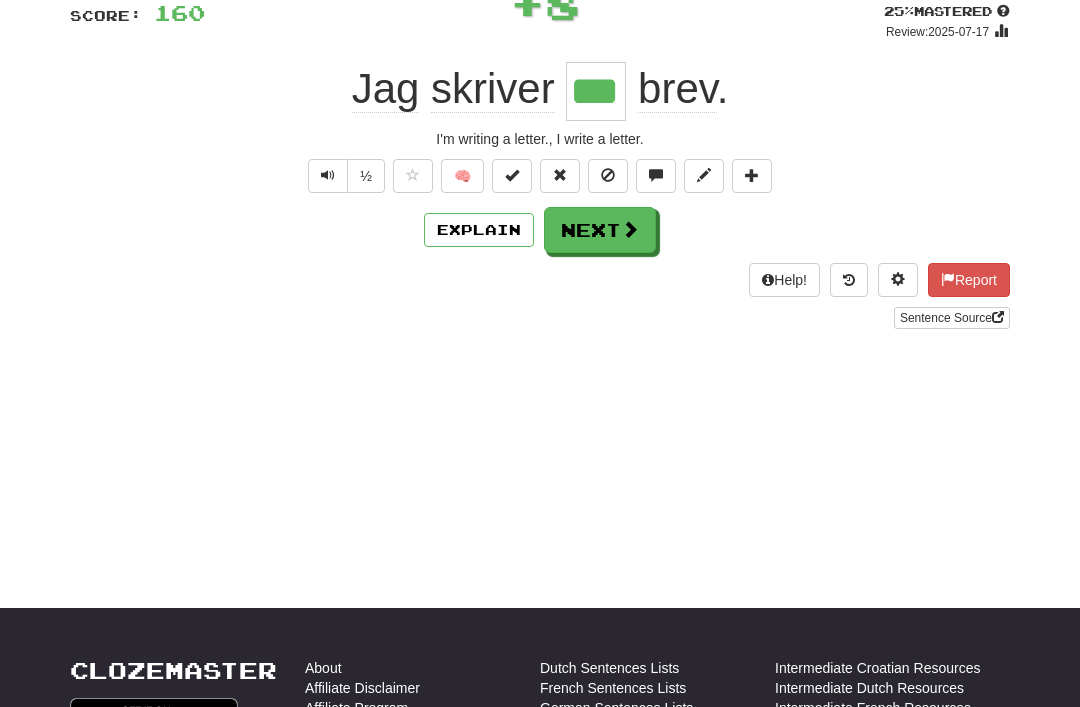 click on "Next" at bounding box center (600, 230) 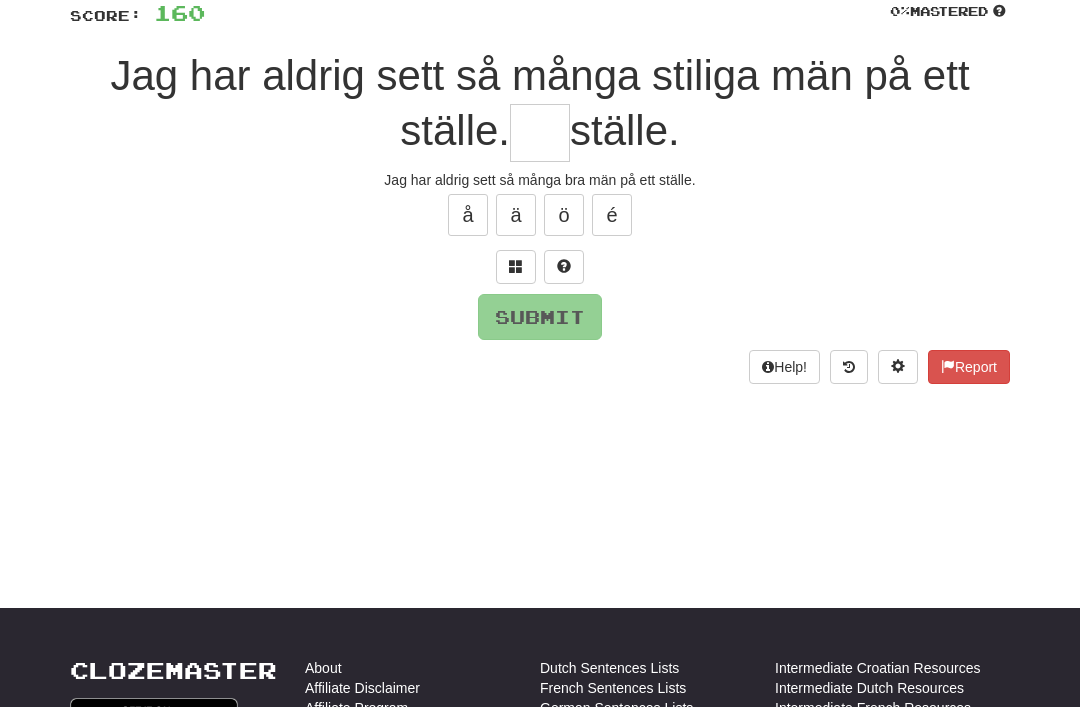 scroll, scrollTop: 148, scrollLeft: 0, axis: vertical 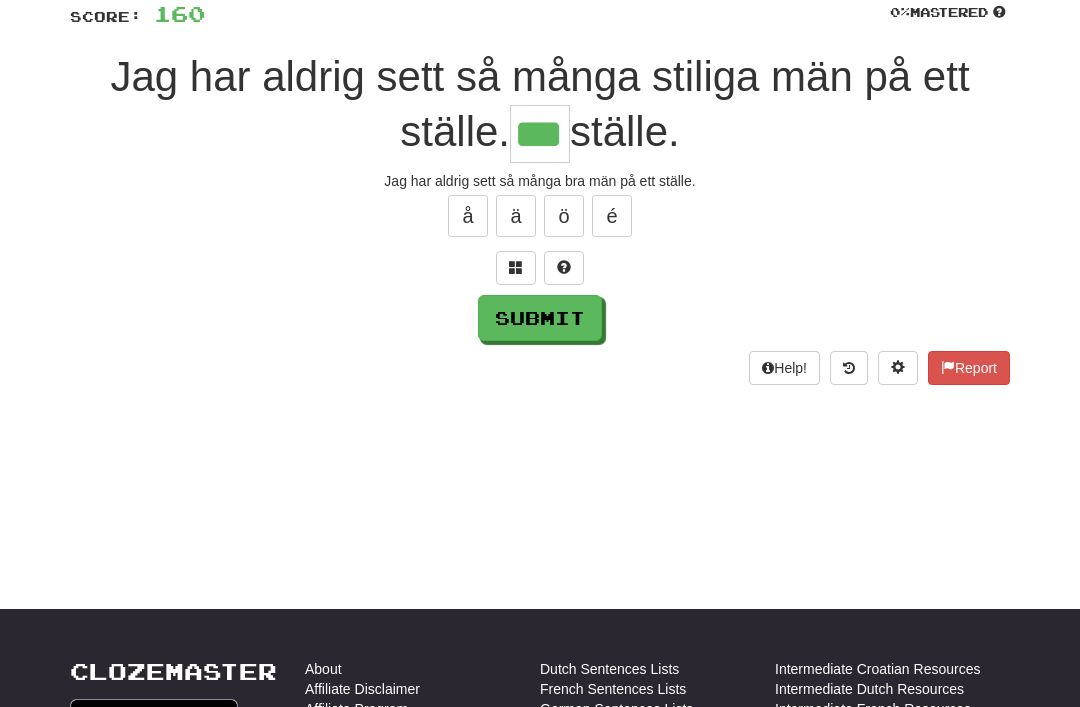 type on "***" 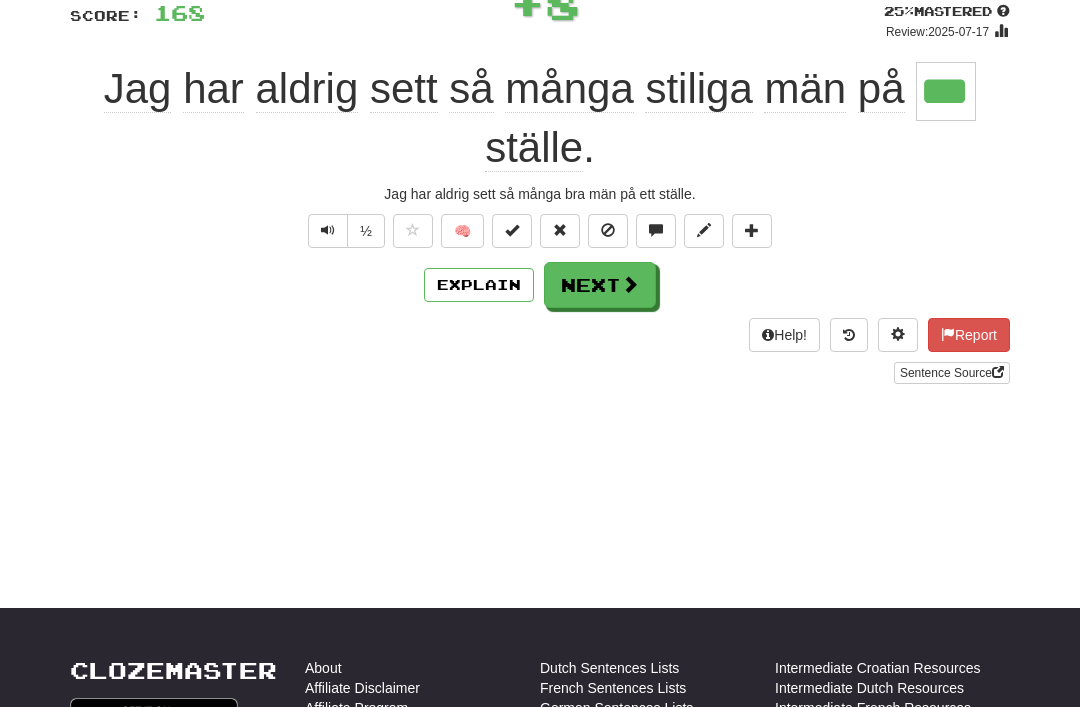 click on "Next" at bounding box center [600, 285] 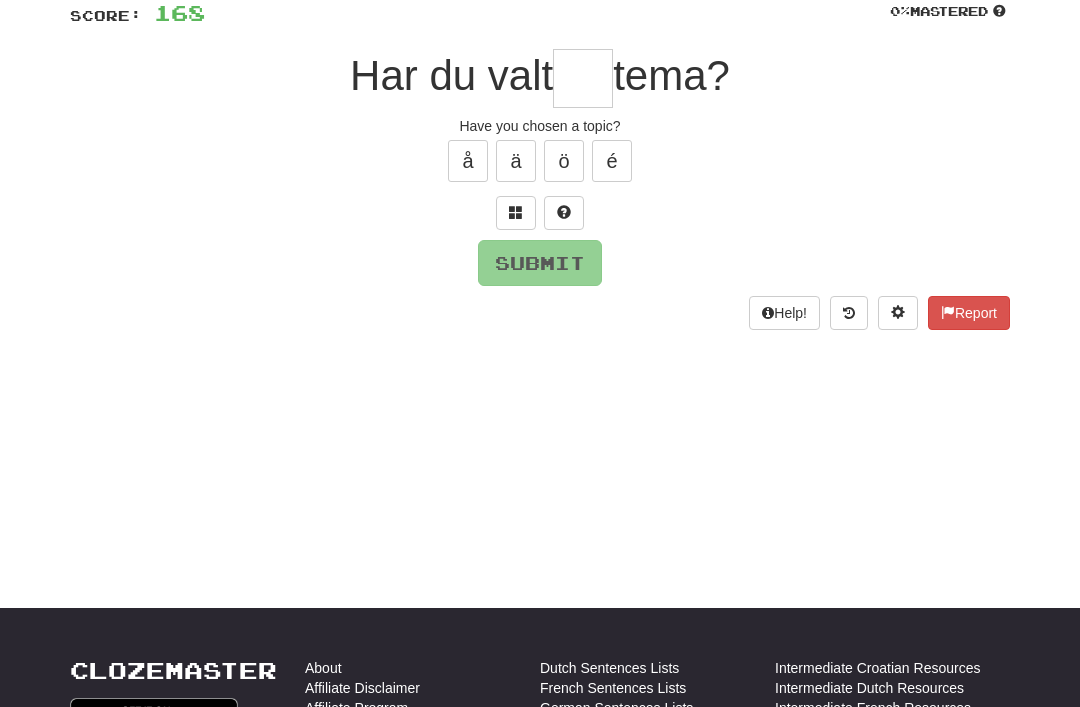 scroll, scrollTop: 148, scrollLeft: 0, axis: vertical 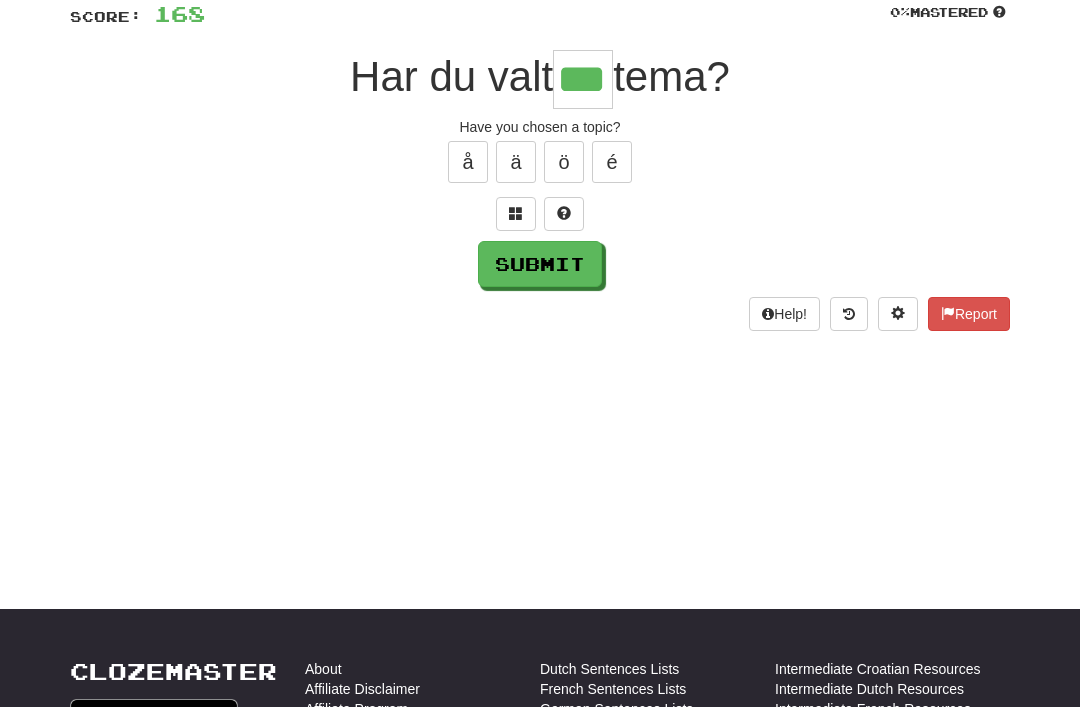 type on "***" 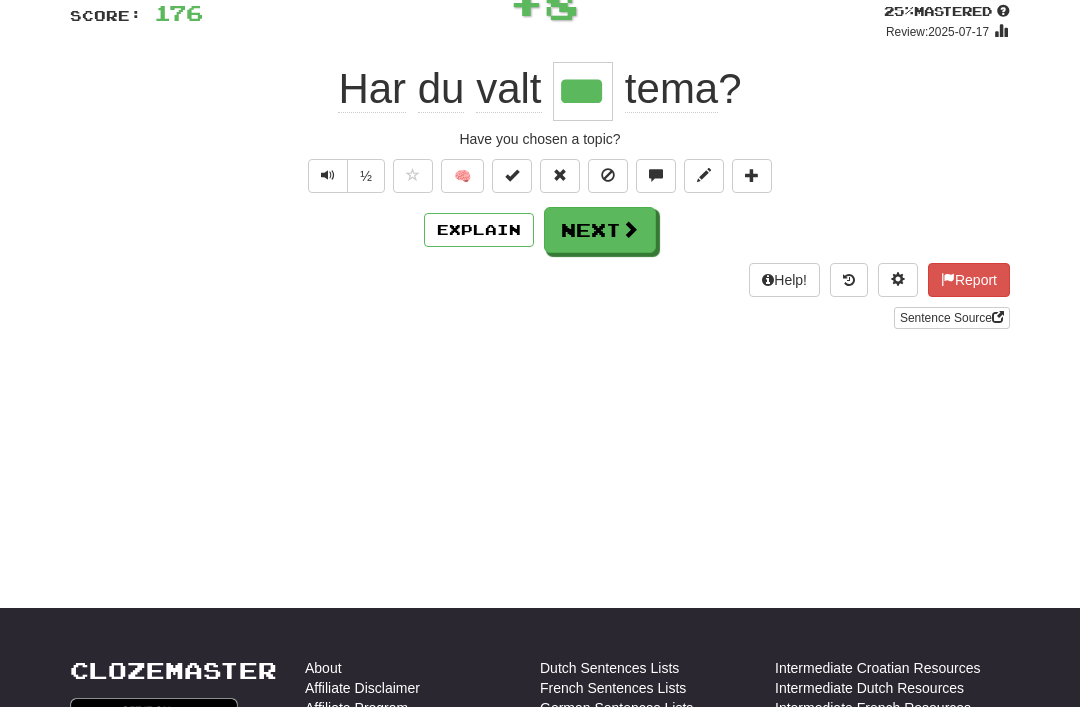 click on "Next" at bounding box center (600, 230) 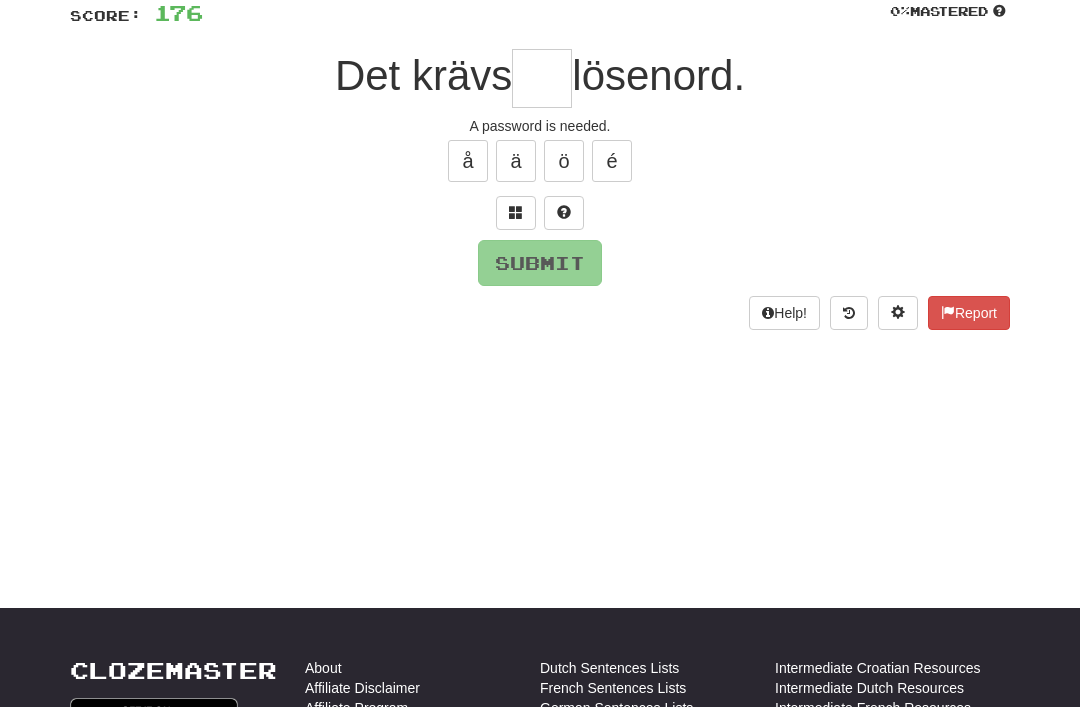 scroll, scrollTop: 148, scrollLeft: 0, axis: vertical 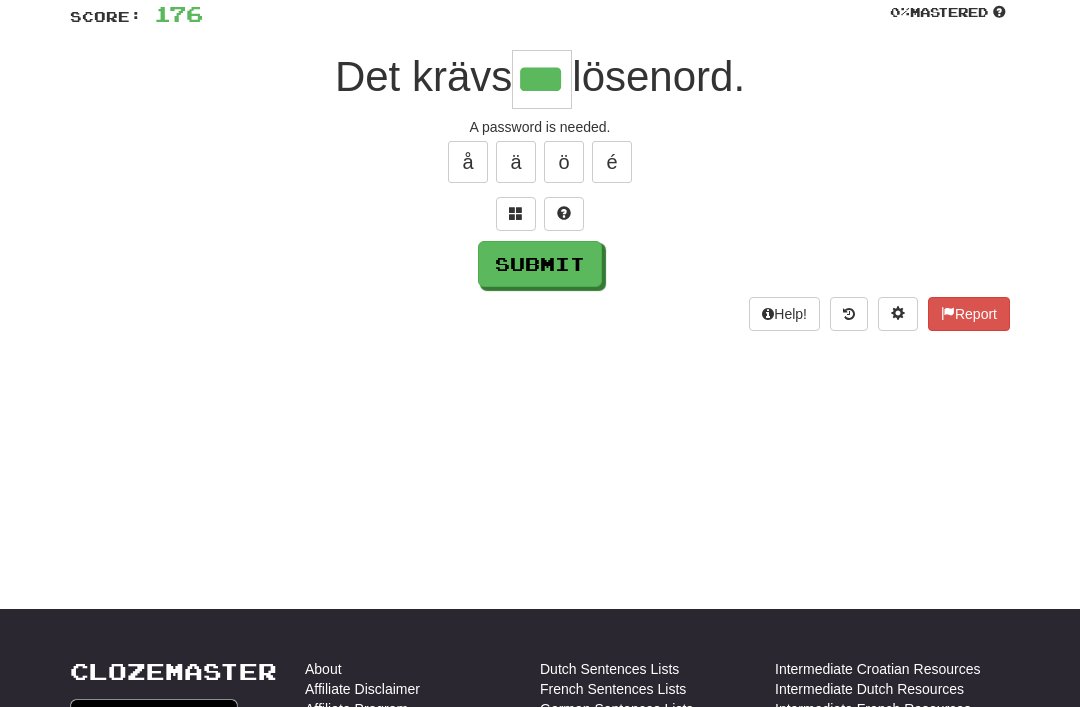 type on "***" 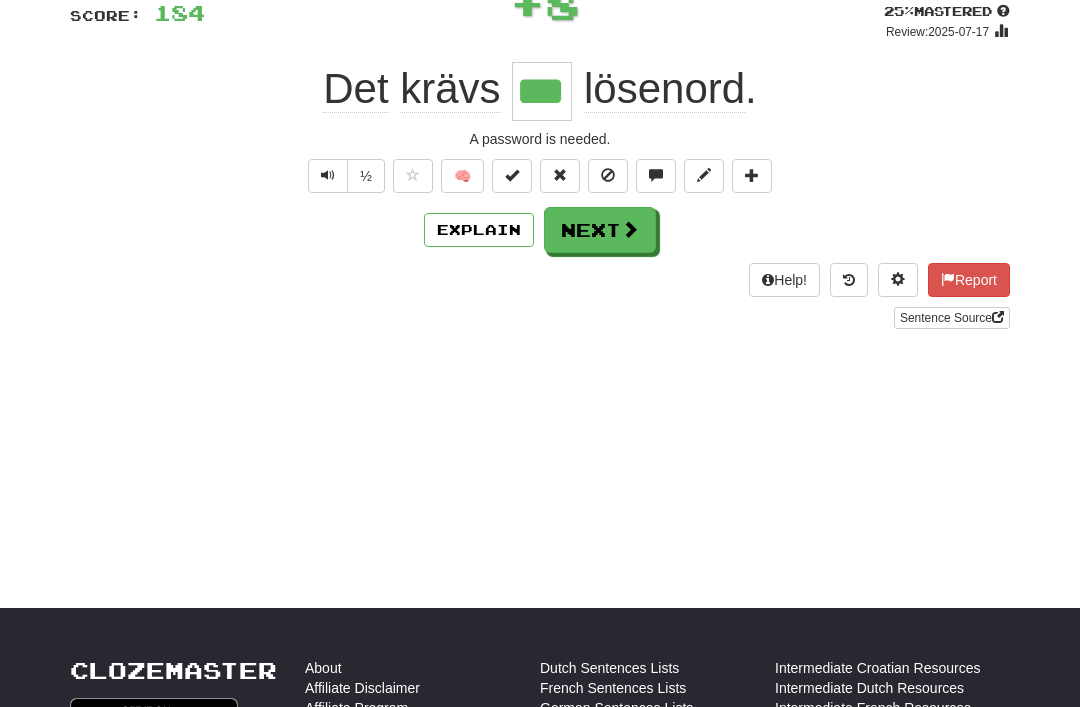 click on "Next" at bounding box center [600, 230] 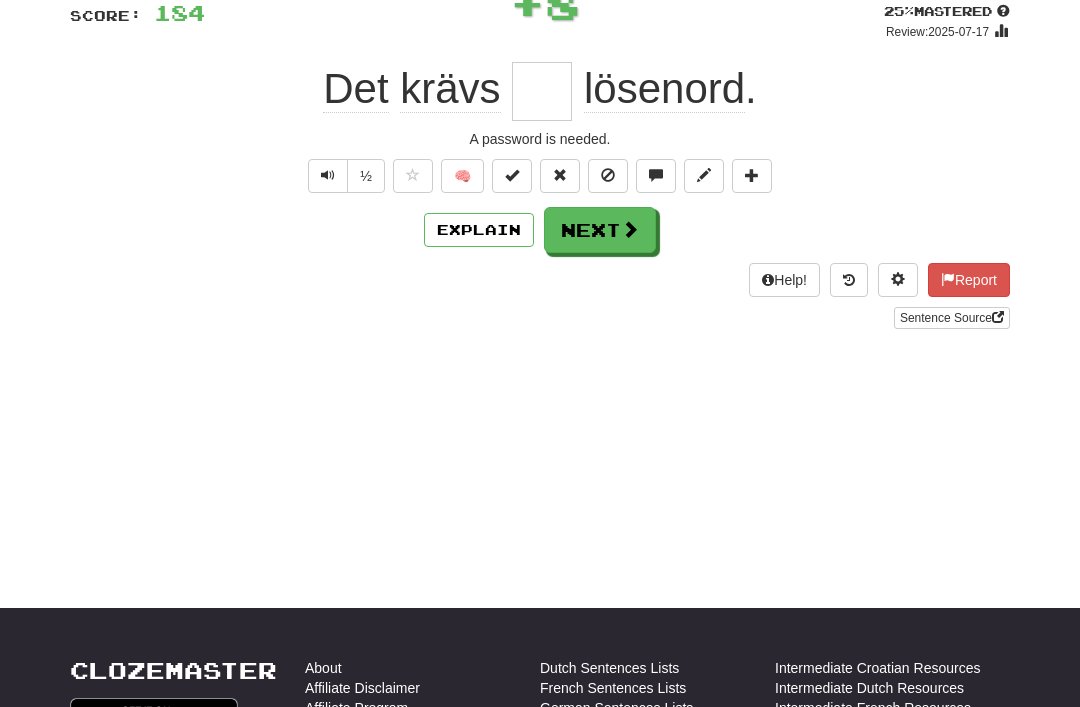 scroll, scrollTop: 148, scrollLeft: 0, axis: vertical 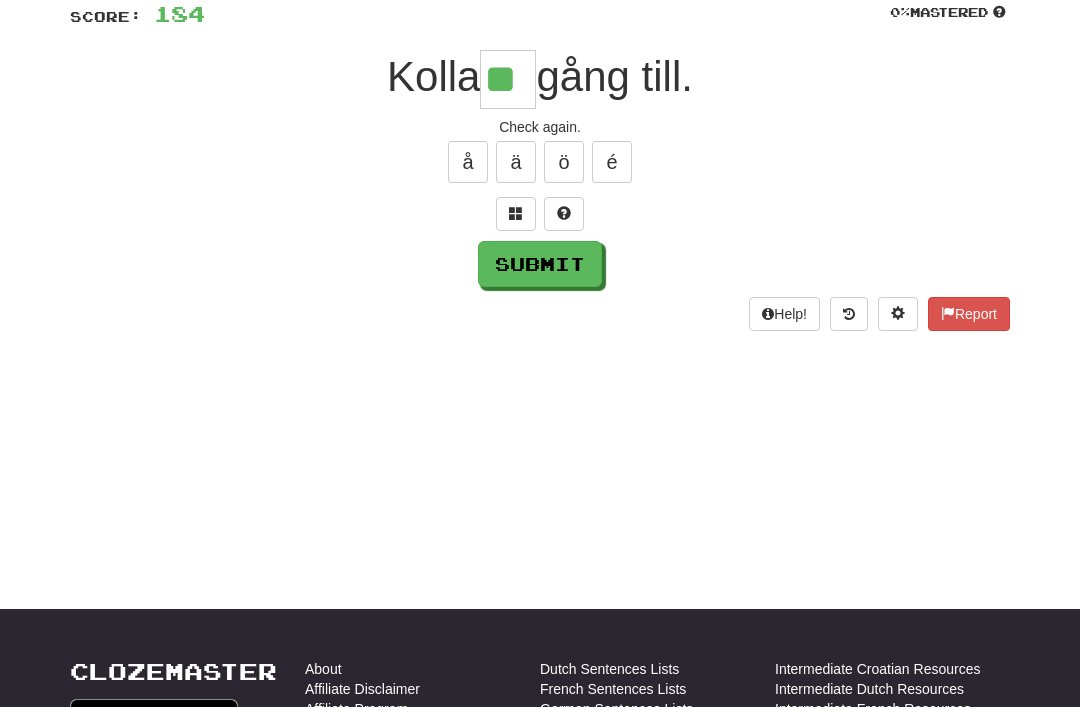 type on "**" 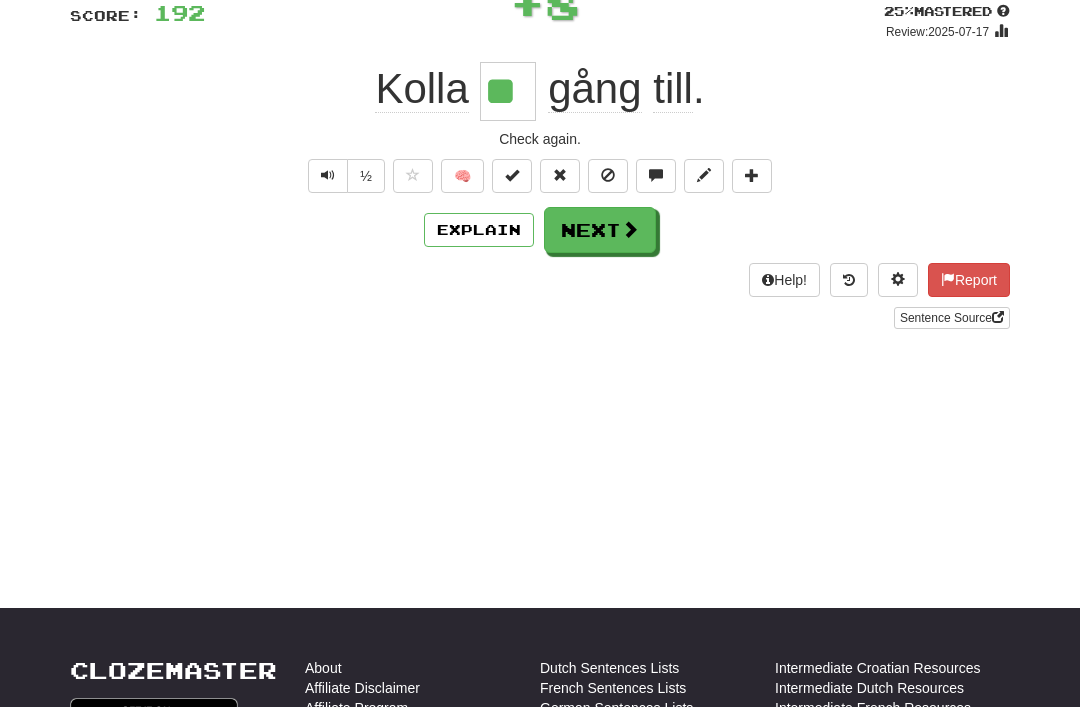 click on "Next" at bounding box center [600, 230] 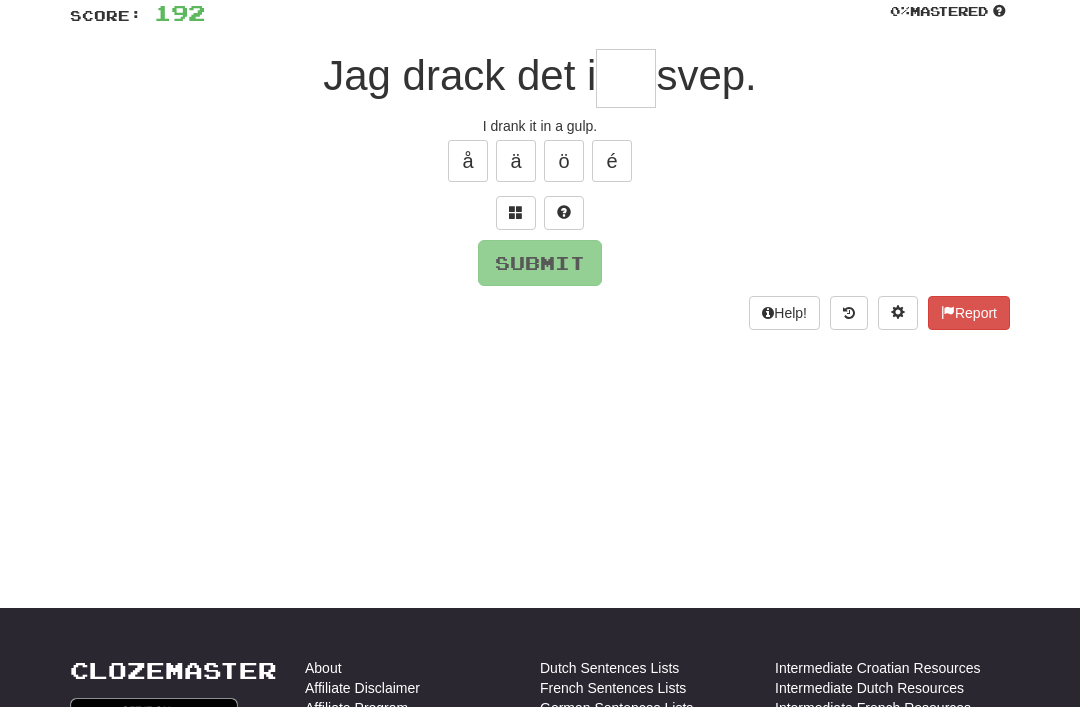 scroll, scrollTop: 148, scrollLeft: 0, axis: vertical 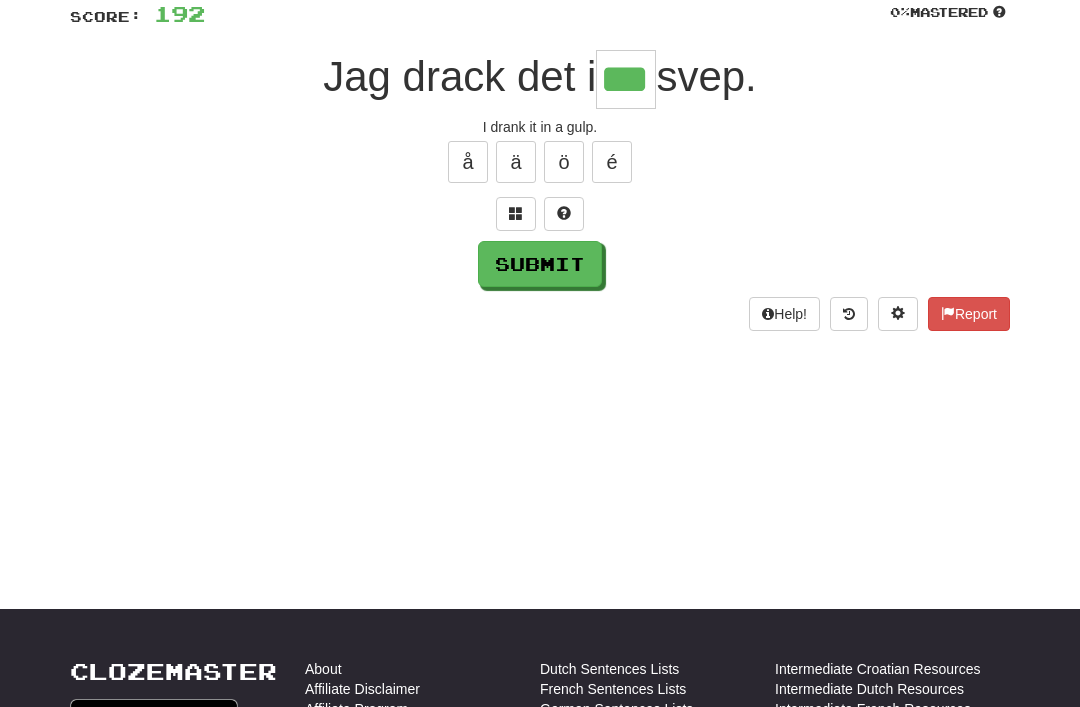 type on "***" 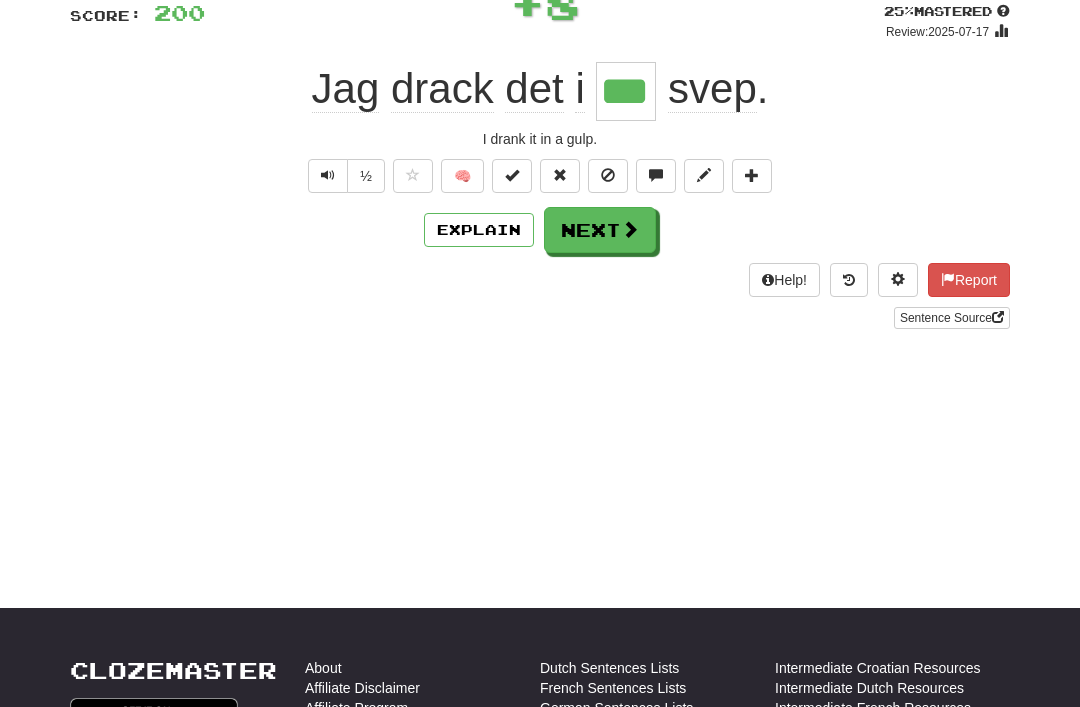 click on "Next" at bounding box center [600, 230] 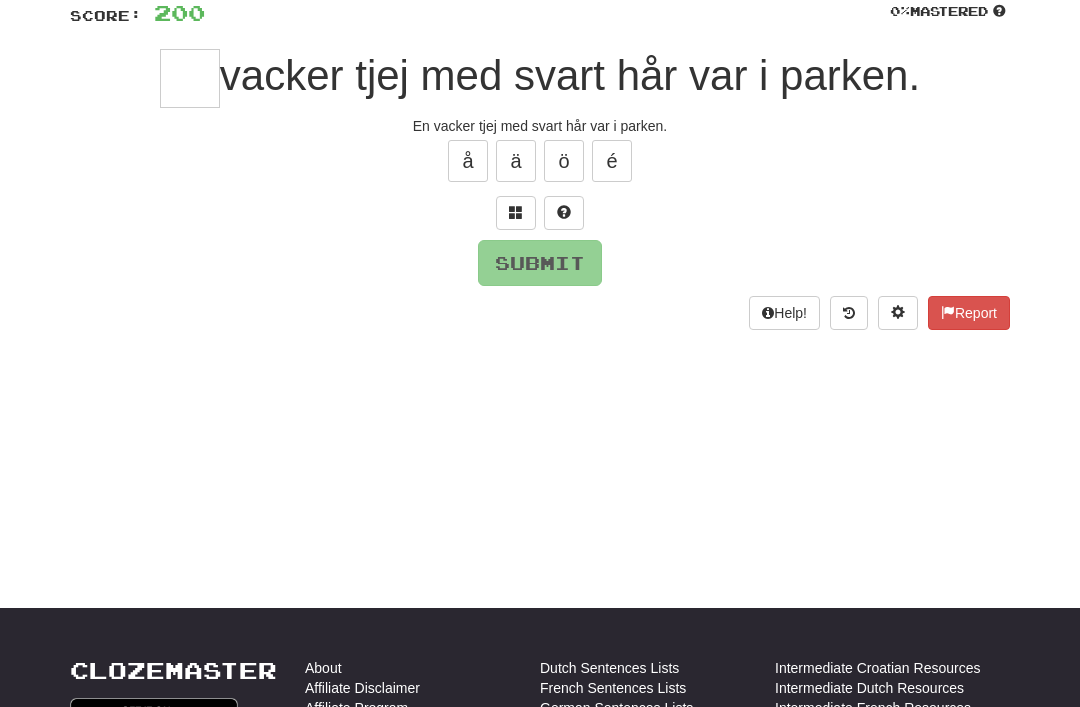 scroll, scrollTop: 148, scrollLeft: 0, axis: vertical 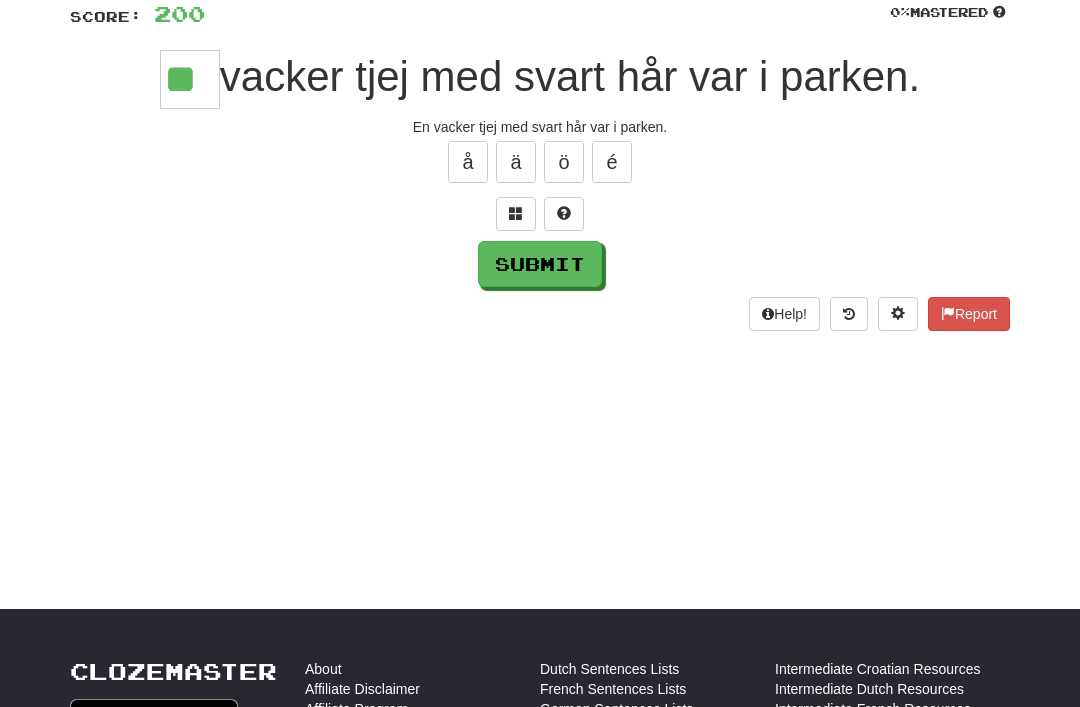 click on "Submit" at bounding box center (540, 264) 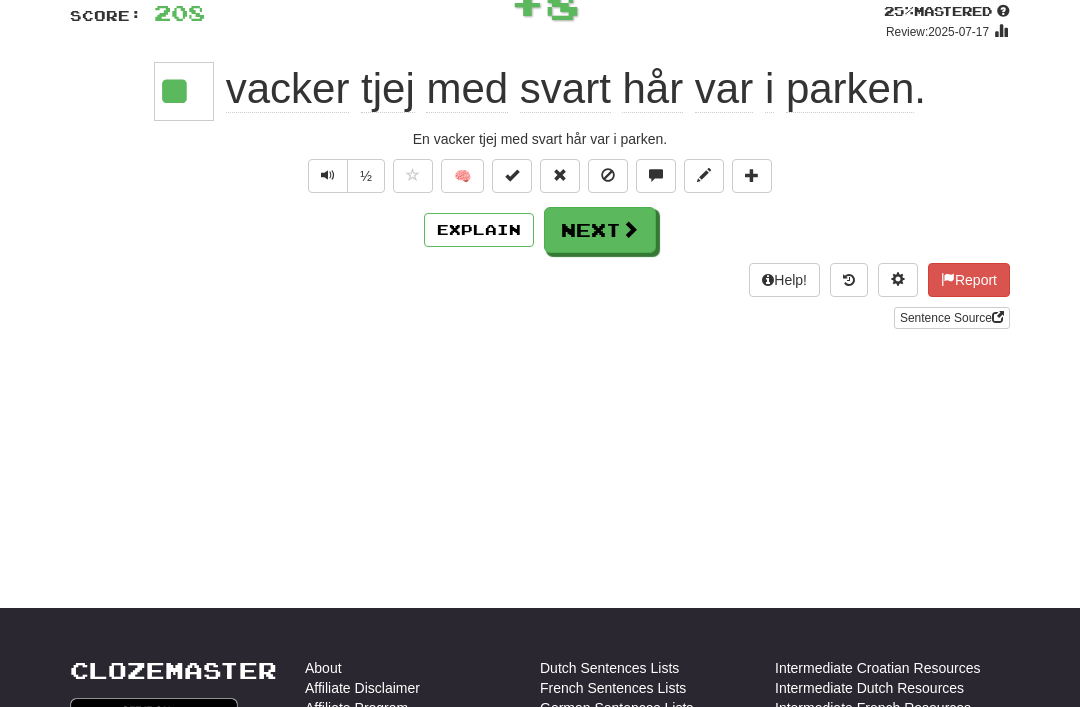 click on "Next" at bounding box center [600, 230] 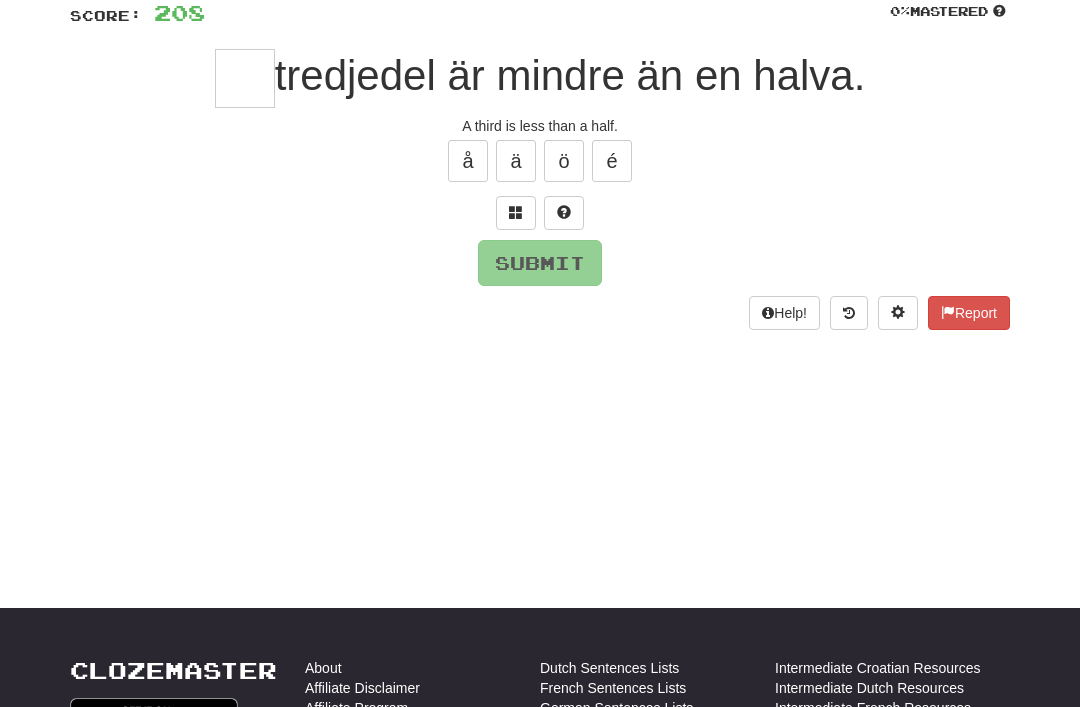 scroll, scrollTop: 148, scrollLeft: 0, axis: vertical 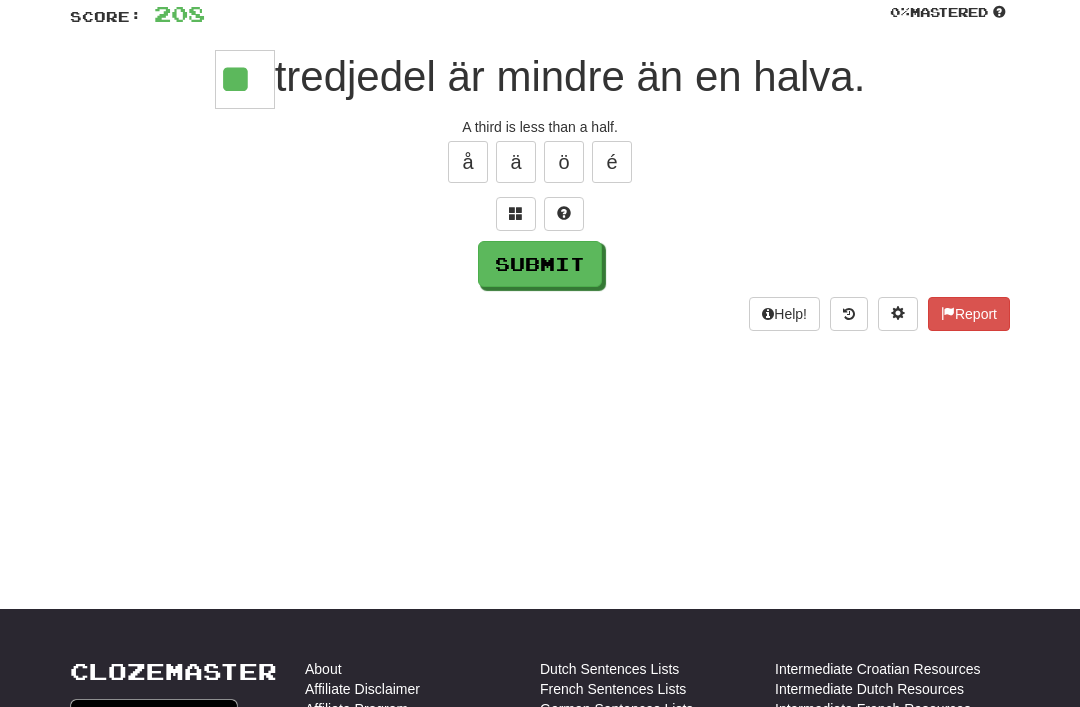 click on "Submit" at bounding box center [540, 264] 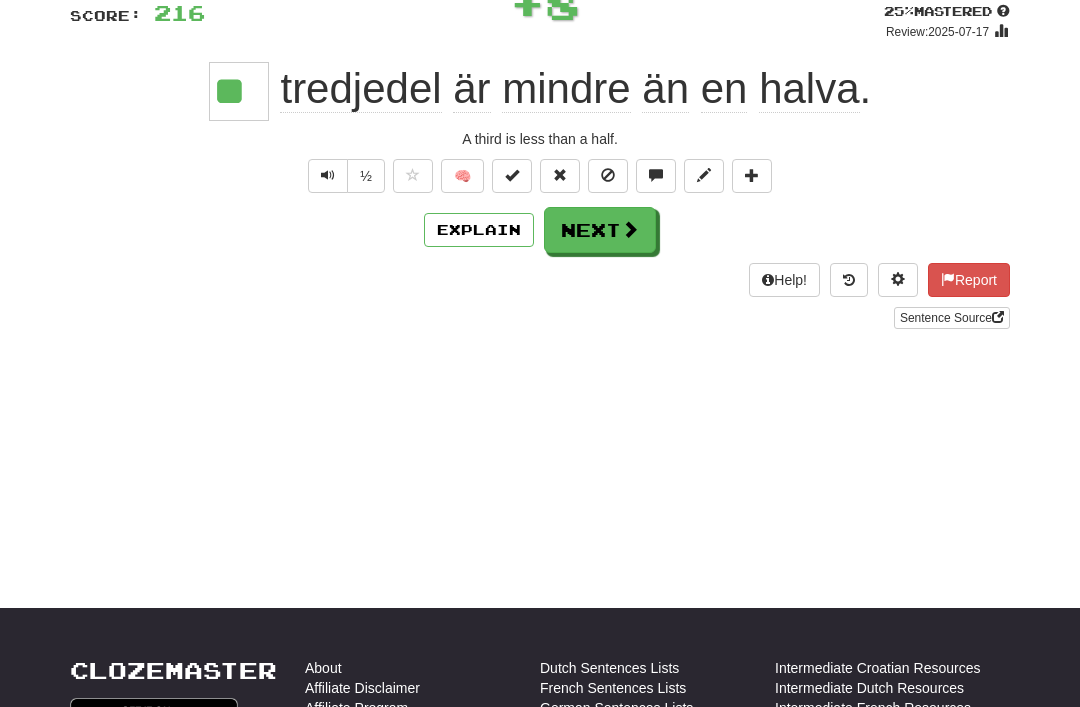 click at bounding box center [630, 229] 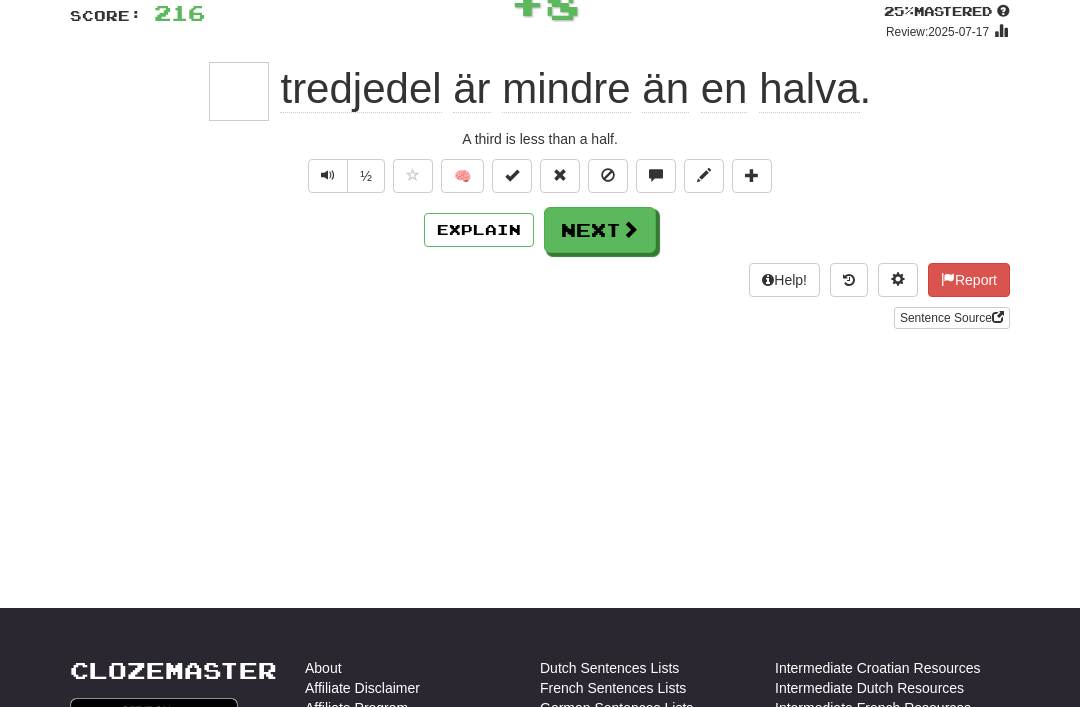 scroll, scrollTop: 148, scrollLeft: 0, axis: vertical 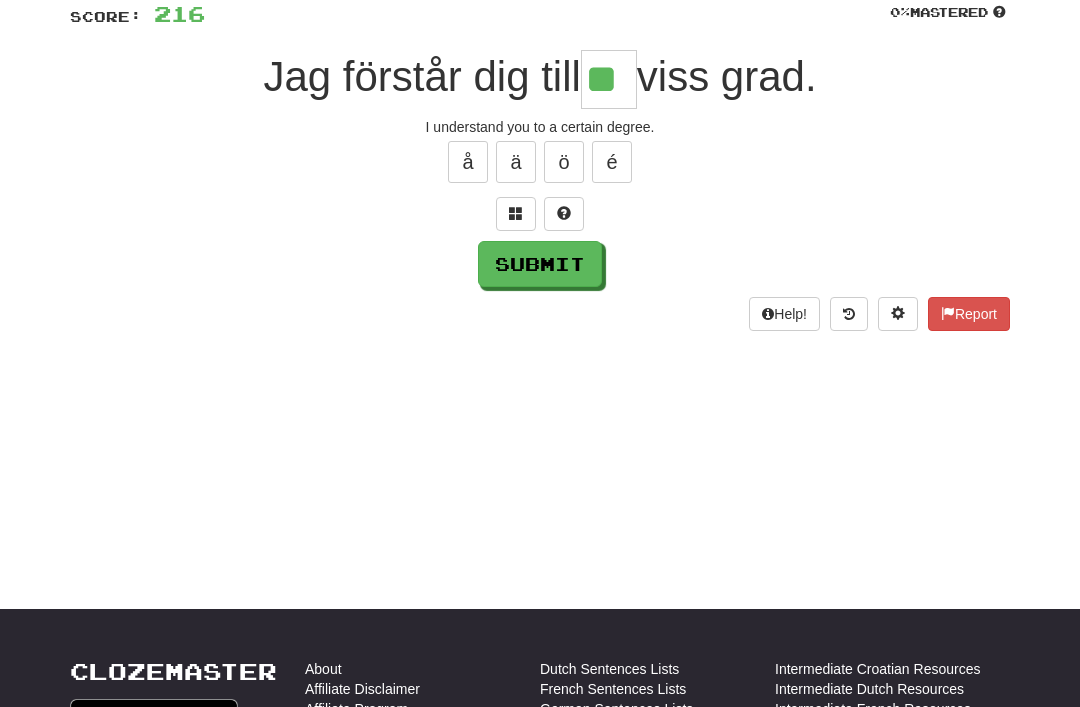 type on "**" 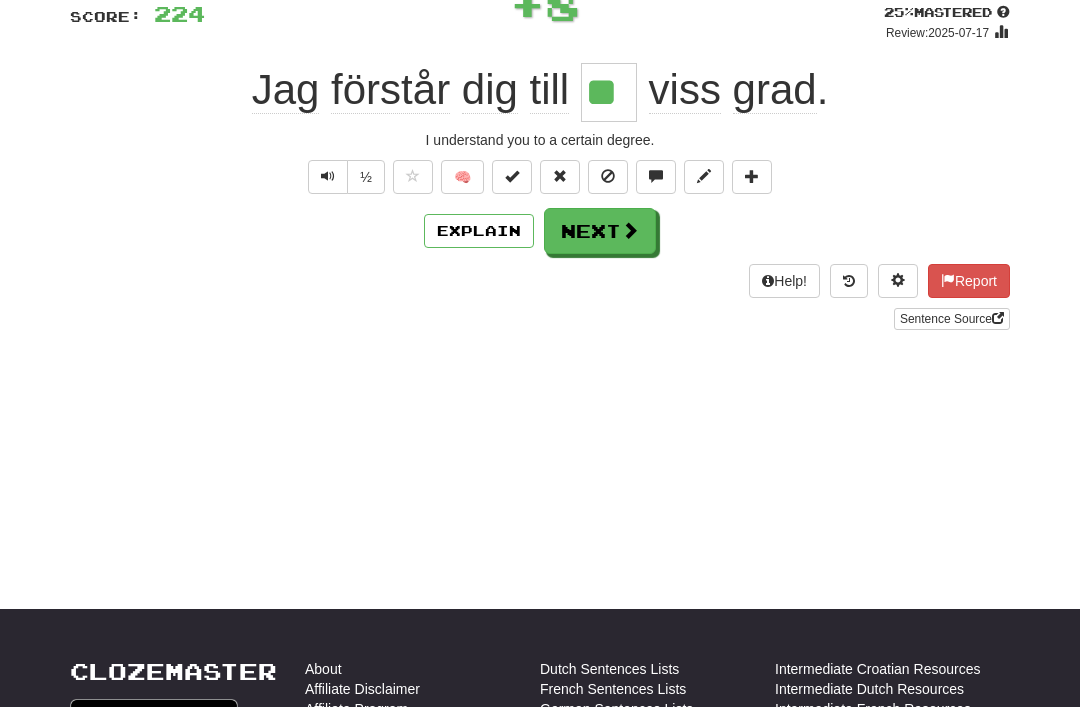 scroll, scrollTop: 149, scrollLeft: 0, axis: vertical 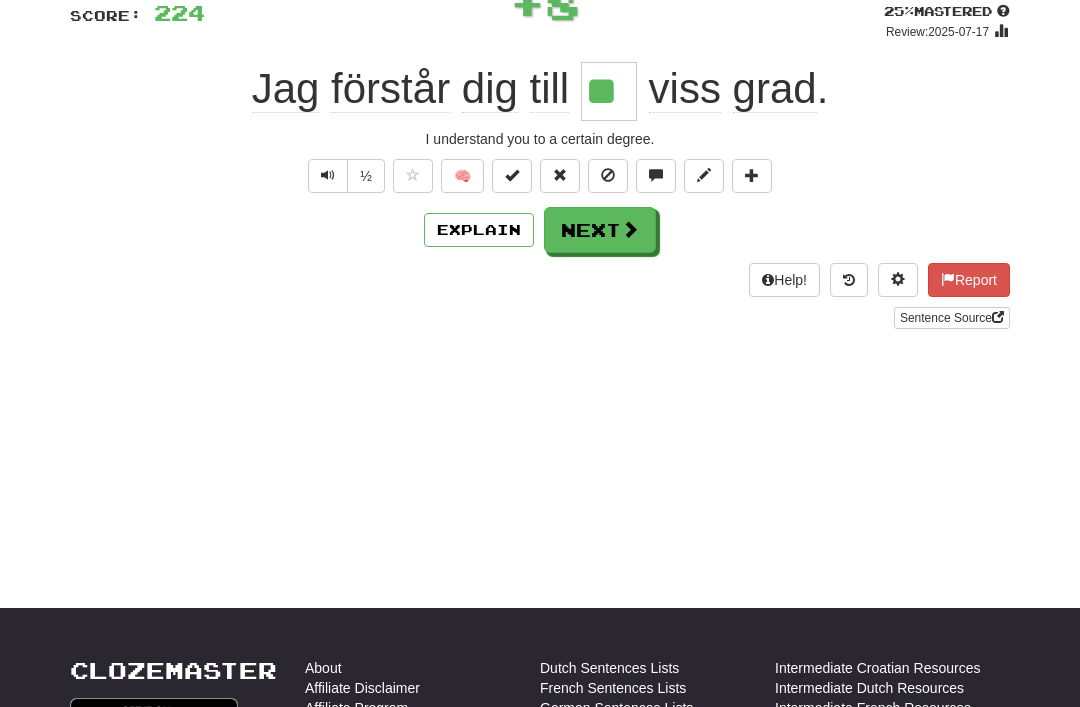 click on "Next" at bounding box center (600, 230) 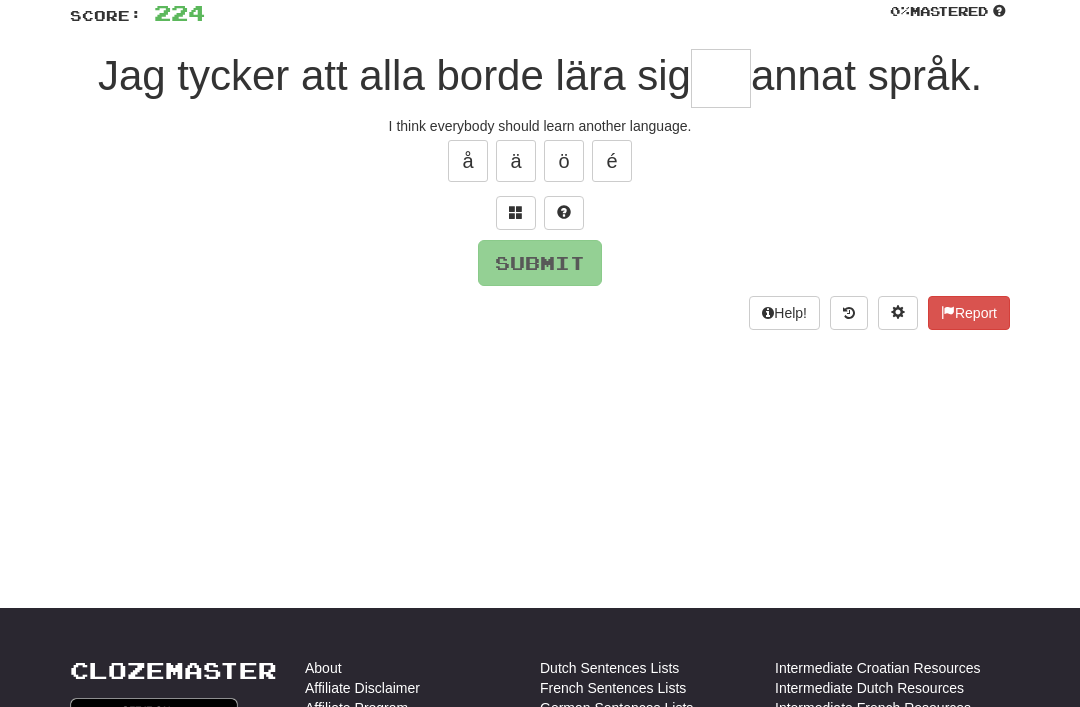 scroll, scrollTop: 148, scrollLeft: 0, axis: vertical 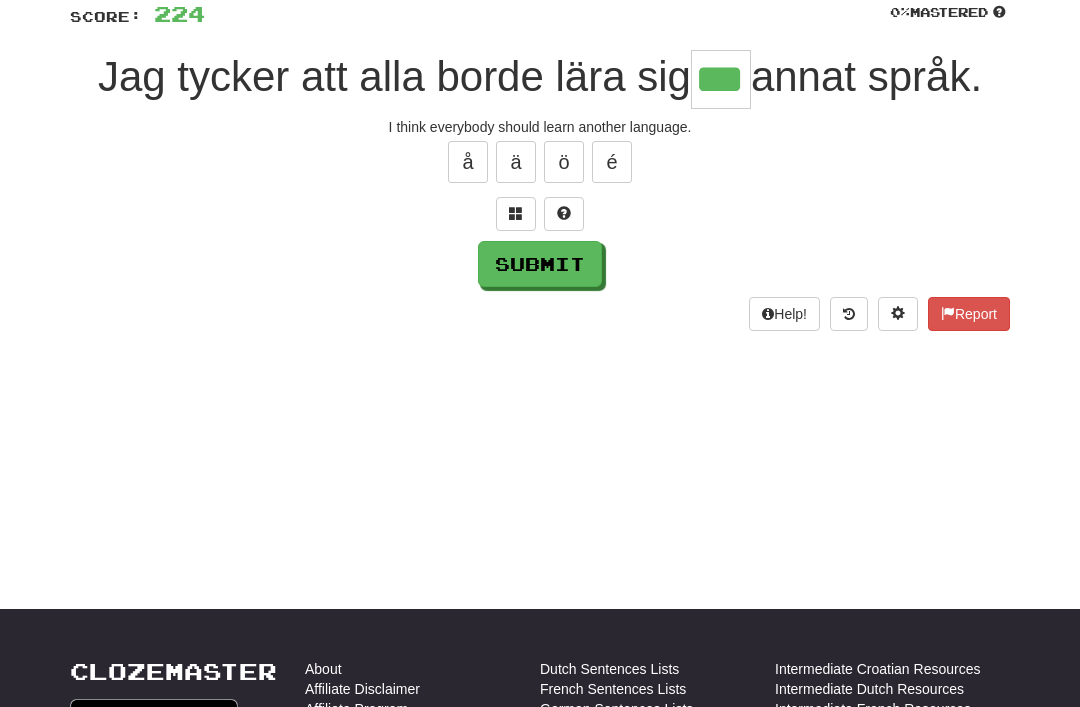 type on "***" 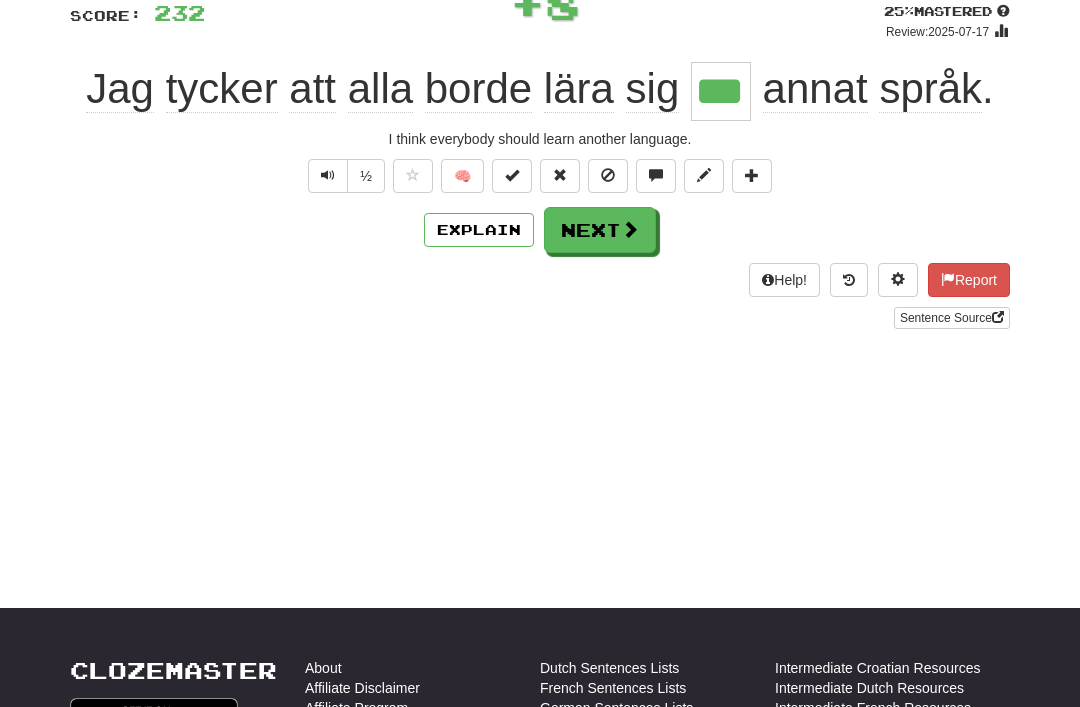 click on "Next" at bounding box center [600, 230] 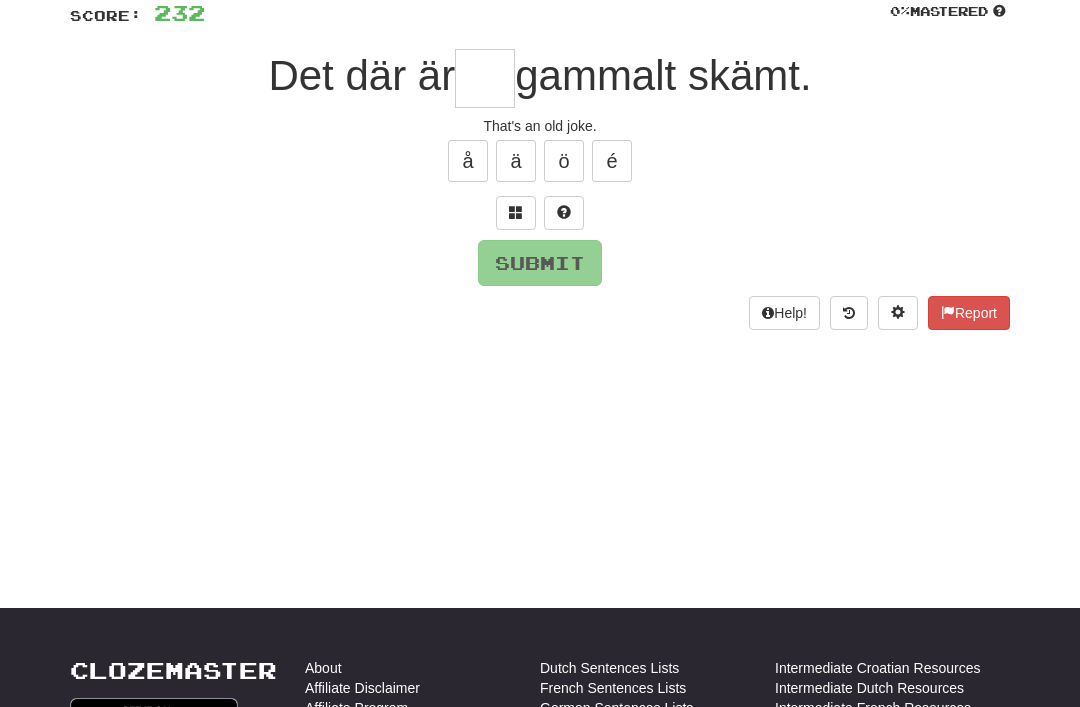 scroll, scrollTop: 148, scrollLeft: 0, axis: vertical 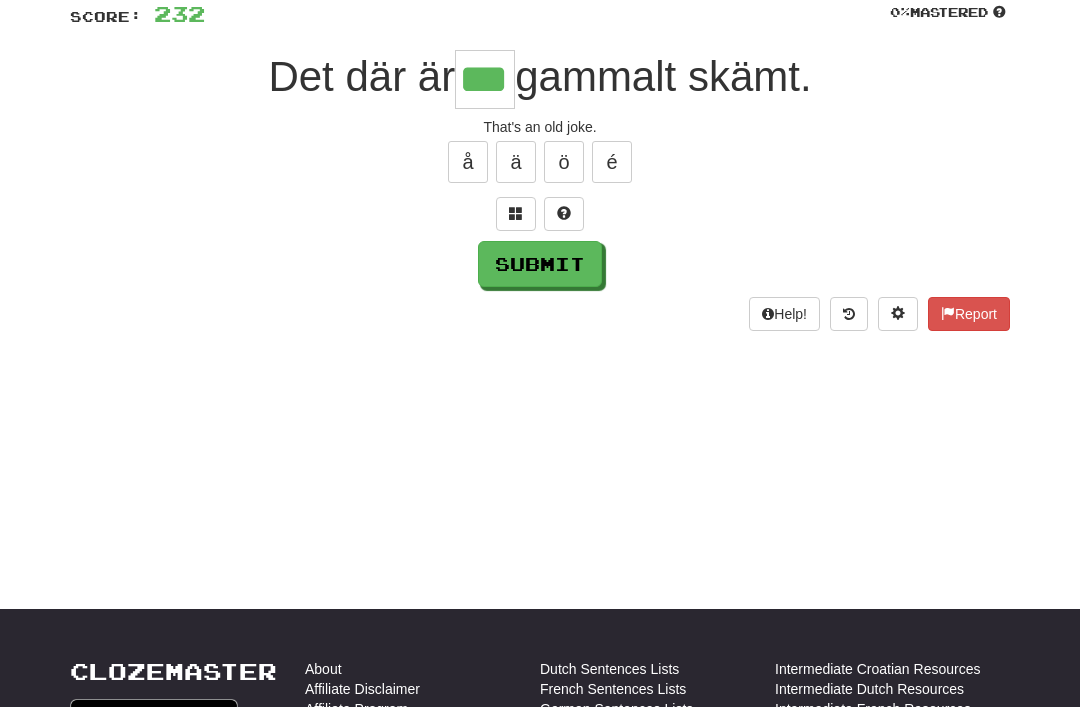 type on "***" 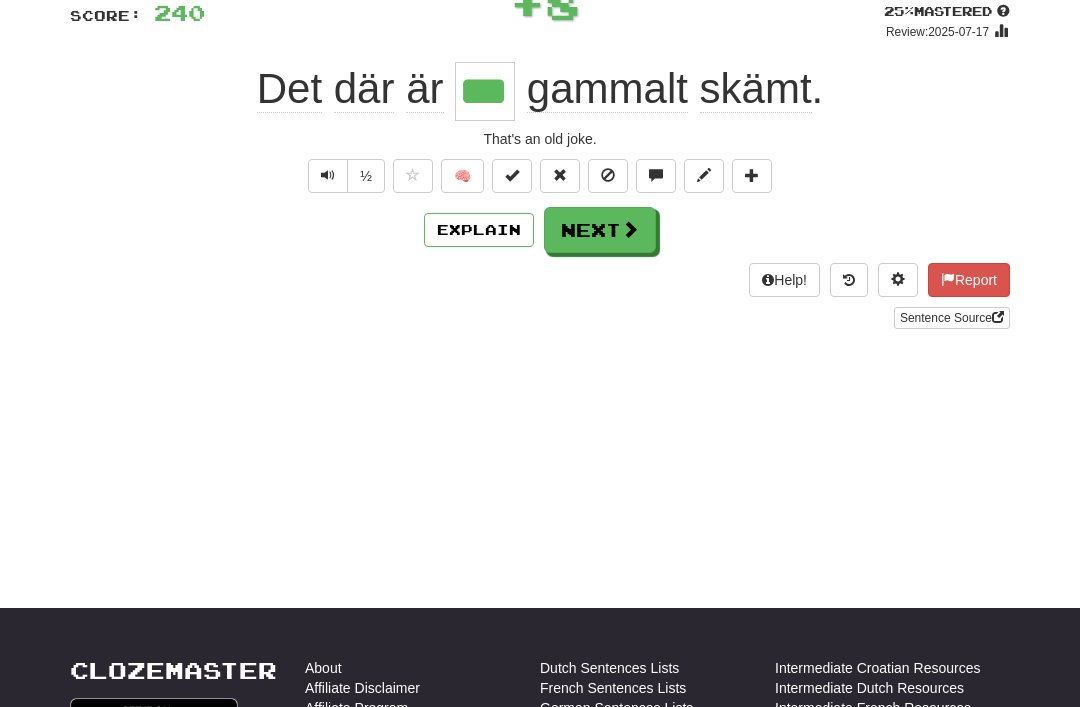 click on "Next" at bounding box center (600, 230) 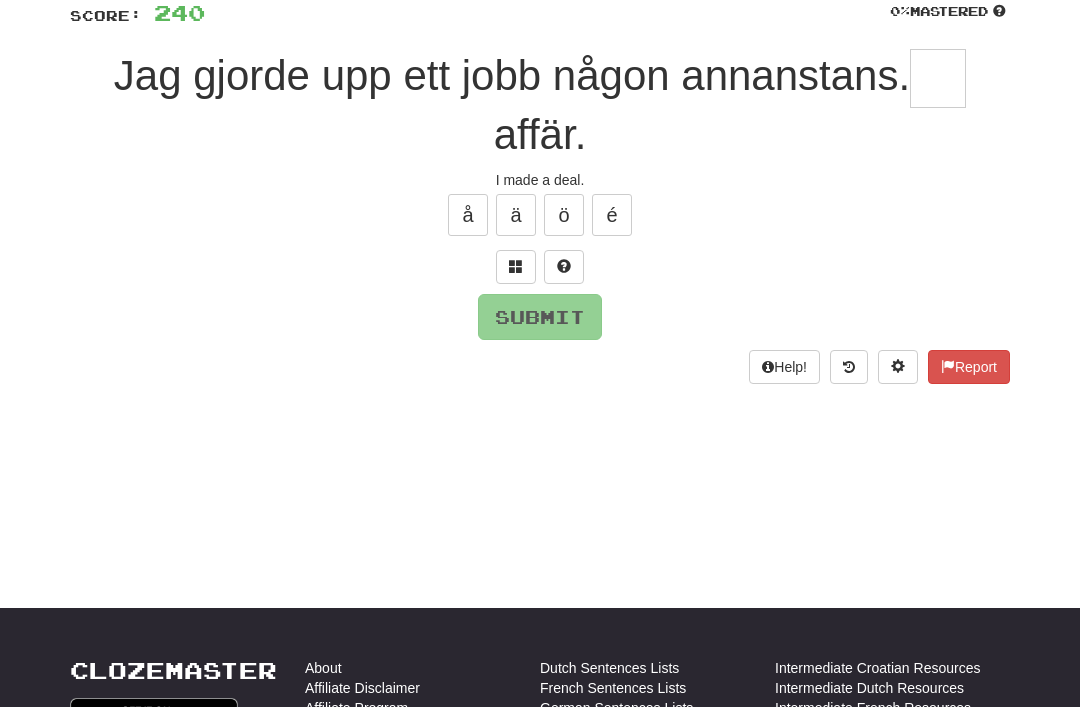 scroll, scrollTop: 148, scrollLeft: 0, axis: vertical 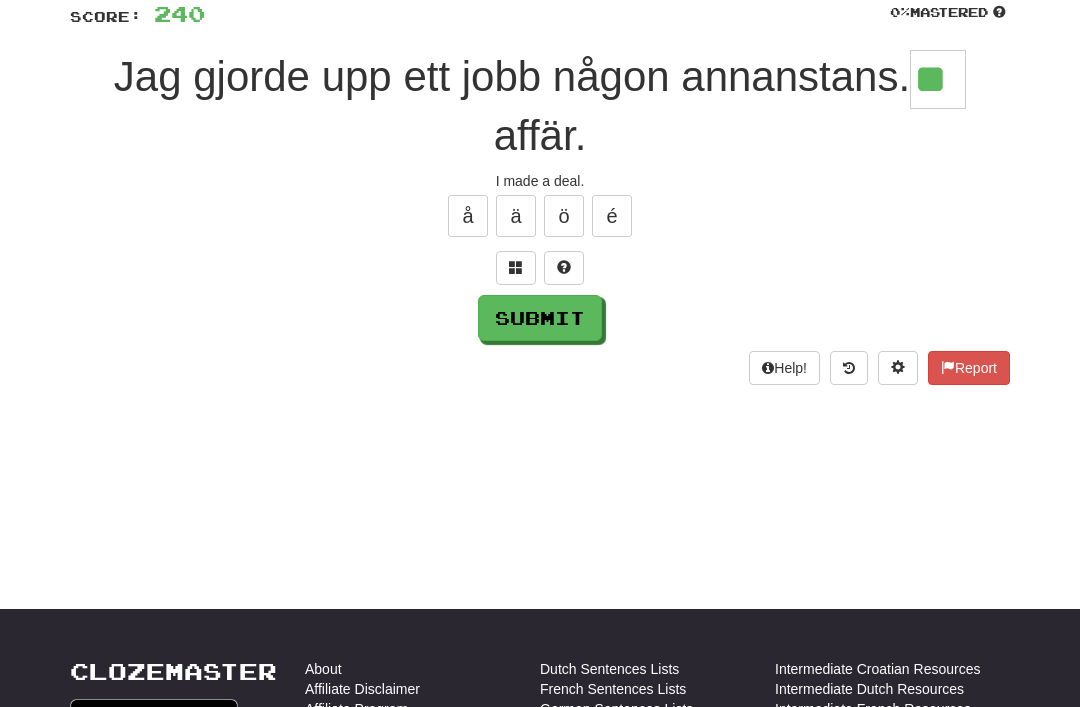 type on "**" 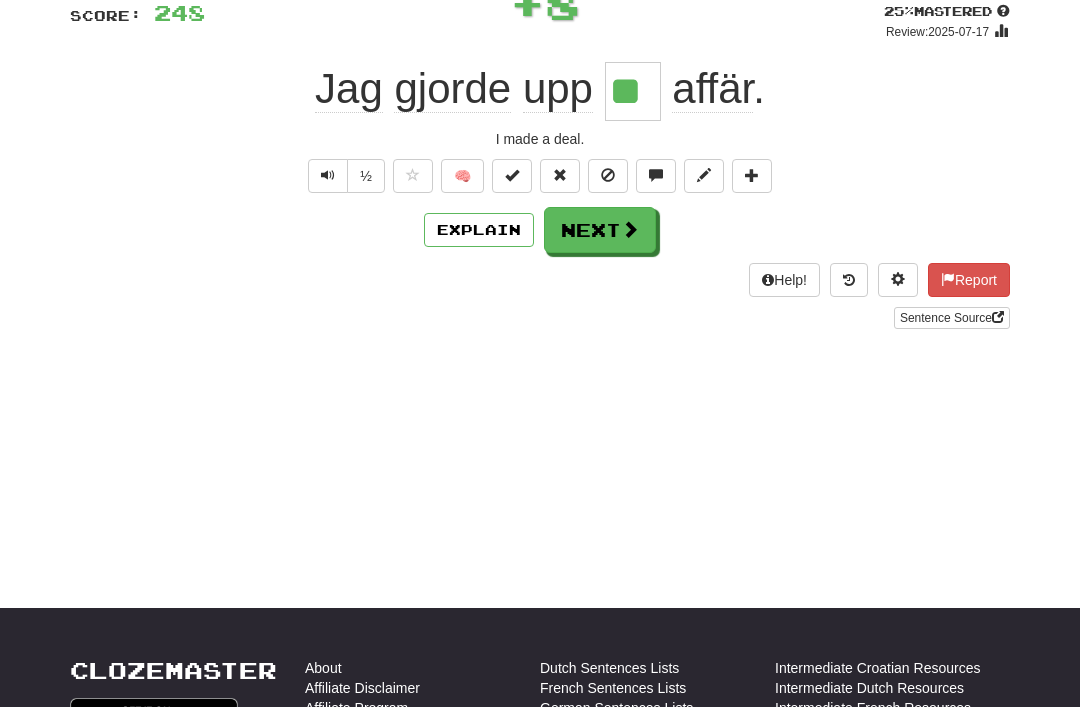 click on "Next" at bounding box center [600, 230] 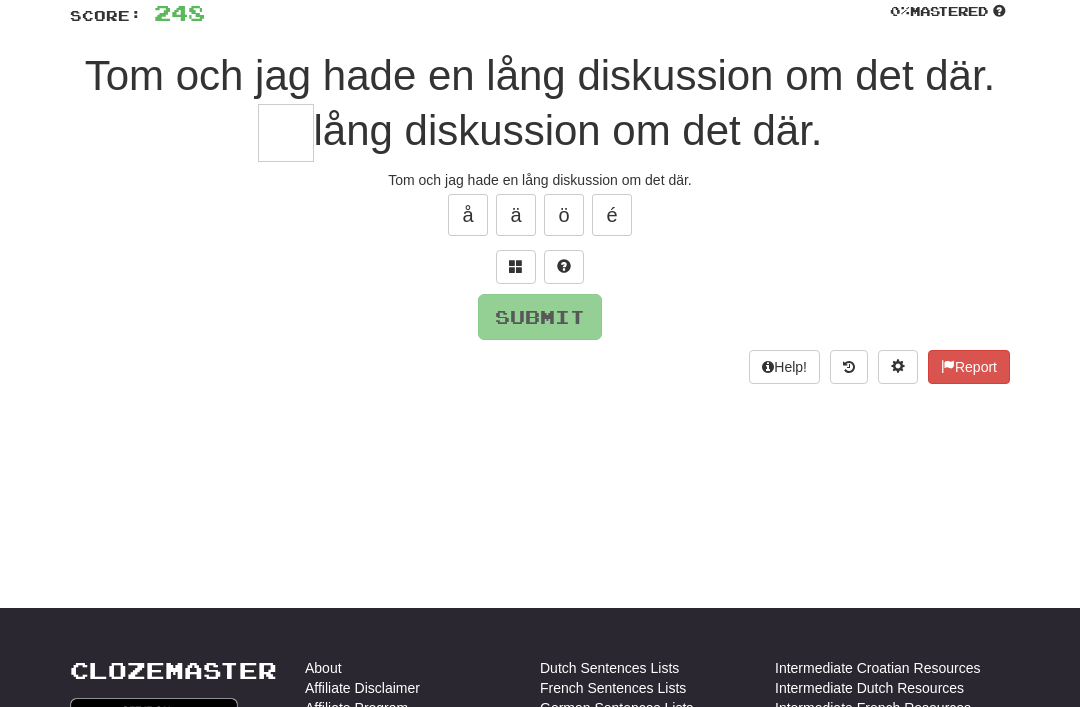 scroll, scrollTop: 148, scrollLeft: 0, axis: vertical 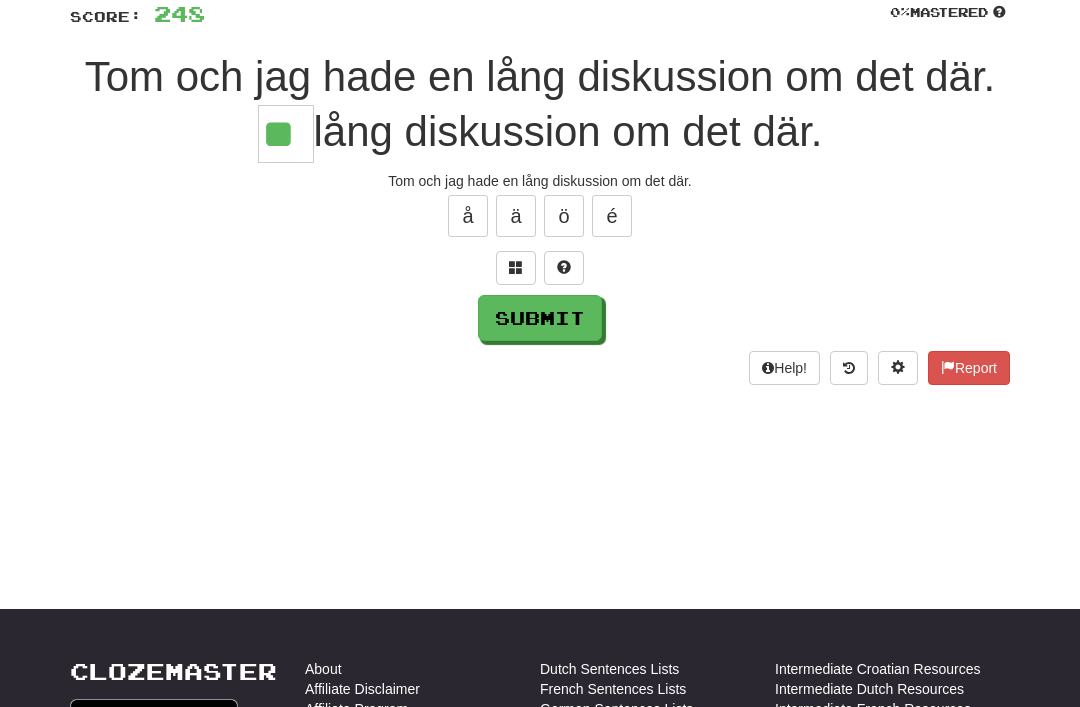 type on "**" 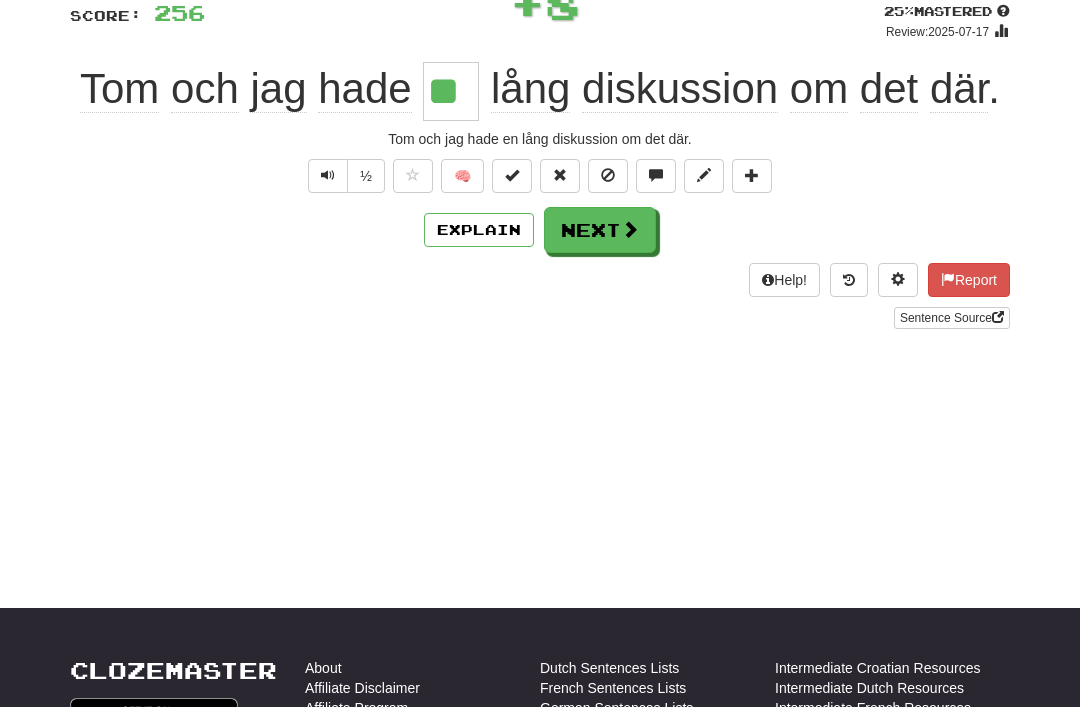 click on "Next" at bounding box center [600, 230] 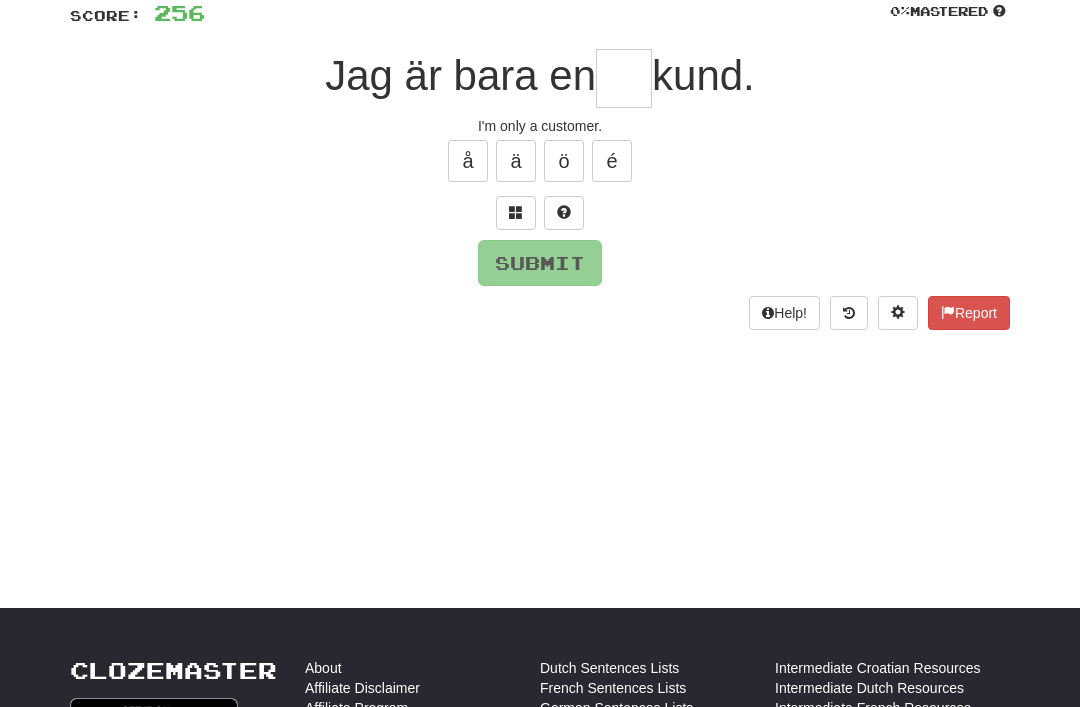 scroll, scrollTop: 148, scrollLeft: 0, axis: vertical 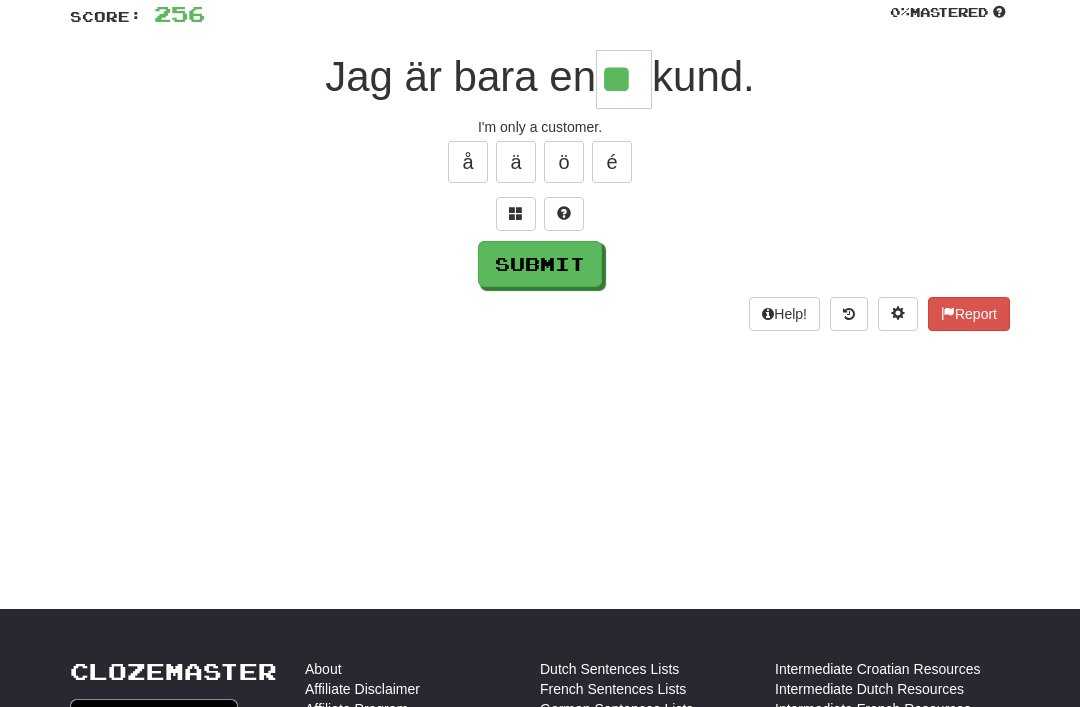 type on "**" 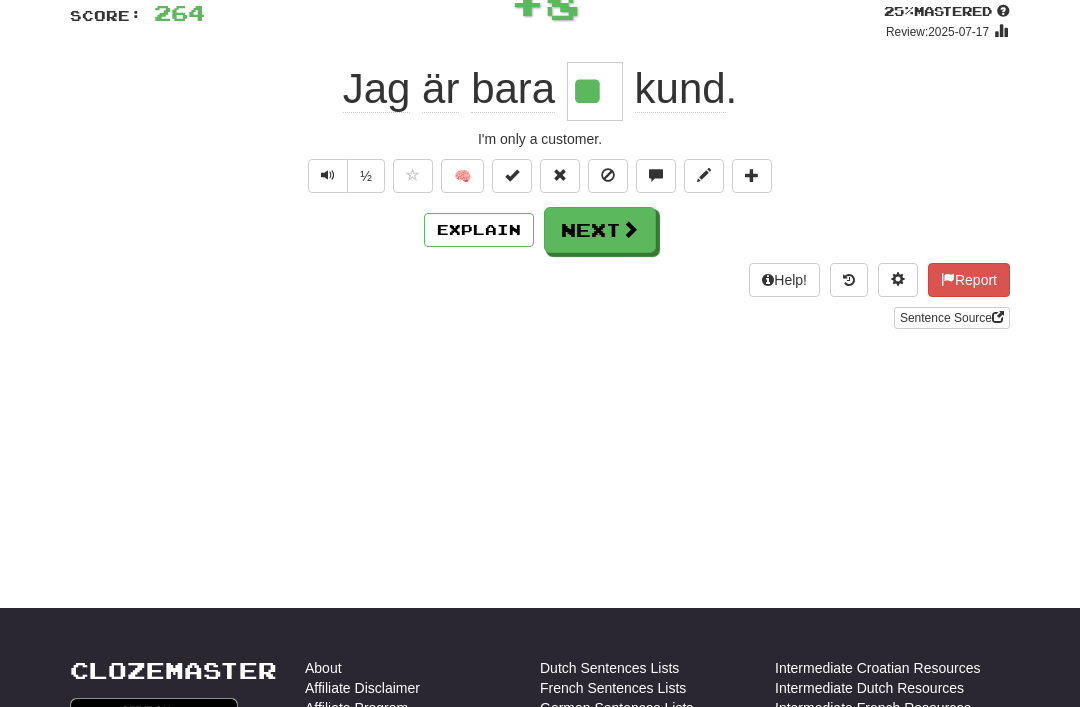 click at bounding box center [512, 175] 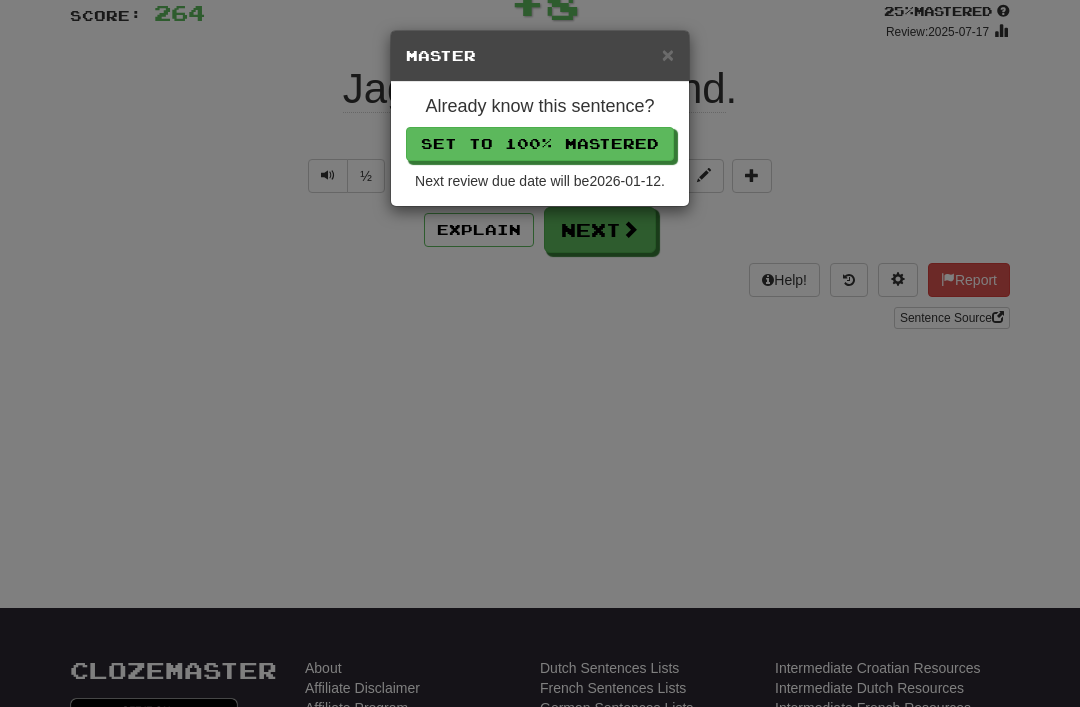 click on "× Master Already know this sentence? Set to 100% Mastered Next review due date will be  2026-01-12 ." at bounding box center (540, 353) 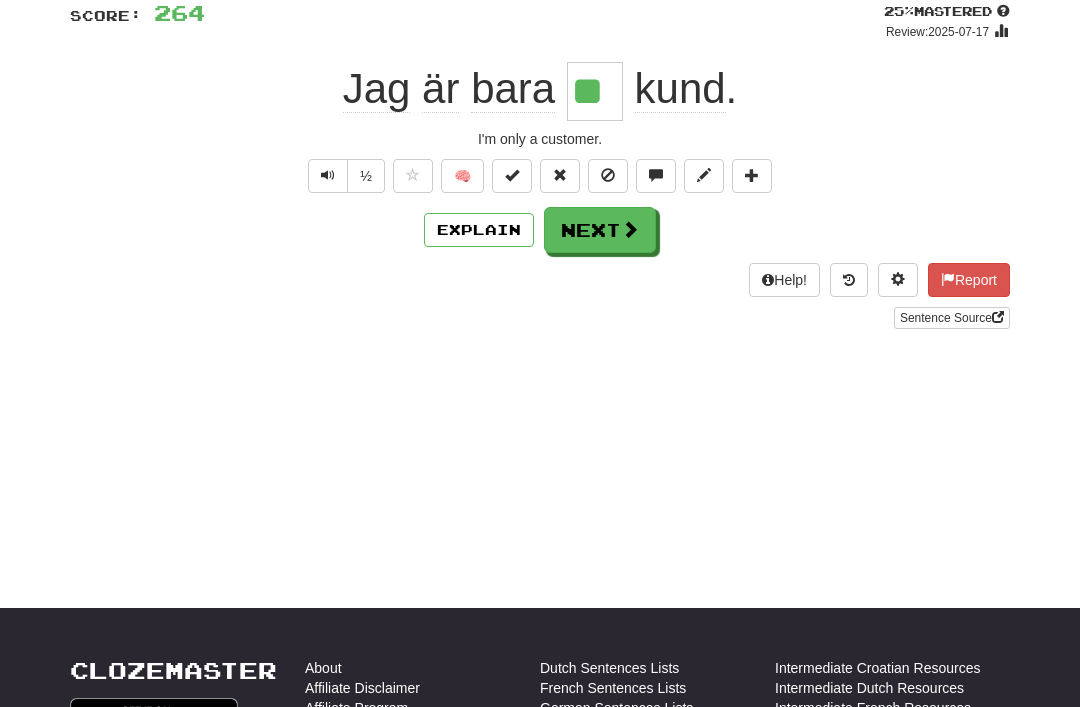 click on "Next" at bounding box center (600, 230) 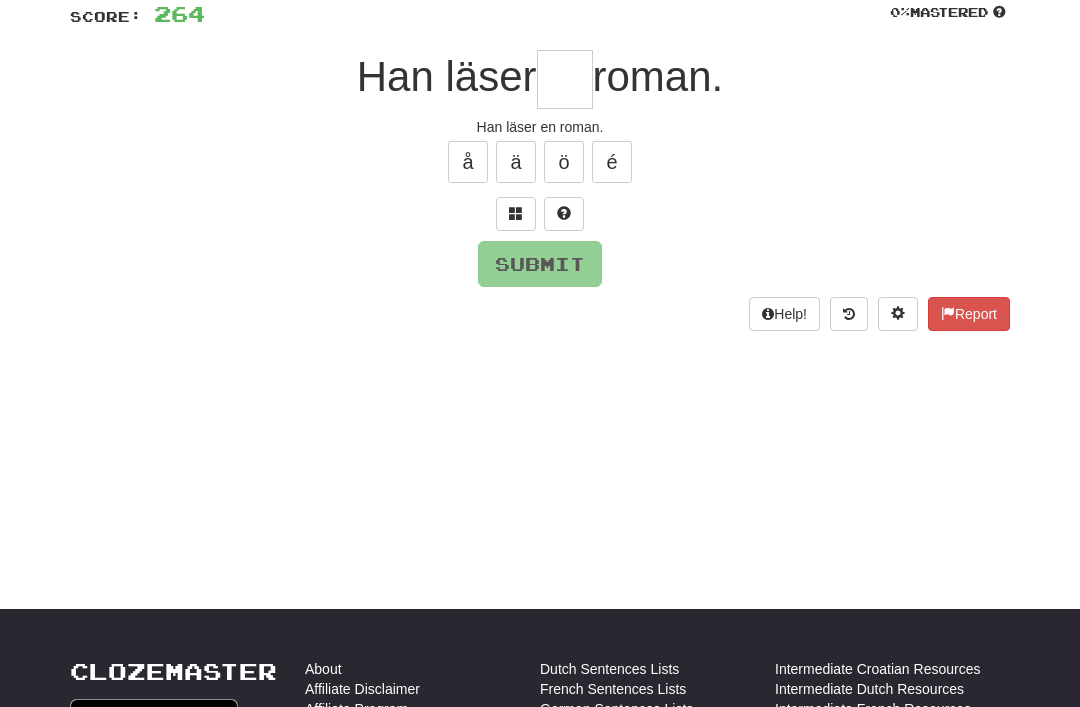 scroll, scrollTop: 120, scrollLeft: 0, axis: vertical 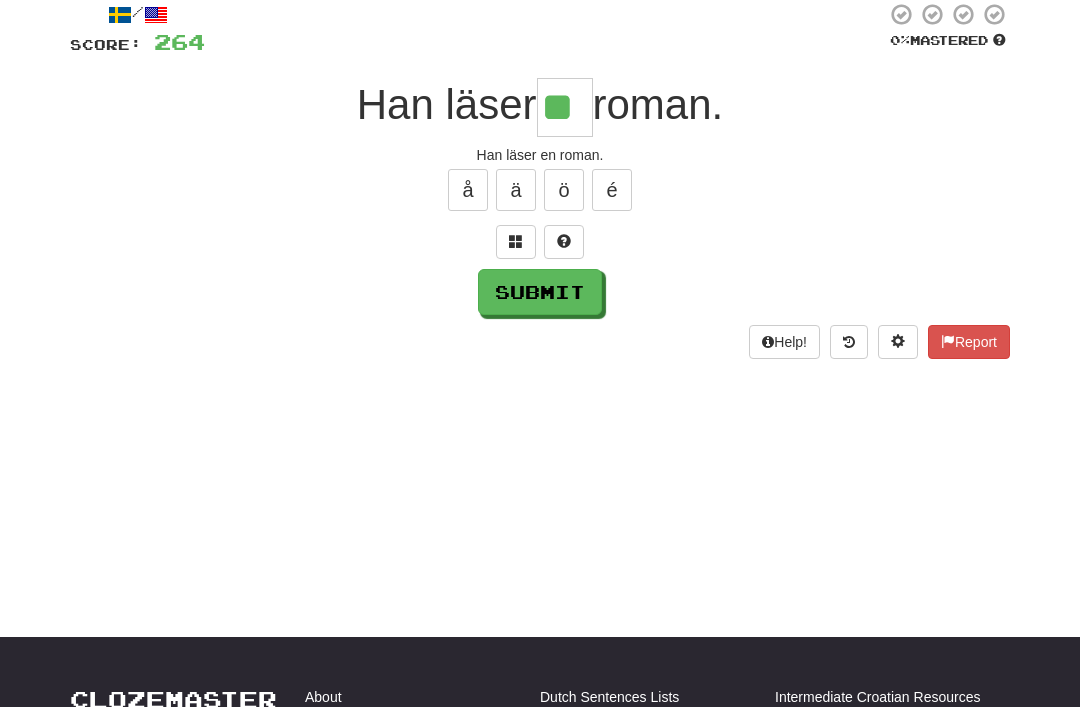 type on "**" 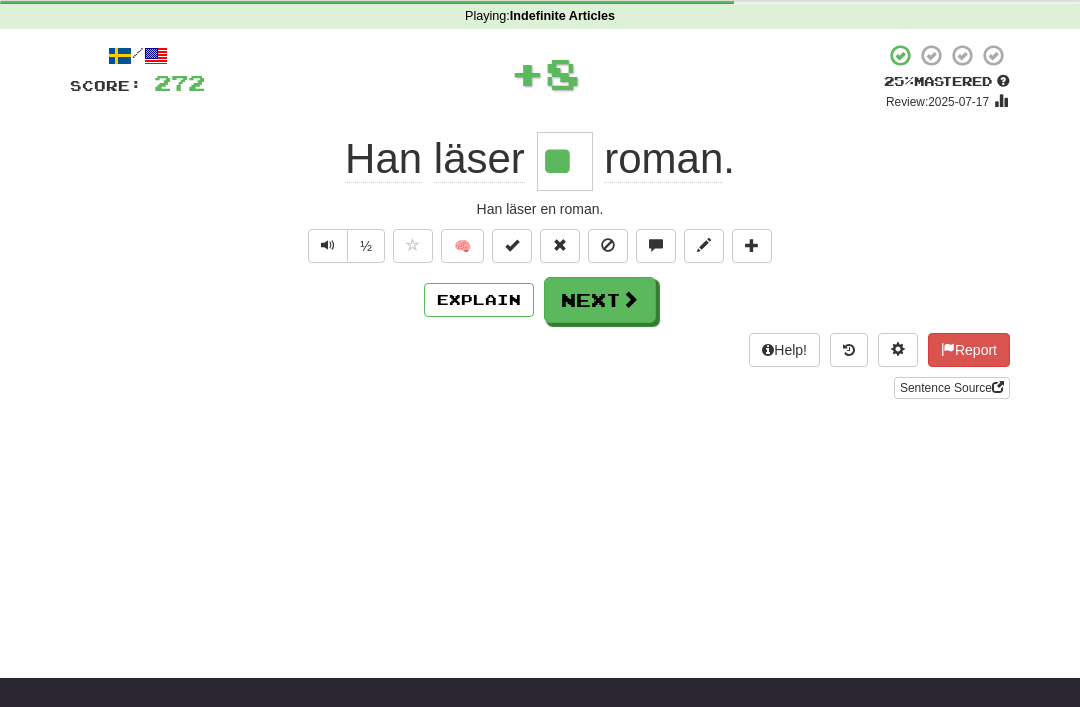 scroll, scrollTop: 64, scrollLeft: 0, axis: vertical 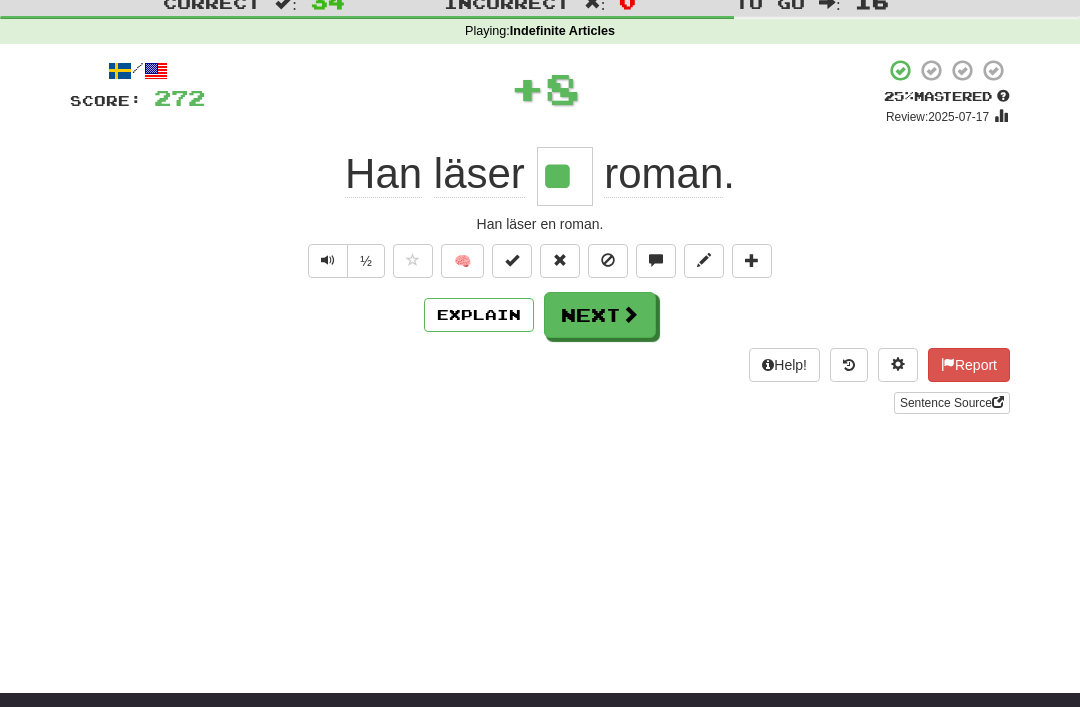 click at bounding box center (512, 260) 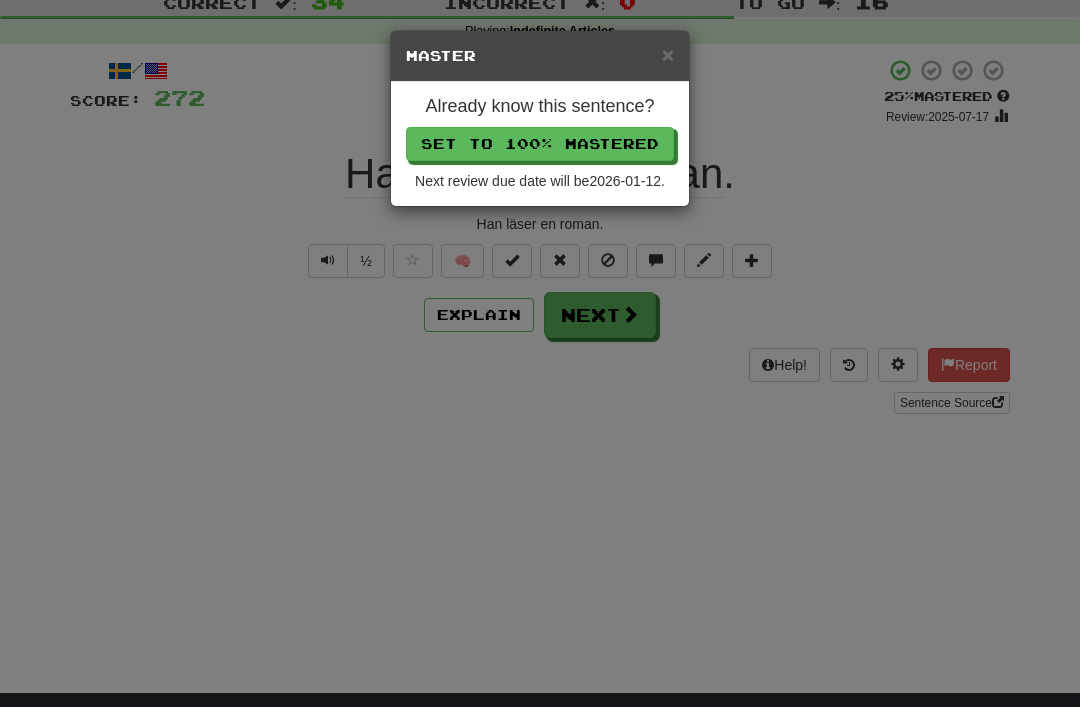 click on "Set to 100% Mastered" at bounding box center (540, 144) 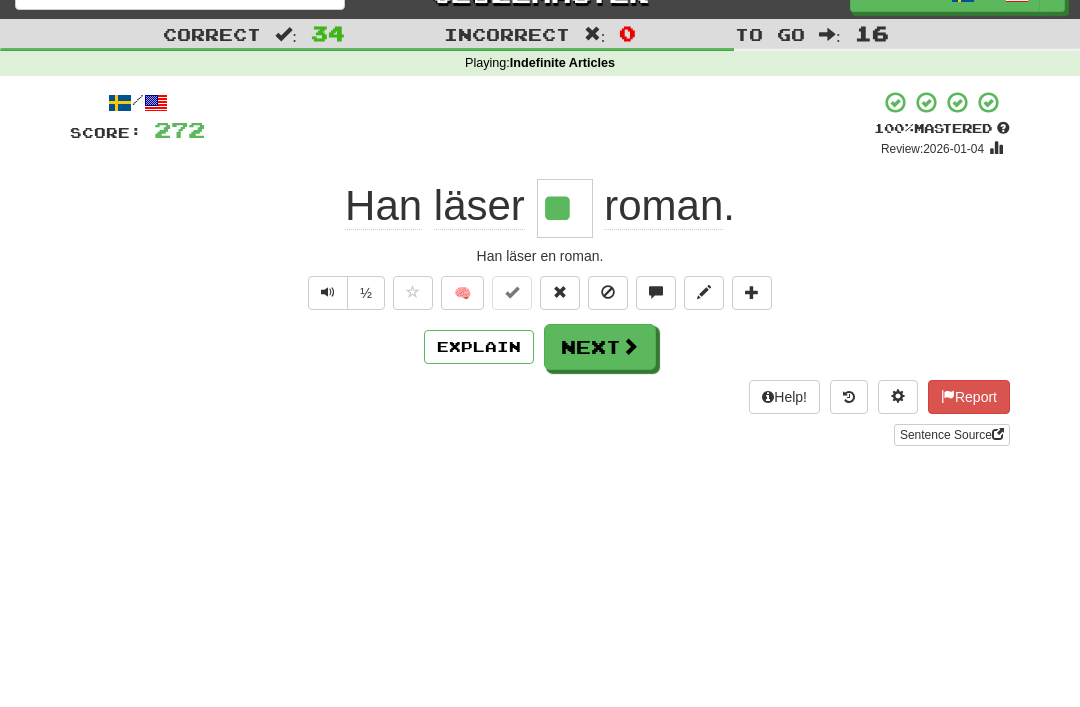 click on "Next" at bounding box center (600, 347) 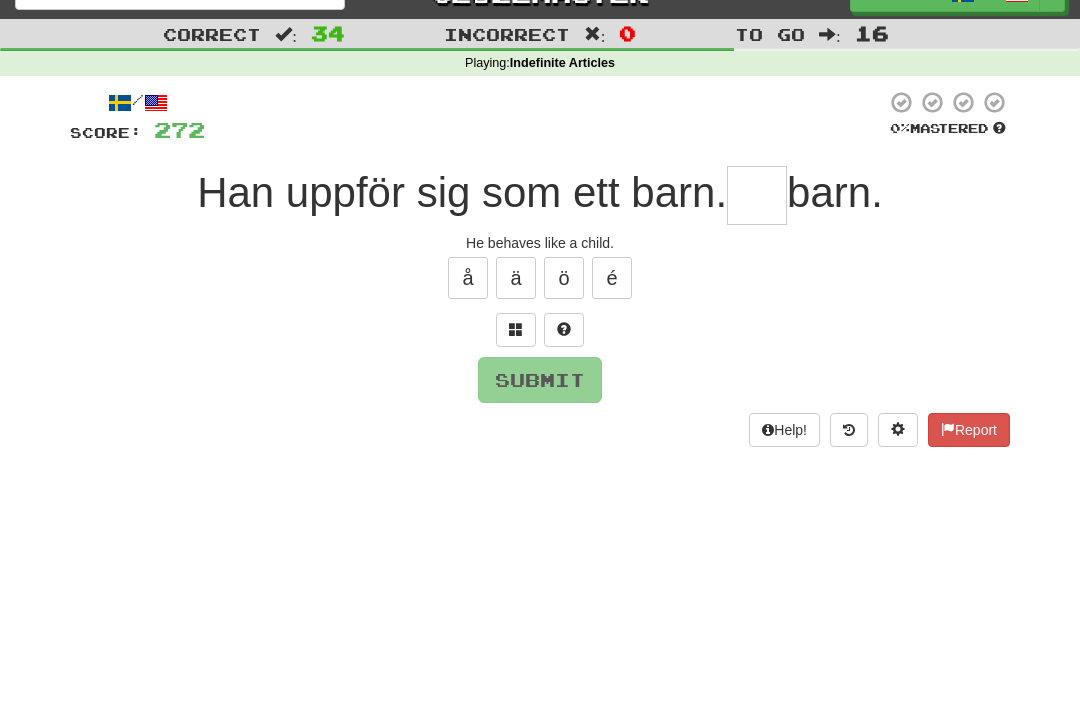 scroll, scrollTop: 31, scrollLeft: 0, axis: vertical 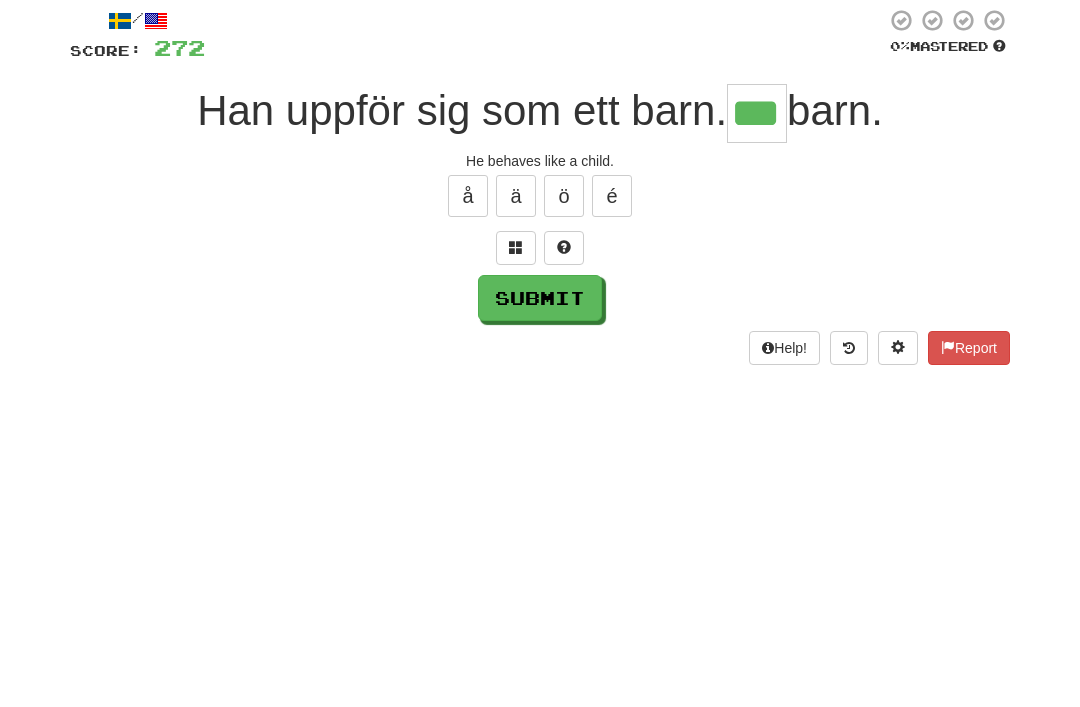 type on "***" 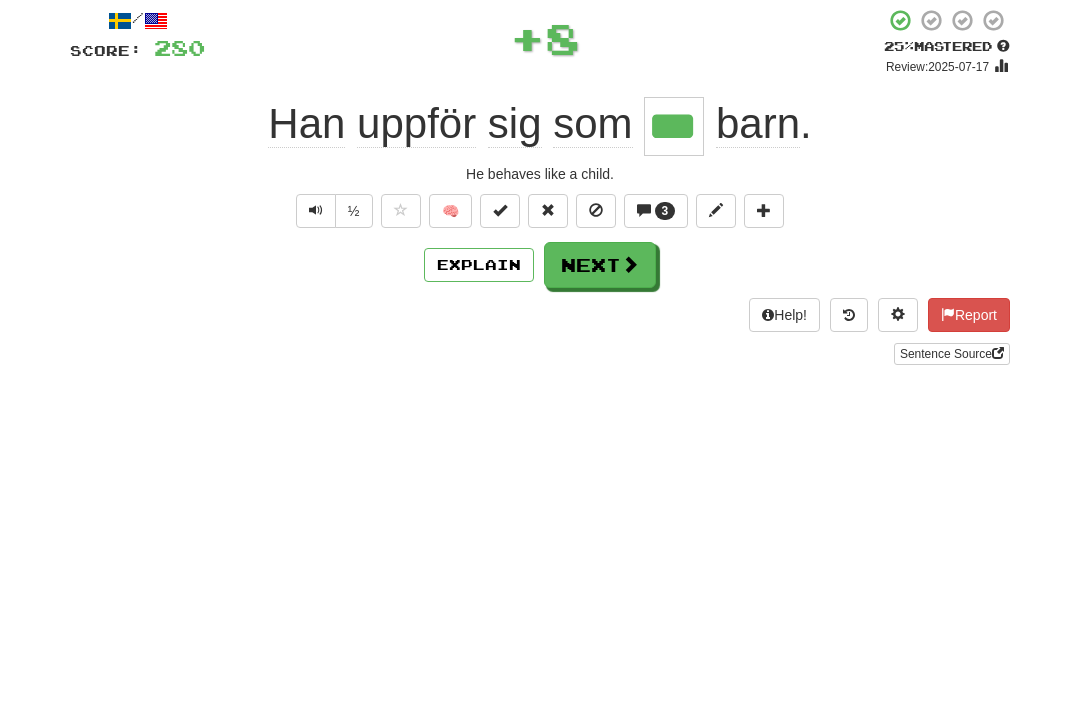 scroll, scrollTop: 114, scrollLeft: 0, axis: vertical 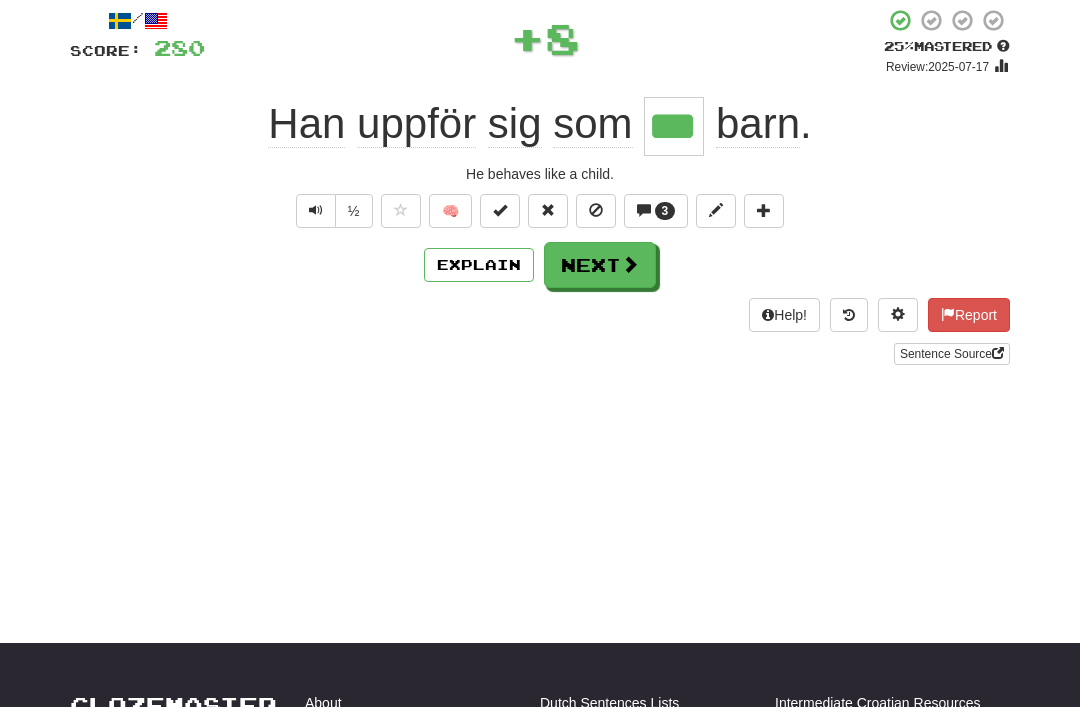 click on "Next" at bounding box center [600, 265] 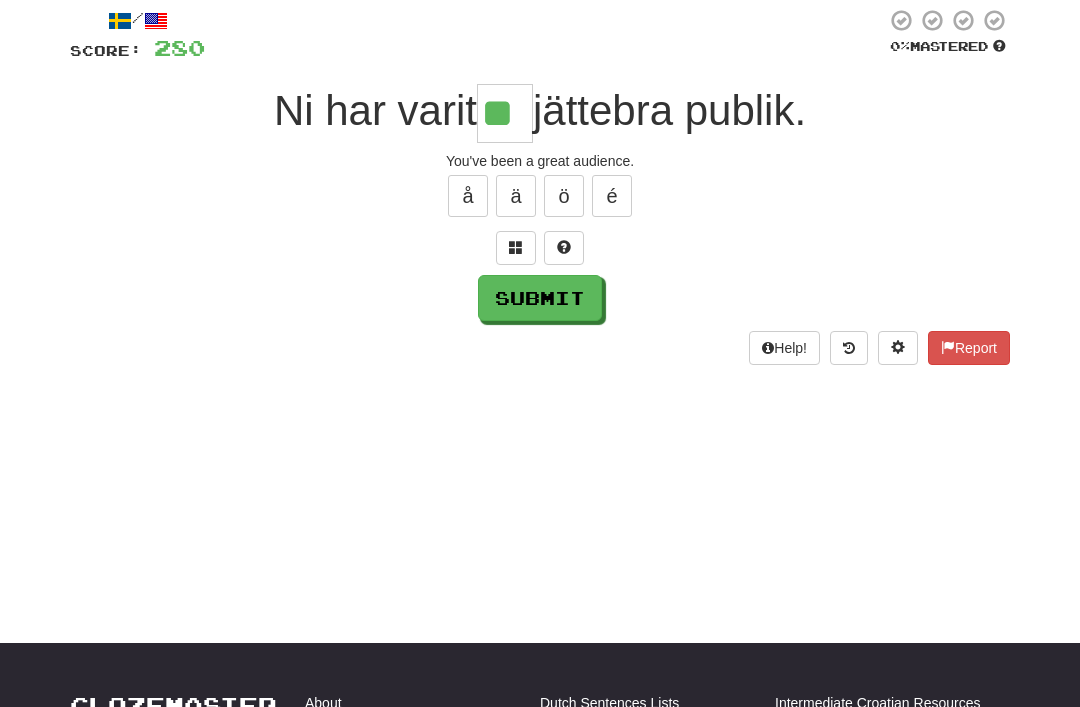 type on "**" 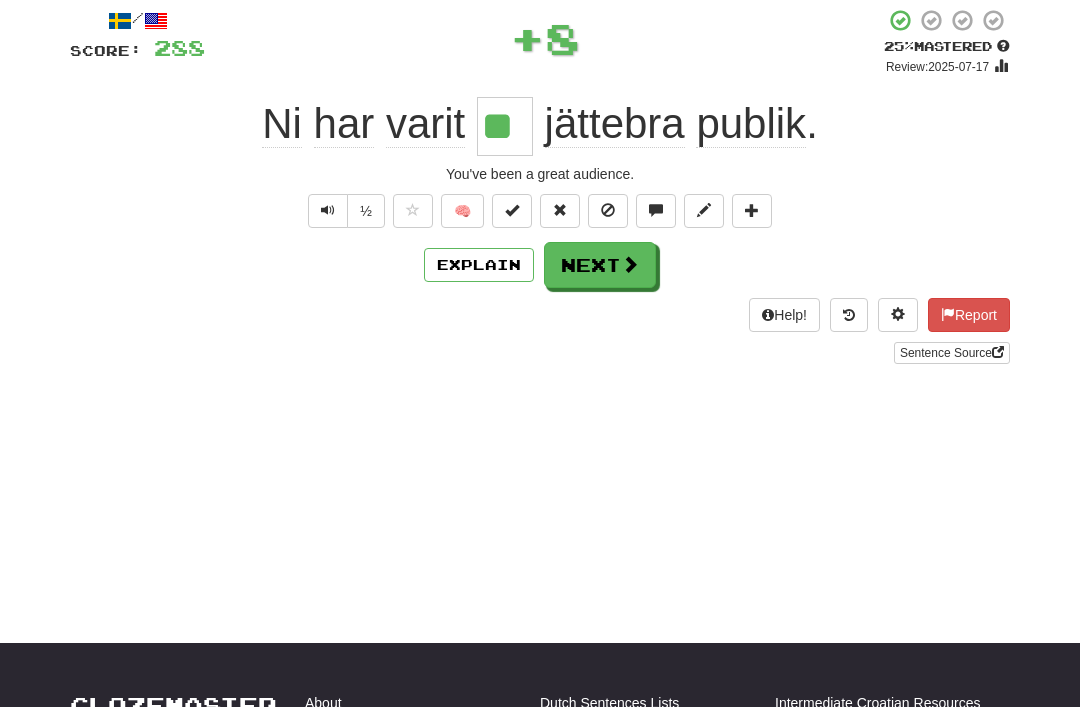click on "Next" at bounding box center [600, 265] 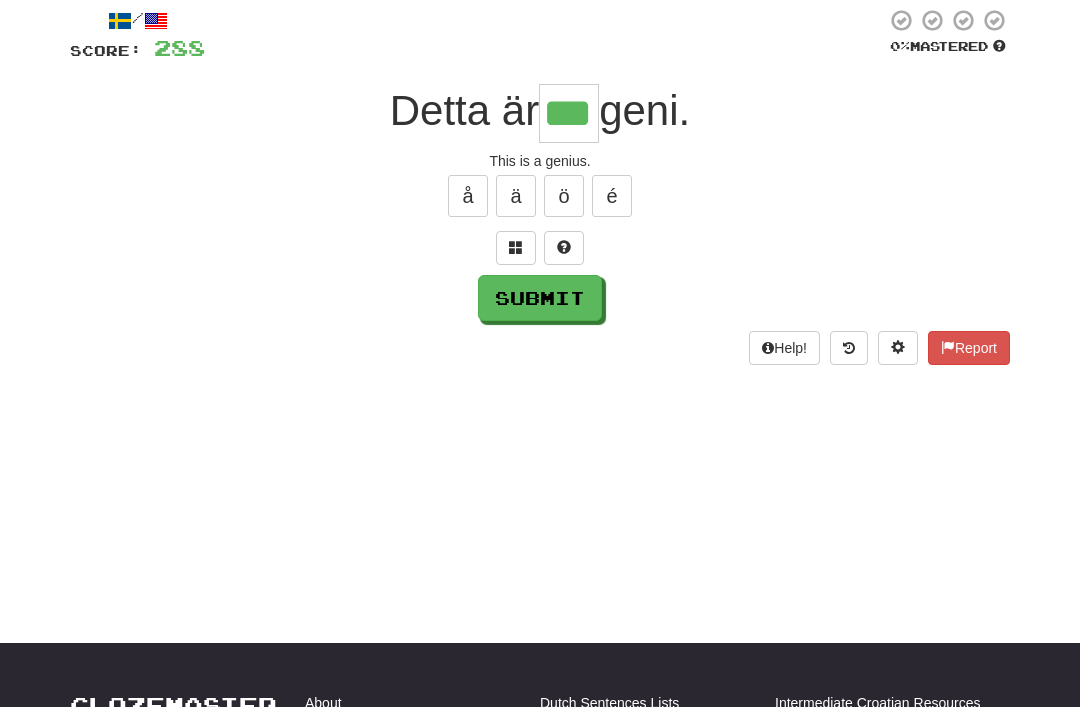 type on "***" 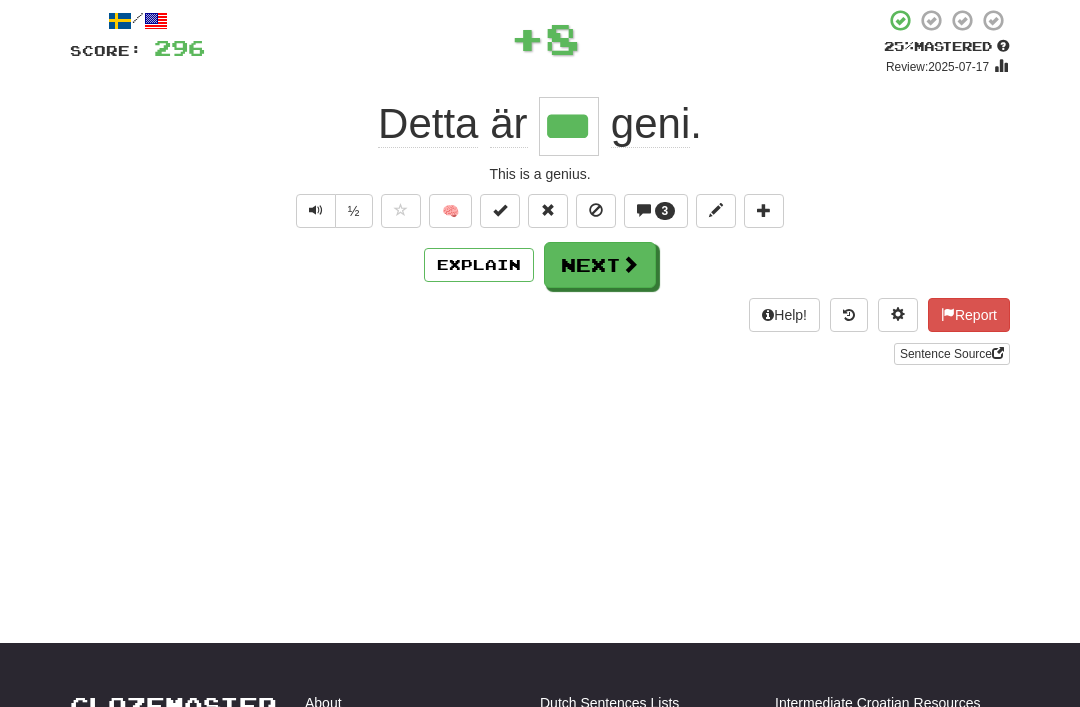 click on "Next" at bounding box center [600, 265] 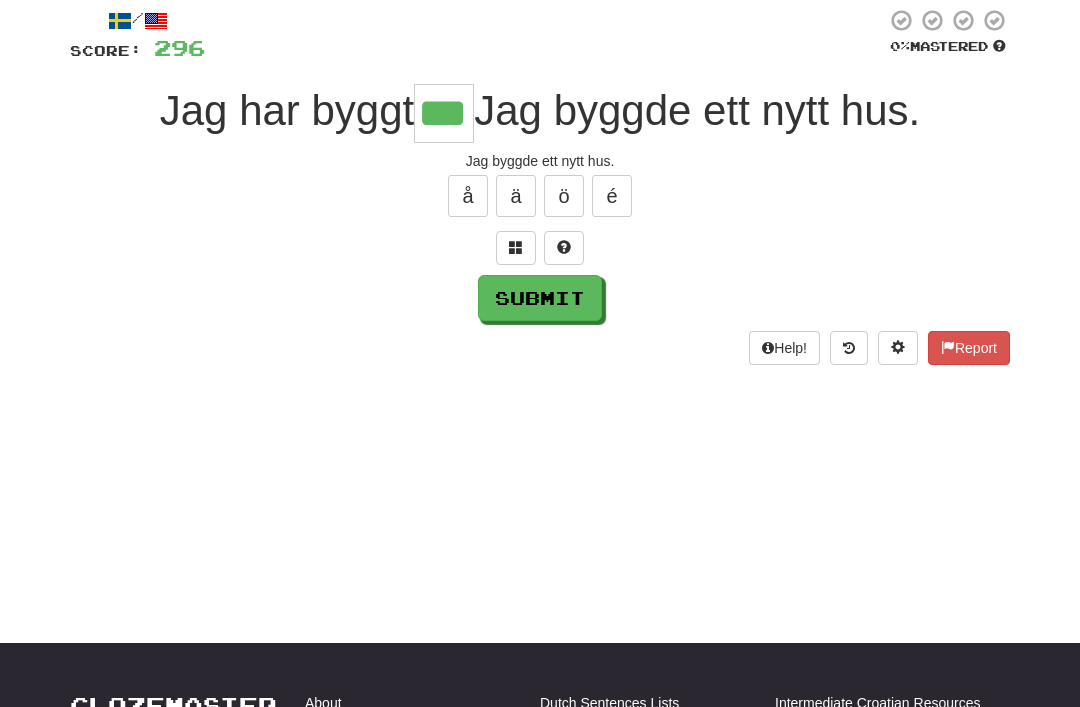 type on "***" 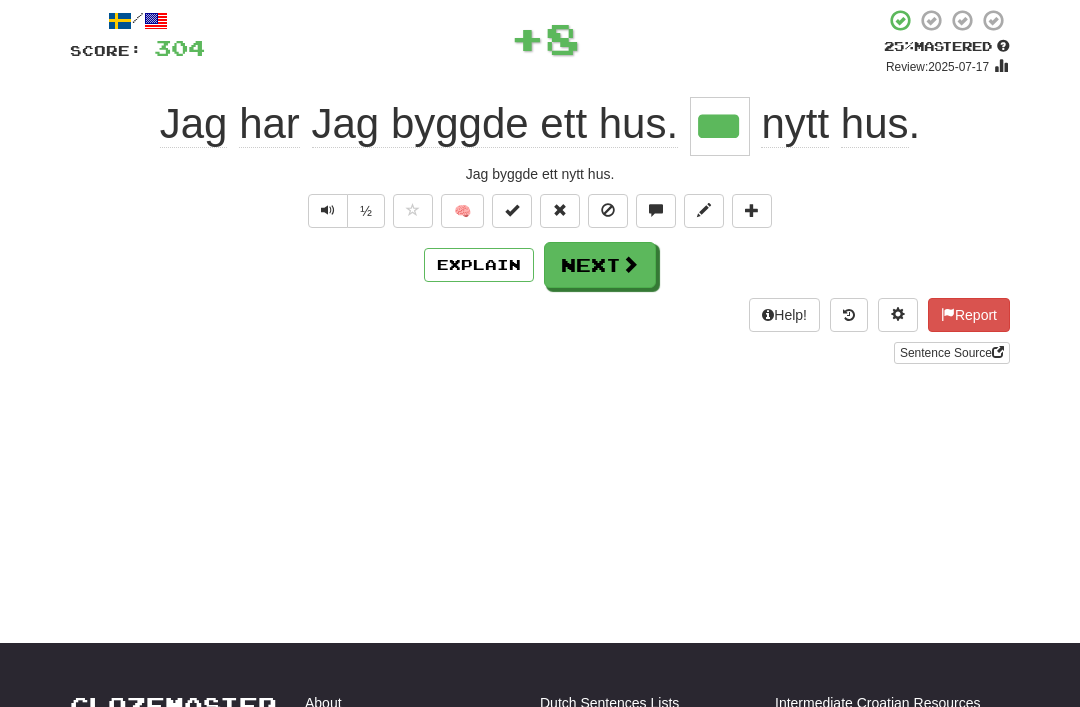 click at bounding box center (512, 211) 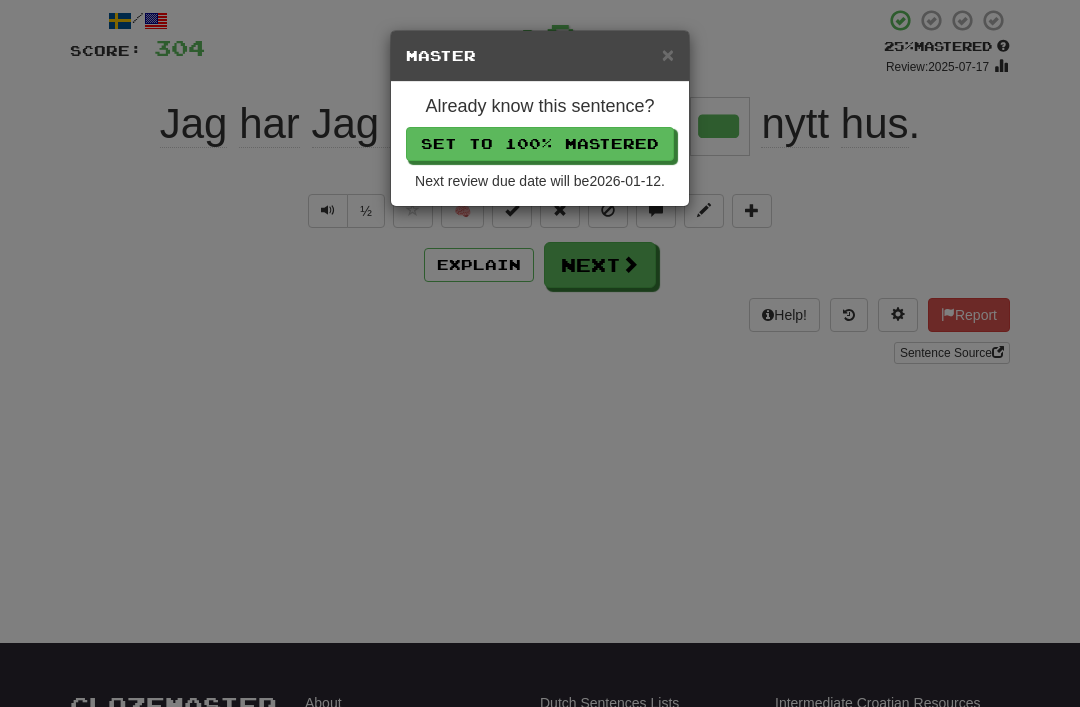 click on "Set to 100% Mastered" at bounding box center [540, 144] 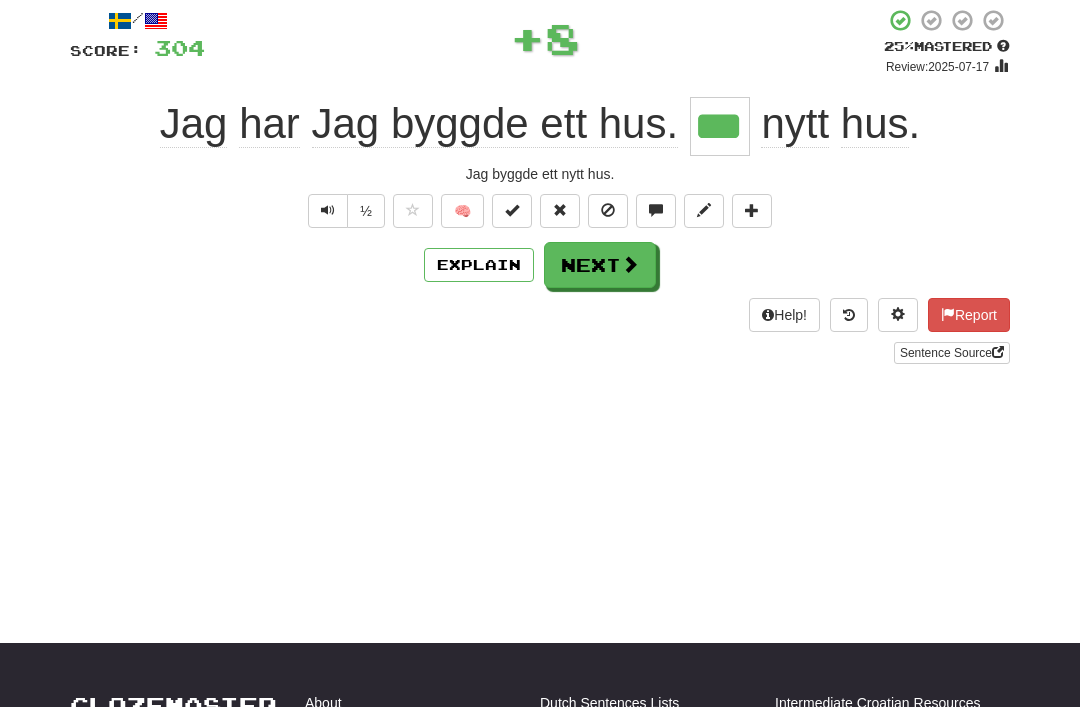 click on "Next" at bounding box center [600, 265] 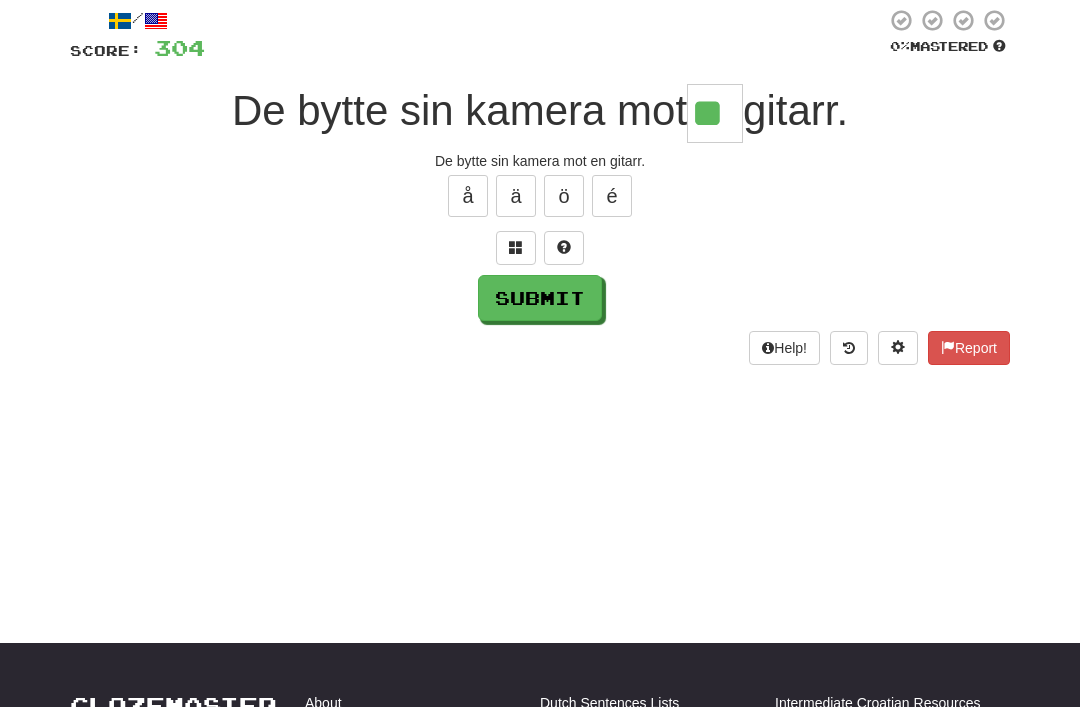 type on "**" 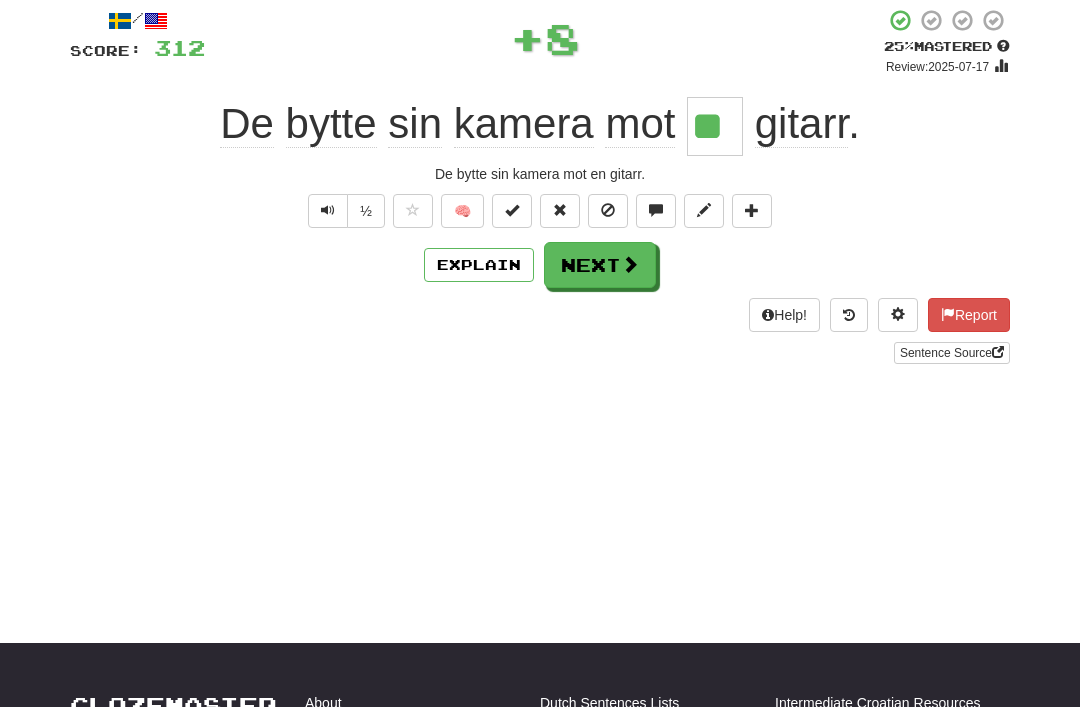 click on "Next" at bounding box center (600, 265) 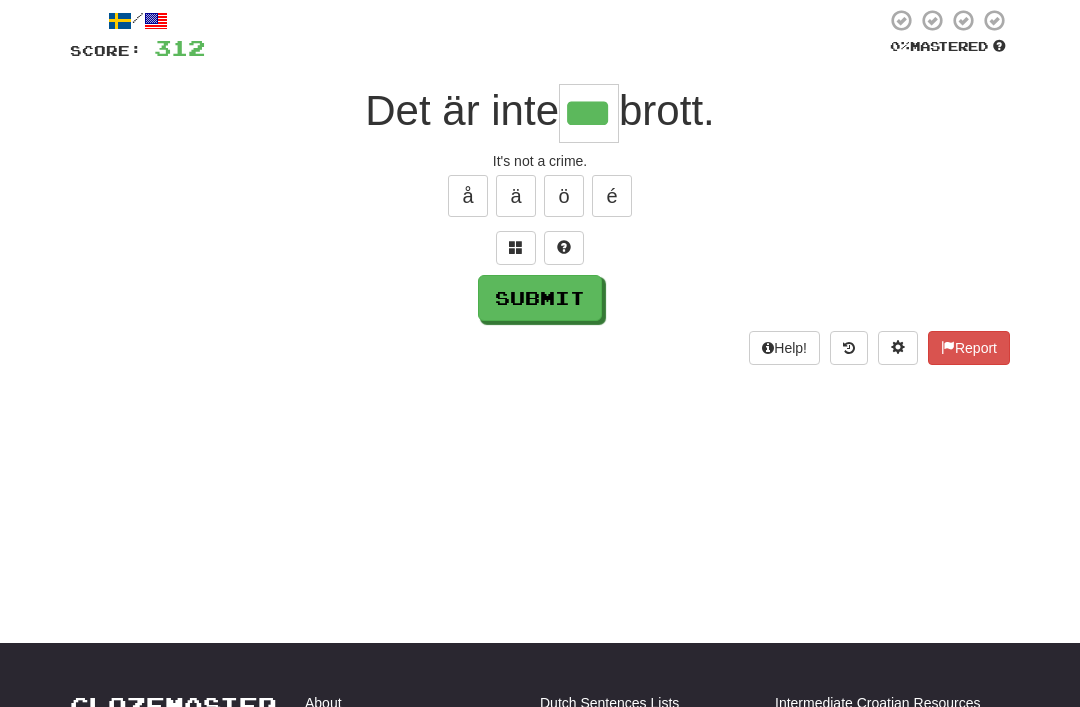 type on "***" 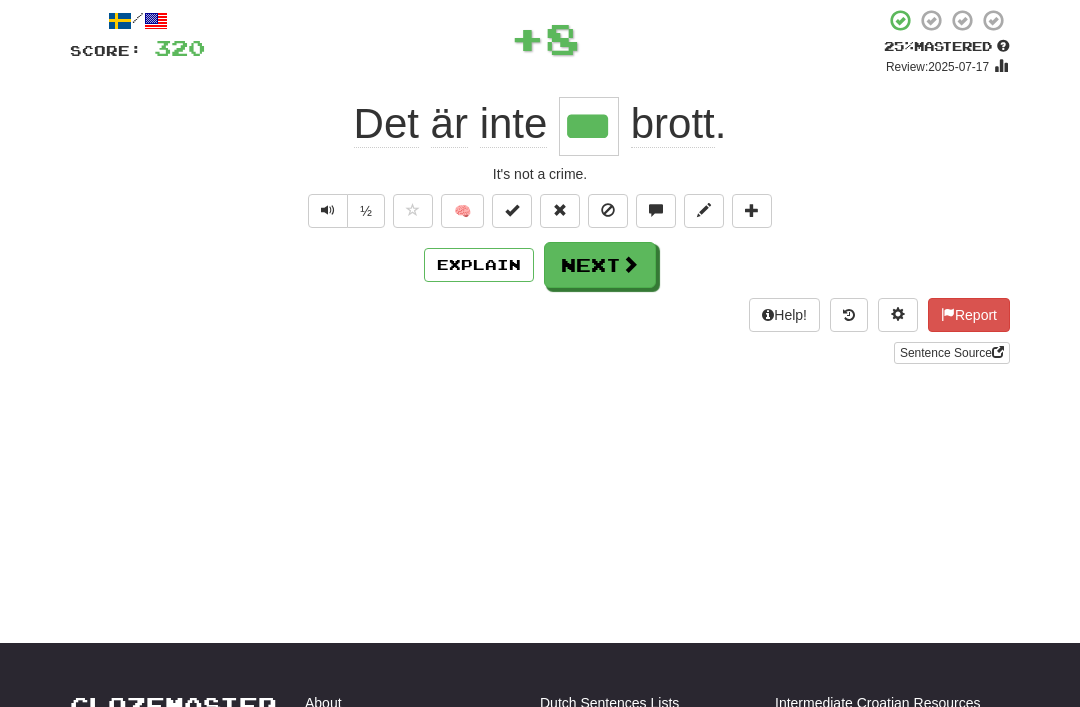 click on "Next" at bounding box center [600, 265] 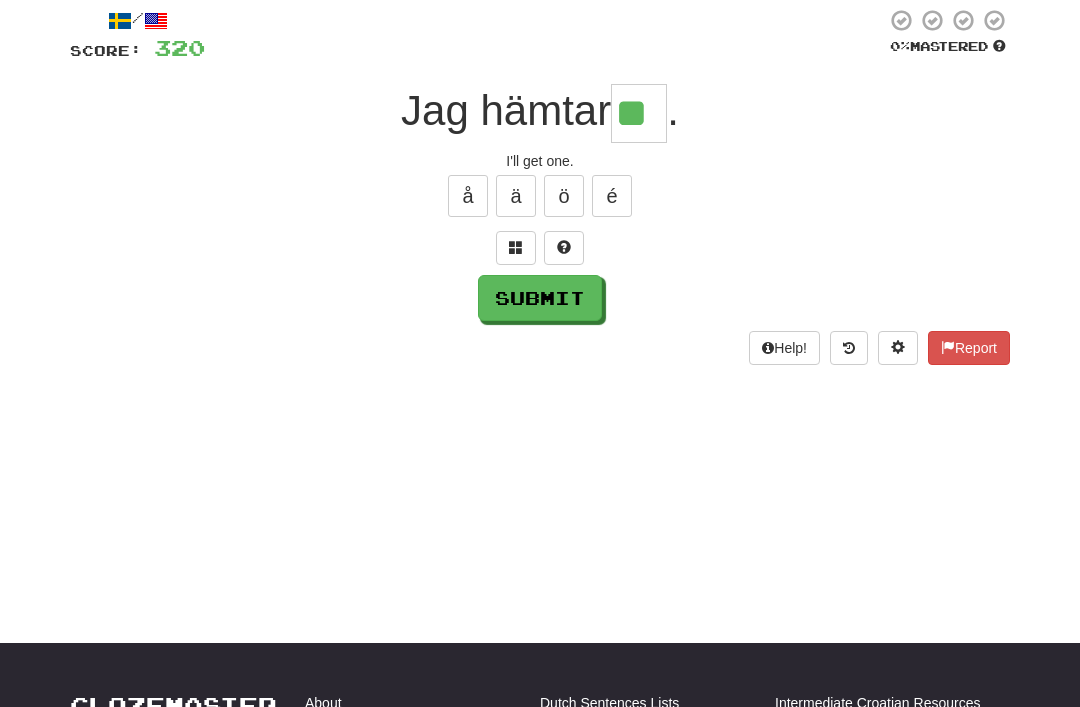 type on "**" 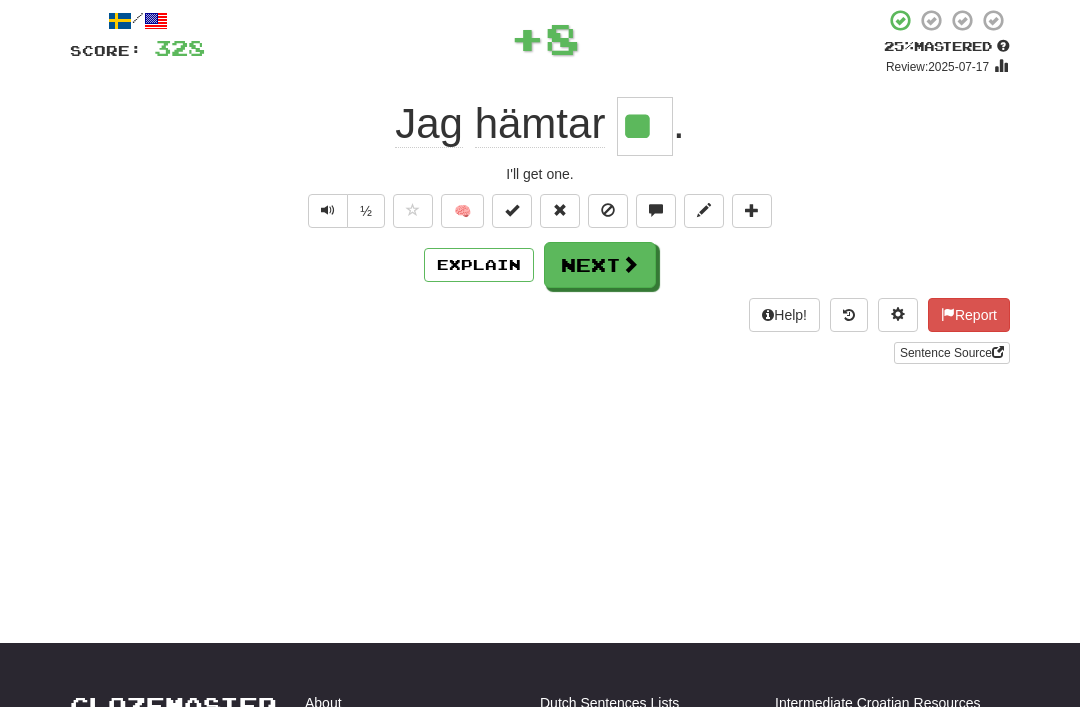 click on "Explain" at bounding box center (479, 265) 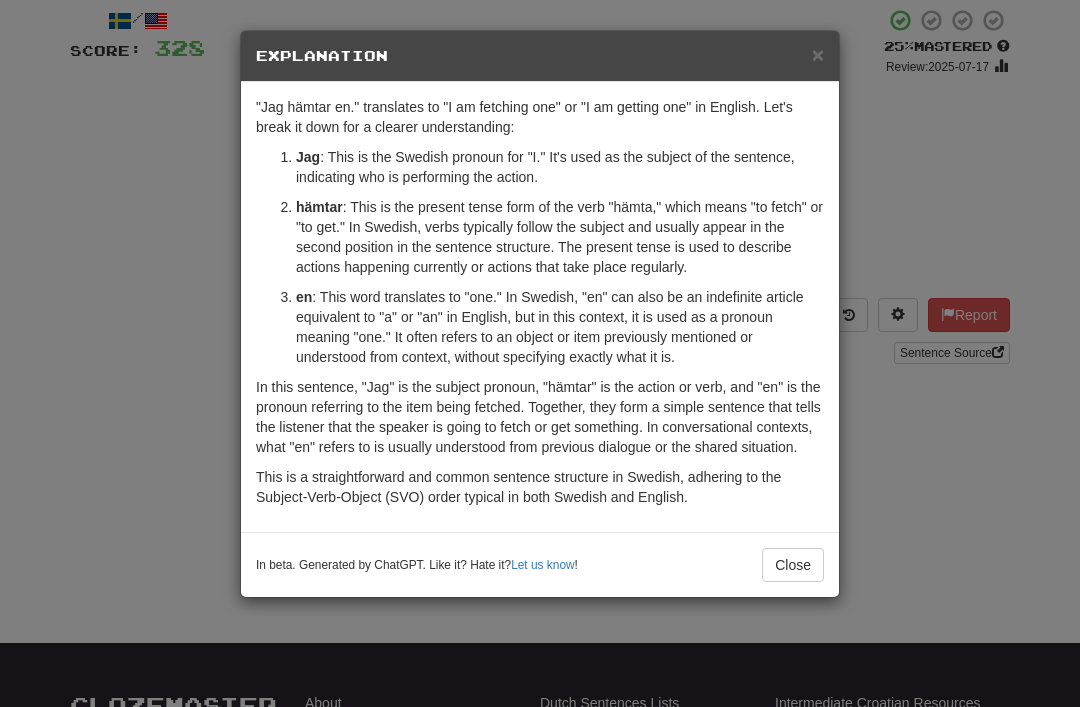 click on "×" at bounding box center (818, 54) 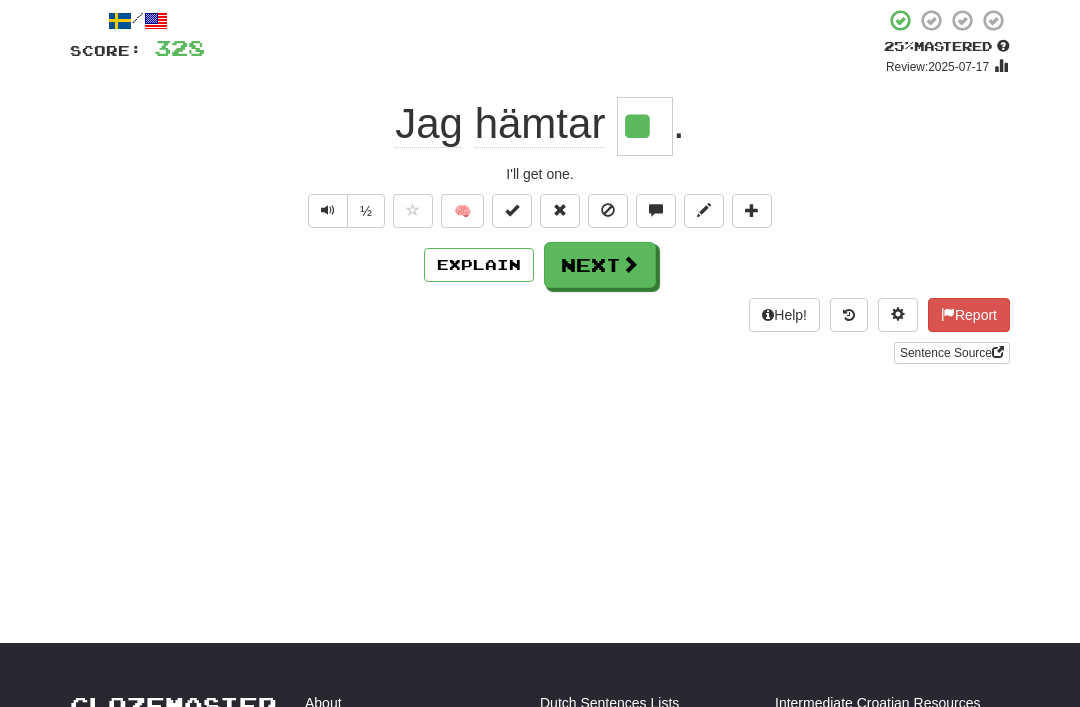 click on "Next" at bounding box center [600, 265] 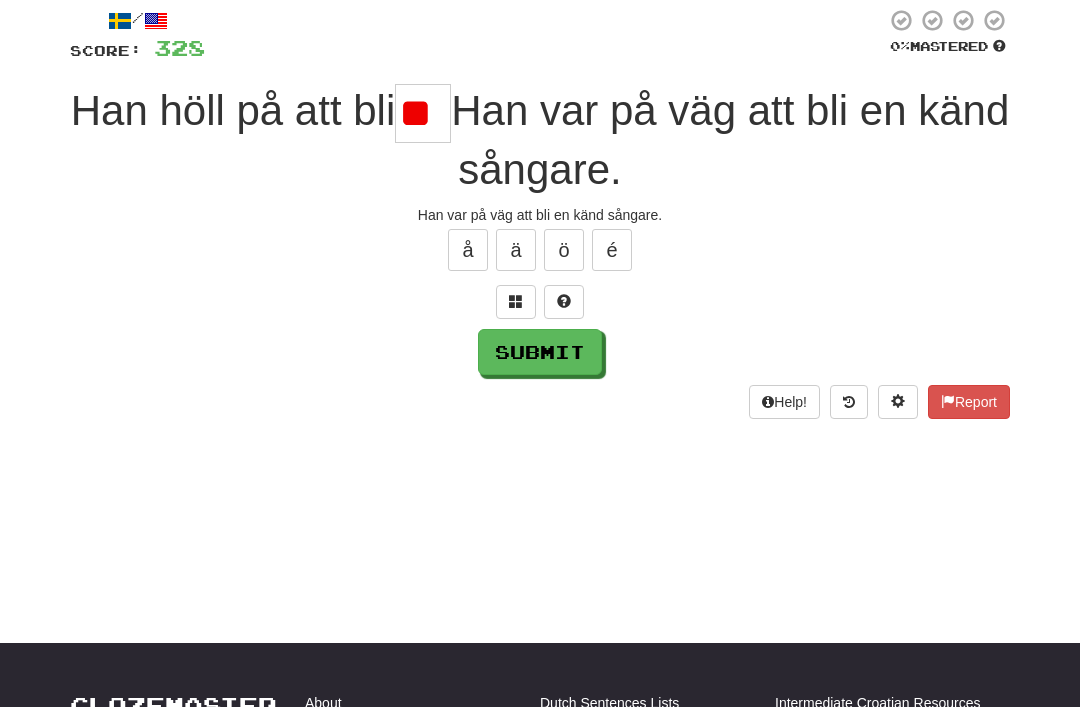 type on "*" 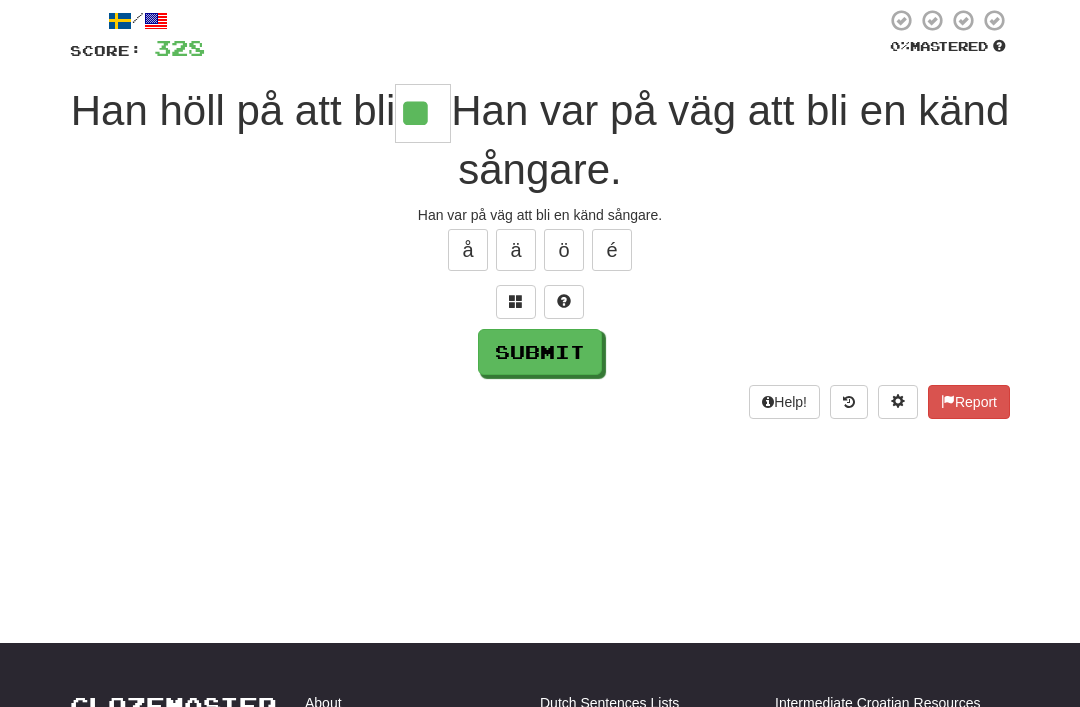 type on "**" 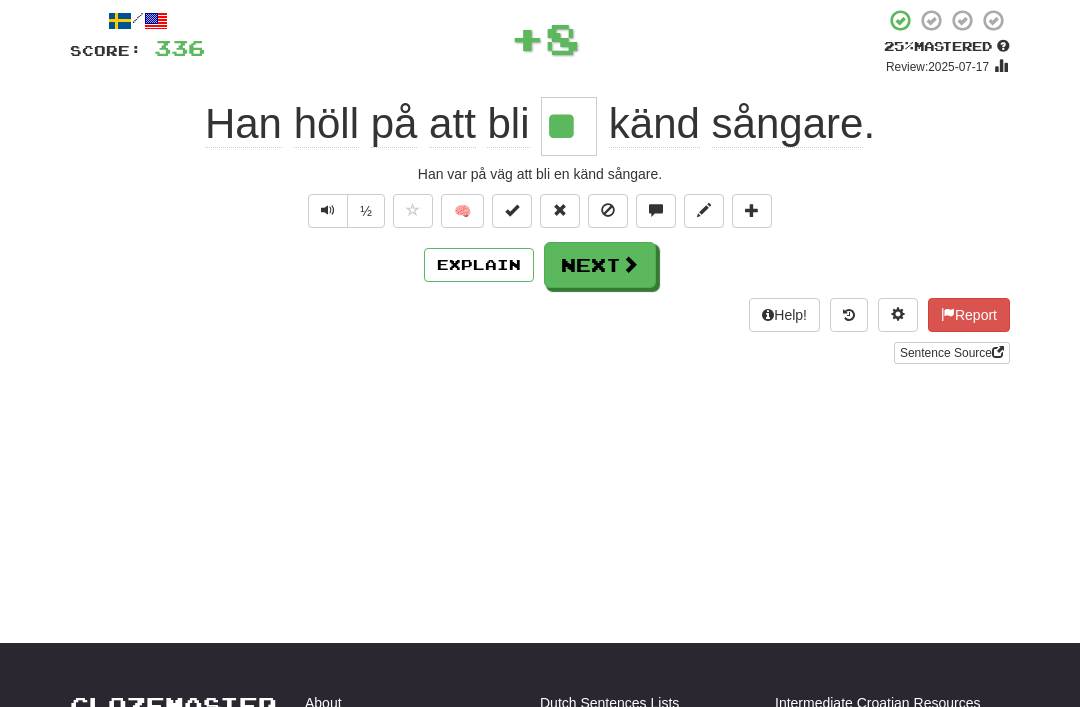 click on "Next" at bounding box center (600, 265) 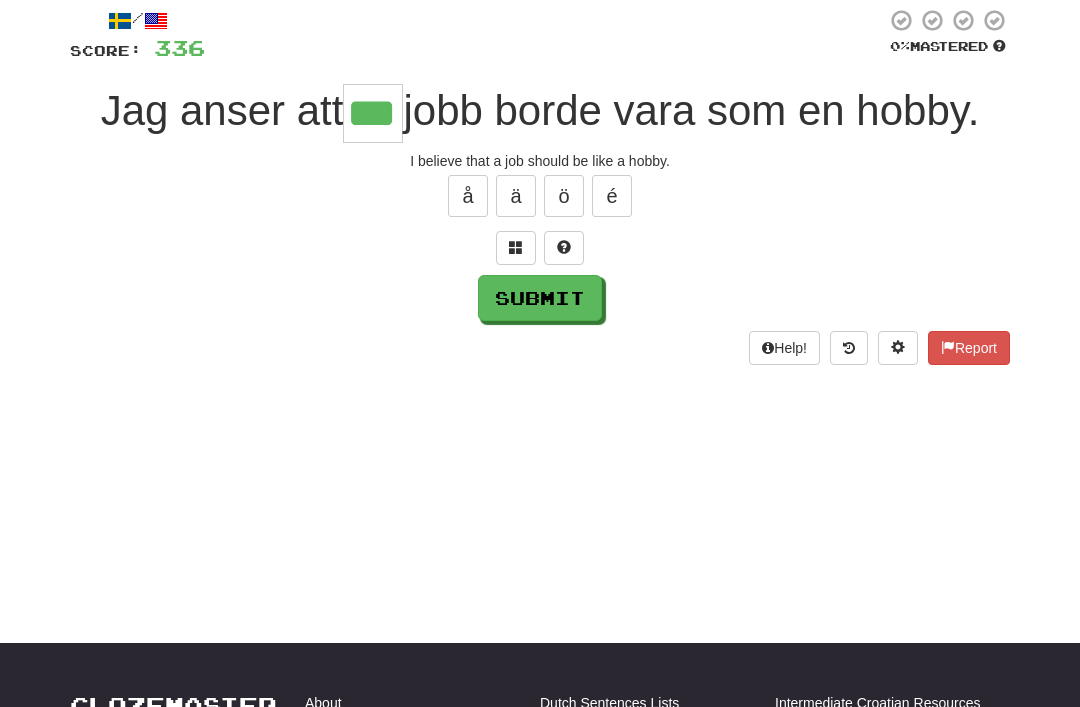 type on "***" 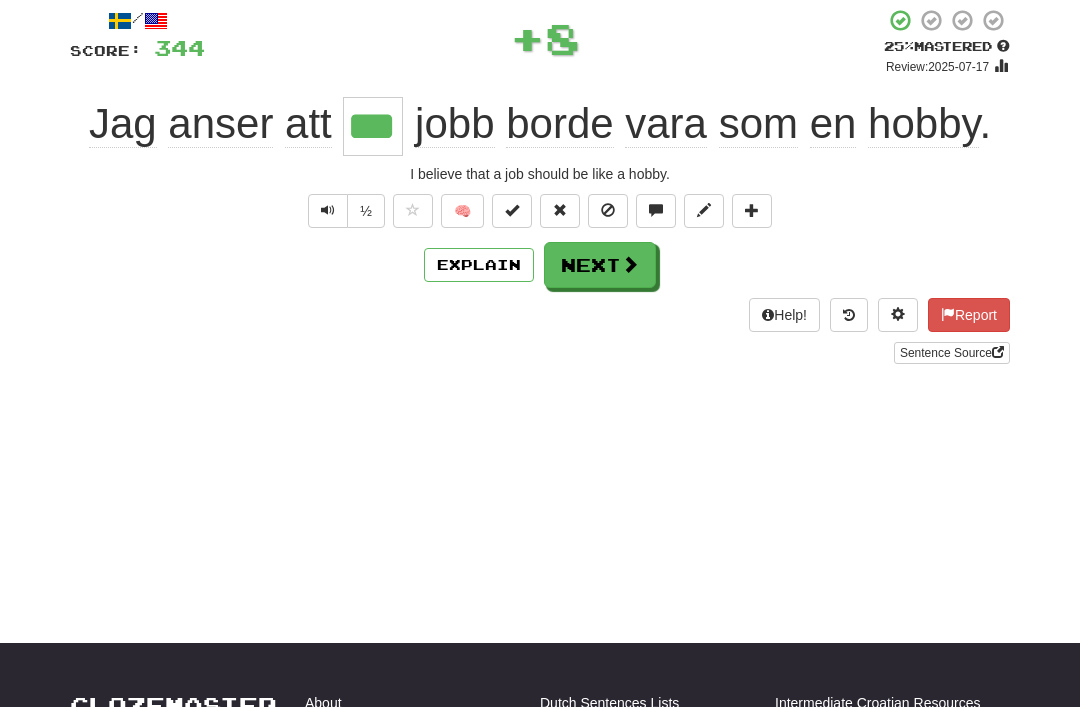 click on "Next" at bounding box center [600, 265] 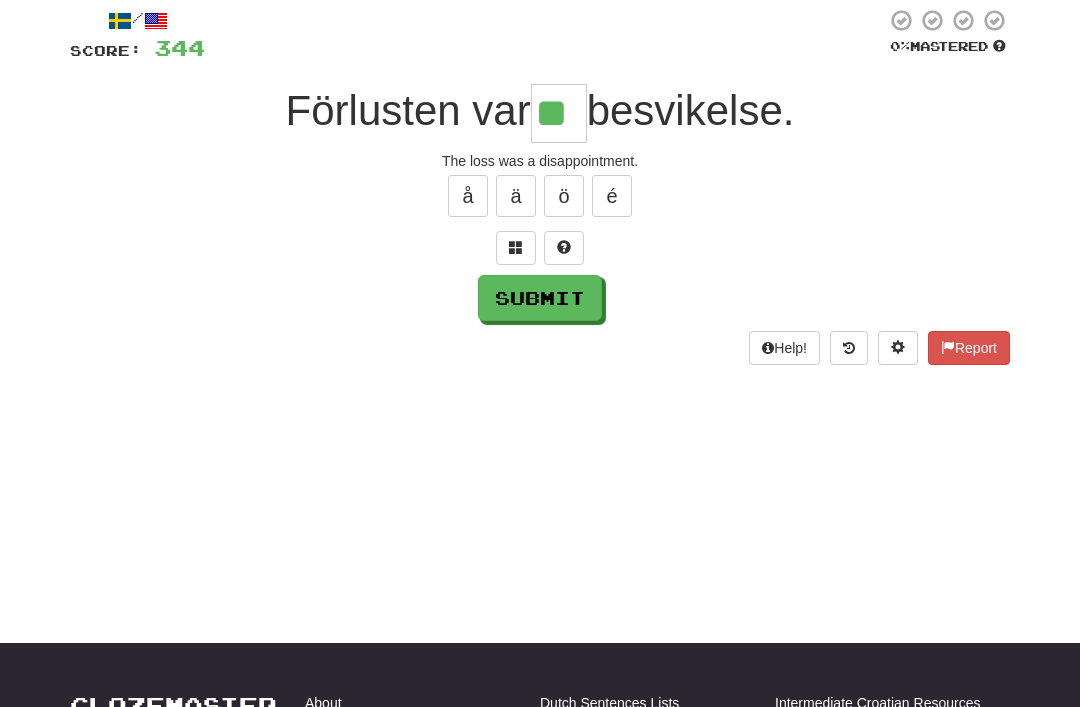 type on "**" 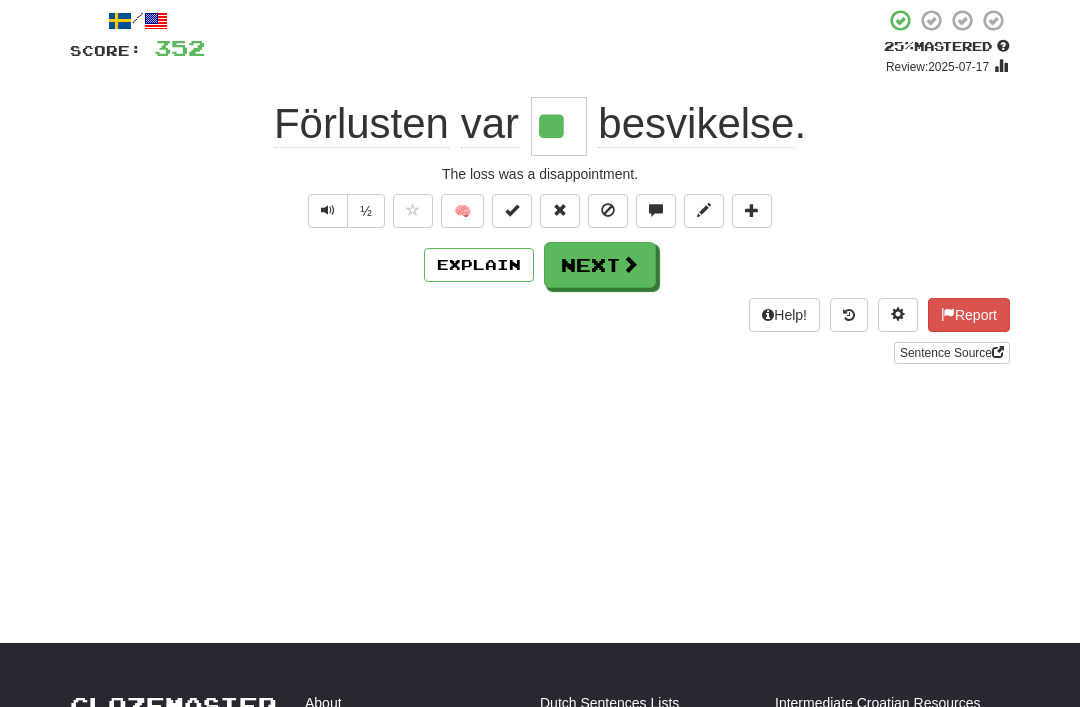click at bounding box center [630, 264] 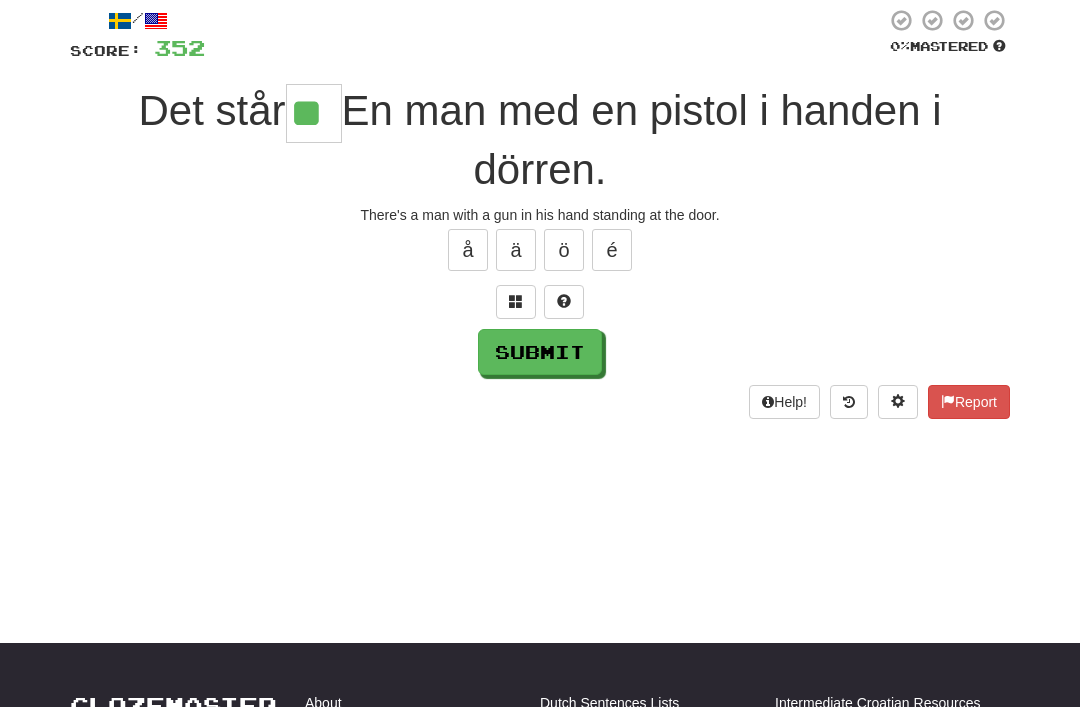 type on "**" 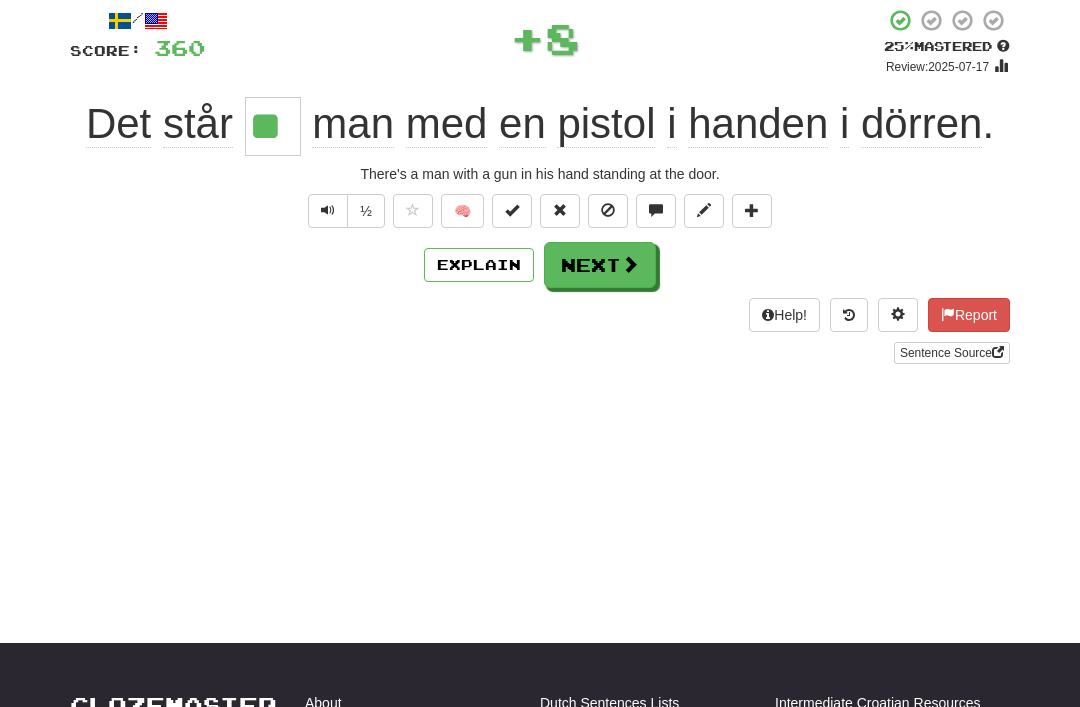 click on "Next" at bounding box center (600, 265) 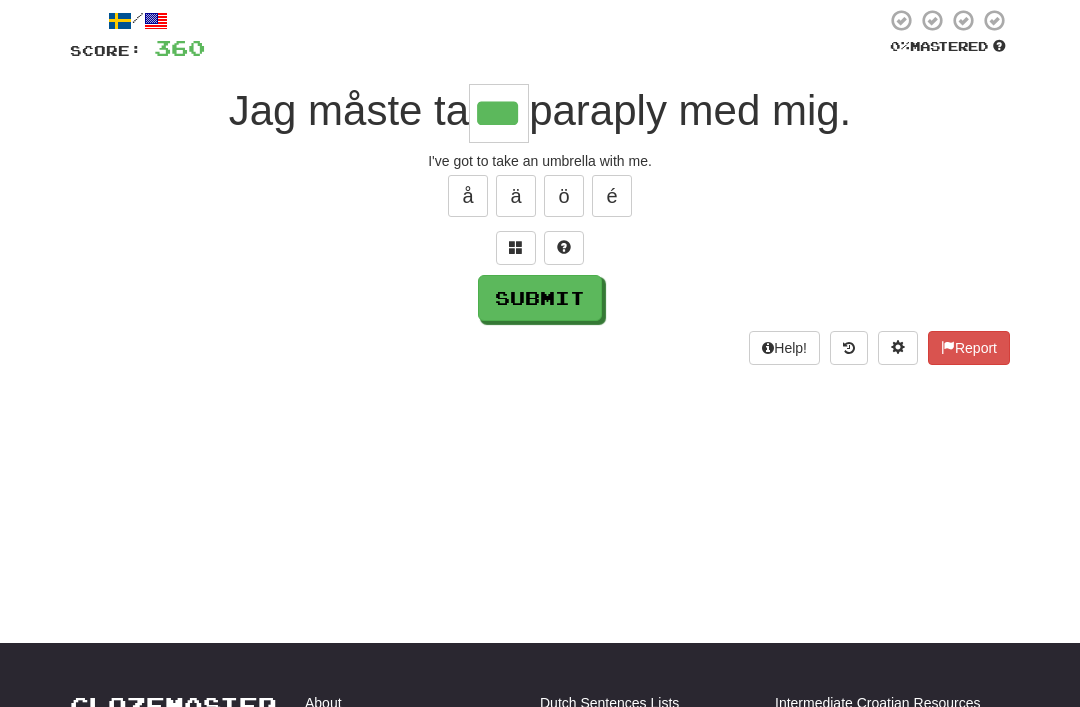 type on "***" 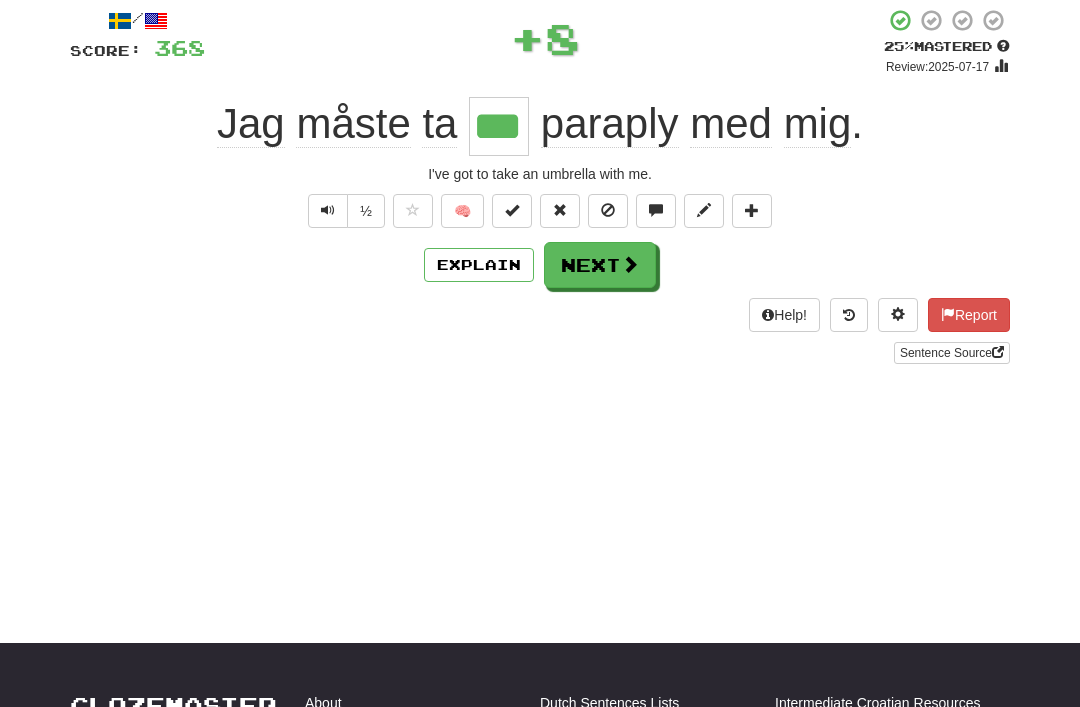 click on "Next" at bounding box center (600, 265) 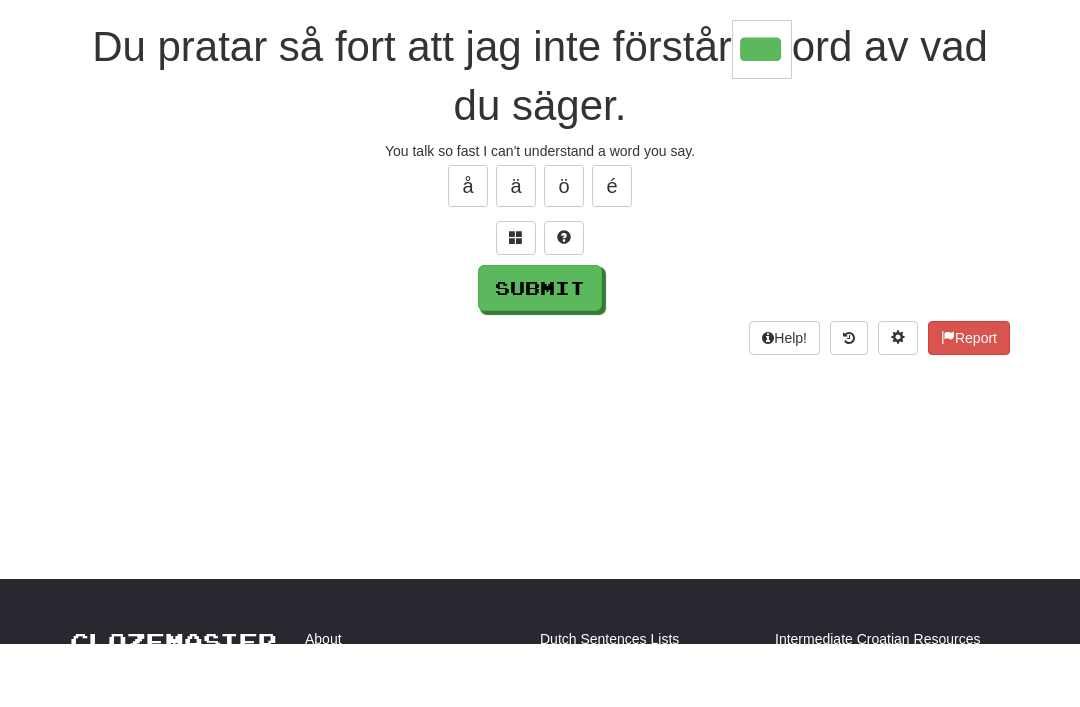 type on "***" 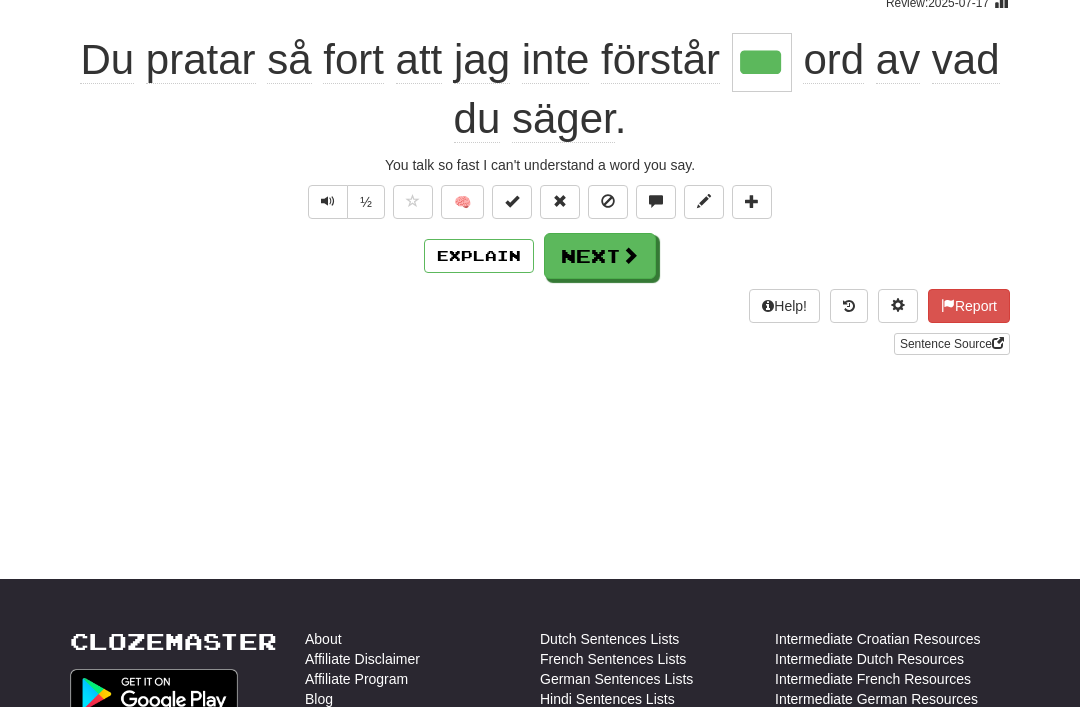 click on "Next" at bounding box center [600, 256] 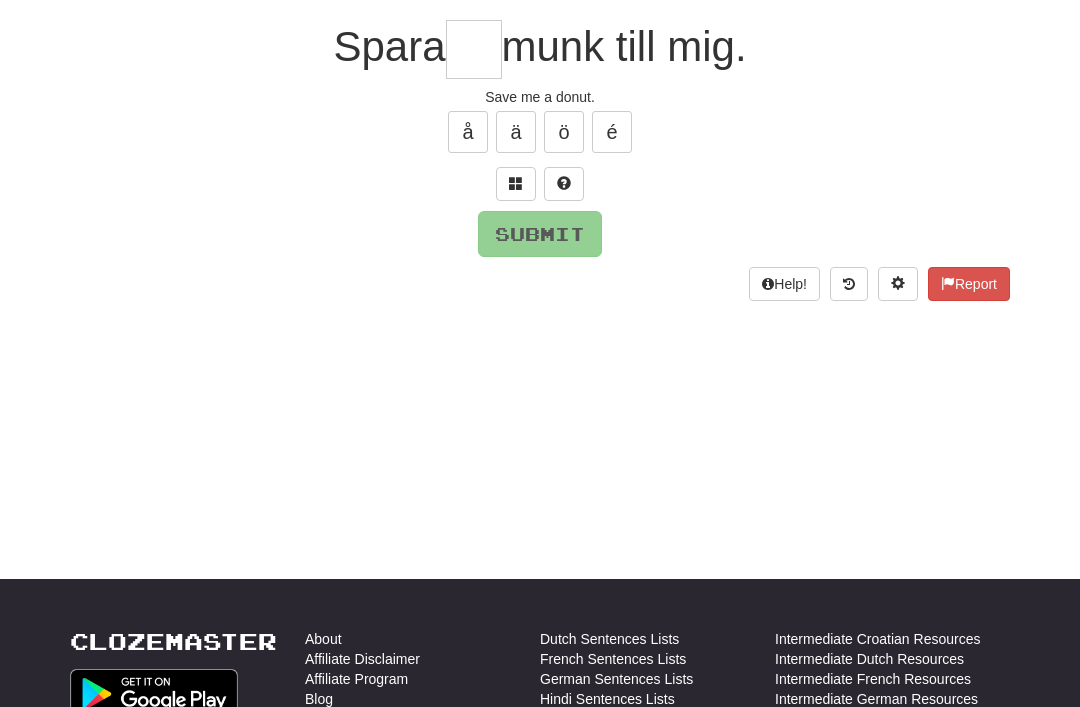 scroll, scrollTop: 177, scrollLeft: 0, axis: vertical 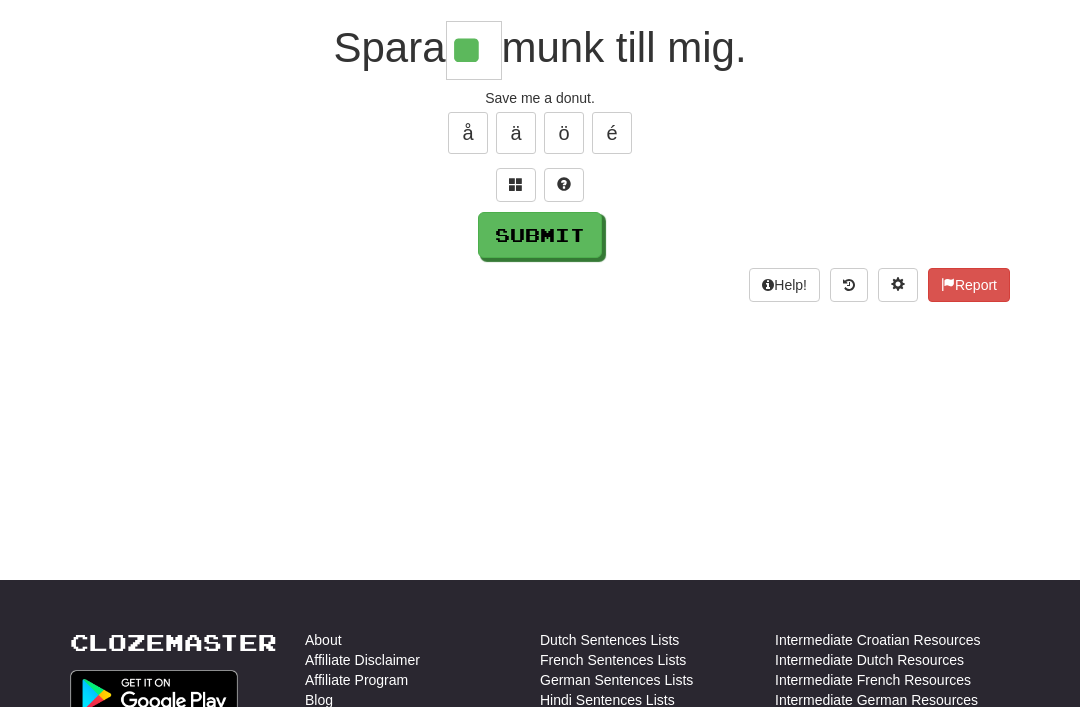 type on "**" 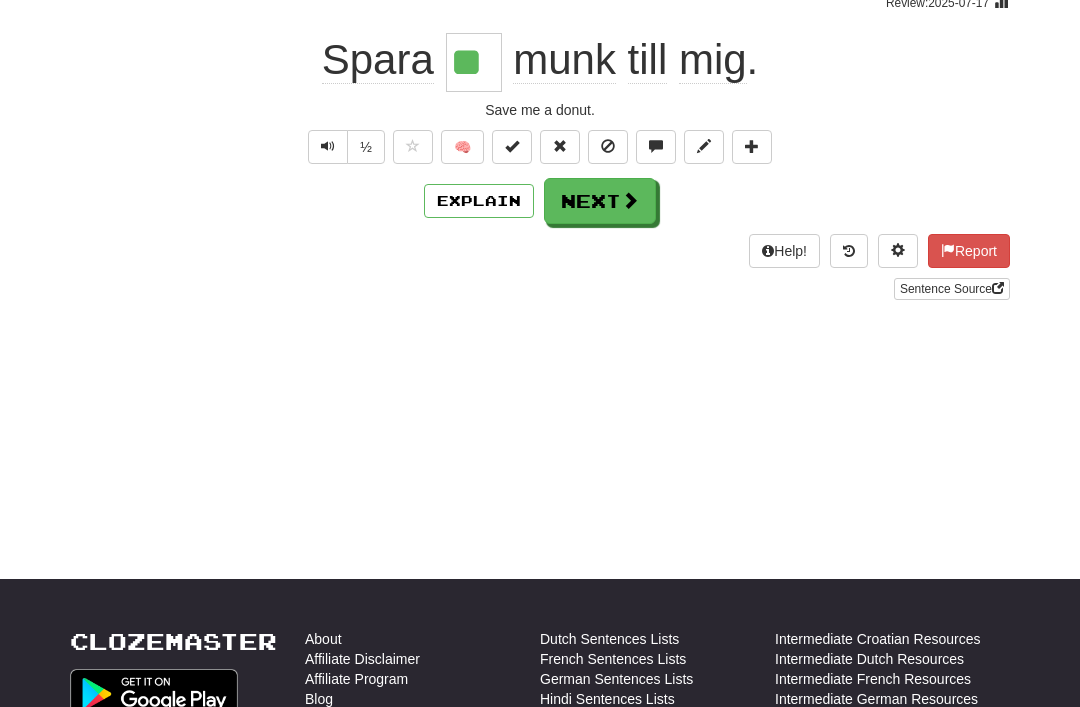 click on "Next" at bounding box center (600, 201) 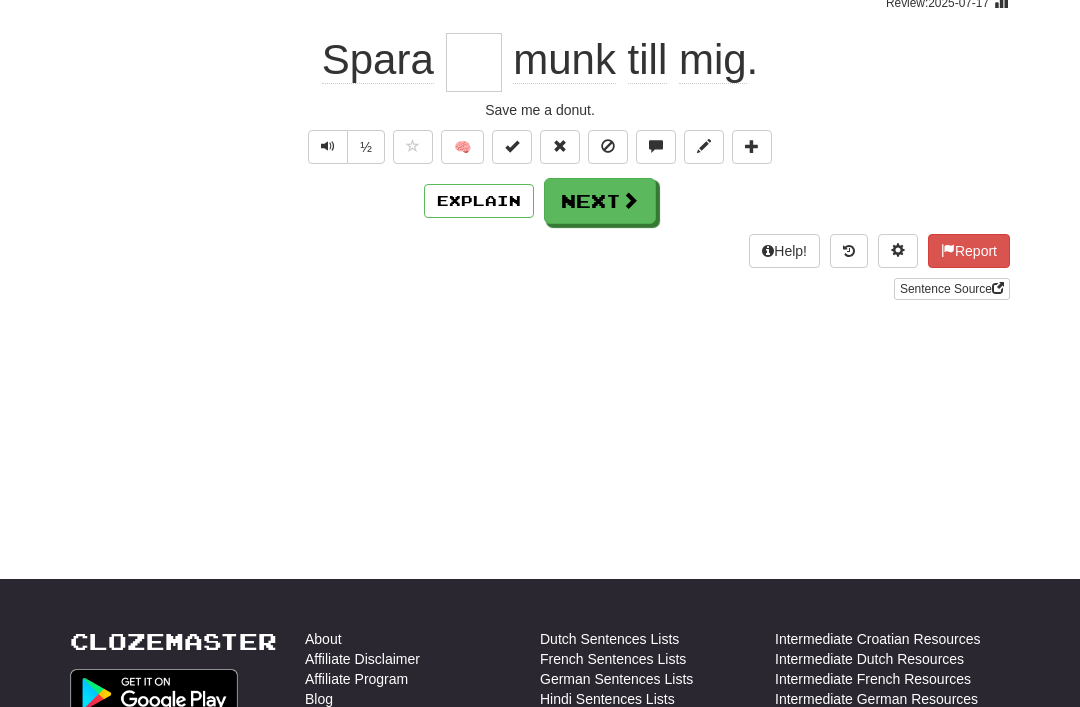 scroll, scrollTop: 177, scrollLeft: 0, axis: vertical 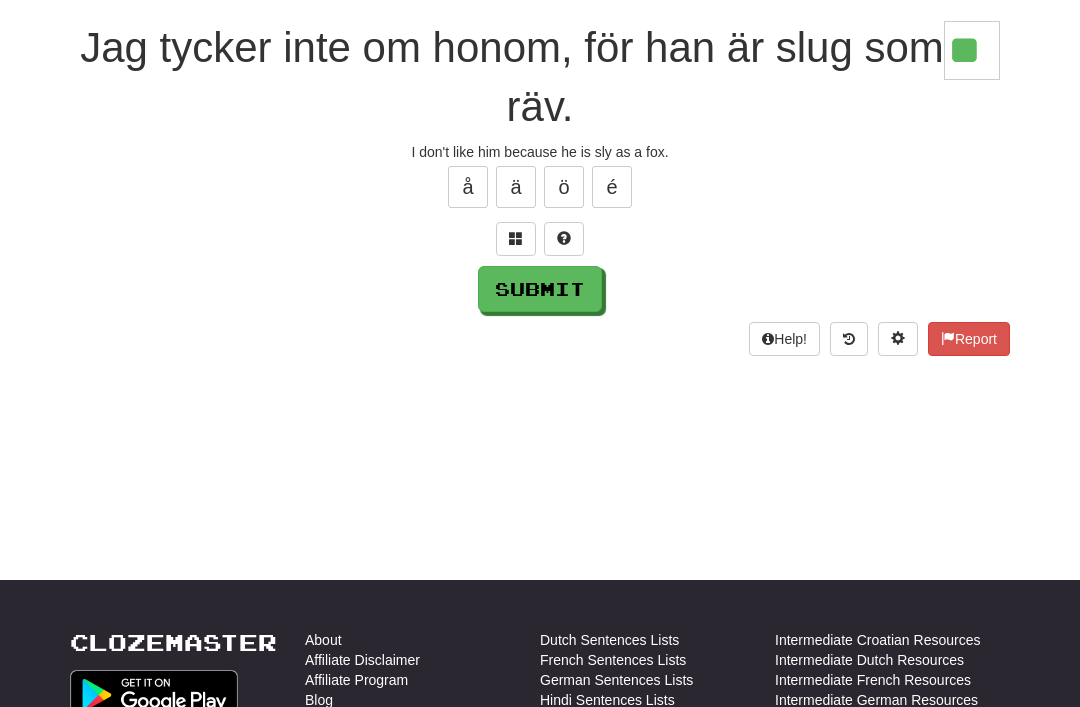 type on "**" 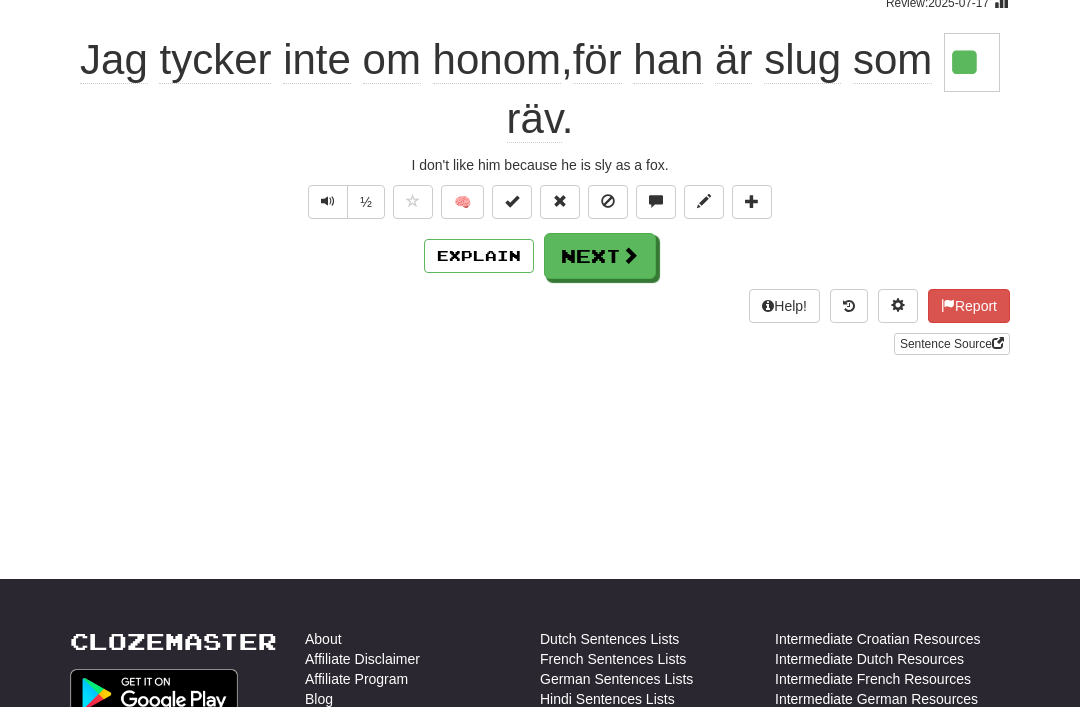 click on "Next" at bounding box center [600, 256] 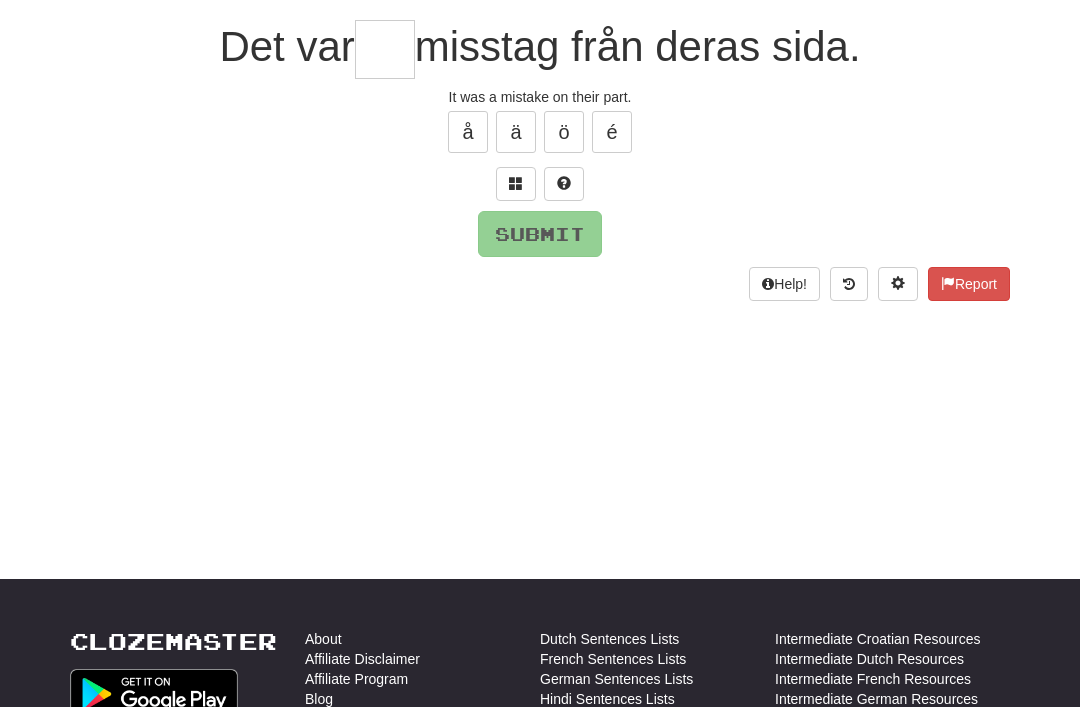 scroll, scrollTop: 177, scrollLeft: 0, axis: vertical 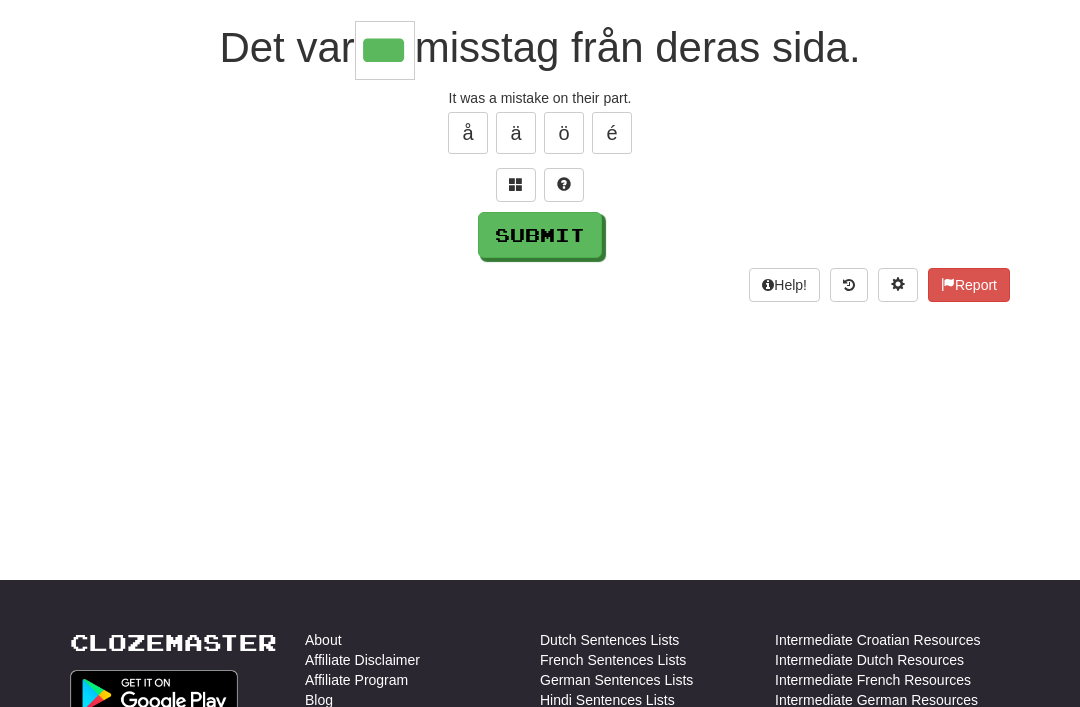 type on "***" 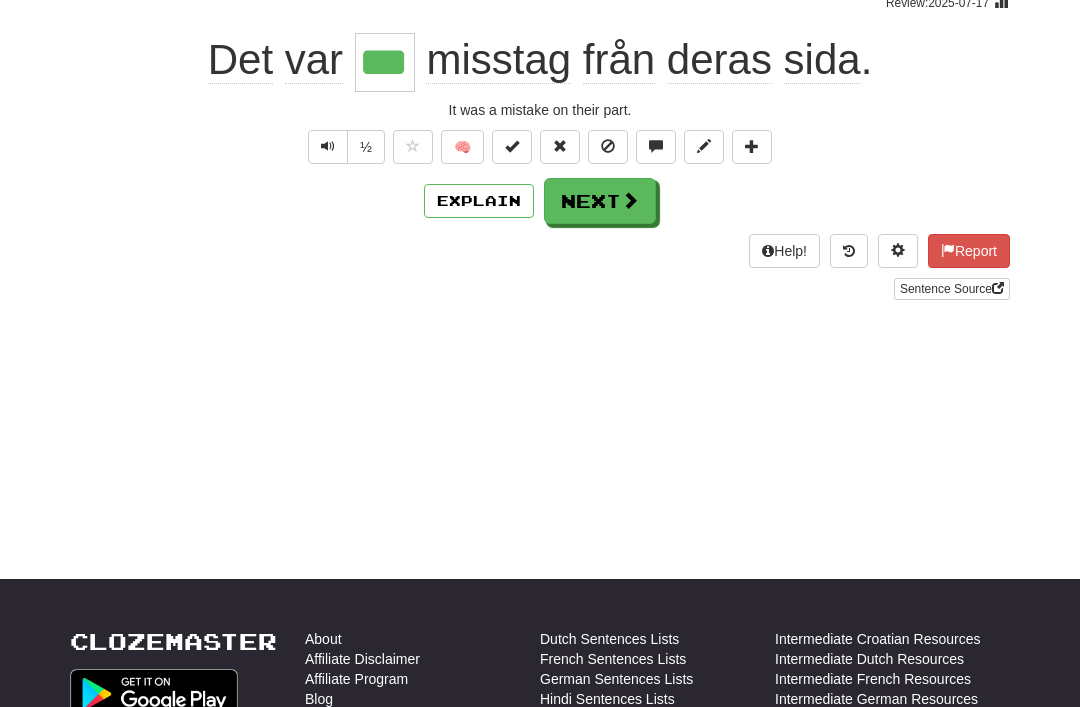 click on "Next" at bounding box center [600, 201] 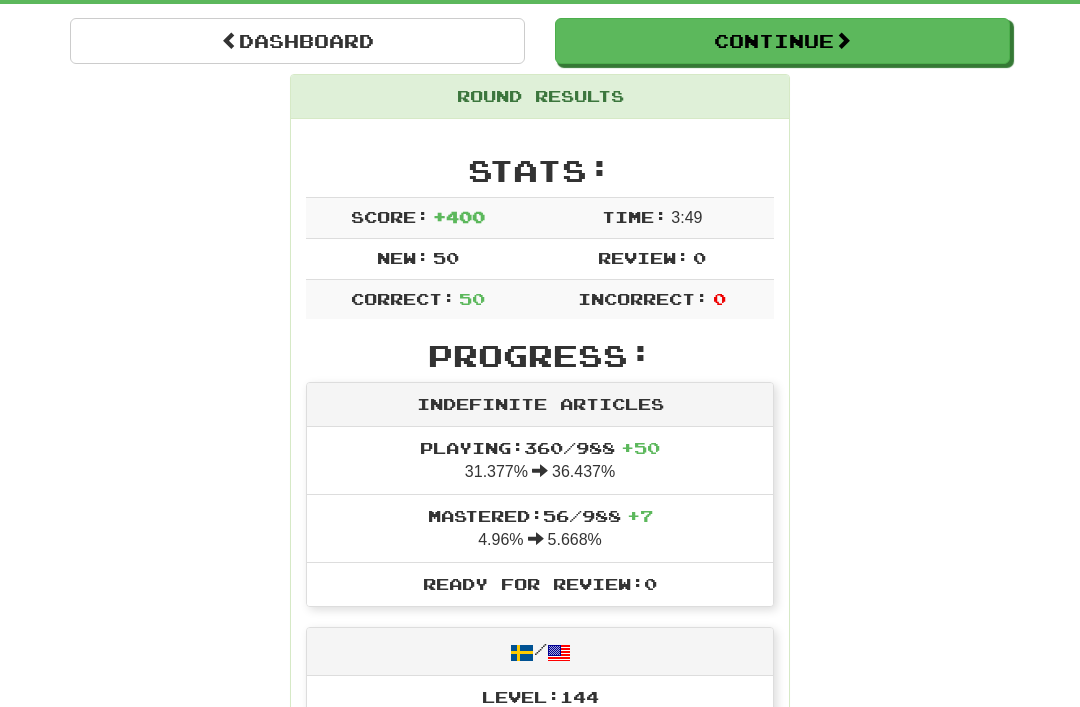click on "Dashboard" at bounding box center (297, 41) 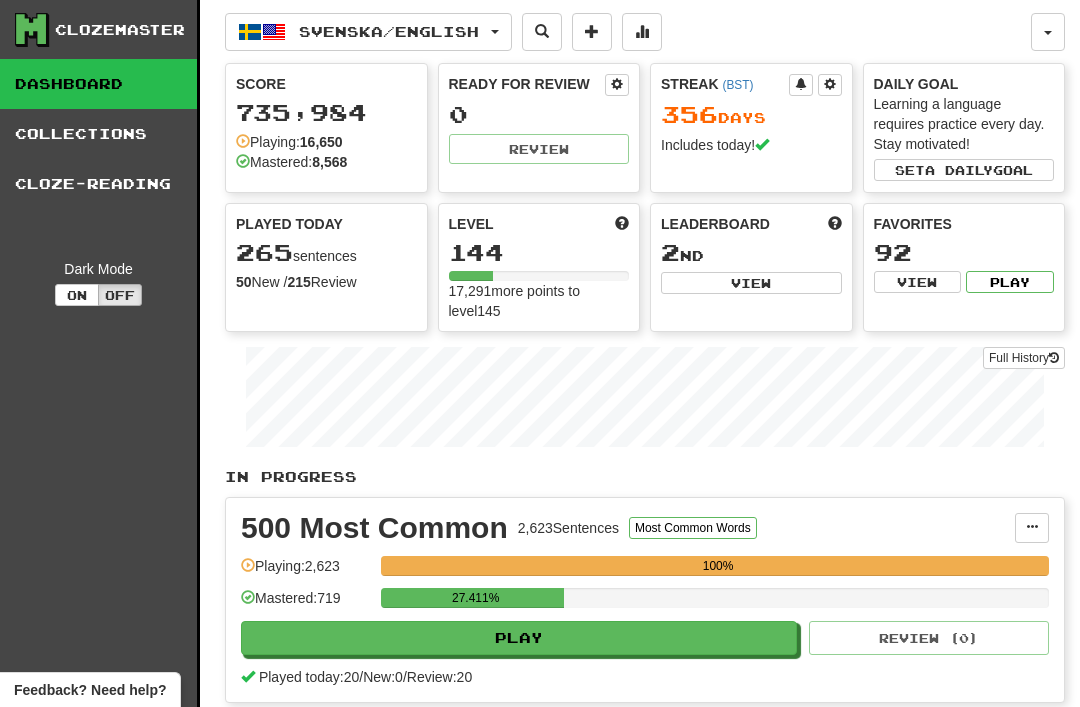 scroll, scrollTop: 0, scrollLeft: 0, axis: both 